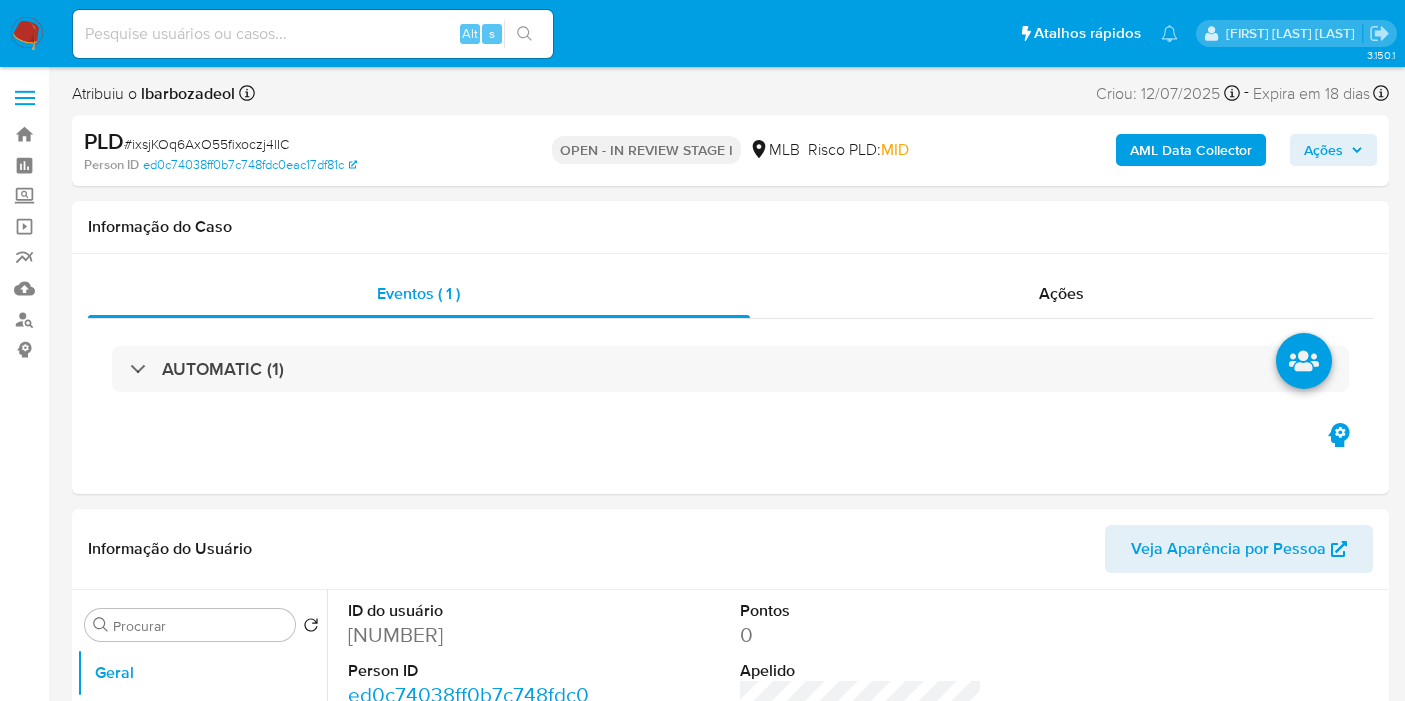 scroll, scrollTop: 0, scrollLeft: 0, axis: both 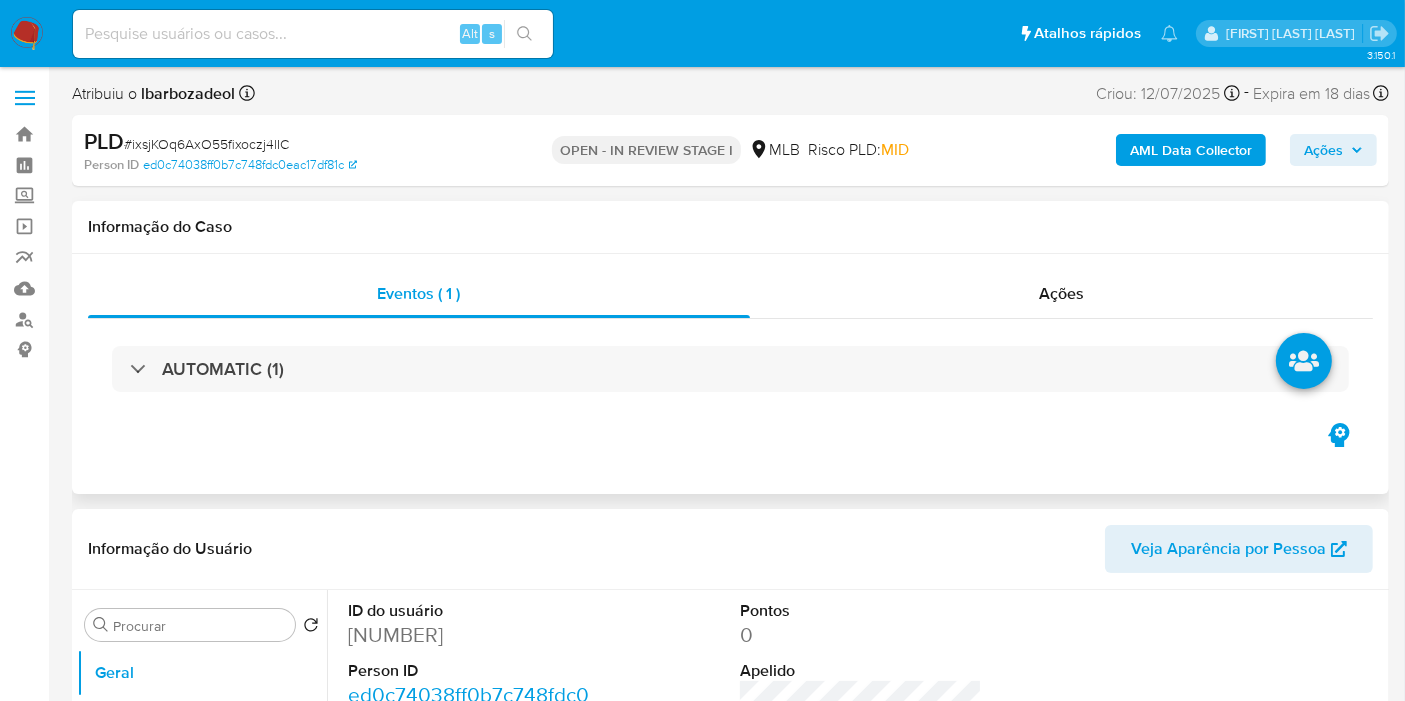 click on "AUTOMATIC (1)" at bounding box center (730, 369) 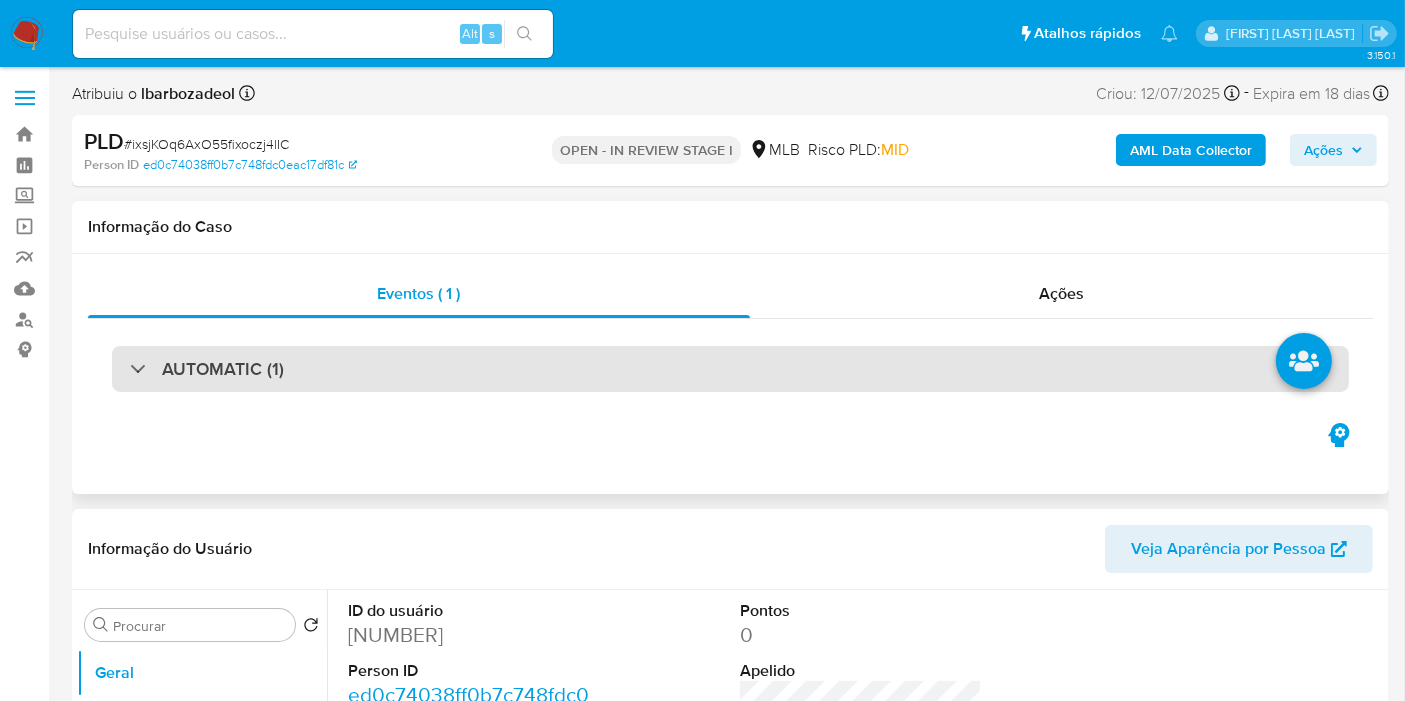 click on "AUTOMATIC (1)" at bounding box center (730, 369) 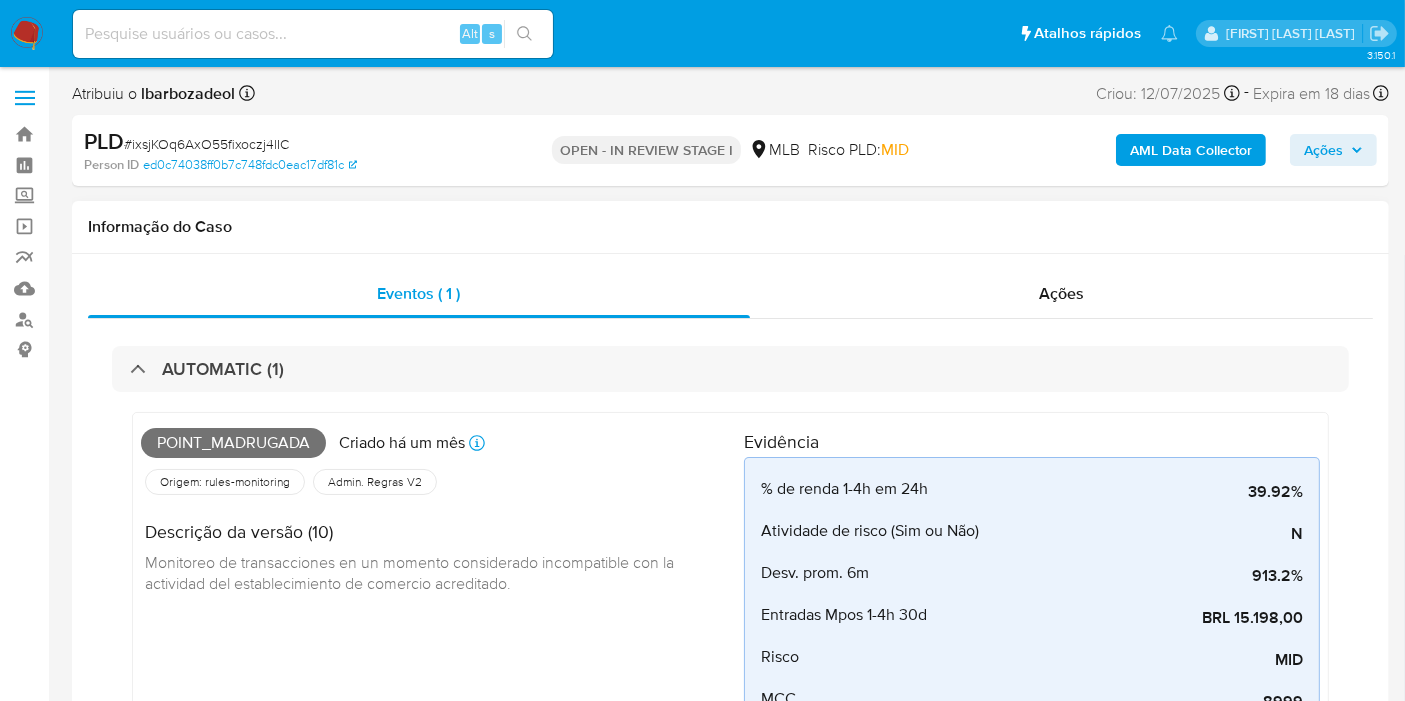 click on "Point_madrugada" at bounding box center [233, 443] 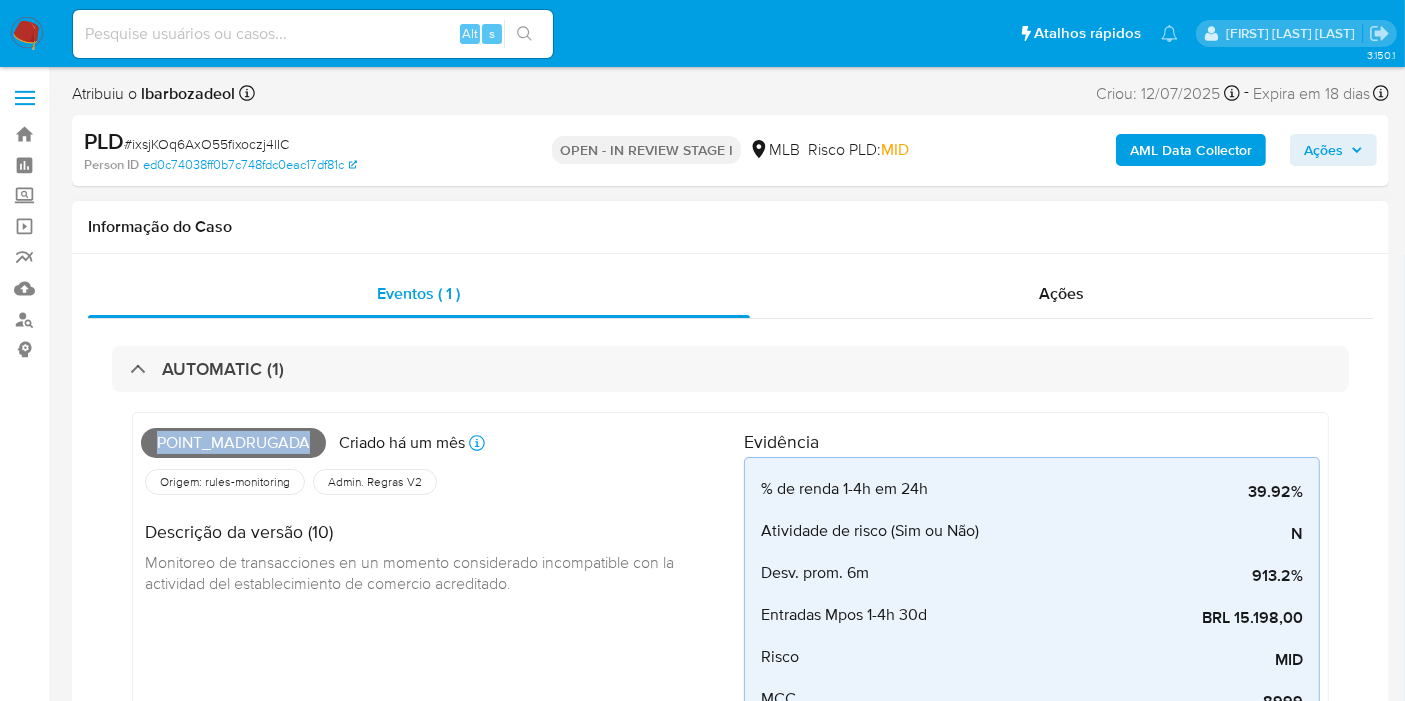 click on "Point_madrugada" at bounding box center (233, 443) 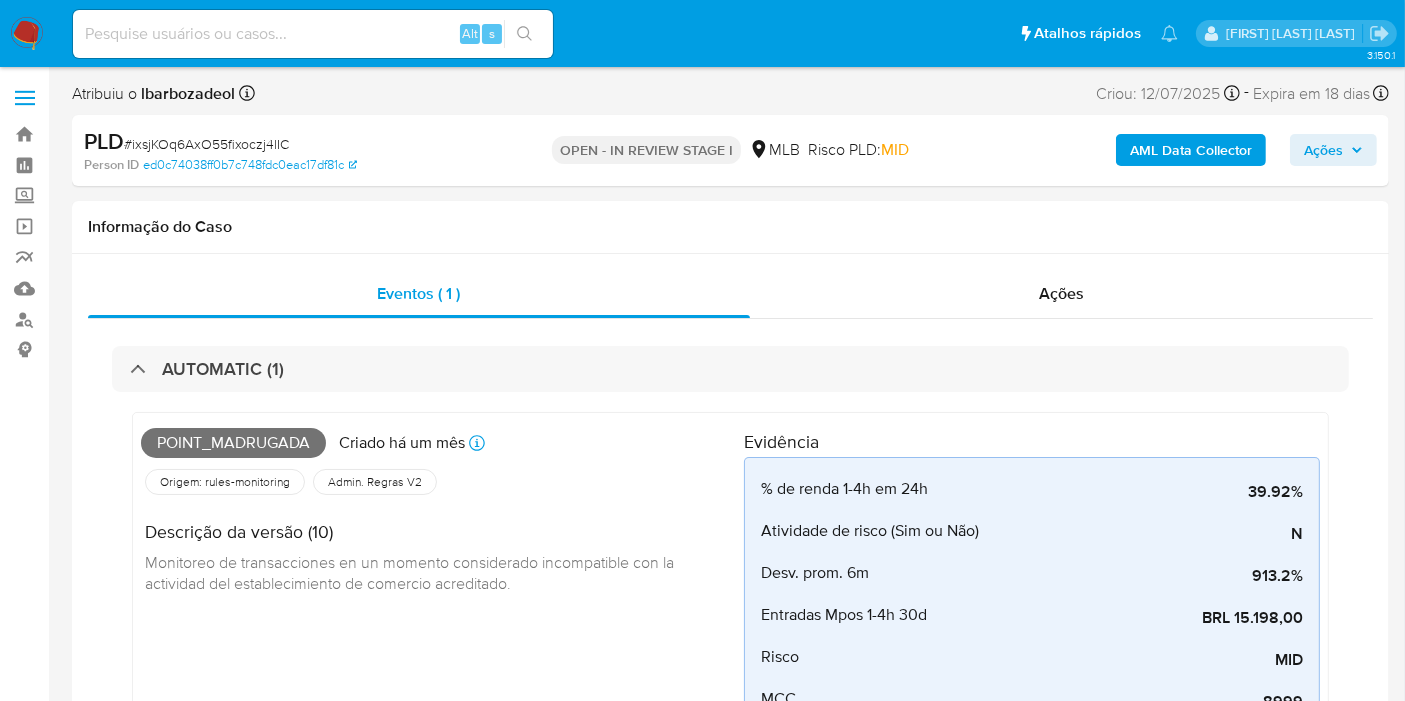 click on "PLD # ixsjKOq6AxO55fixoczj4lIC Person ID ed0c74038ff0b7c748fdc0eac17df81c OPEN - IN REVIEW STAGE I  MLB Risco PLD:  MID AML Data Collector Ações" at bounding box center [730, 150] 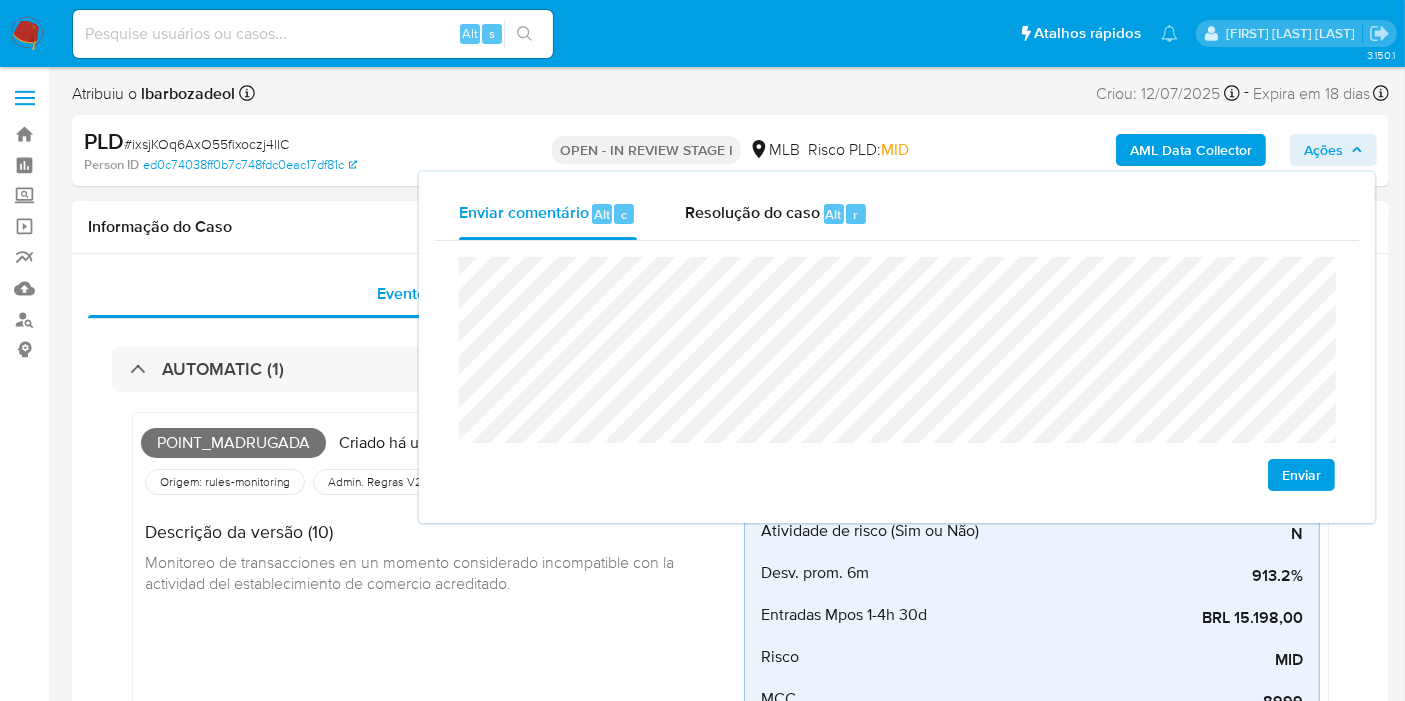 click on "Informação do Caso" at bounding box center (730, 227) 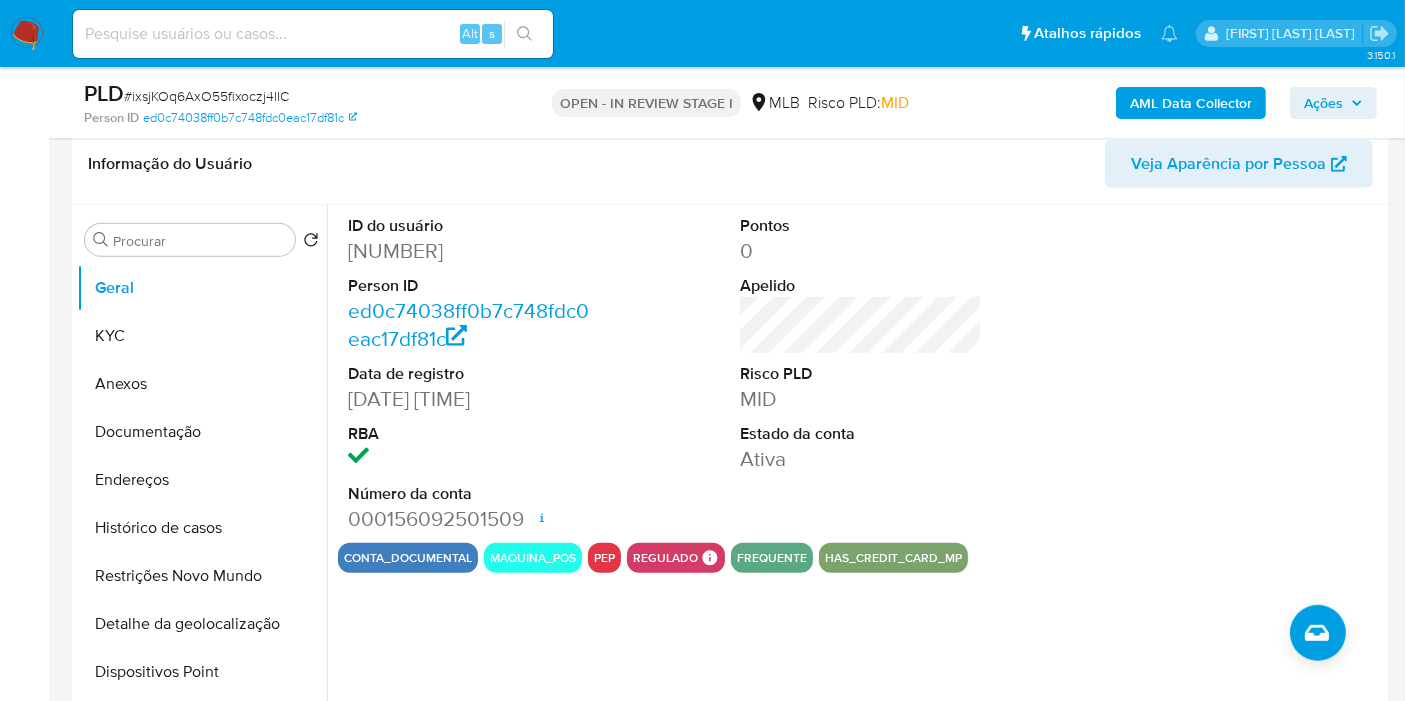 scroll, scrollTop: 1000, scrollLeft: 0, axis: vertical 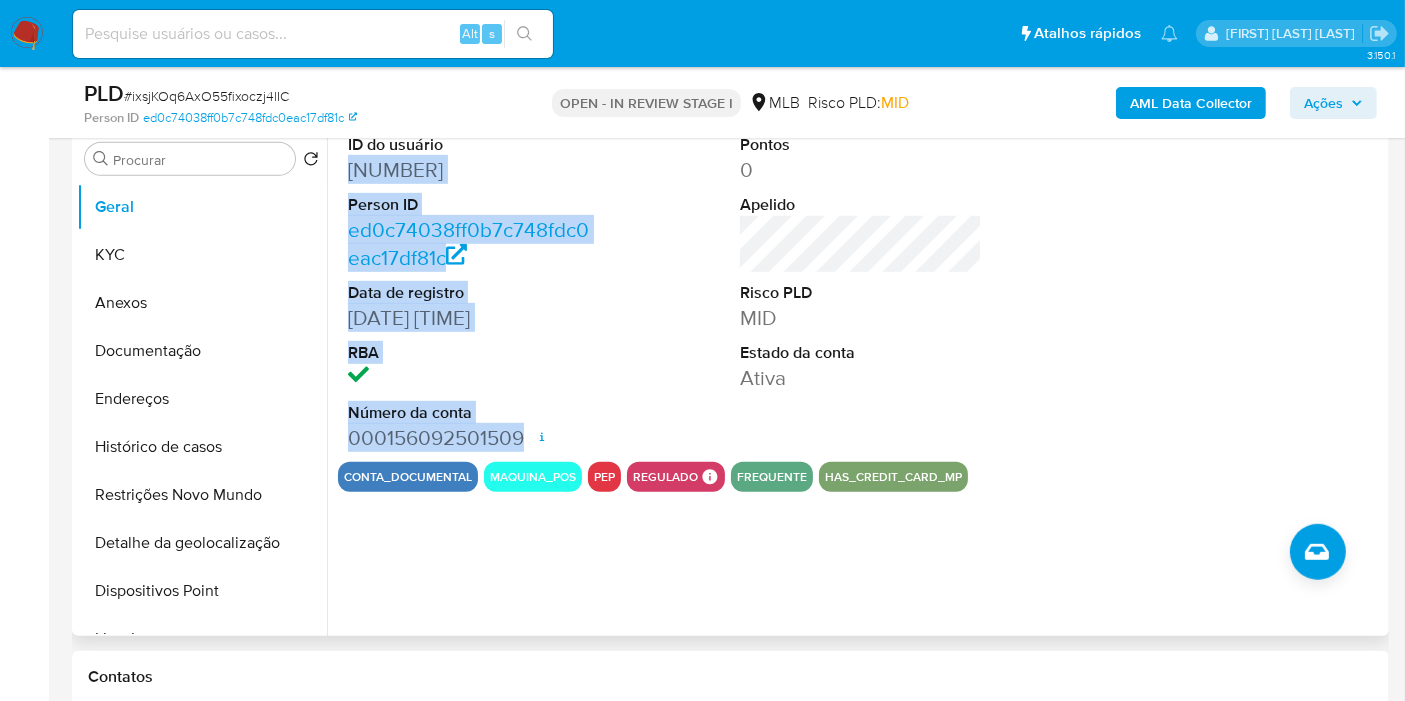 drag, startPoint x: 402, startPoint y: 201, endPoint x: 551, endPoint y: 429, distance: 272.36923 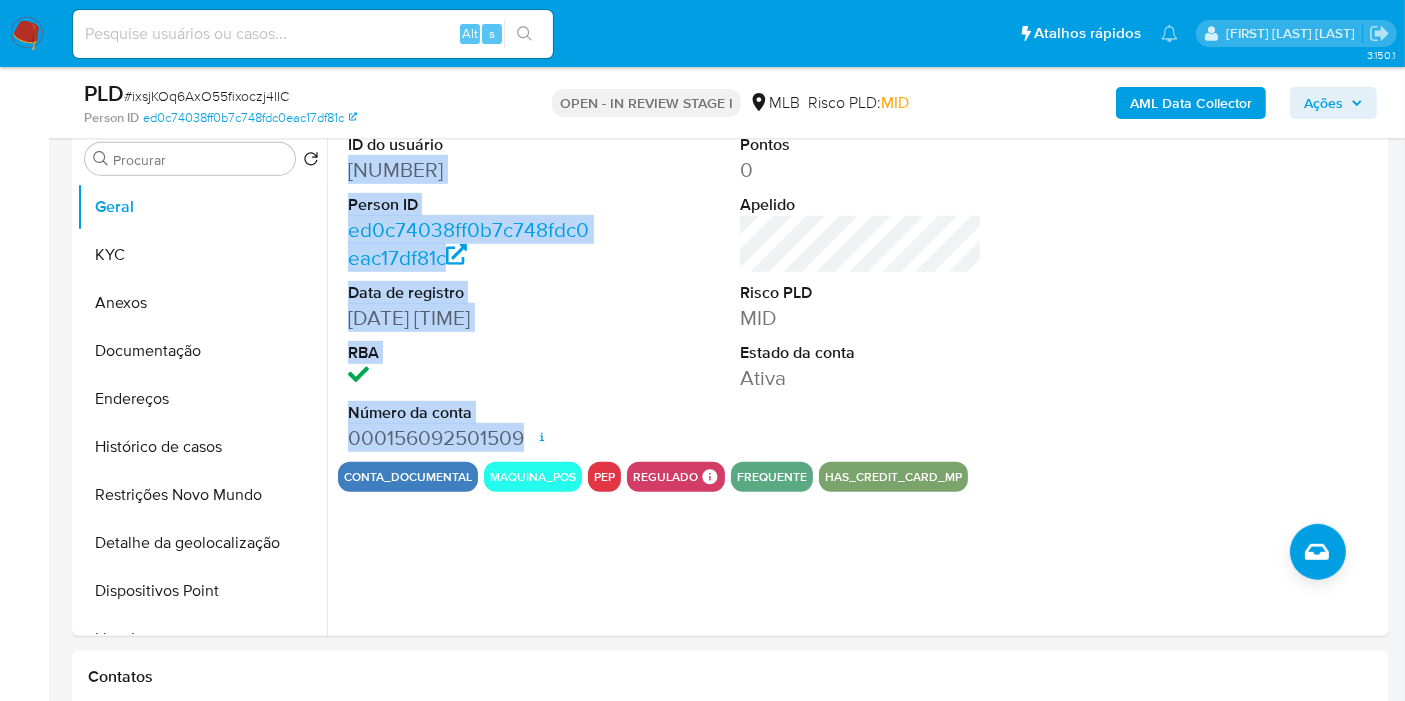 click on "Ações" at bounding box center (1323, 103) 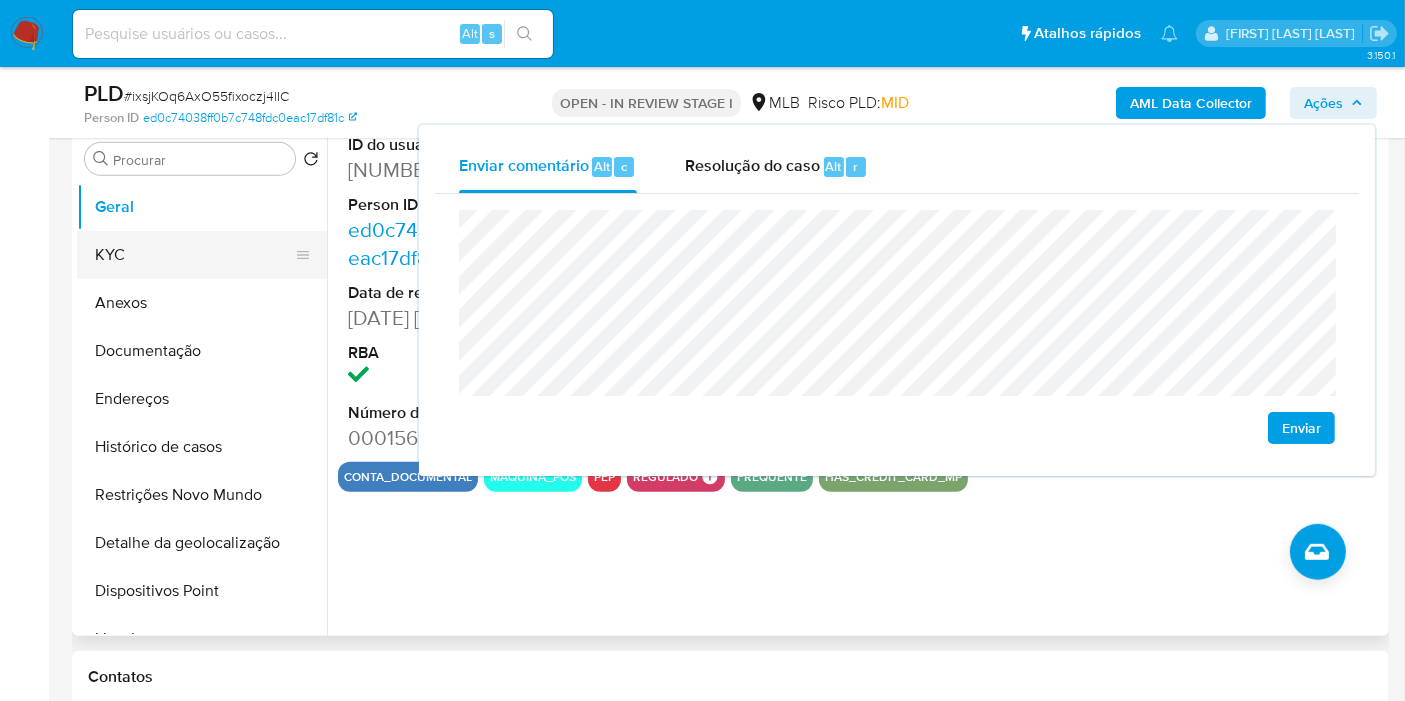 click on "KYC" at bounding box center (194, 255) 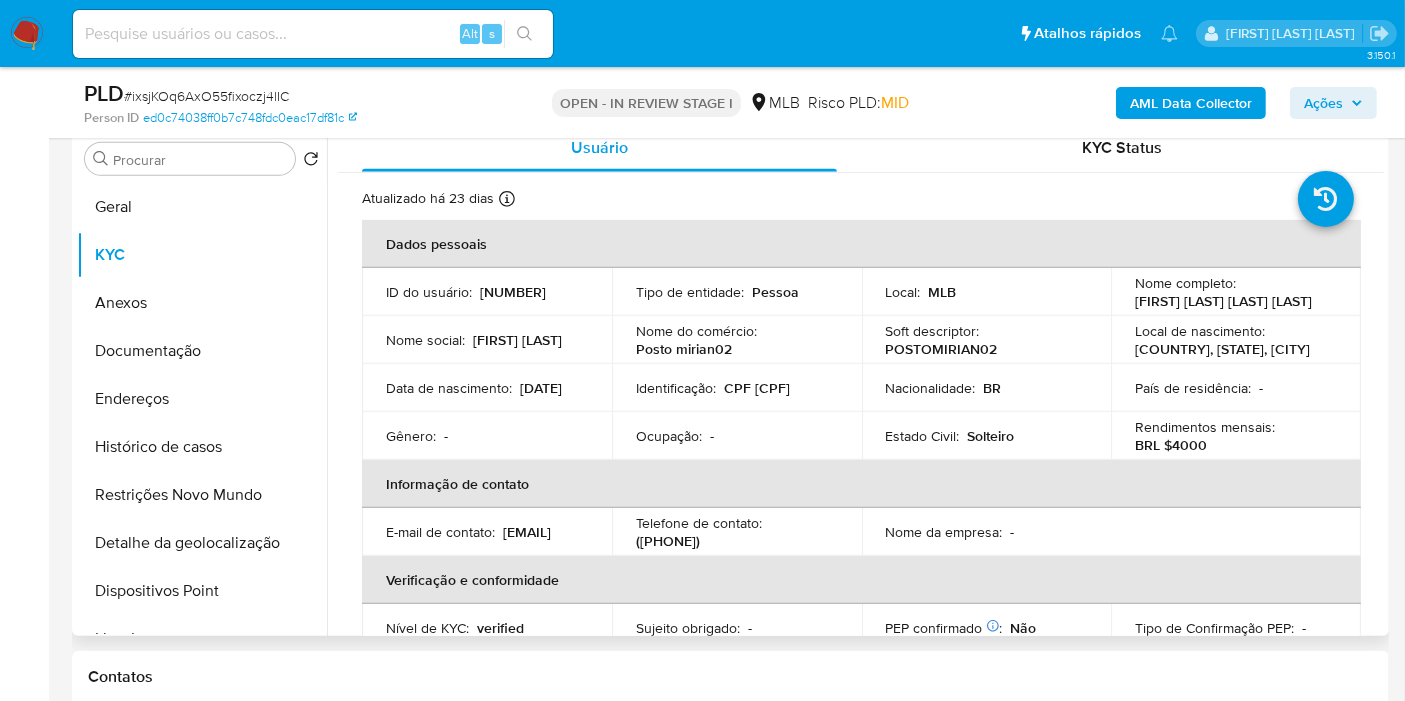 click on "CPF 01995629111" at bounding box center (757, 388) 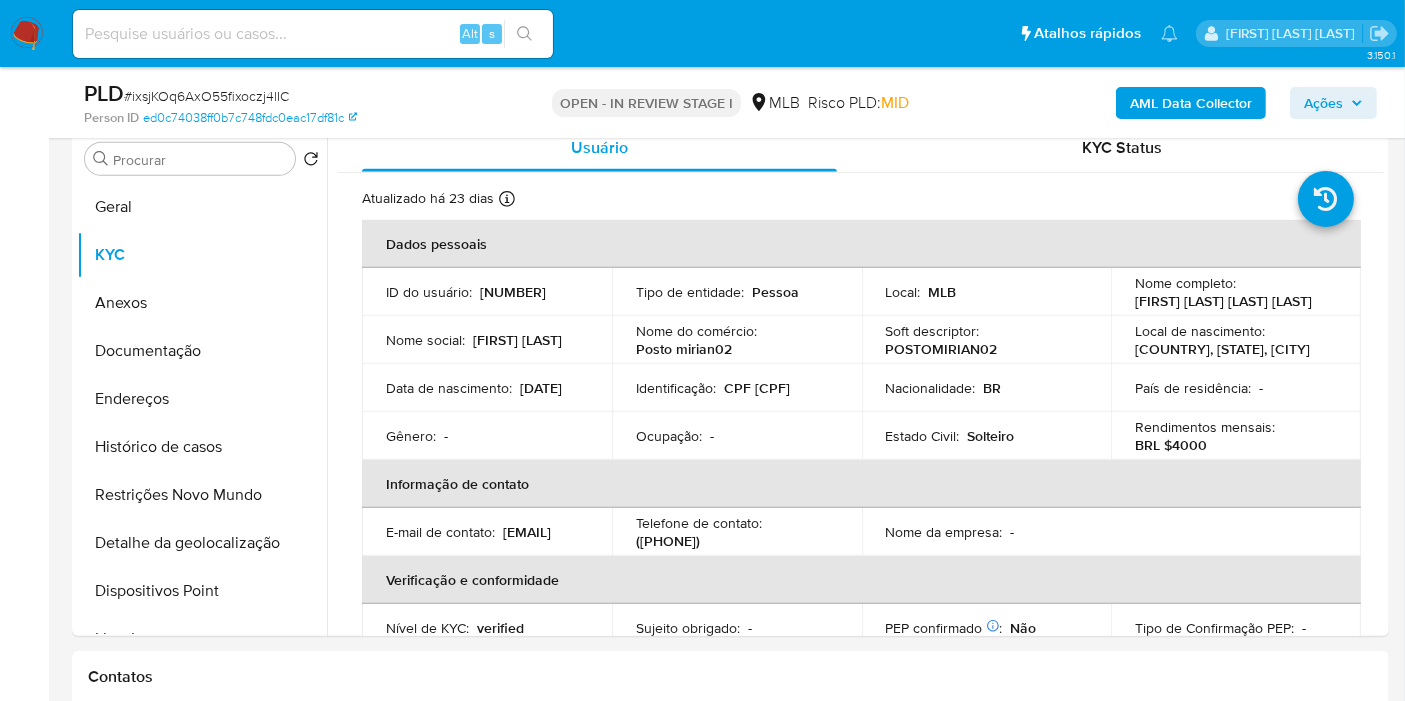 click on "Ações" at bounding box center [1323, 103] 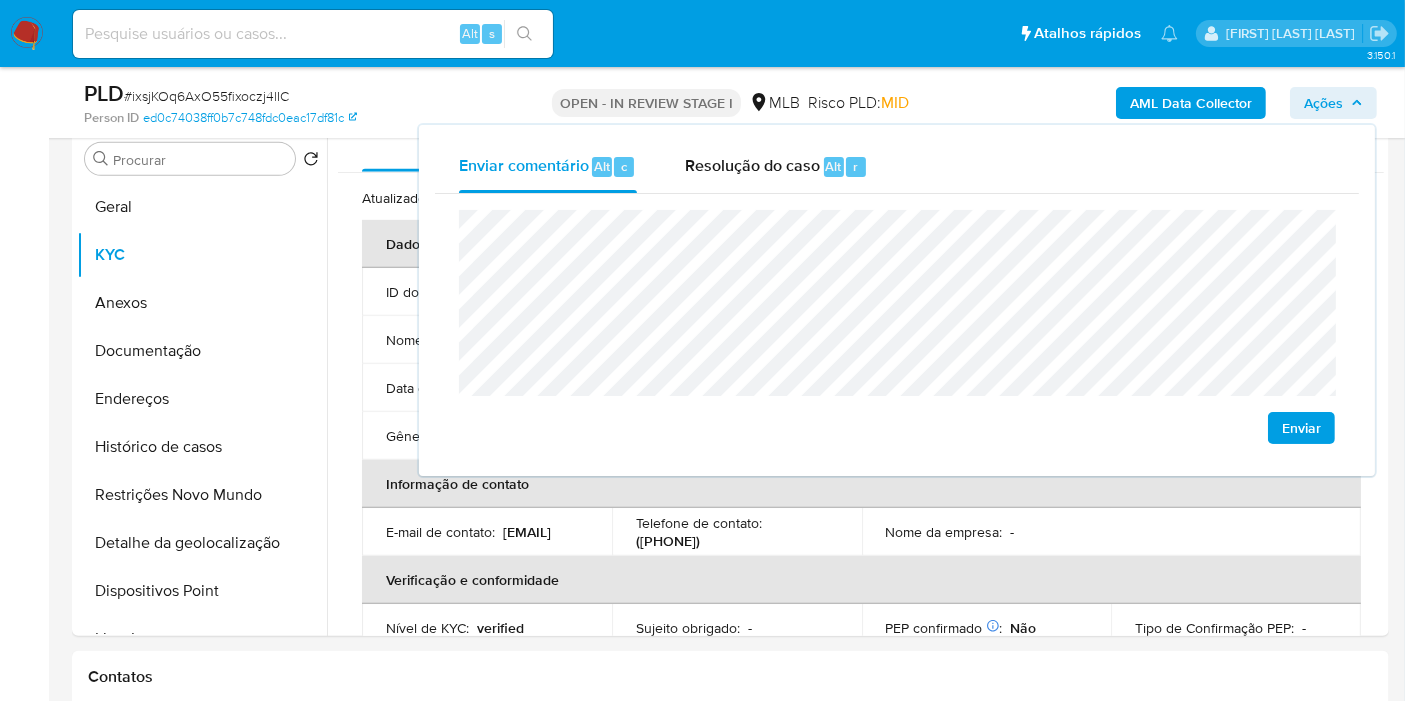 click on "Bandeja Painel Screening Pesquisa em Listas Watchlist Ferramentas Operações em massa relatórios Mulan Localizador de pessoas Consolidado" at bounding box center (24, 1274) 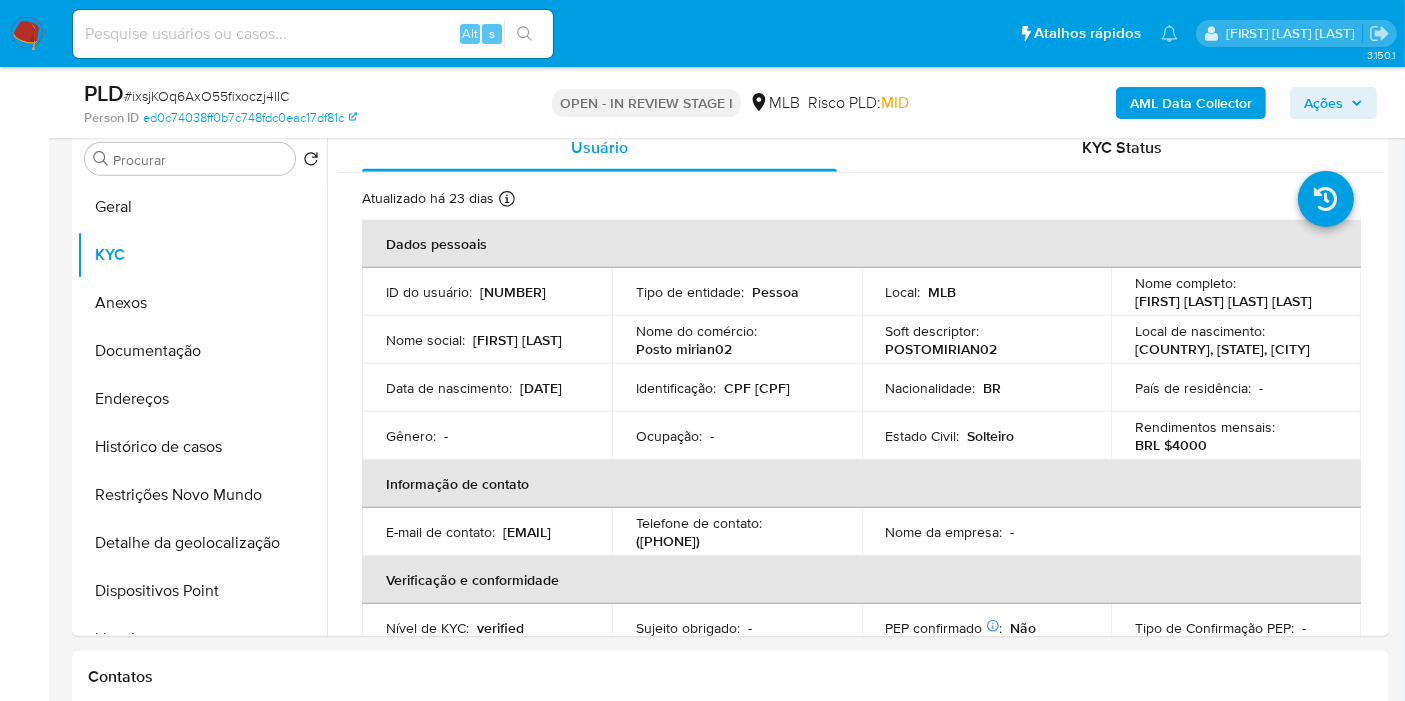 click on "Ações" at bounding box center [1323, 103] 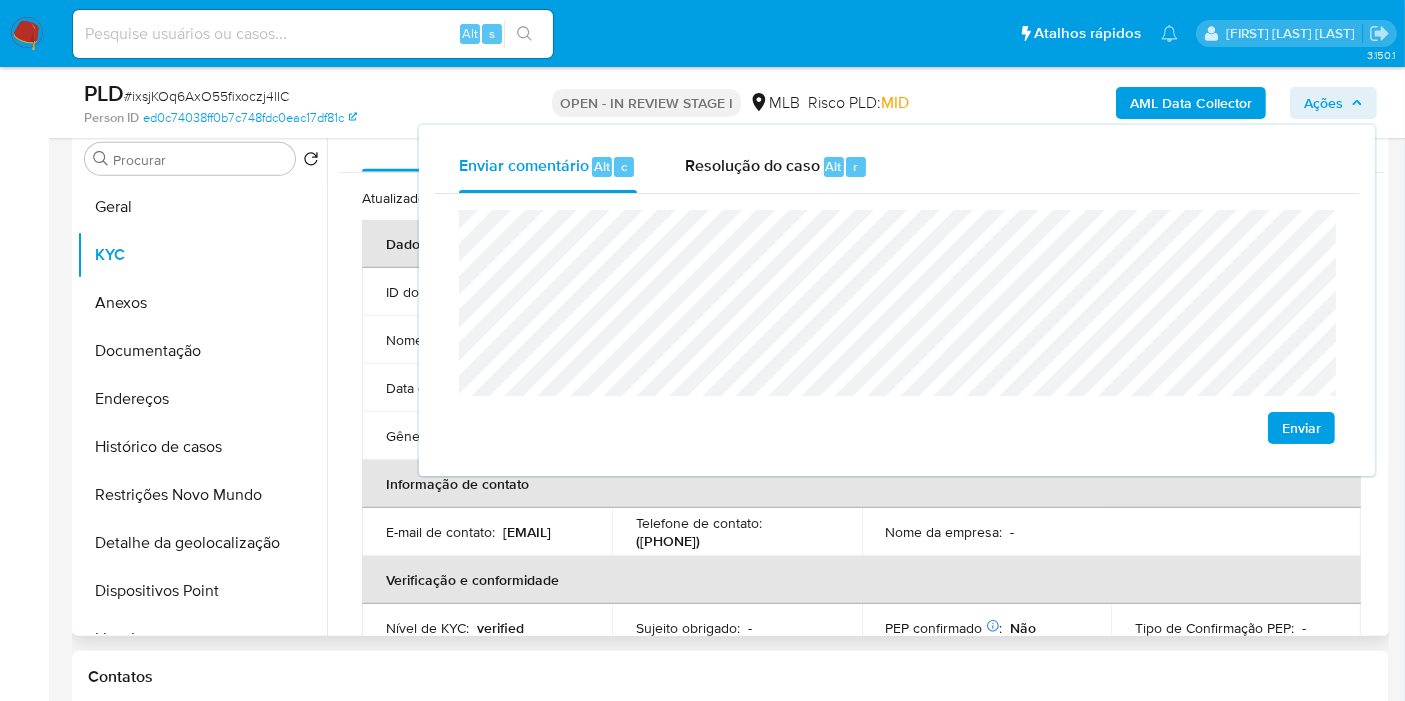 click on "Atualizado há 23 dias   Criado: 01/09/2021 17:06:11 Atualizado: 15/07/2025 12:19:10 Dados pessoais   ID do usuário :    817238857   Tipo de entidade :    Pessoa   Local :    MLB   Nome completo :    Julia Aparecida Ferreira Antunes   Nome social :    Julia aparecida   Nome do comércio :    Posto mirian02   Soft descriptor :    POSTOMIRIAN02   Local de nascimento :    BR, RO, Vilhena   Data de nascimento :    29/04/2000   Identificação :    CPF 01995629111   Nacionalidade :    BR   País de residência :    -   Gênero :    -   Ocupação :    -   Estado Civil :    Solteiro   Rendimentos mensais :    BRL $4000 Informação de contato   E-mail de contato :    juliaferreiraantunes369@gmail.com   Telefone de contato :    (69) 992214600   Nome da empresa :    - Verificação e conformidade   Nível de KYC :    verified   Sujeito obrigado :    -   PEP confirmado   Obtido de listas internas :    Não   Tipo de Confirmação PEP :    - Dados transacionais   Fundos recorrentes :    -   : -" at bounding box center (861, 859) 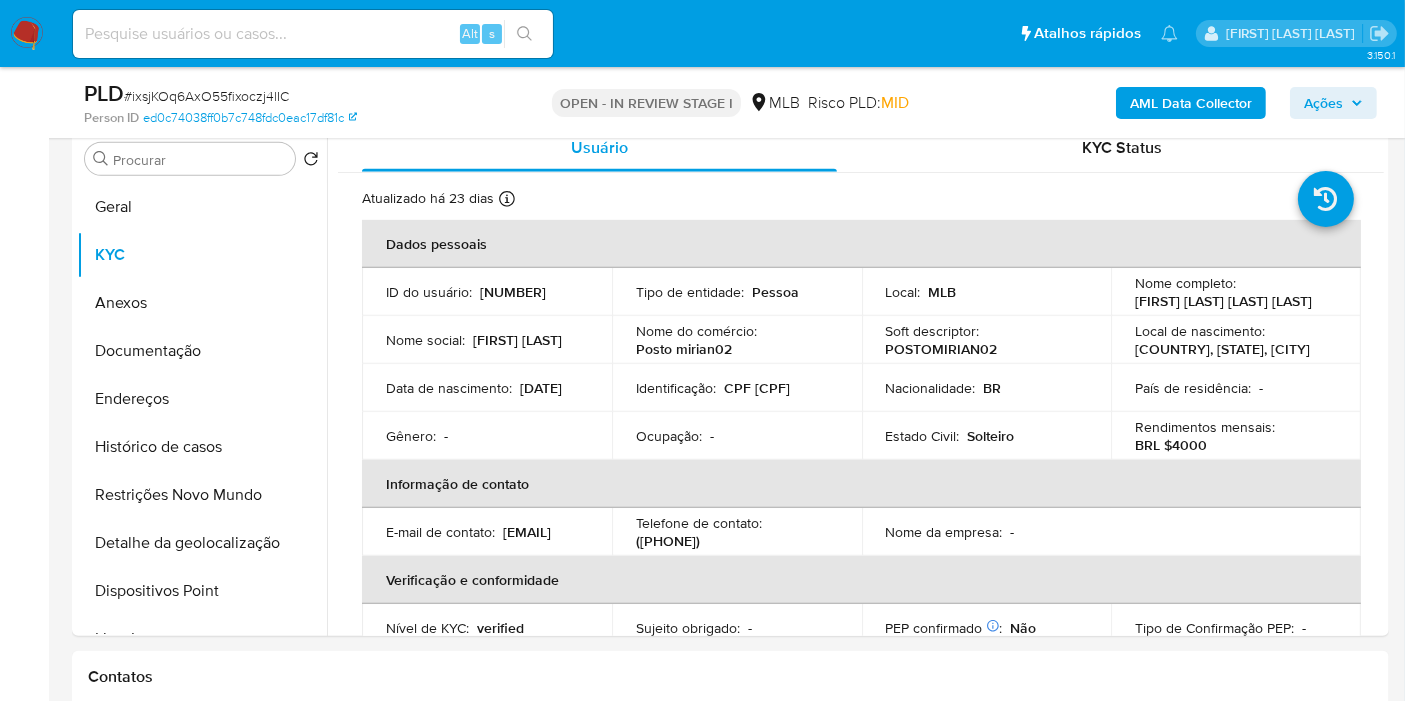 click on "AML Data Collector" at bounding box center [1191, 103] 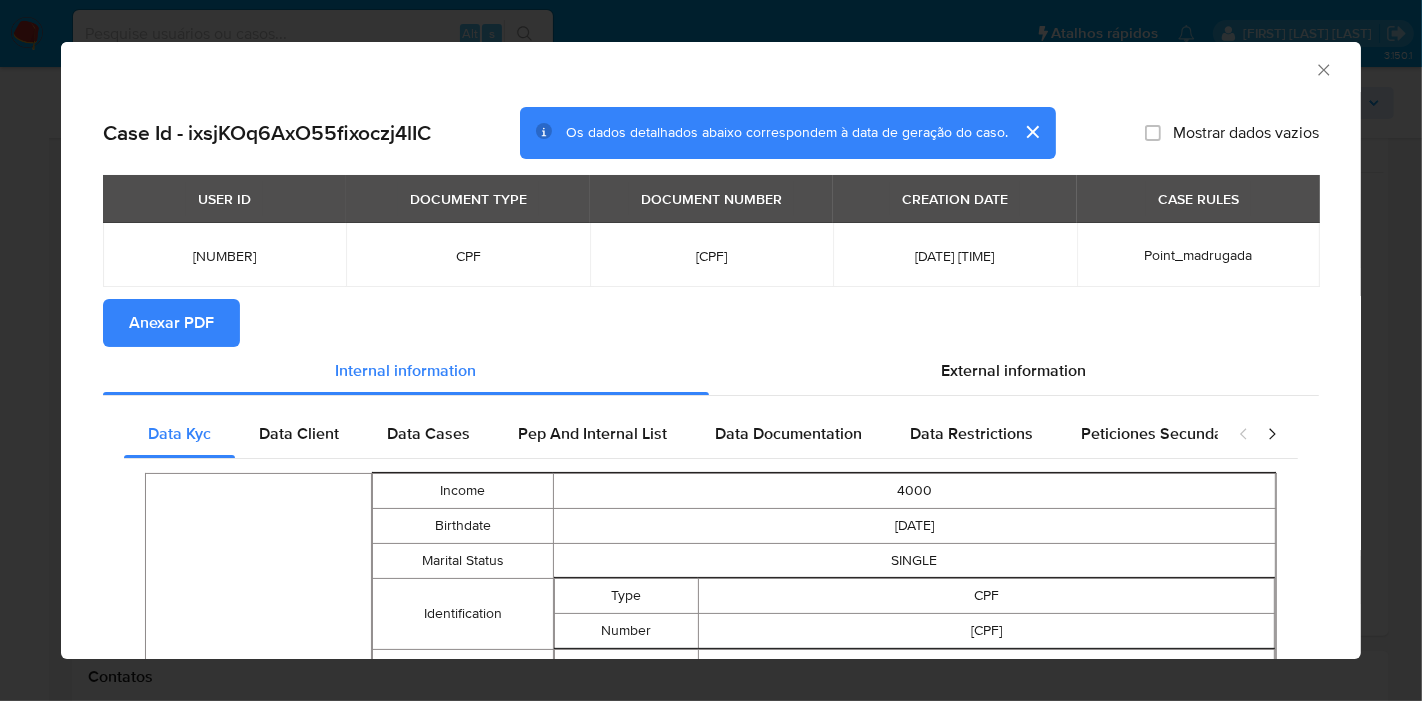 click on "Anexar PDF" at bounding box center [171, 323] 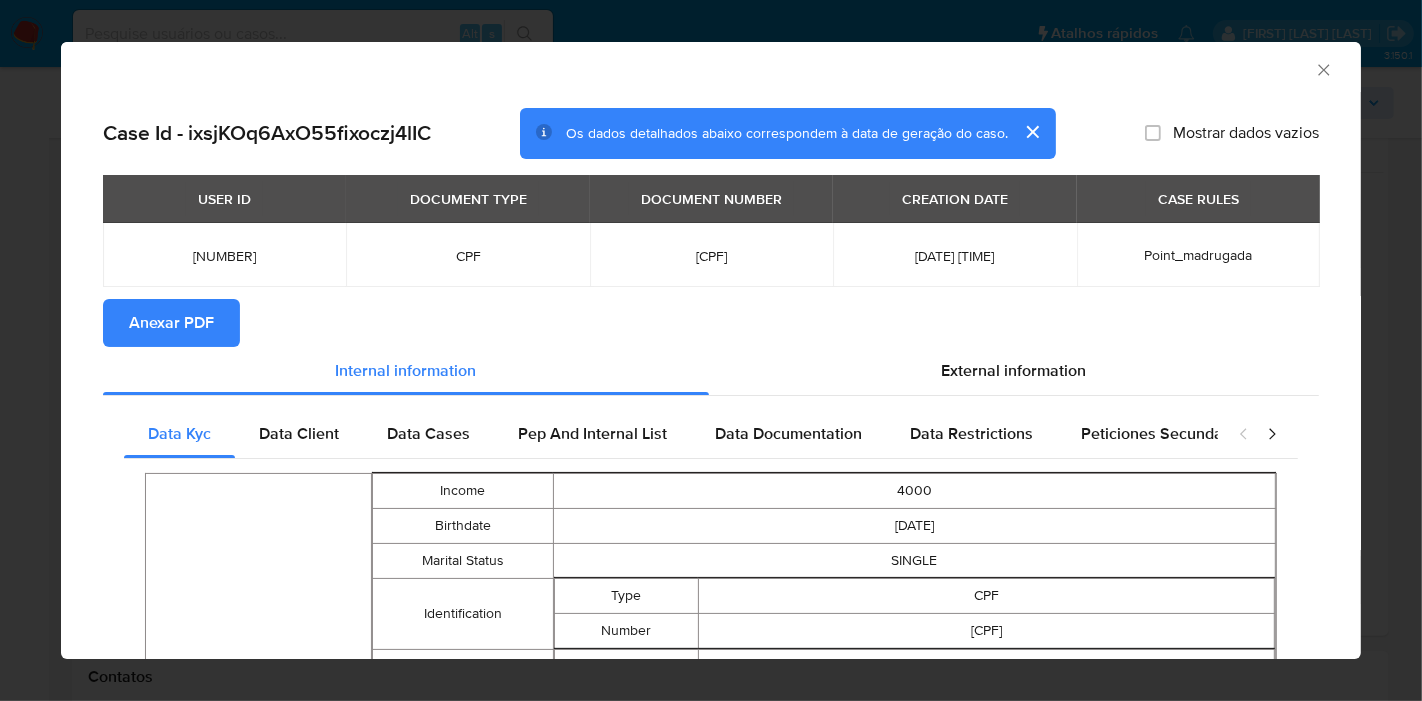 click 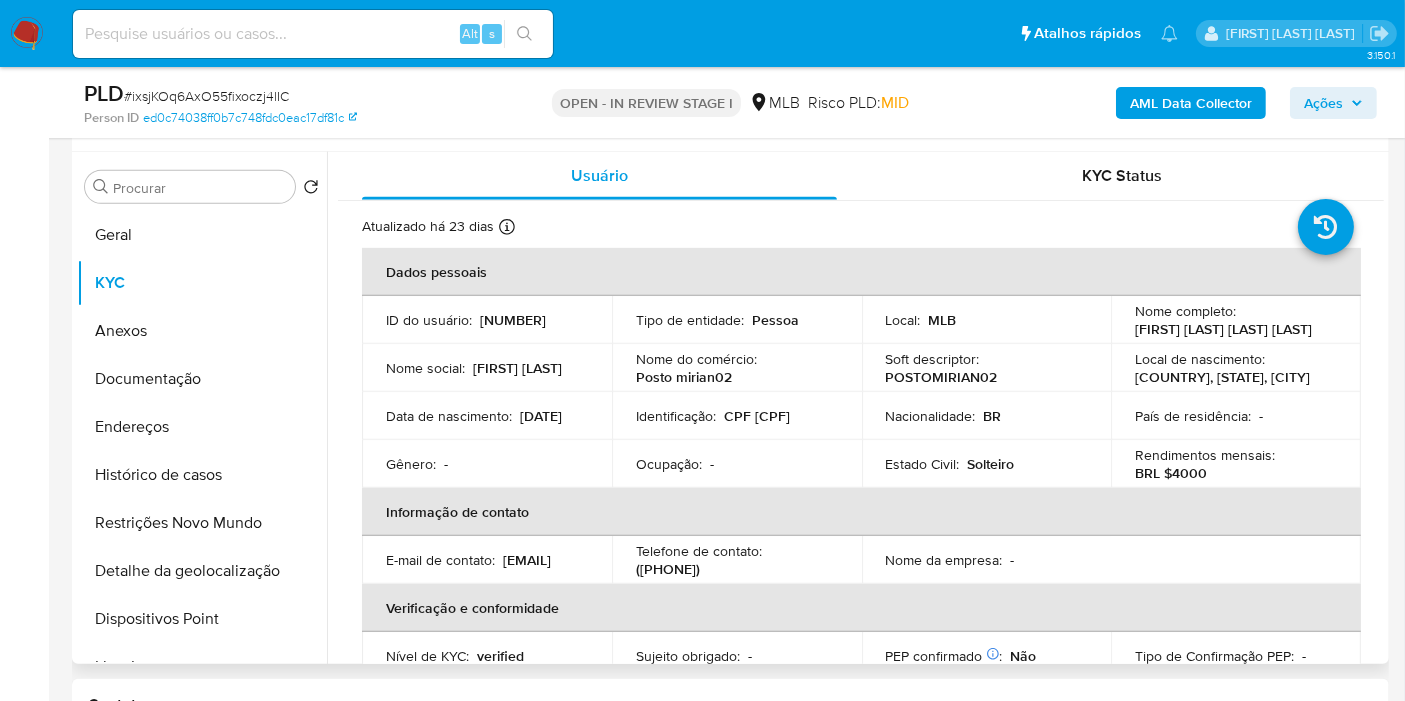 scroll, scrollTop: 951, scrollLeft: 0, axis: vertical 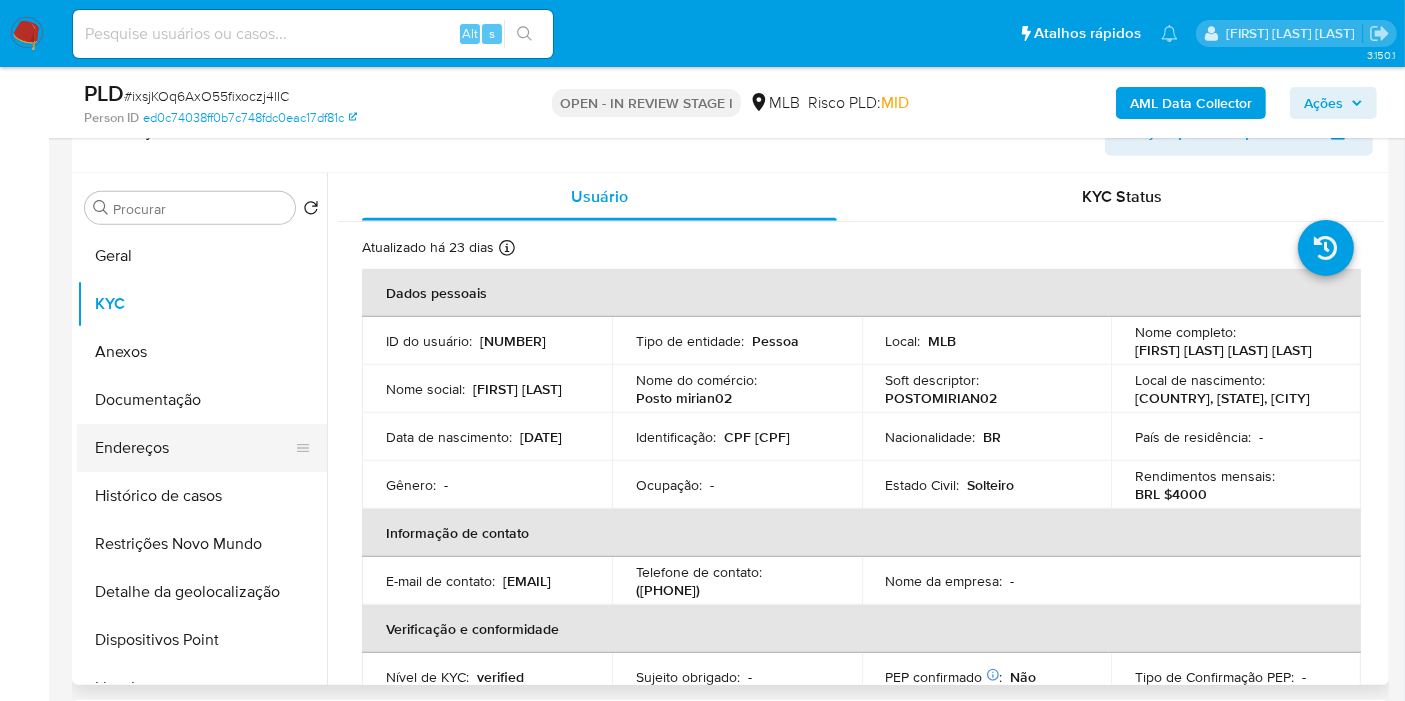 click on "Endereços" at bounding box center [194, 448] 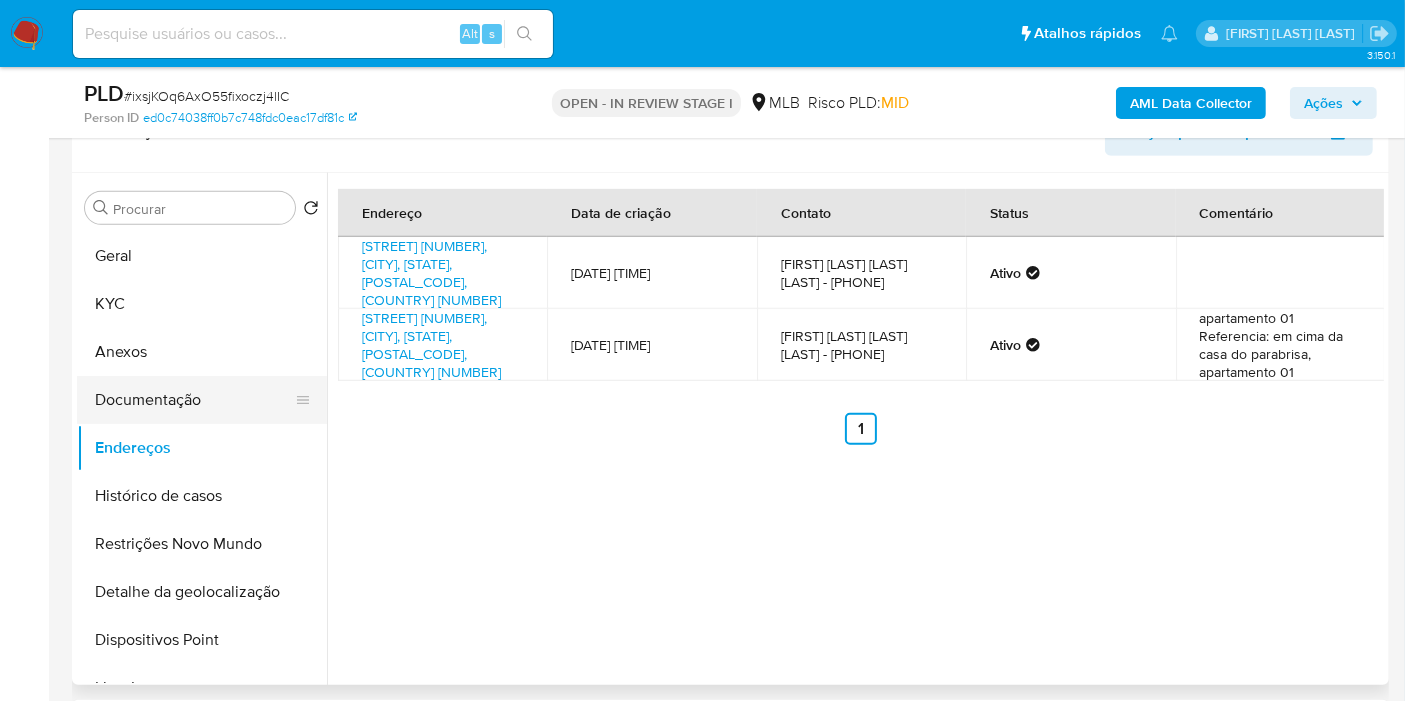 click on "Documentação" at bounding box center (194, 400) 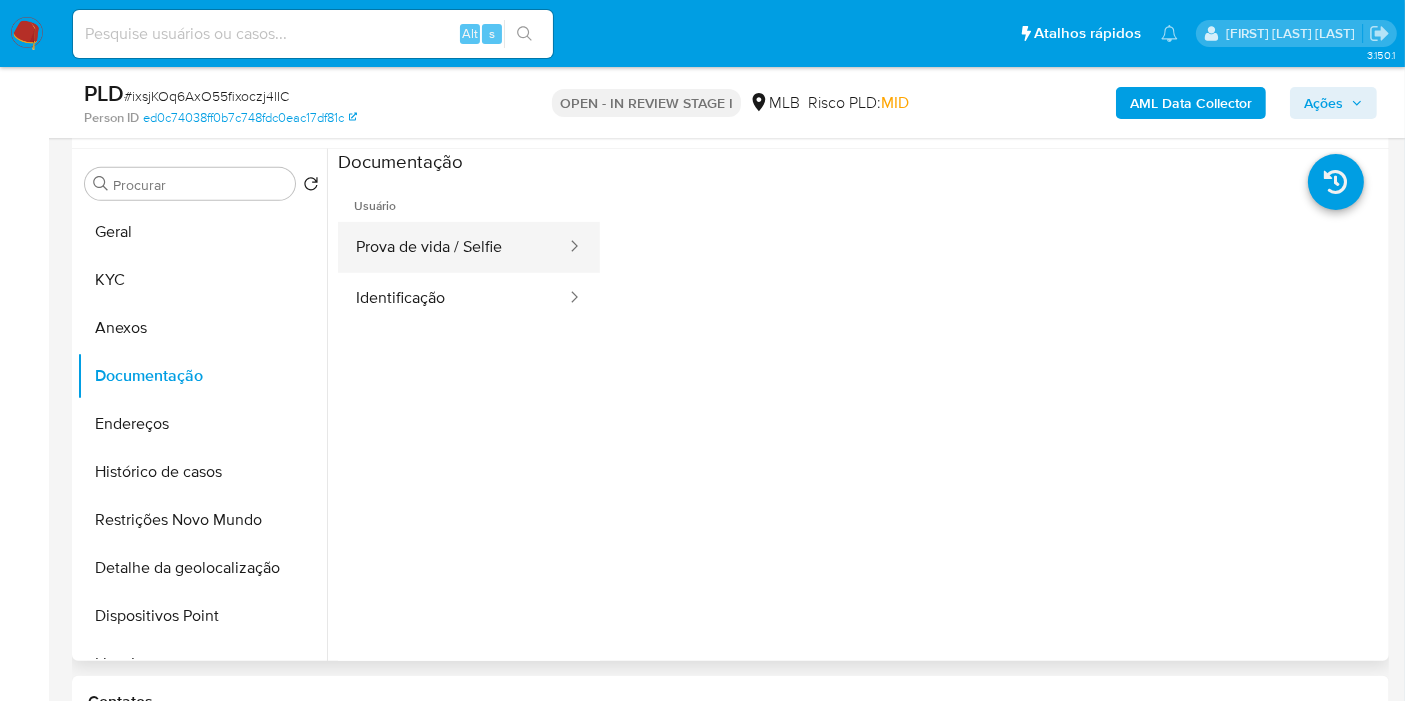 click on "Prova de vida / Selfie" at bounding box center [453, 247] 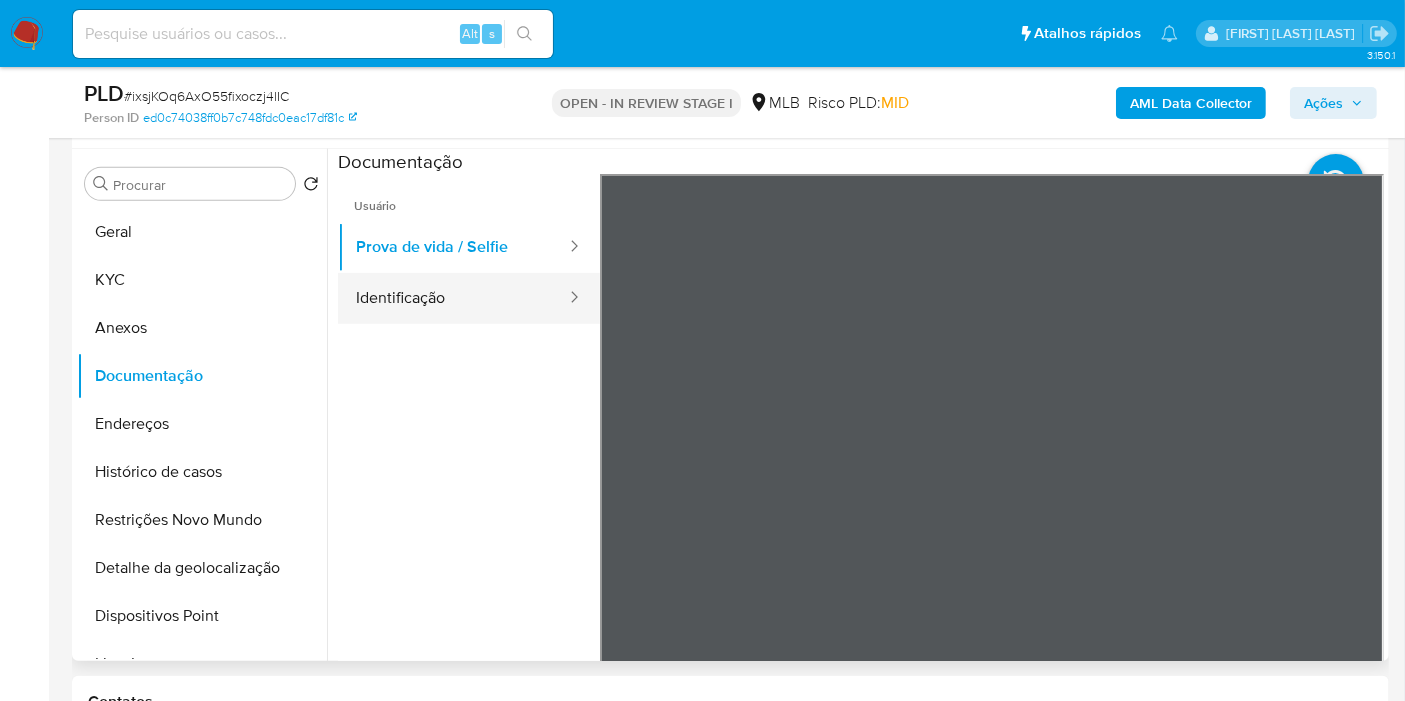 click on "Identificação" at bounding box center [453, 298] 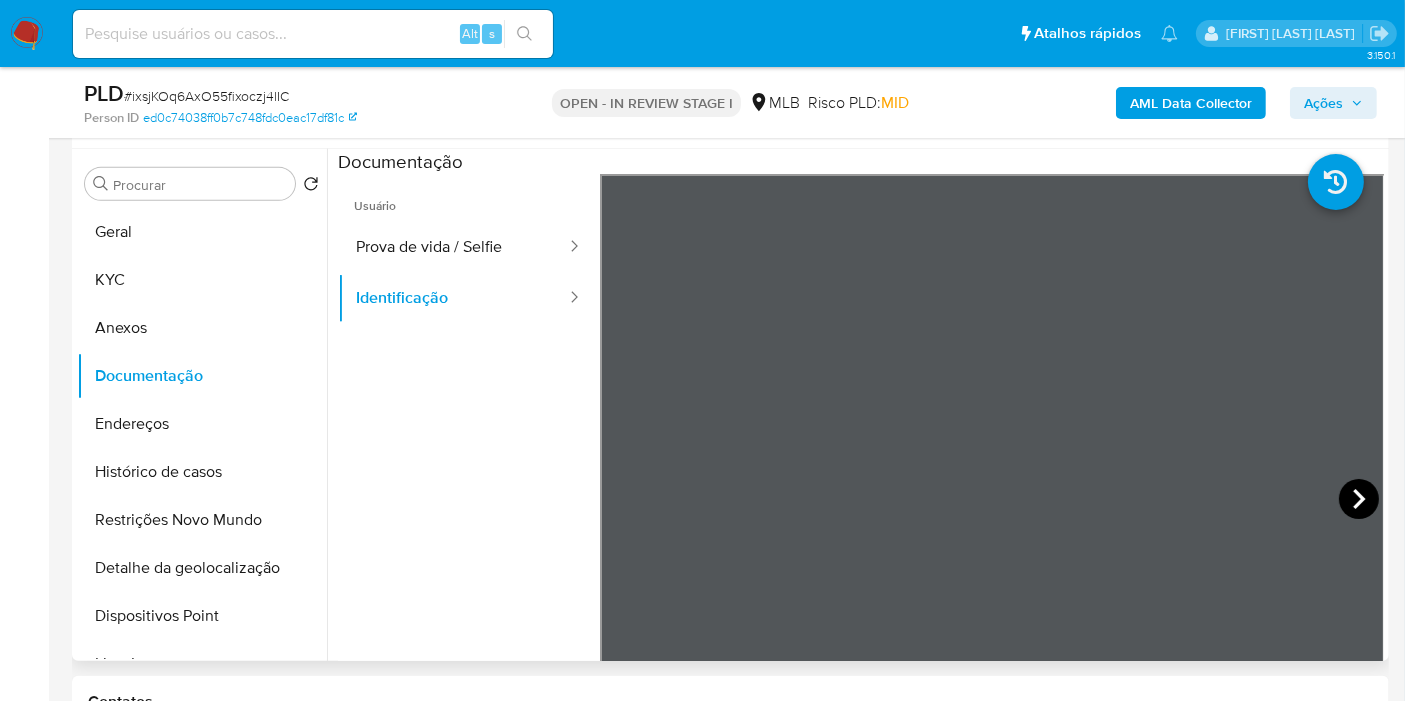 click 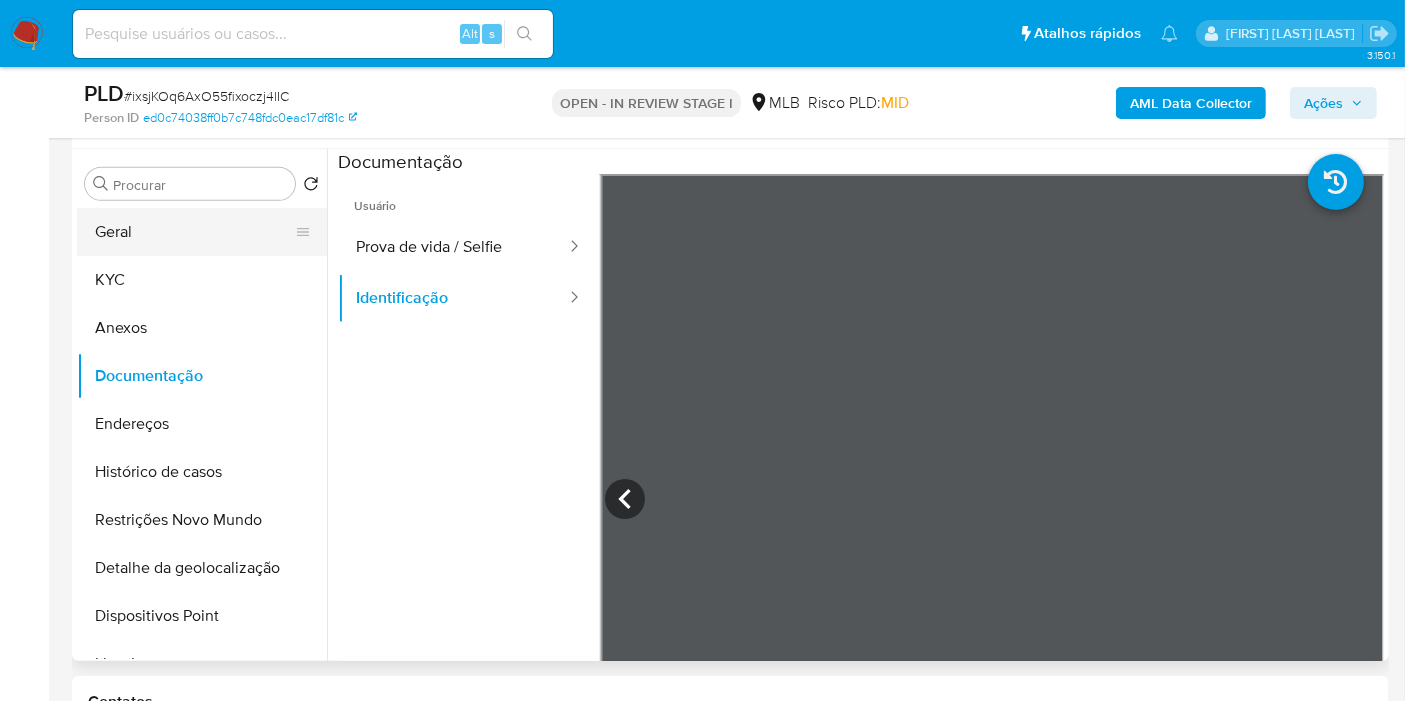click on "Geral" at bounding box center (194, 232) 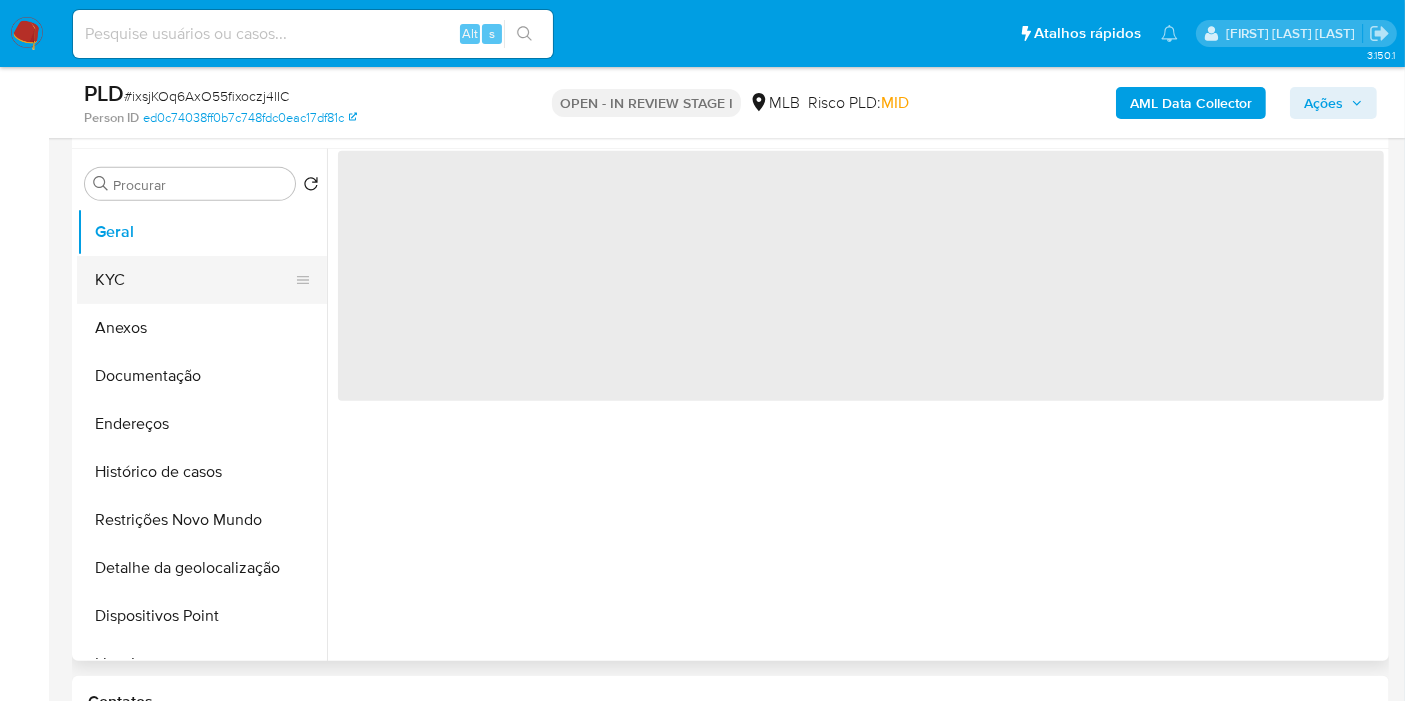 click on "KYC" at bounding box center [194, 280] 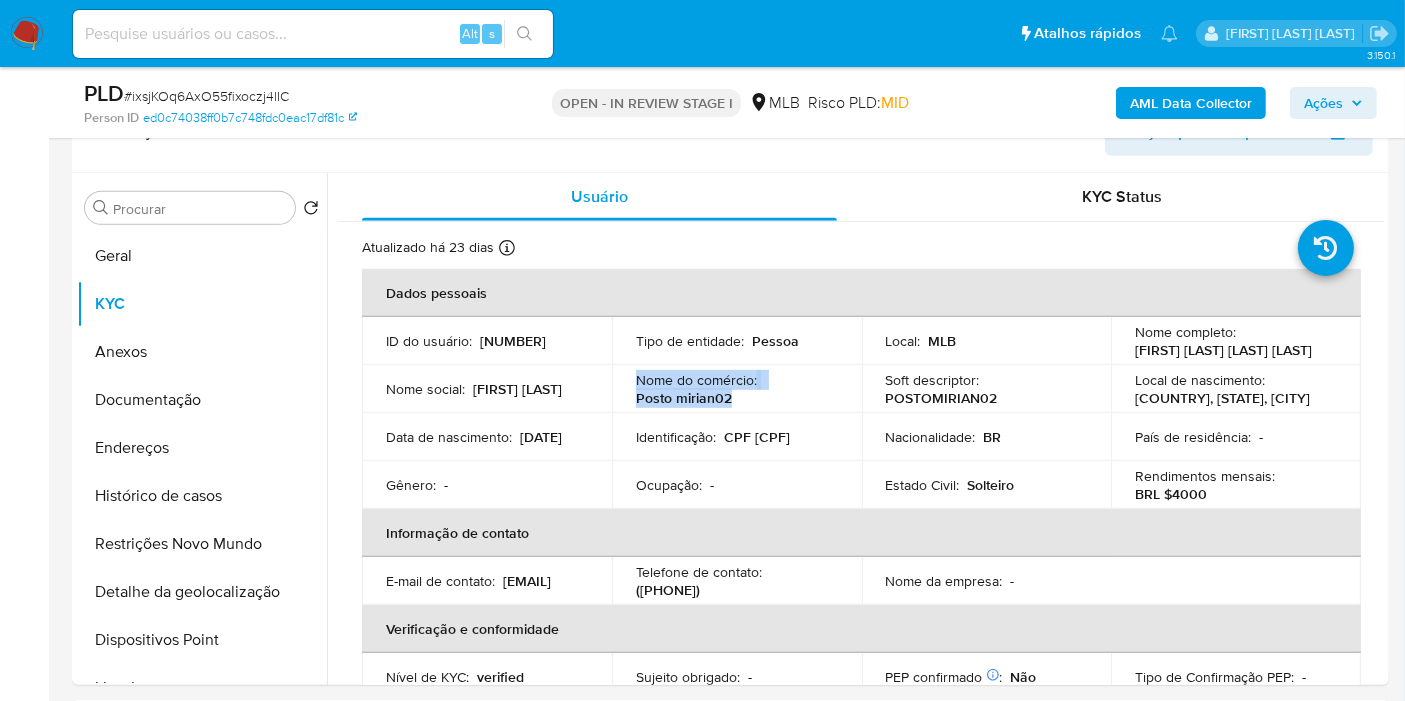 drag, startPoint x: 738, startPoint y: 403, endPoint x: 637, endPoint y: 385, distance: 102.59142 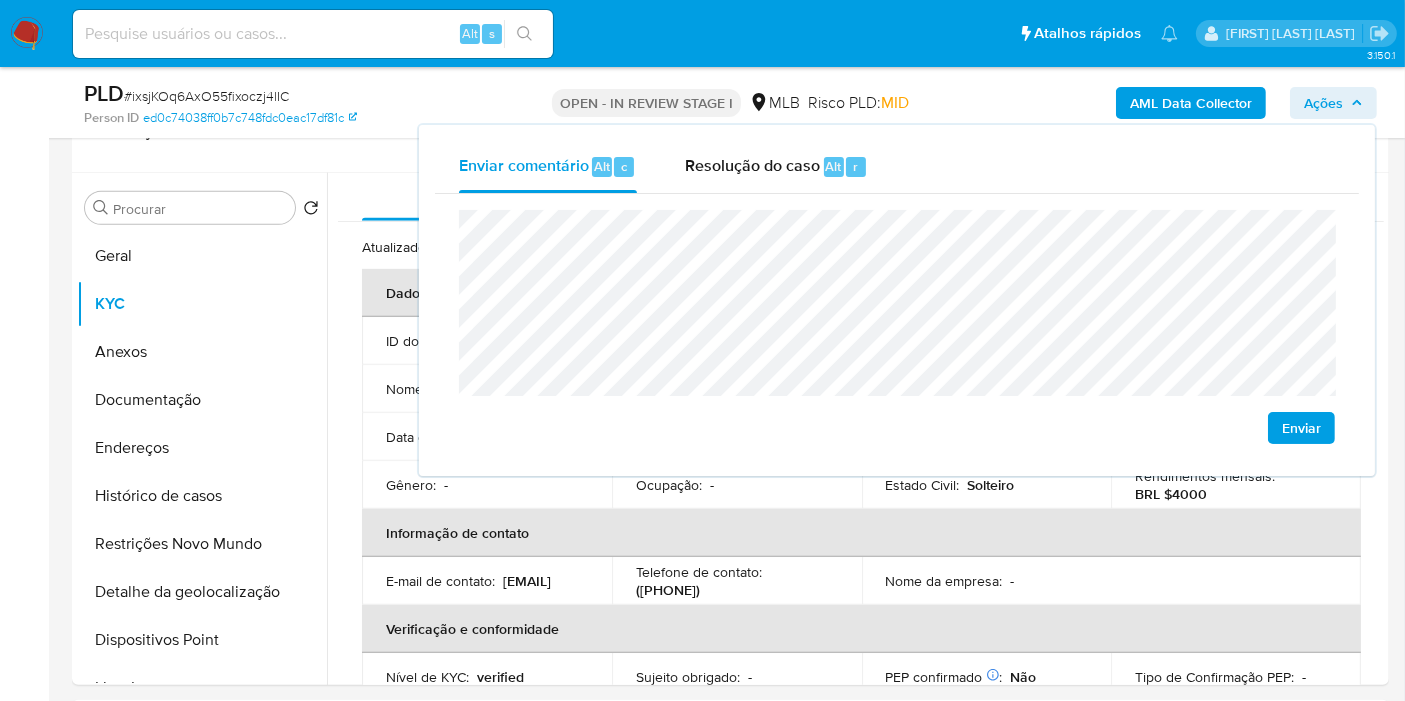 click on "Cuiabá" 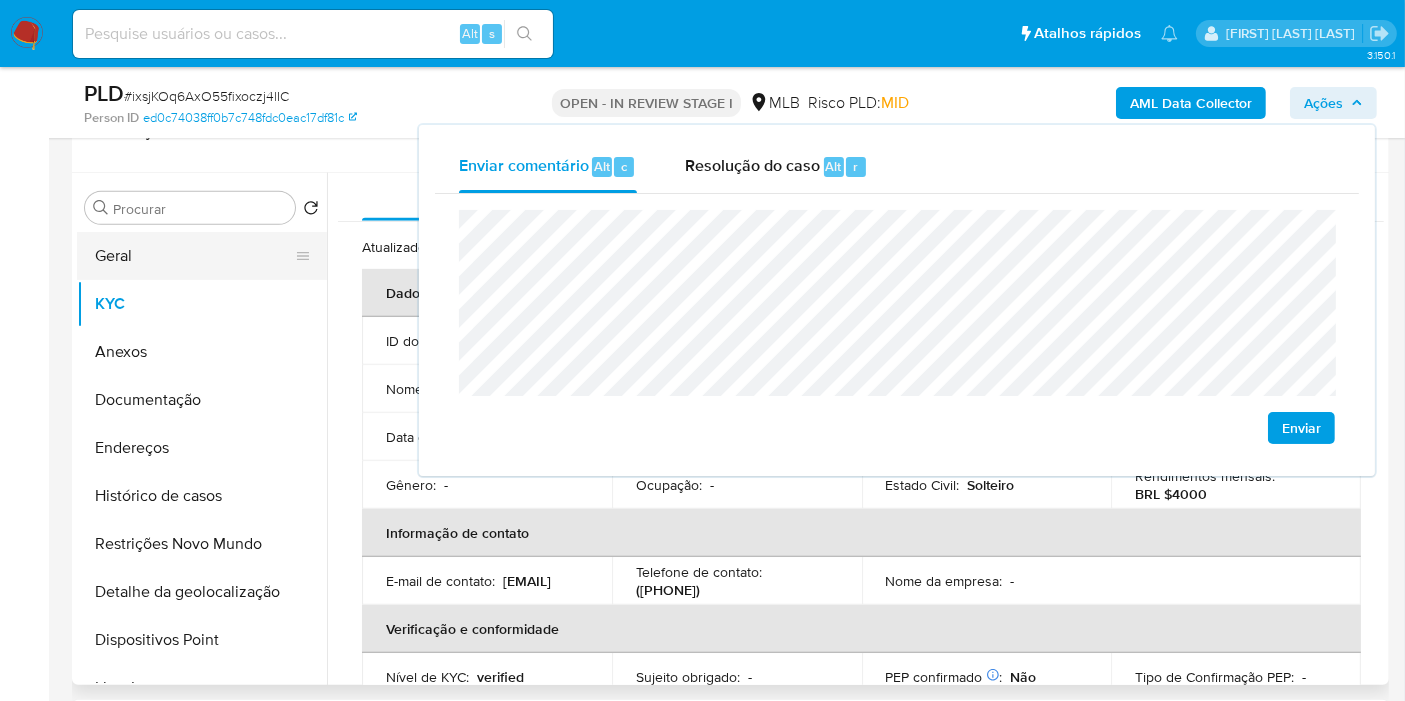 click on "Geral" at bounding box center [194, 256] 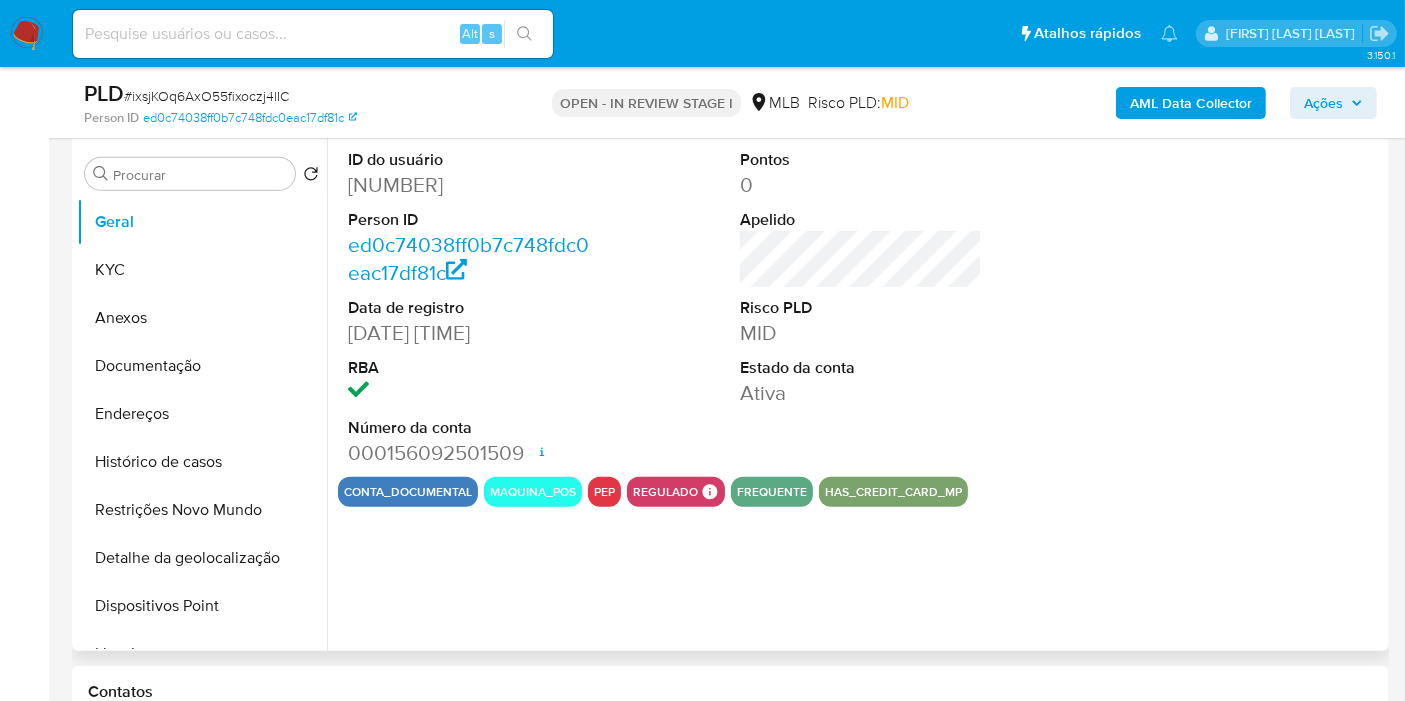 scroll, scrollTop: 951, scrollLeft: 0, axis: vertical 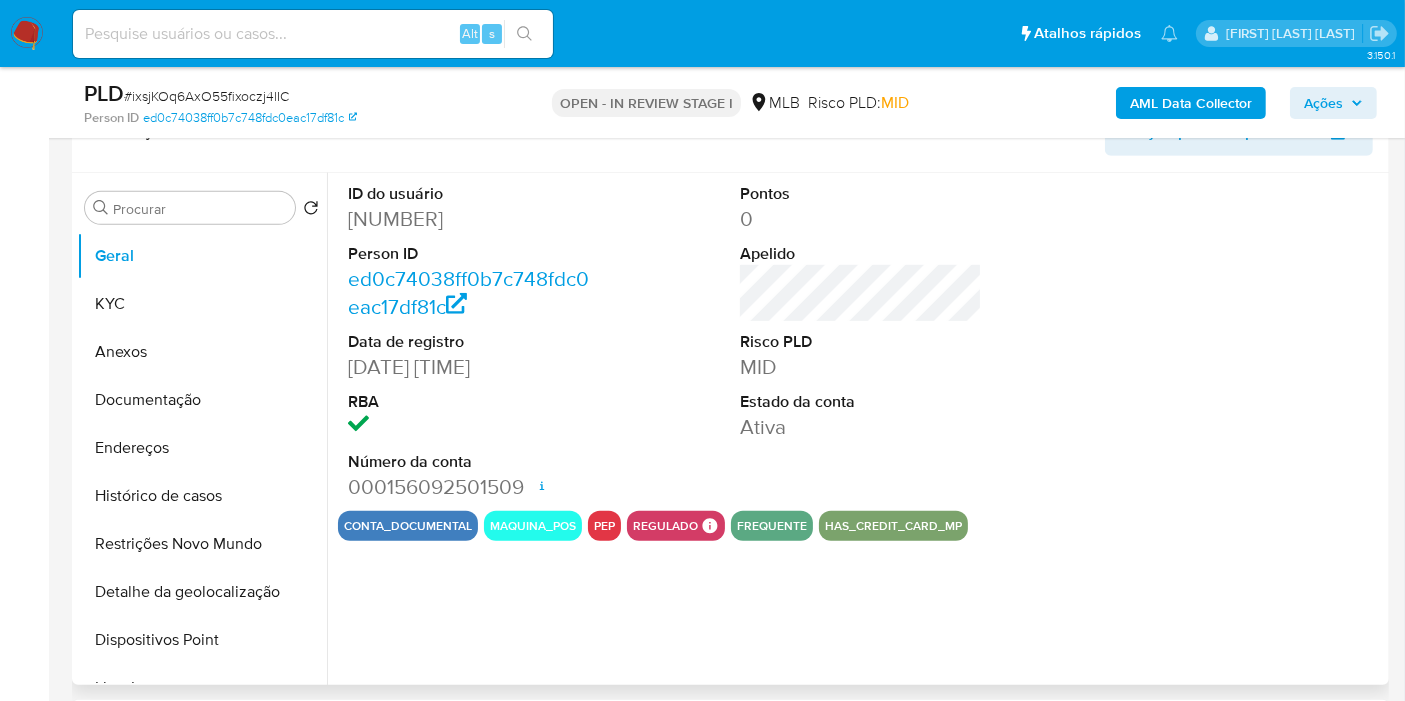 type 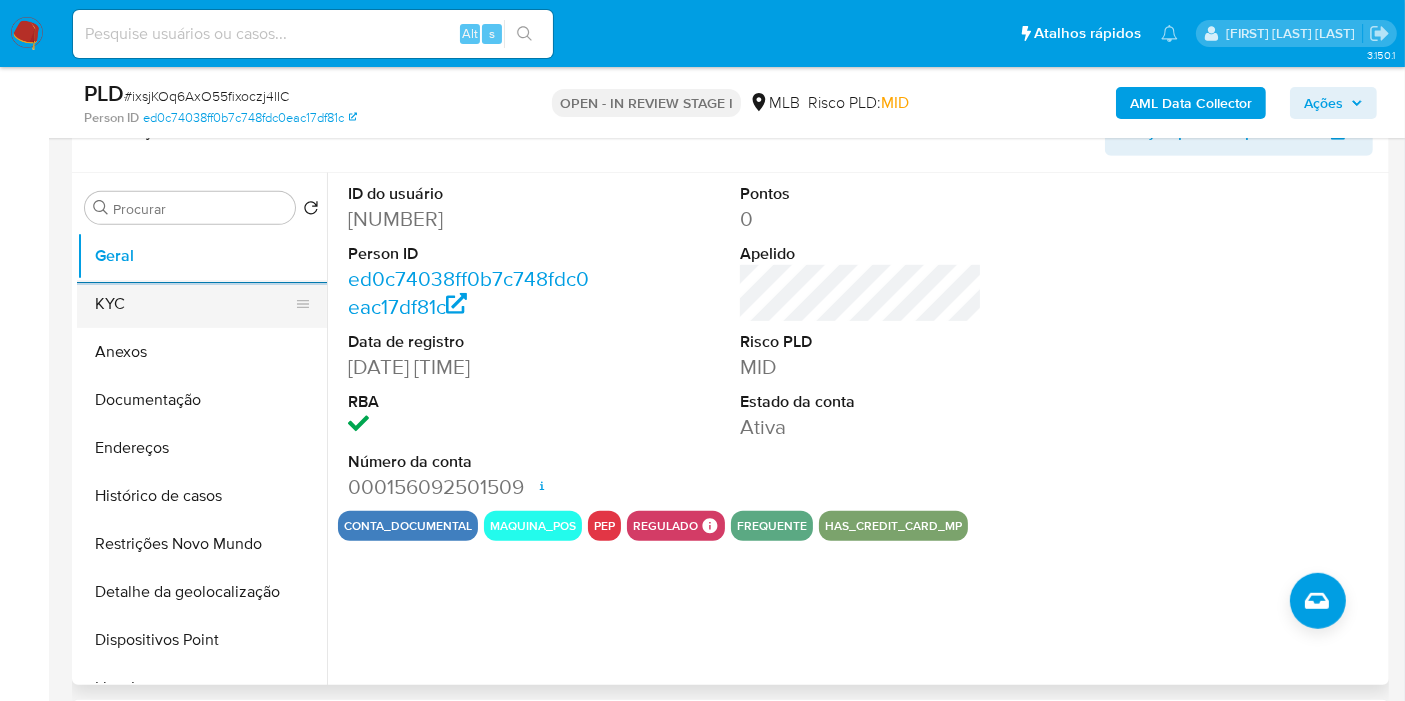 click on "KYC" at bounding box center (194, 304) 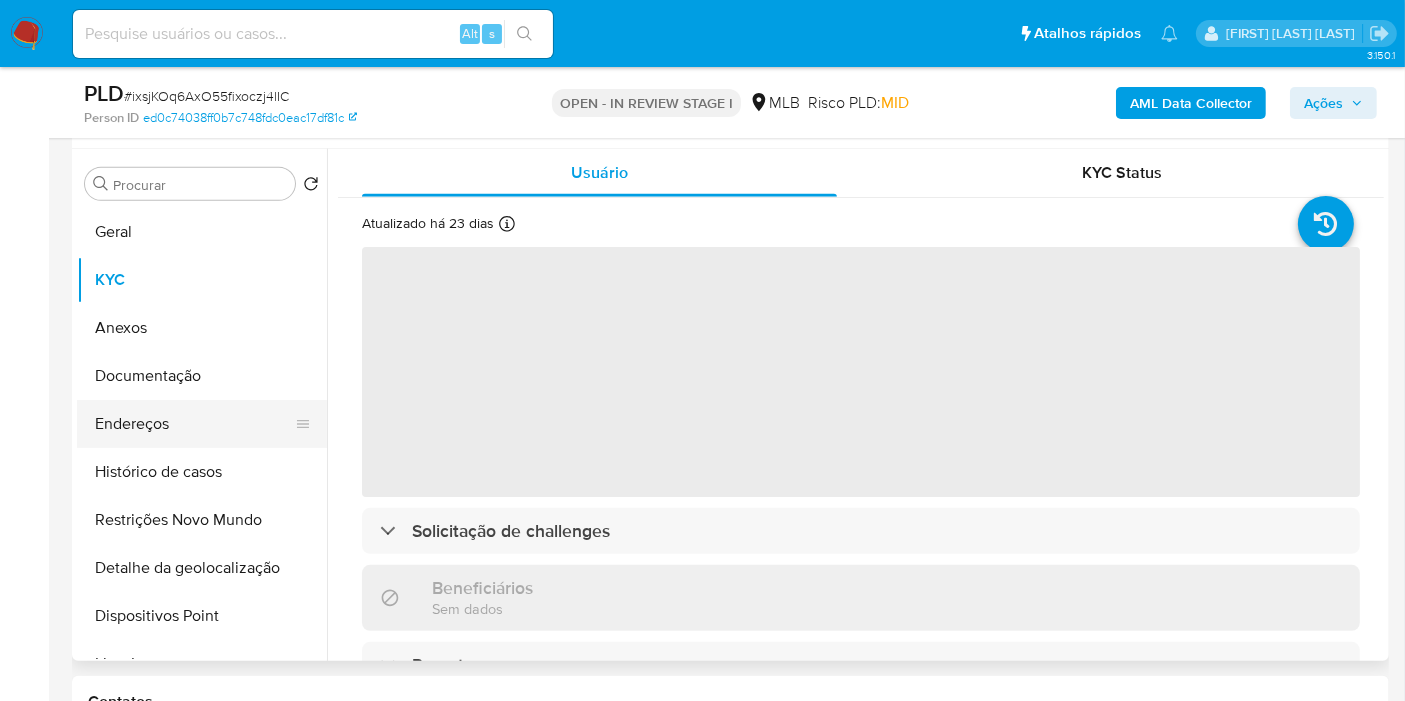 click on "Endereços" at bounding box center (194, 424) 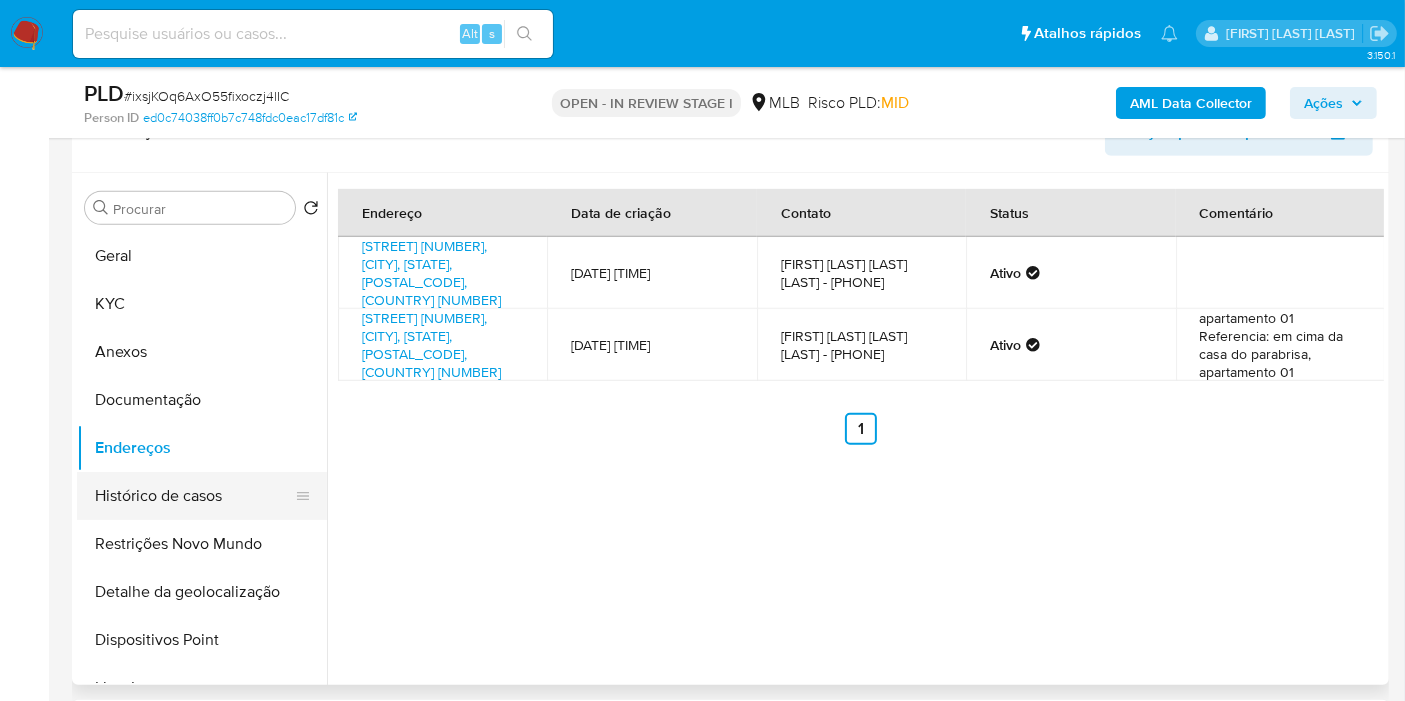 click on "Histórico de casos" at bounding box center [194, 496] 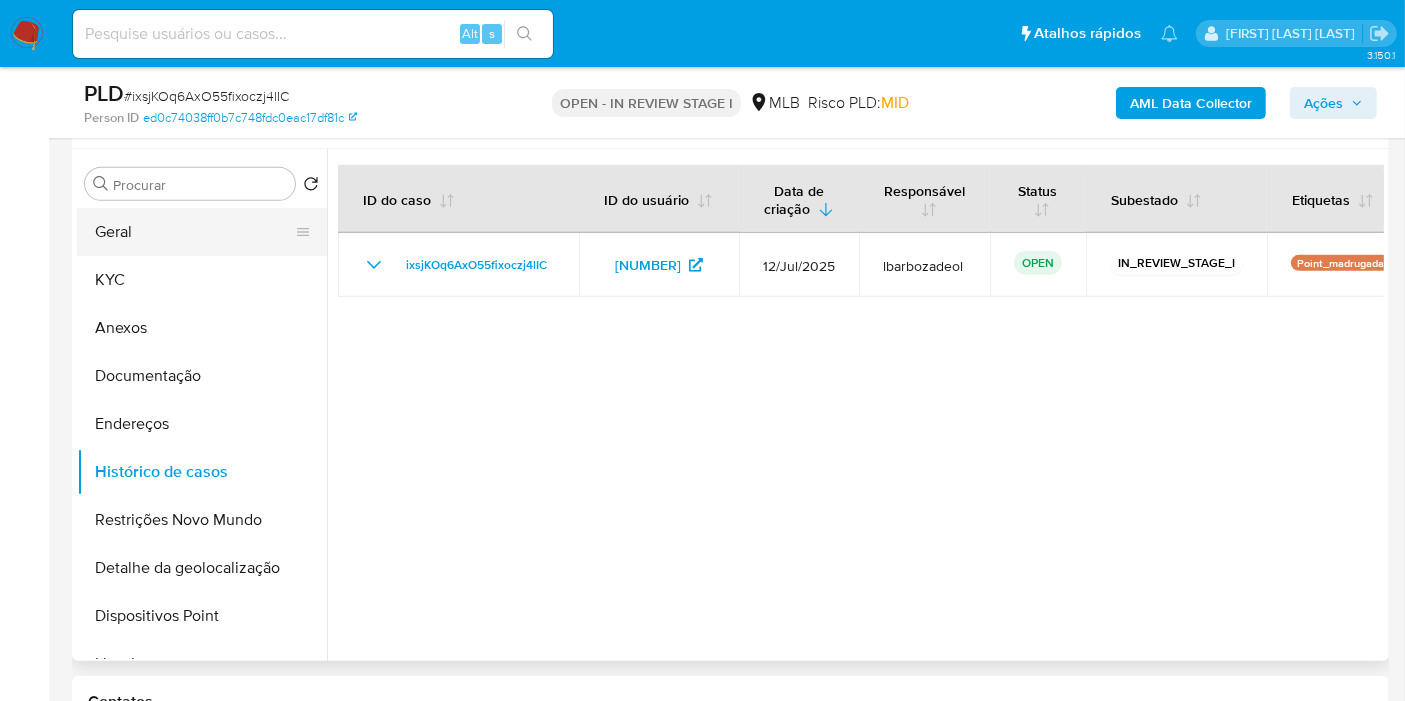 drag, startPoint x: 183, startPoint y: 226, endPoint x: 290, endPoint y: 237, distance: 107.563934 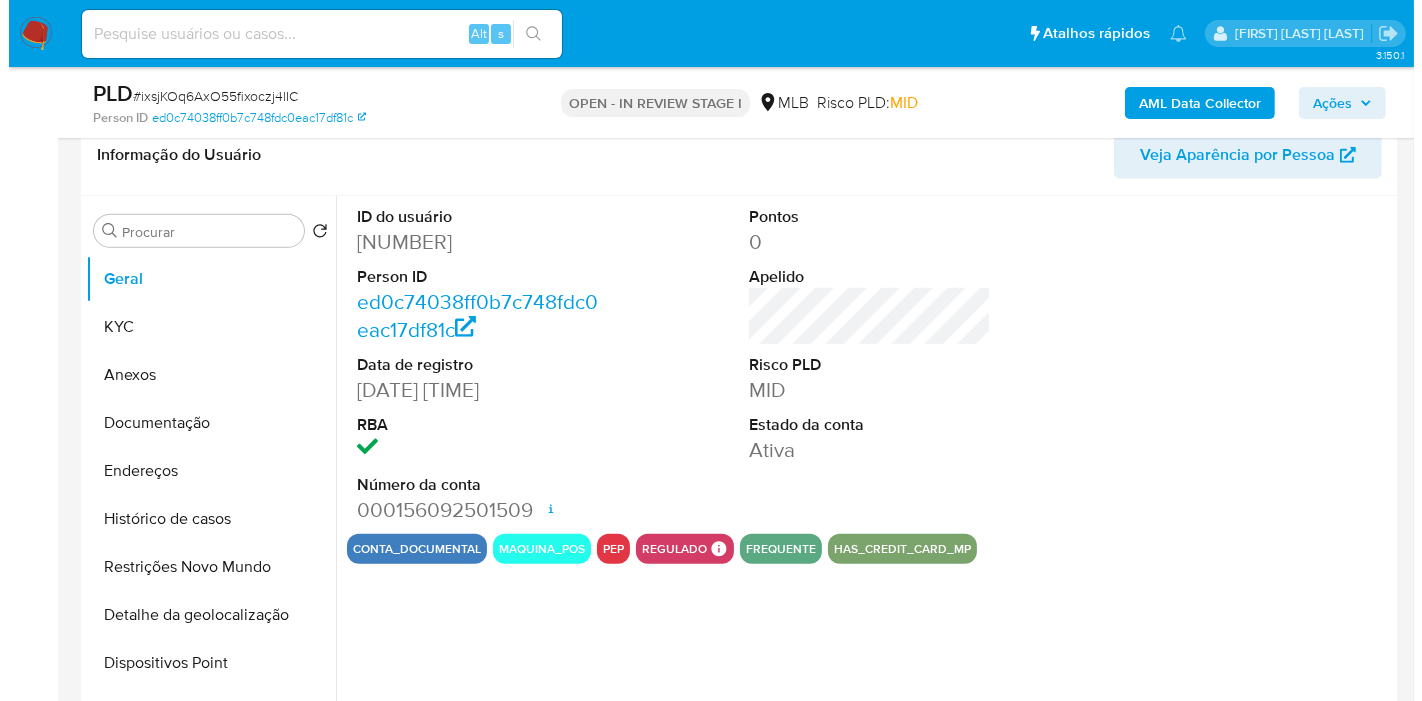 scroll, scrollTop: 922, scrollLeft: 0, axis: vertical 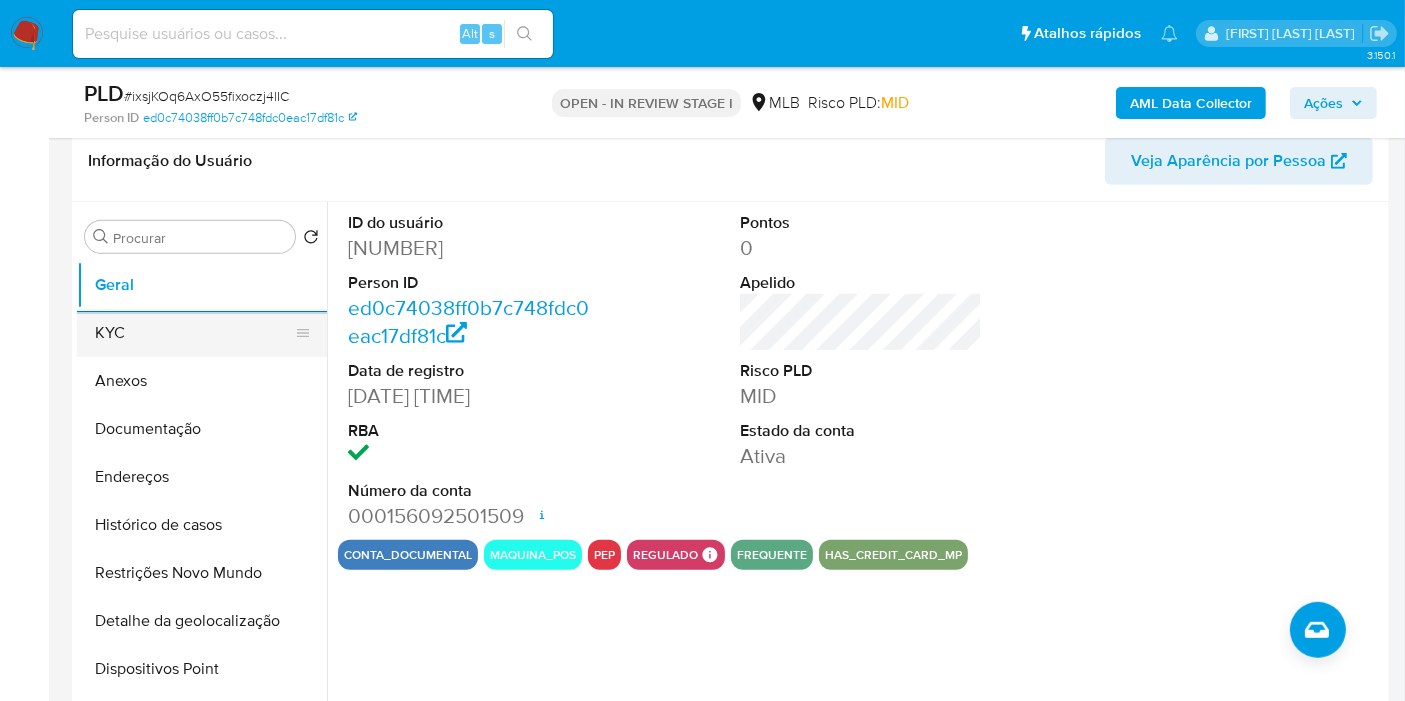 click on "KYC" at bounding box center [194, 333] 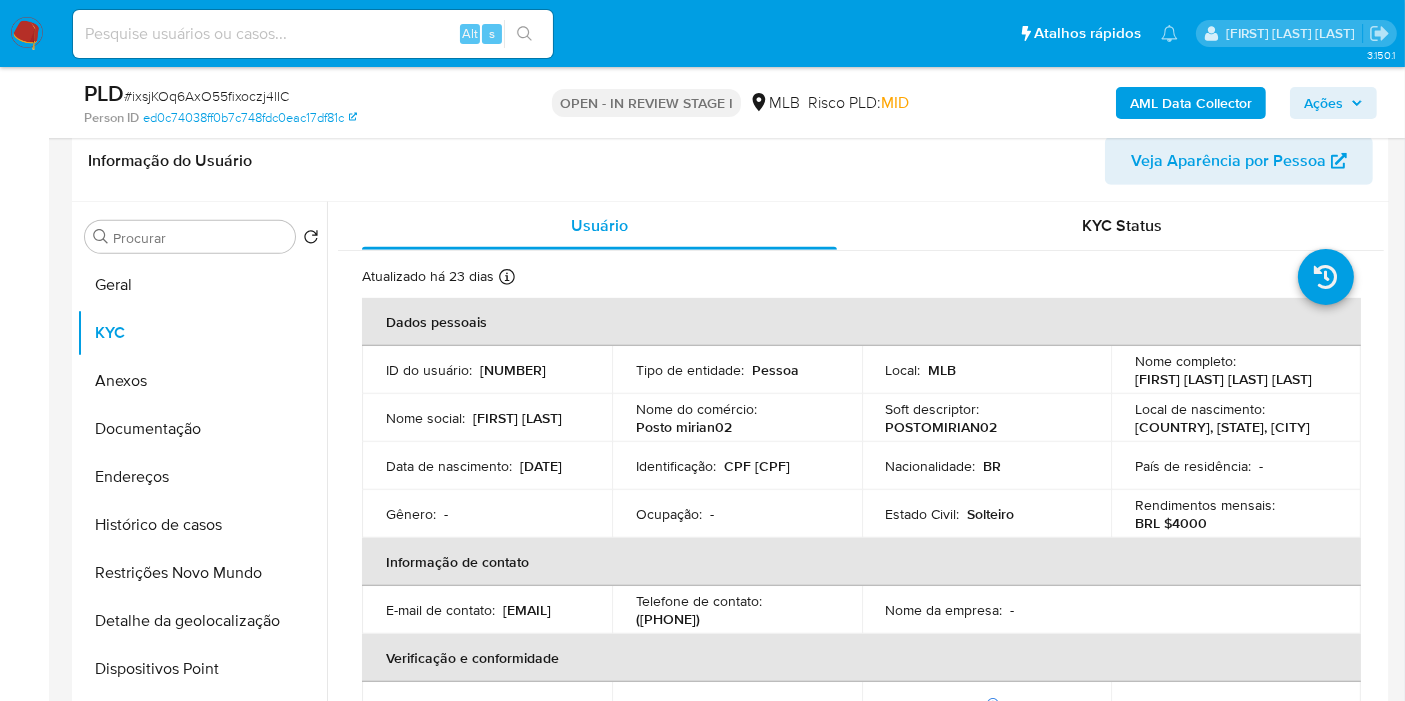 type 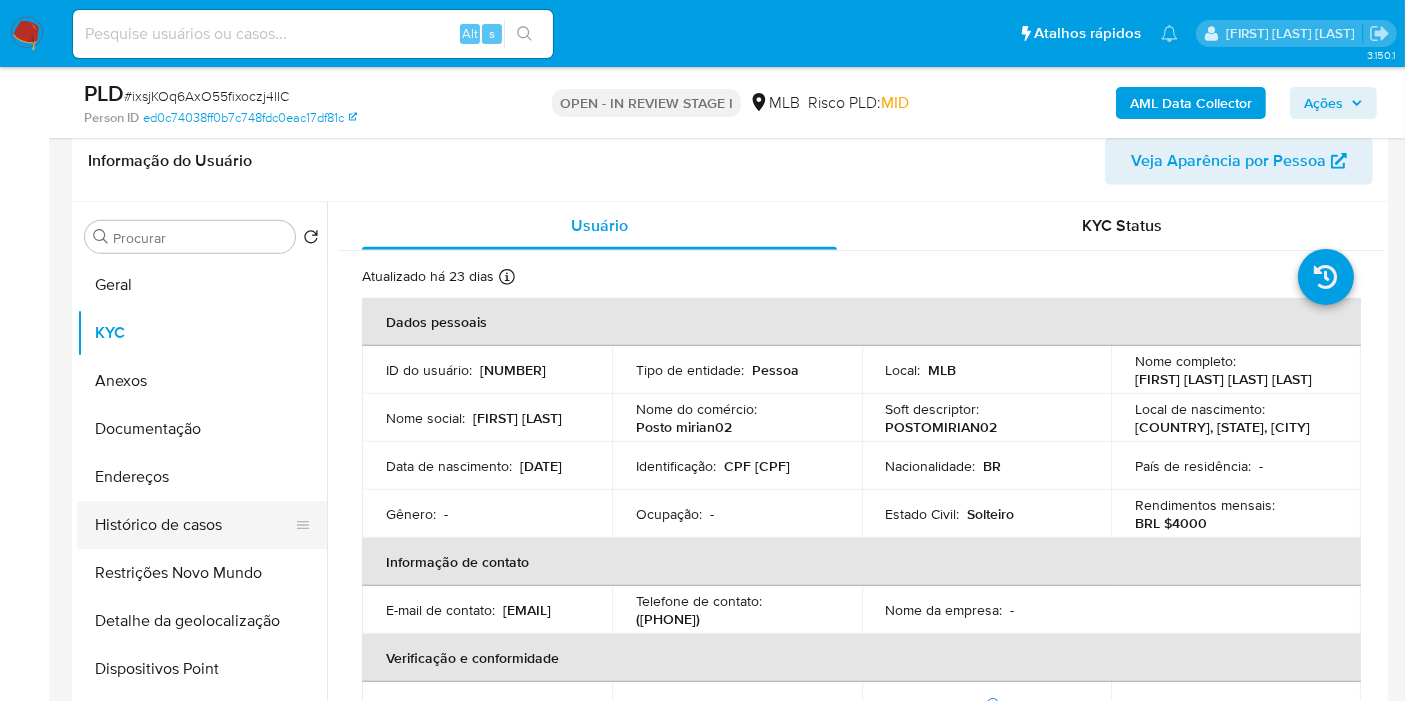 click on "Endereços" at bounding box center (202, 477) 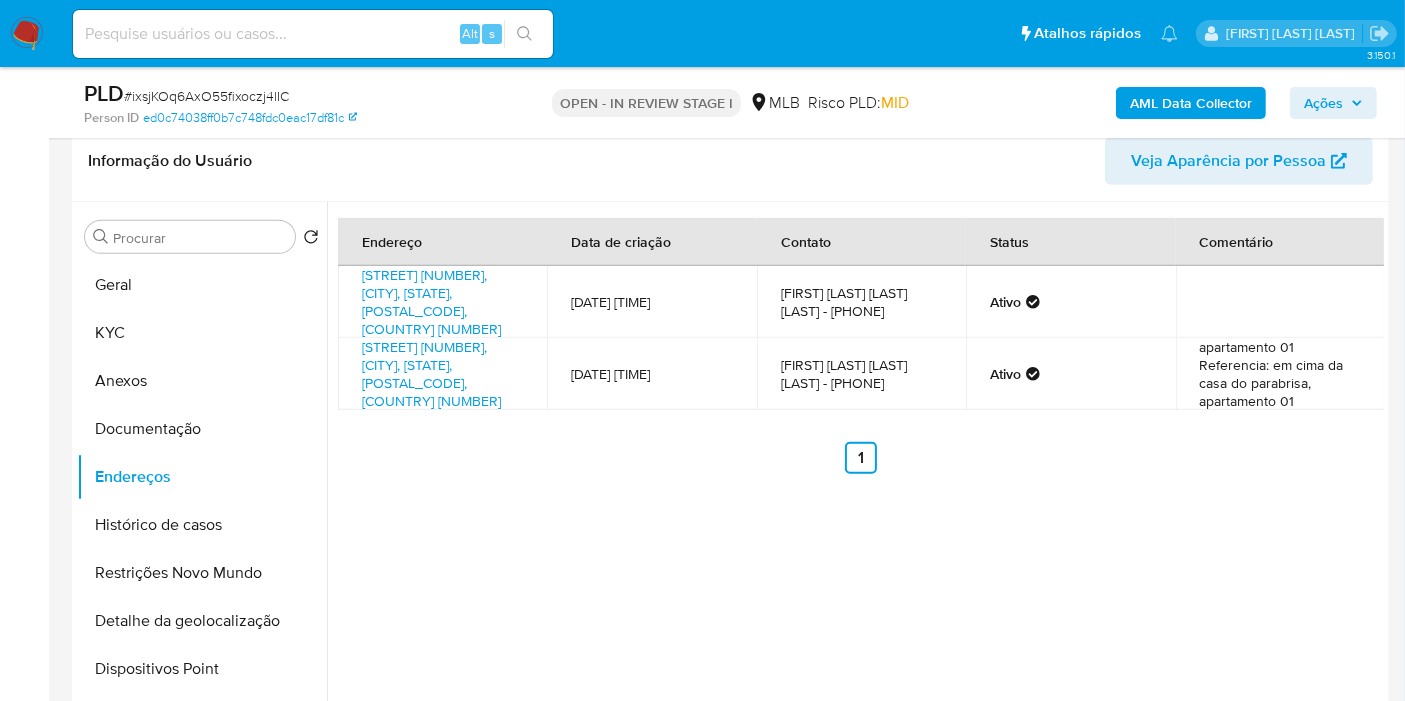 type 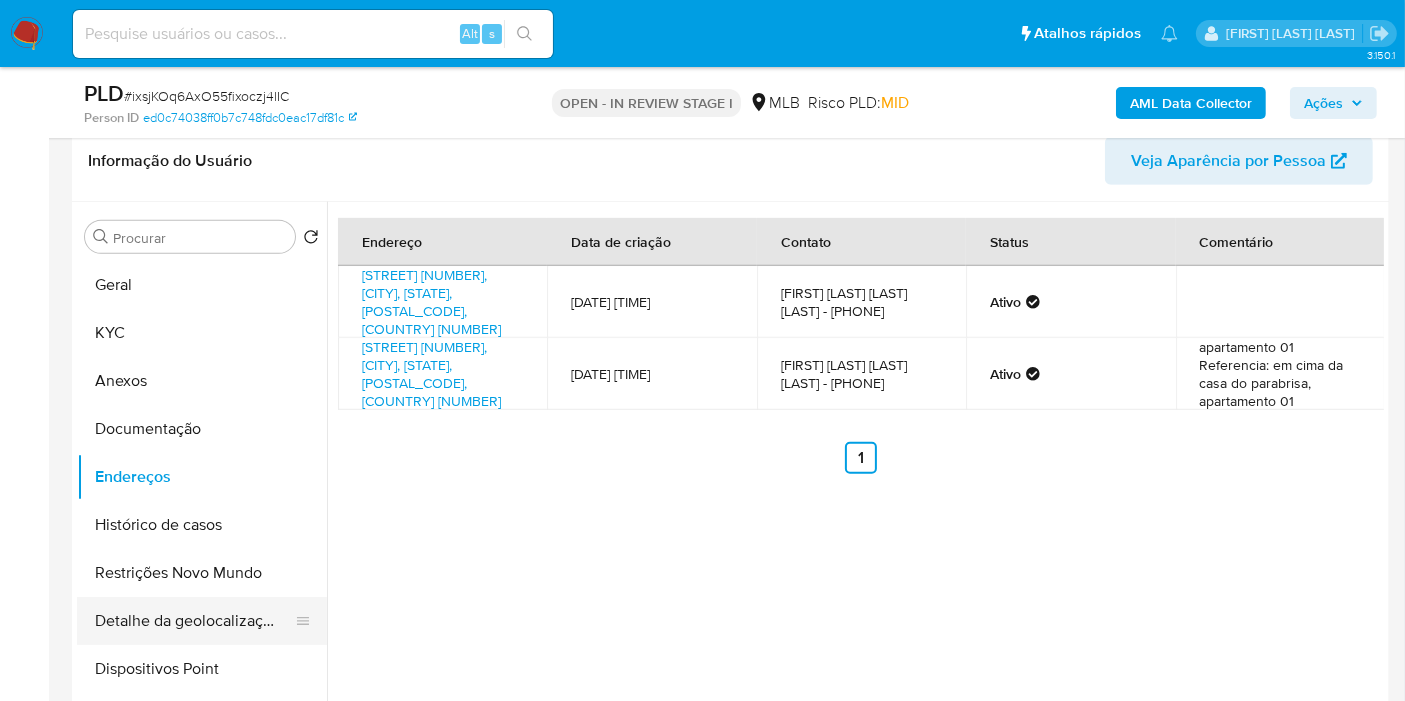 click on "Detalhe da geolocalização" at bounding box center [194, 621] 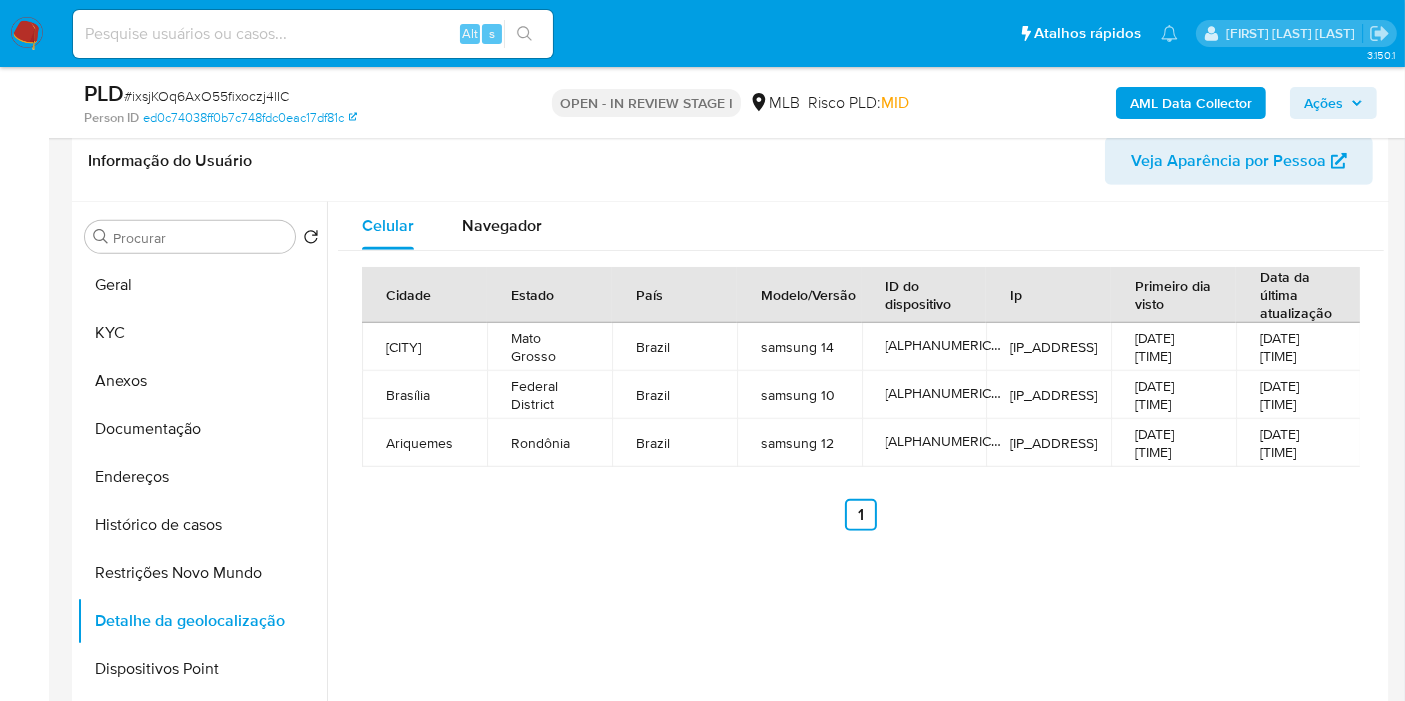 type 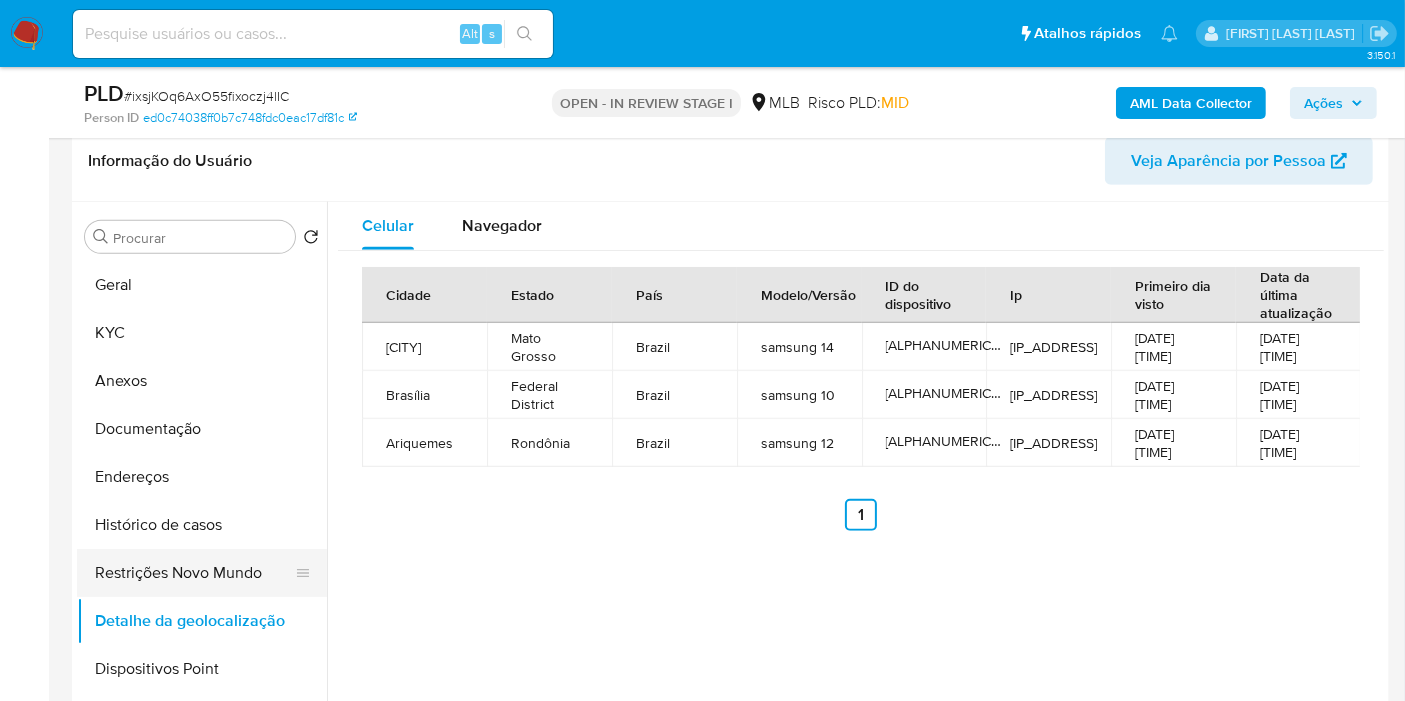 click on "Restrições Novo Mundo" at bounding box center [194, 573] 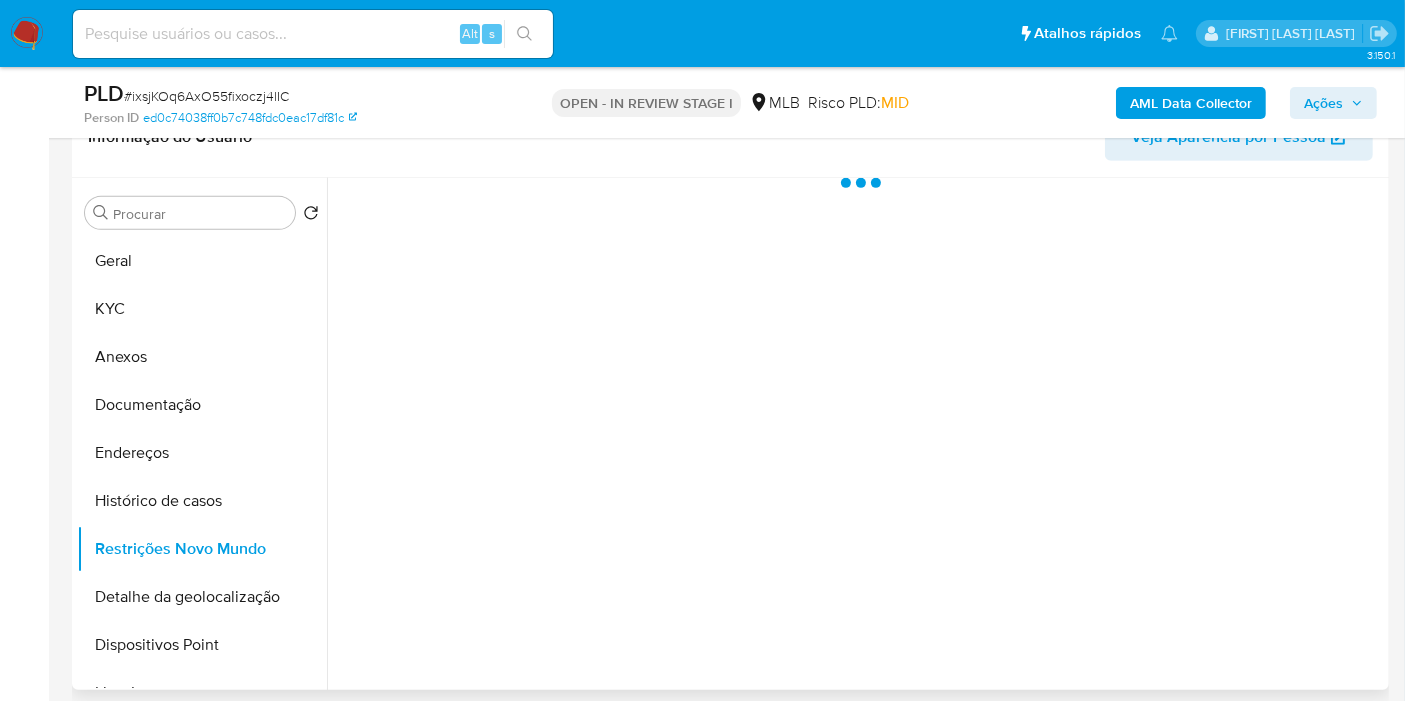 type 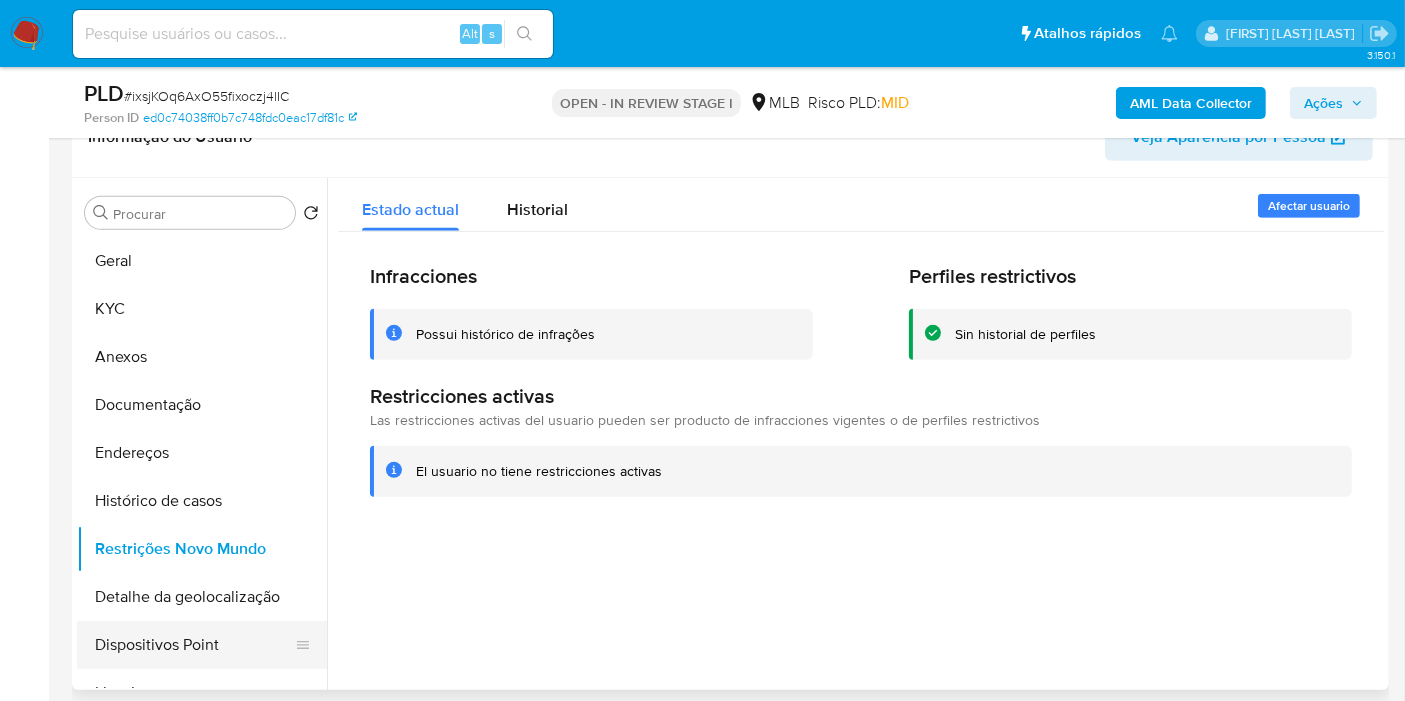click on "Dispositivos Point" at bounding box center [194, 645] 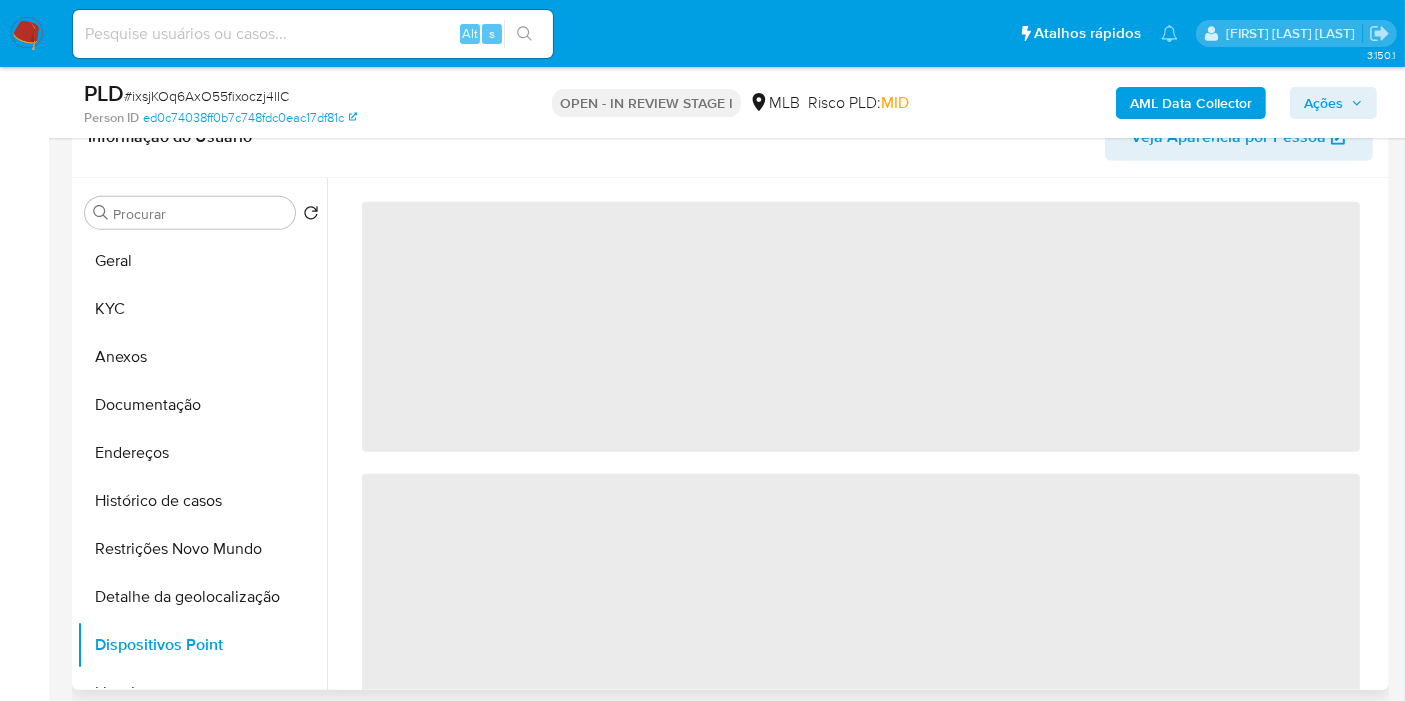 type 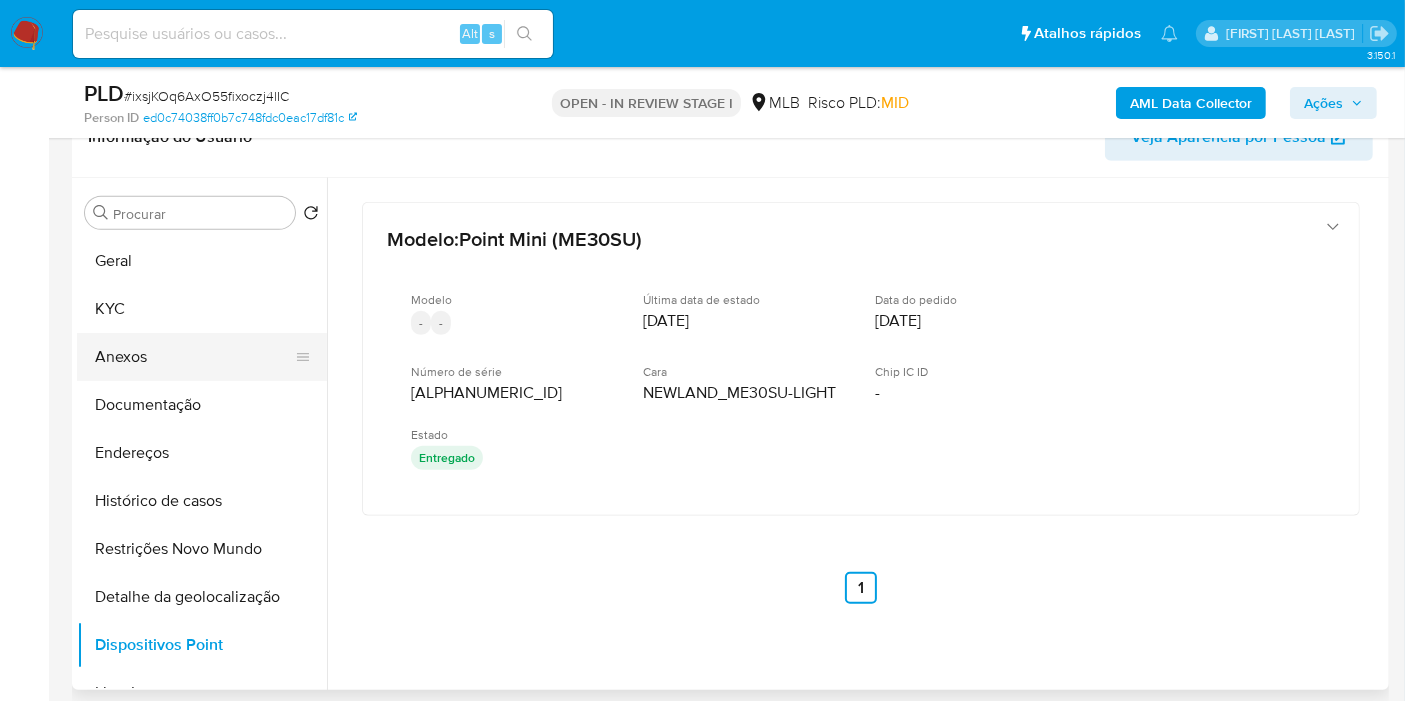 click on "Anexos" at bounding box center [194, 357] 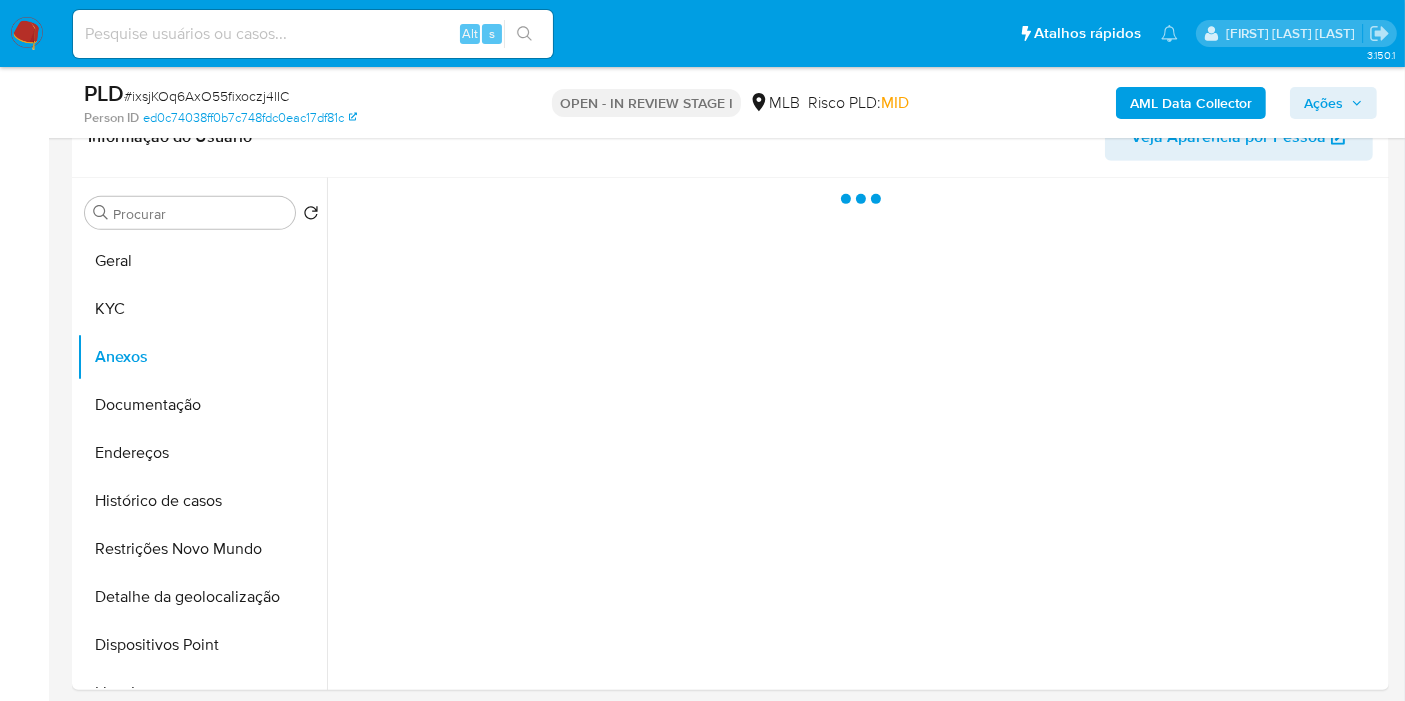 click on "Ações" at bounding box center [1323, 103] 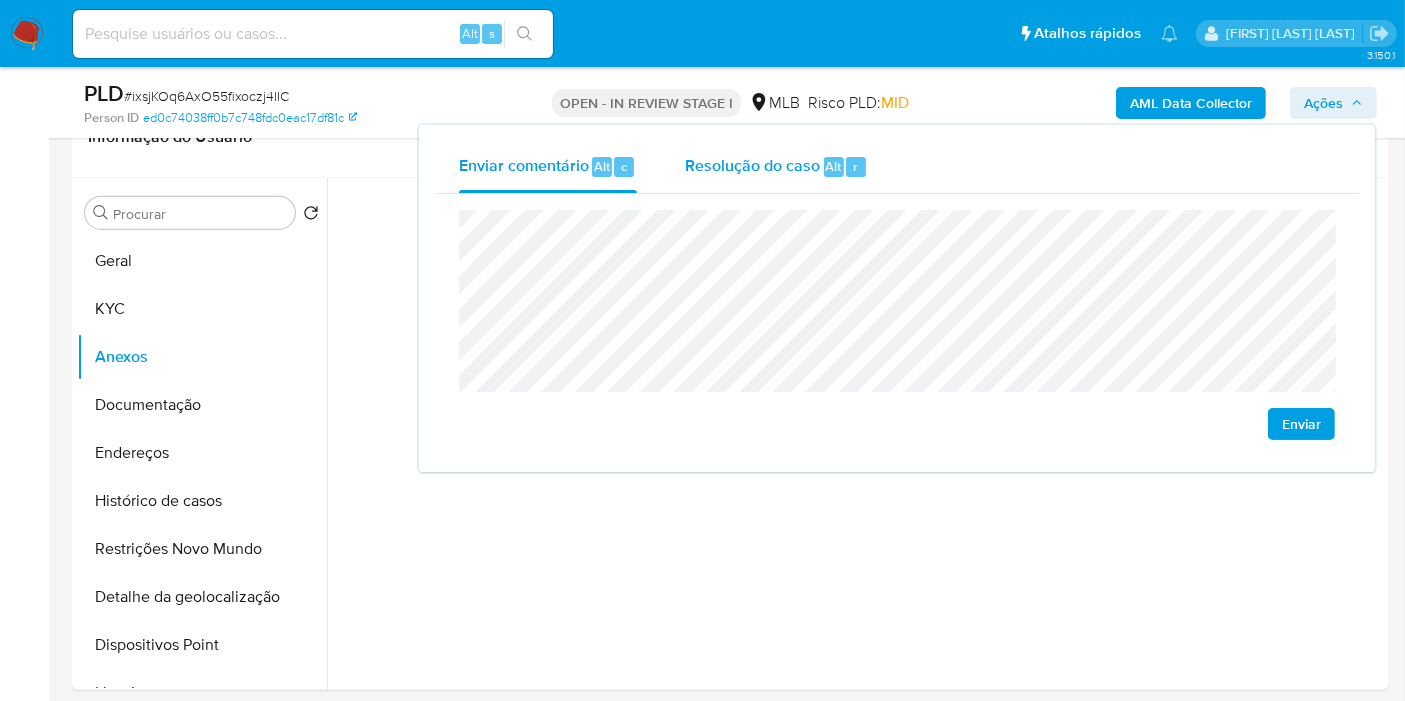 click on "Resolução do caso" at bounding box center (752, 165) 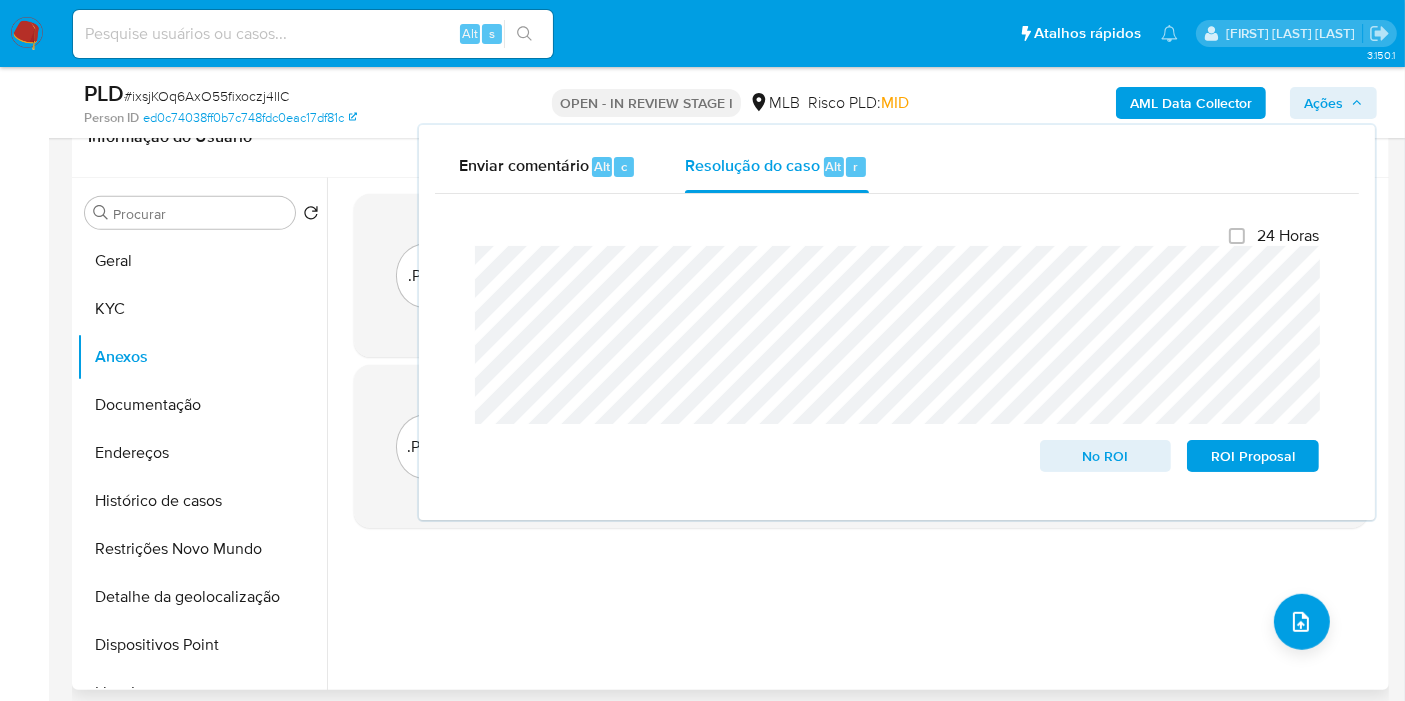 drag, startPoint x: 961, startPoint y: 590, endPoint x: 1162, endPoint y: 592, distance: 201.00995 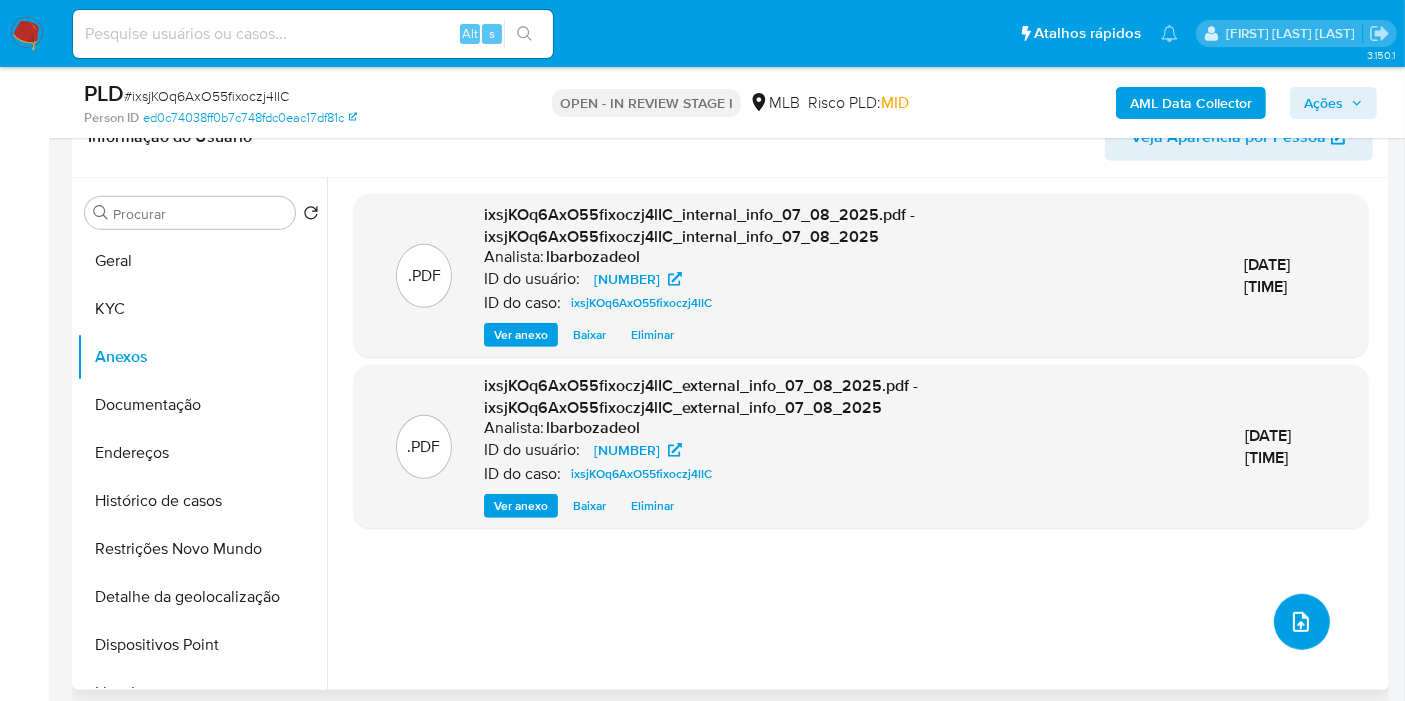 click at bounding box center (1302, 622) 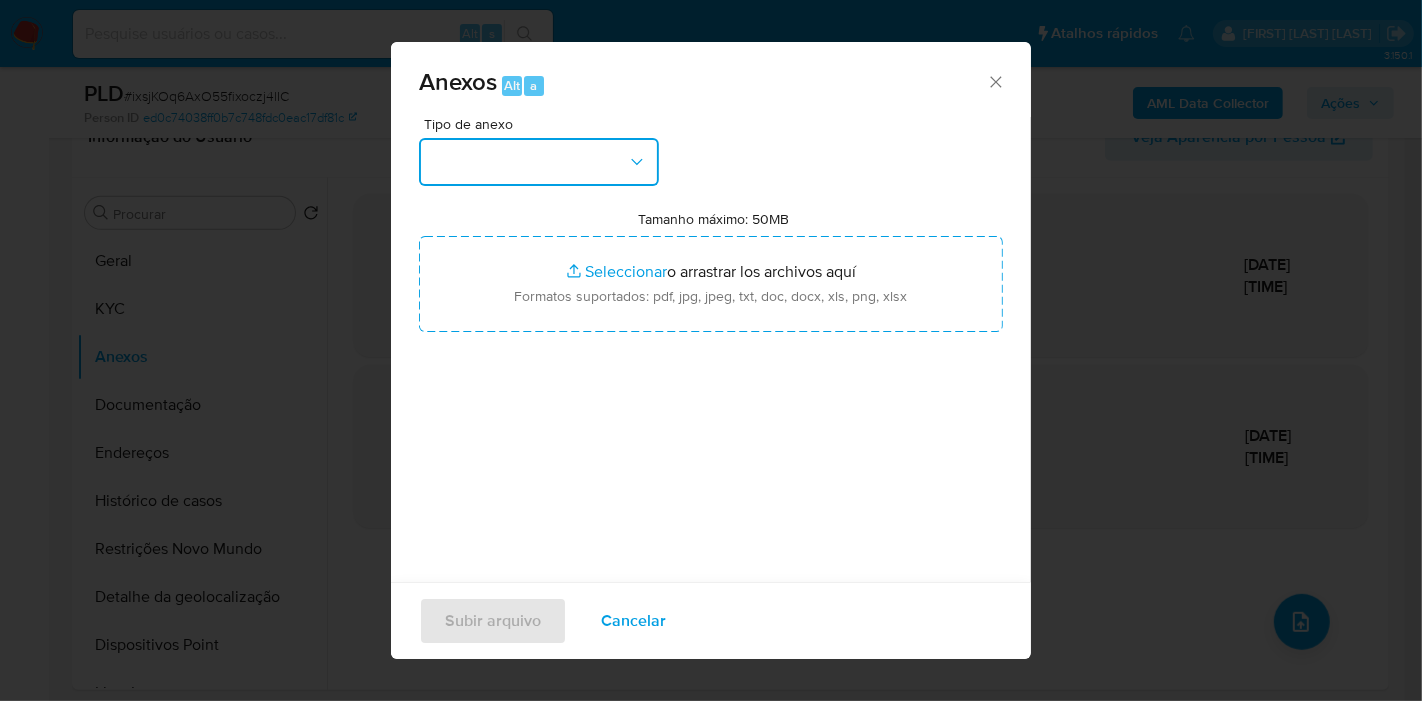 click at bounding box center (539, 162) 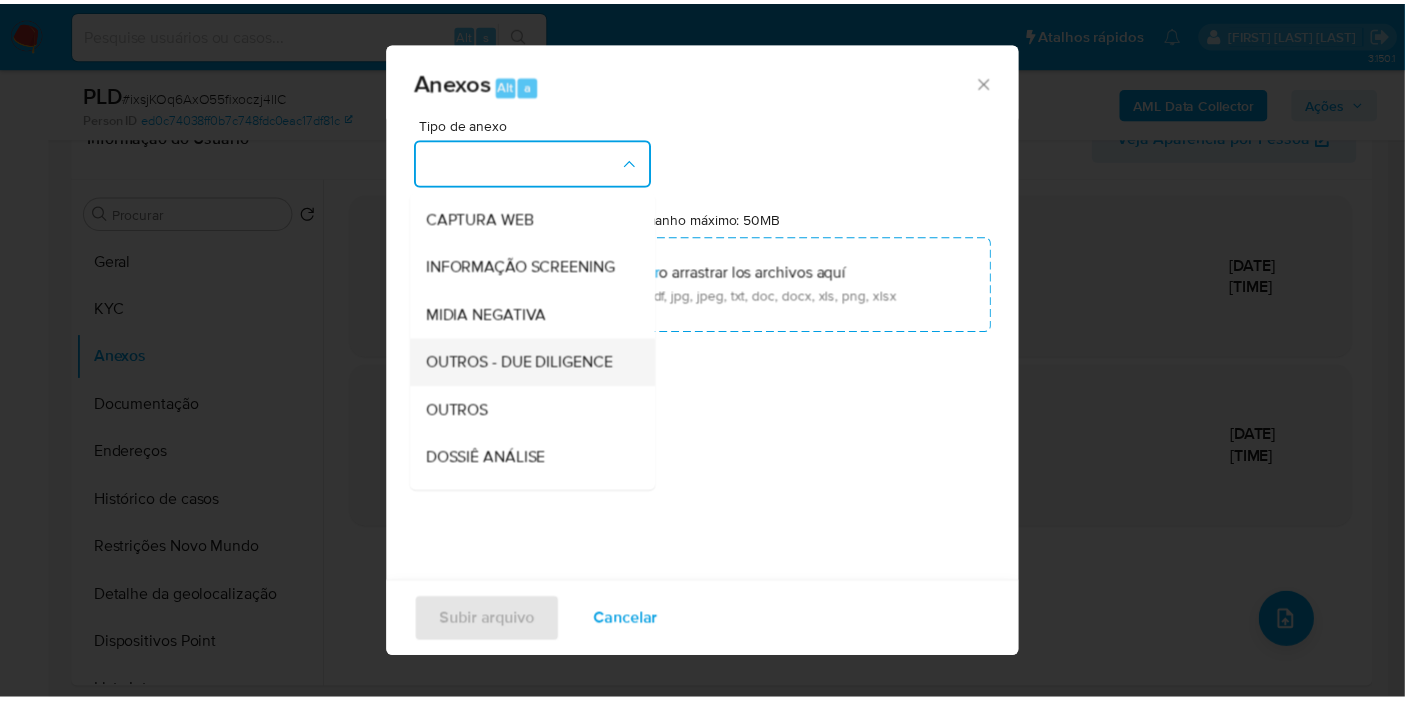 scroll, scrollTop: 307, scrollLeft: 0, axis: vertical 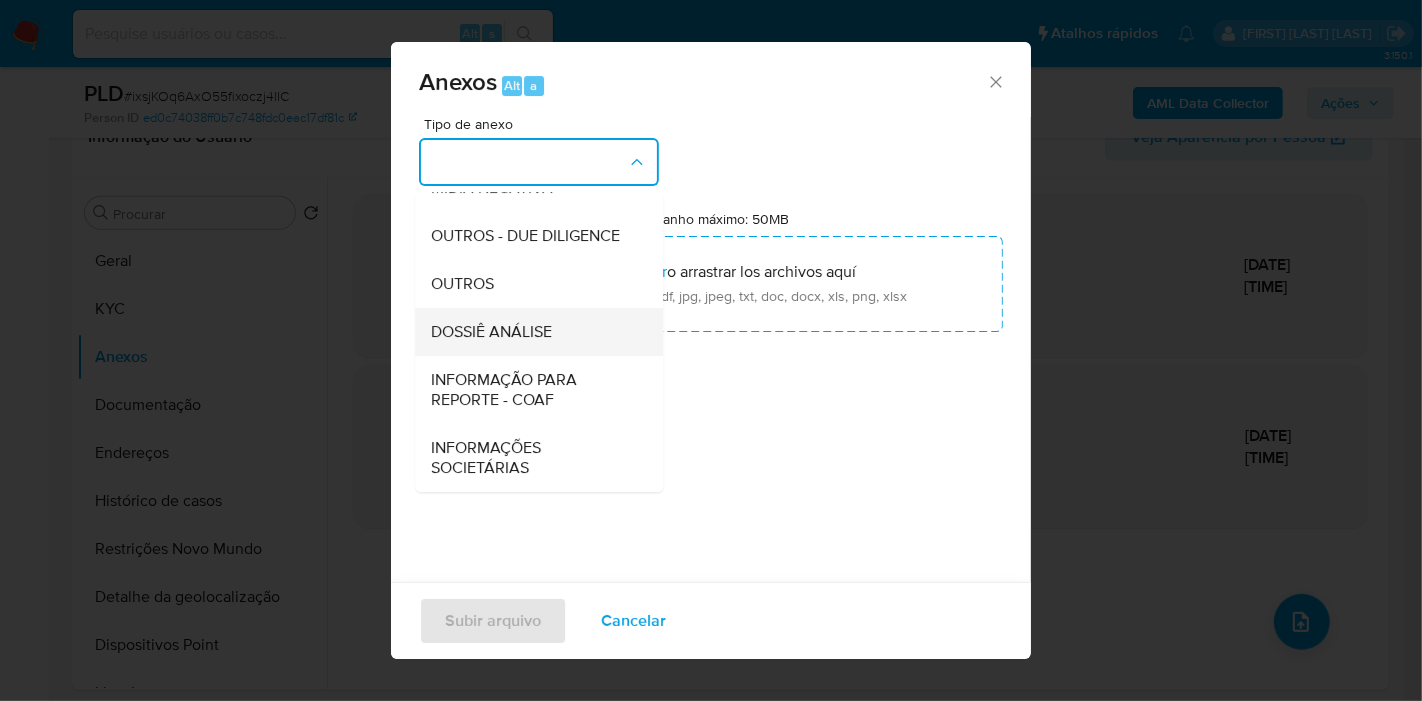 click on "DOSSIÊ ANÁLISE" at bounding box center (533, 332) 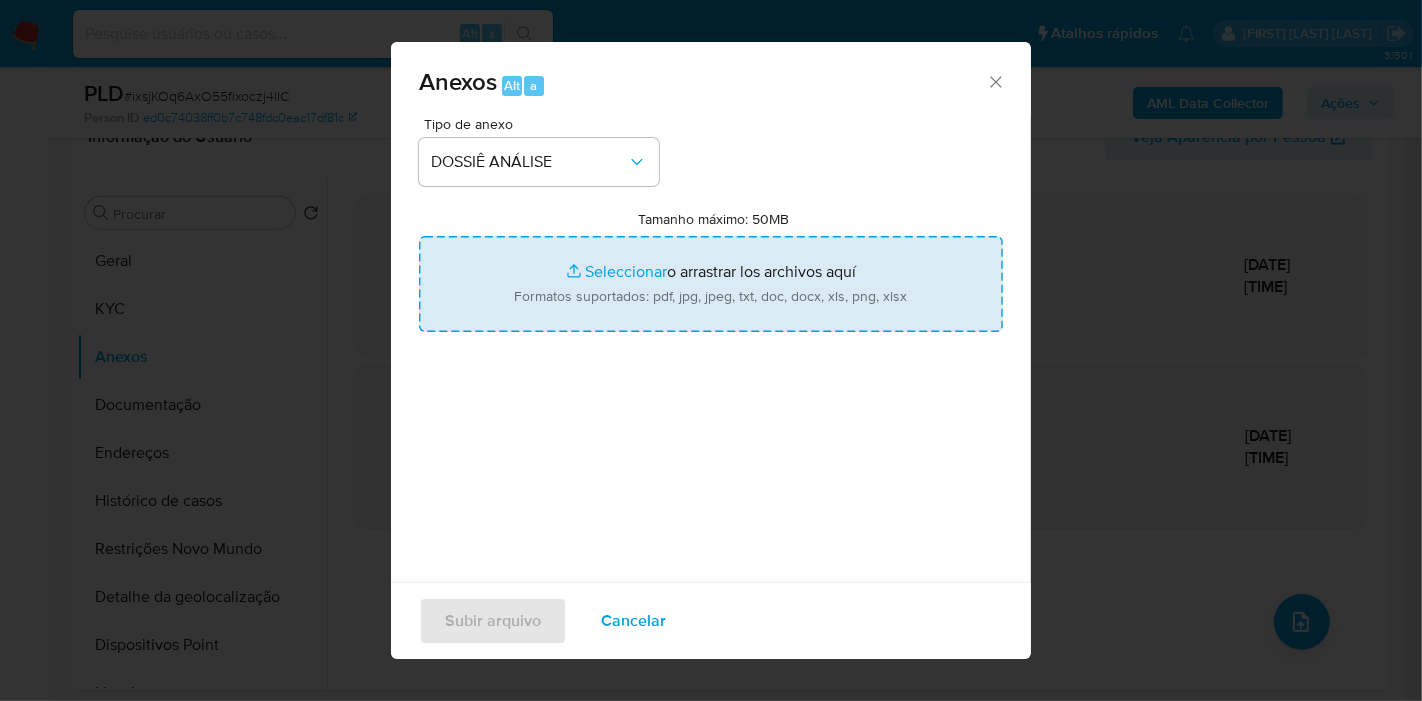 click on "Tamanho máximo: 50MB Seleccionar archivos" at bounding box center (711, 284) 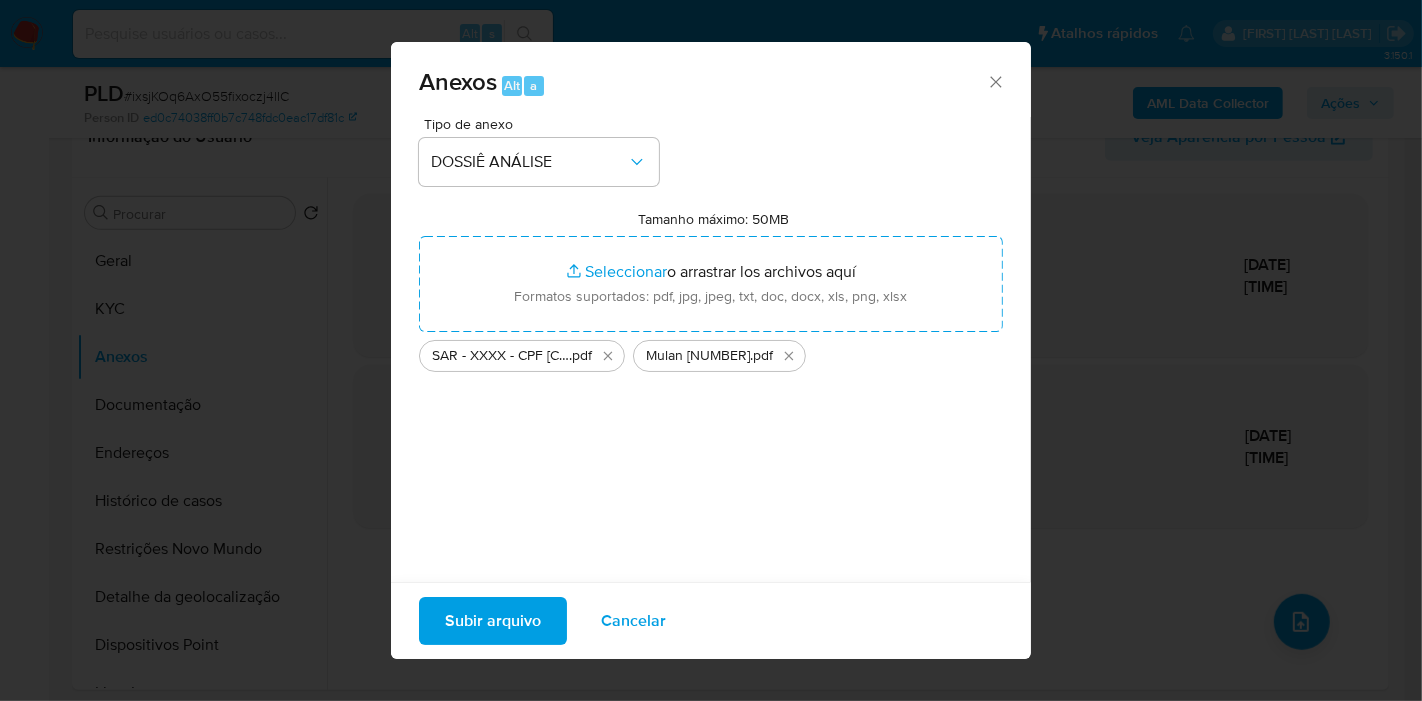 click on "Subir arquivo" at bounding box center (493, 621) 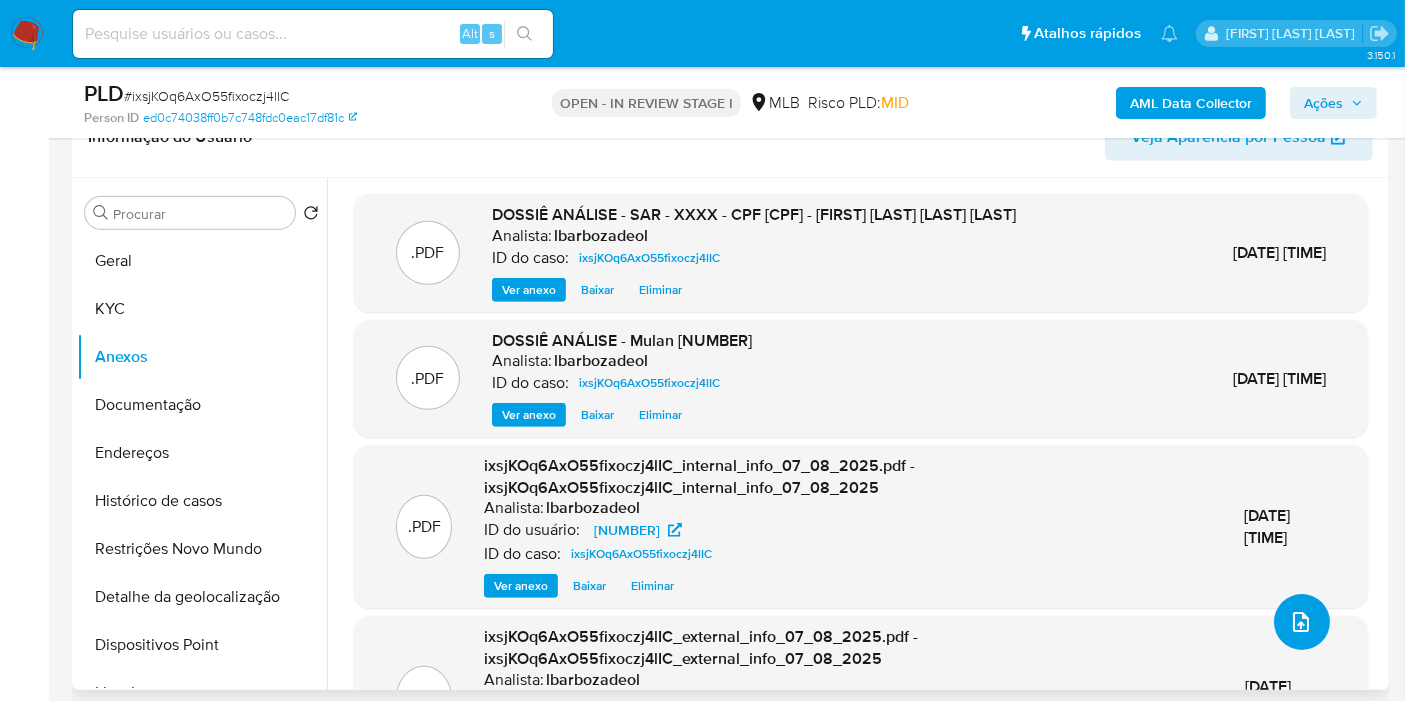type 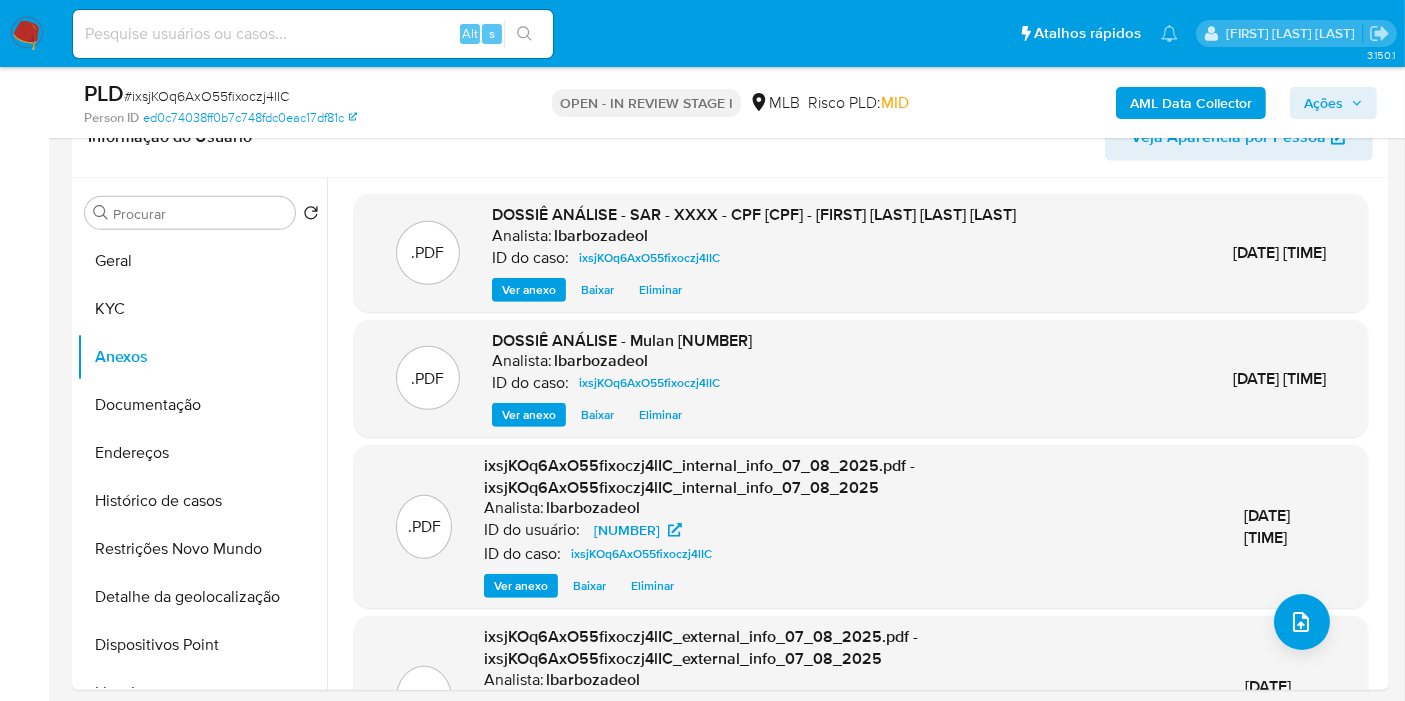 drag, startPoint x: 1317, startPoint y: 90, endPoint x: 1285, endPoint y: 120, distance: 43.863426 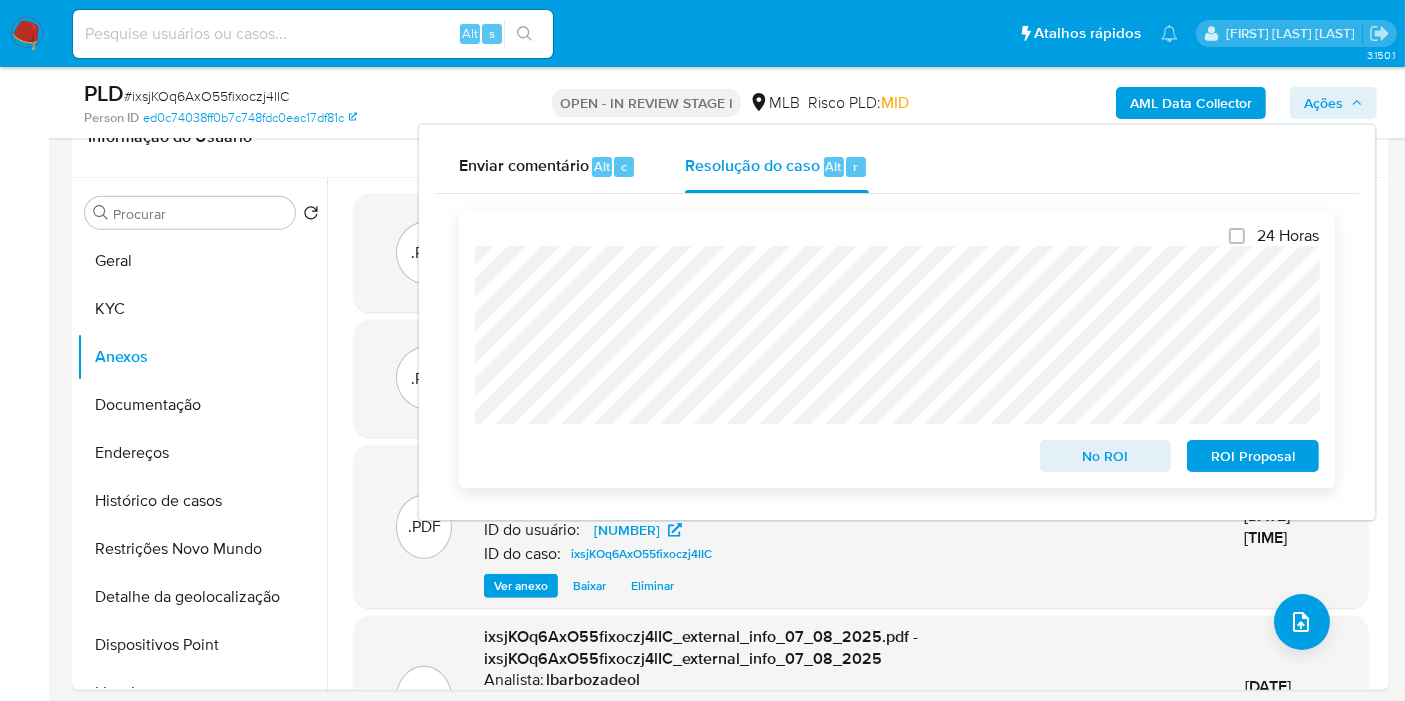 click on "ROI Proposal" at bounding box center [1253, 456] 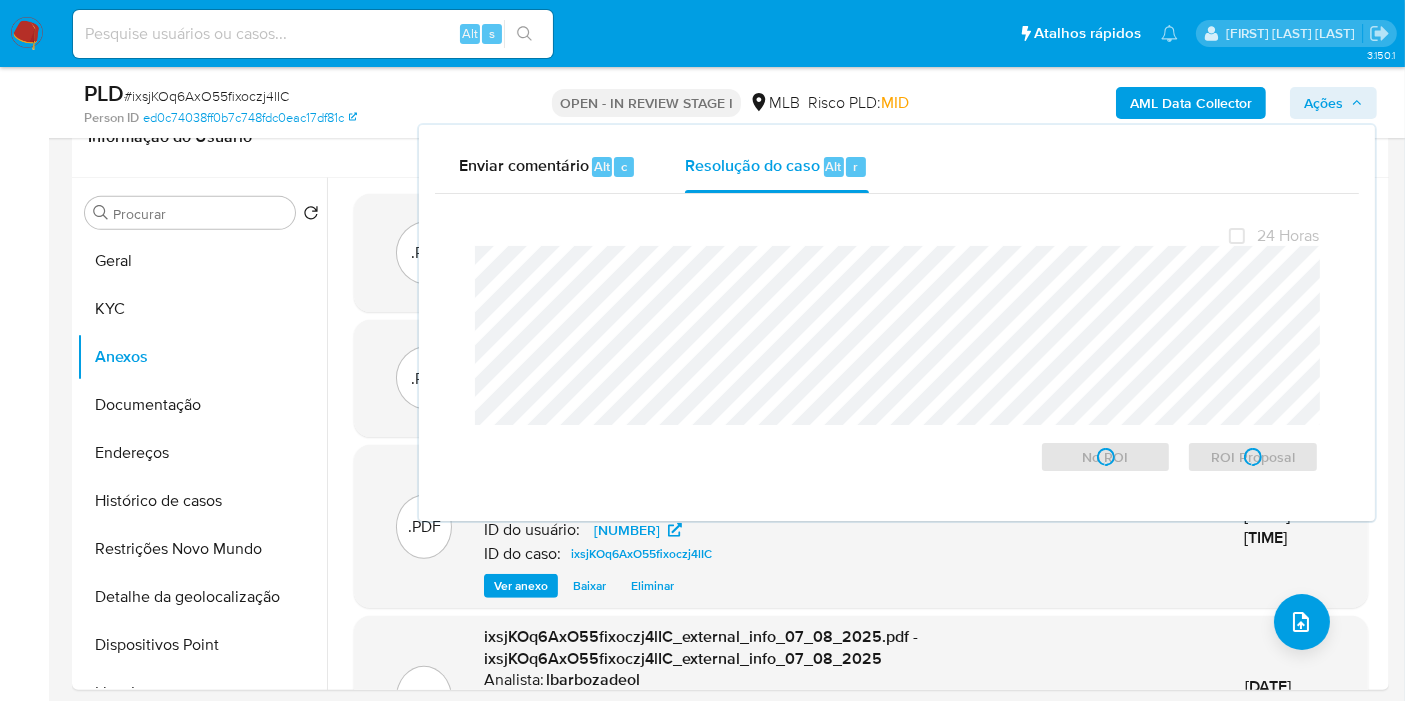 click on "3.150.1 Atribuiu o   lbarbozadeol   Asignado el: 24/07/2025 16:22:28 Criou: 12/07/2025   Criou: 12/07/2025 00:55:25 - Expira em 18 dias   Expira em 26/08/2025 00:55:26 PLD # ixsjKOq6AxO55fixoczj4lIC Person ID ed0c74038ff0b7c748fdc0eac17df81c OPEN - IN REVIEW STAGE I  MLB Risco PLD:  MID AML Data Collector Ações Enviar comentário Alt c Resolução do caso Alt r Fechamento do caso 24 Horas No ROI ROI Proposal Informação do Caso Eventos ( 1 ) Ações AUTOMATIC (1) Point_madrugada Criado há um mês   Criado: 12/07/2025 00:55:25 Origem: rules-monitoring    Referência ao id da tabela de resultados da regra em rules-monitoring Admin. Regras V2 Descrição da versão (10) Monitoreo de transacciones en un momento considerado incompatible con la actividad del establecimiento de comercio acreditado. Evidência % de renda 1-4h em 24h 39.92%   Porcentagem que representa a renda de mPos de 1h às 4h da manhã em relação à renda de 24h no último mês Atividade de risco (Sim ou Não) N   Desv. prom. 6m 913.2%" at bounding box center (702, 1340) 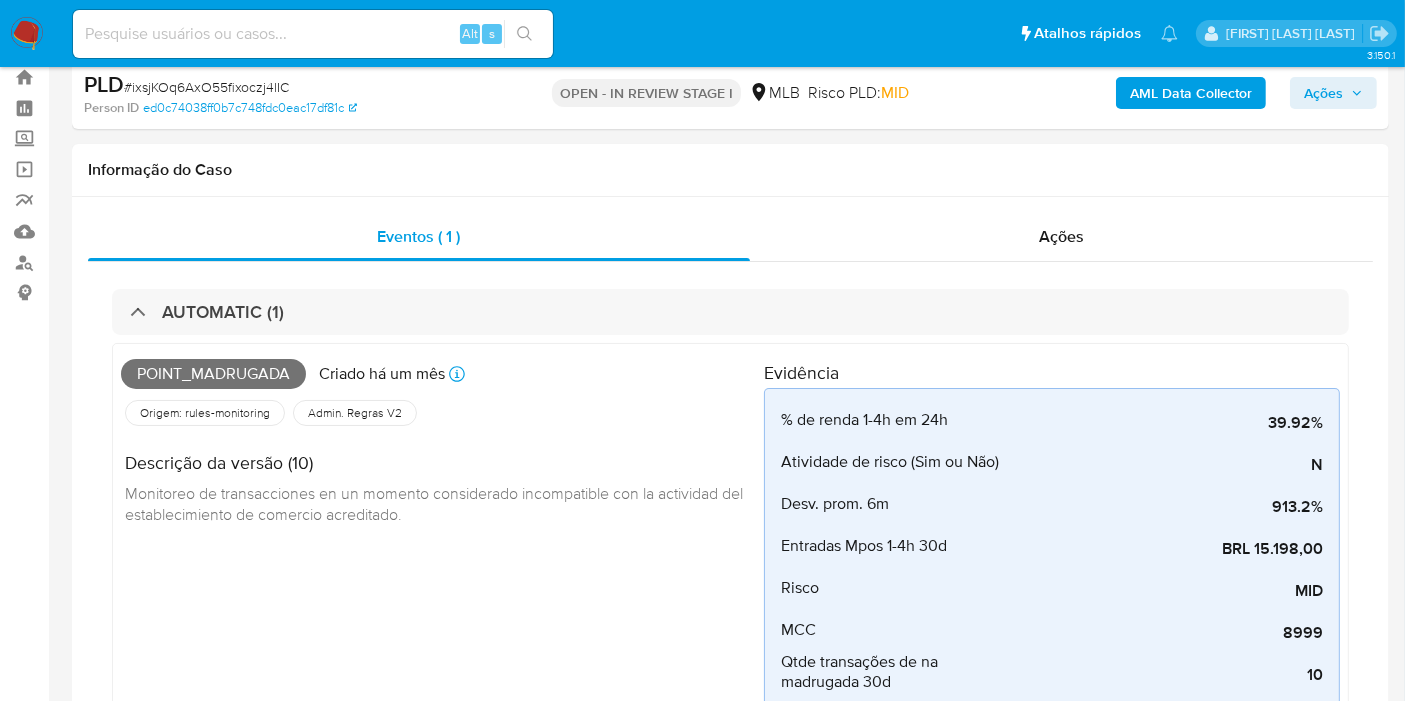 scroll, scrollTop: 0, scrollLeft: 0, axis: both 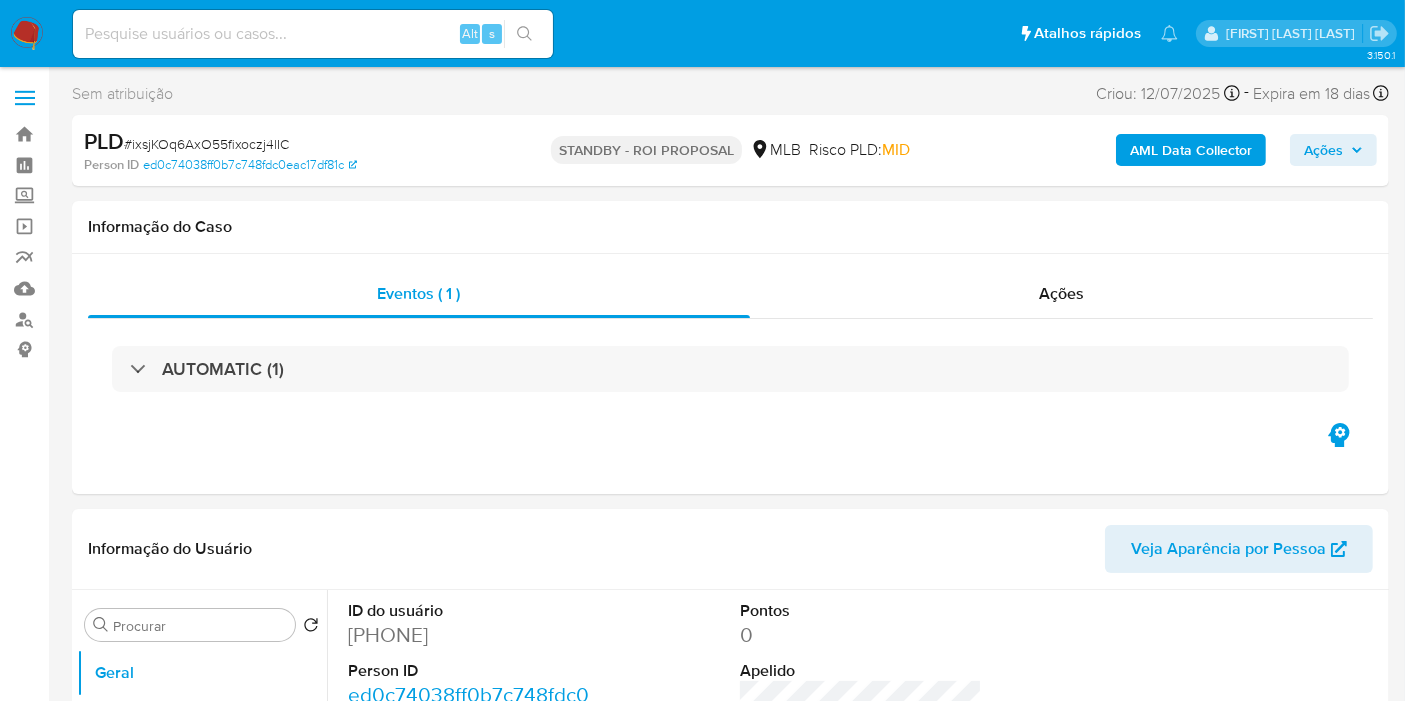 select on "10" 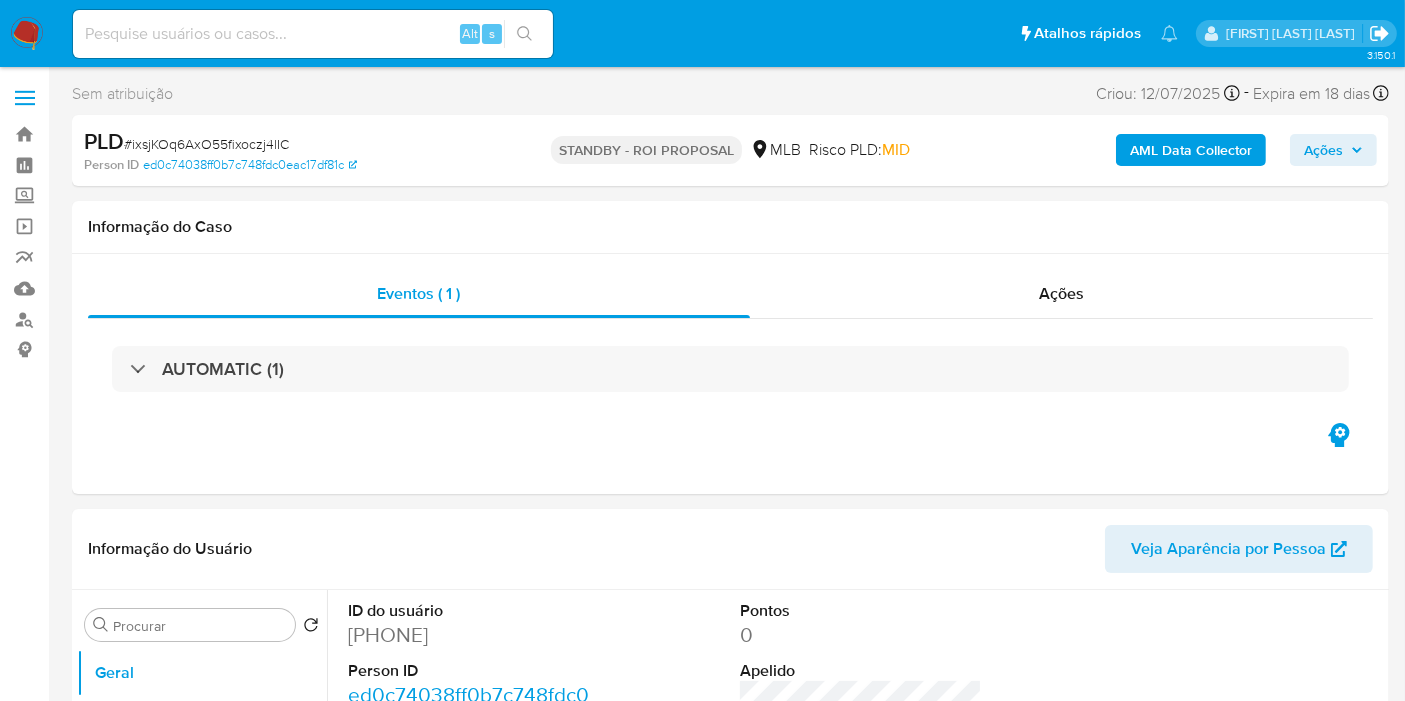 click 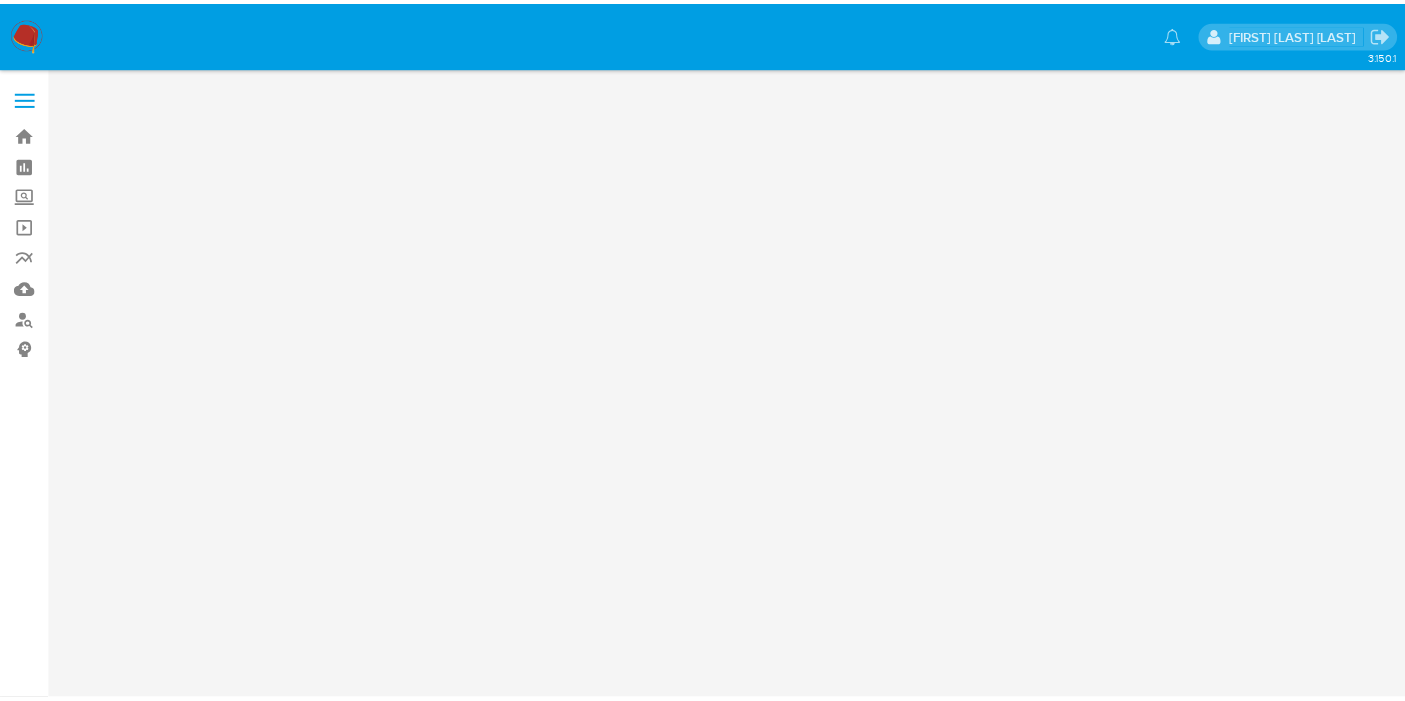 scroll, scrollTop: 0, scrollLeft: 0, axis: both 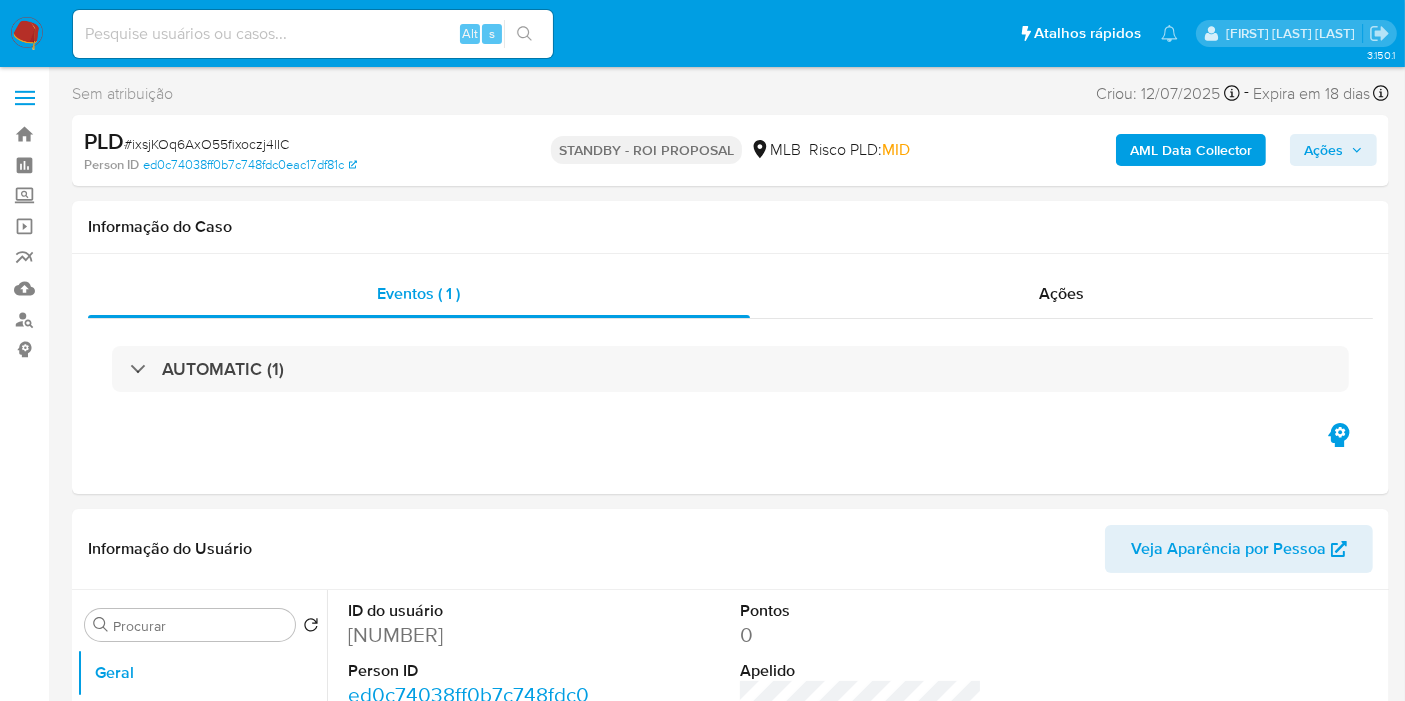 select on "10" 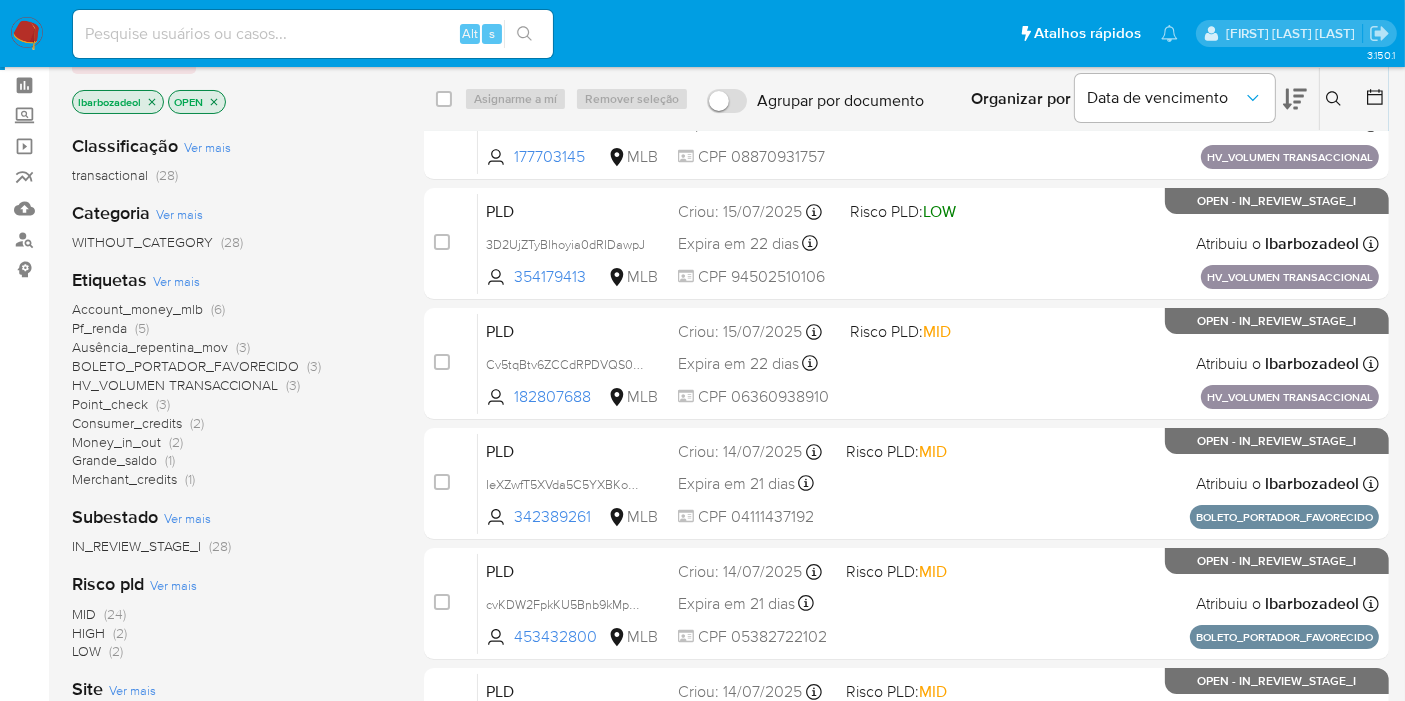 scroll, scrollTop: 81, scrollLeft: 0, axis: vertical 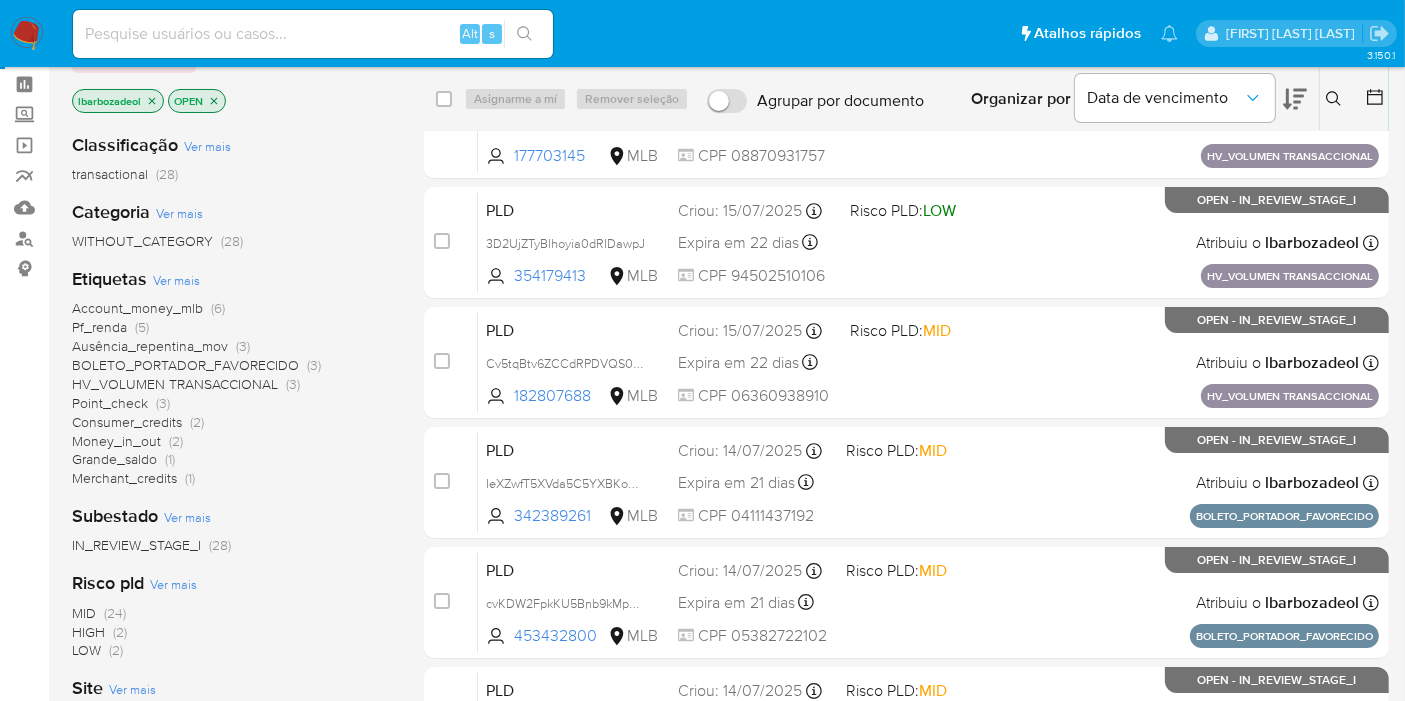 click on "(2)" at bounding box center (176, 441) 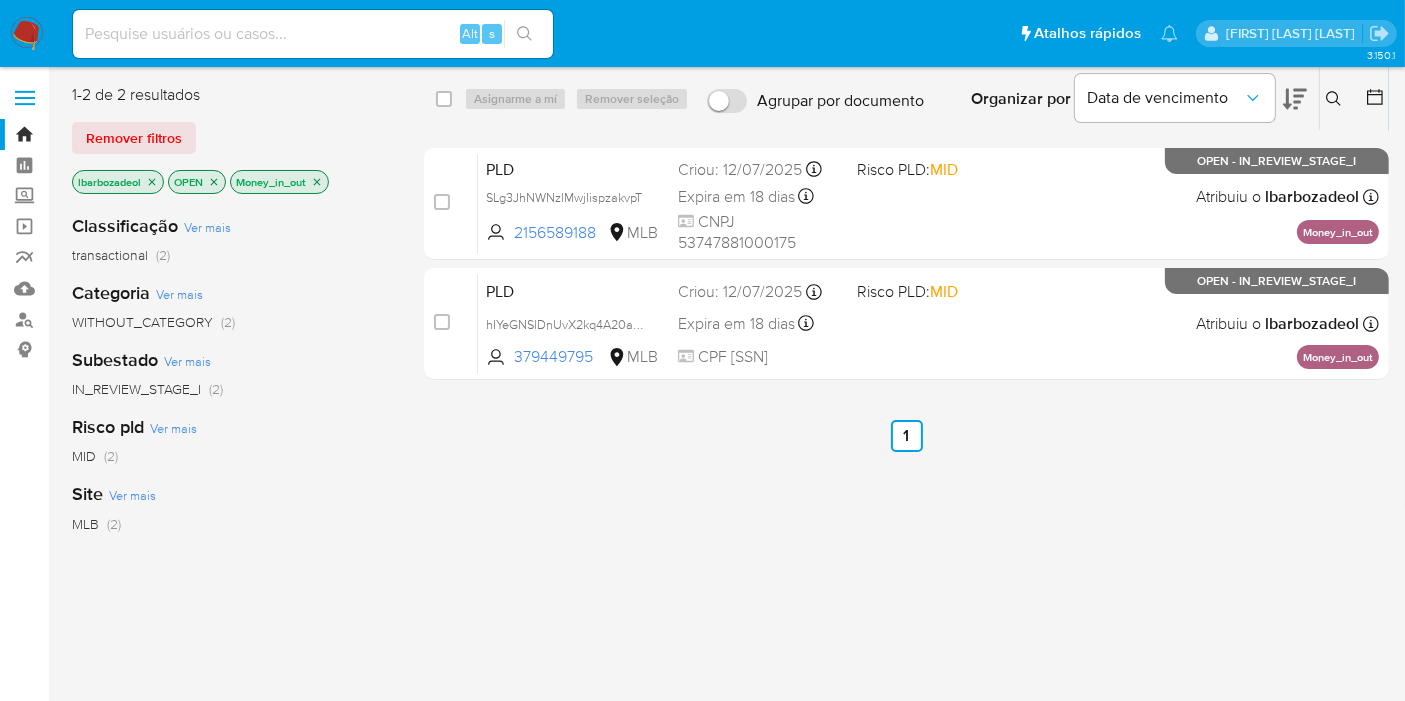 scroll, scrollTop: 1, scrollLeft: 0, axis: vertical 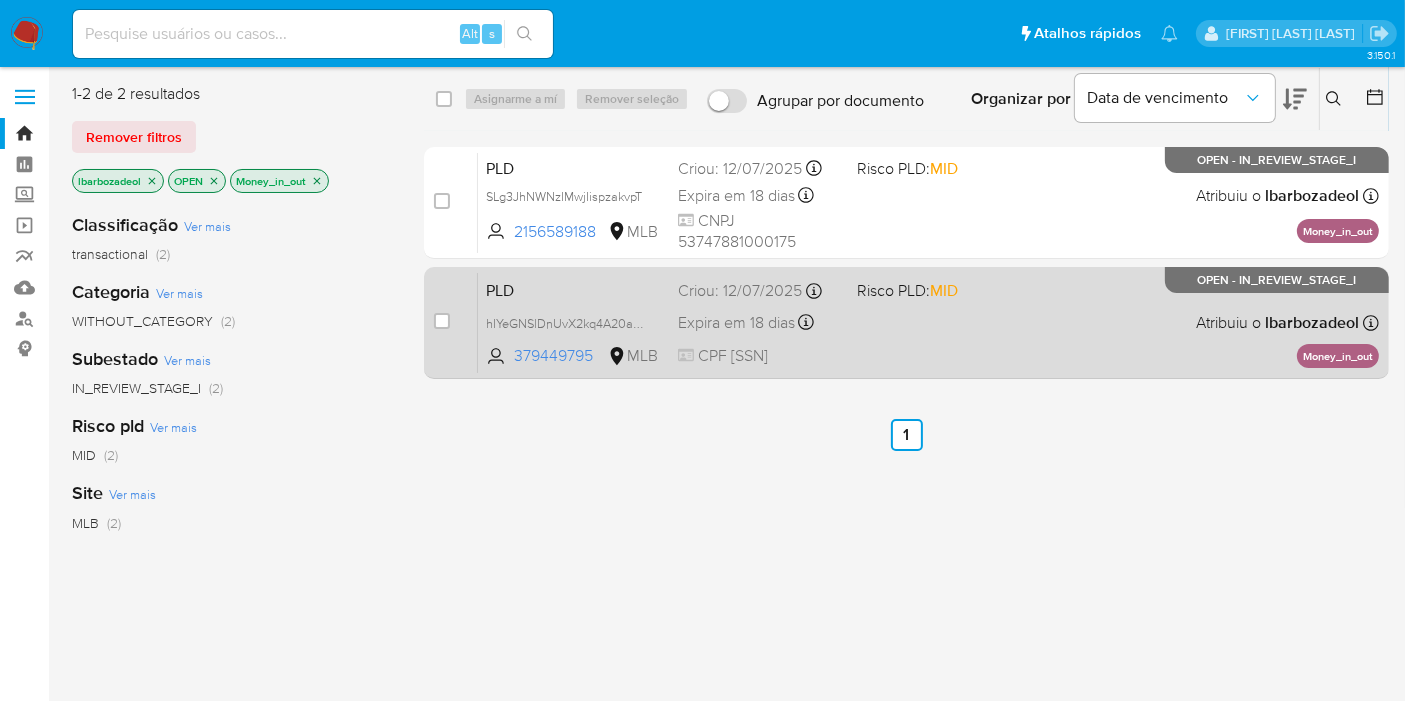 click on "PLD hIYeGNSlDnUvX2kq4A20aPmm 379449795 MLB Risco PLD:  MID Criou: 12/07/2025   Criou: 12/07/2025 01:01:19 Expira em 18 dias   Expira em 26/08/2025 01:01:19 CPF   05084967301 Atribuiu o   lbarbozadeol   Asignado el: 24/07/2025 16:21:52 Money_in_out OPEN - IN_REVIEW_STAGE_I" at bounding box center [928, 322] 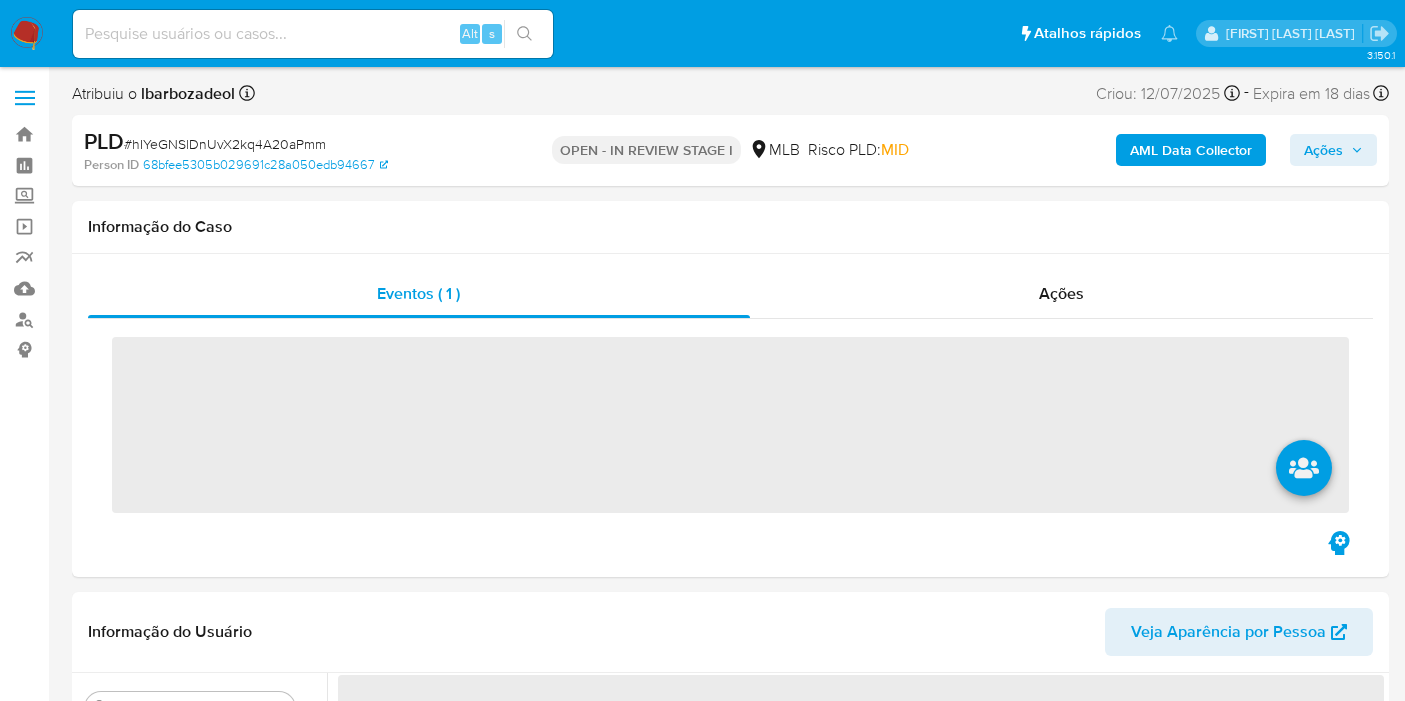 scroll, scrollTop: 0, scrollLeft: 0, axis: both 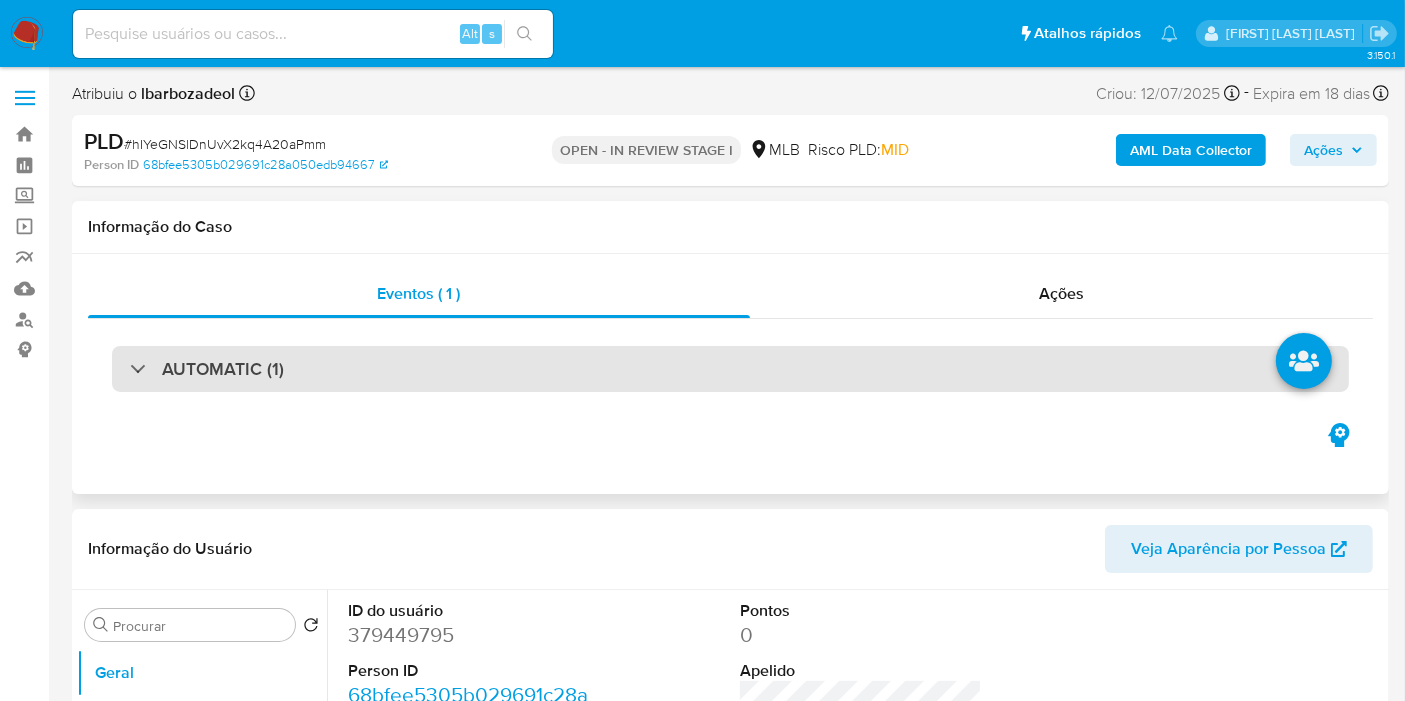 click on "AUTOMATIC (1)" at bounding box center [730, 369] 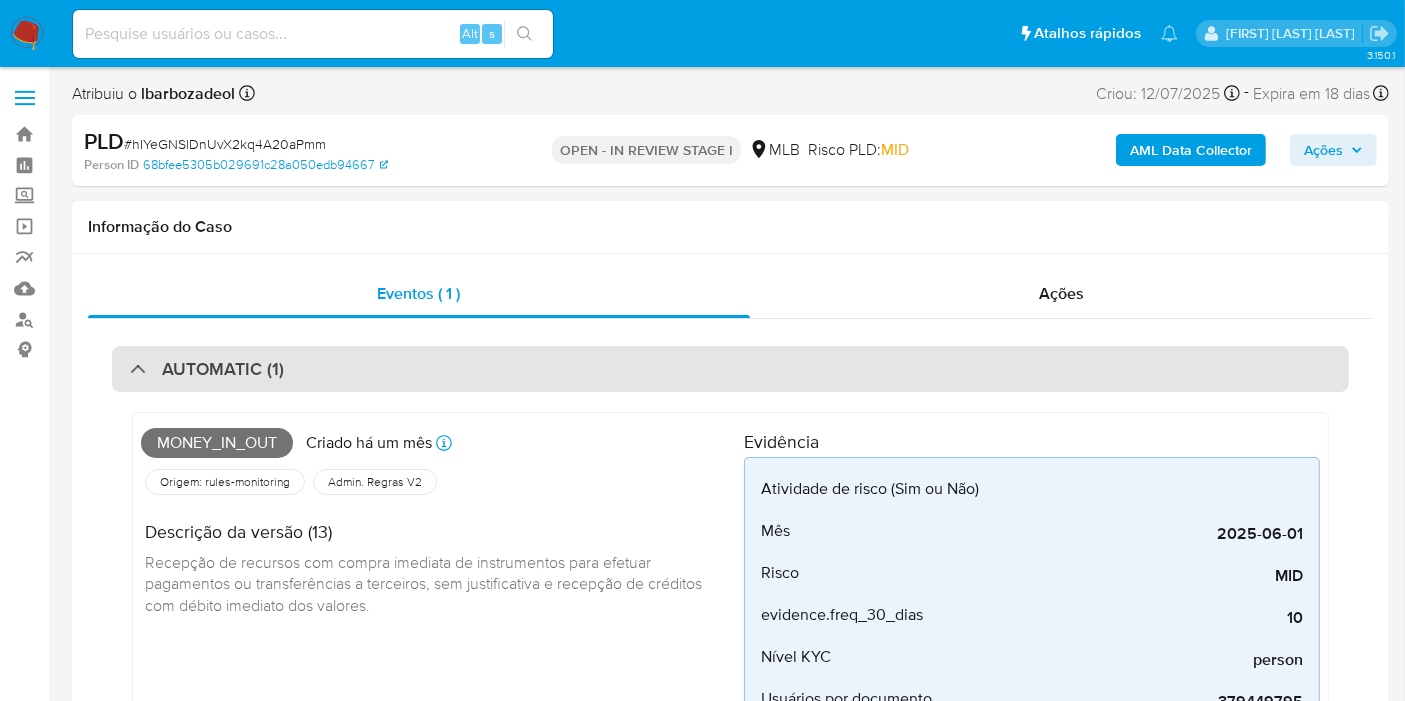 select on "10" 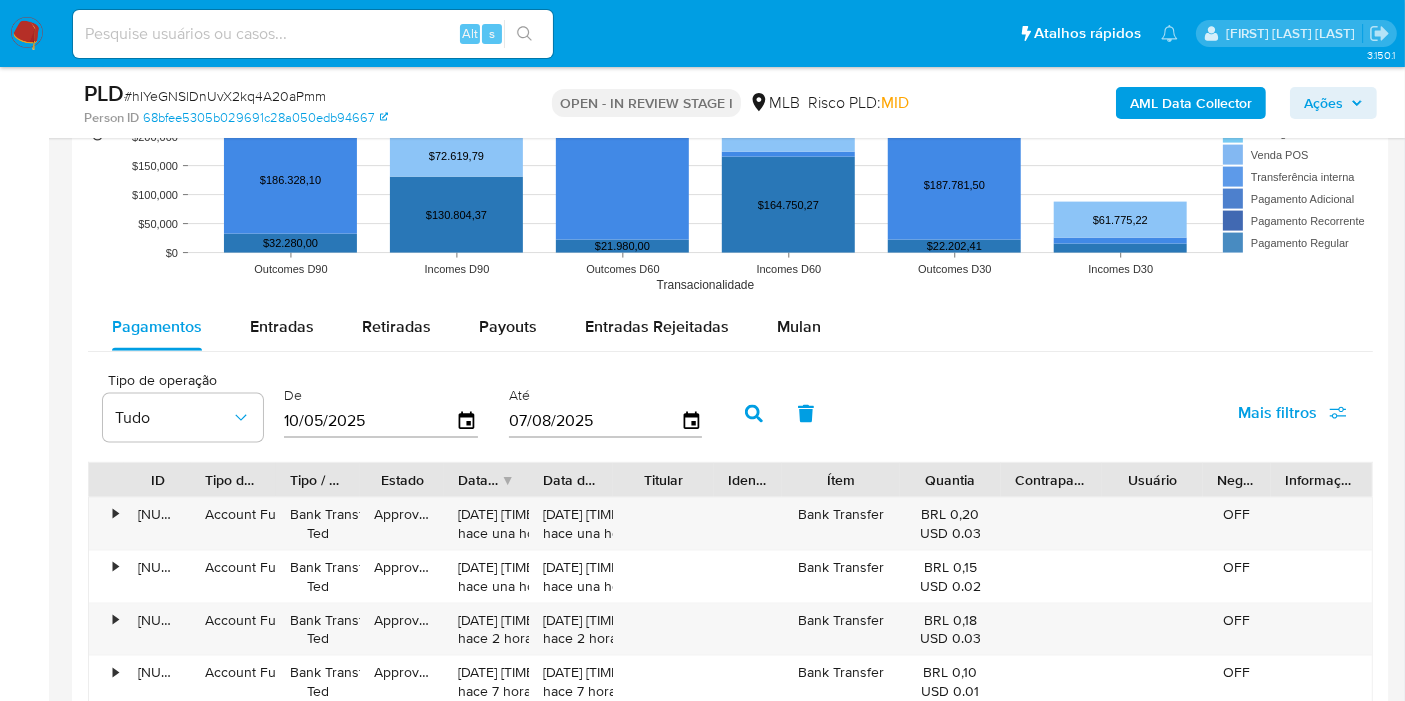 scroll, scrollTop: 2457, scrollLeft: 0, axis: vertical 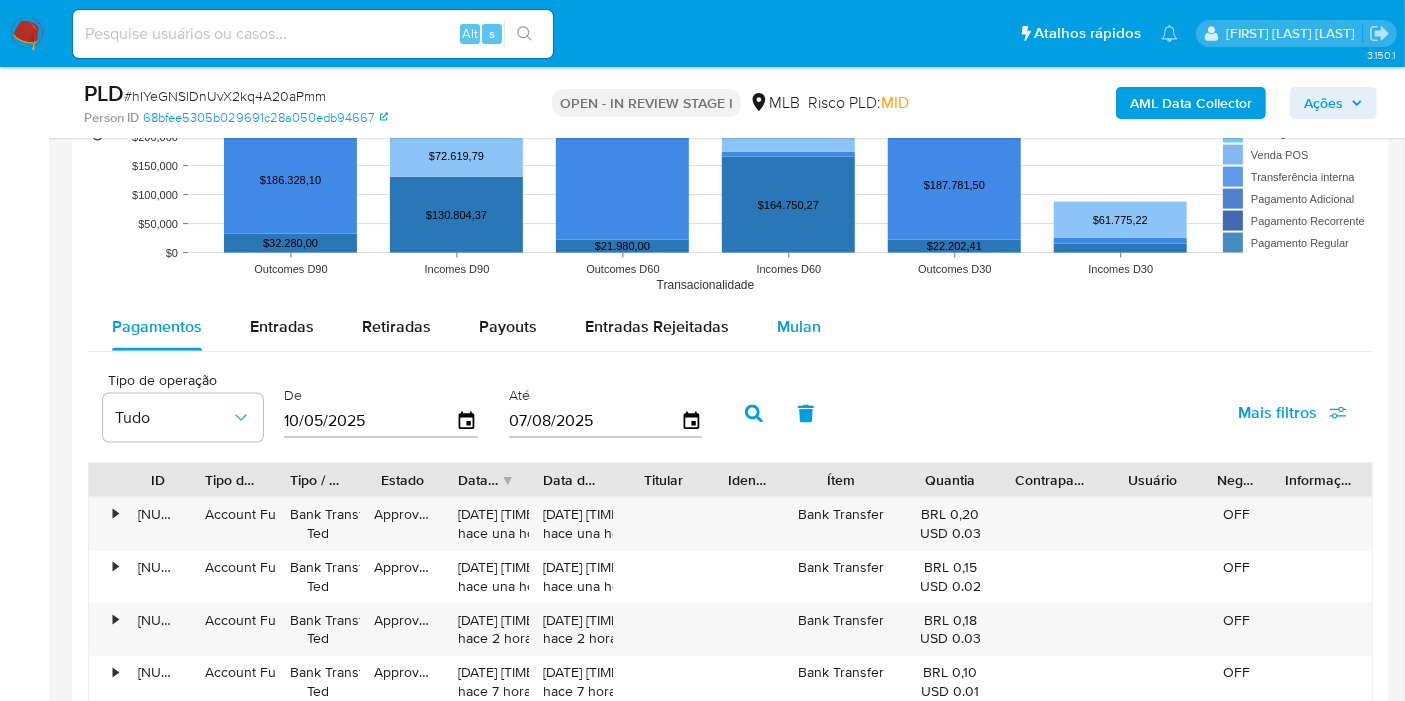 click on "Mulan" at bounding box center (799, 326) 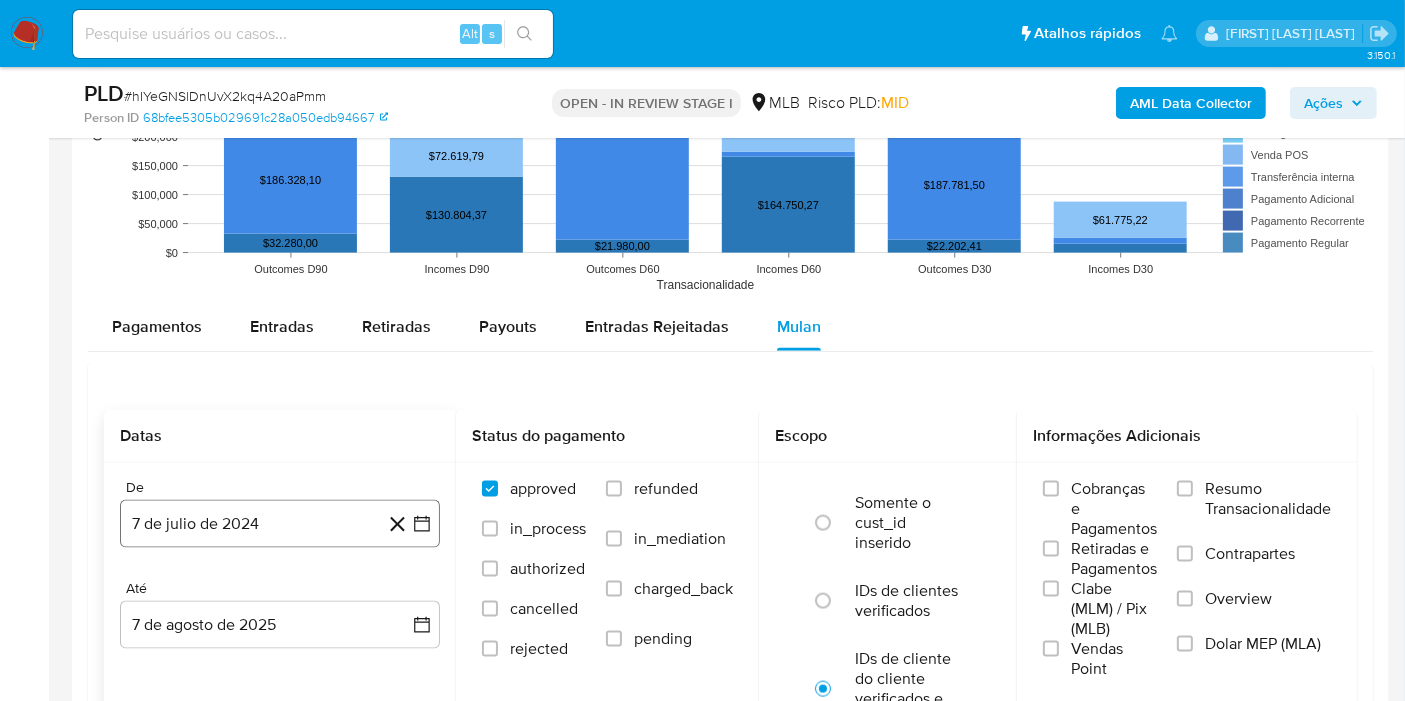 click on "7 de julio de 2024" at bounding box center [280, 524] 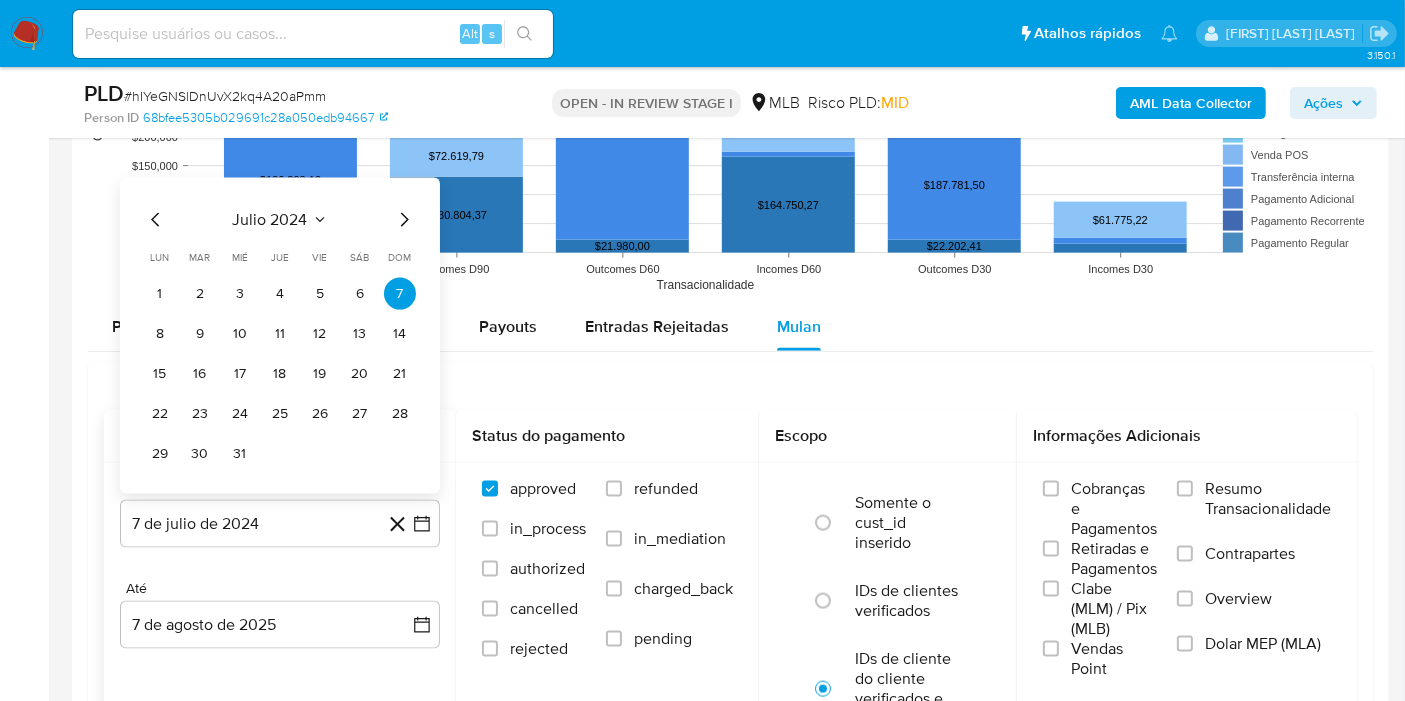click on "julio 2024" at bounding box center [270, 220] 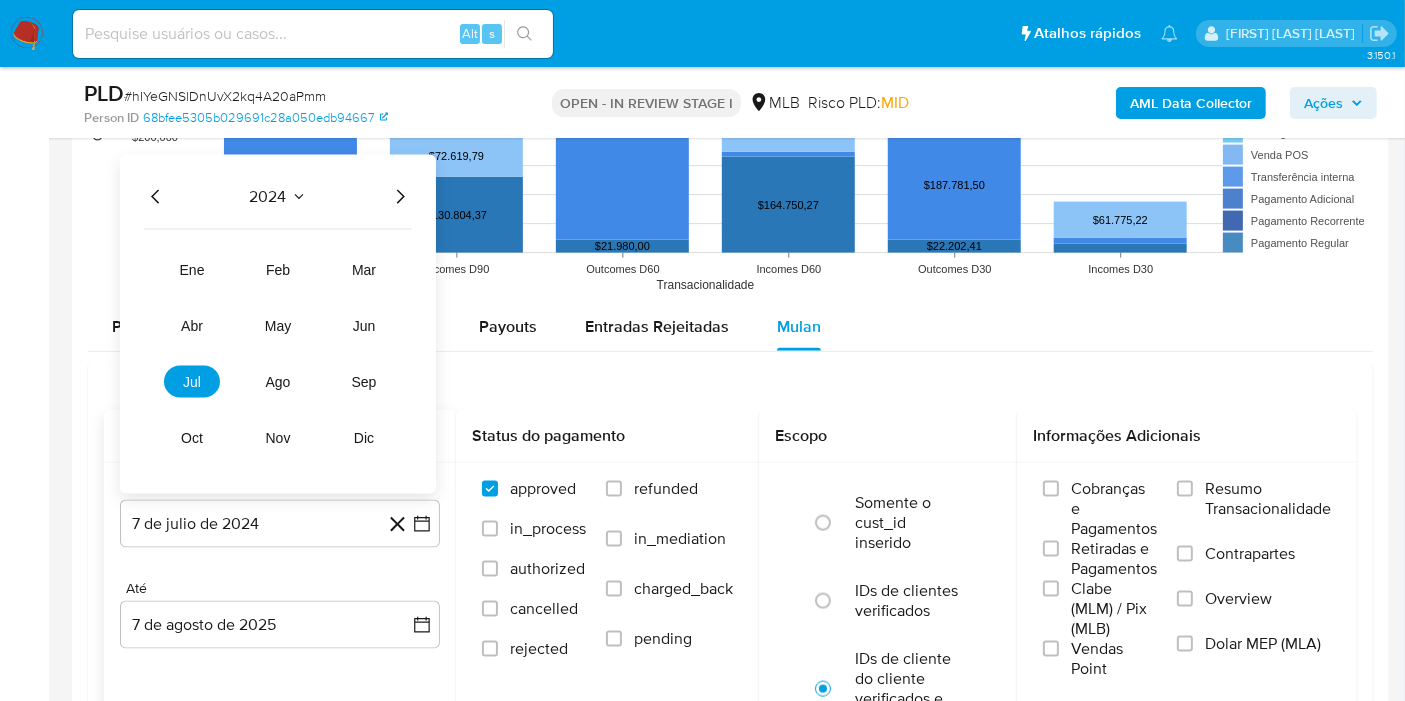 click 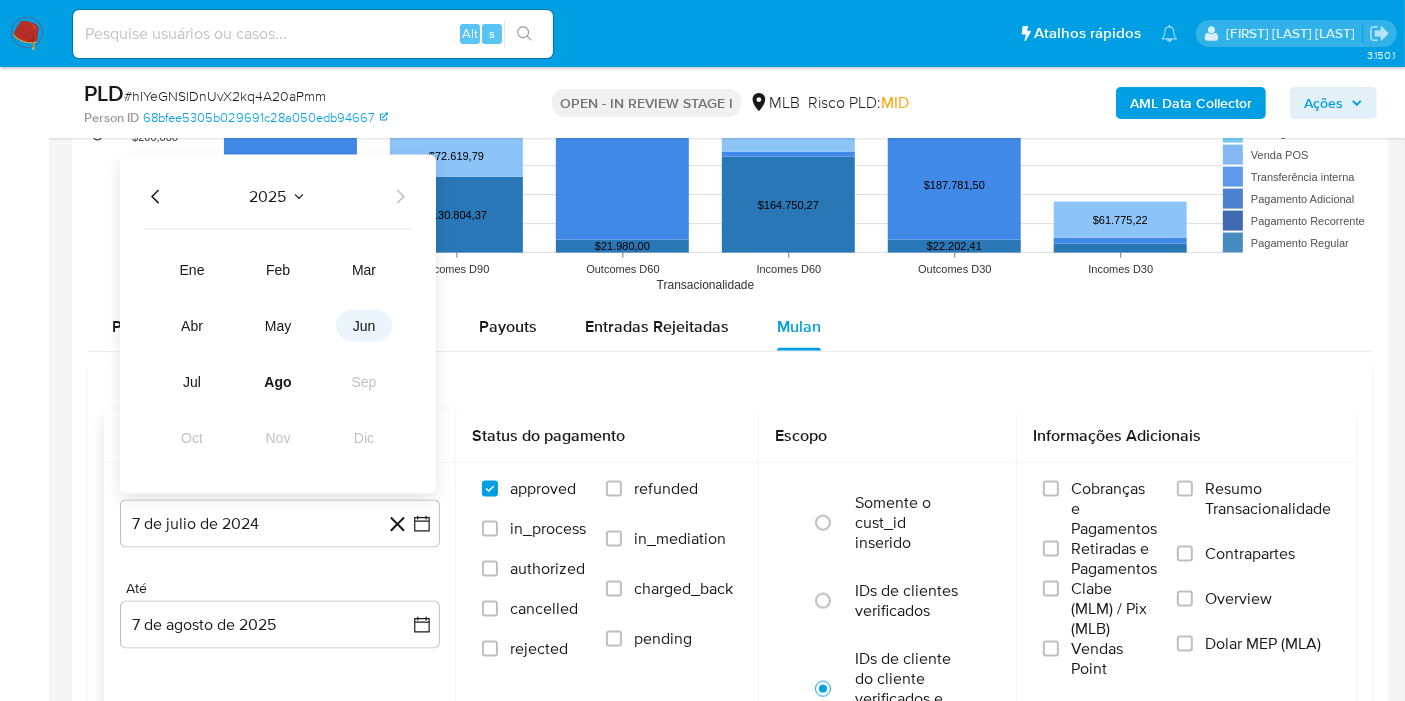 click on "jun" at bounding box center (364, 326) 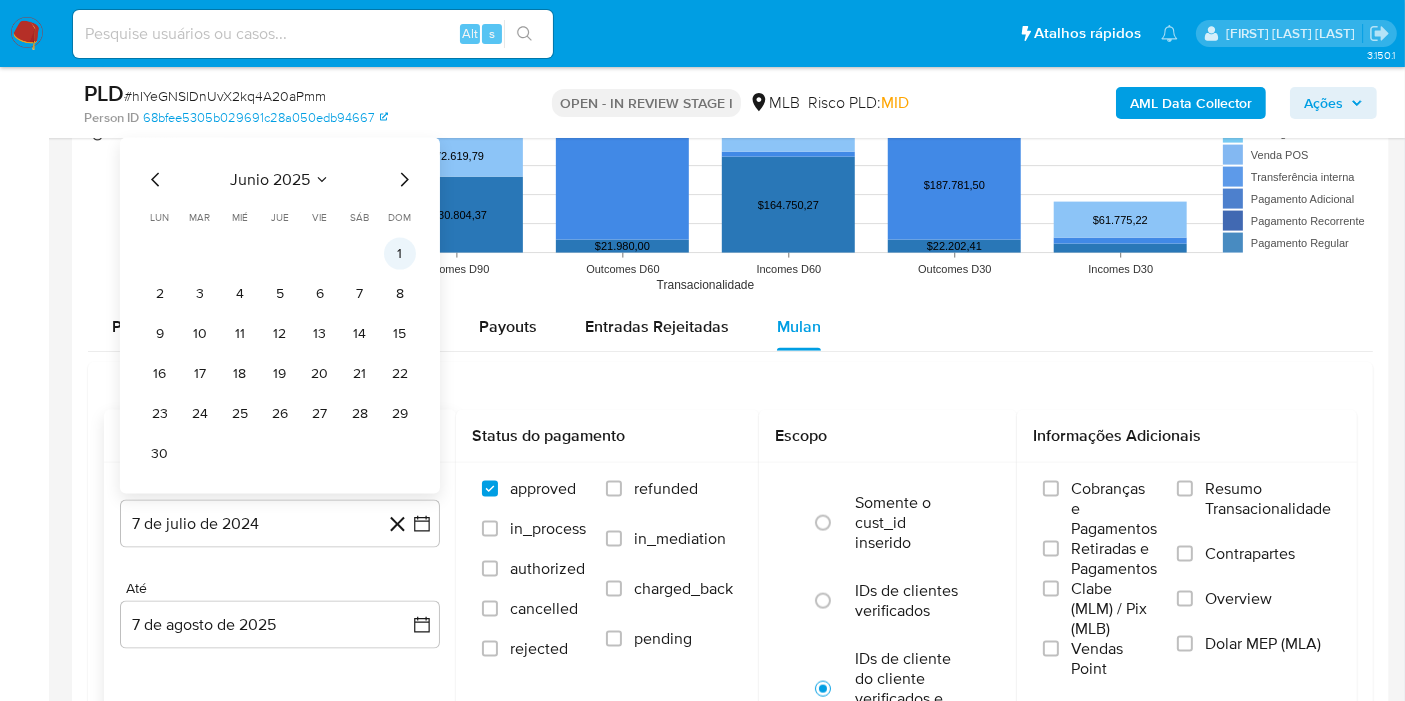 click on "1" at bounding box center (400, 254) 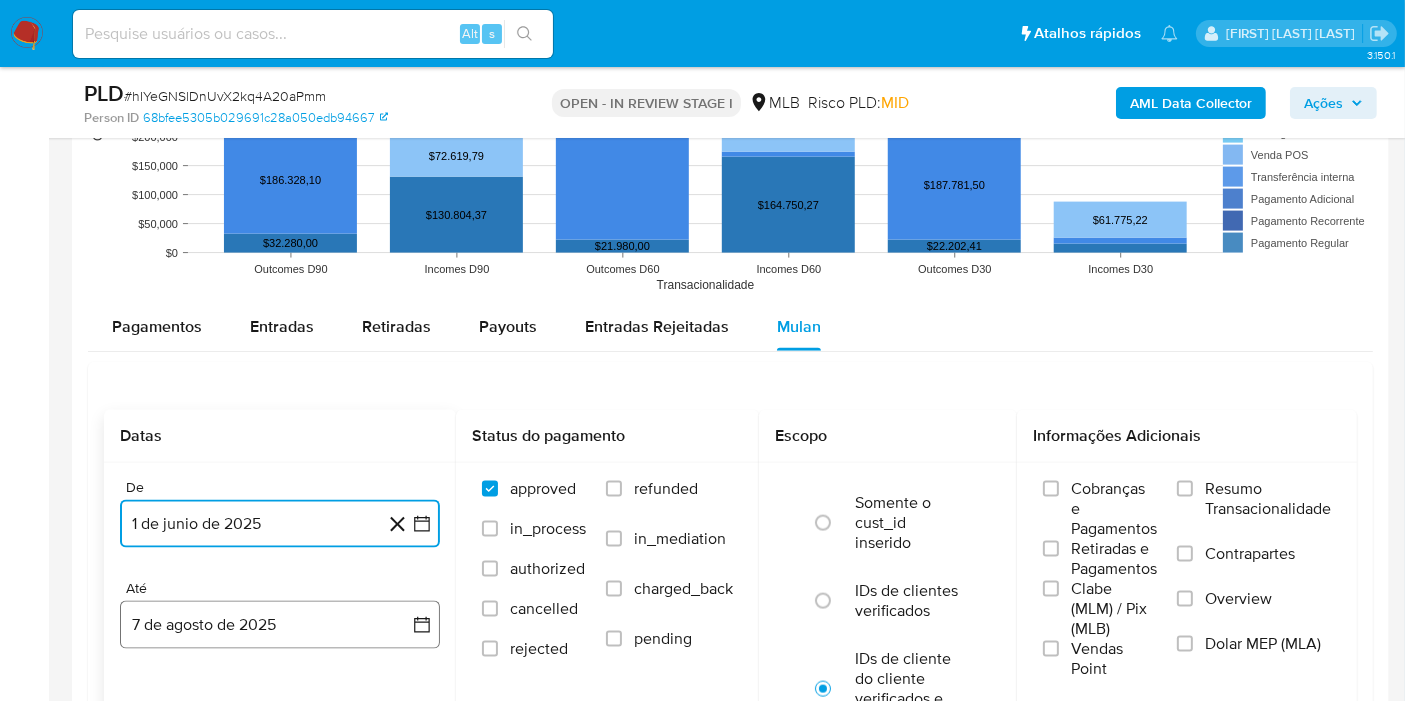 click on "7 de agosto de 2025" at bounding box center (280, 625) 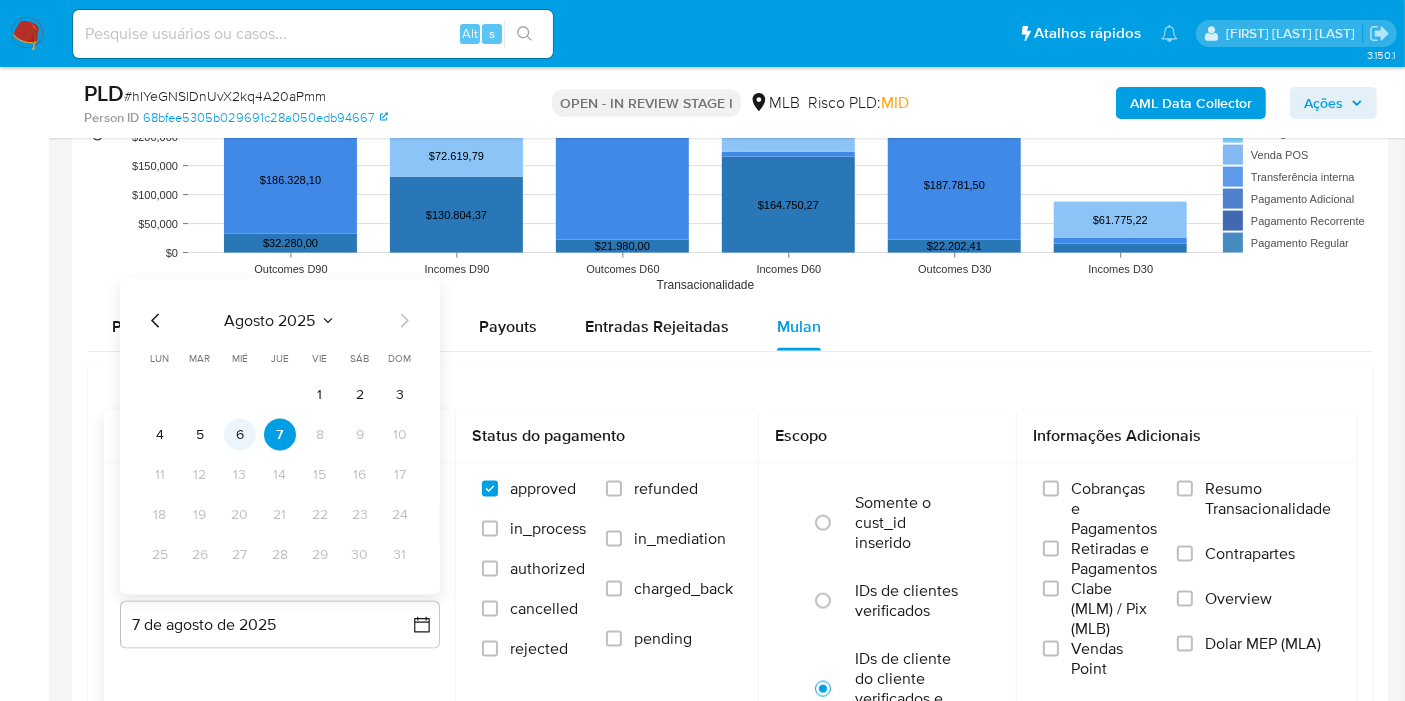 click on "6" at bounding box center [240, 435] 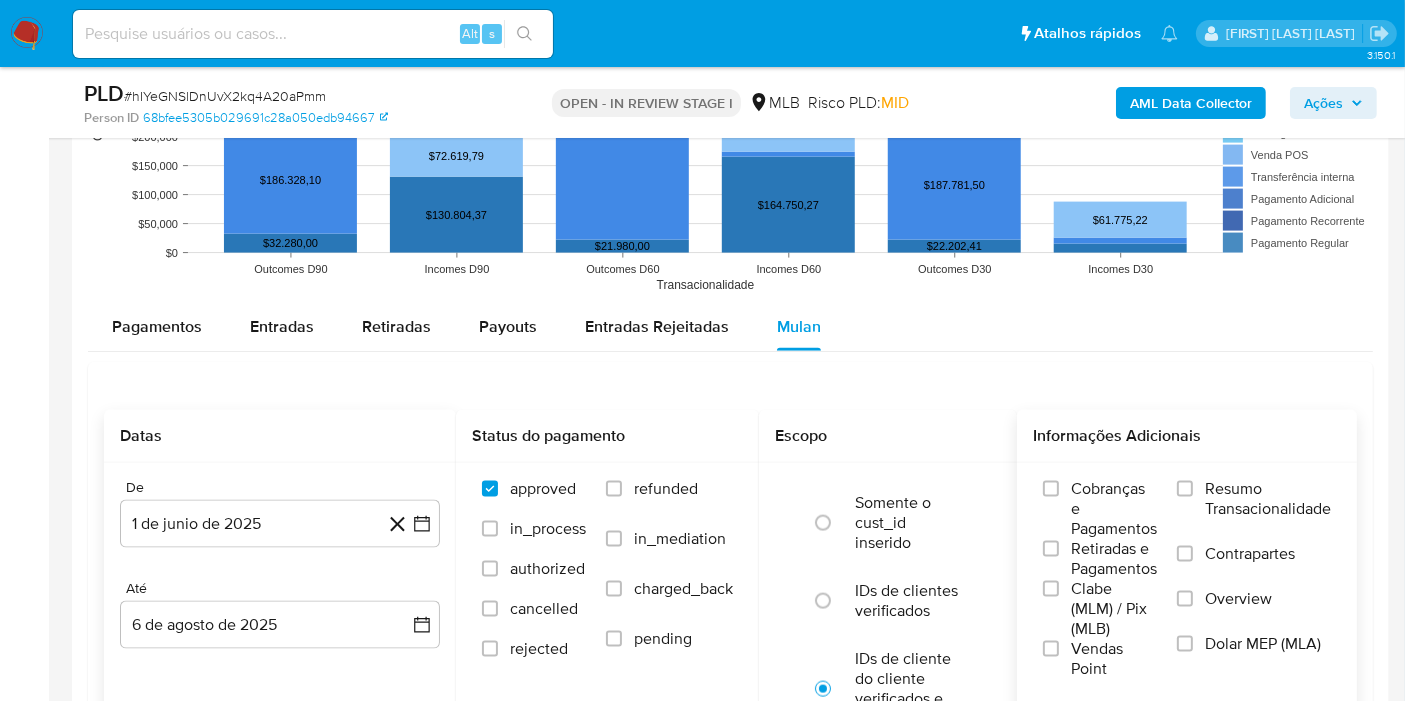 click on "Resumo Transacionalidade" at bounding box center (1268, 499) 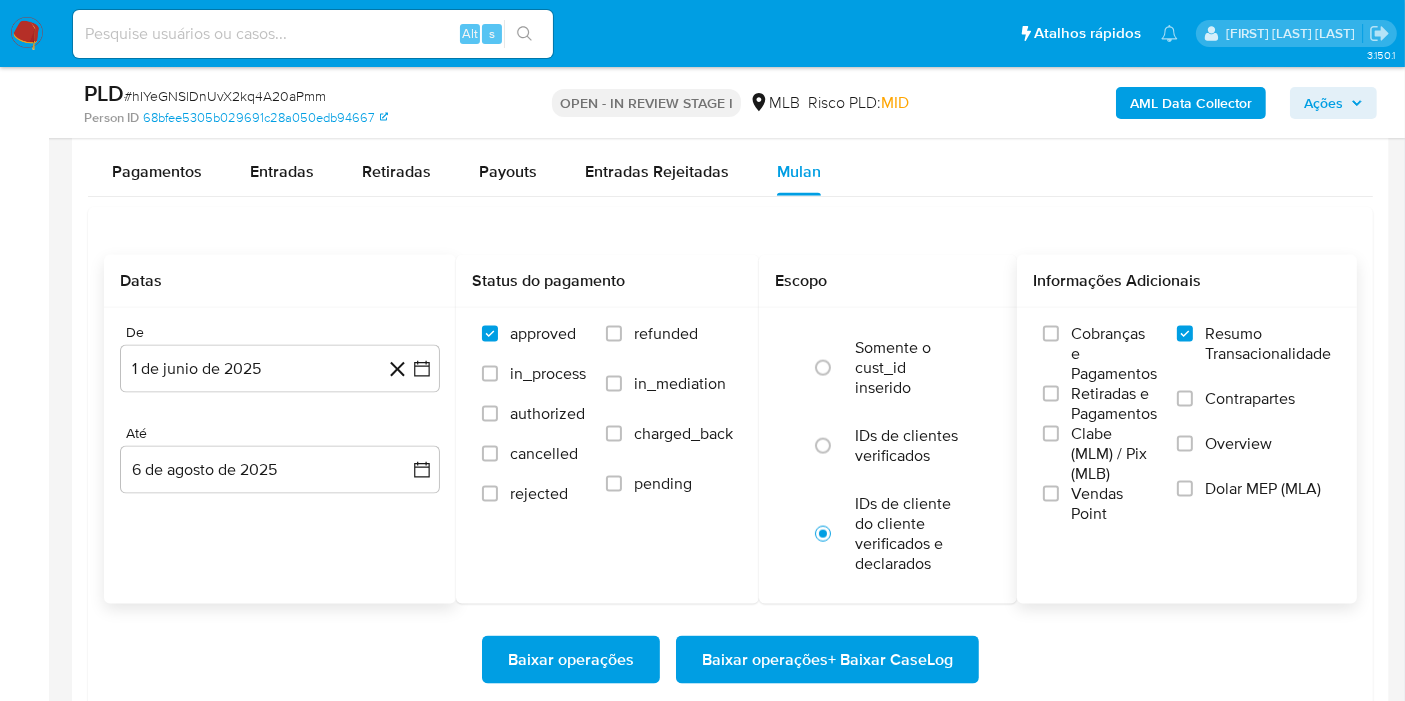 scroll, scrollTop: 2613, scrollLeft: 0, axis: vertical 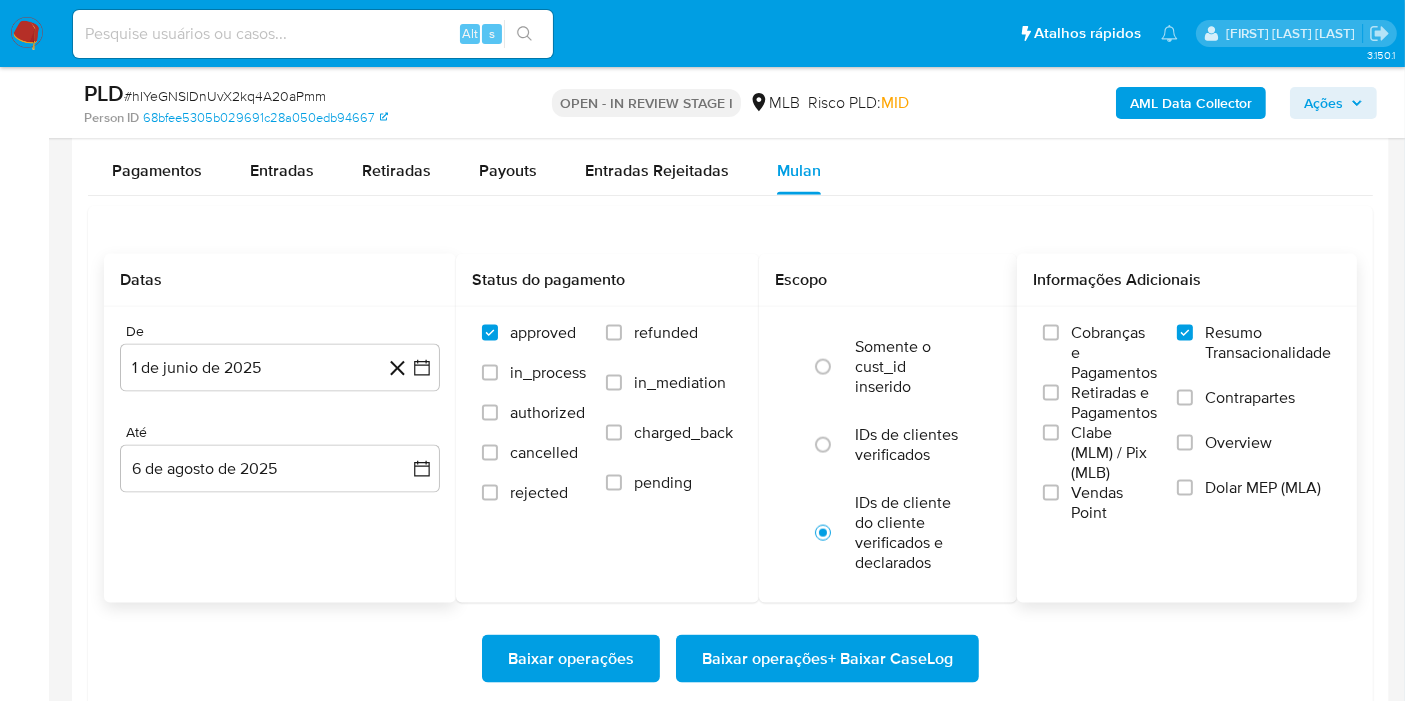 click on "Baixar operações  +   Baixar CaseLog" at bounding box center (827, 659) 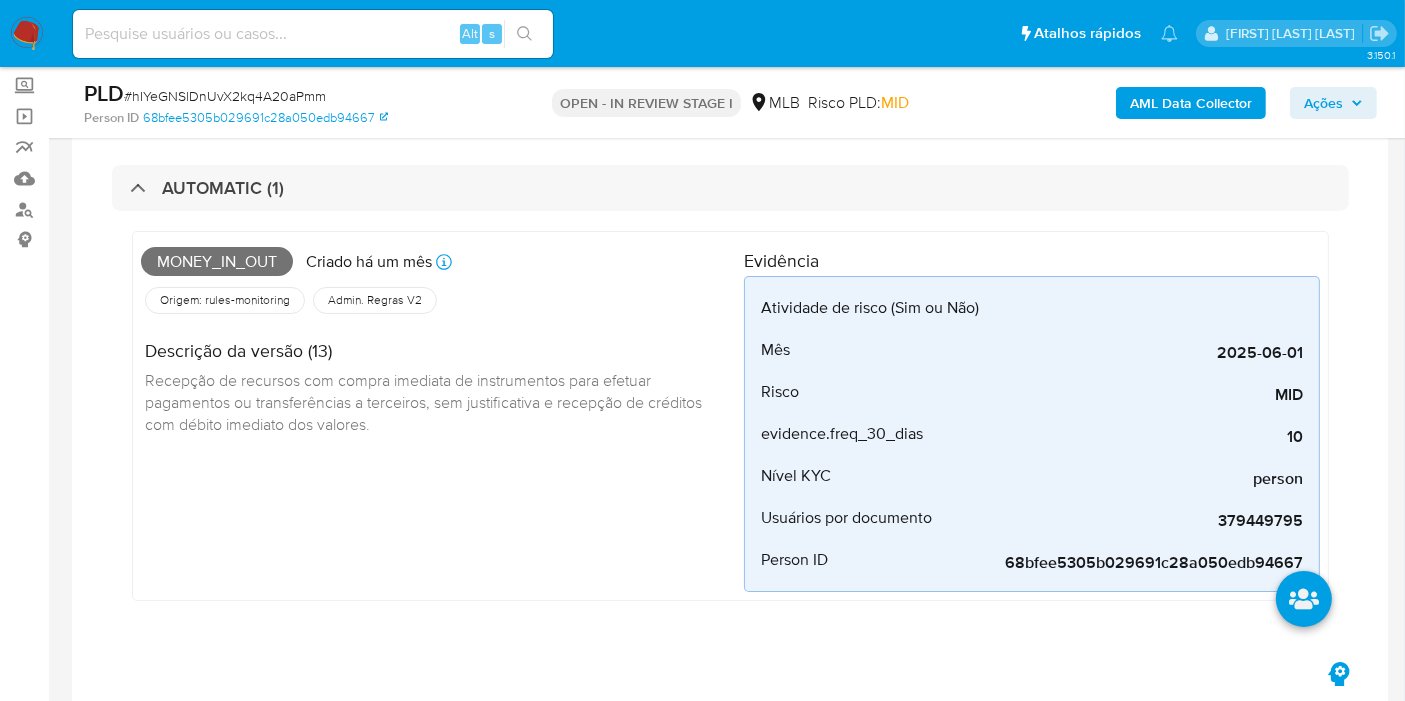 scroll, scrollTop: 0, scrollLeft: 0, axis: both 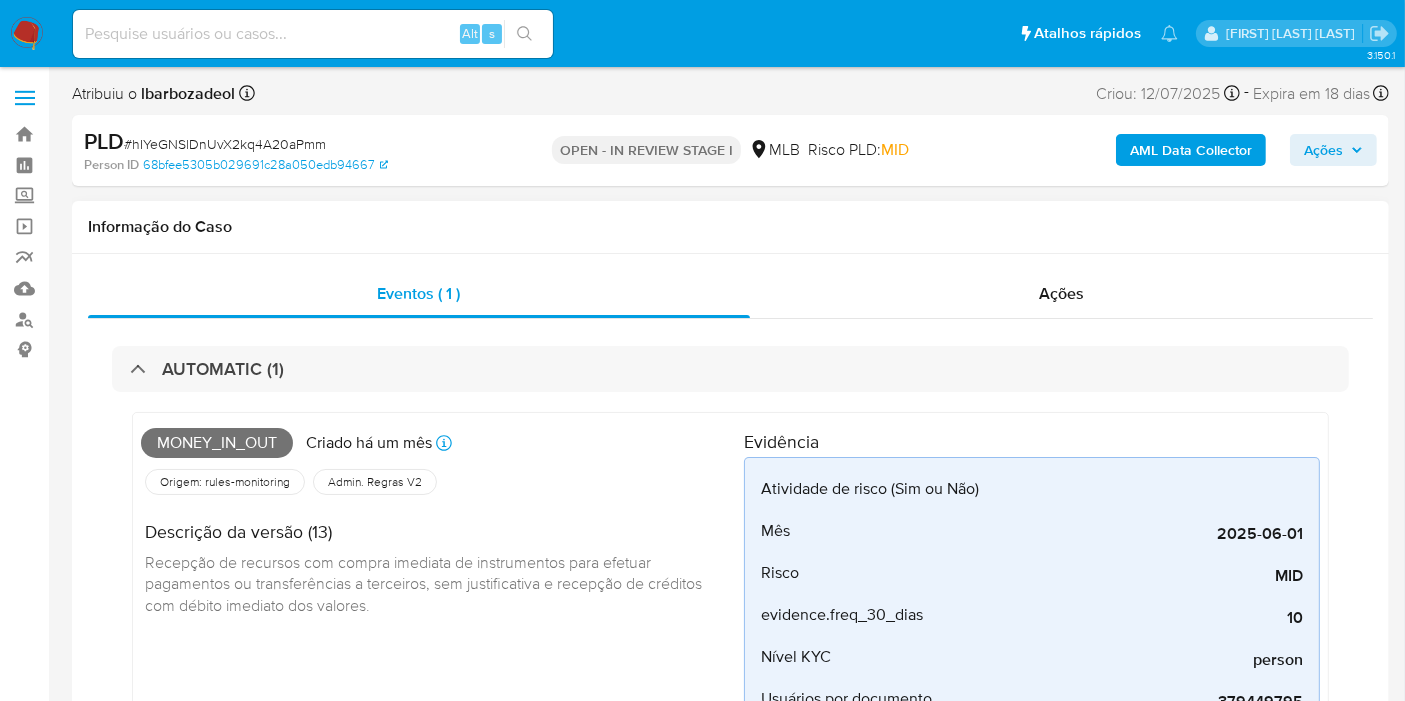 click on "Informação do Caso" at bounding box center (730, 227) 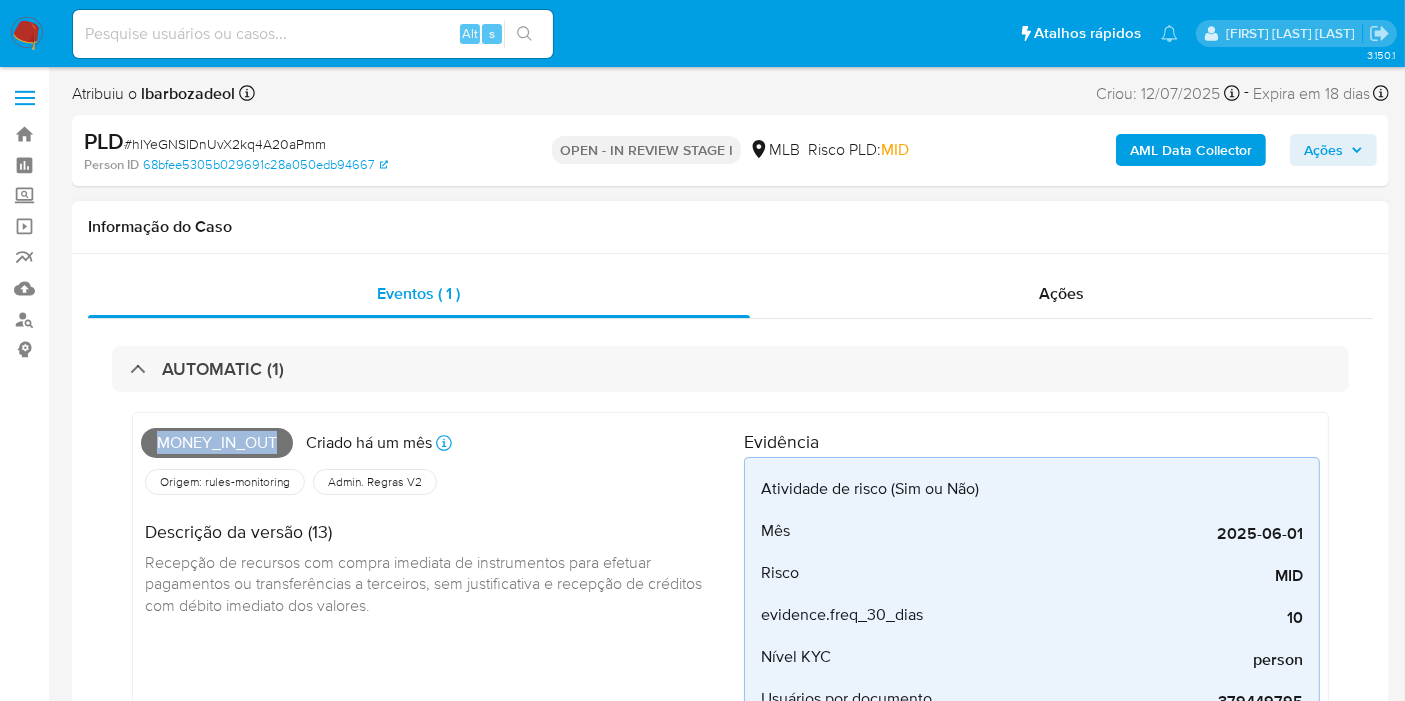 click on "Money_in_out" at bounding box center (217, 443) 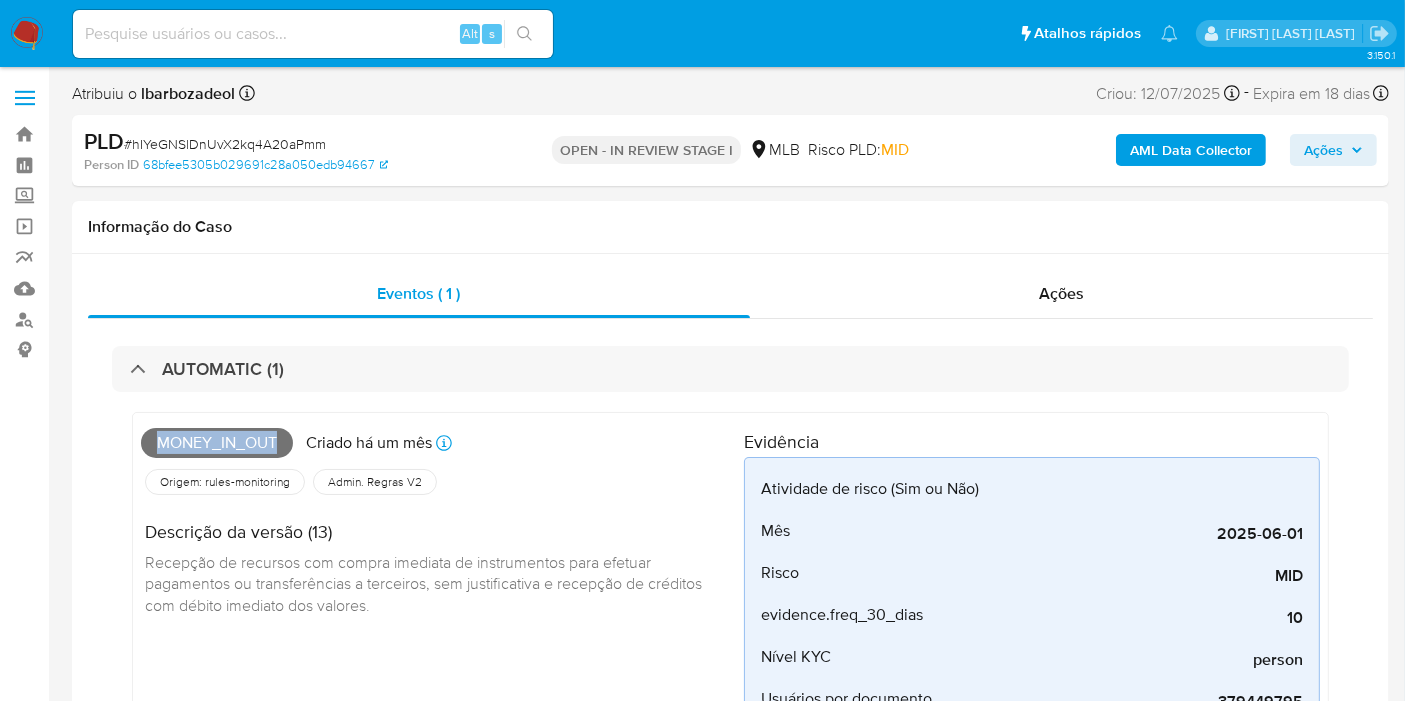 click on "Ações" at bounding box center (1323, 150) 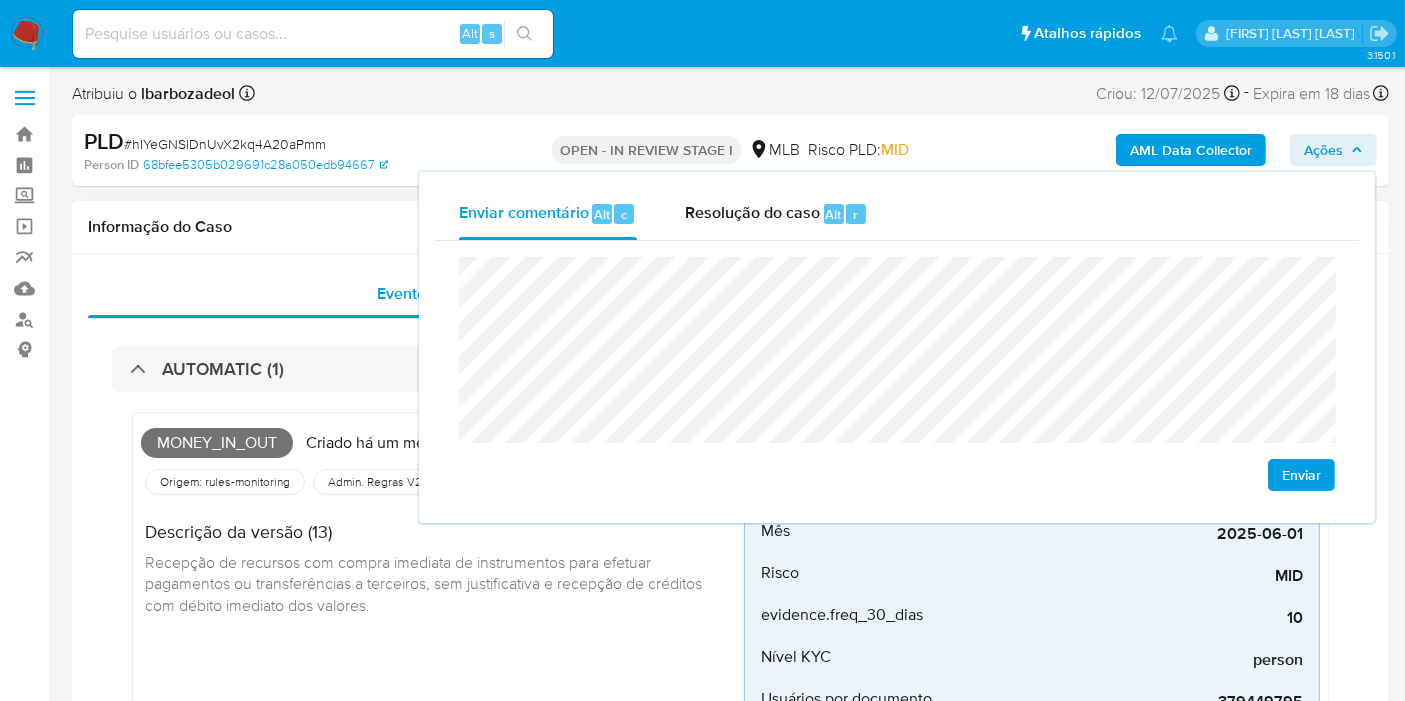 click on "Informação do Caso" at bounding box center (730, 227) 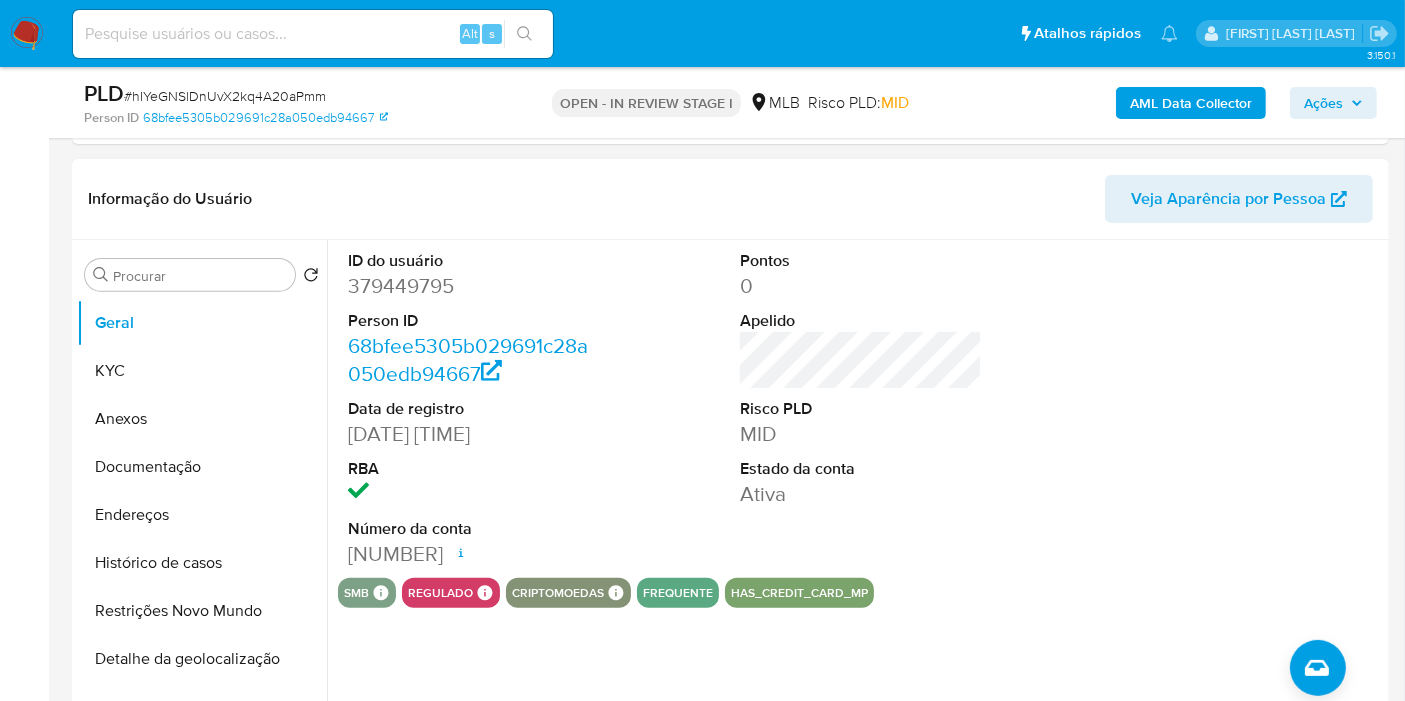scroll, scrollTop: 777, scrollLeft: 0, axis: vertical 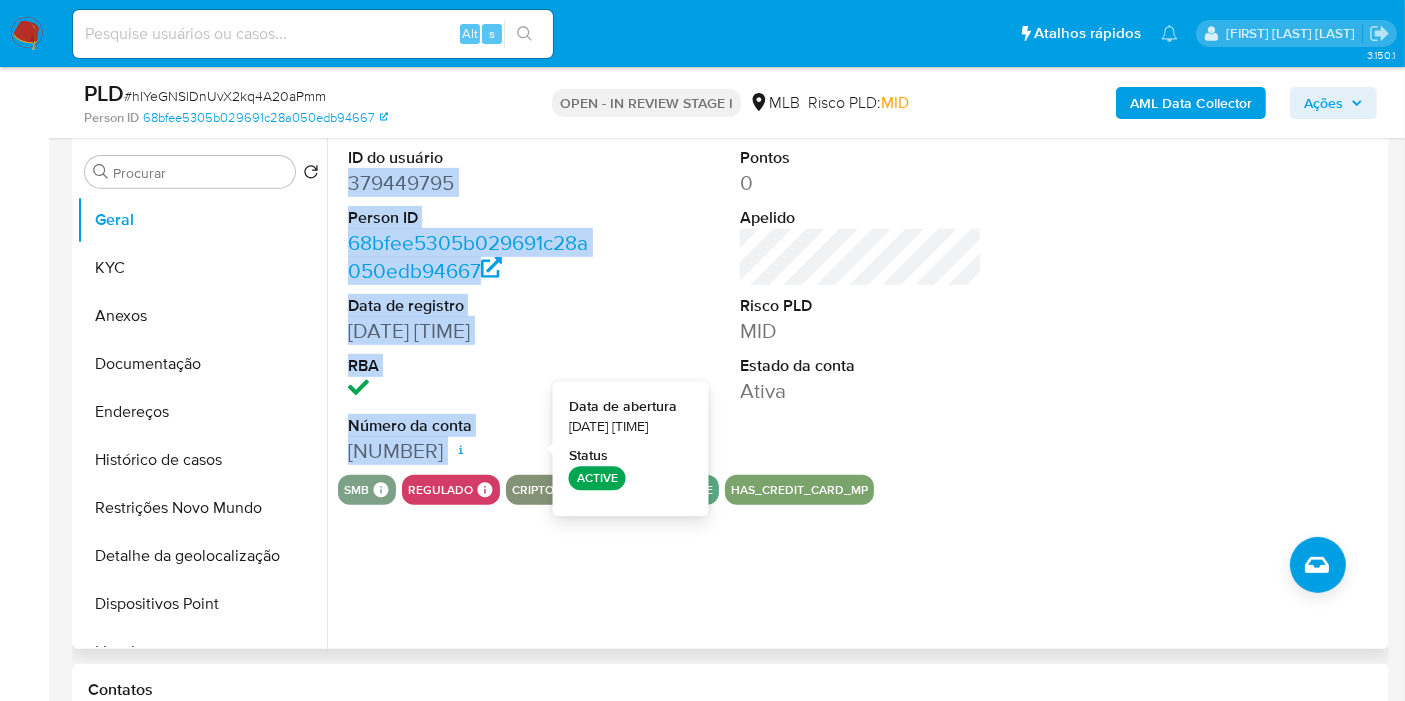 drag, startPoint x: 347, startPoint y: 177, endPoint x: 536, endPoint y: 446, distance: 328.75827 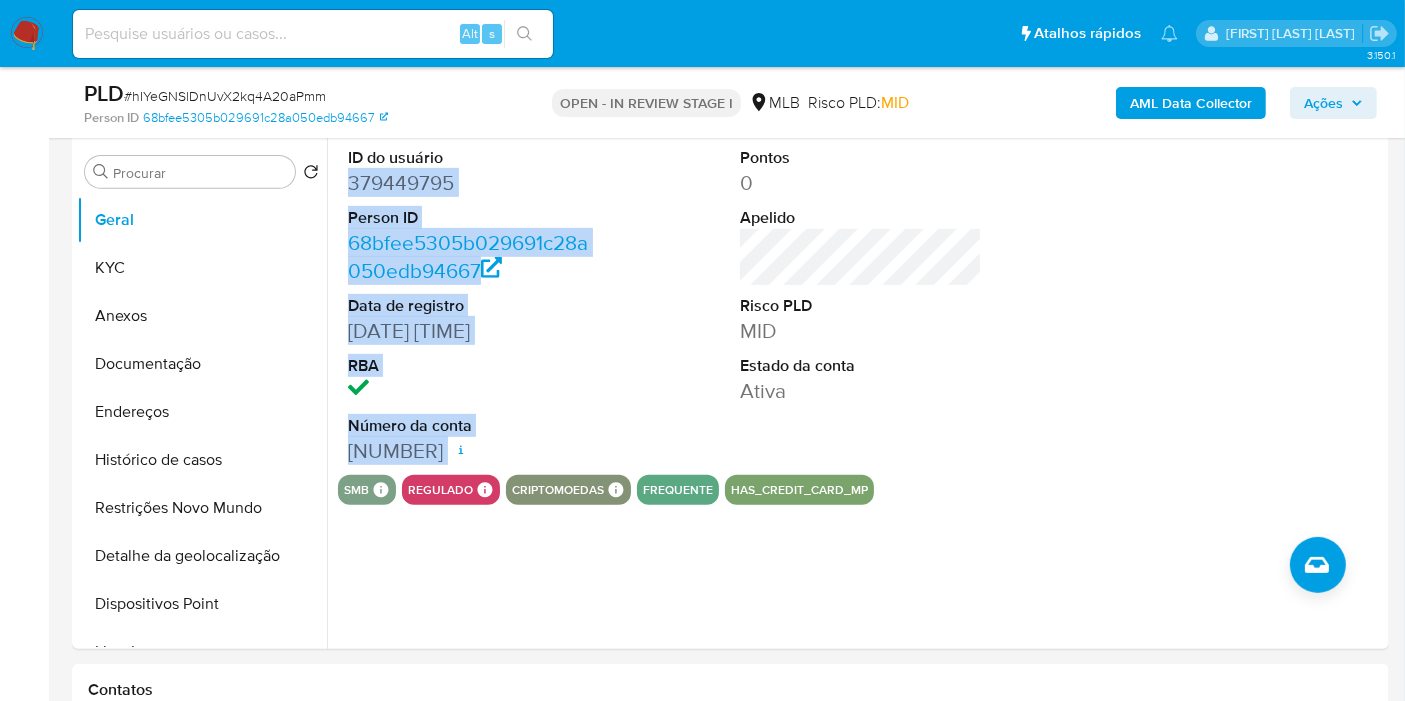 click on "Ações" at bounding box center (1323, 103) 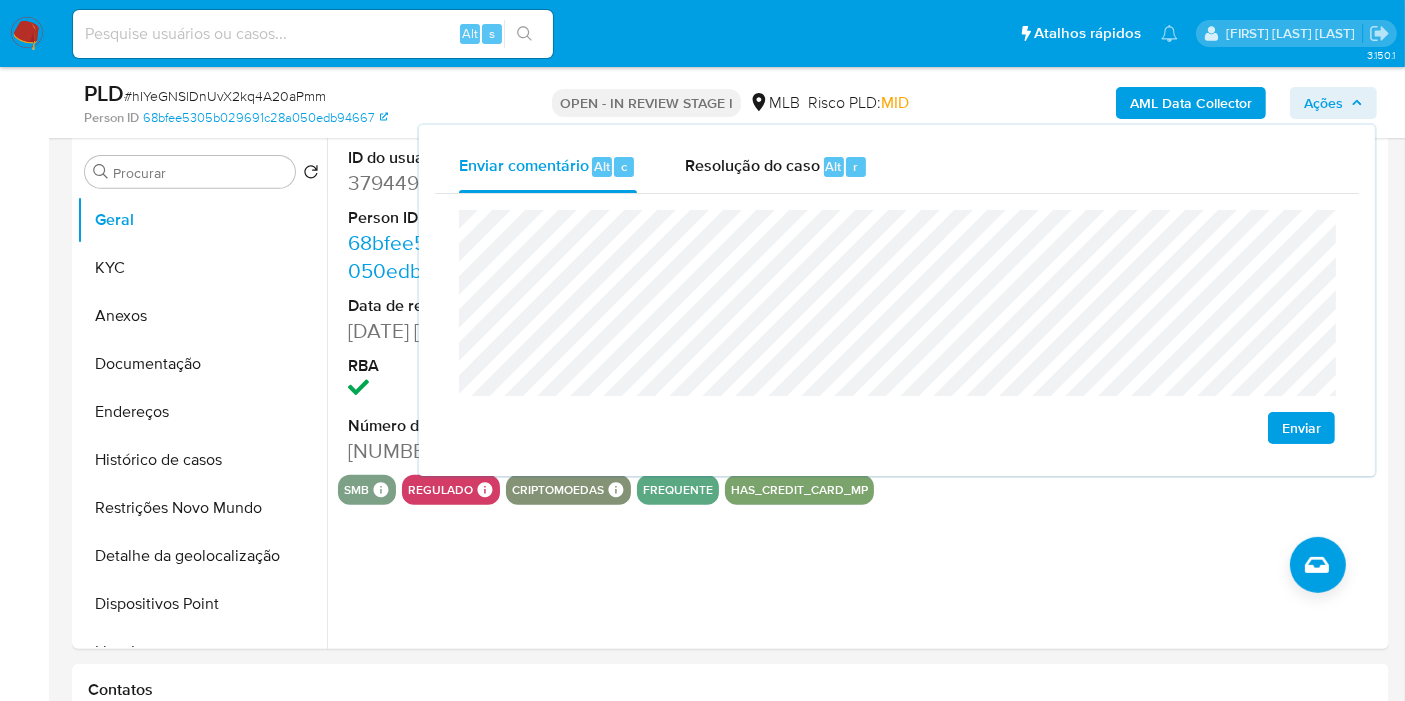 drag, startPoint x: 1340, startPoint y: 105, endPoint x: 1348, endPoint y: 97, distance: 11.313708 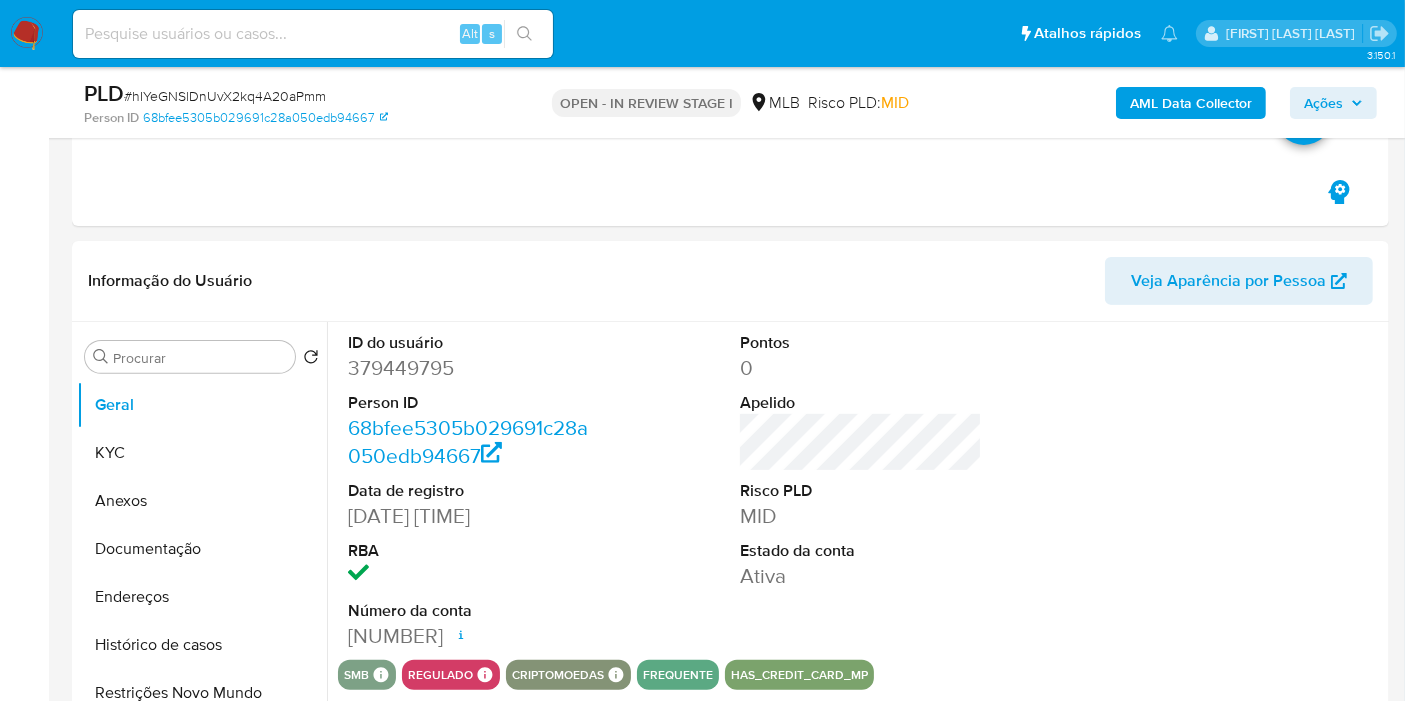 scroll, scrollTop: 651, scrollLeft: 0, axis: vertical 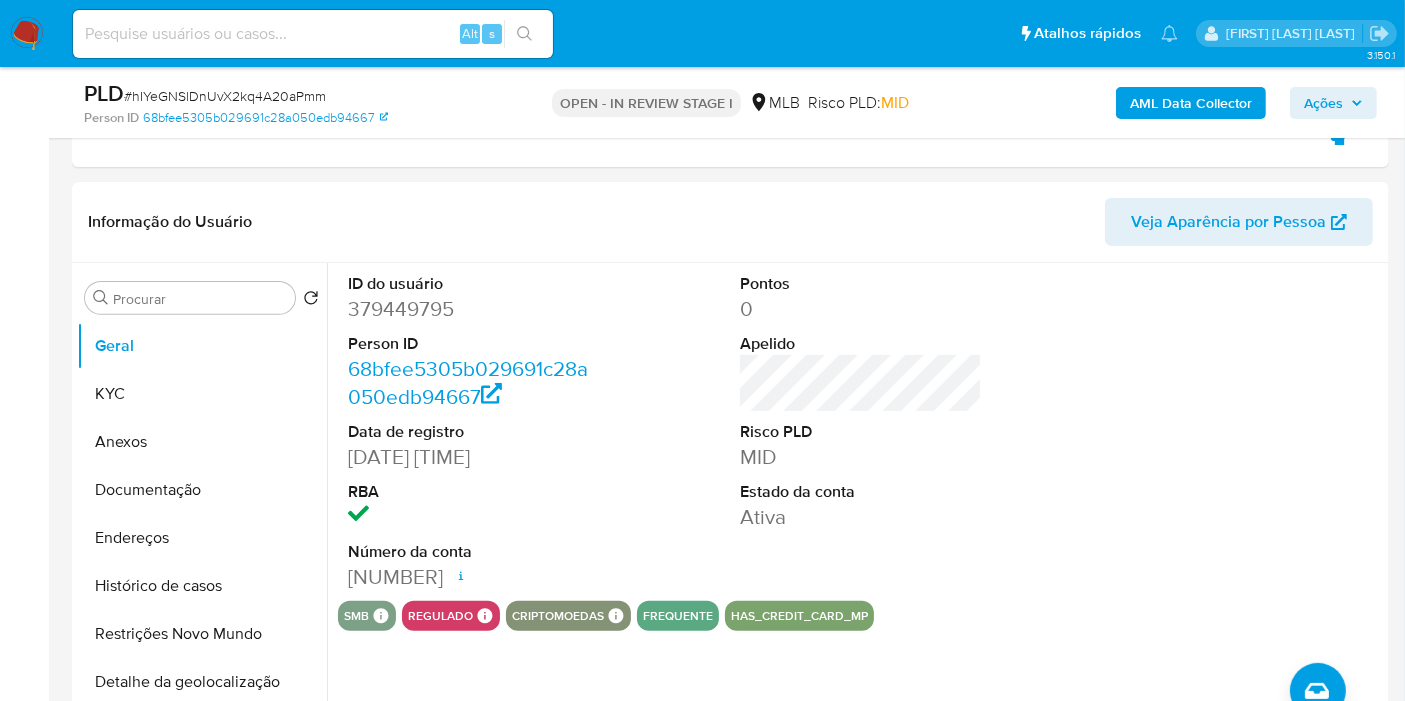 click on "Ações" at bounding box center (1323, 103) 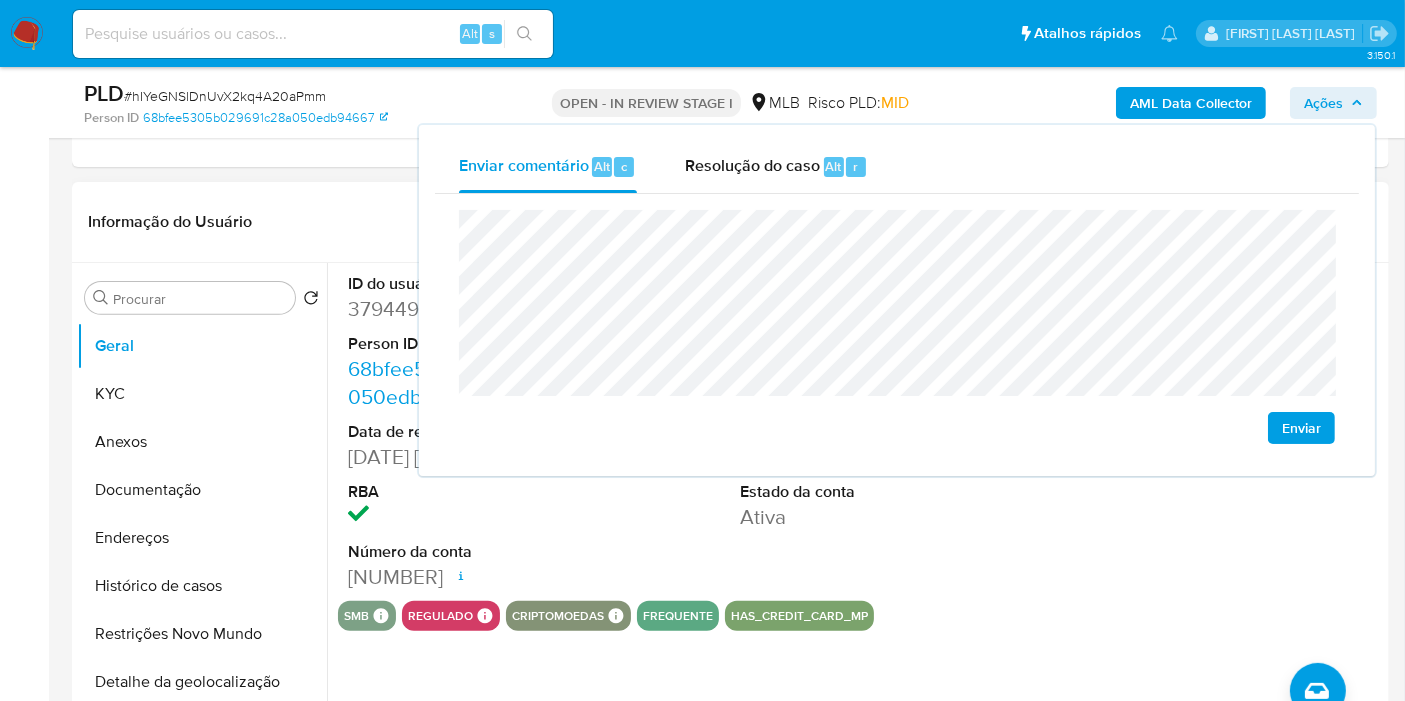 click on "Pontos 0 Apelido Risco PLD MID Estado da conta Ativa" at bounding box center [861, 432] 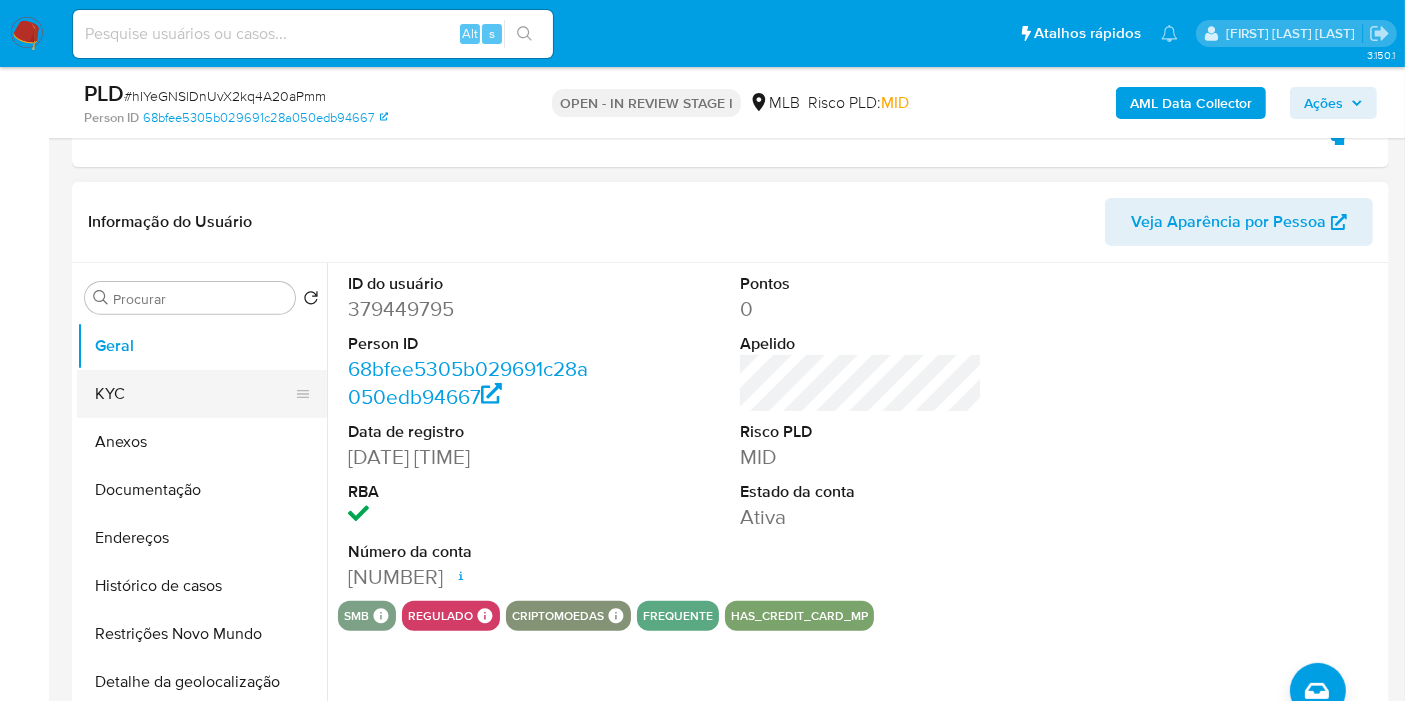 click on "KYC" at bounding box center [194, 394] 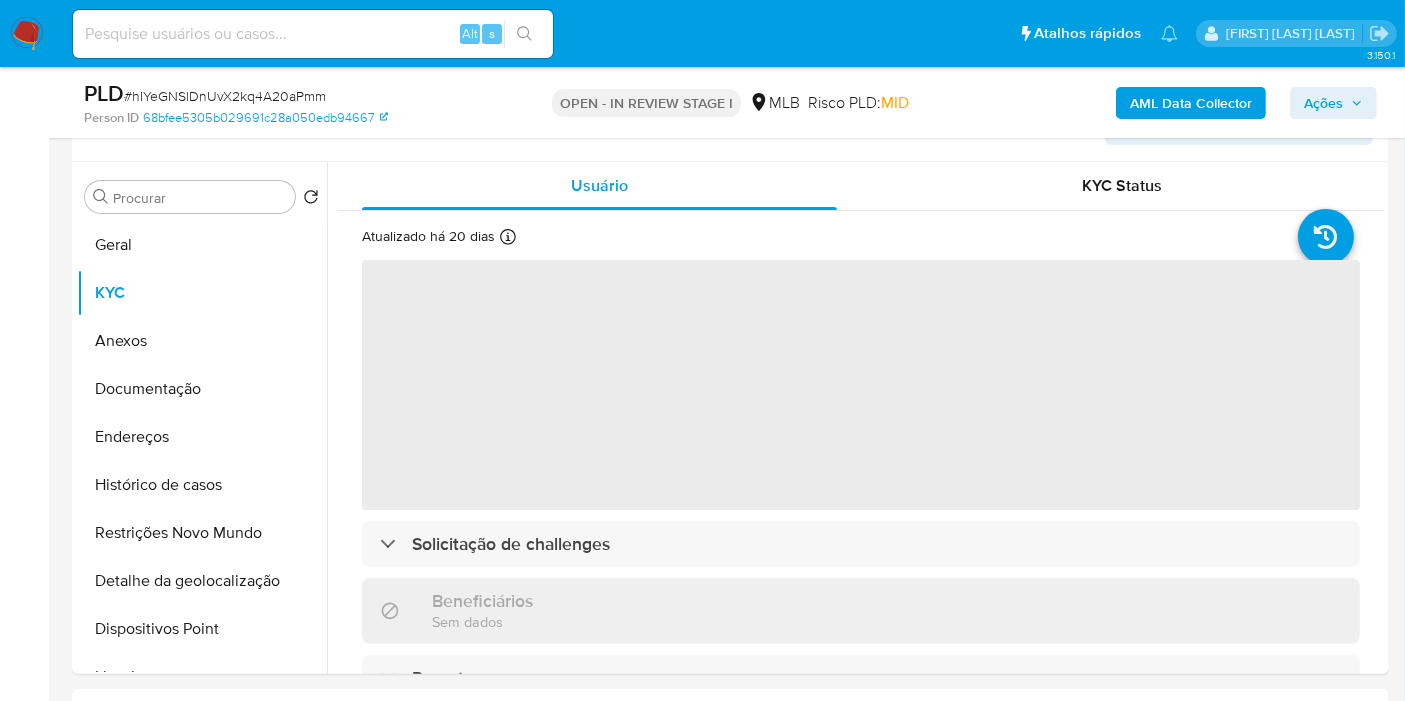 scroll, scrollTop: 732, scrollLeft: 0, axis: vertical 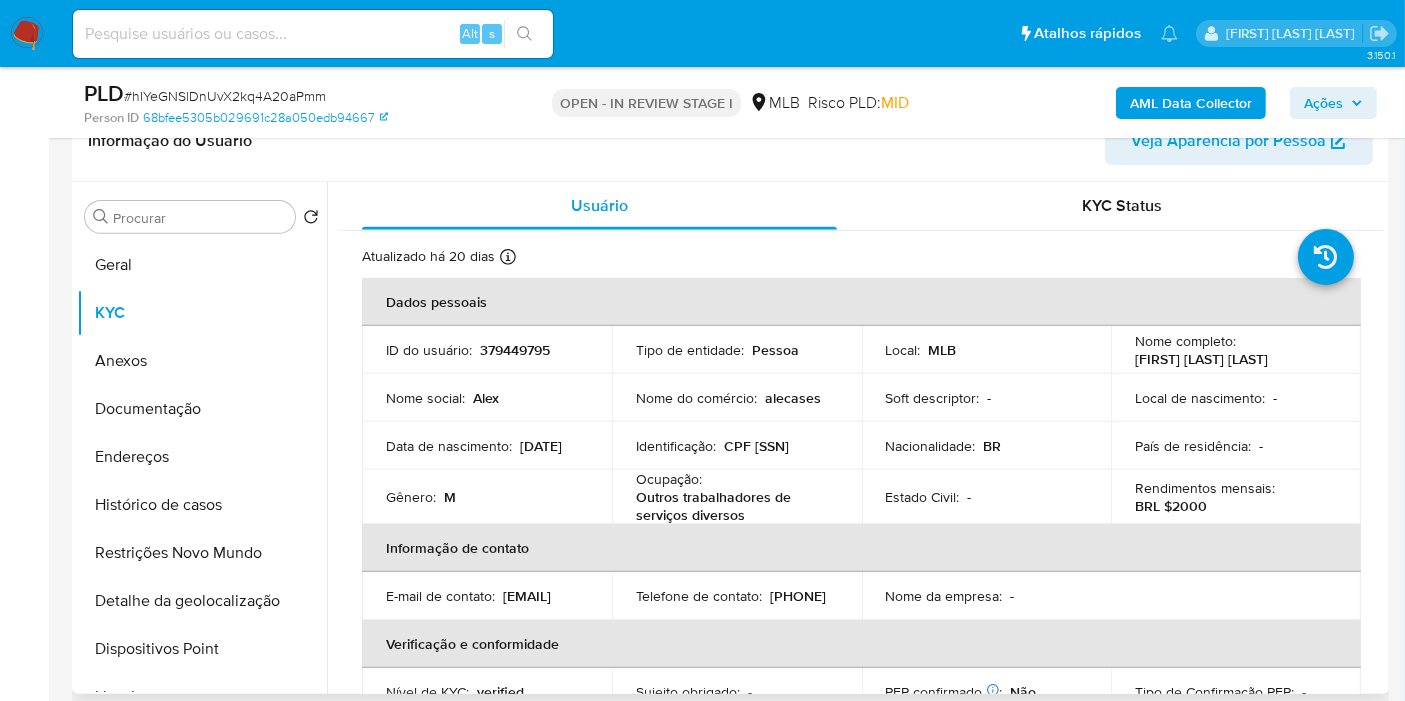 click on "CPF 05084967301" at bounding box center (756, 446) 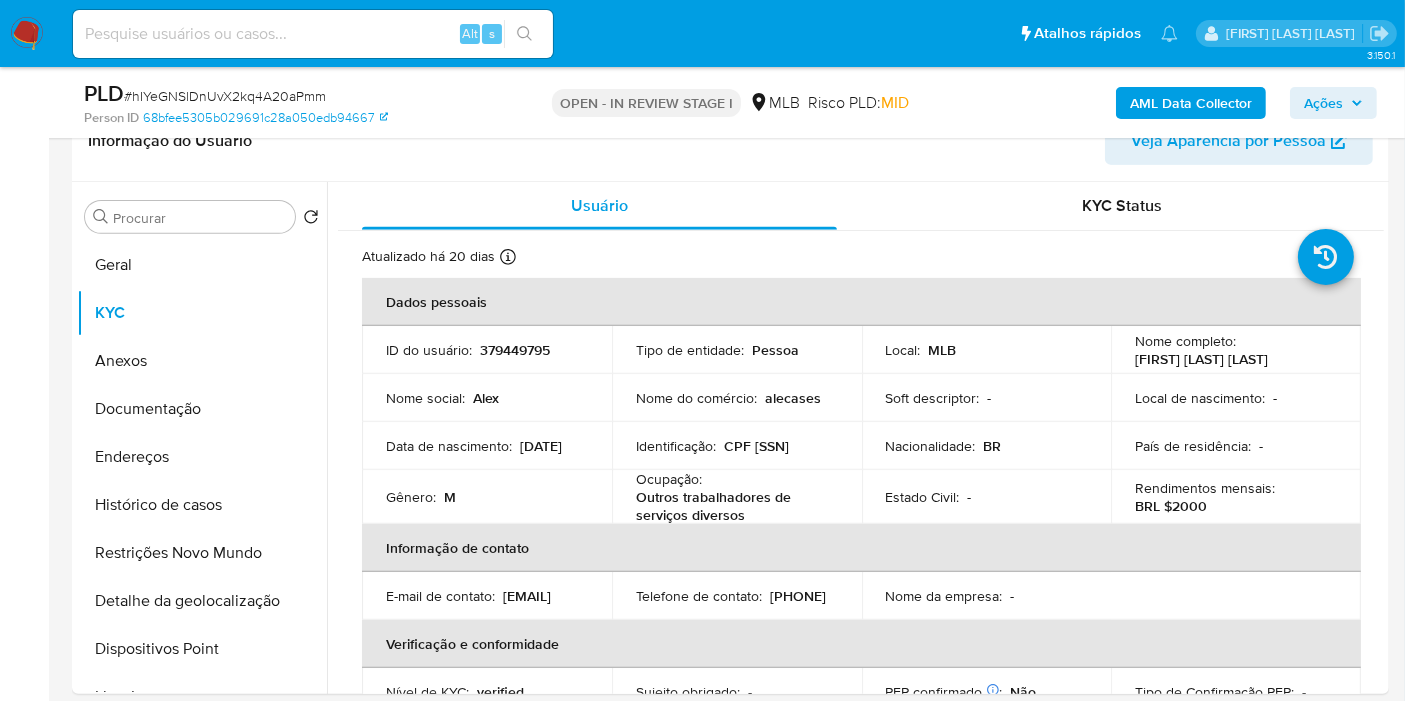 click on "Ações" at bounding box center (1323, 103) 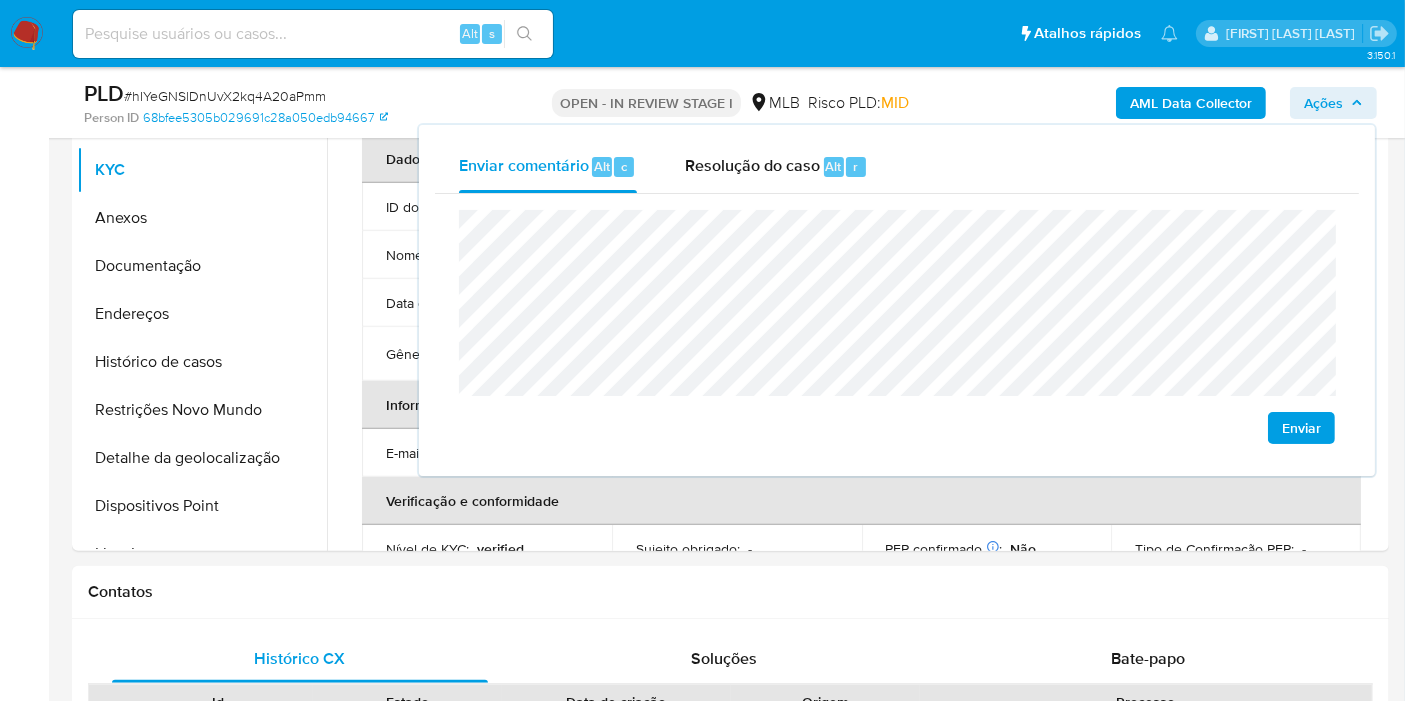 scroll, scrollTop: 954, scrollLeft: 0, axis: vertical 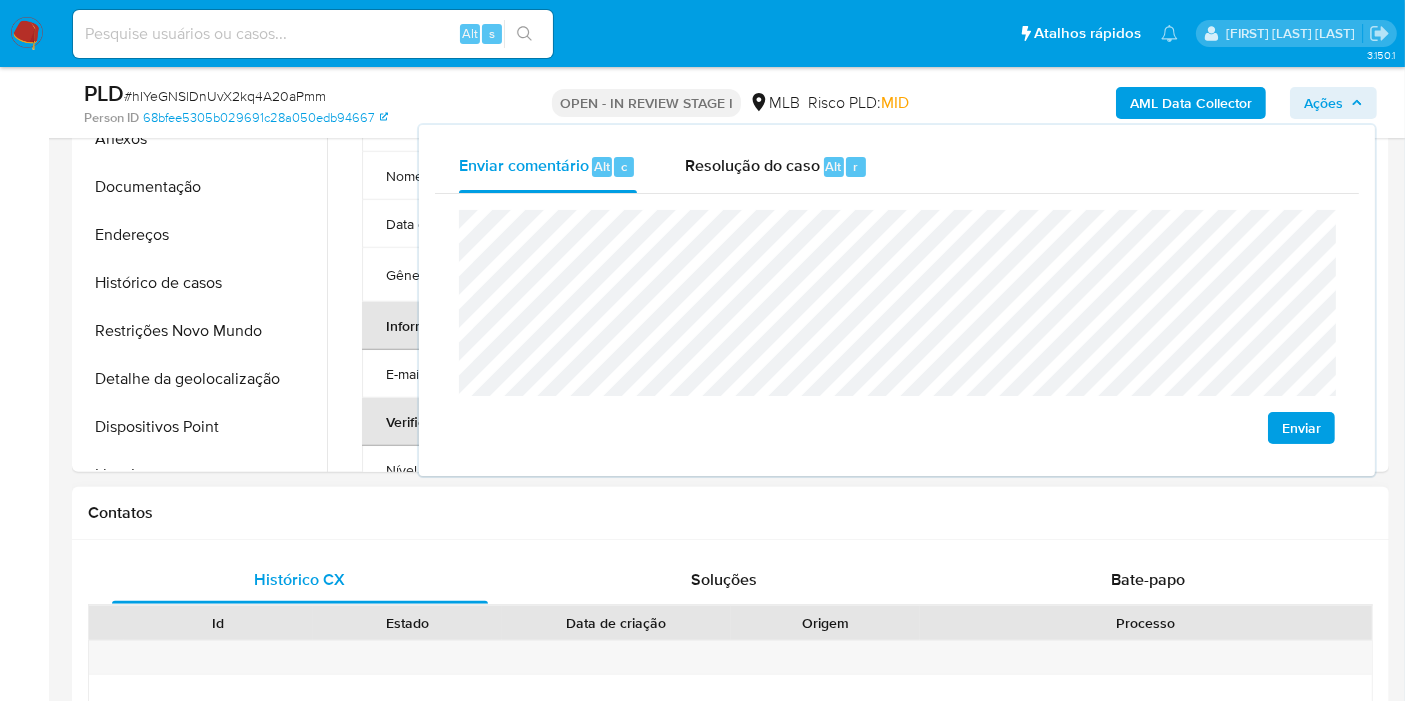 click on "Contatos" at bounding box center (730, 513) 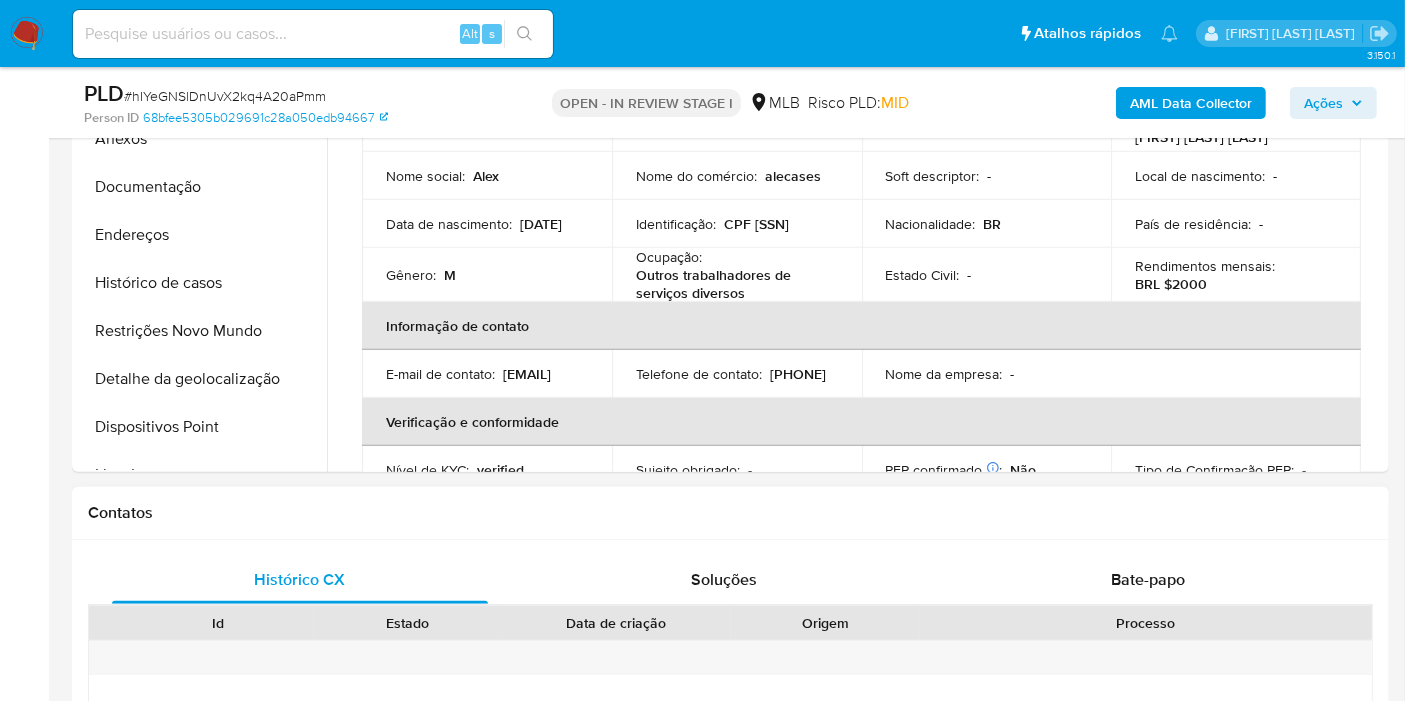 click on "Histórico CX Soluções Bate-papo Id Estado Data de criação Origem Processo                                                             Antigo Página   1   de   1 Seguindo Não há dados Carregando... Novo Contato" at bounding box center [730, 733] 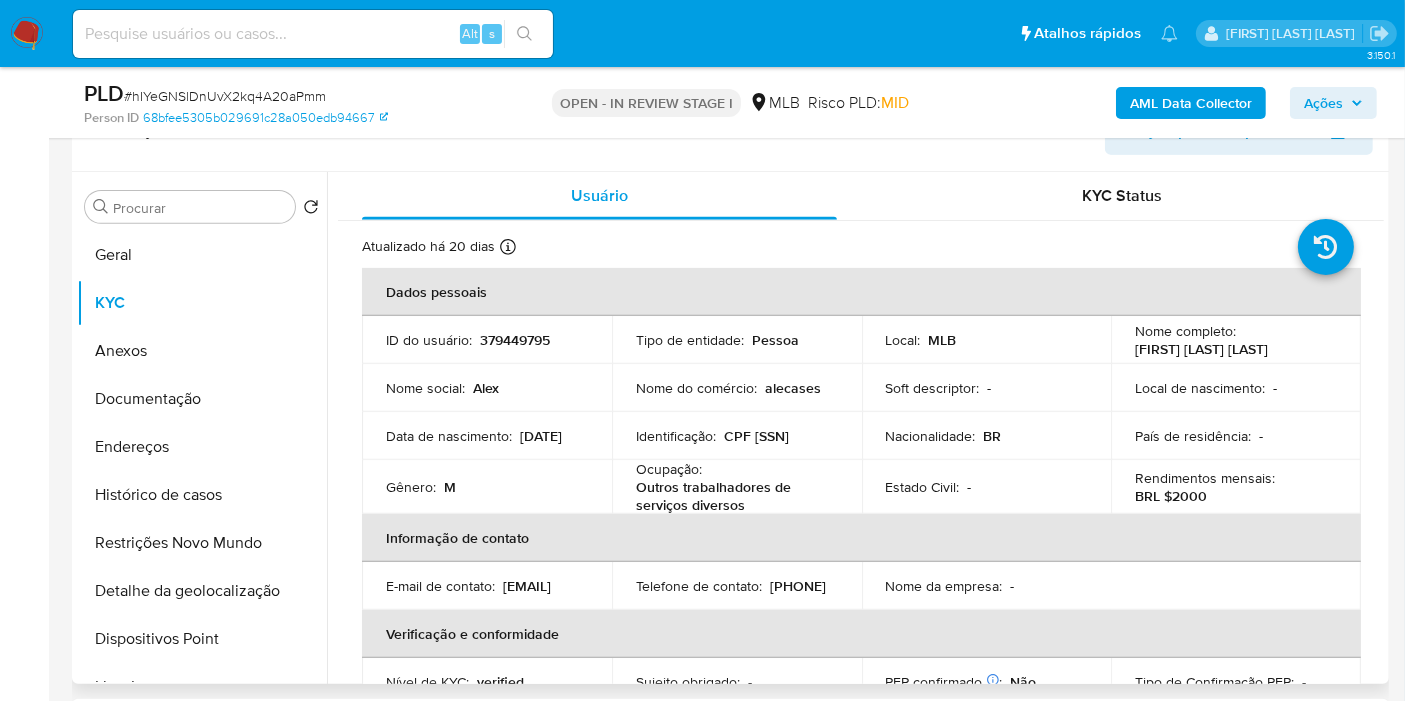 scroll, scrollTop: 732, scrollLeft: 0, axis: vertical 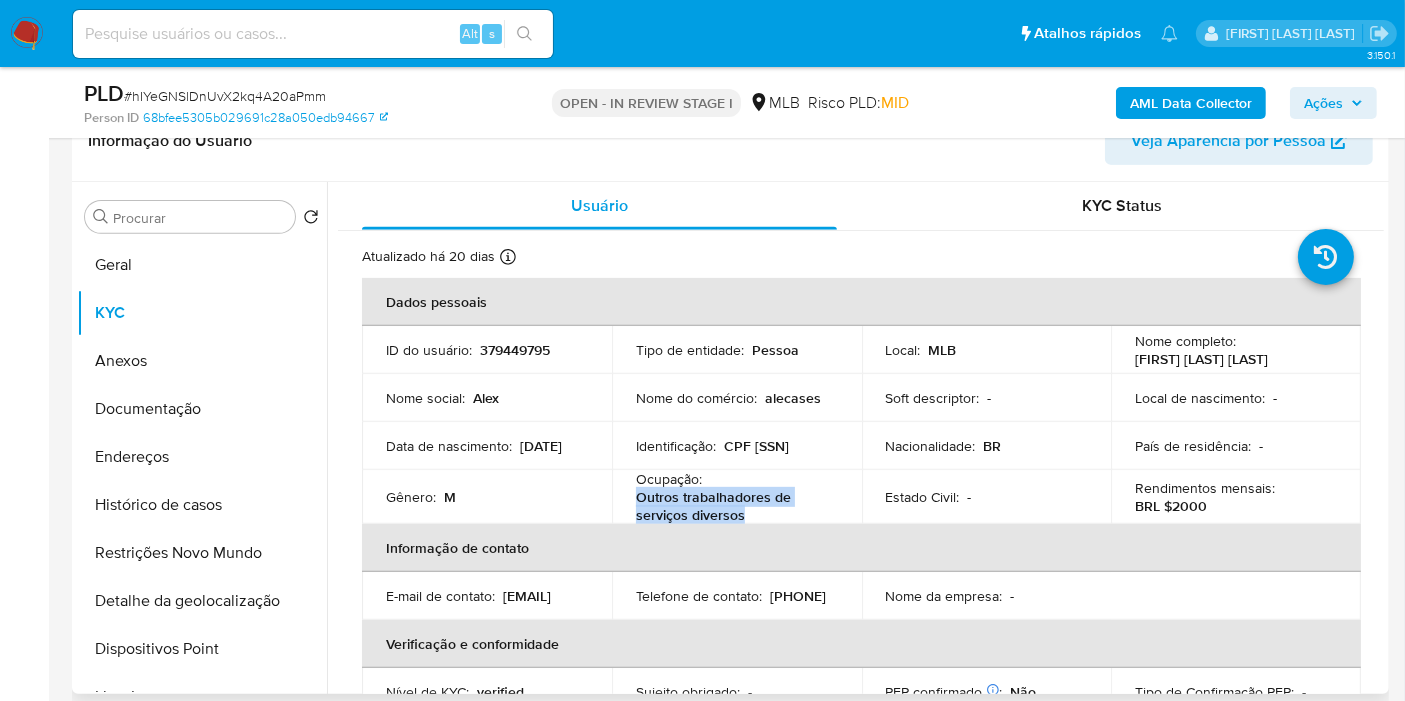 drag, startPoint x: 634, startPoint y: 490, endPoint x: 776, endPoint y: 511, distance: 143.54442 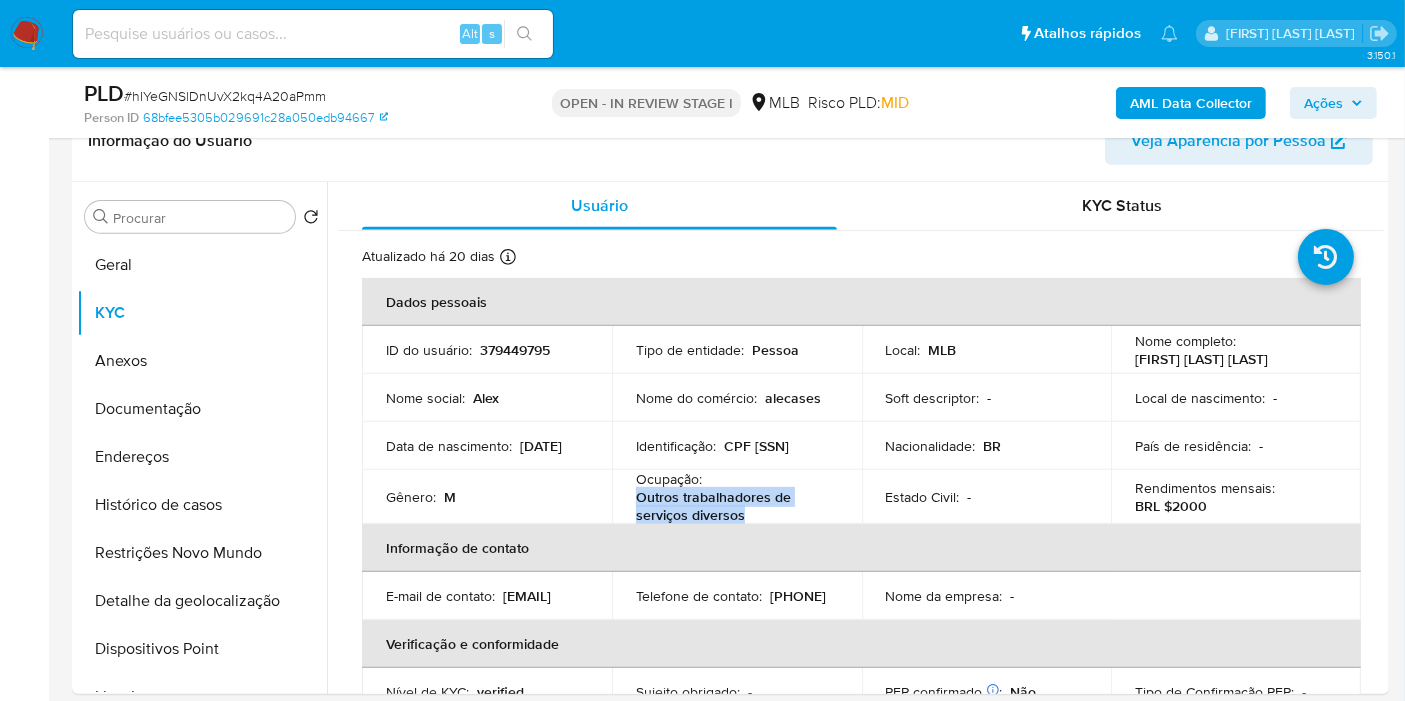 click on "Ações" at bounding box center [1323, 103] 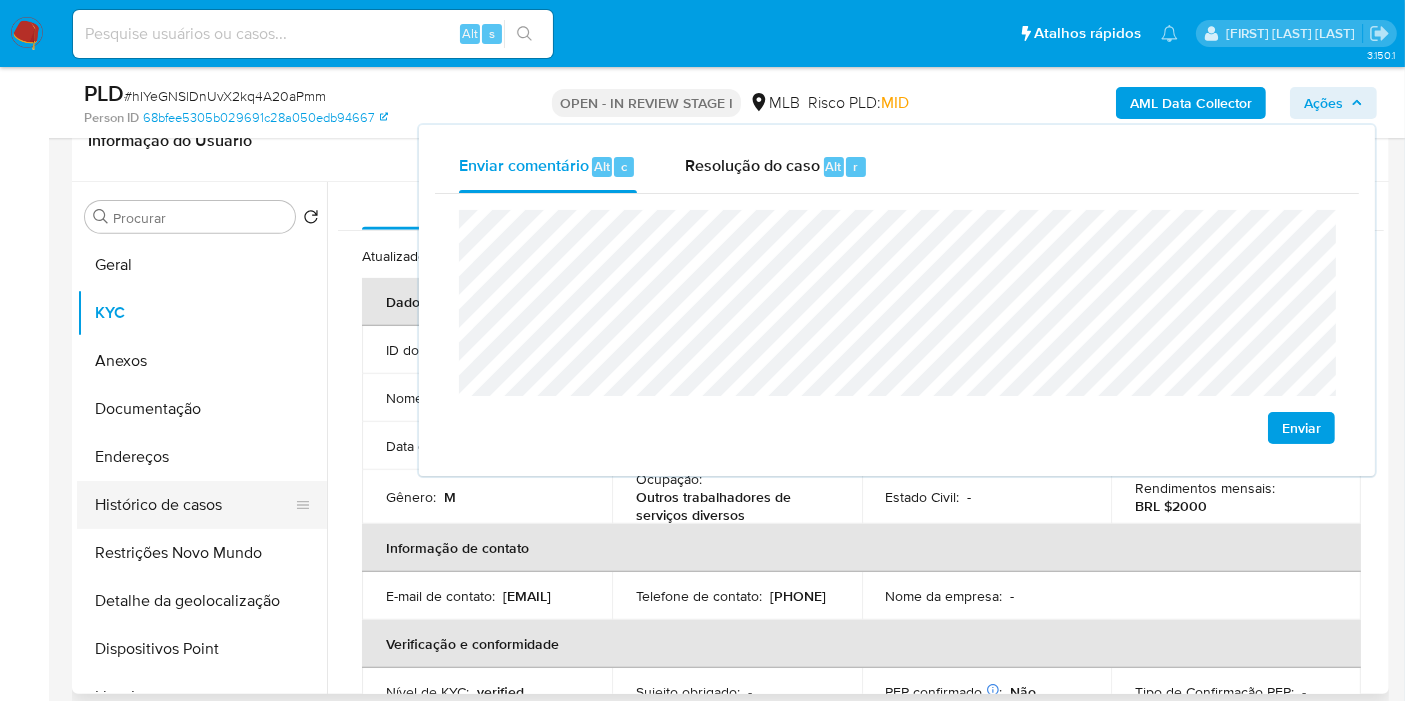 click on "Histórico de casos" at bounding box center [194, 505] 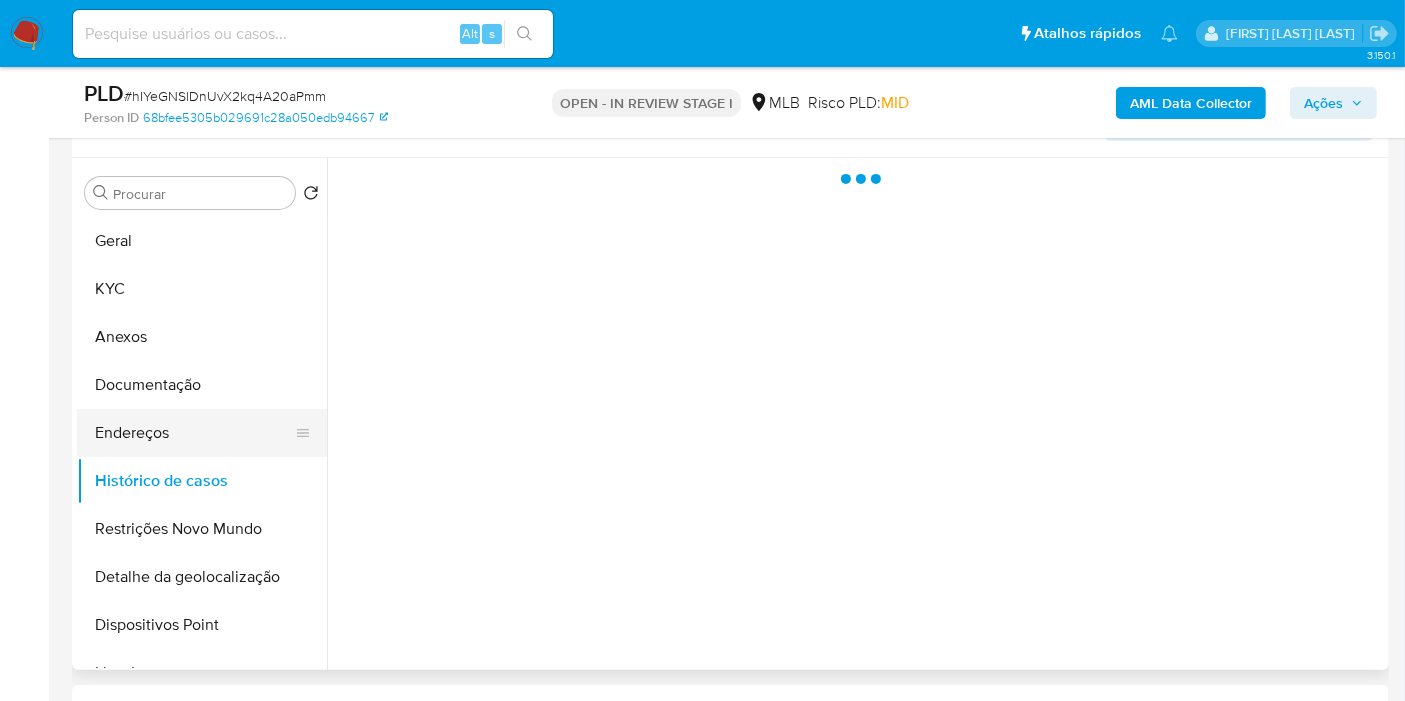 click on "Endereços" at bounding box center (194, 433) 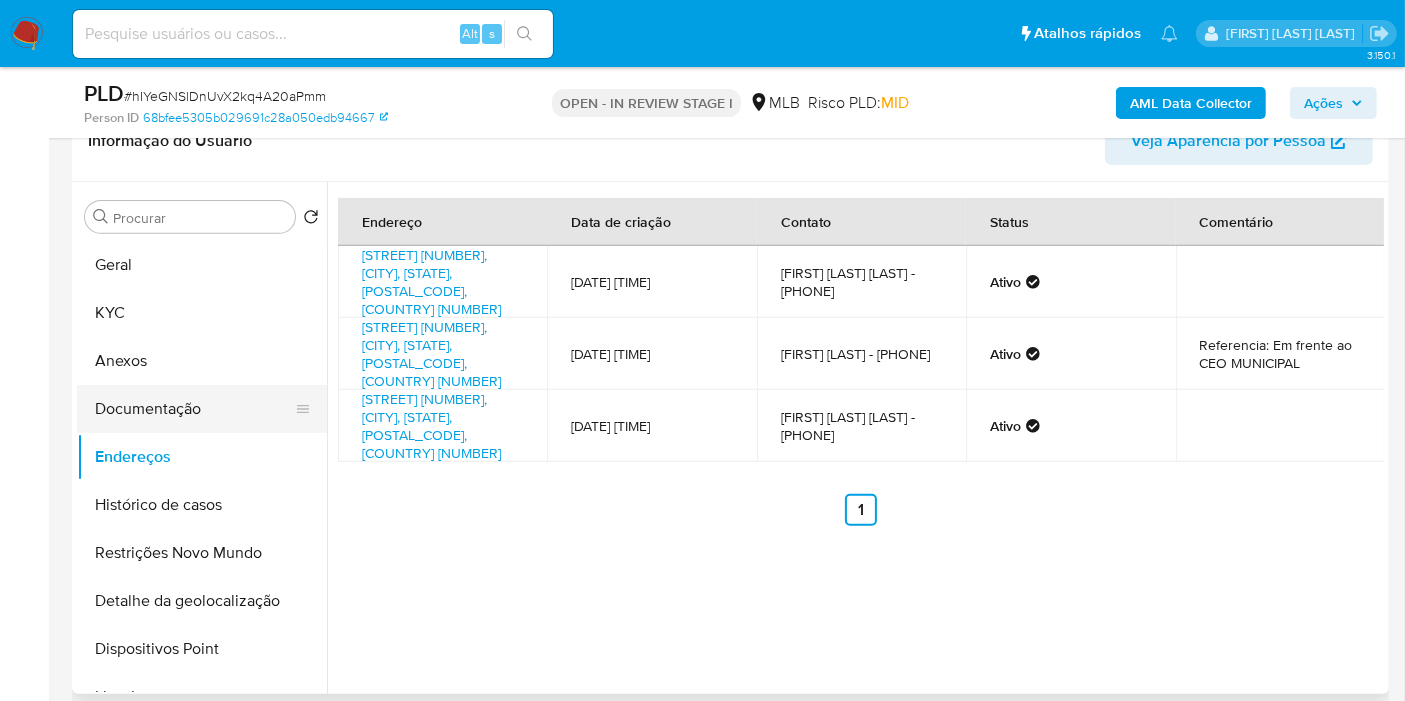 click on "Documentação" at bounding box center [194, 409] 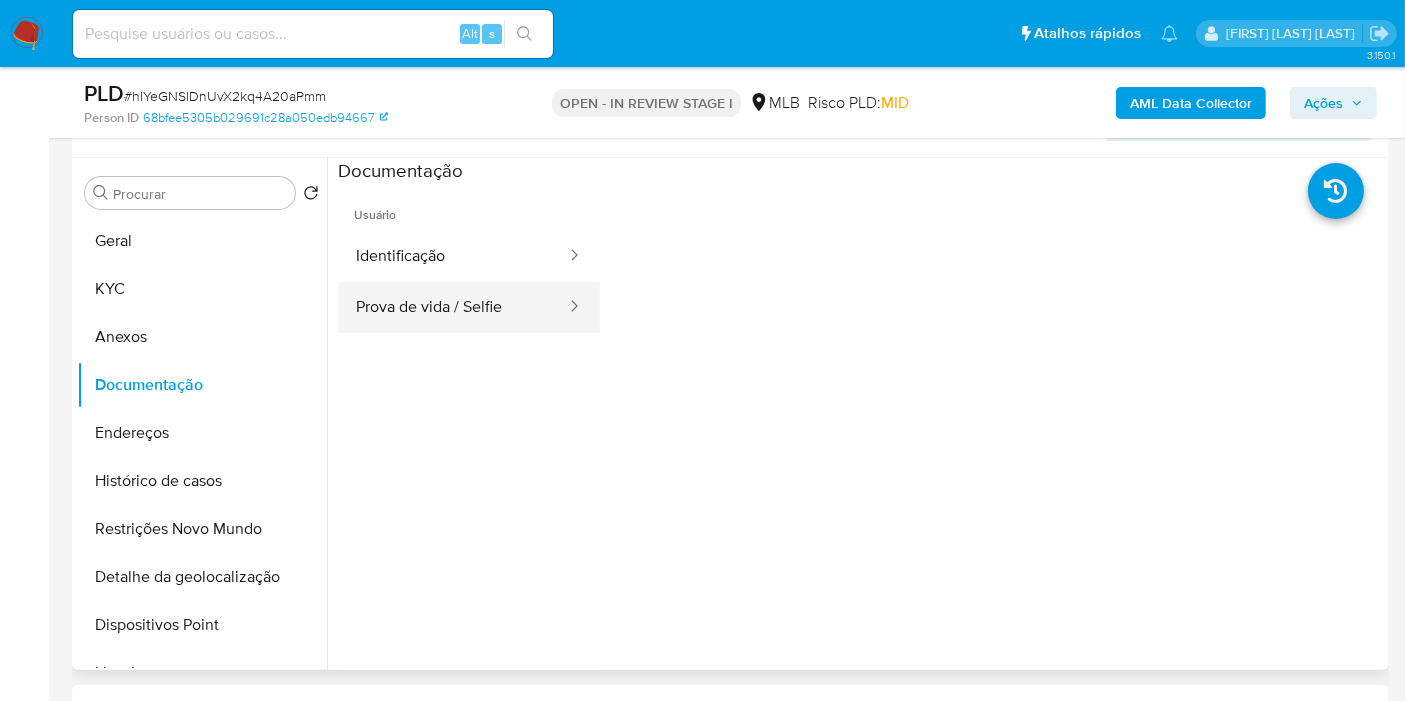 click on "Prova de vida / Selfie" at bounding box center (453, 307) 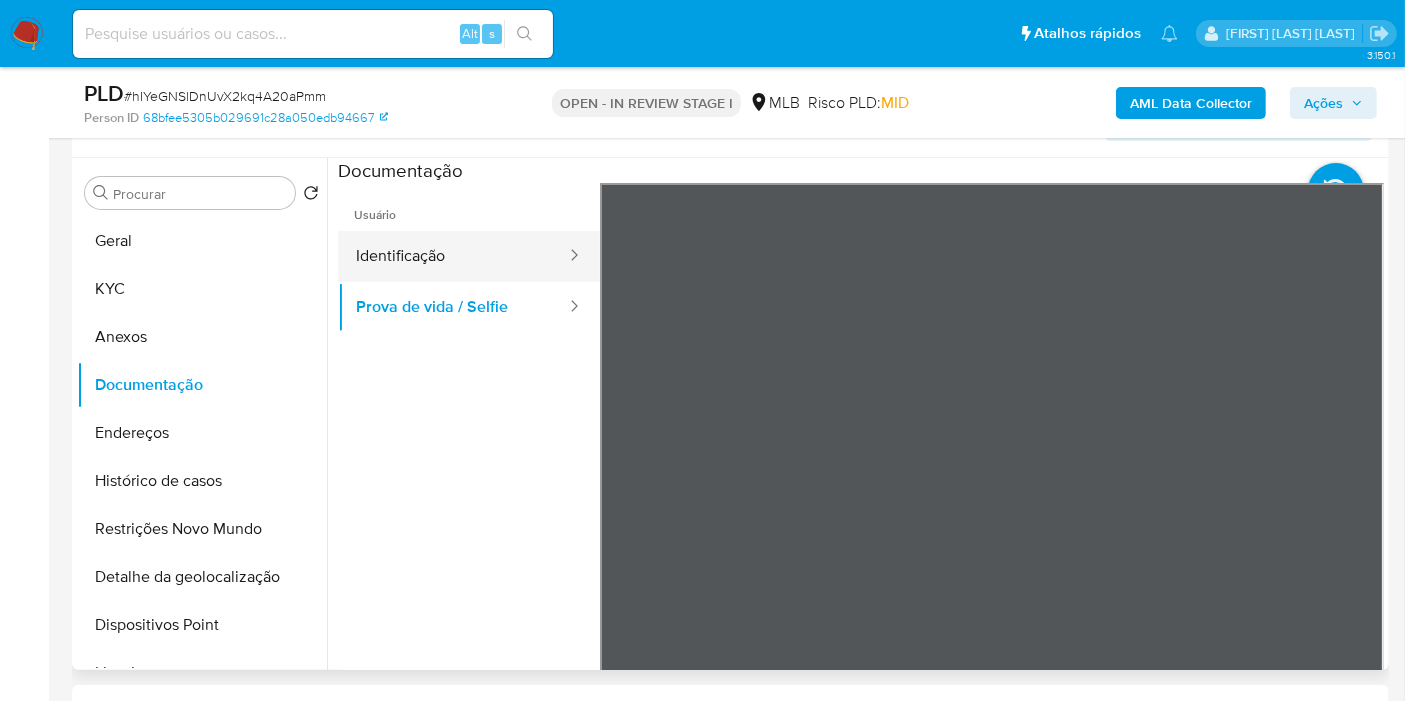 click on "Identificação" at bounding box center (453, 256) 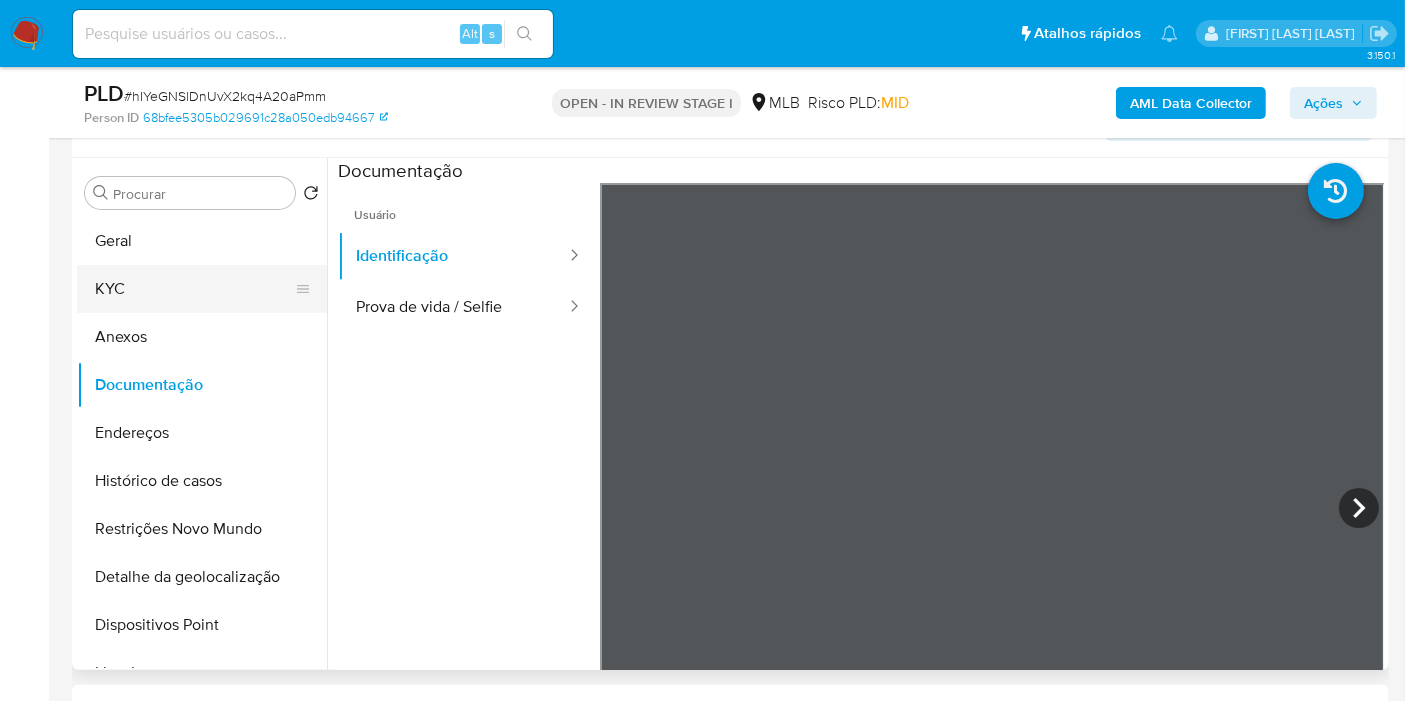 click on "KYC" at bounding box center (194, 289) 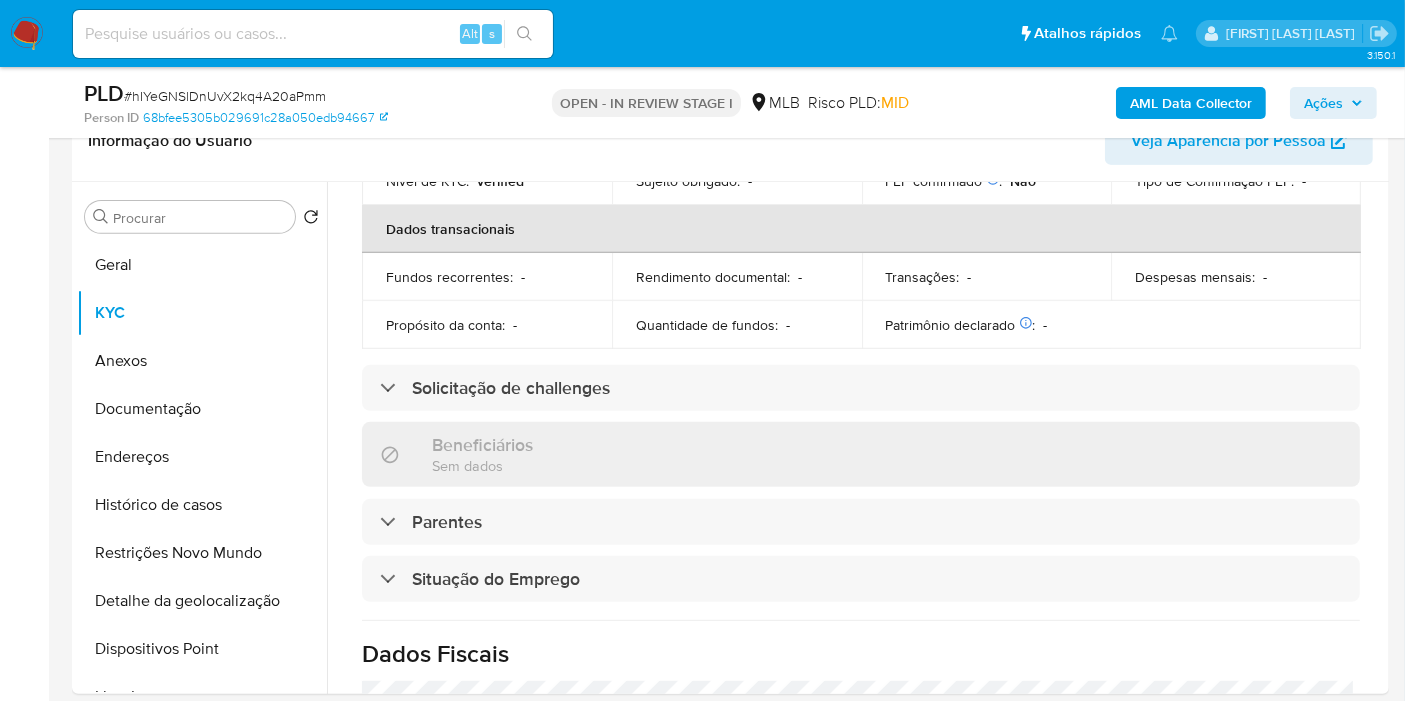 scroll, scrollTop: 444, scrollLeft: 0, axis: vertical 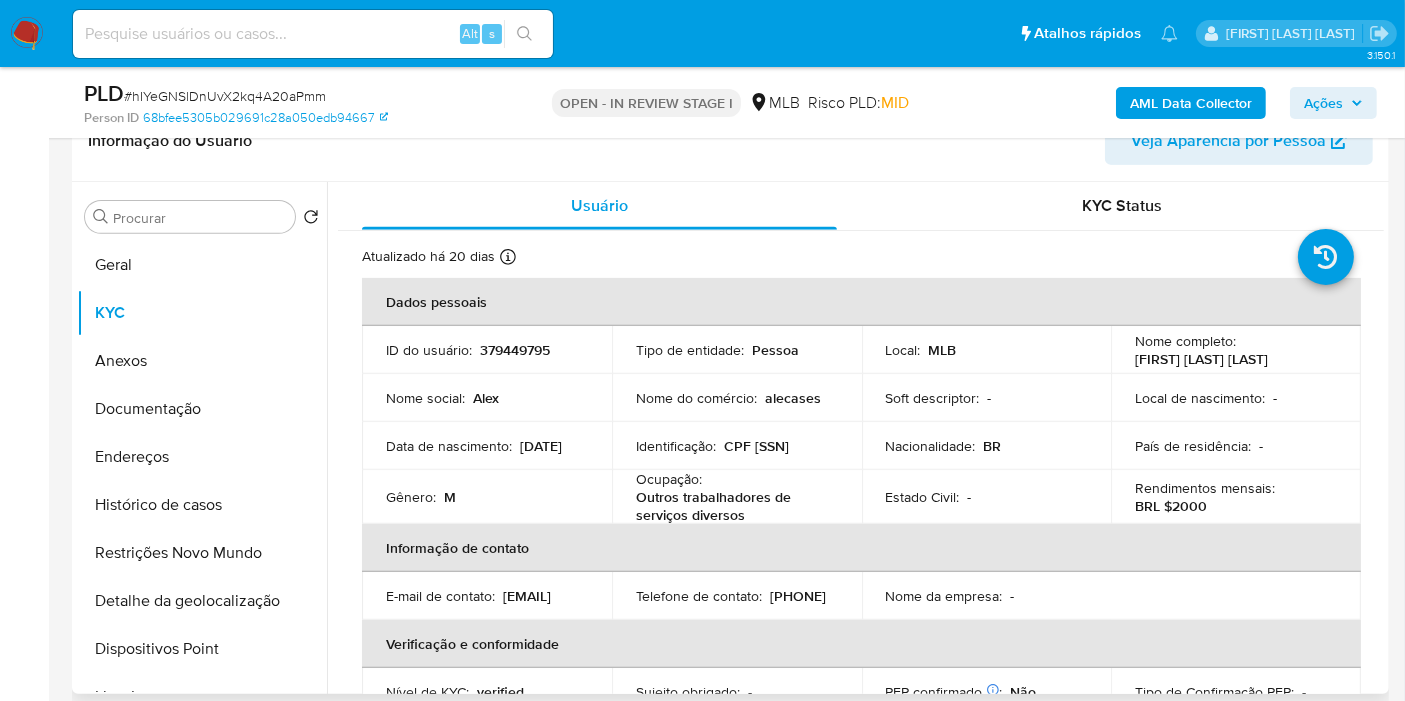 type 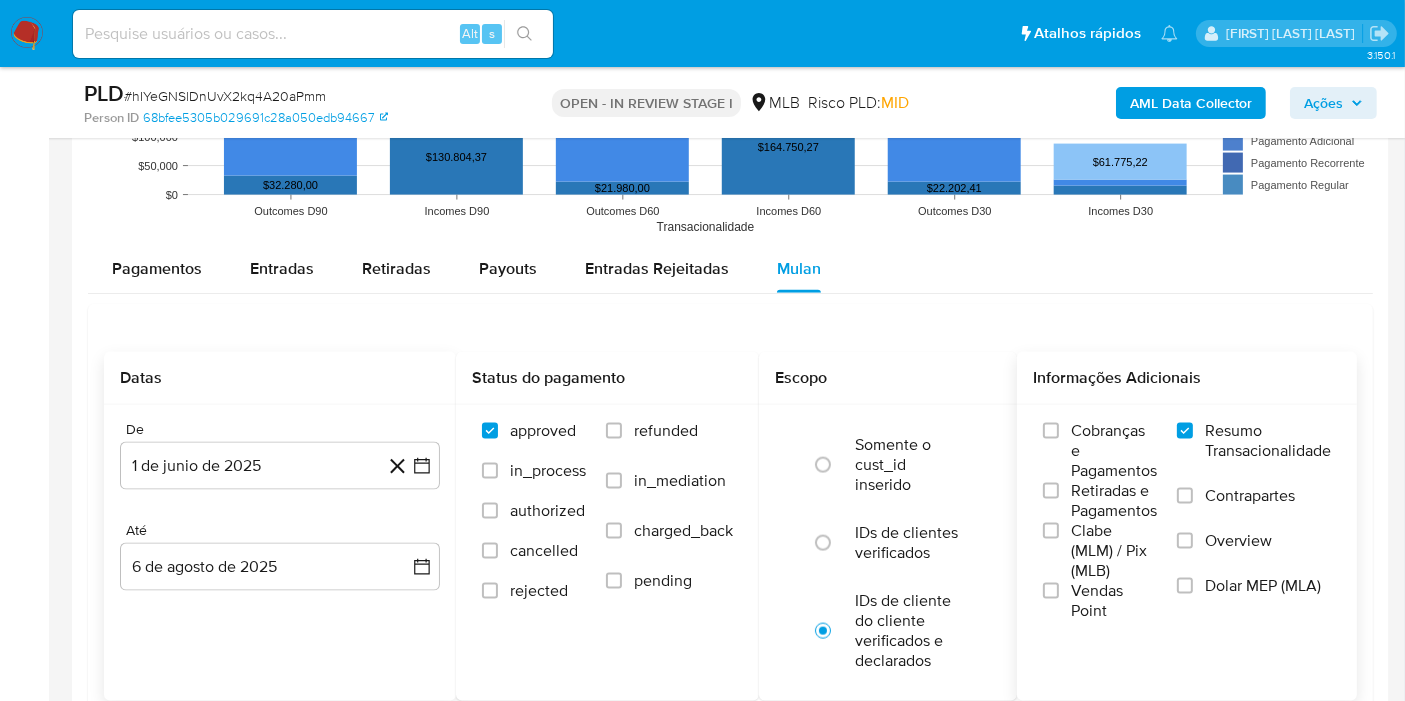 scroll, scrollTop: 2555, scrollLeft: 0, axis: vertical 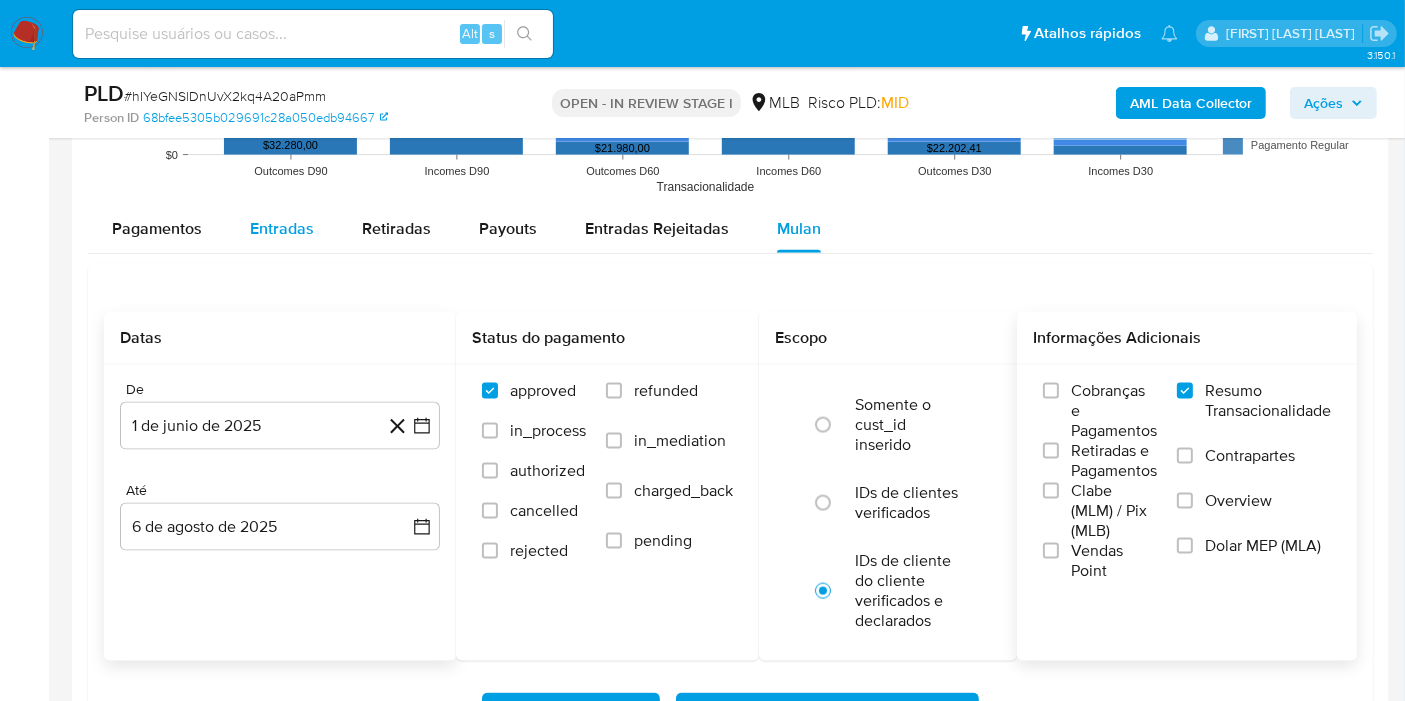 drag, startPoint x: 245, startPoint y: 212, endPoint x: 297, endPoint y: 239, distance: 58.59181 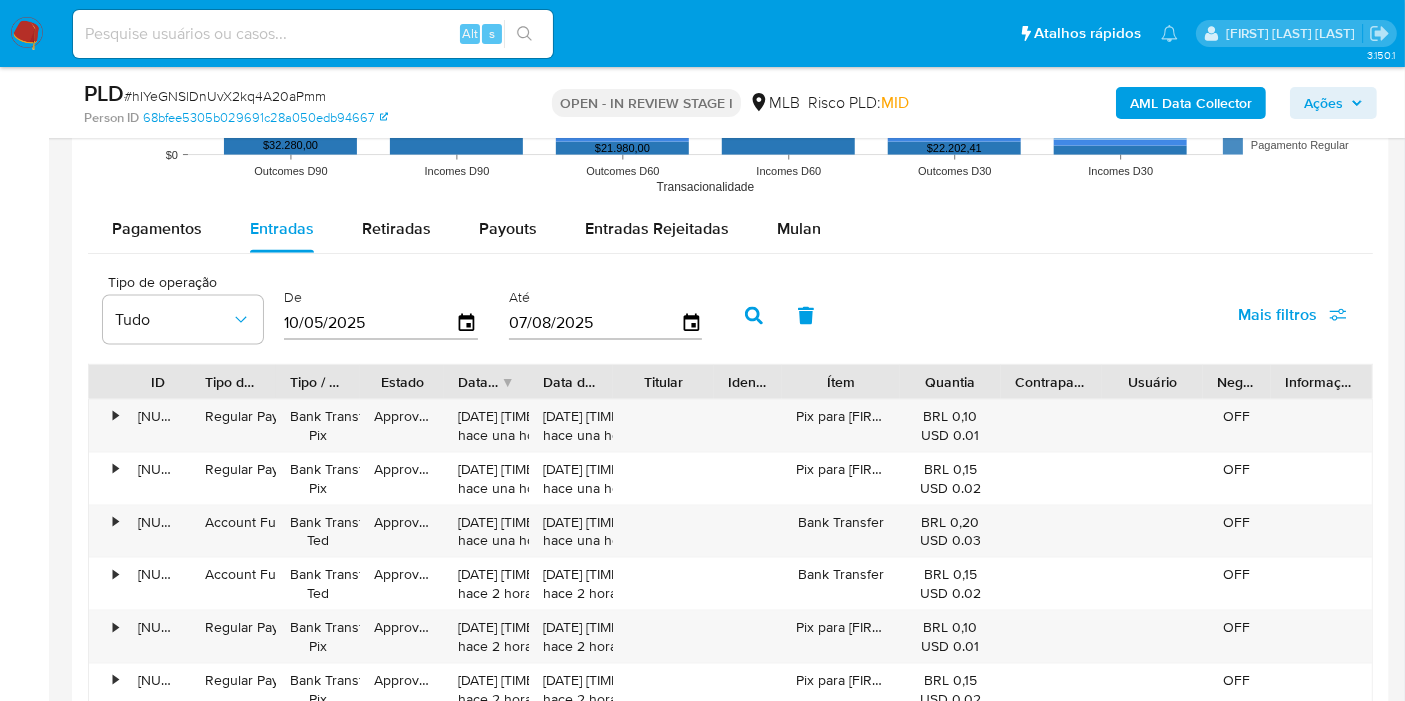 scroll, scrollTop: 2666, scrollLeft: 0, axis: vertical 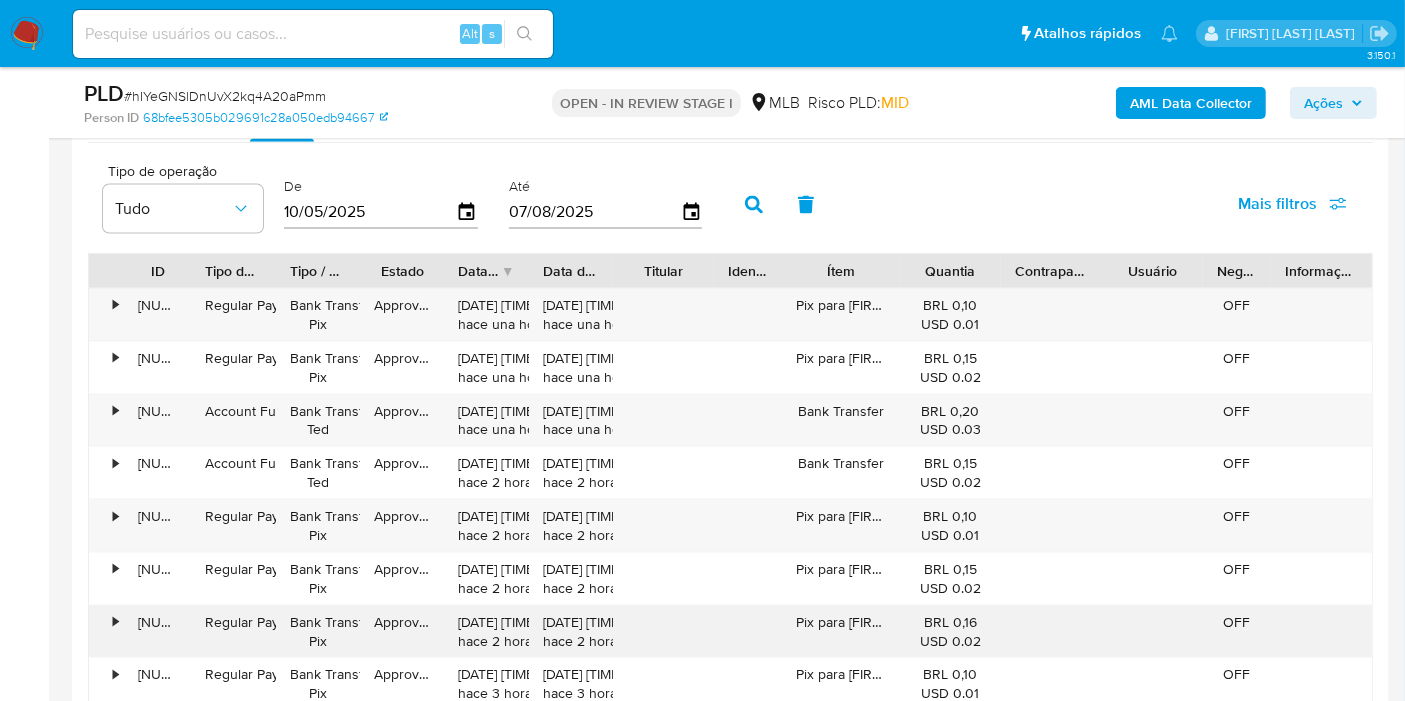 drag, startPoint x: 583, startPoint y: 365, endPoint x: 845, endPoint y: 621, distance: 366.30588 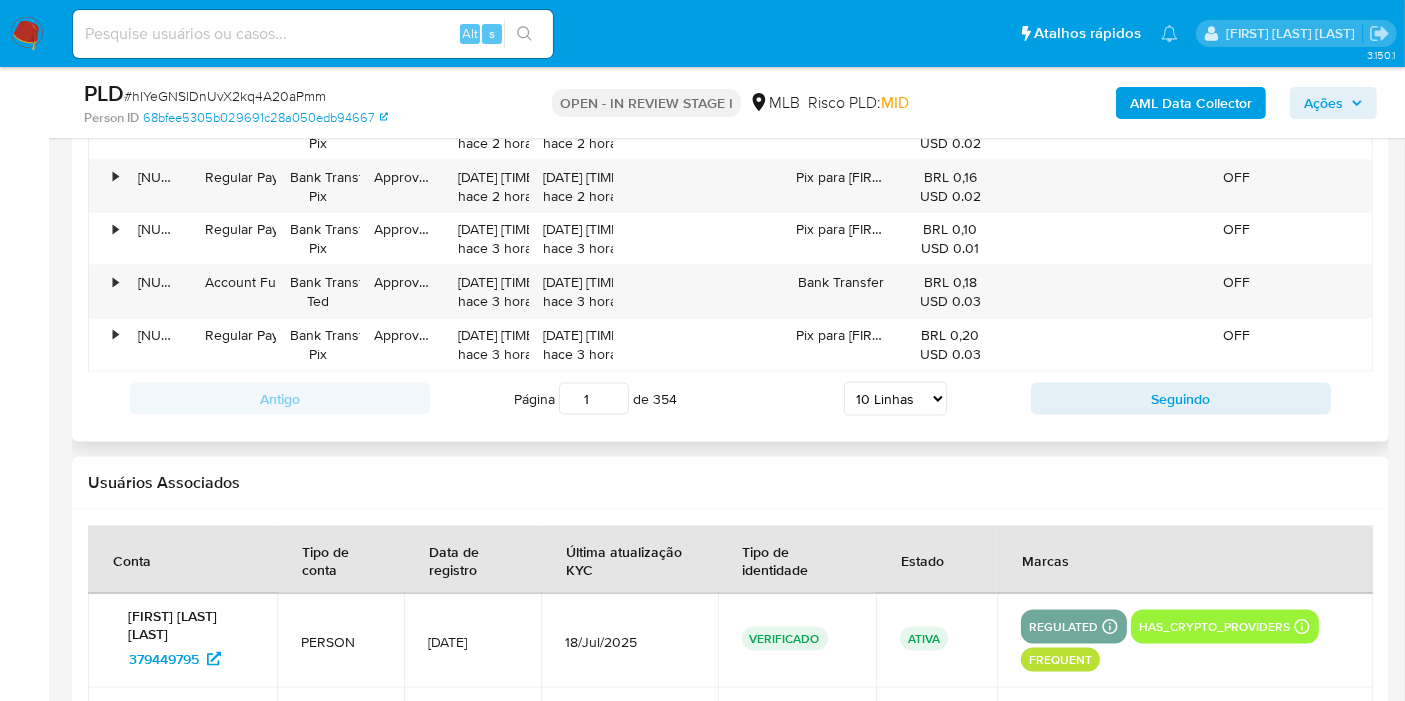 click on "Página   1   de   354 5   Linhas 10   Linhas 20   Linhas 25   Linhas 50   Linhas 100   Linhas" at bounding box center [730, 399] 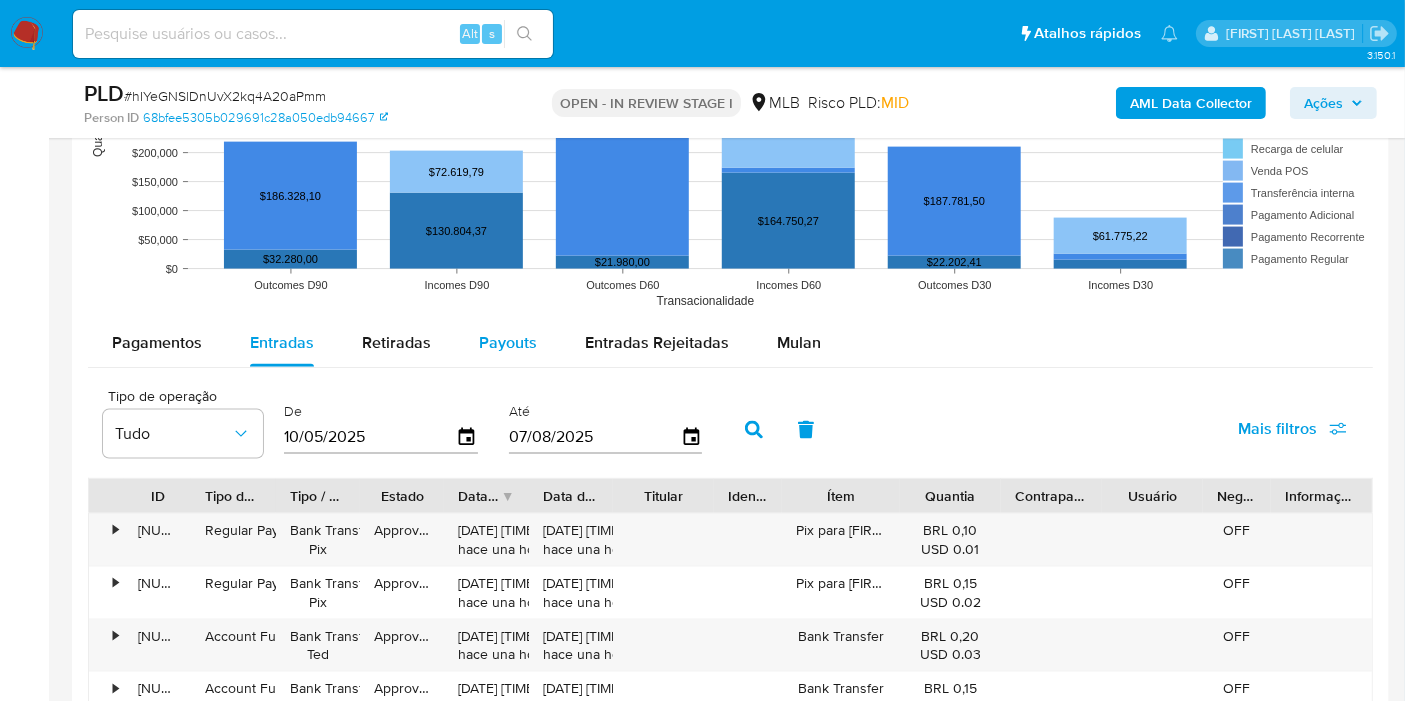 scroll, scrollTop: 2444, scrollLeft: 0, axis: vertical 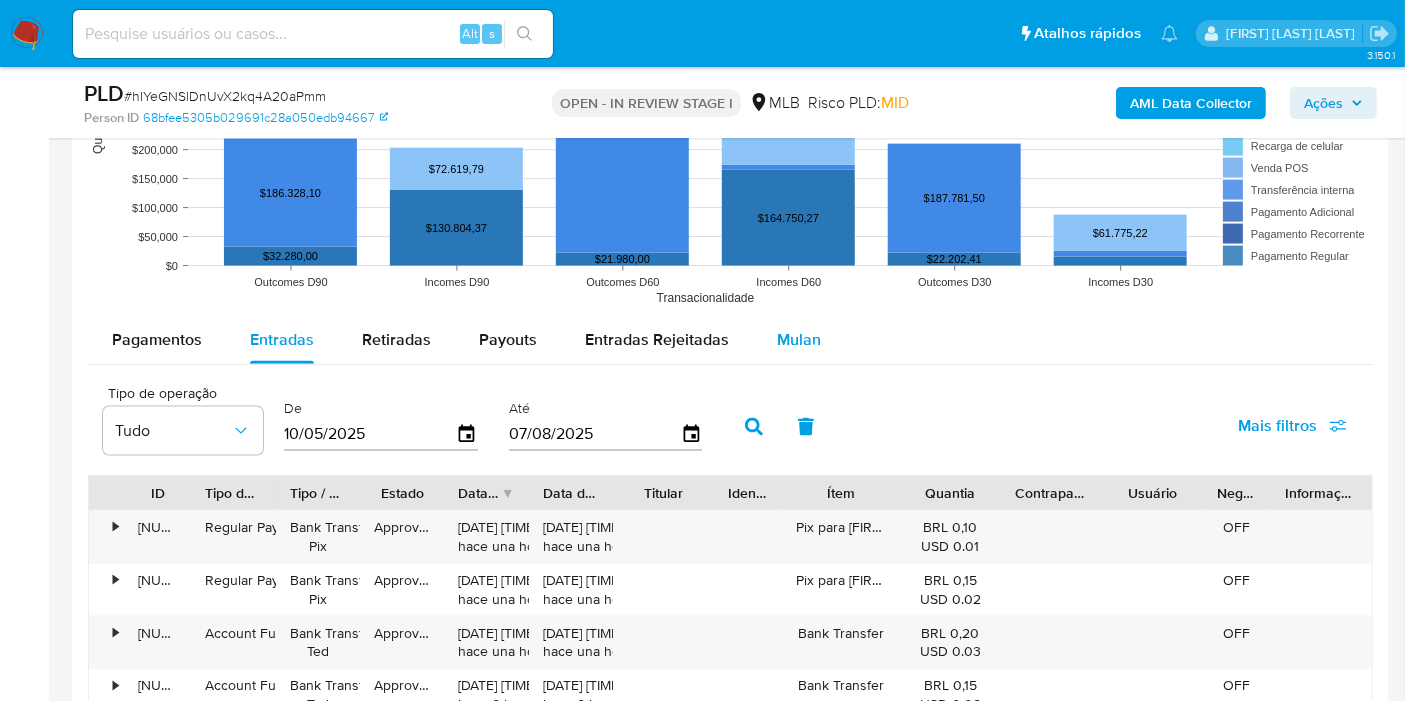 click on "Payouts" at bounding box center (508, 339) 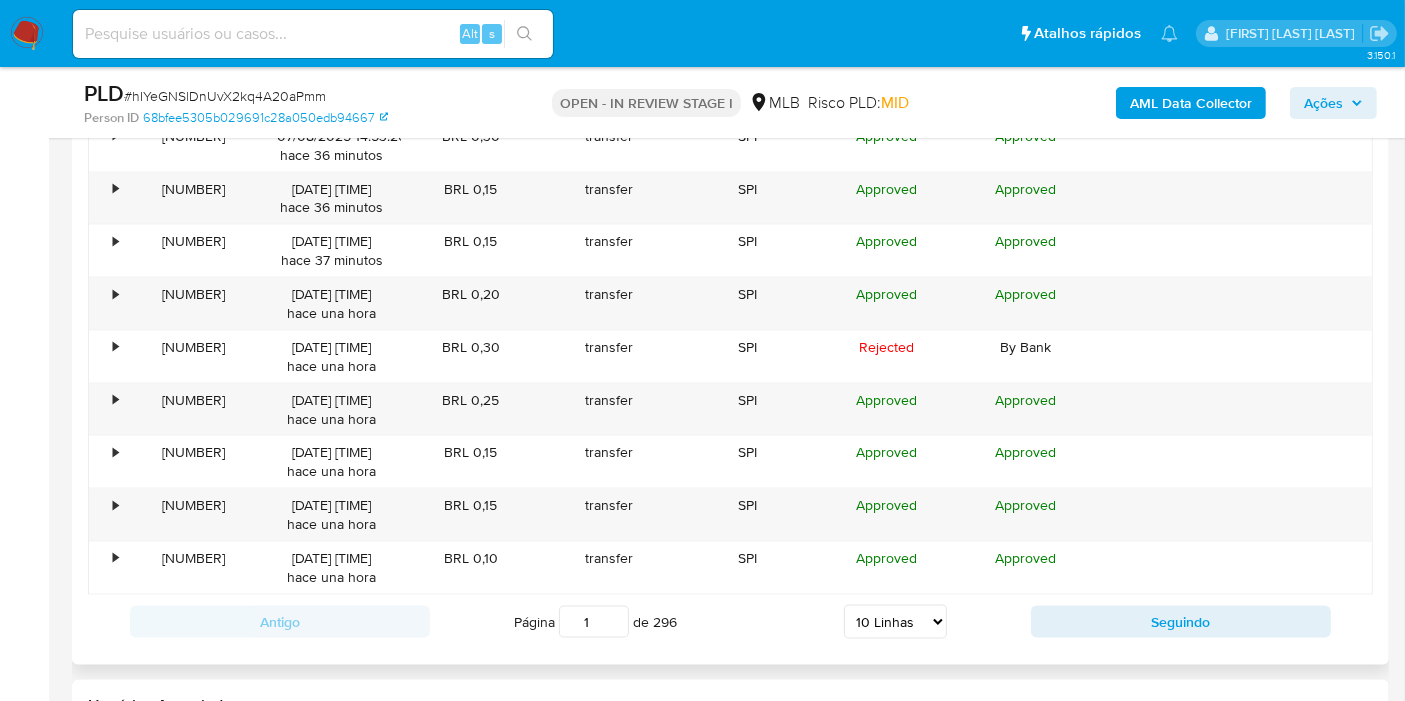 scroll, scrollTop: 2888, scrollLeft: 0, axis: vertical 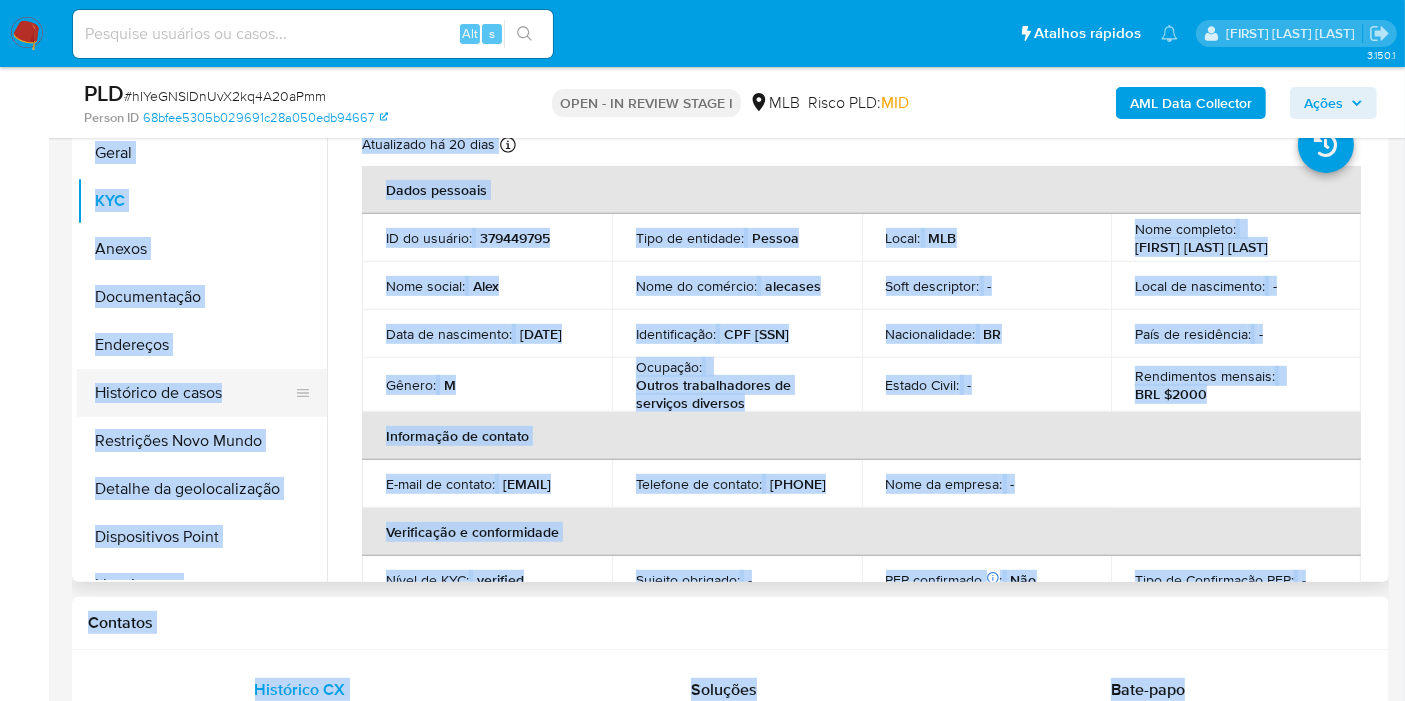 click on "Histórico de casos" at bounding box center [194, 393] 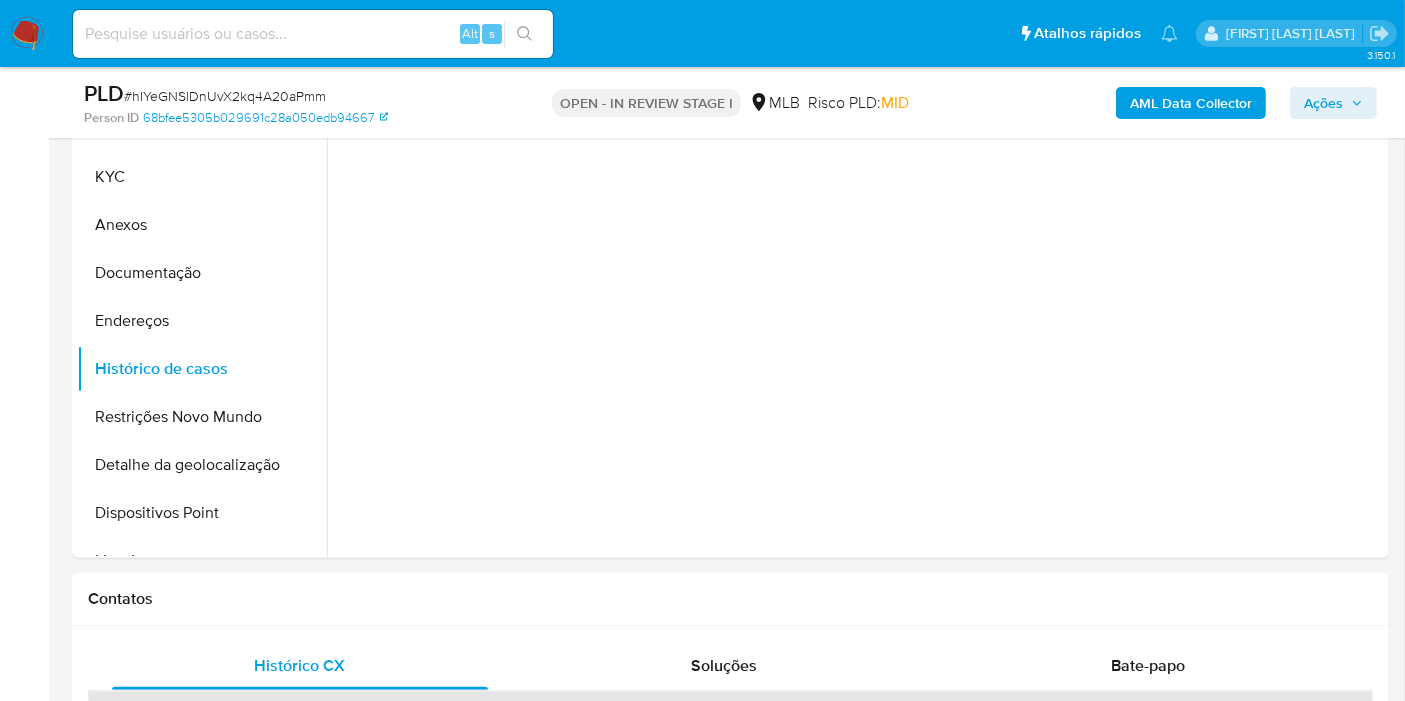 click on "Bandeja Painel Screening Pesquisa em Listas Watchlist Ferramentas Operações em massa relatórios Mulan Localizador de pessoas Consolidado" at bounding box center (24, 1384) 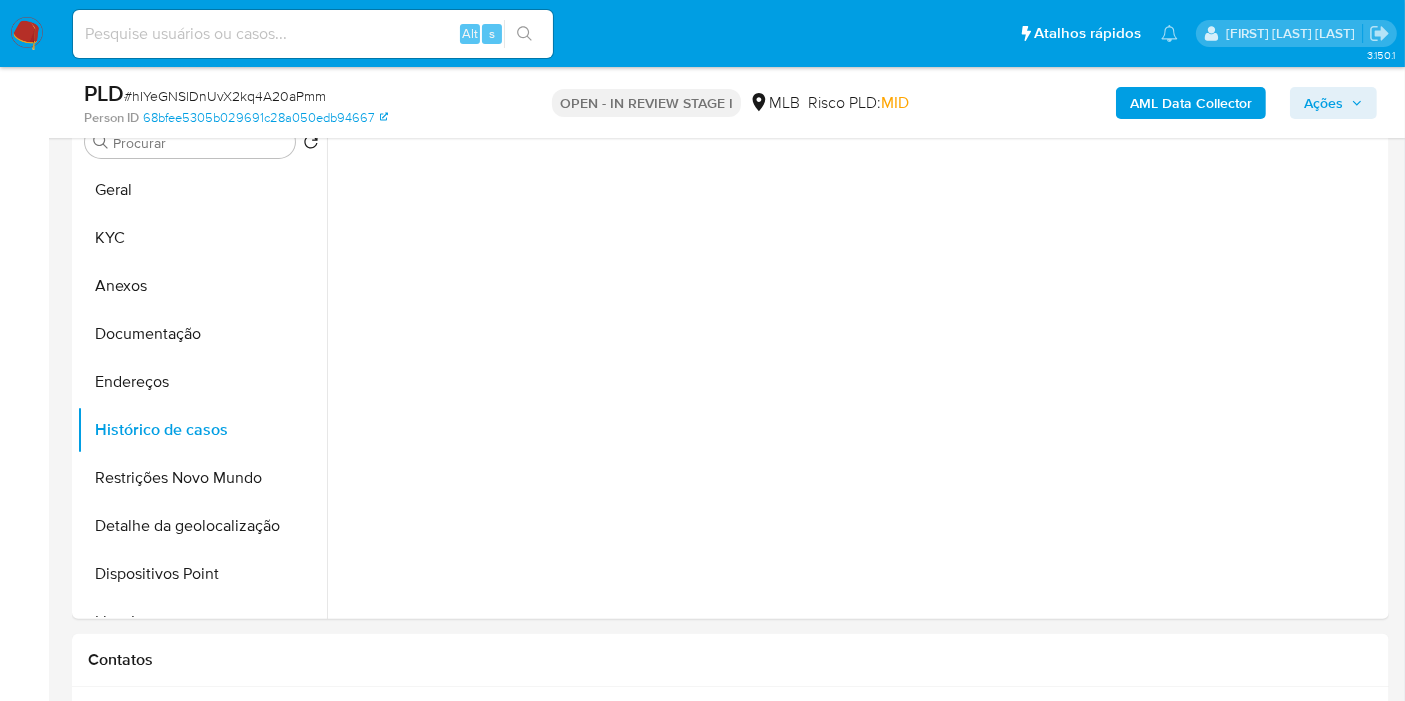 scroll, scrollTop: 733, scrollLeft: 0, axis: vertical 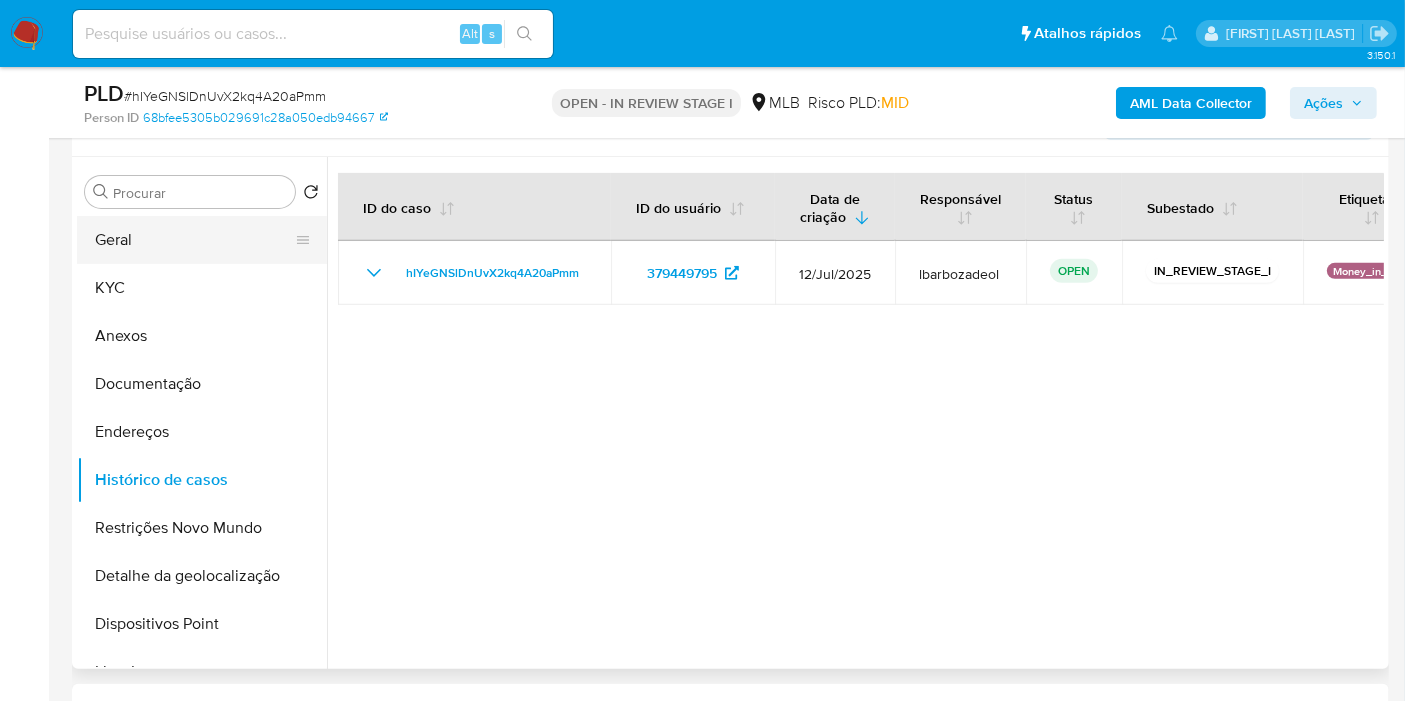 drag, startPoint x: 213, startPoint y: 212, endPoint x: 198, endPoint y: 245, distance: 36.249138 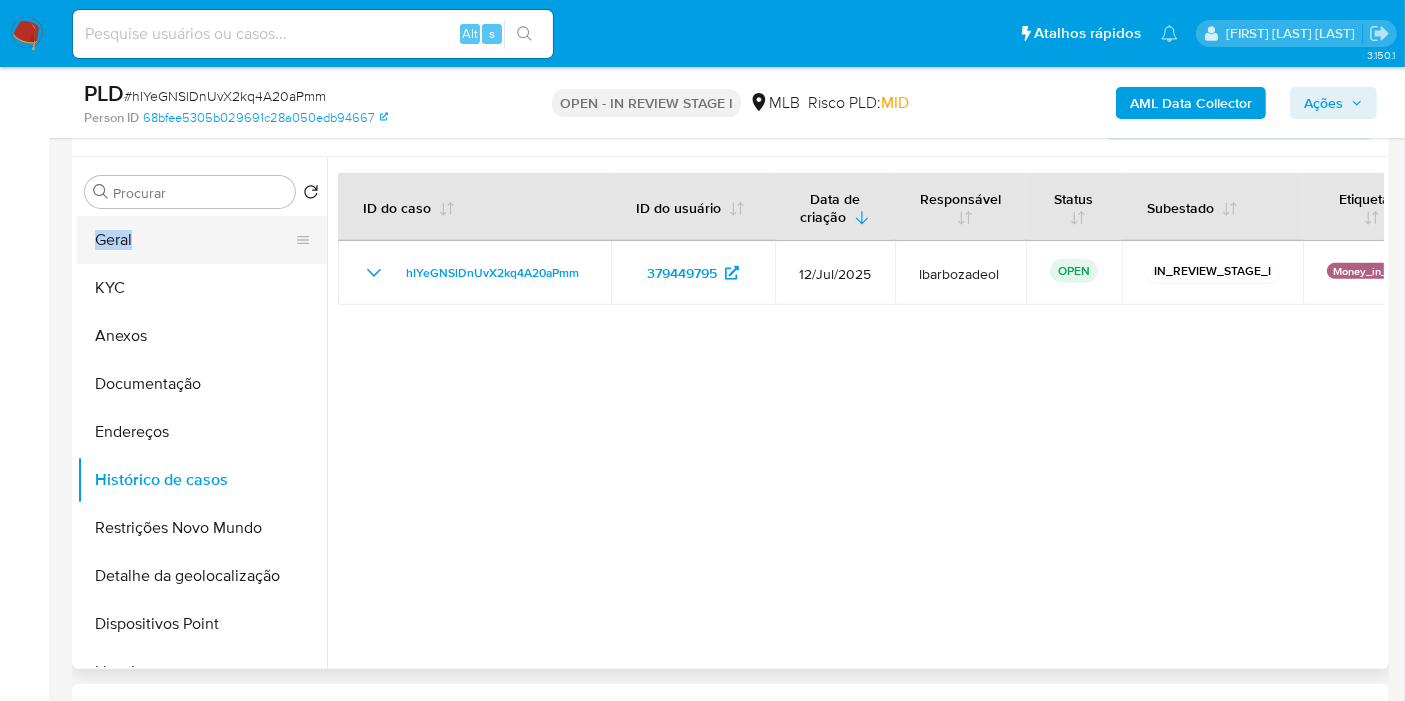 click on "Geral" at bounding box center [194, 240] 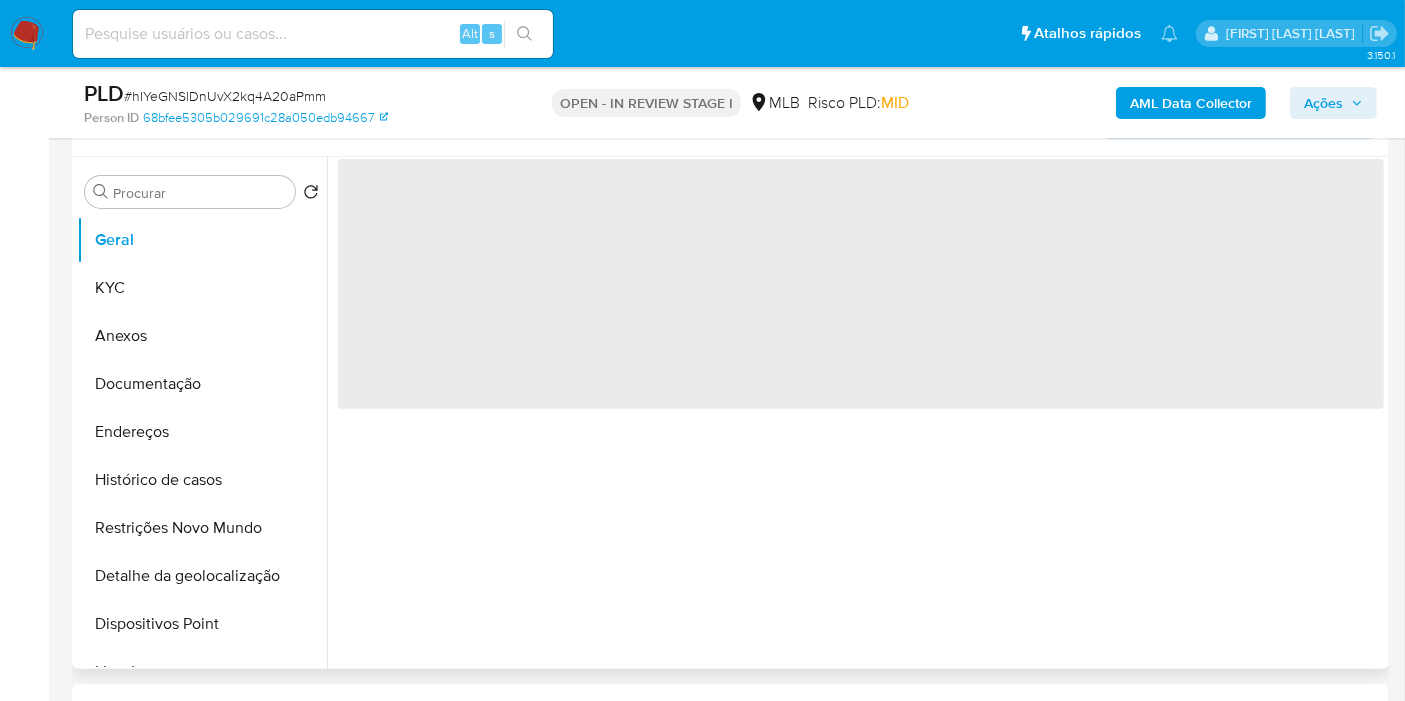 click on "‌" at bounding box center (861, 284) 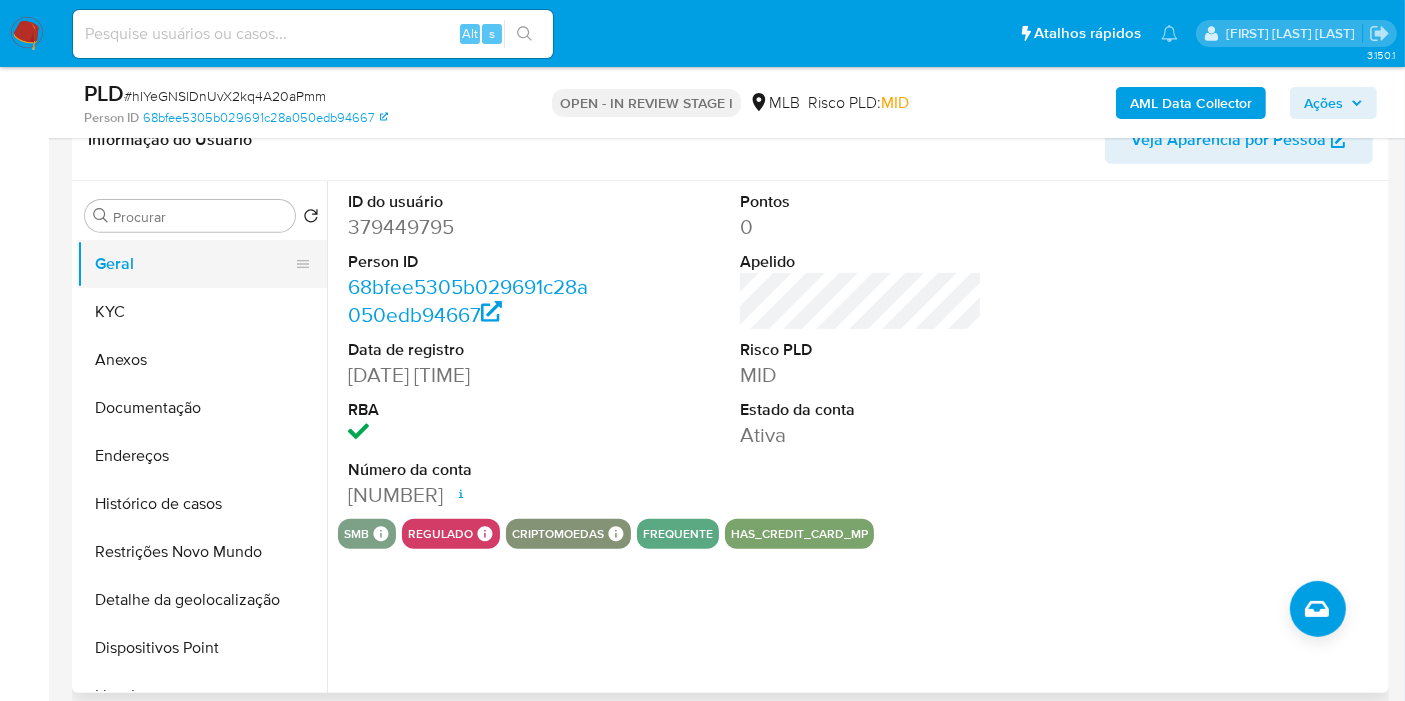 click on "Geral" at bounding box center [194, 264] 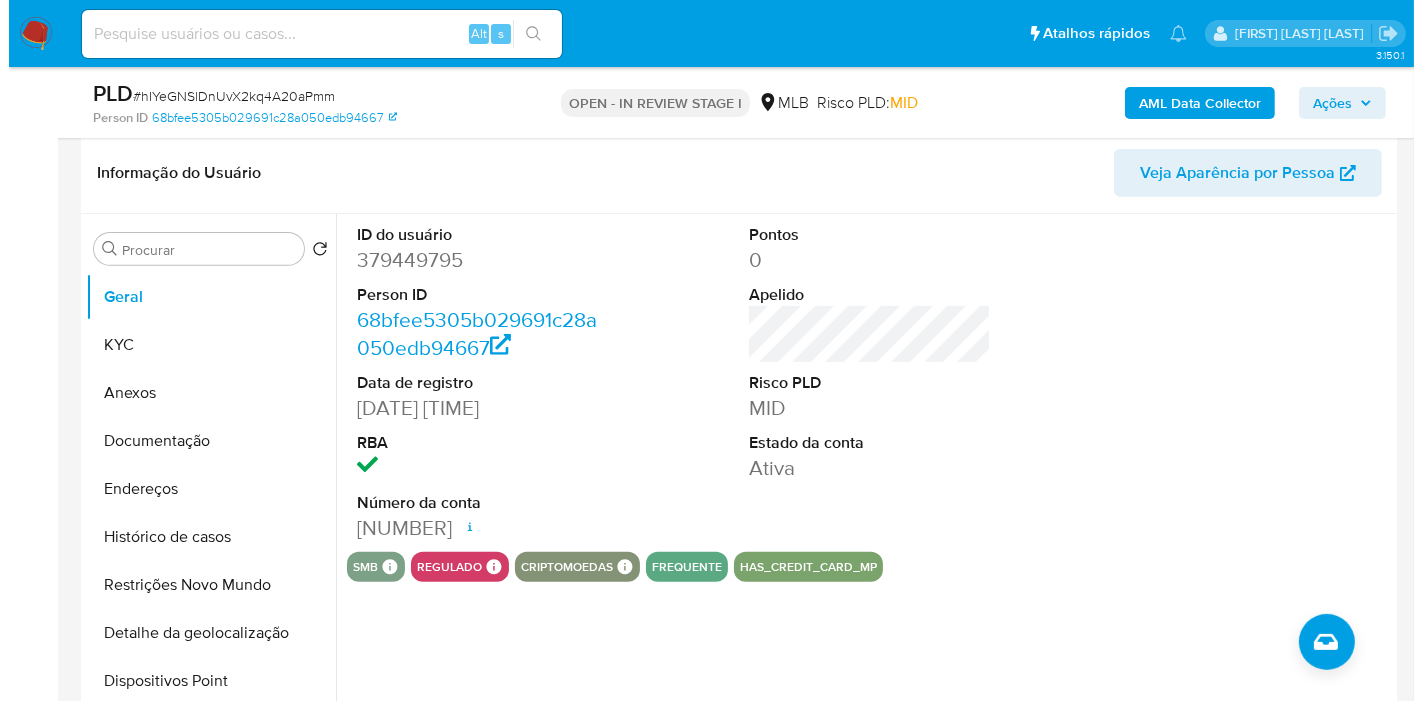 scroll, scrollTop: 705, scrollLeft: 0, axis: vertical 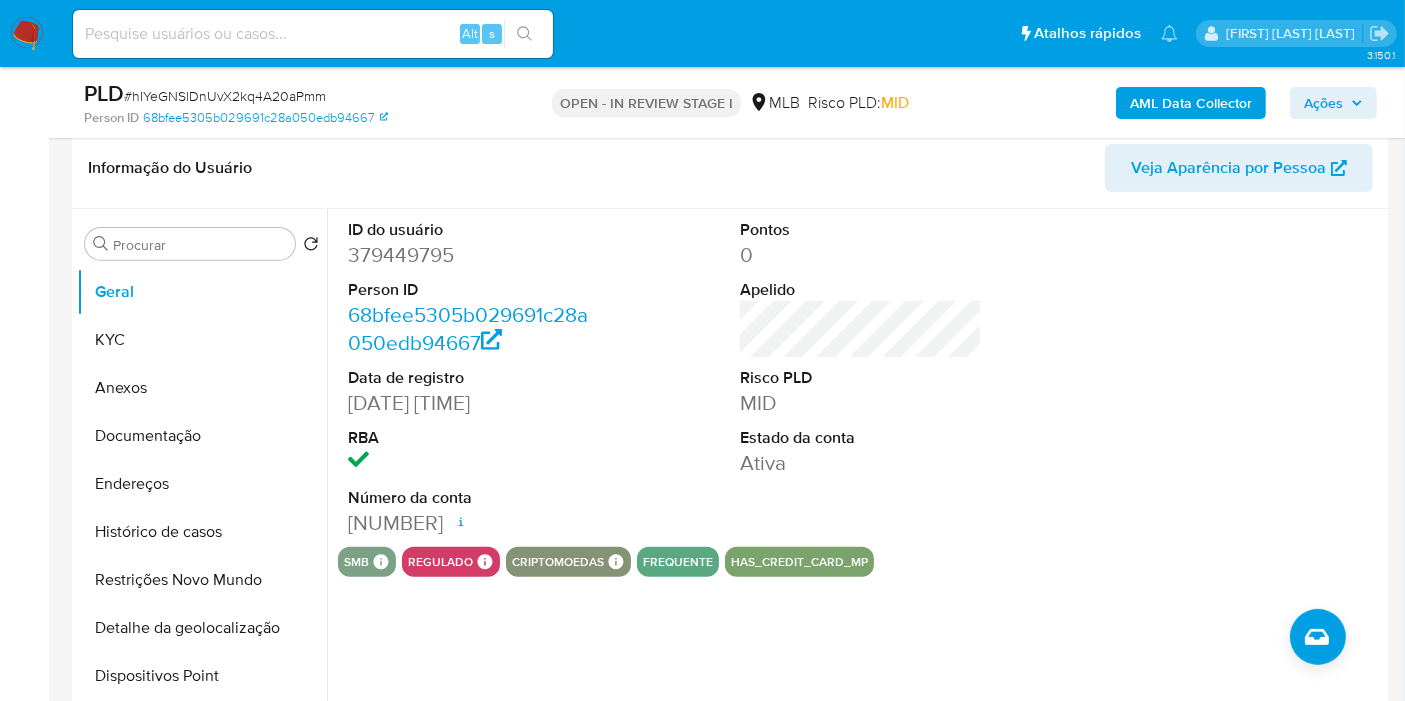 type 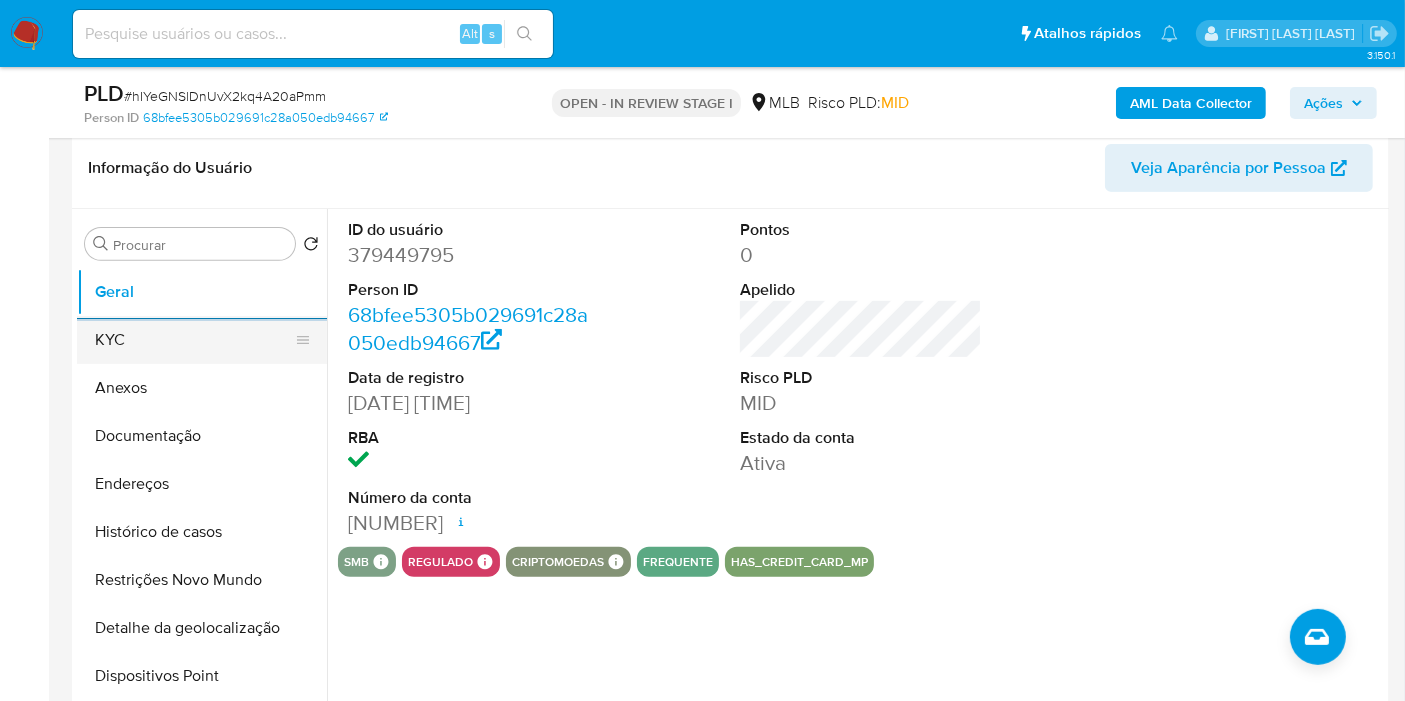 click on "KYC" at bounding box center [194, 340] 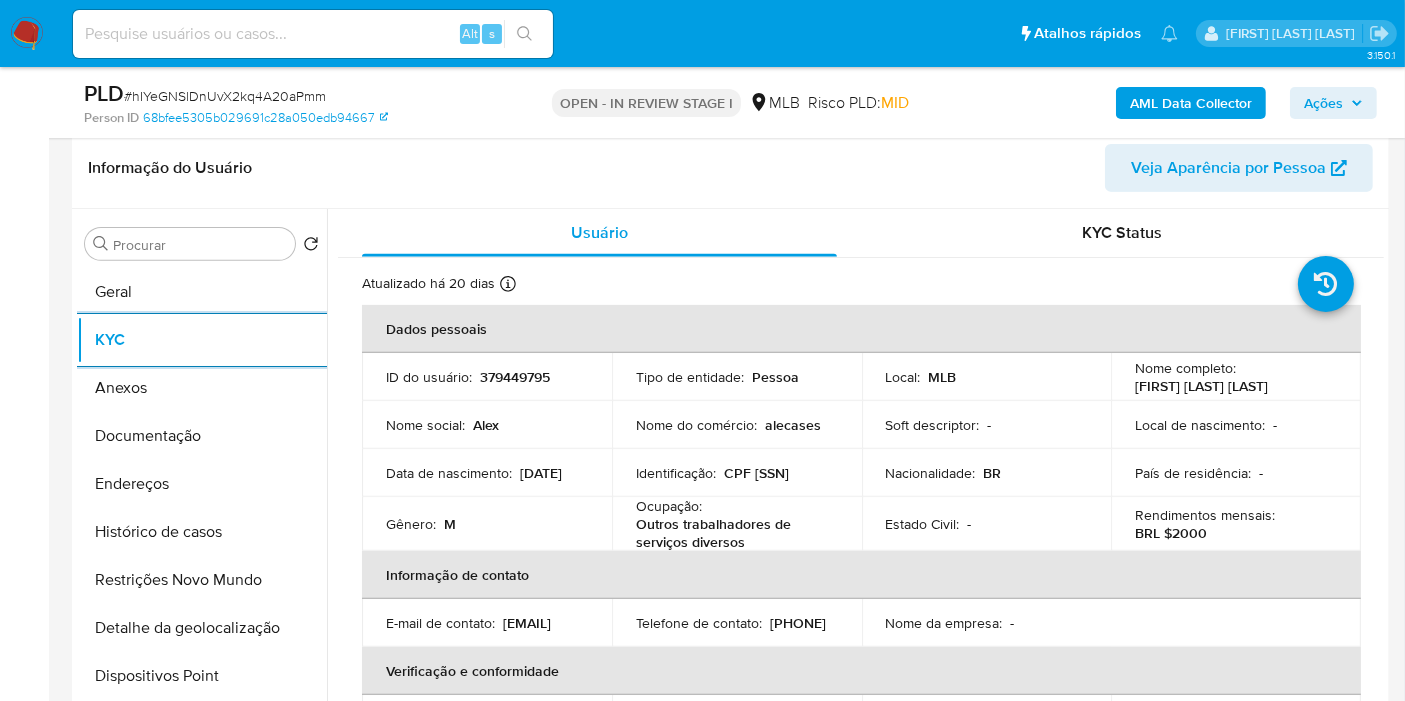 click on "Endereços" at bounding box center (202, 484) 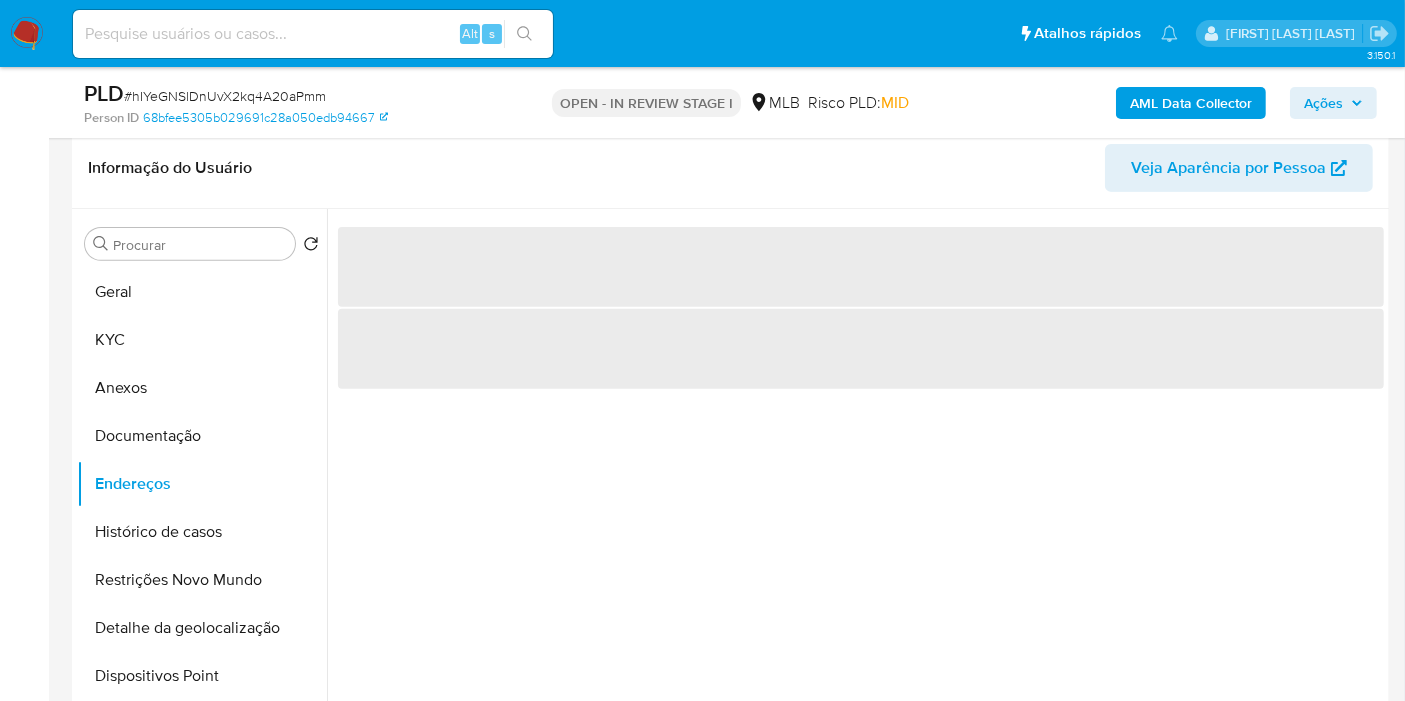 type 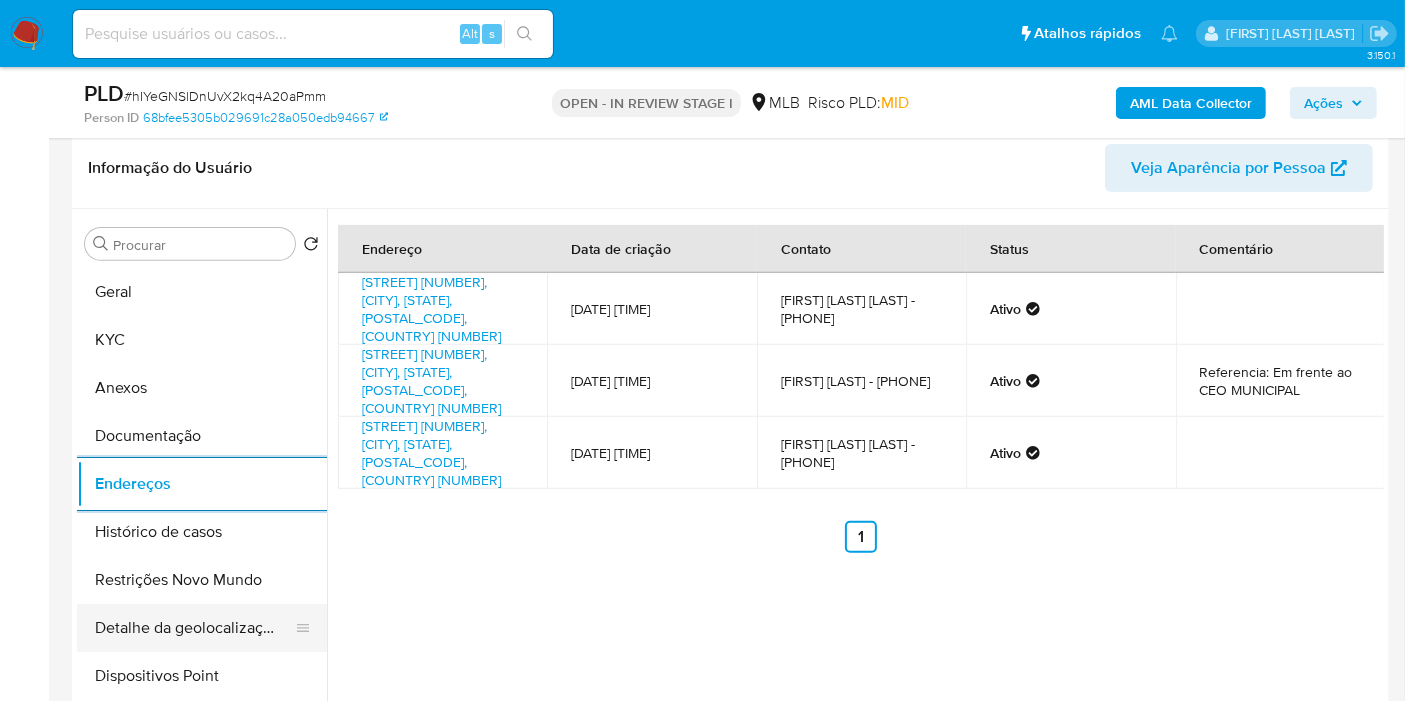 click on "Detalhe da geolocalização" at bounding box center [194, 628] 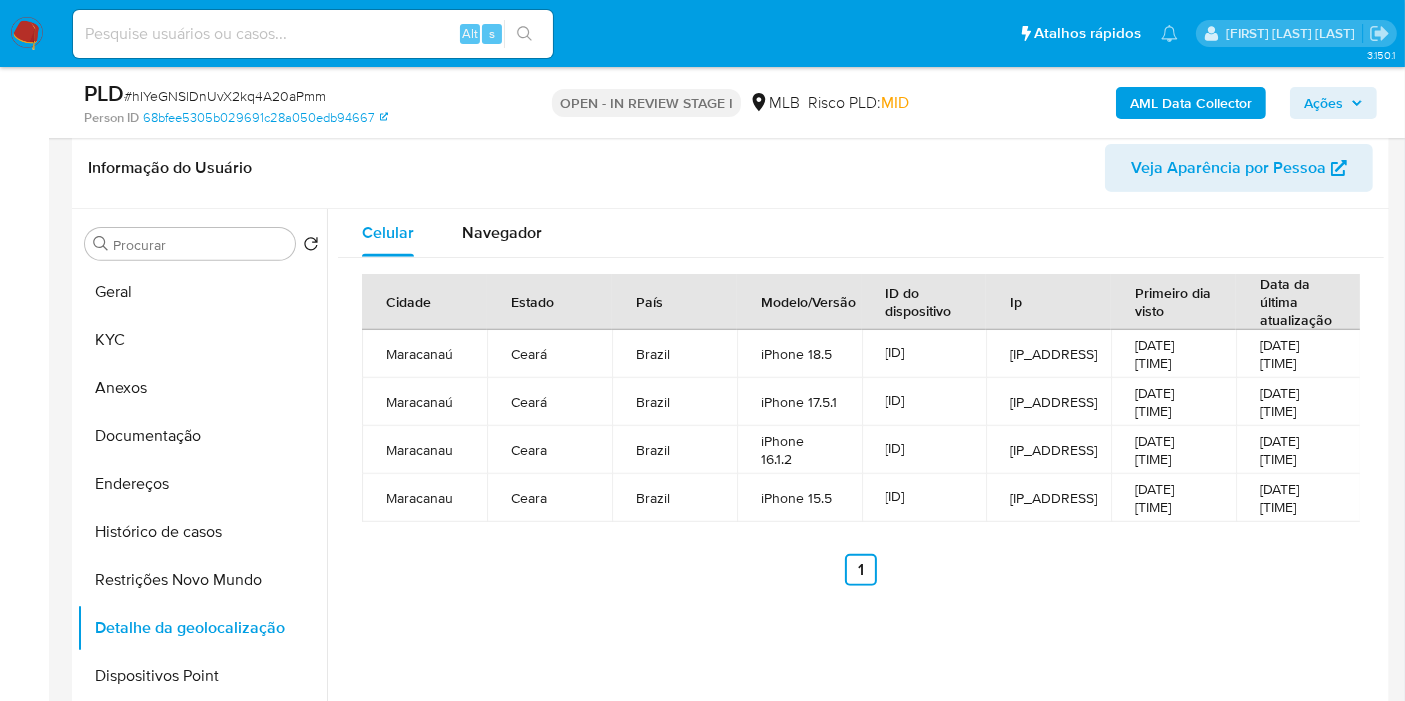 type 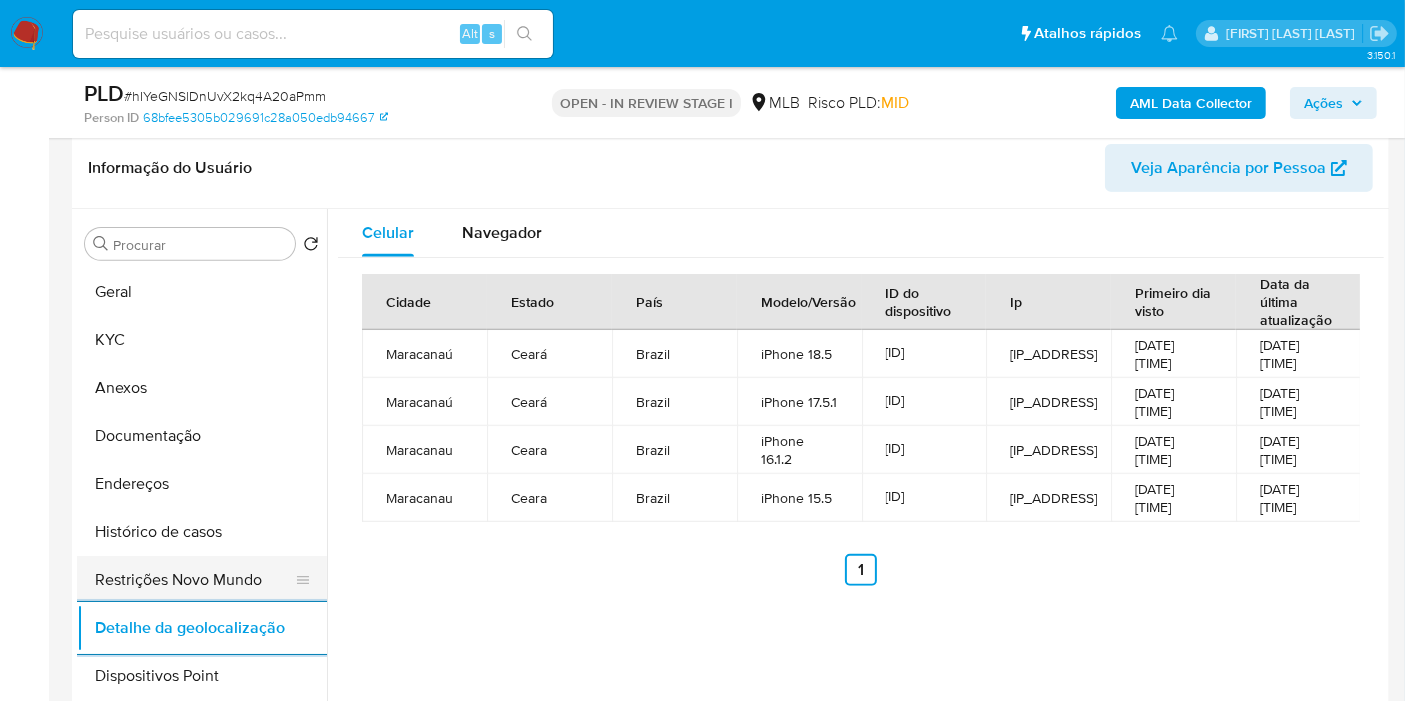 click on "Restrições Novo Mundo" at bounding box center [194, 580] 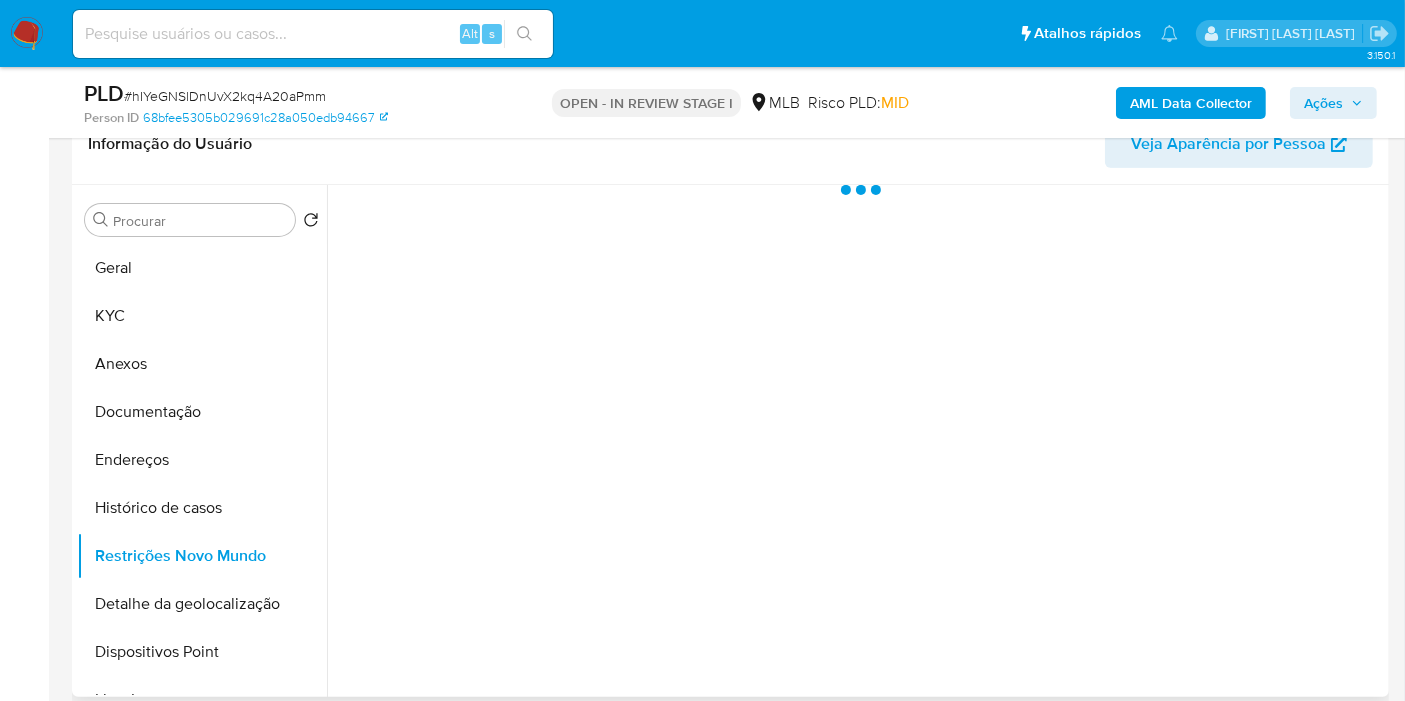 type 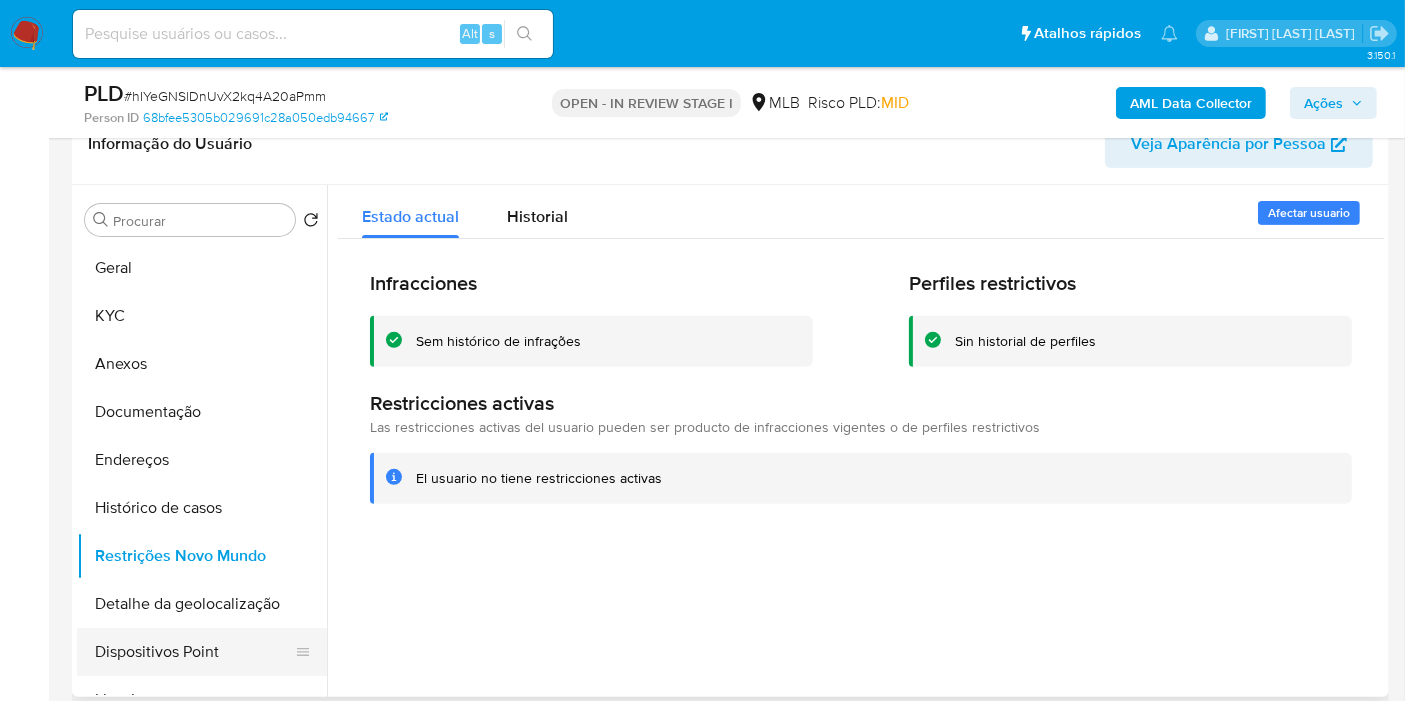 click on "Dispositivos Point" at bounding box center (194, 652) 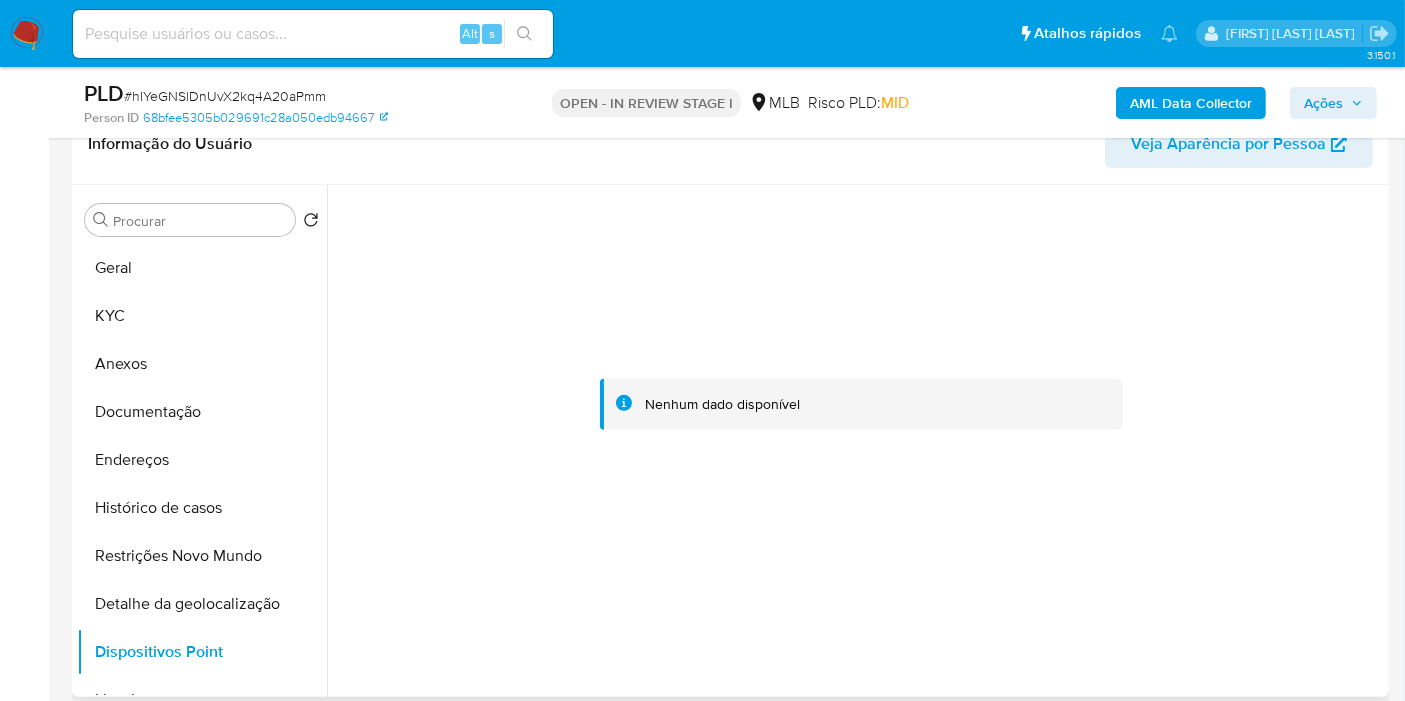 type 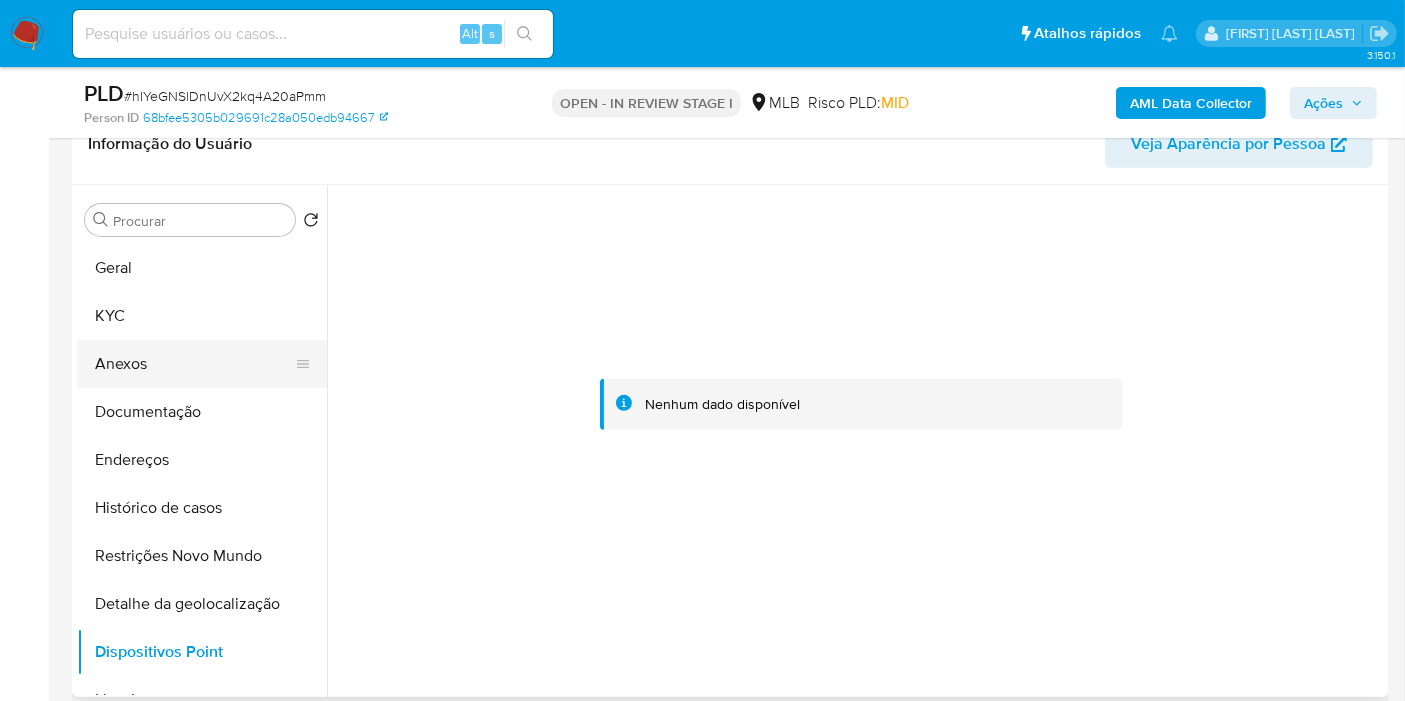 click on "Anexos" at bounding box center [194, 364] 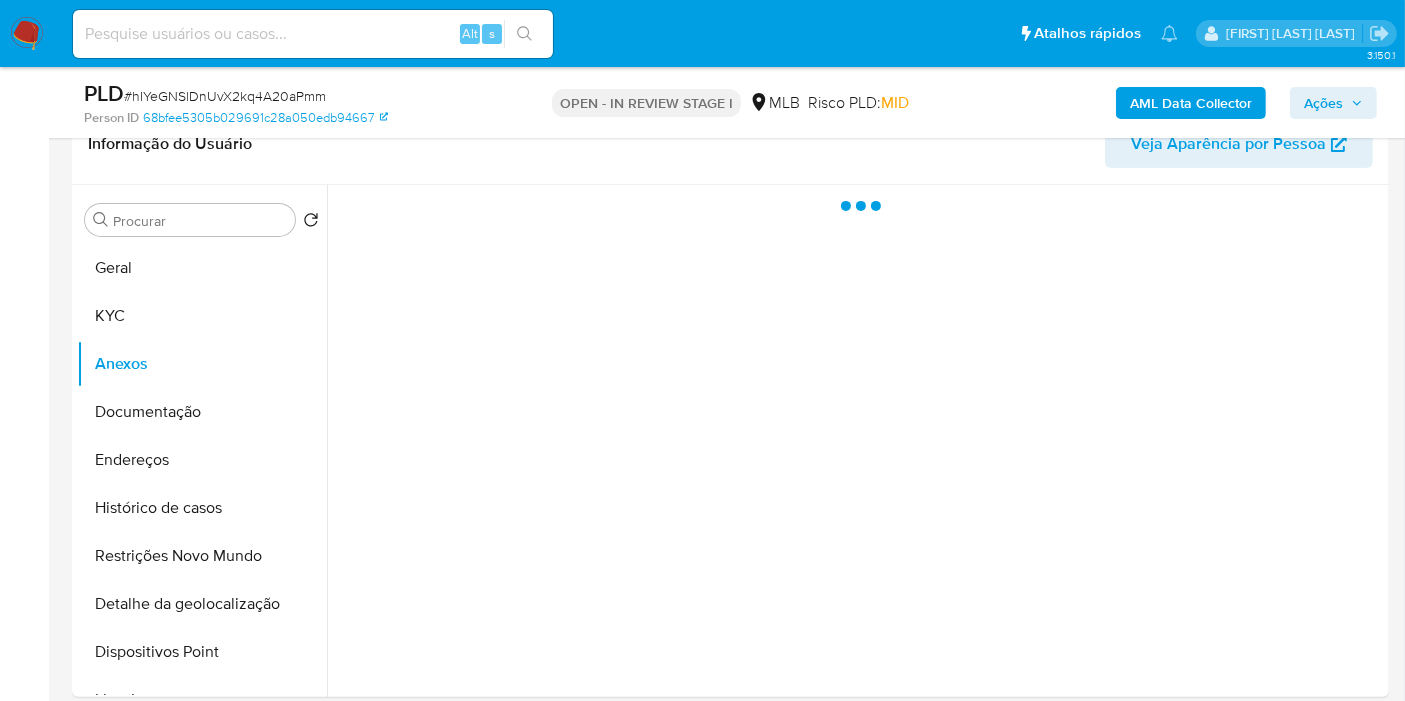 click on "Ações" at bounding box center (1323, 103) 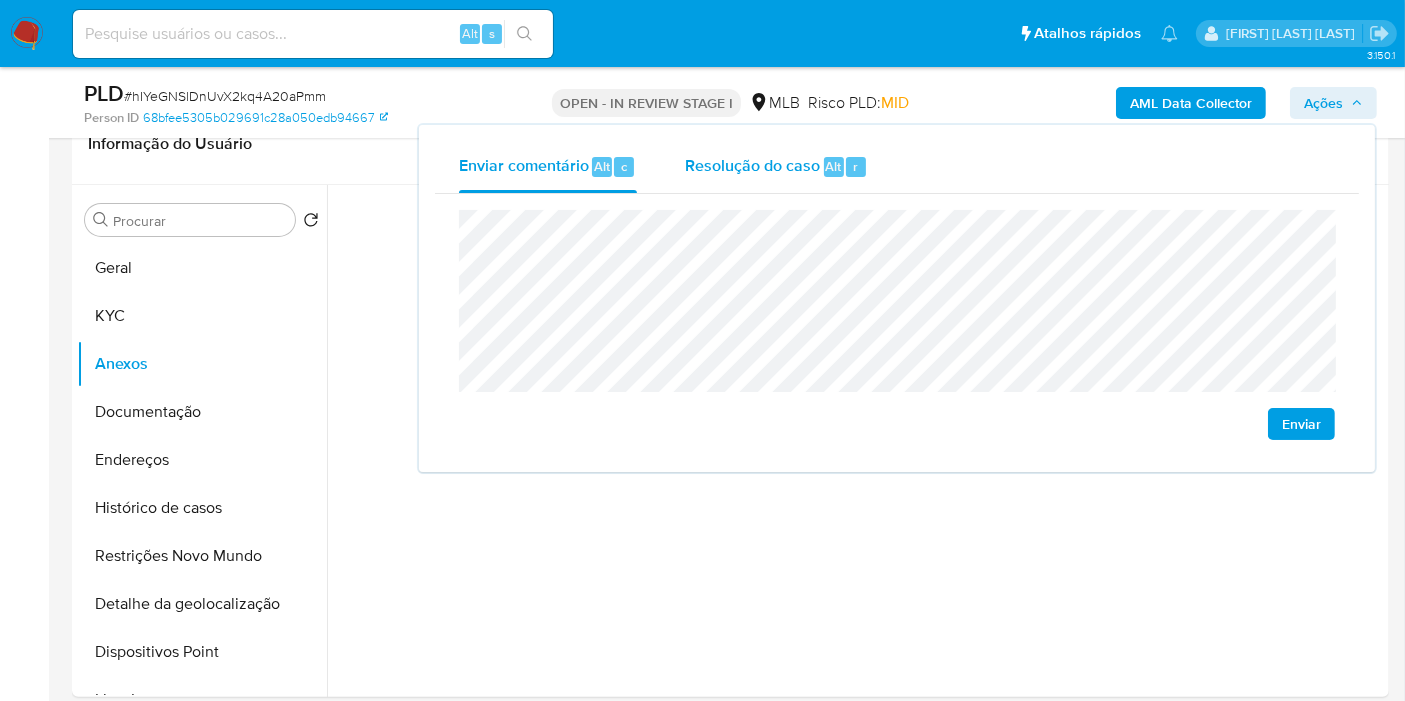 click on "Resolução do caso" at bounding box center (752, 165) 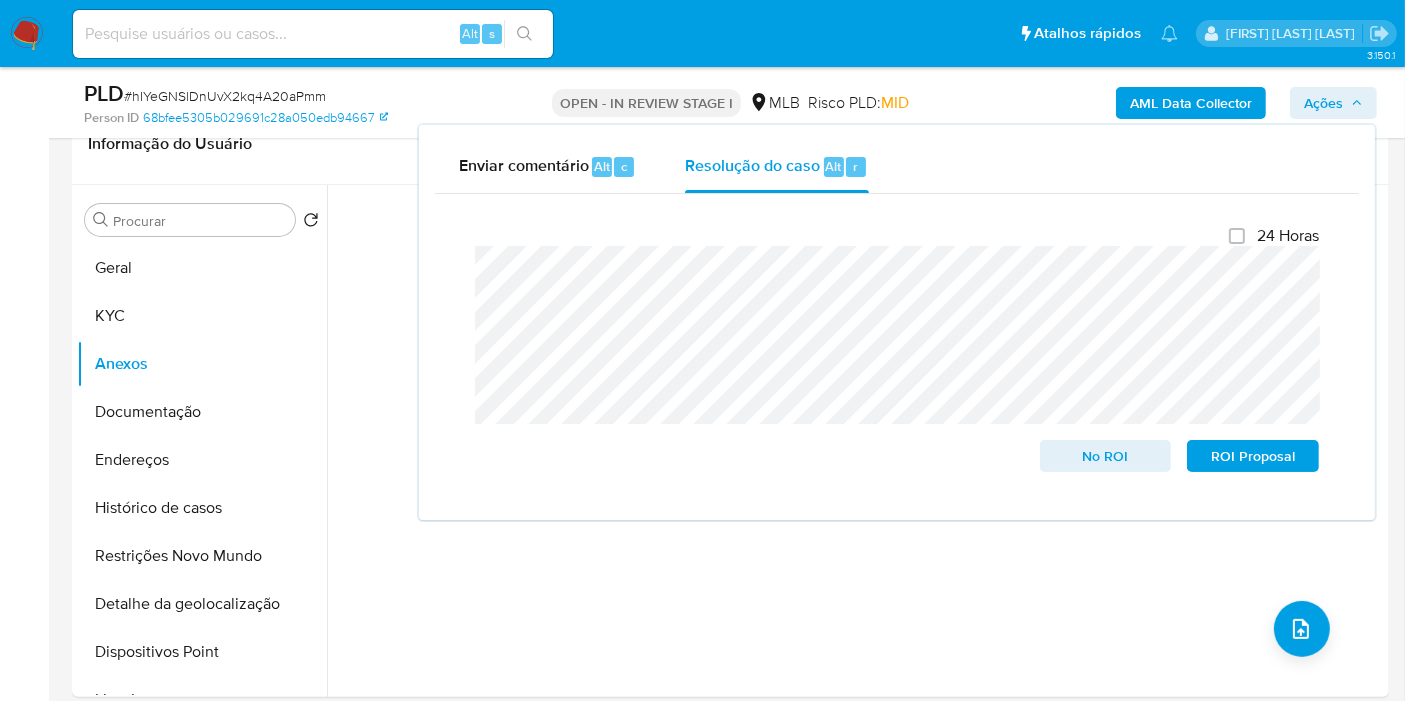 click on "Nenhum dado disponível" at bounding box center [855, 441] 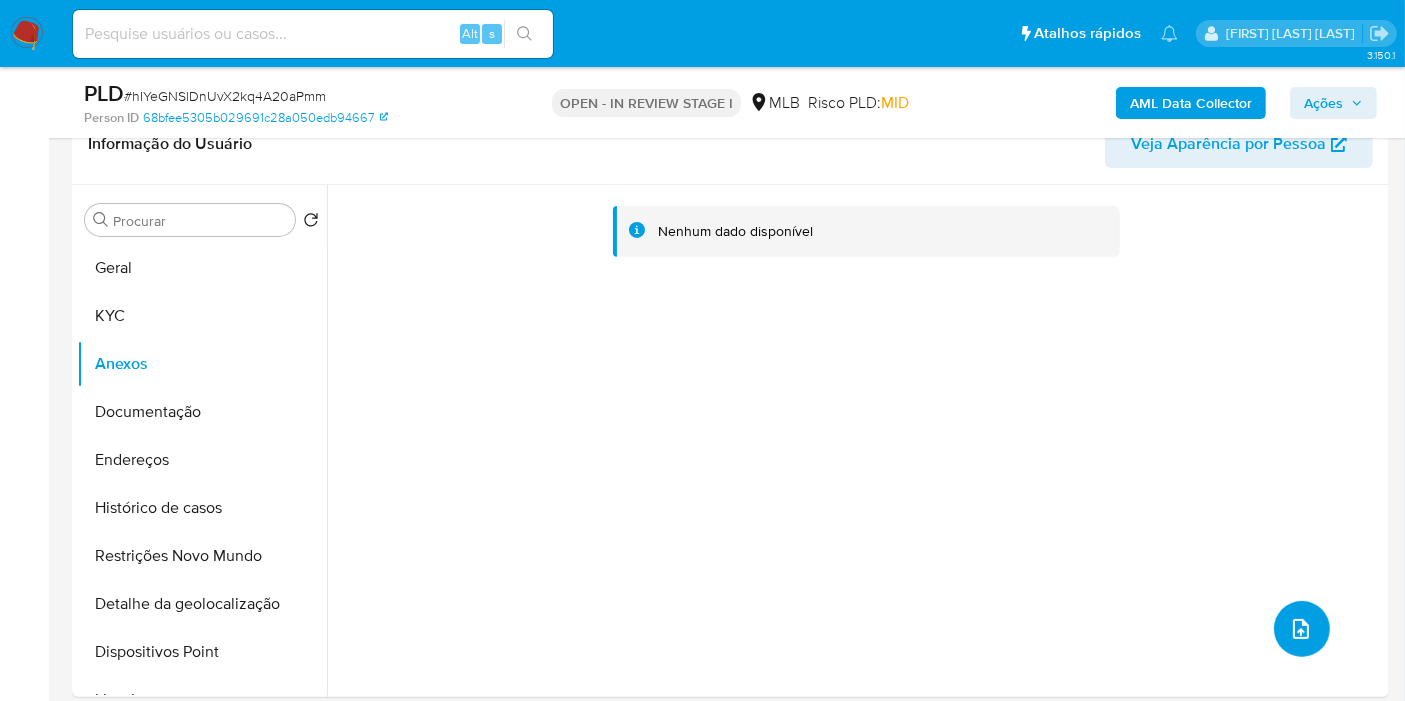 click 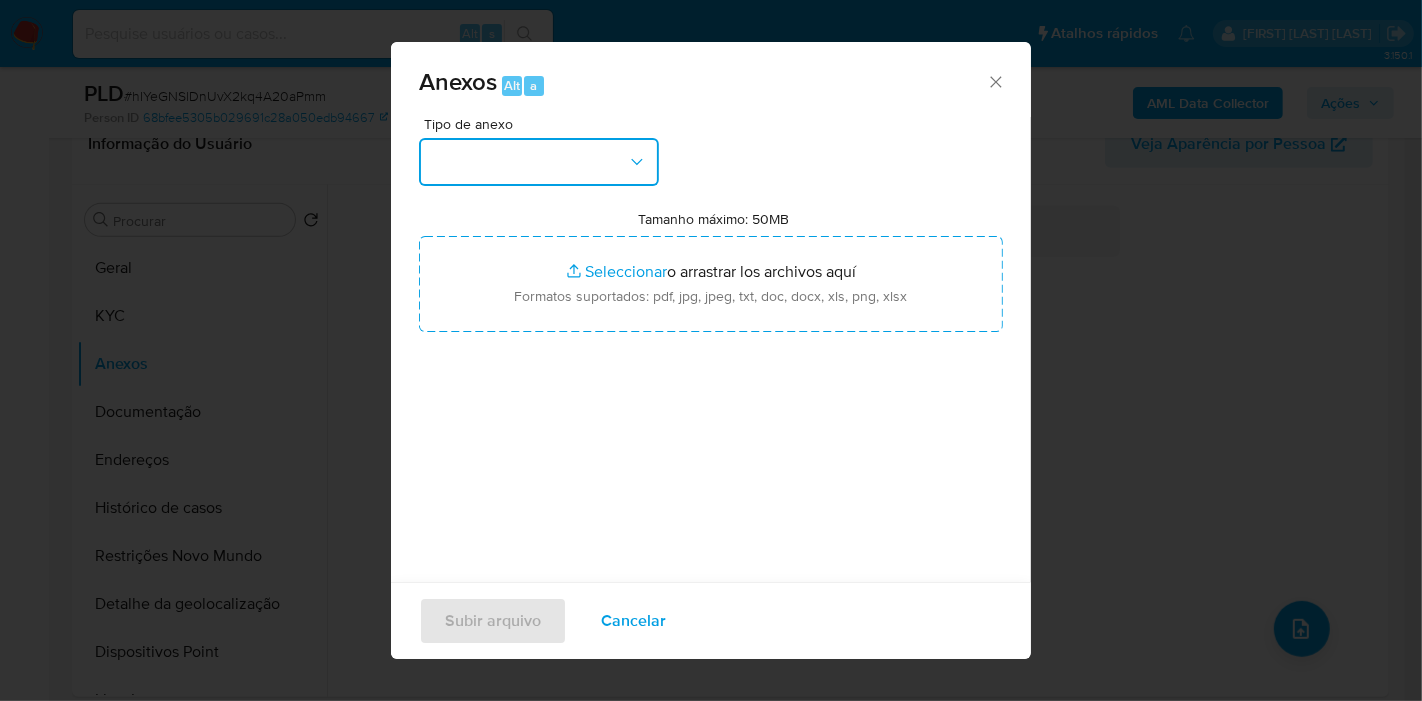 click at bounding box center (539, 162) 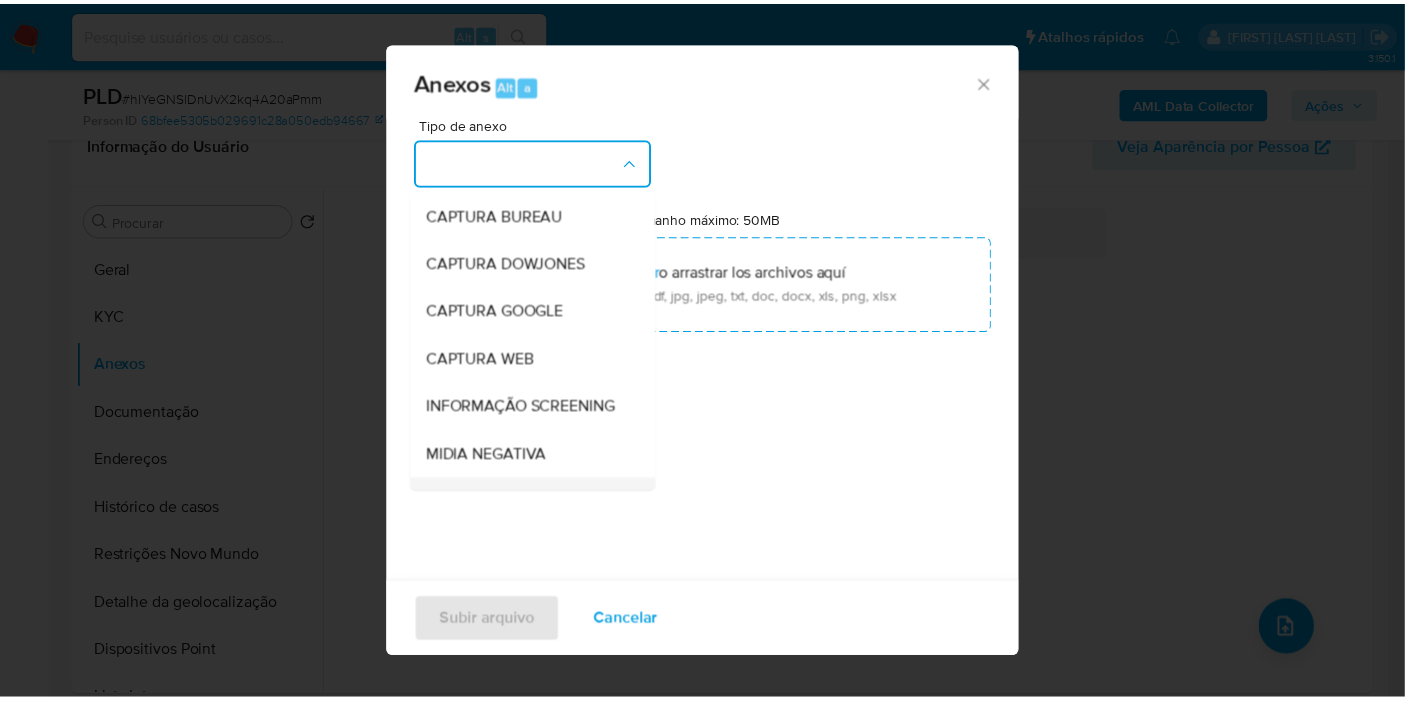 scroll, scrollTop: 307, scrollLeft: 0, axis: vertical 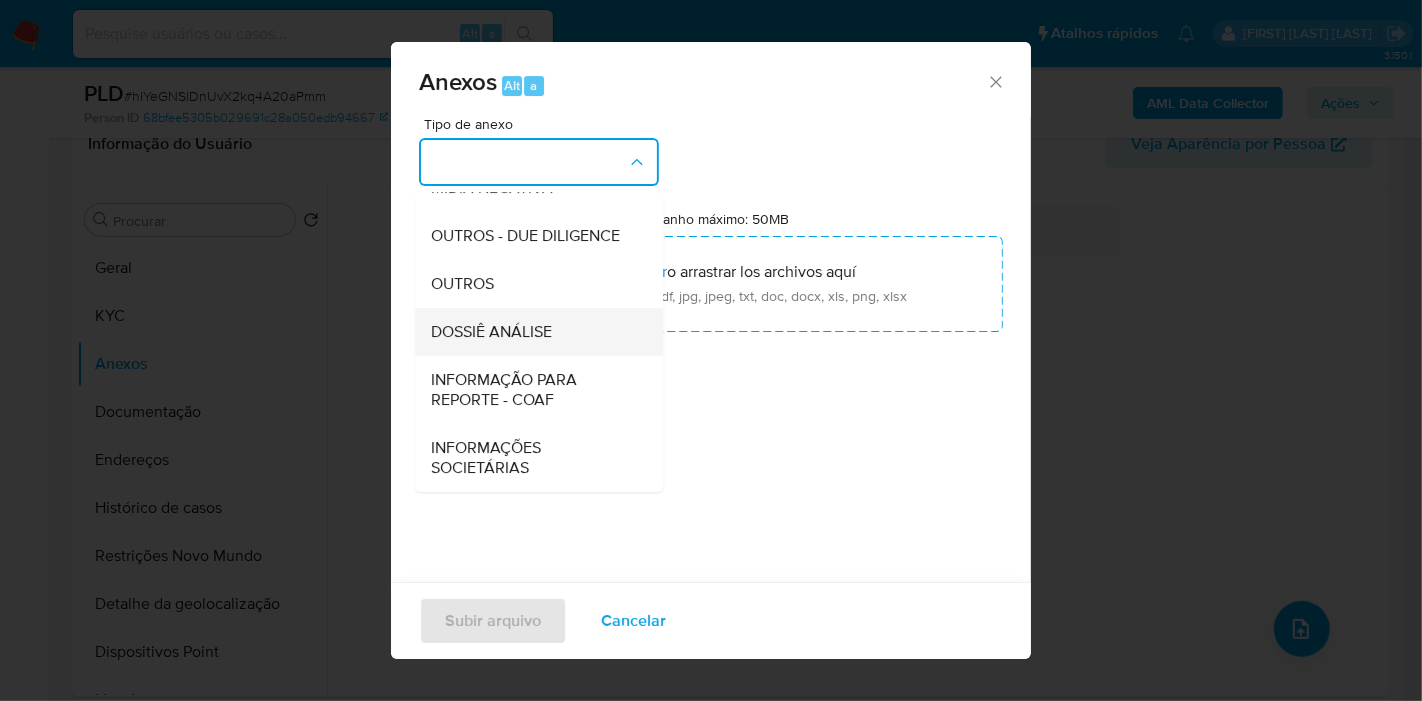 click on "DOSSIÊ ANÁLISE" at bounding box center [533, 332] 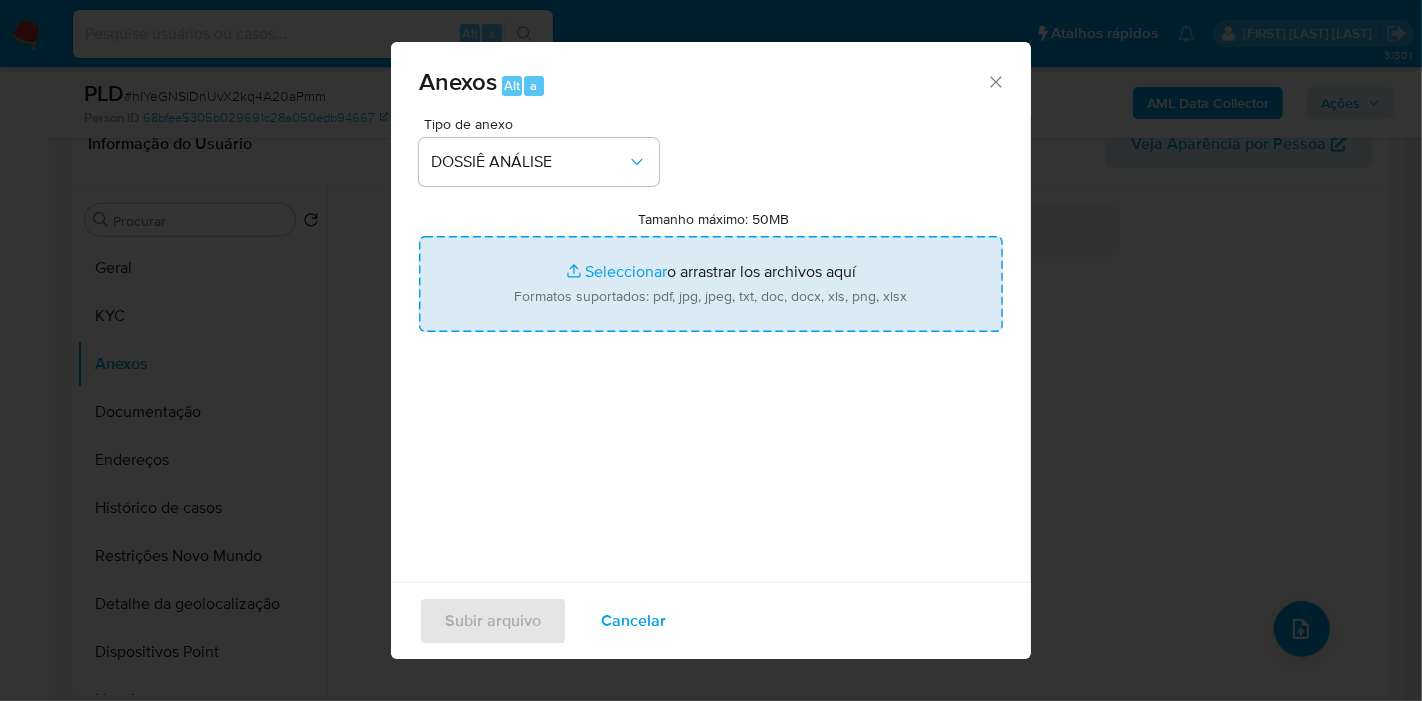 click on "Tamanho máximo: 50MB Seleccionar archivos" at bounding box center [711, 284] 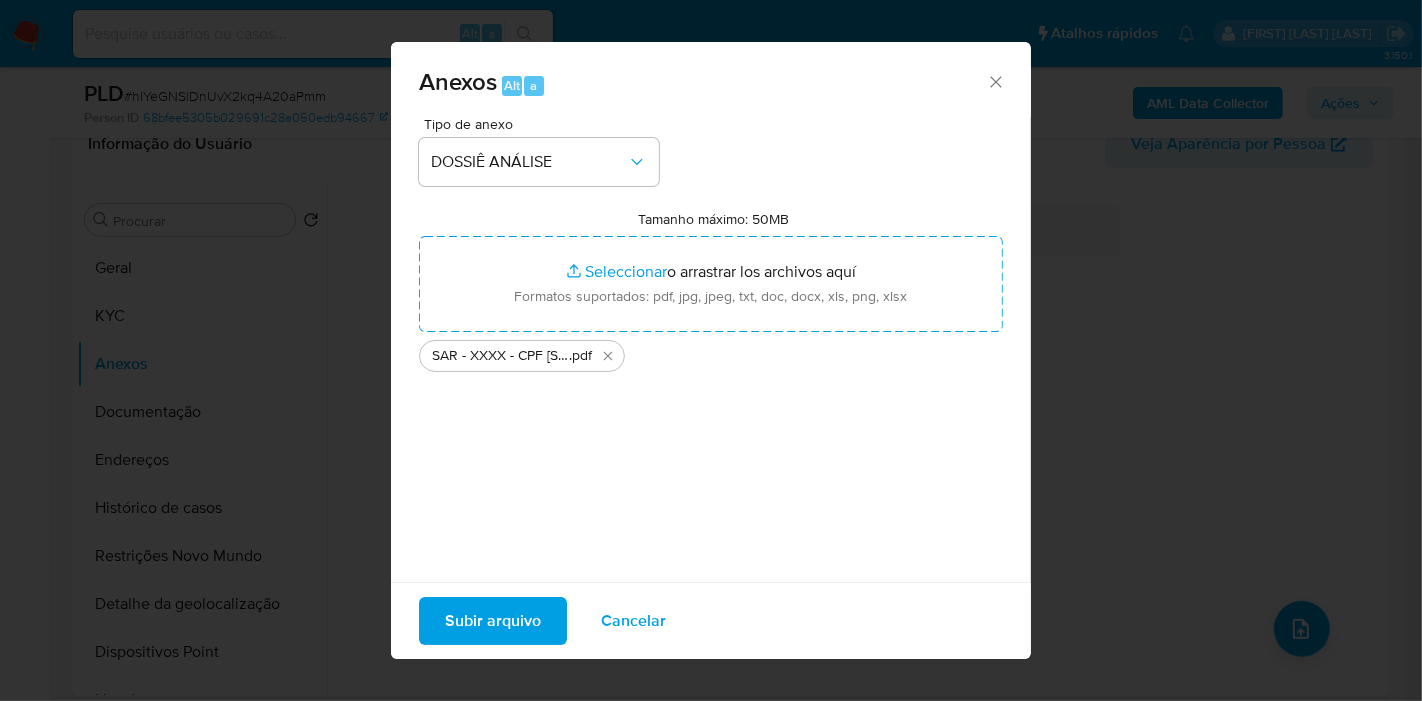 click on "Subir arquivo" at bounding box center (493, 621) 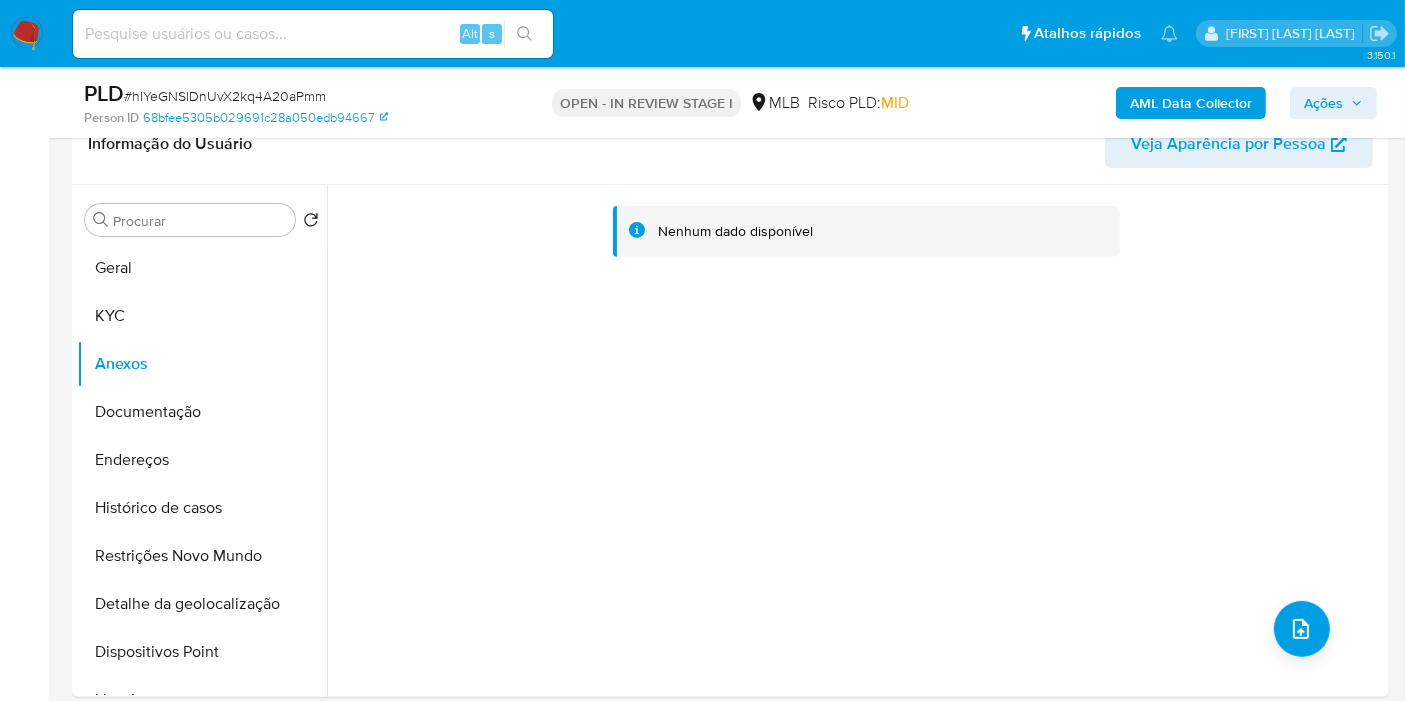 click on "Ações" at bounding box center [1323, 103] 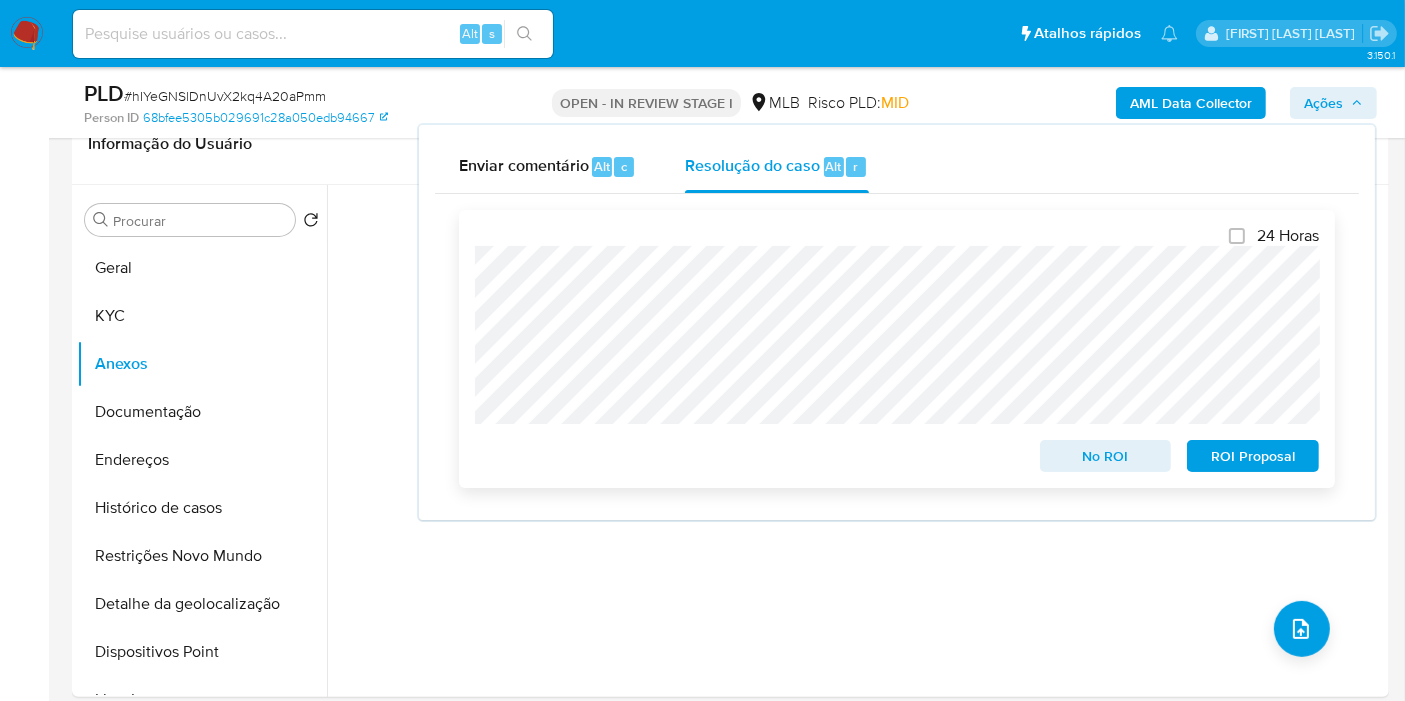 click on "ROI Proposal" at bounding box center [1253, 456] 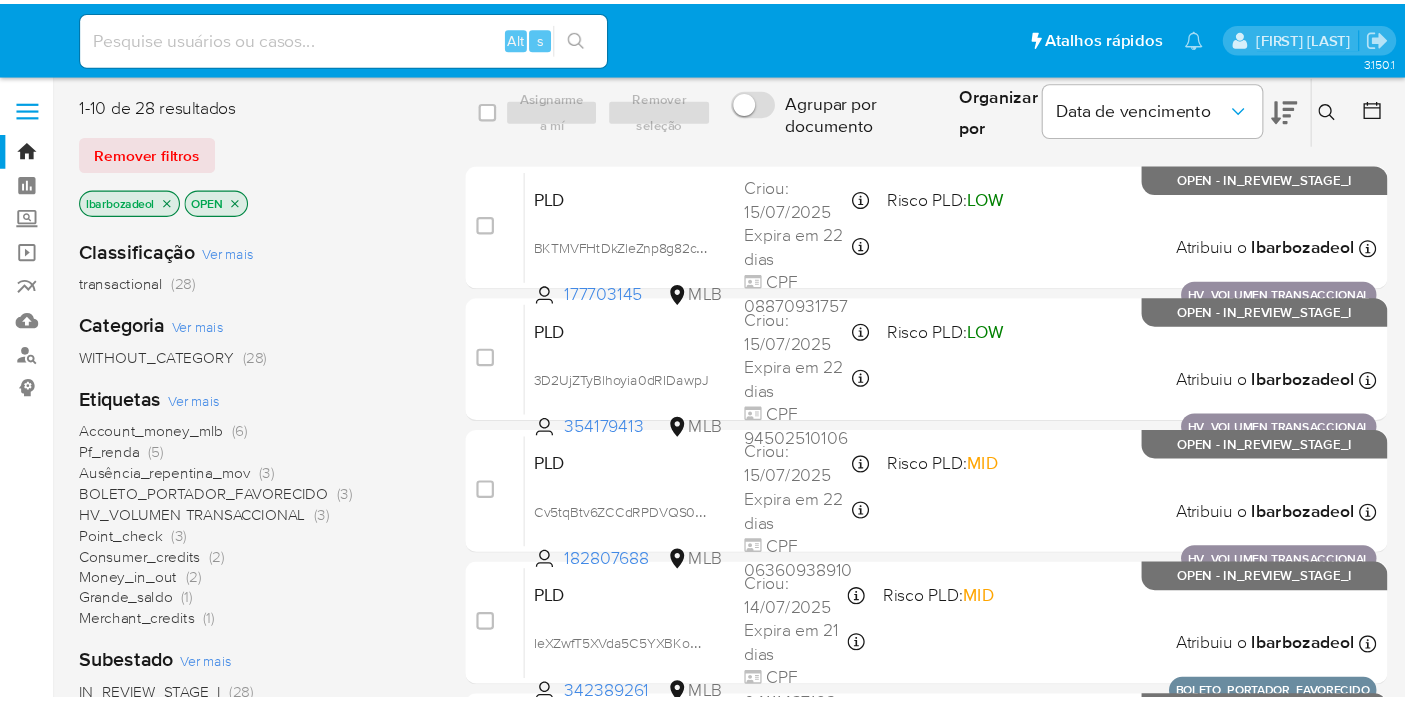 scroll, scrollTop: 0, scrollLeft: 0, axis: both 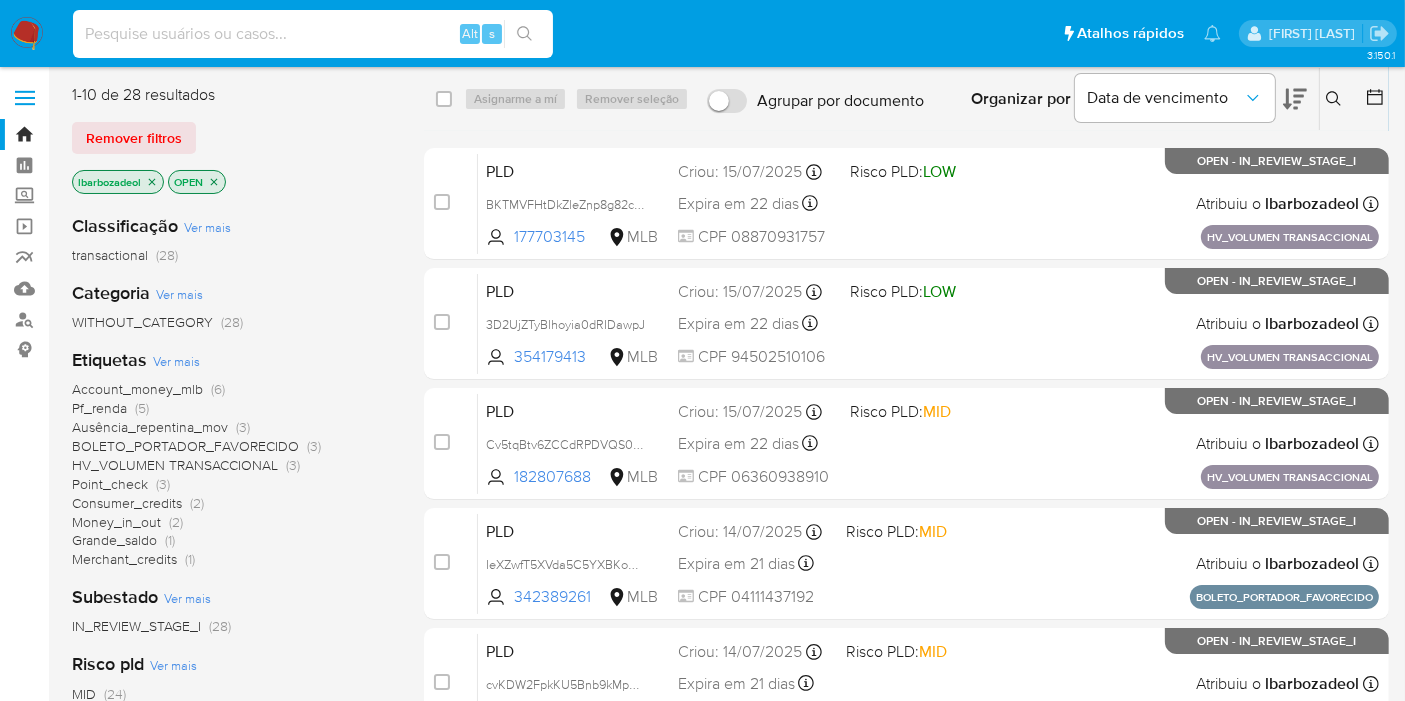 click at bounding box center (313, 34) 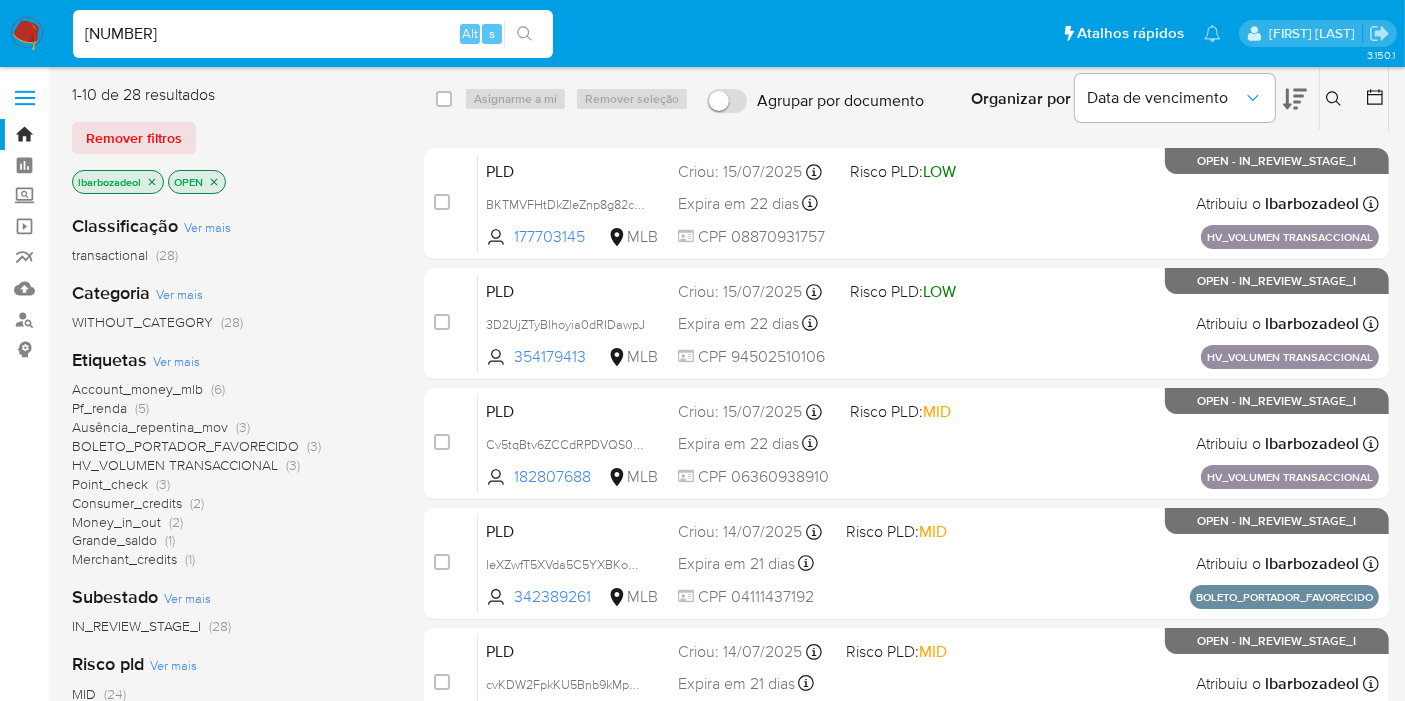 type on "73847629" 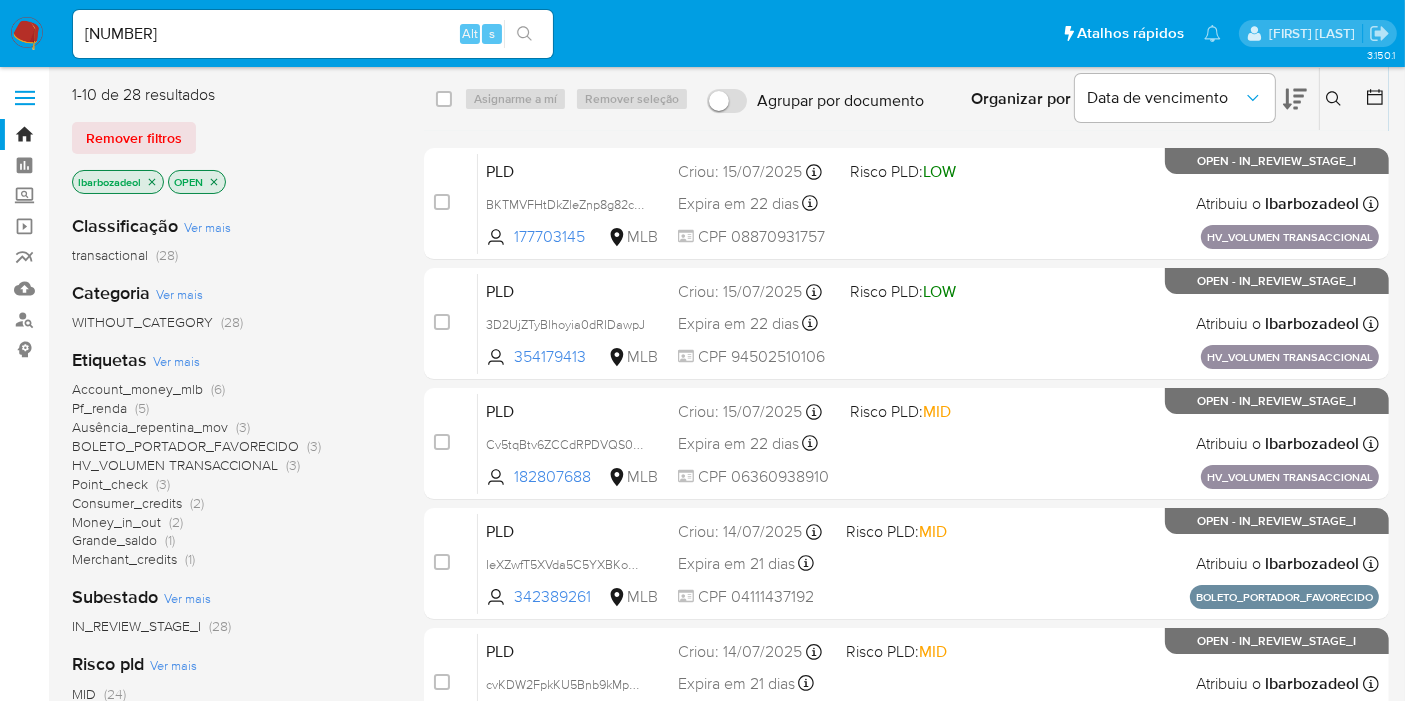 click 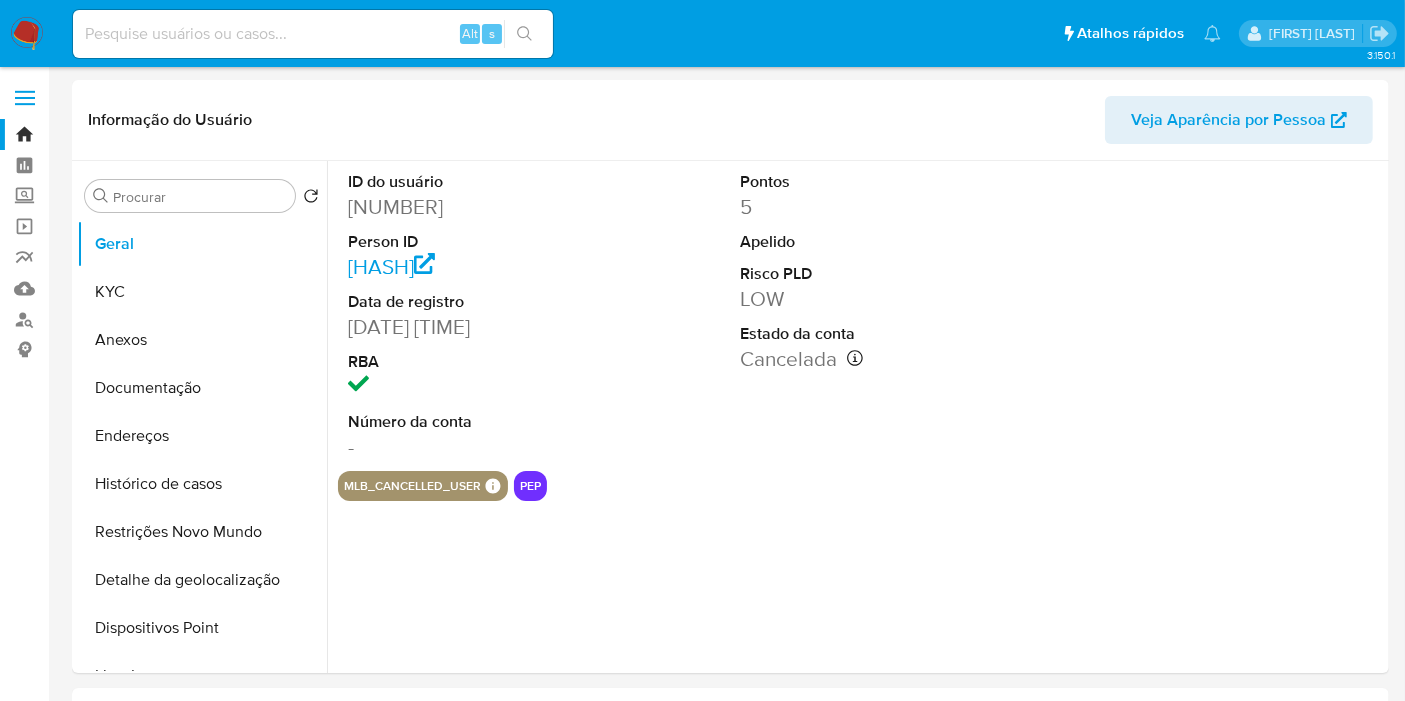 select on "10" 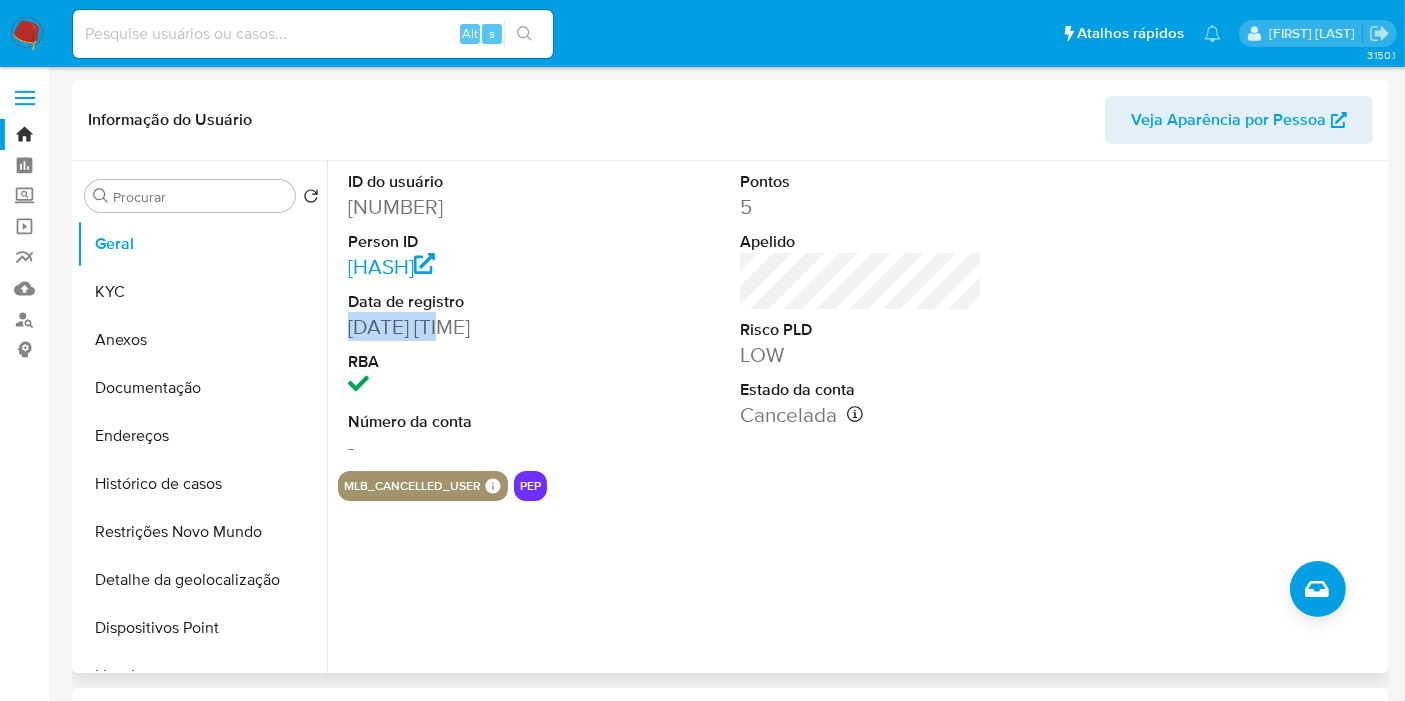 drag, startPoint x: 453, startPoint y: 352, endPoint x: 353, endPoint y: 355, distance: 100.04499 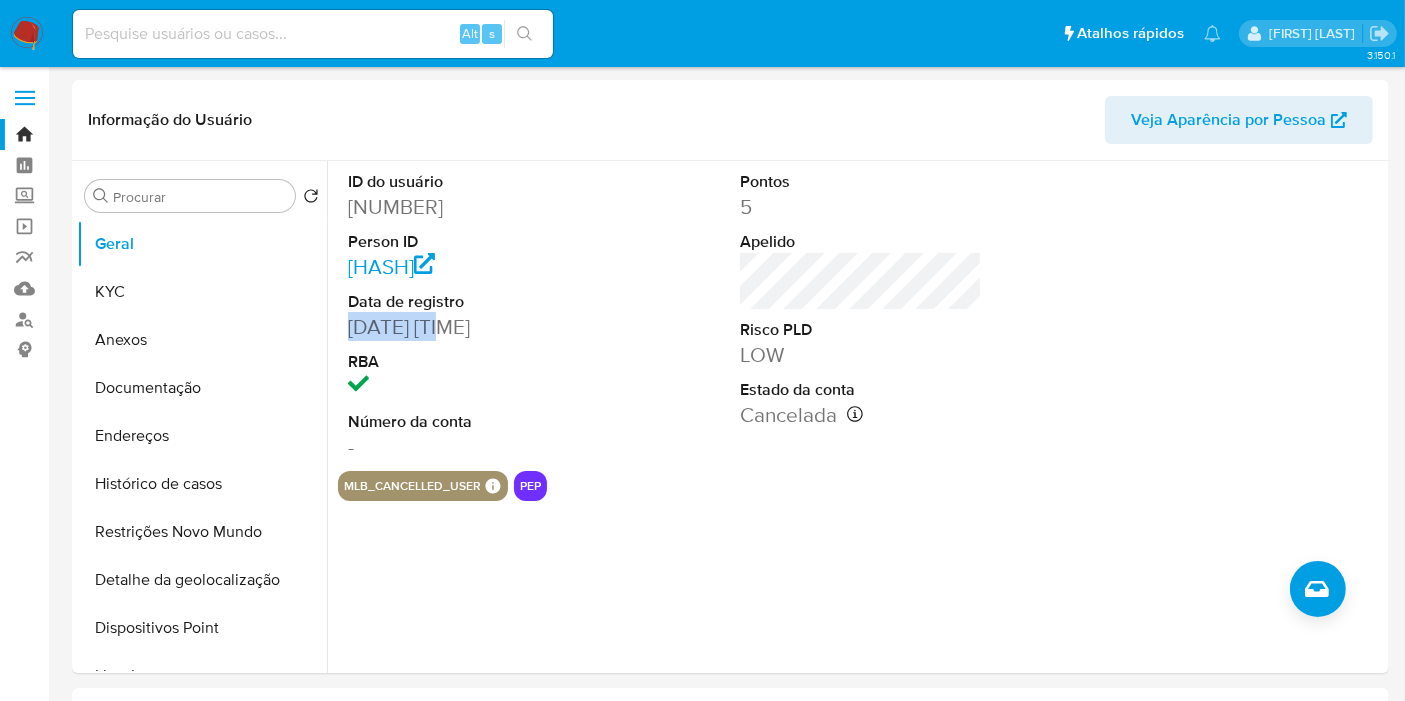 copy on "29/07/2004" 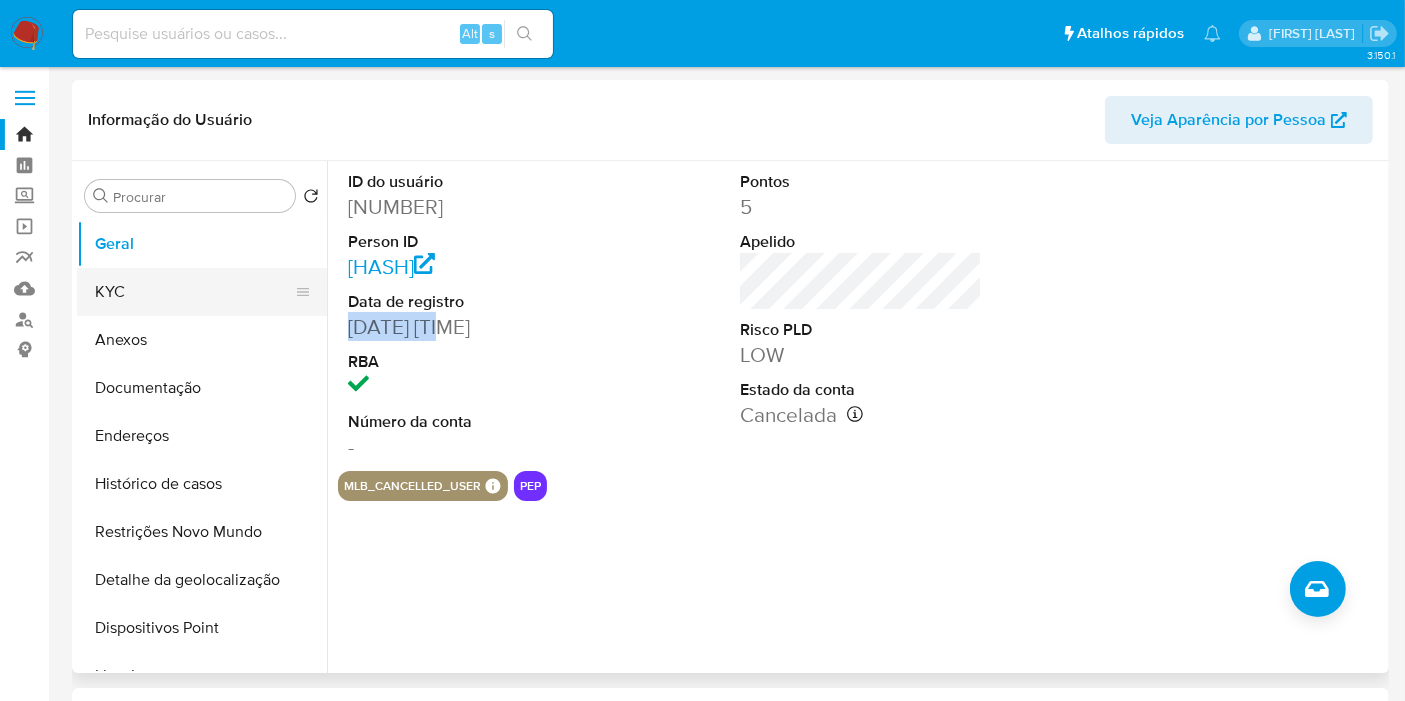 click on "KYC" at bounding box center (194, 292) 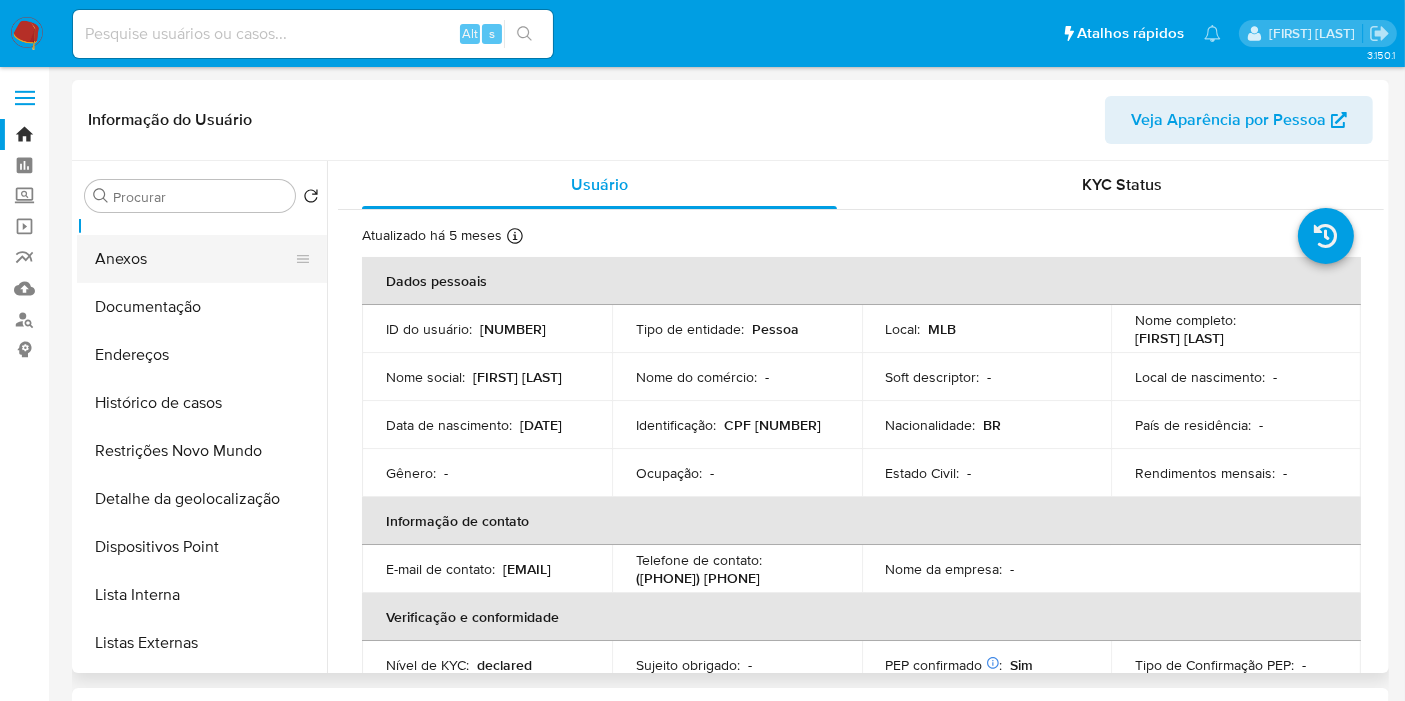 scroll, scrollTop: 111, scrollLeft: 0, axis: vertical 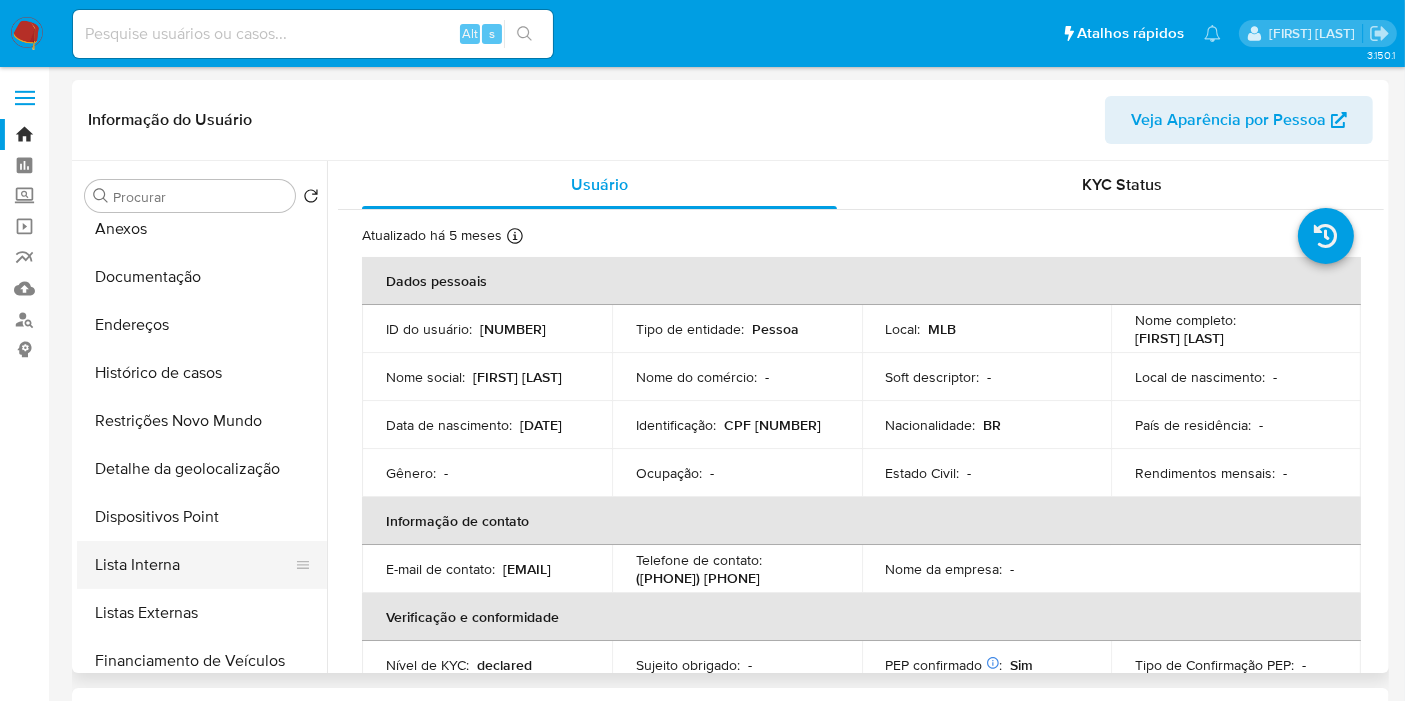 click on "Lista Interna" at bounding box center (194, 565) 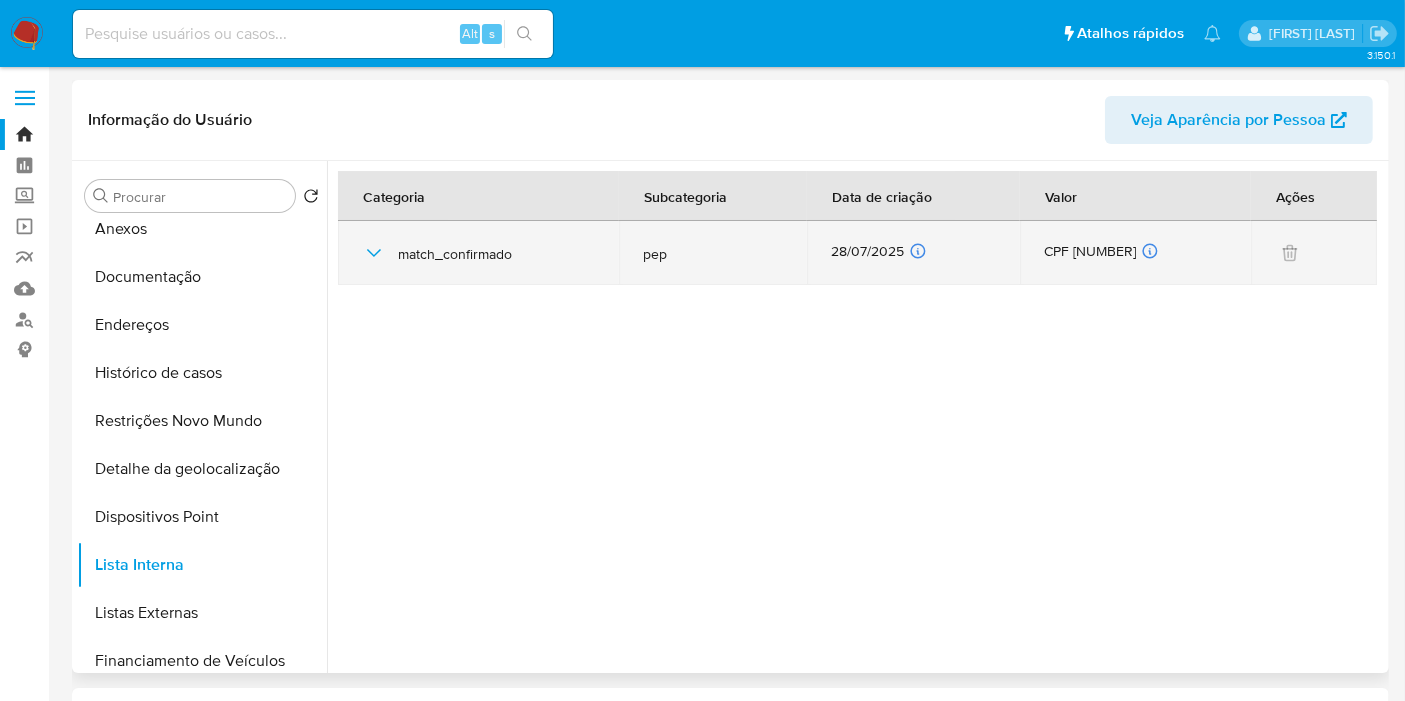 click on "28/07/2025   28/07/2025 00:38:30" at bounding box center [913, 253] 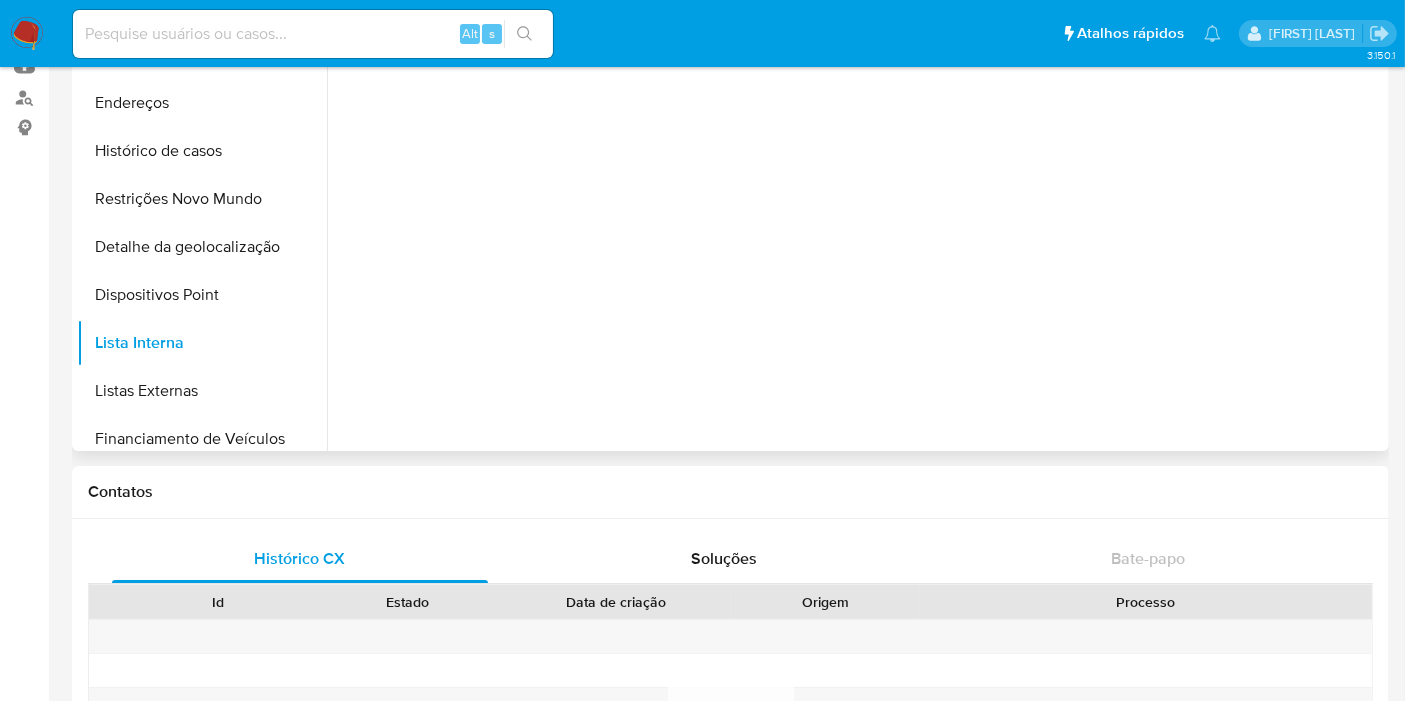scroll, scrollTop: 0, scrollLeft: 0, axis: both 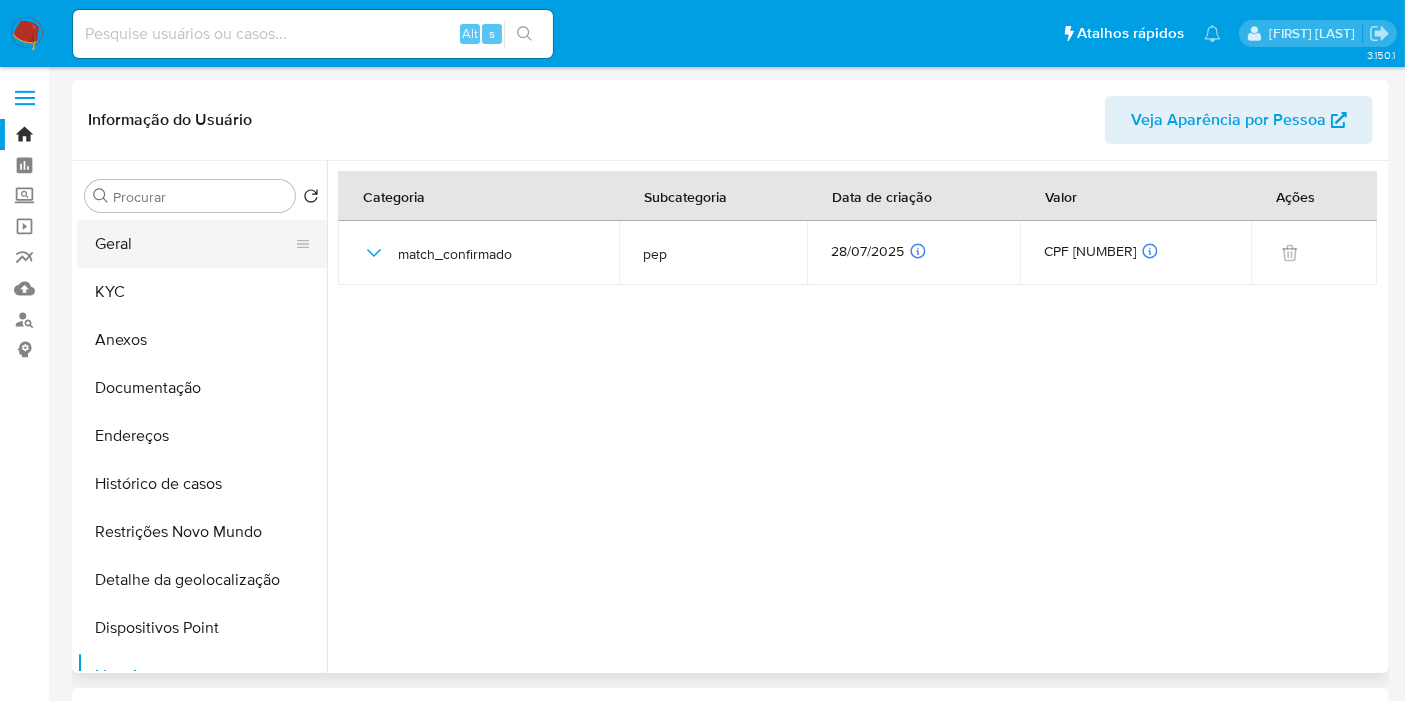 click on "Geral" at bounding box center (194, 244) 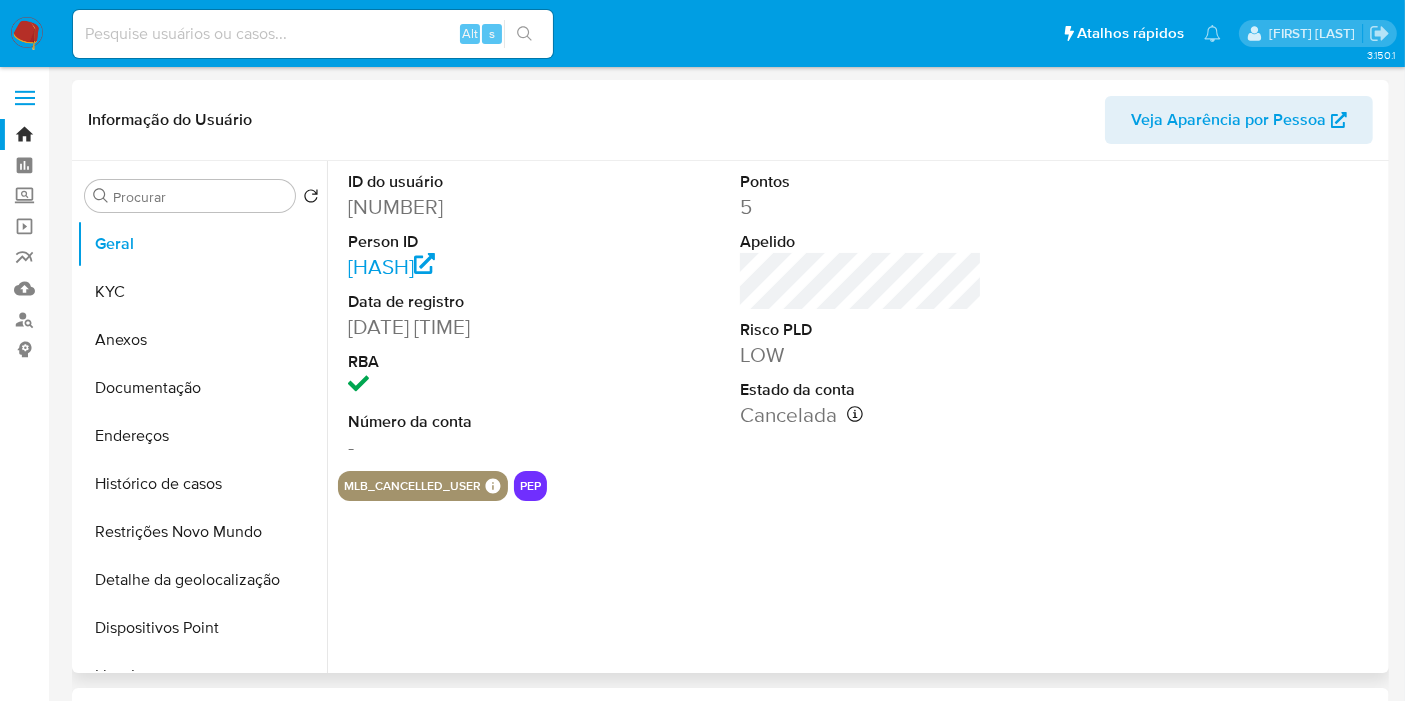 click on "73847629" at bounding box center [469, 207] 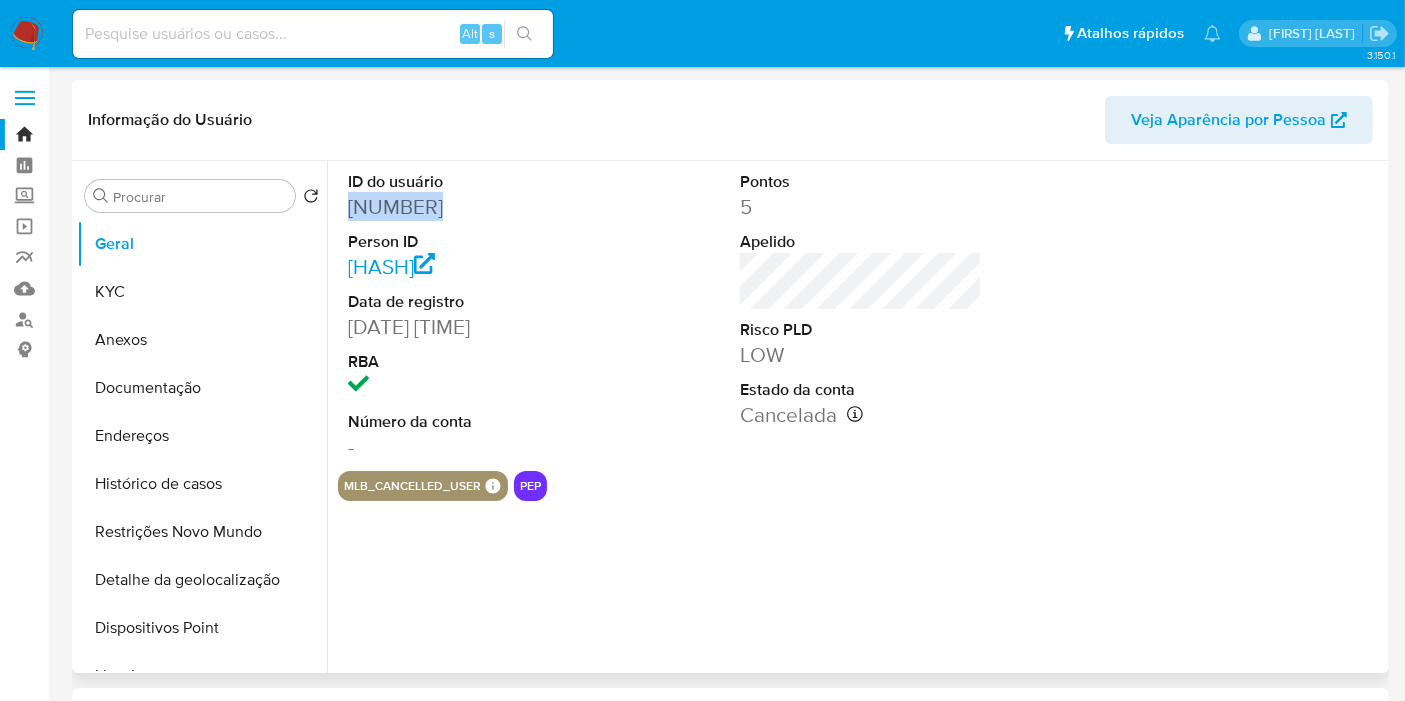 click on "73847629" at bounding box center [469, 207] 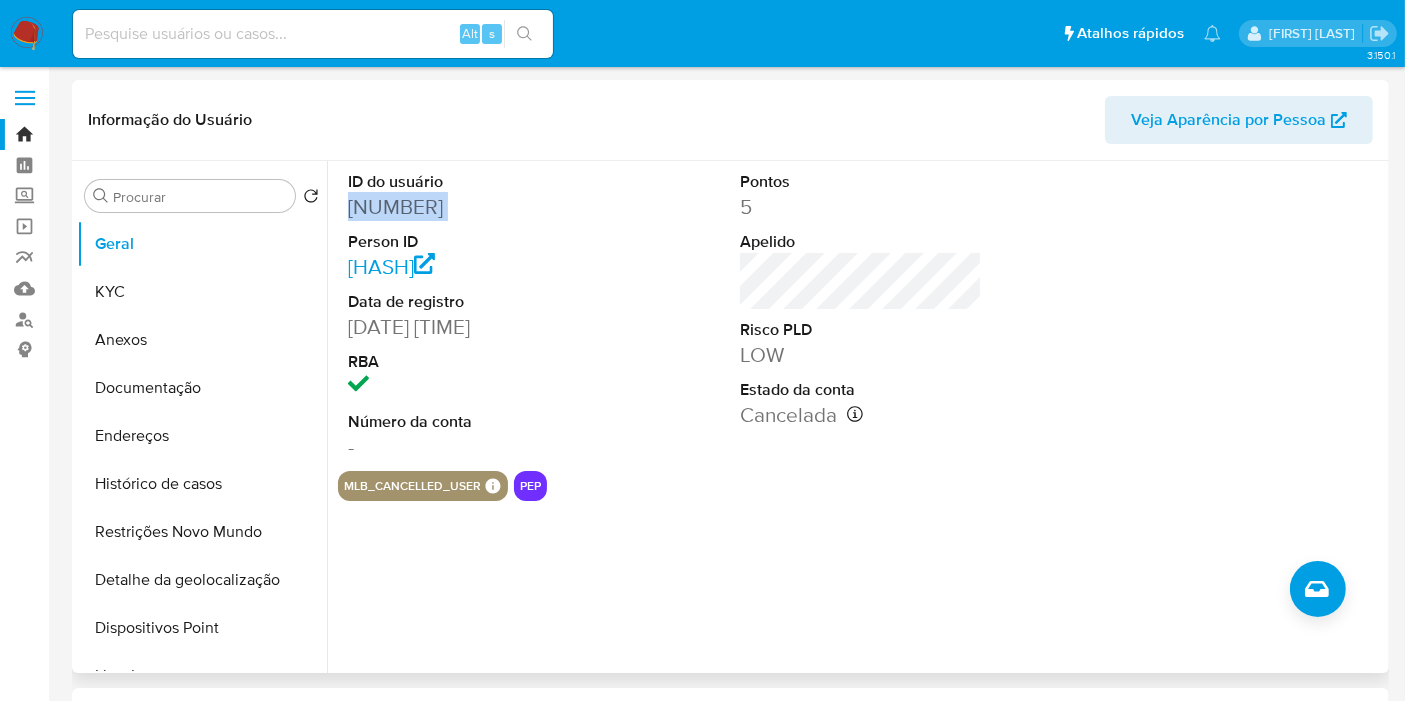copy on "73847629" 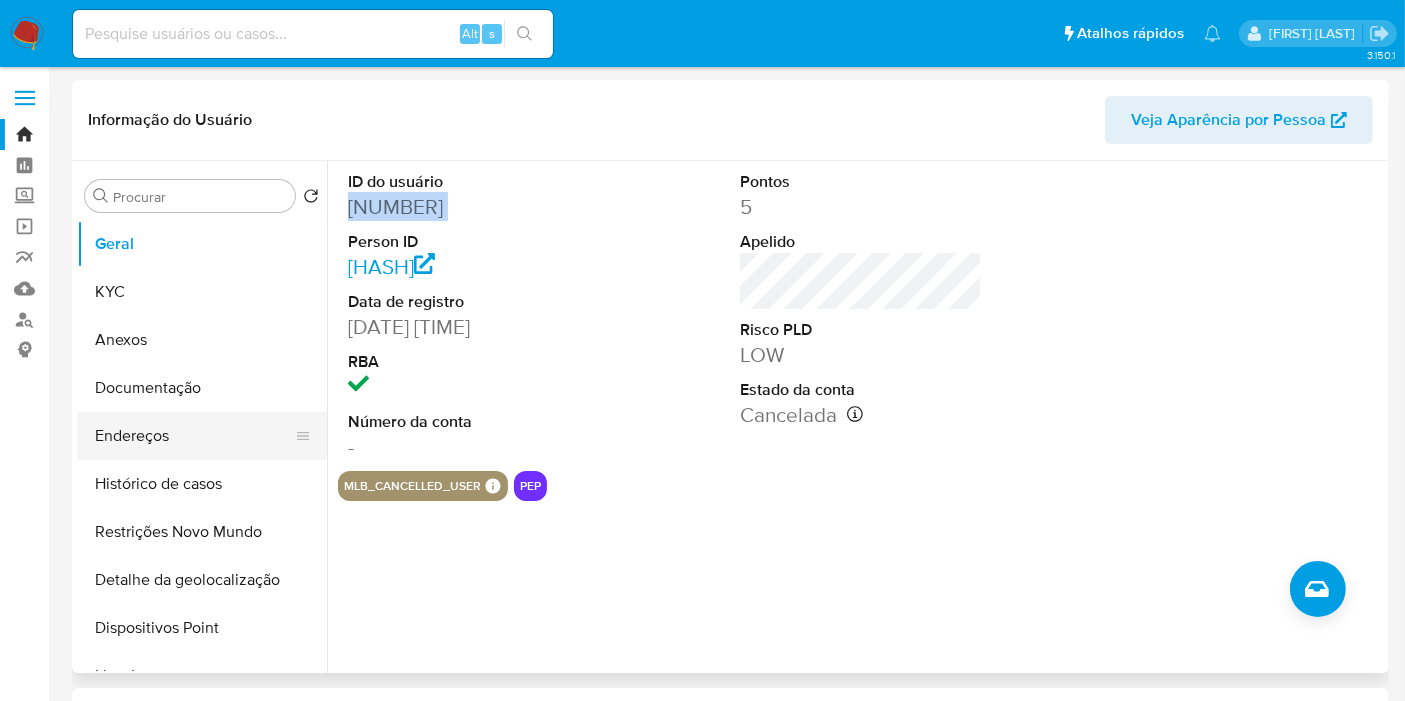 scroll, scrollTop: 111, scrollLeft: 0, axis: vertical 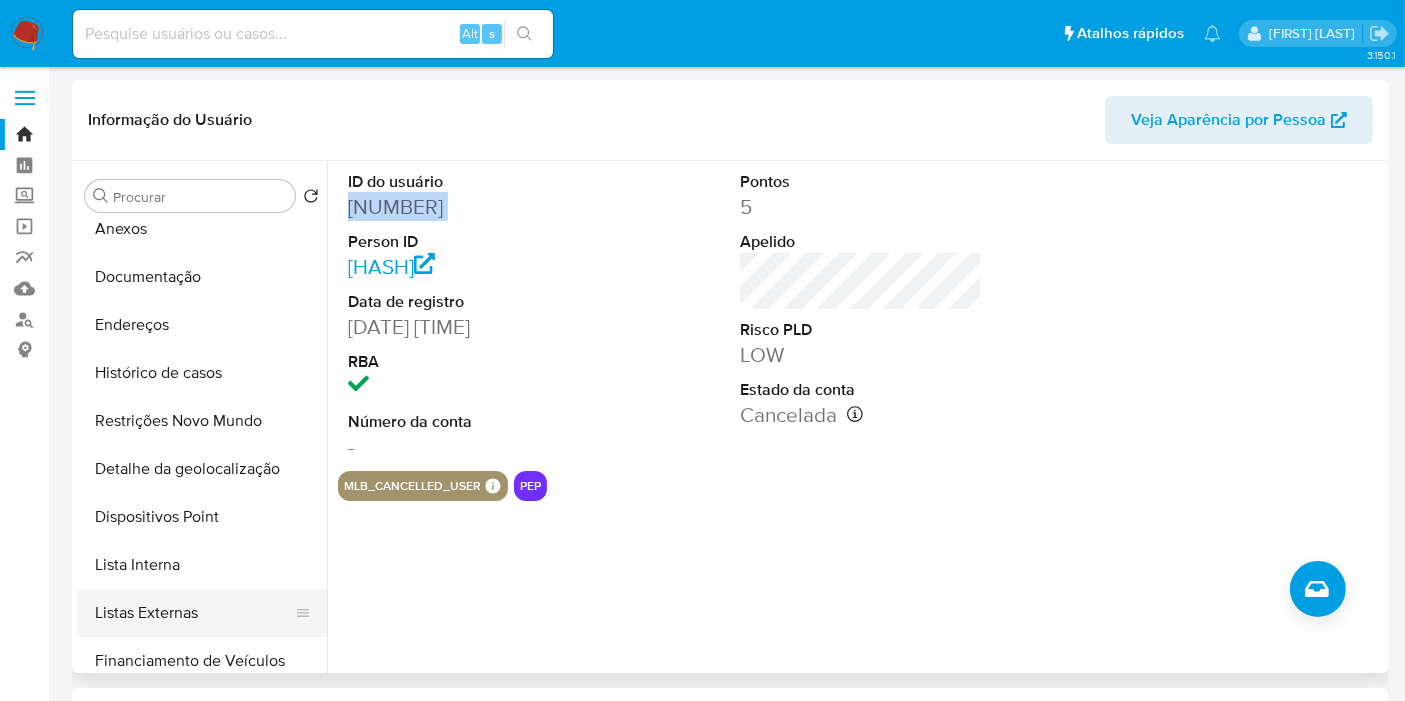 drag, startPoint x: 219, startPoint y: 603, endPoint x: 262, endPoint y: 590, distance: 44.922153 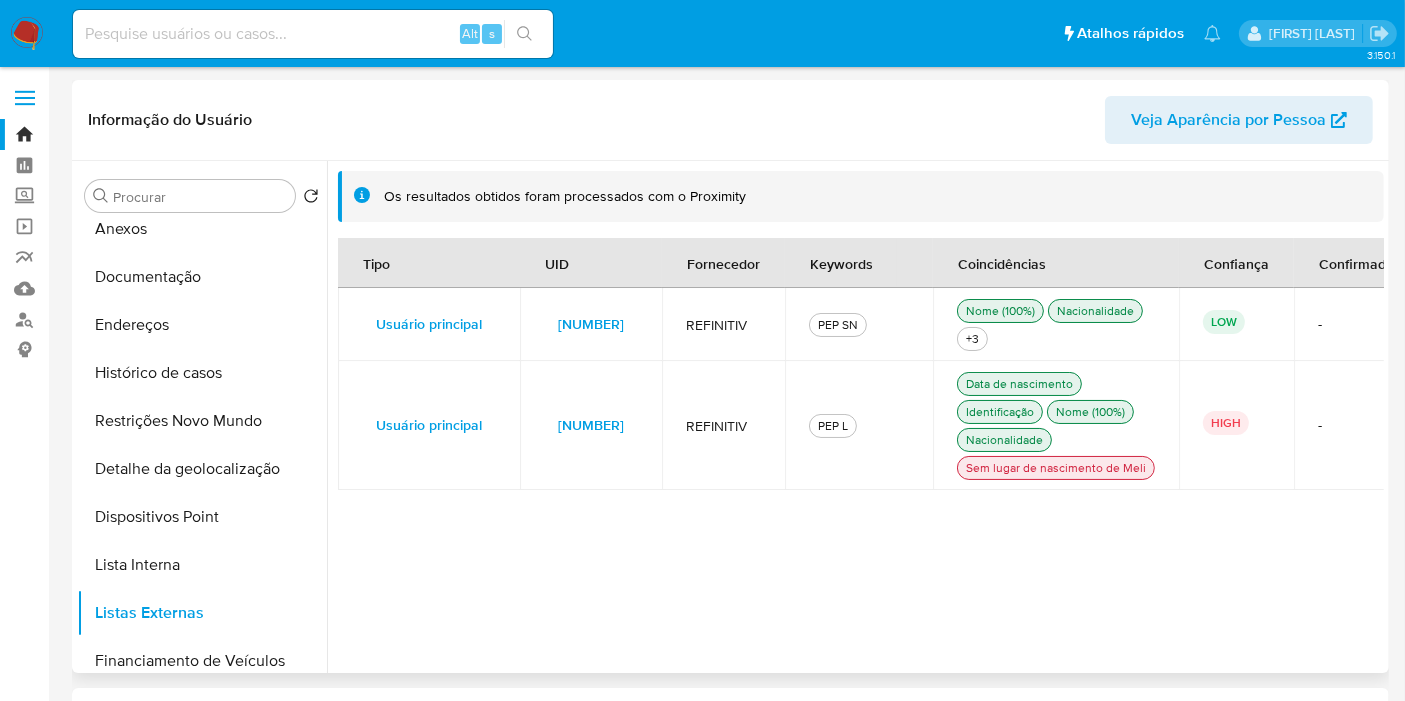 click on "4729436" at bounding box center [591, 425] 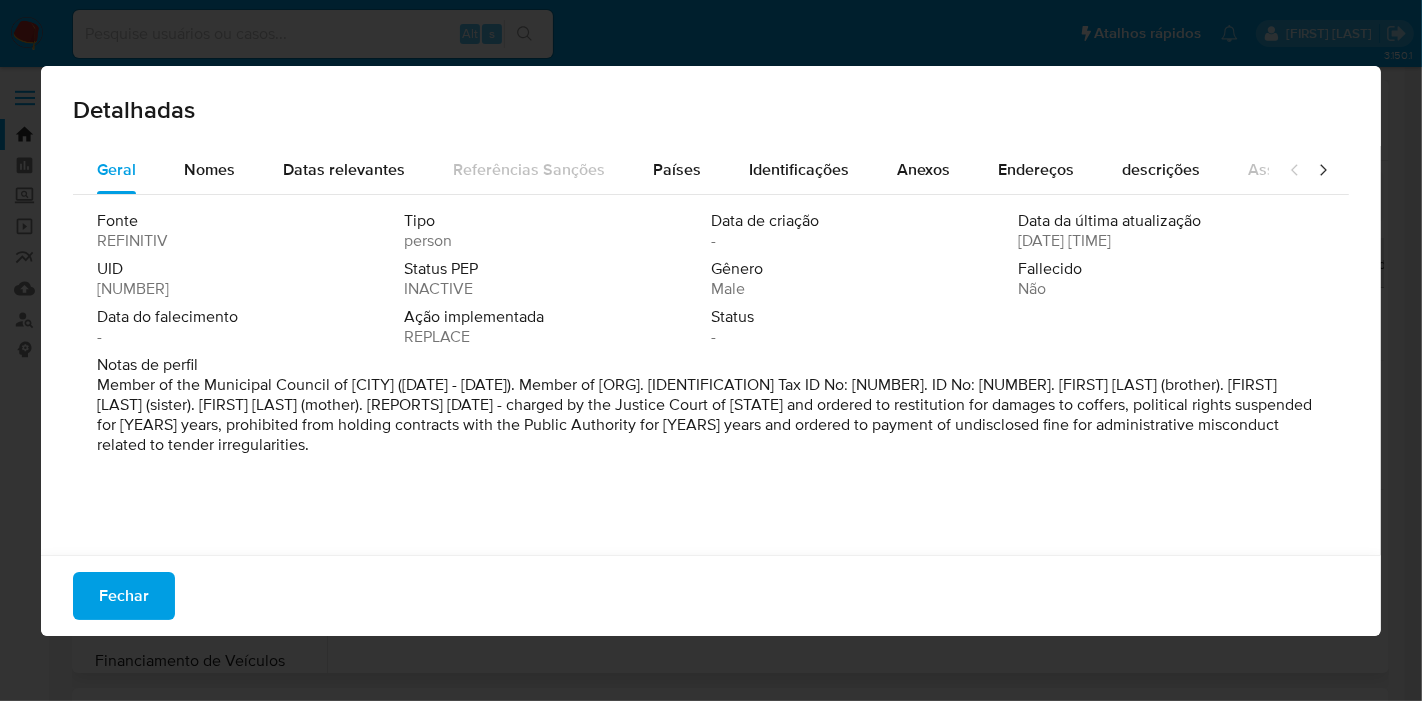 click on "4729436" at bounding box center (133, 289) 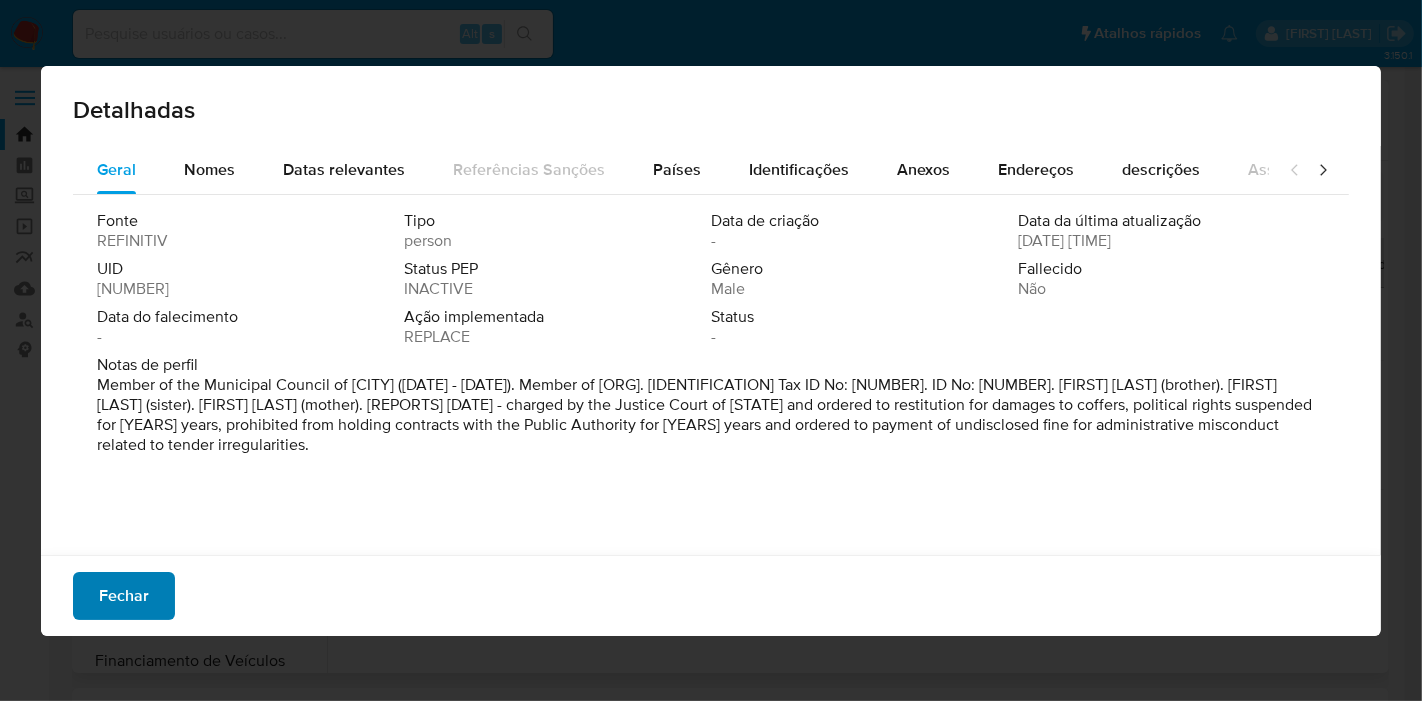 click on "Fechar" at bounding box center [124, 596] 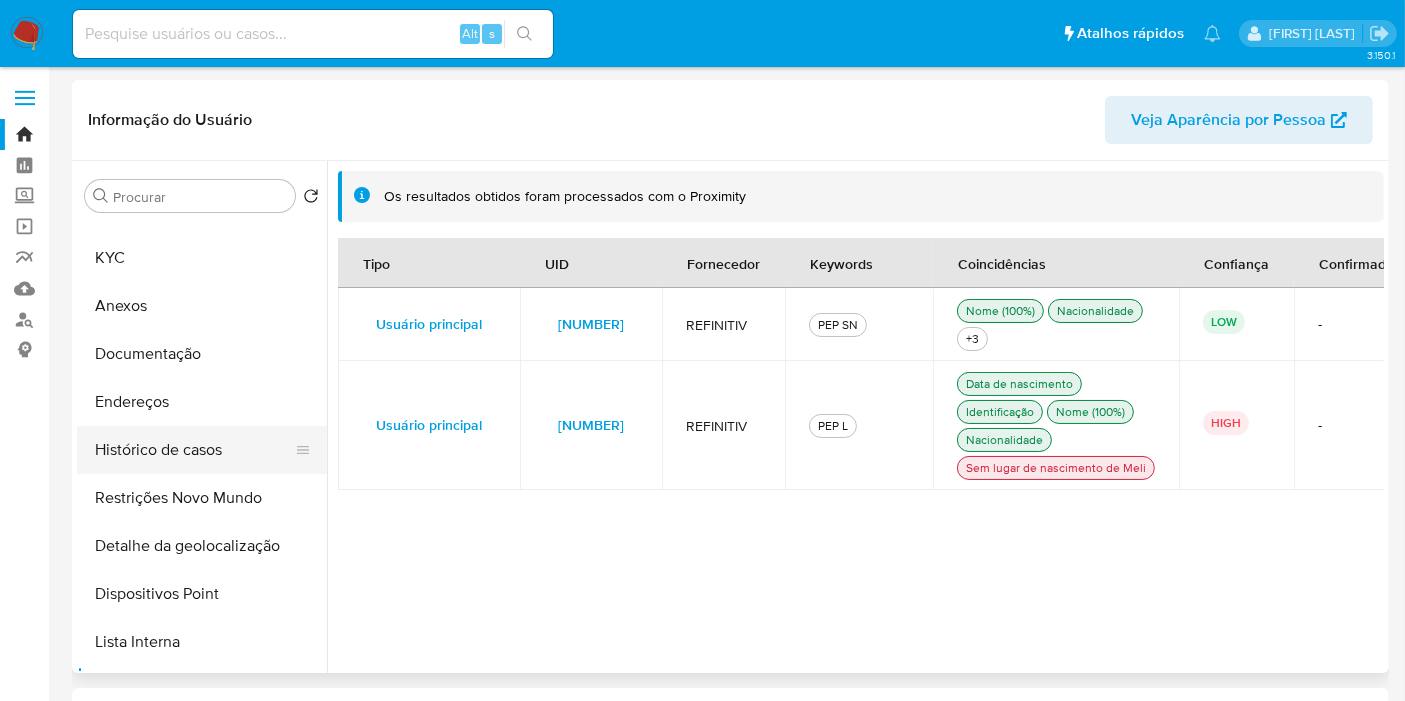 scroll, scrollTop: 0, scrollLeft: 0, axis: both 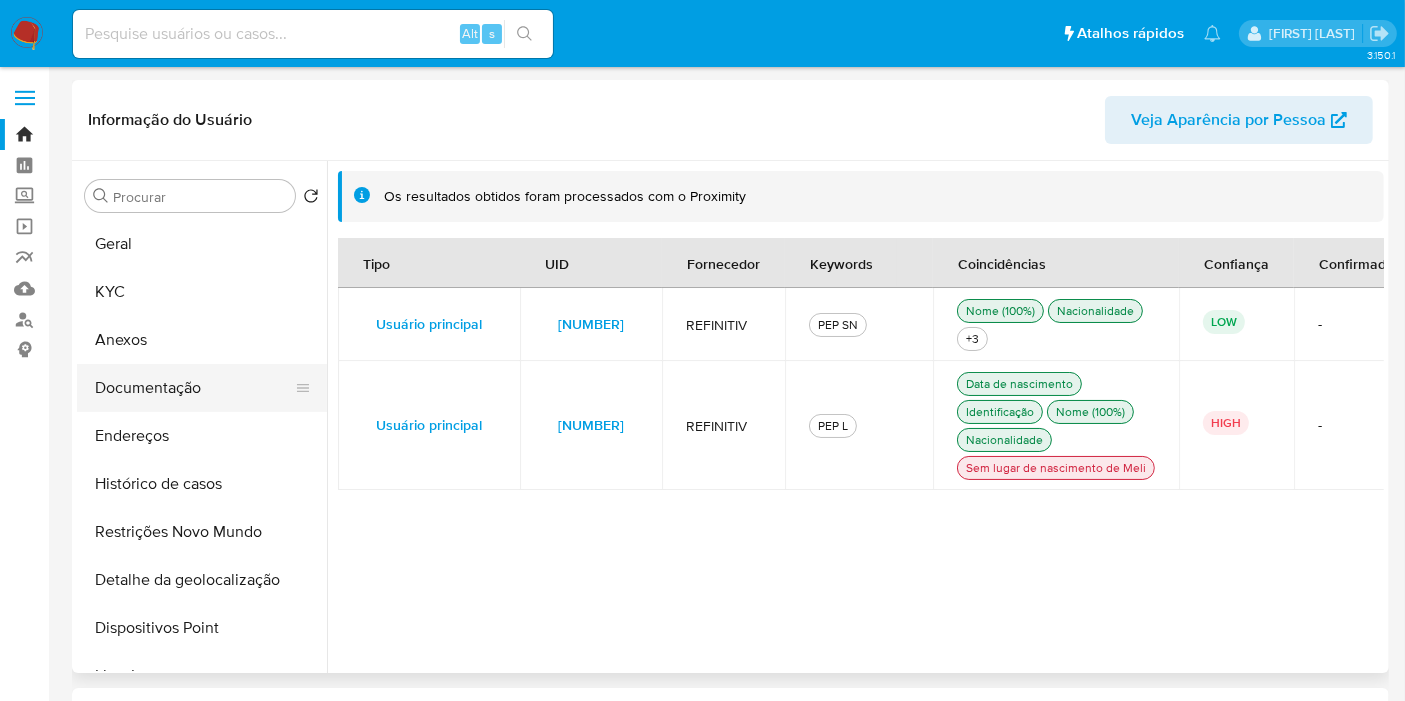 click on "Documentação" at bounding box center (194, 388) 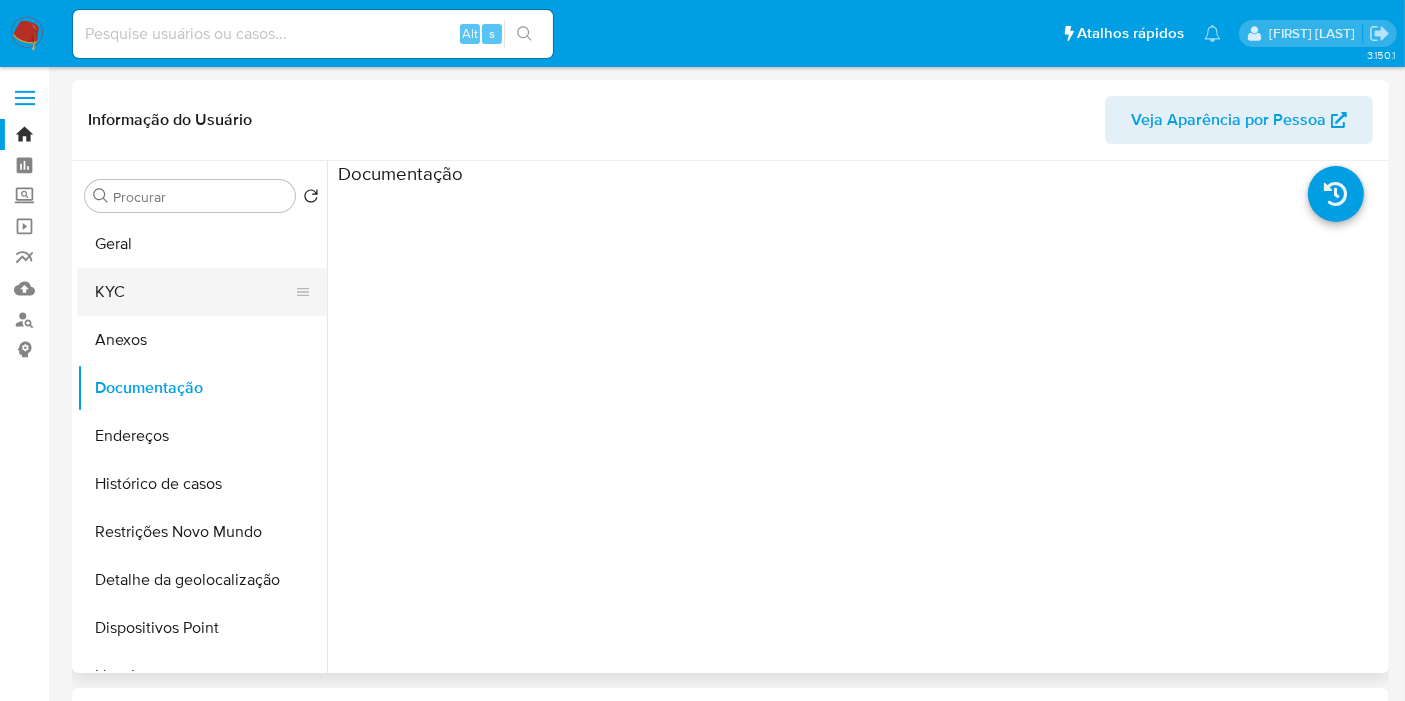 click on "KYC" at bounding box center (194, 292) 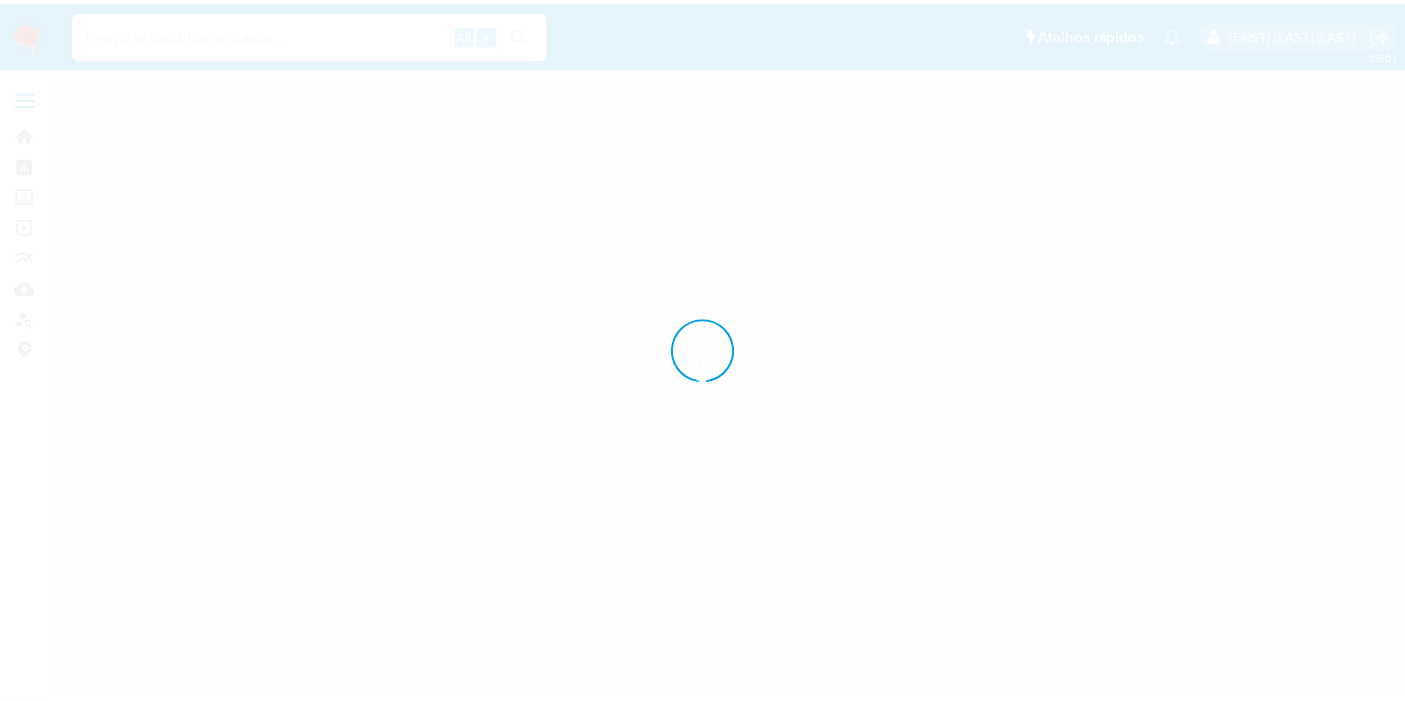 scroll, scrollTop: 0, scrollLeft: 0, axis: both 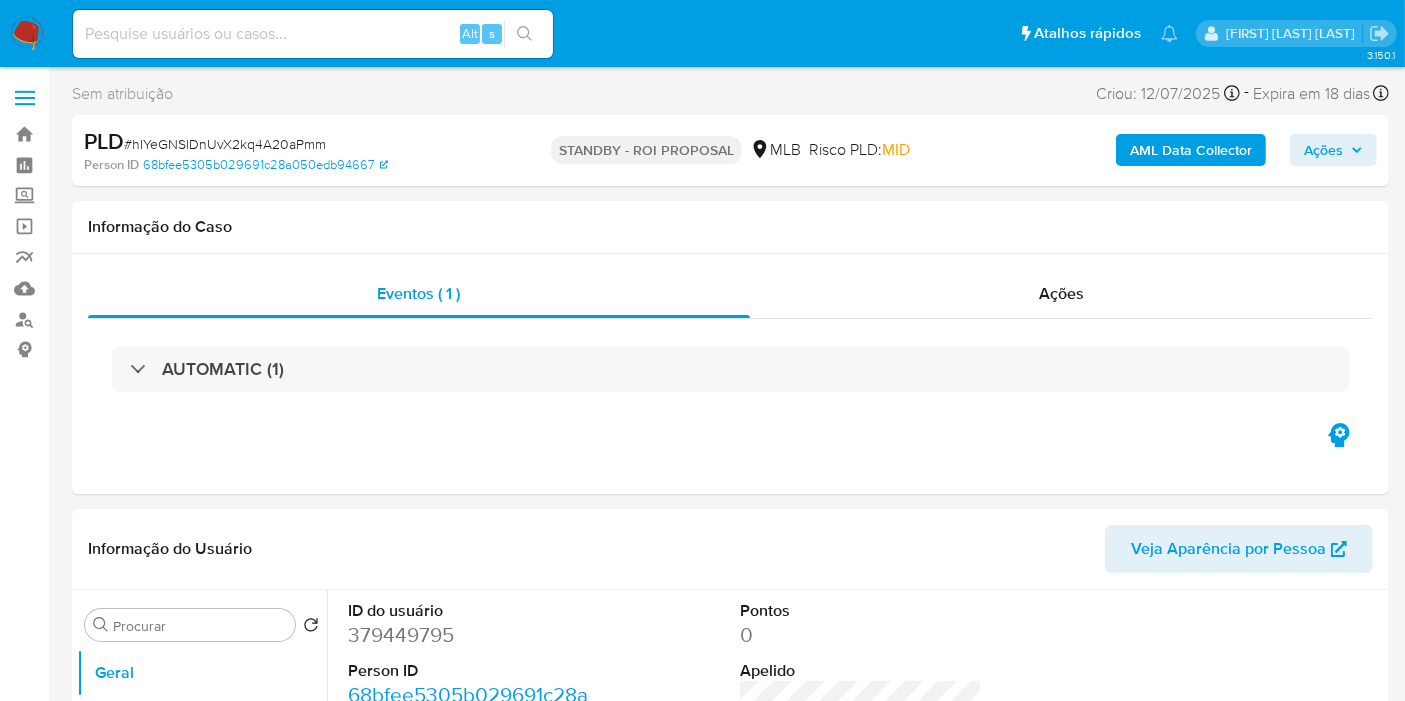 select on "10" 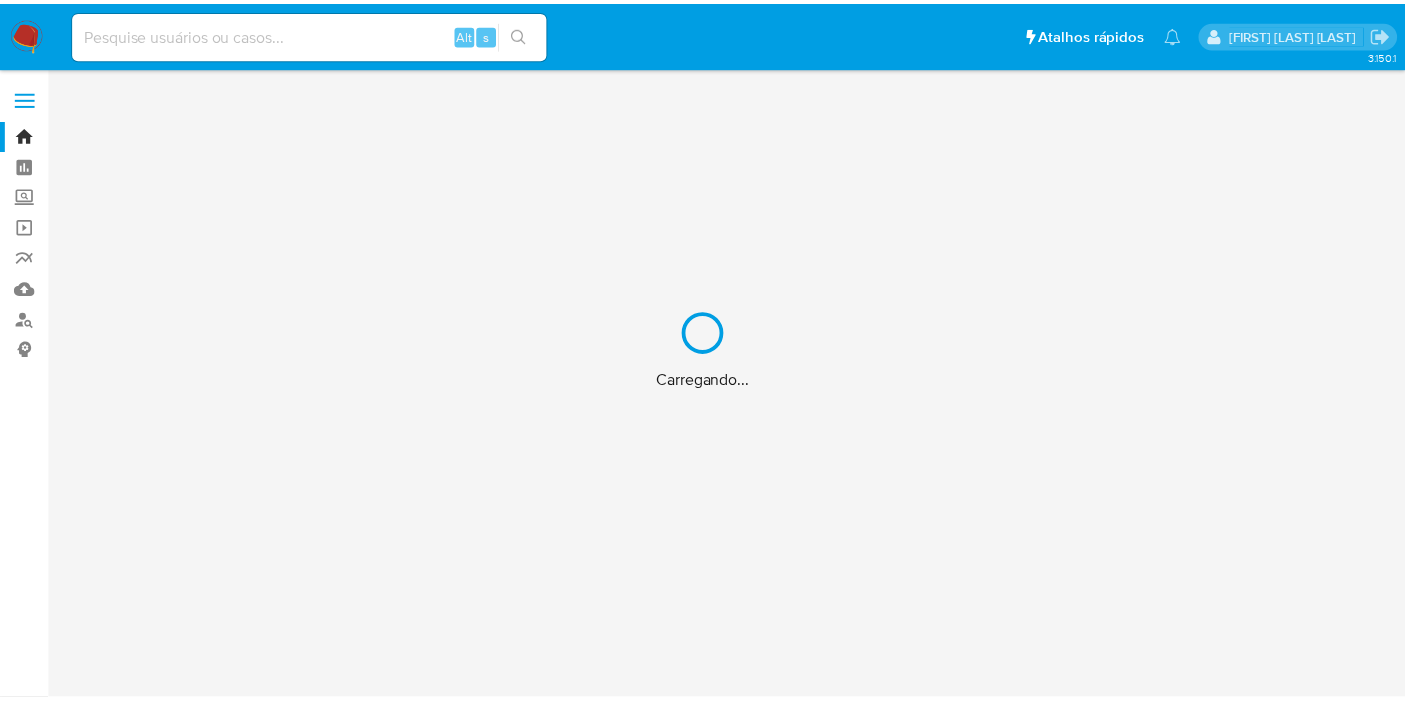 scroll, scrollTop: 0, scrollLeft: 0, axis: both 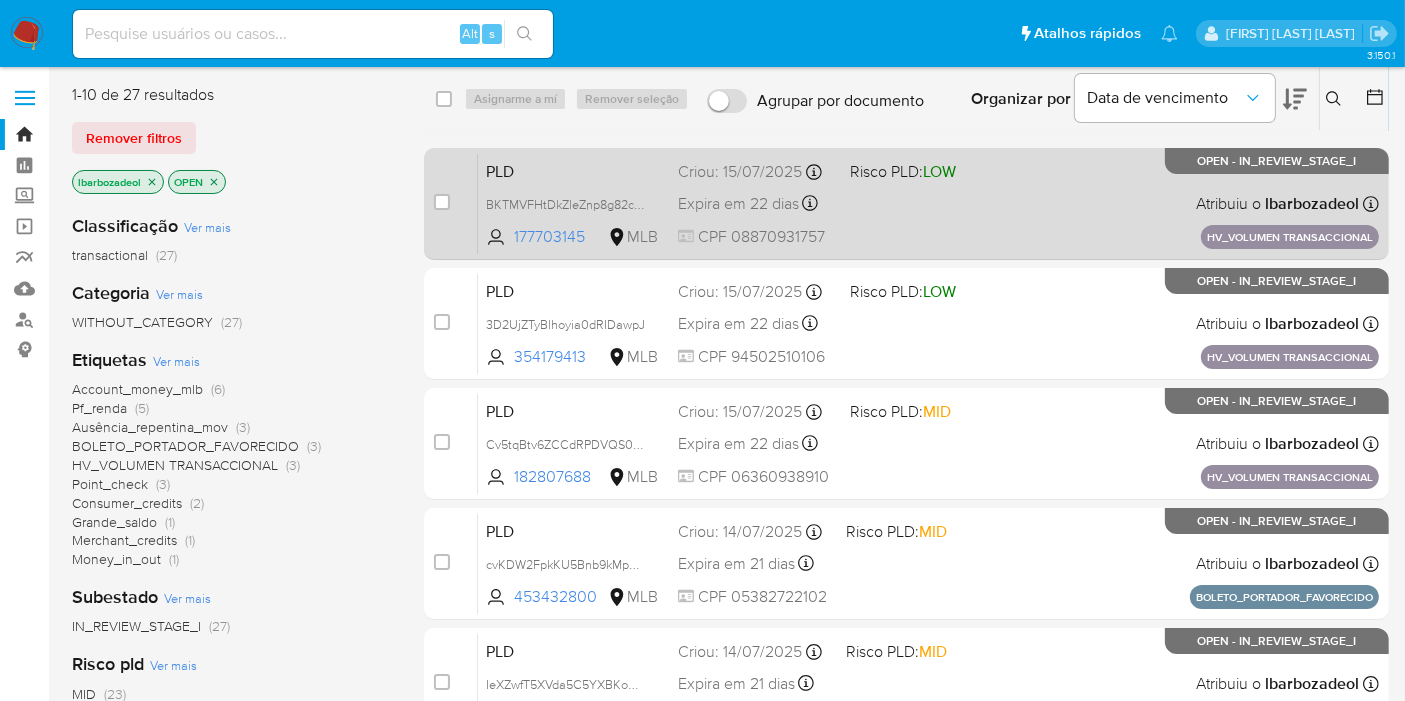 click on "PLD BKTMVFHtDkZleZnp8g82c2K3 177703145 MLB Risco PLD:  LOW Criou: 15/07/2025   Criou: 15/07/2025 08:57:10 Expira em 22 dias   Expira em 29/08/2025 08:57:11 CPF   08870931757 Atribuiu o   lbarbozadeol   Asignado el: 15/07/2025 08:57:10 HV_VOLUMEN TRANSACCIONAL OPEN - IN_REVIEW_STAGE_I" at bounding box center [928, 203] 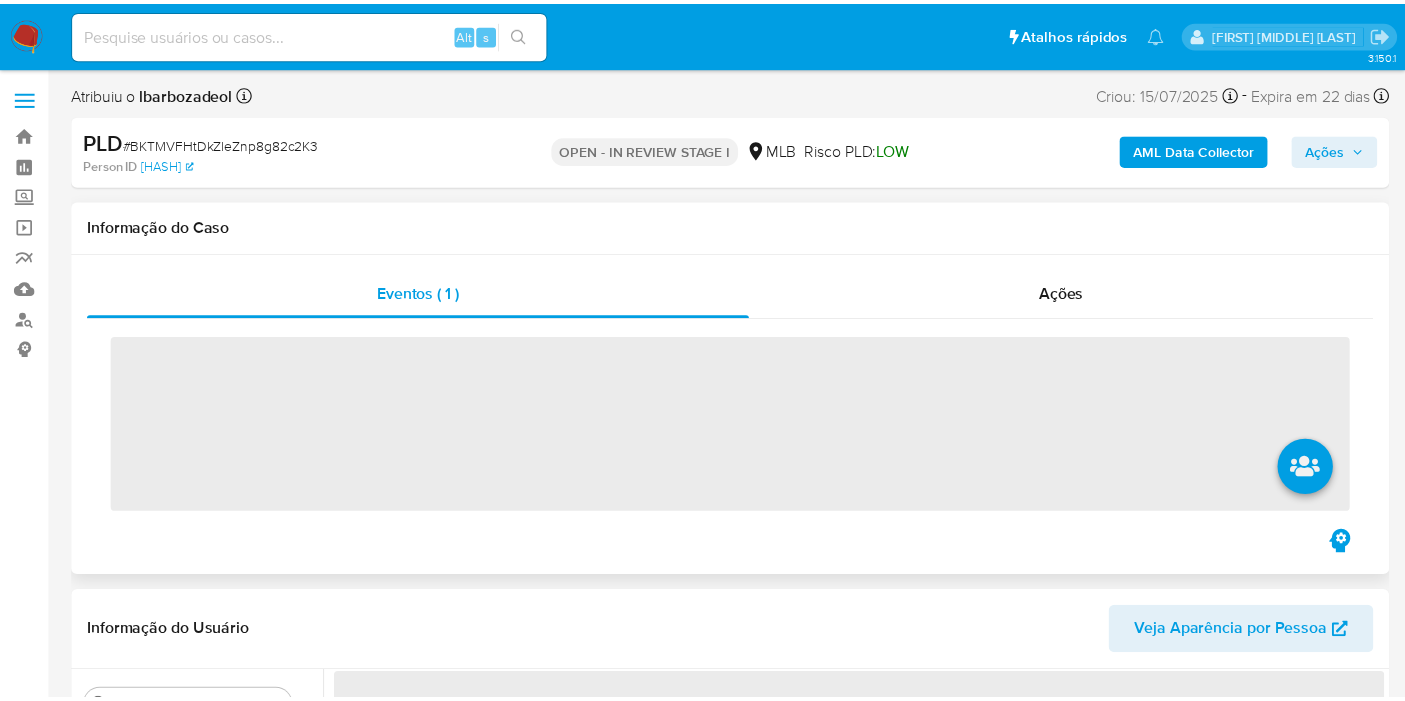 scroll, scrollTop: 0, scrollLeft: 0, axis: both 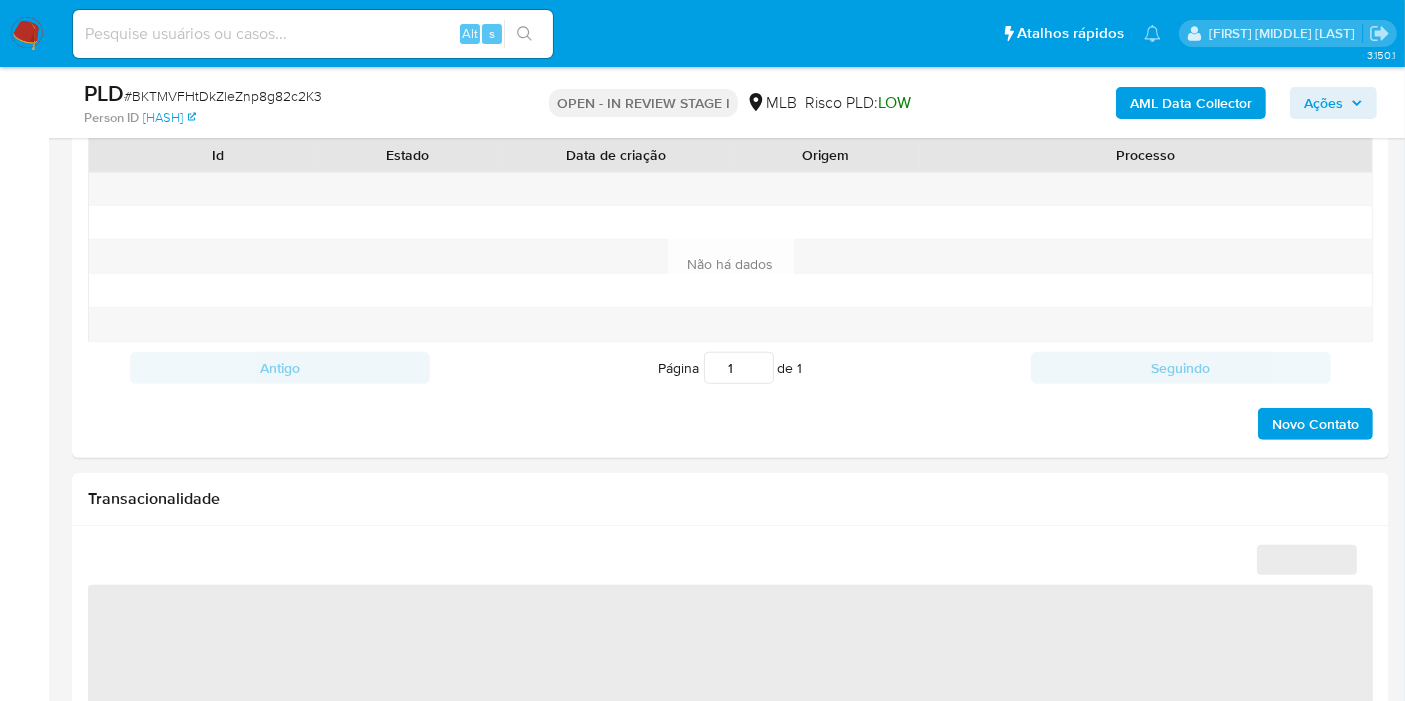 select on "10" 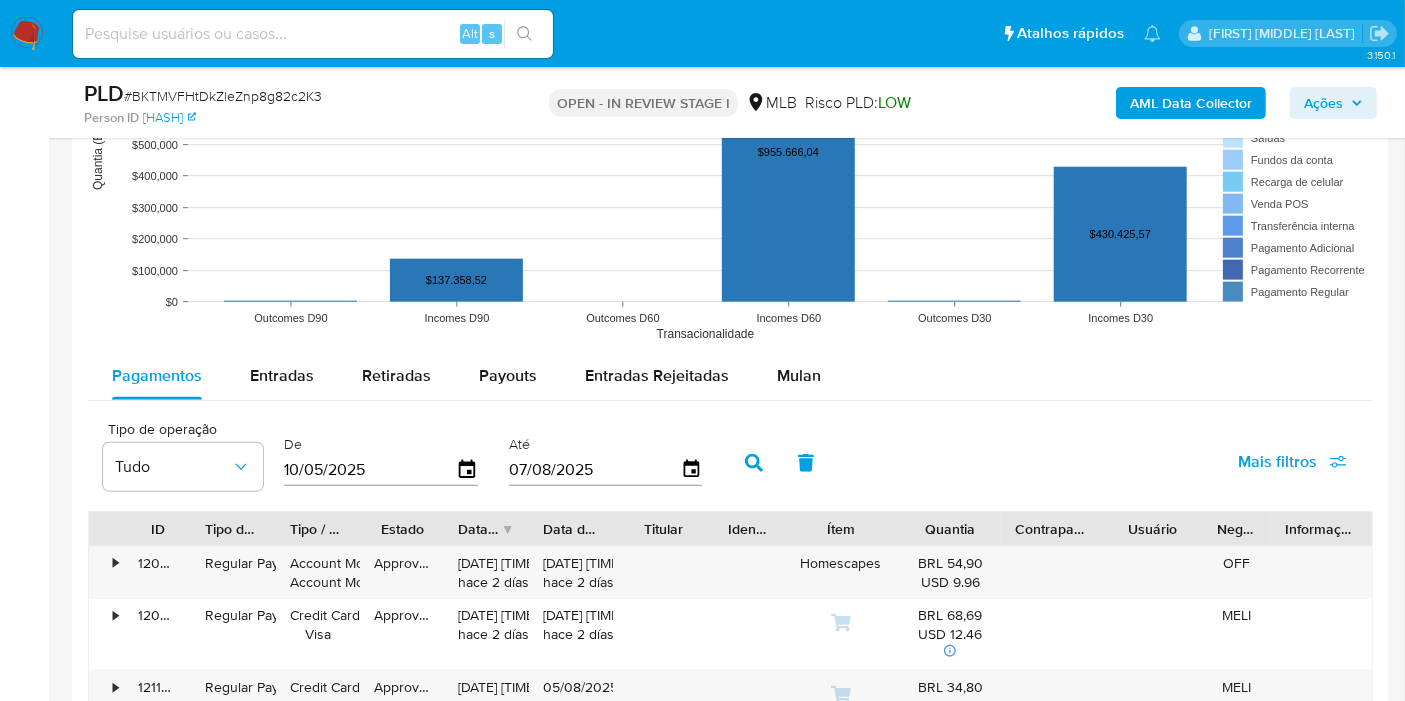 scroll, scrollTop: 2141, scrollLeft: 0, axis: vertical 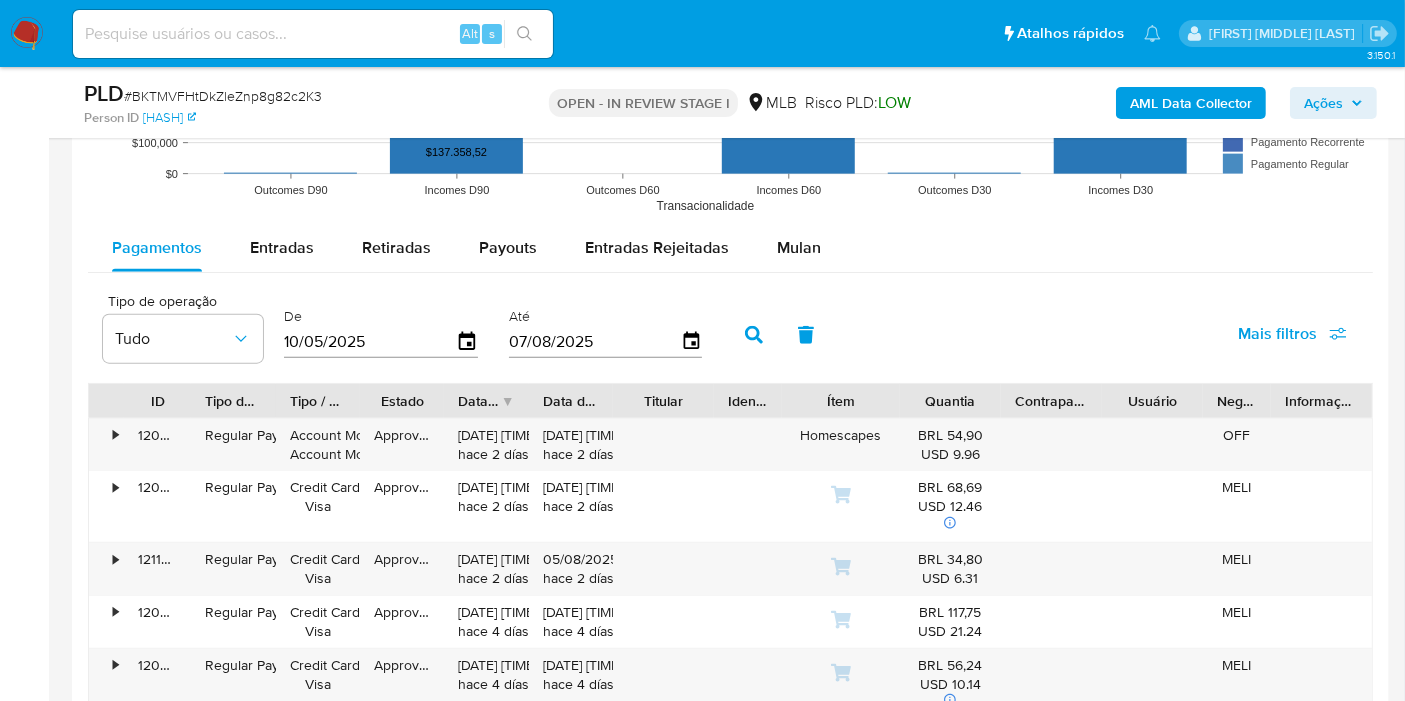 click on "Pagamentos Entradas Retiradas Payouts Entradas Rejeitadas Mulan" at bounding box center [730, 248] 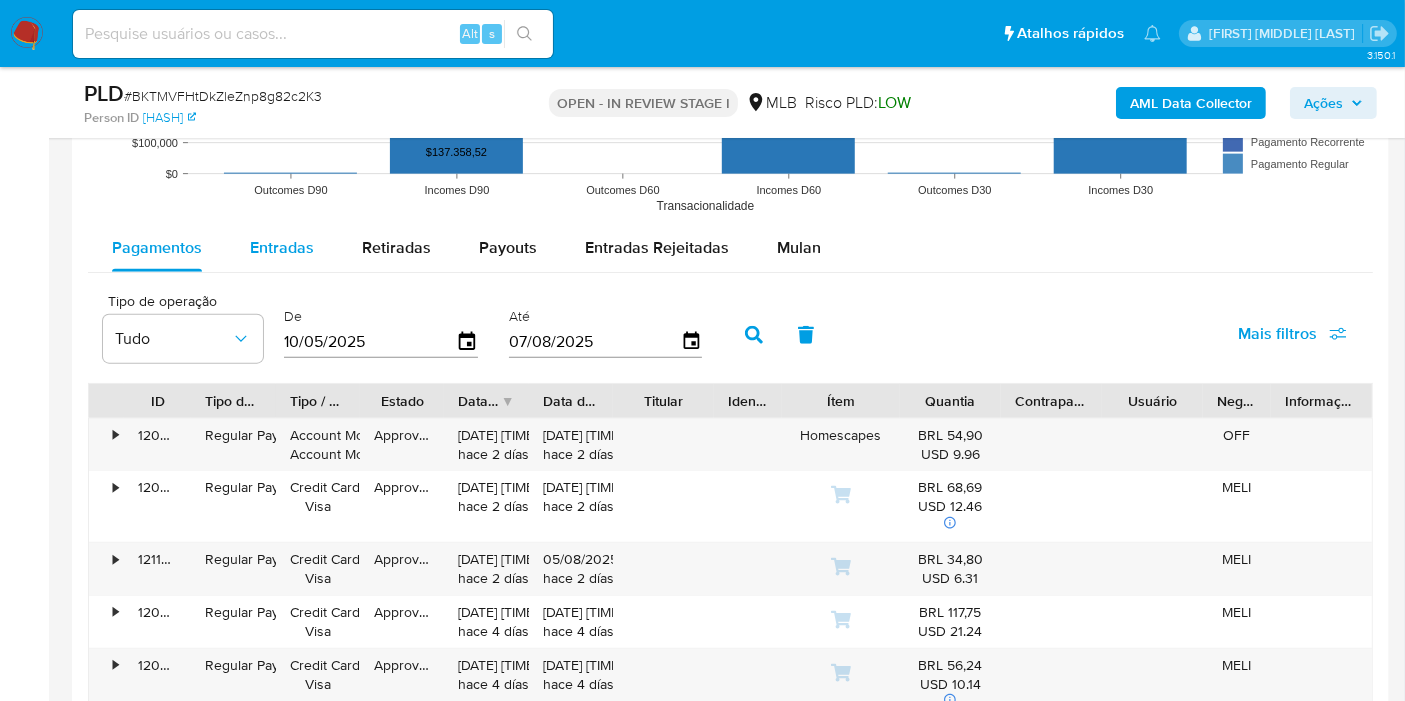click on "Entradas" at bounding box center (282, 247) 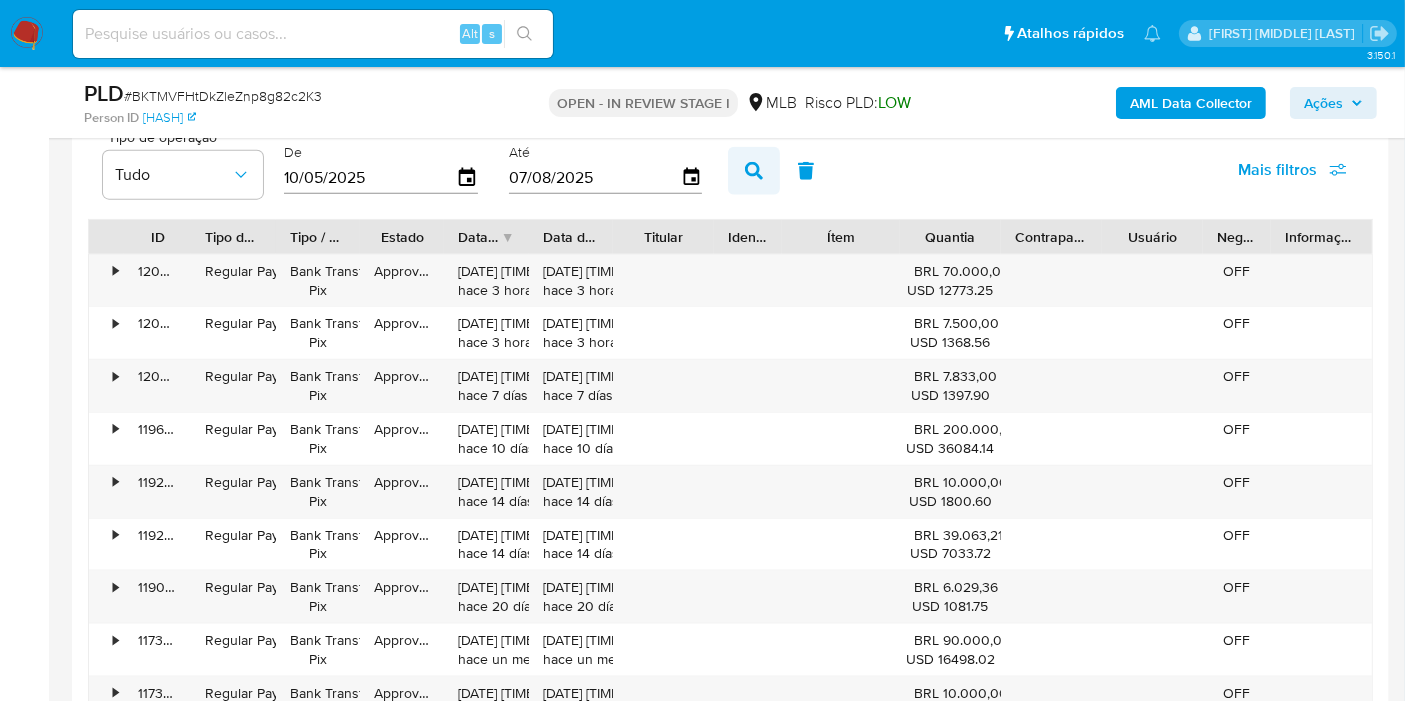 scroll, scrollTop: 2310, scrollLeft: 0, axis: vertical 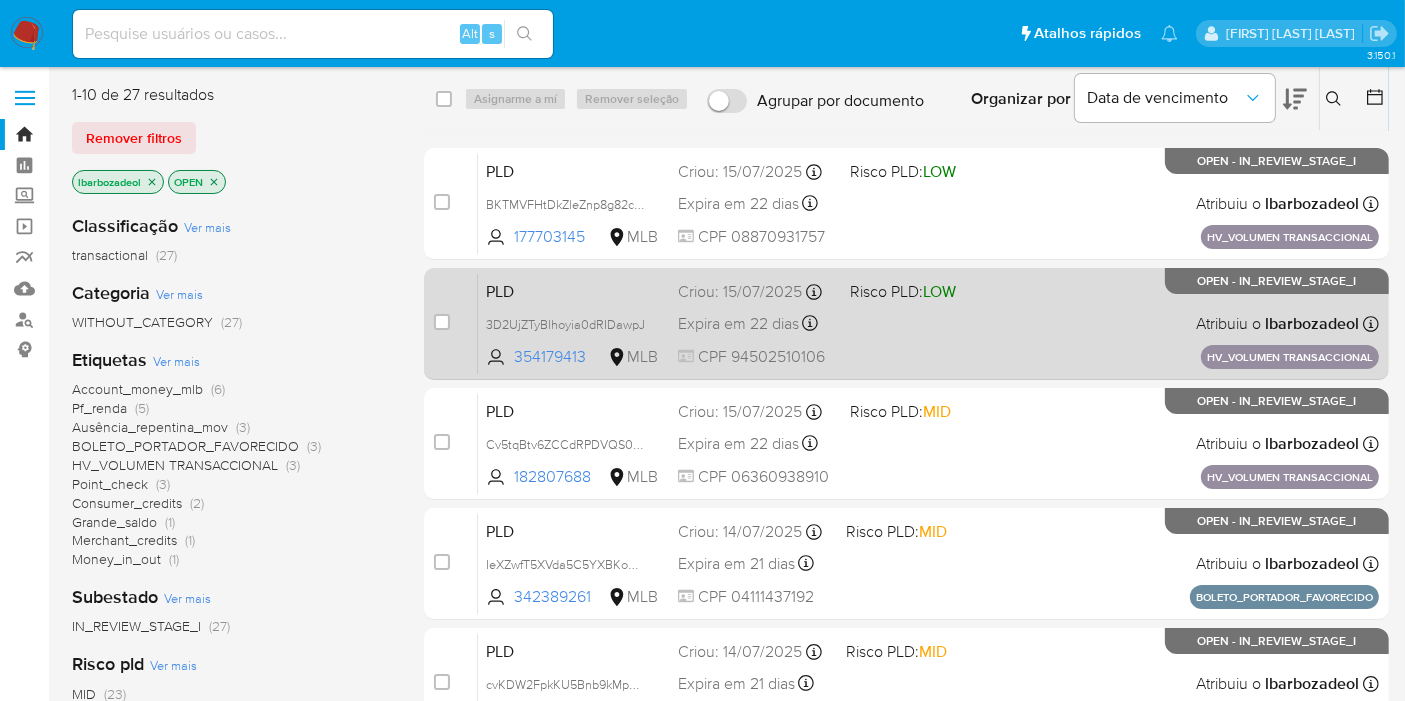 click on "PLD 3D2UjZTyBlhoyia0dRIDawpJ 354179413 MLB Risco PLD:  LOW Criou: [DATE]   Criou: [DATE] [TIME] Expira em 22 dias   Expira em [DATE] [TIME] CPF   [NUMBER] Atribuiu o   [USERNAME]   Asignado el: [DATE] [TIME] HV_VOLUMEN TRANSACCIONAL OPEN - IN_REVIEW_STAGE_I" at bounding box center (928, 323) 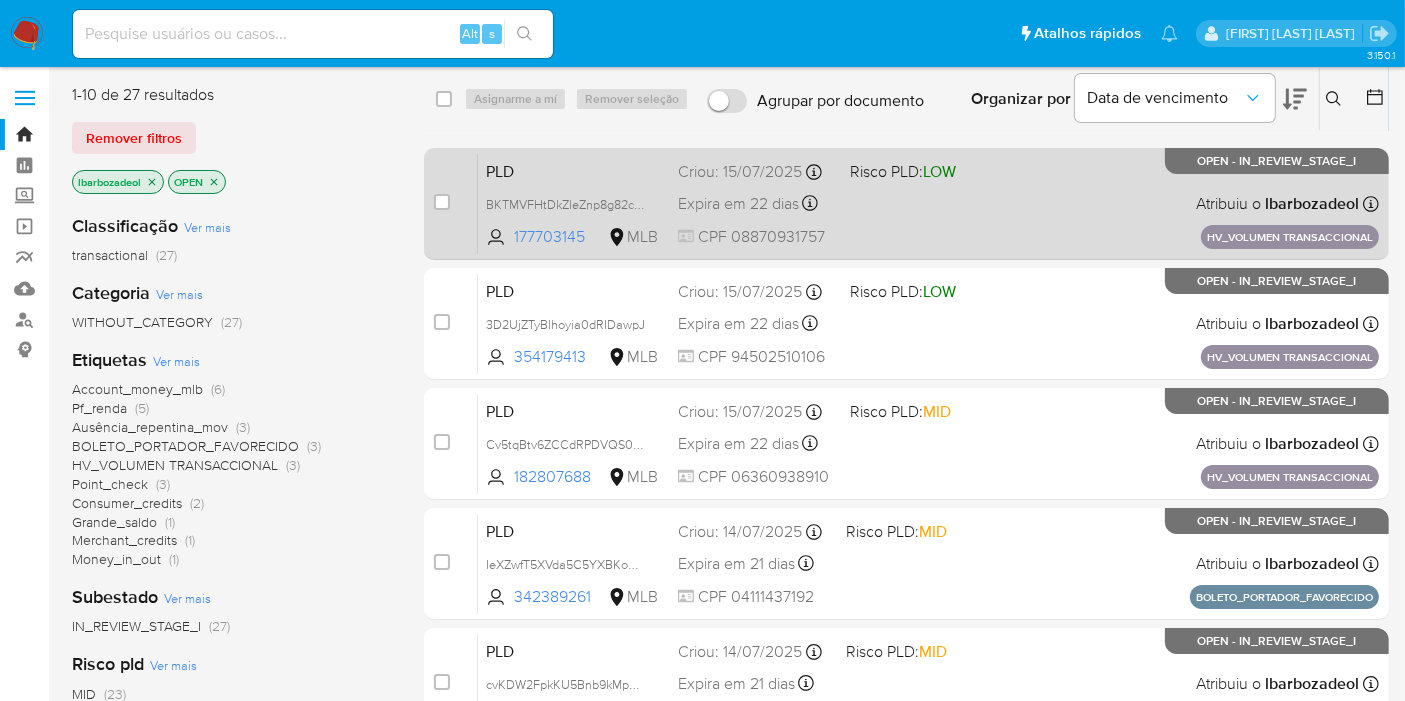 click on "PLD BKTMVFHtDkZleZnp8g82c2K3 177703145 MLB Risco PLD:  LOW Criou: [DATE]   Criou: [DATE] [TIME] Expira em 22 dias   Expira em [DATE] [TIME] CPF   [NUMBER] Atribuiu o   [USERNAME]   Asignado el: [DATE] [TIME] HV_VOLUMEN TRANSACCIONAL OPEN - IN_REVIEW_STAGE_I" at bounding box center [928, 203] 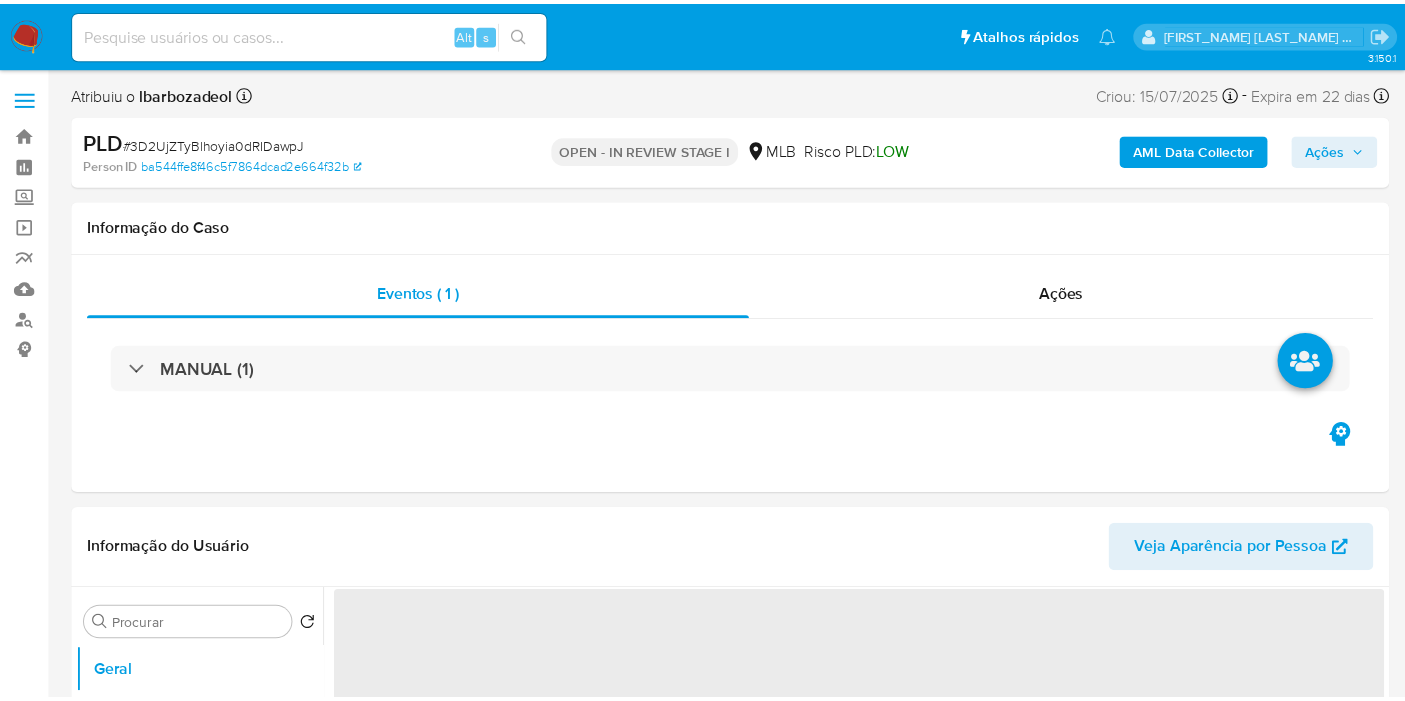 scroll, scrollTop: 0, scrollLeft: 0, axis: both 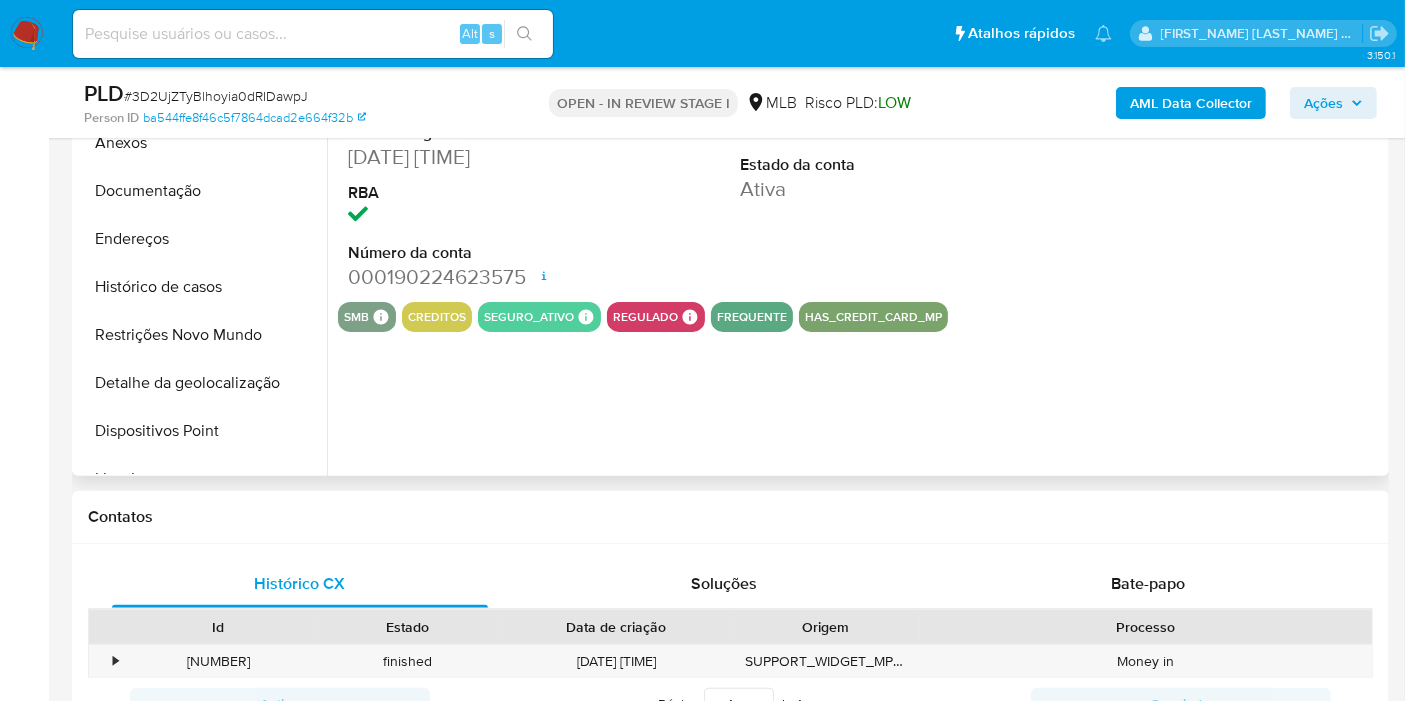 select on "10" 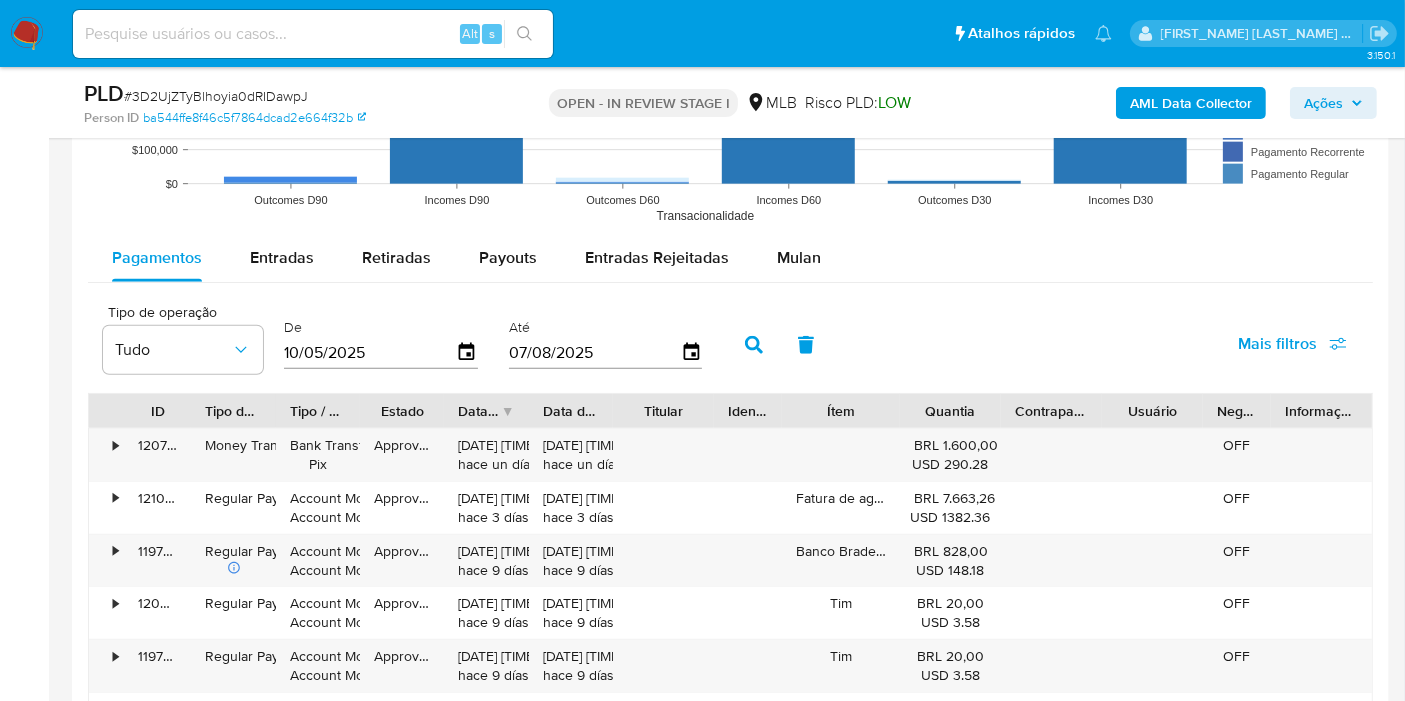 scroll, scrollTop: 2111, scrollLeft: 0, axis: vertical 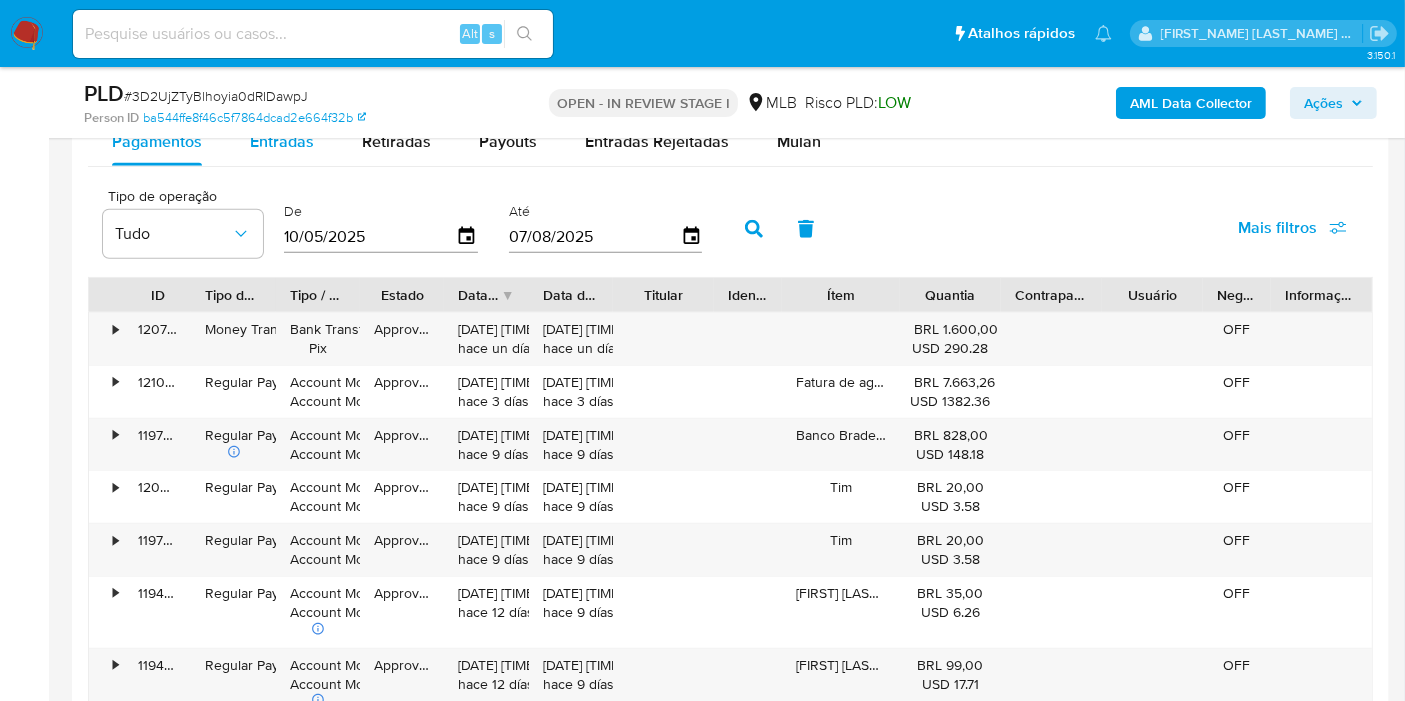 click on "Entradas" at bounding box center (282, 142) 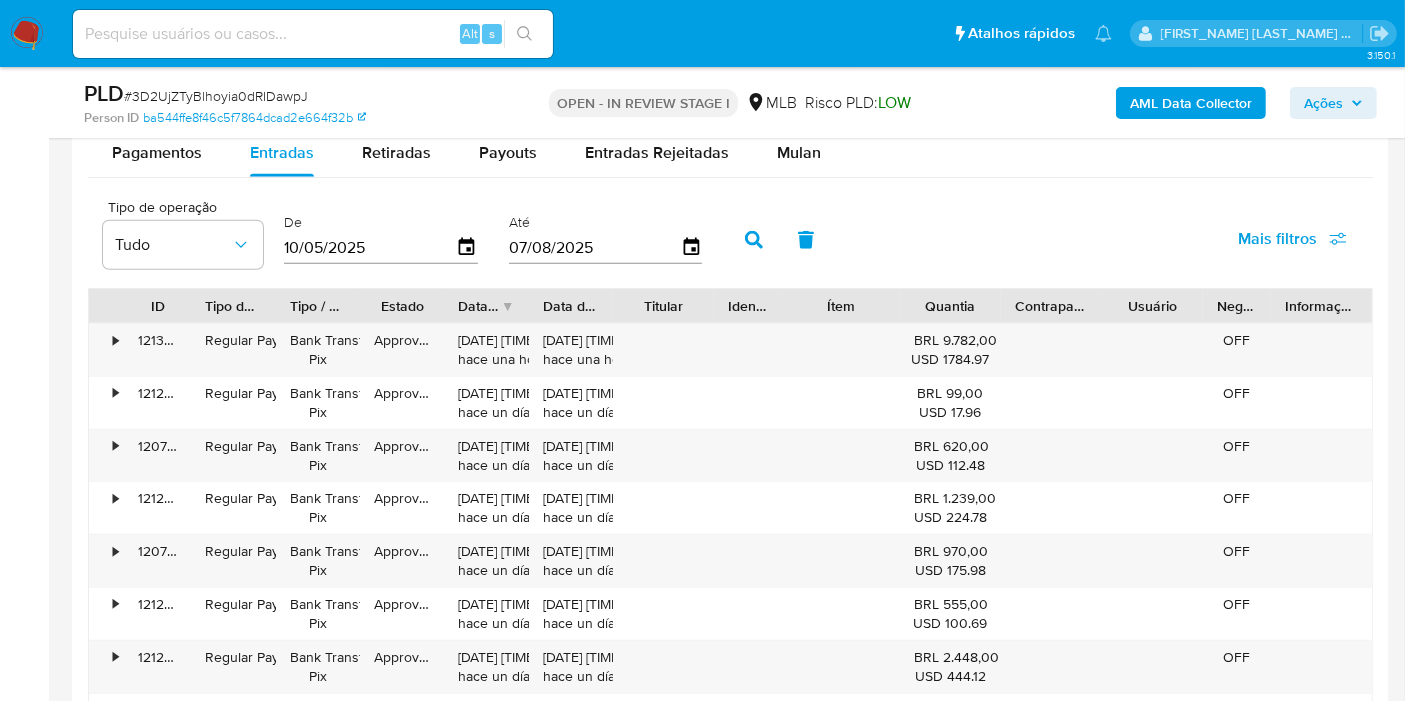 scroll, scrollTop: 2096, scrollLeft: 0, axis: vertical 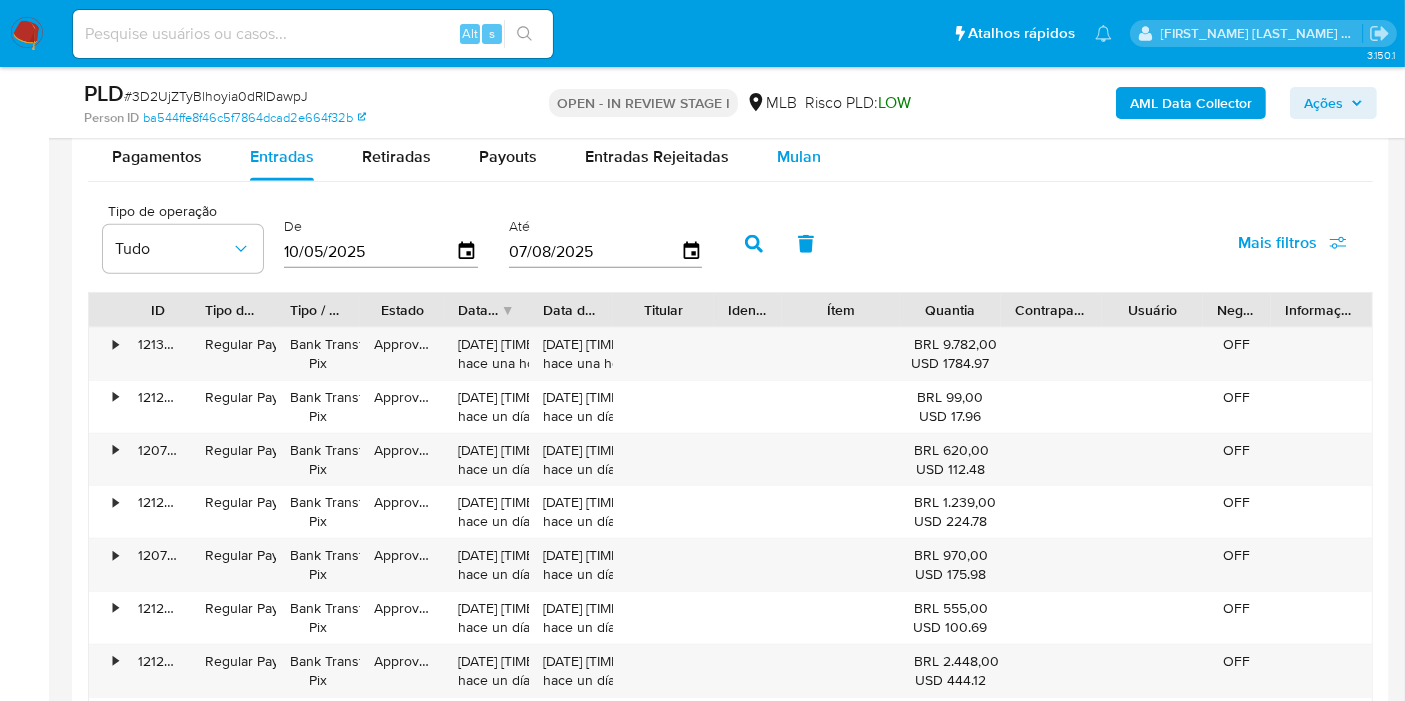 click on "PLD # 3D2UjZTyBlhoyia0dRIDawpJ Person ID ba544ffe8f46c5f7864dcad2e664f32b OPEN - IN REVIEW STAGE I MLB Risco PLD: LOW AML Data Collector Ações" at bounding box center (730, 102) 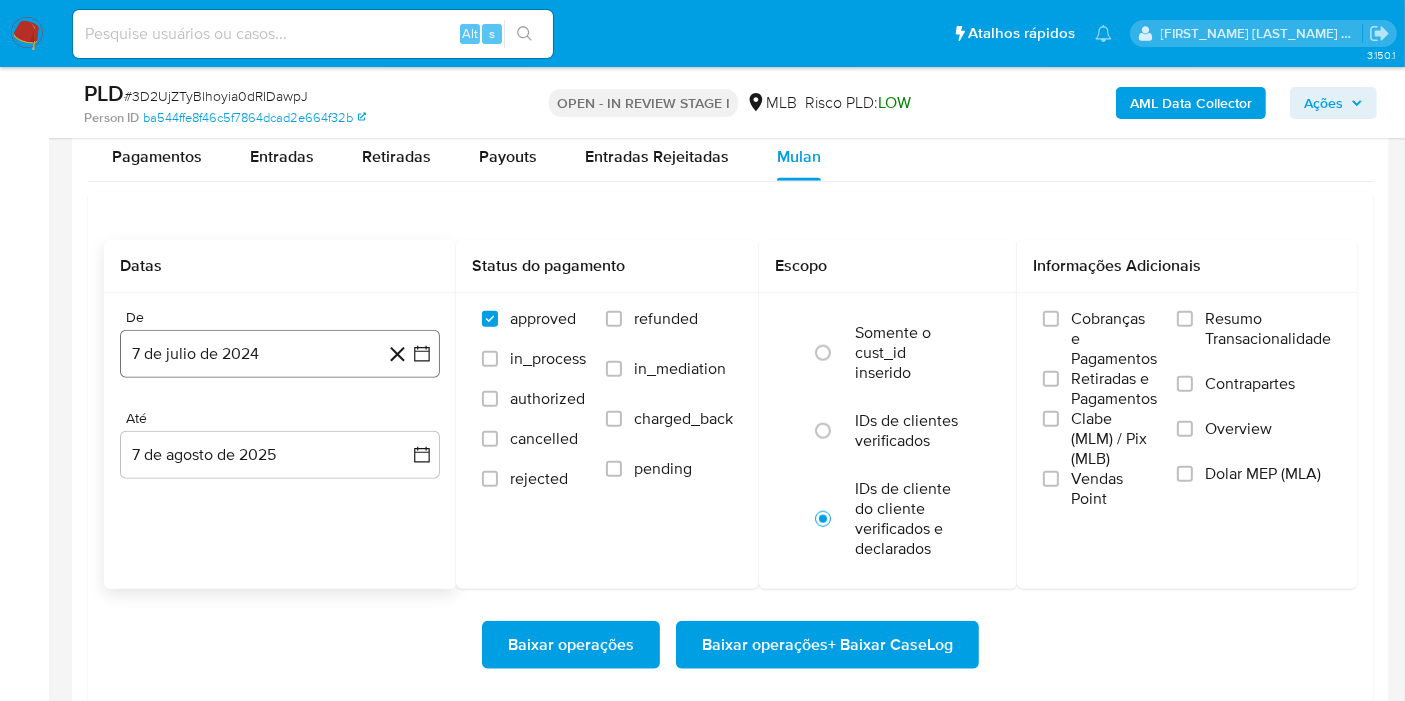 click on "7 de julio de 2024" at bounding box center [280, 354] 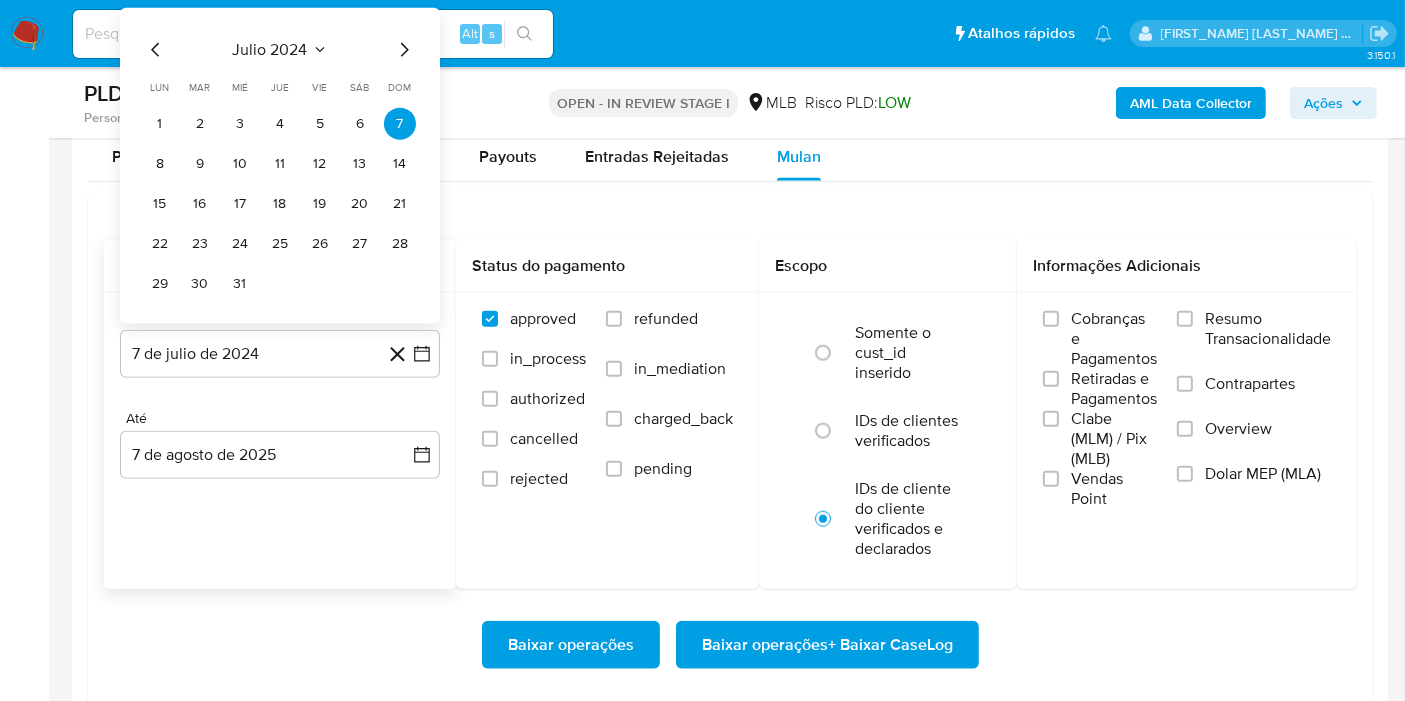 click on "julio 2024" at bounding box center [270, 50] 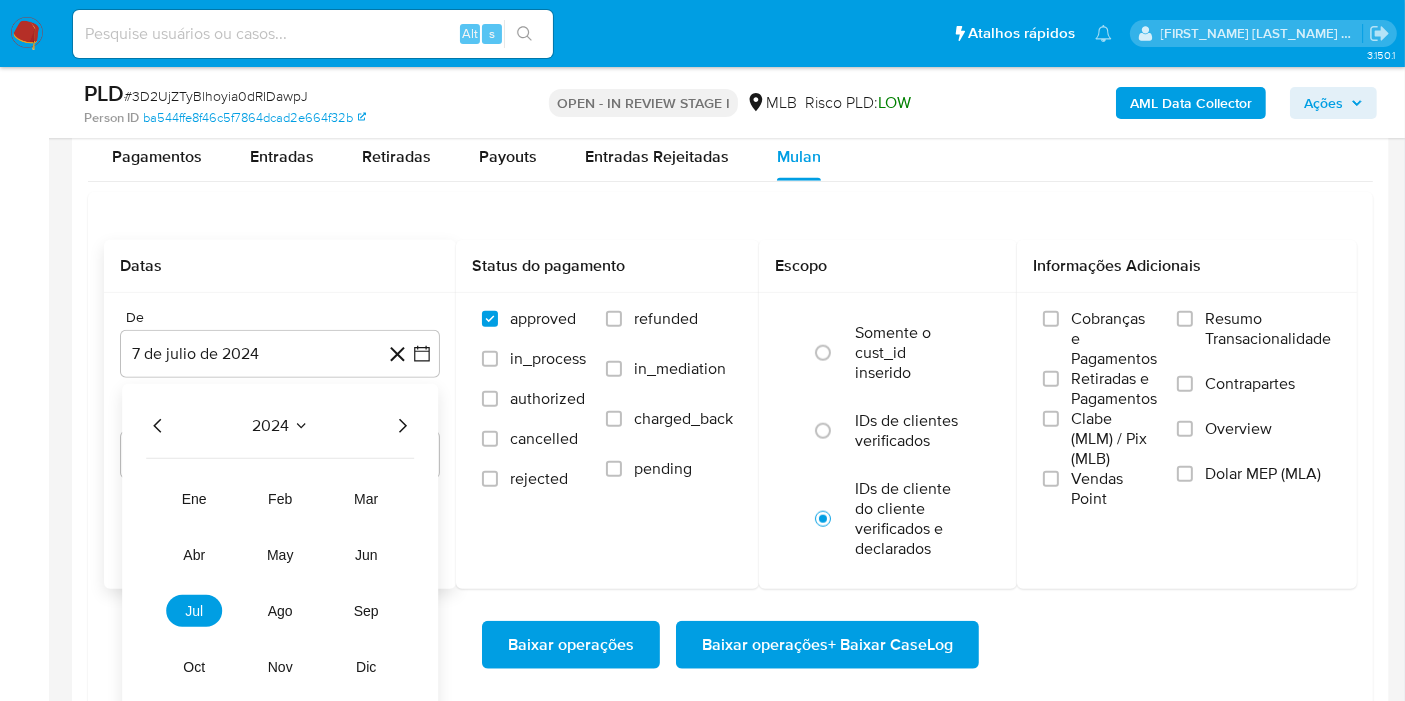 click 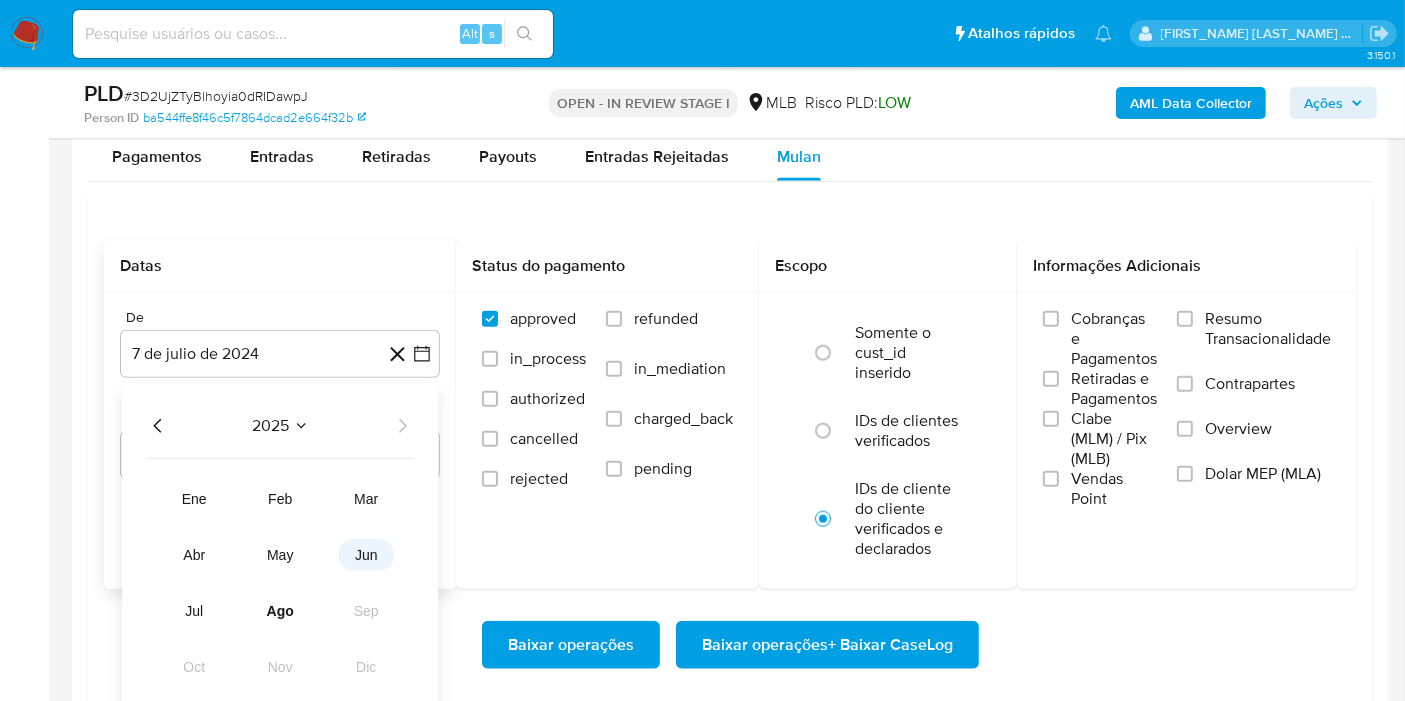 click on "jun" at bounding box center (366, 555) 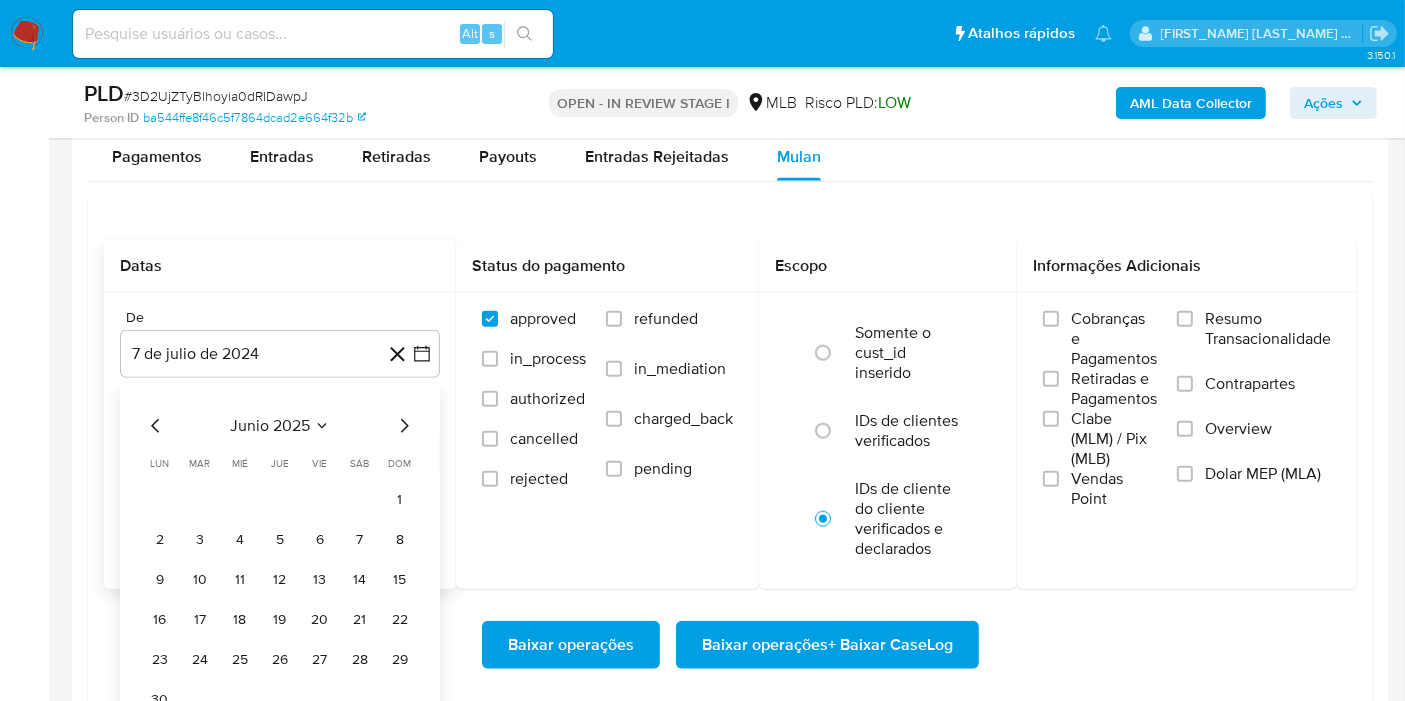 drag, startPoint x: 393, startPoint y: 492, endPoint x: 328, endPoint y: 472, distance: 68.007355 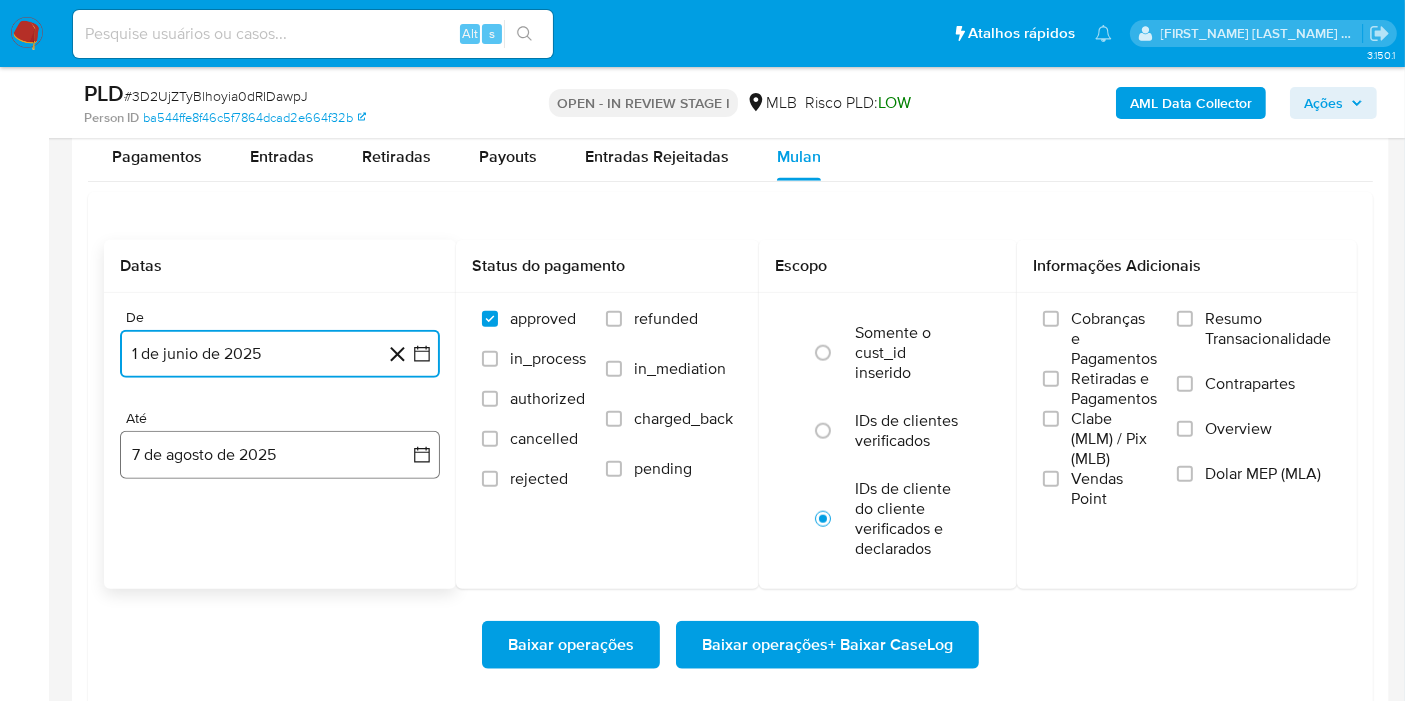 click on "7 de agosto de 2025" at bounding box center (280, 455) 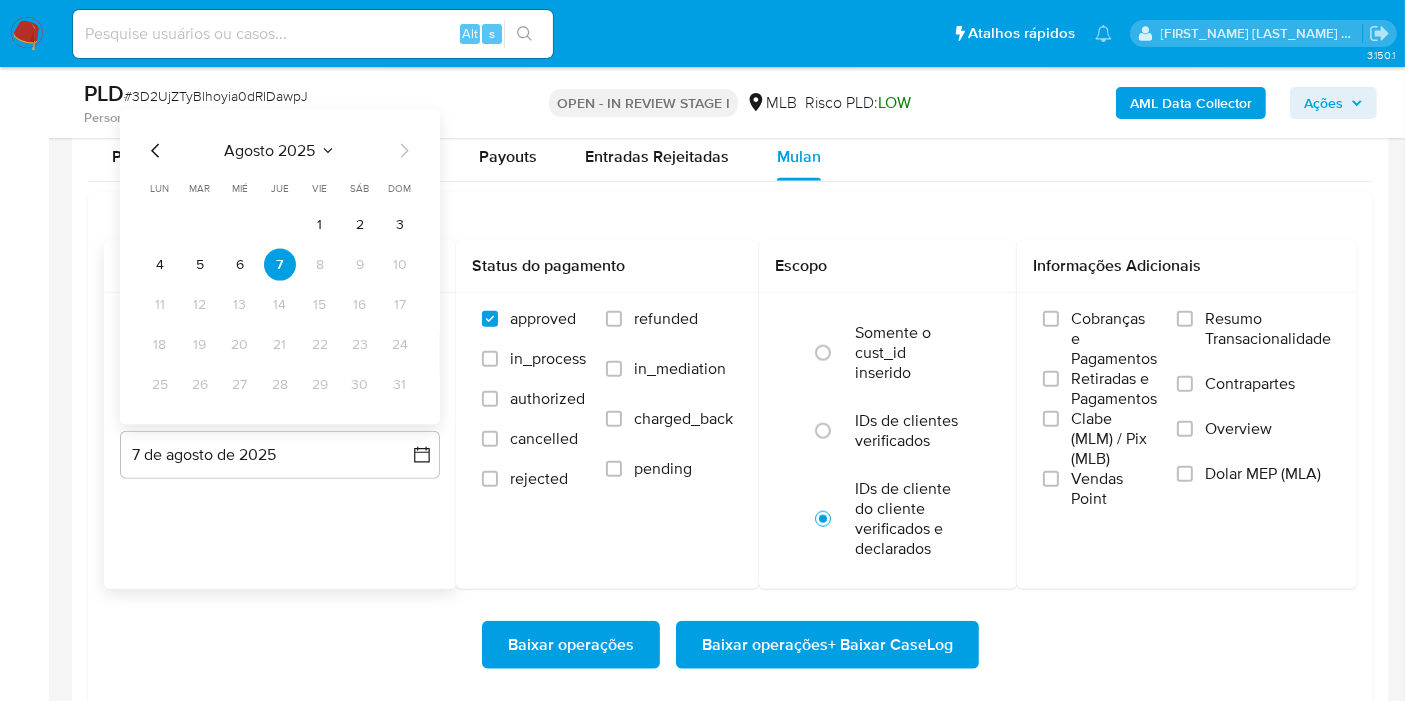 drag, startPoint x: 239, startPoint y: 266, endPoint x: 288, endPoint y: 270, distance: 49.162994 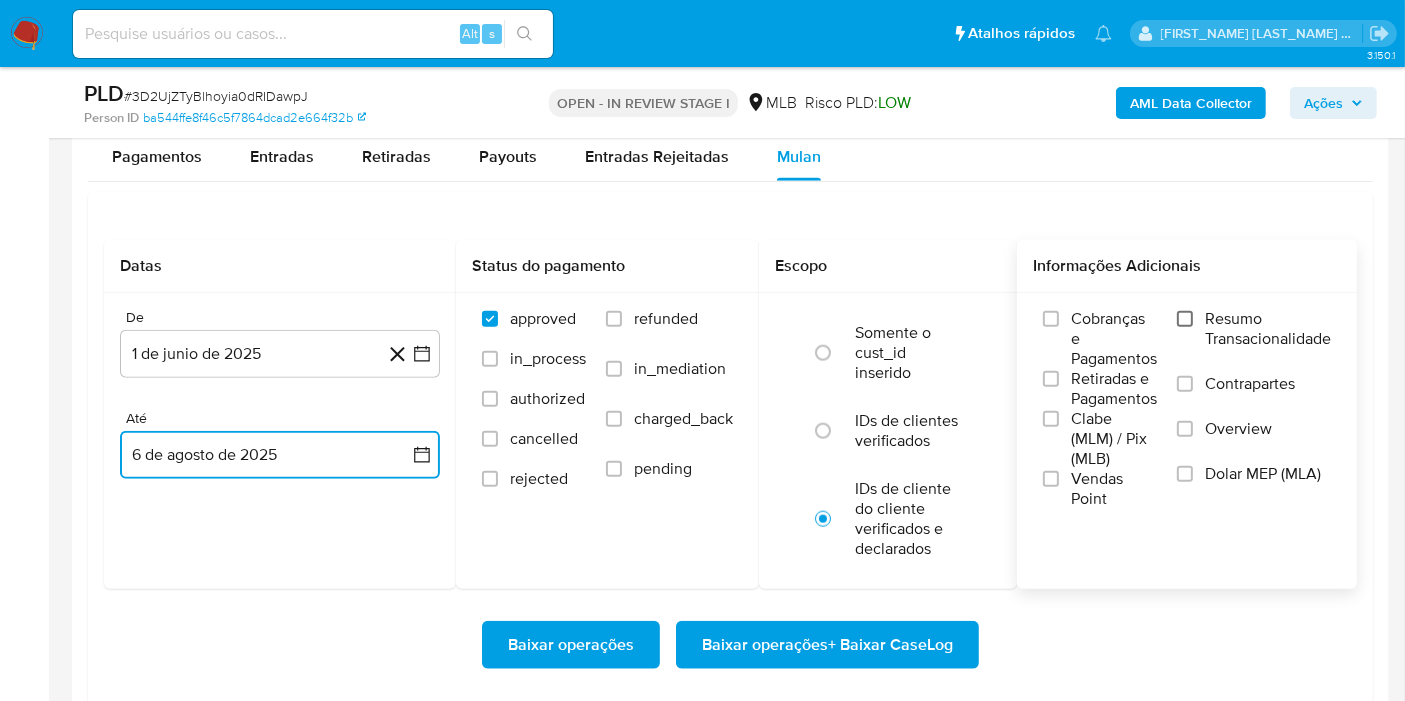 click on "Resumo Transacionalidade" at bounding box center (1185, 319) 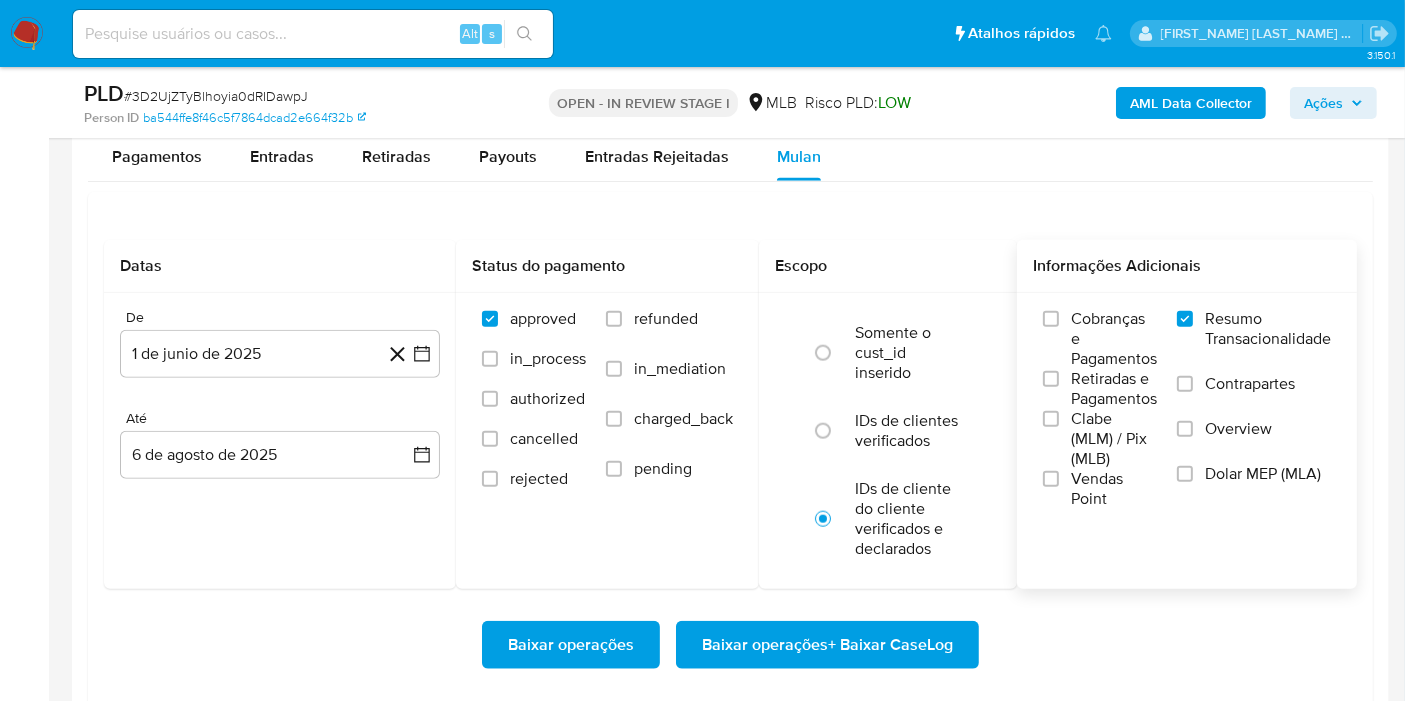 click on "Baixar operações  +   Baixar CaseLog" at bounding box center (827, 645) 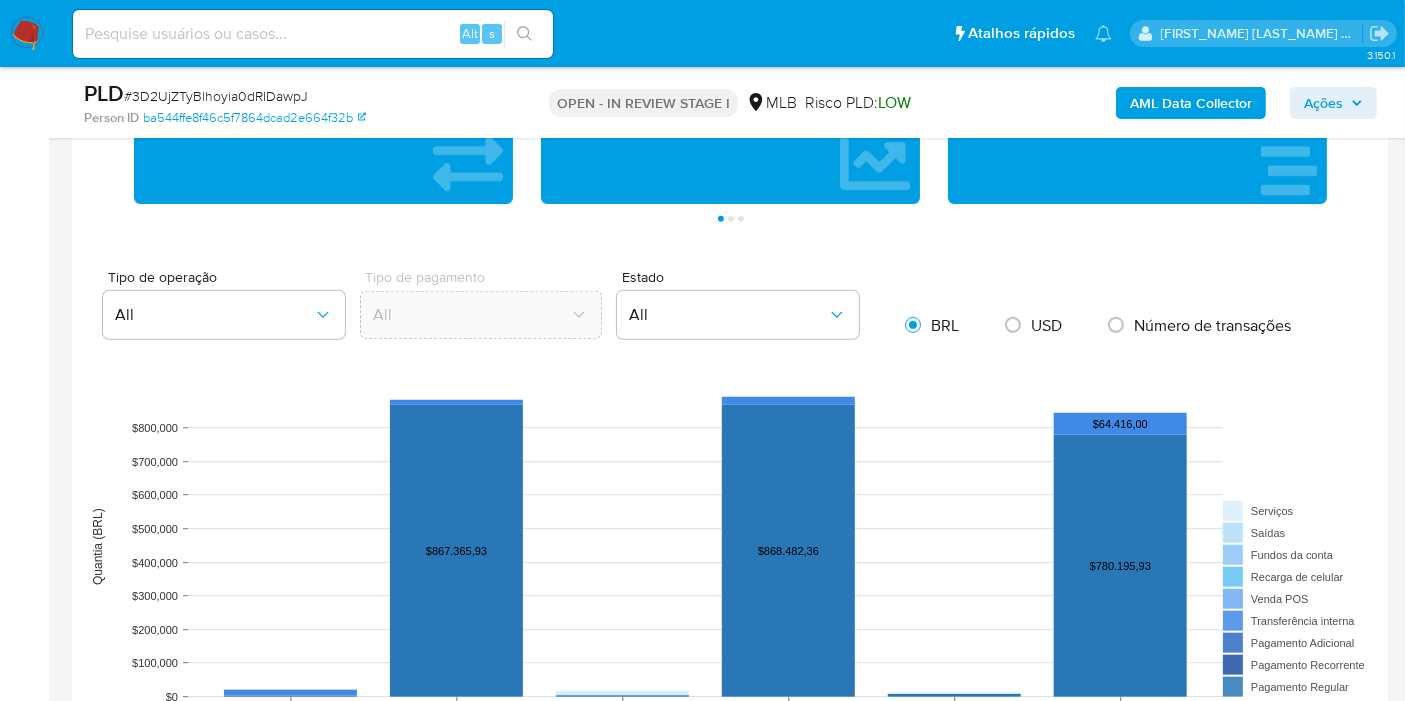 scroll, scrollTop: 257, scrollLeft: 0, axis: vertical 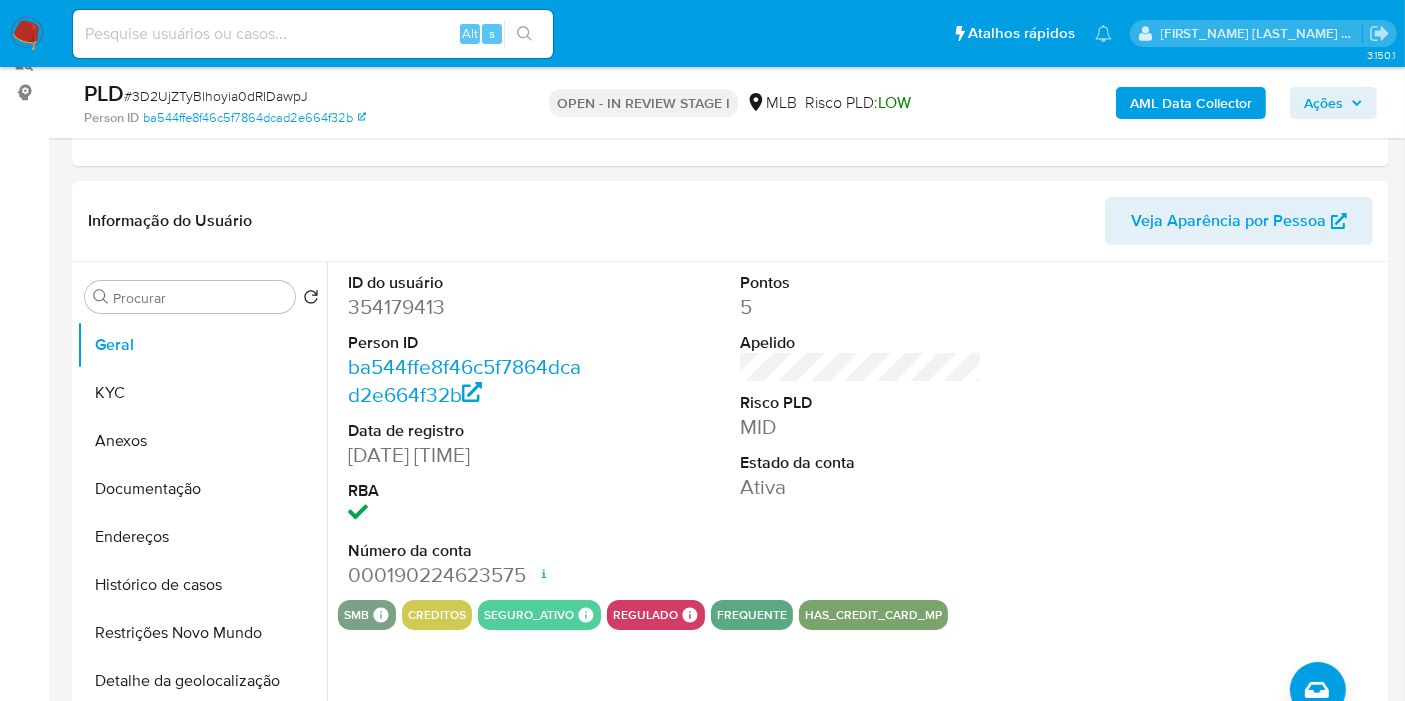 type 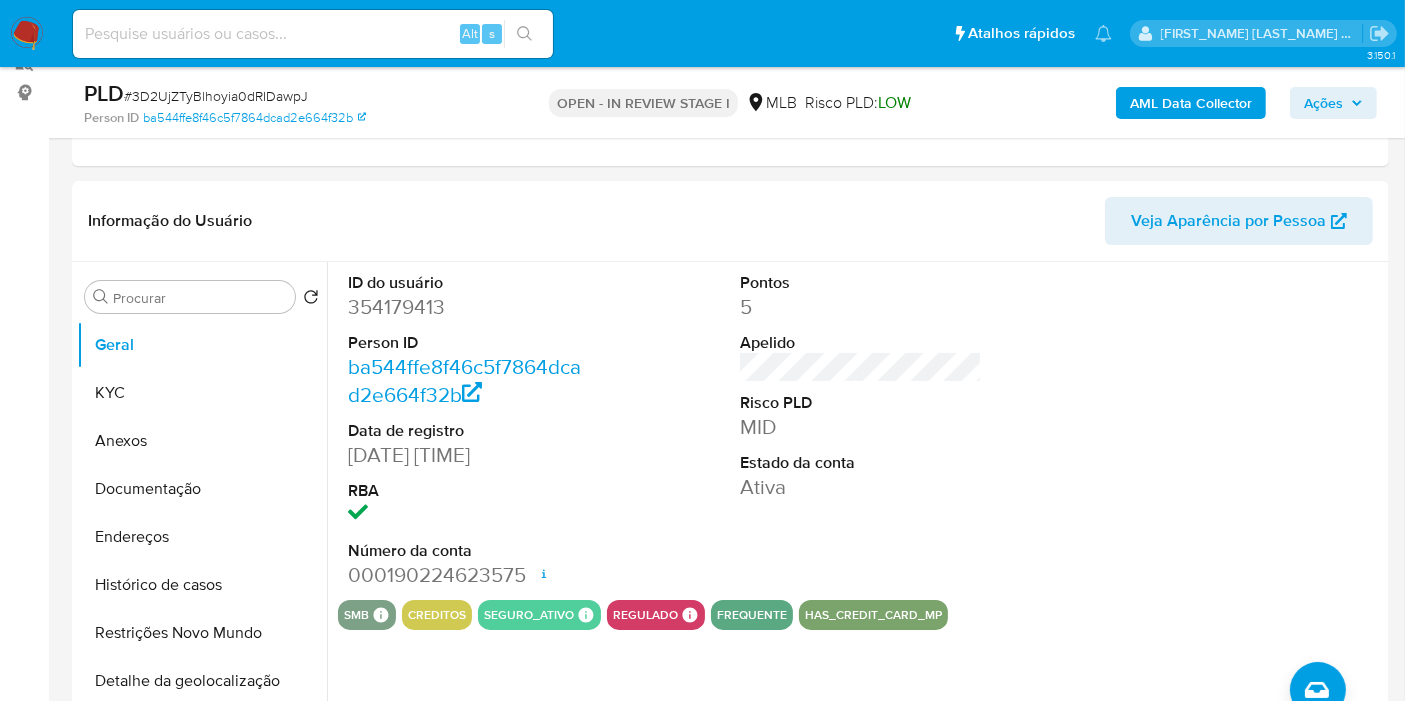 click on "Ações" at bounding box center [1323, 103] 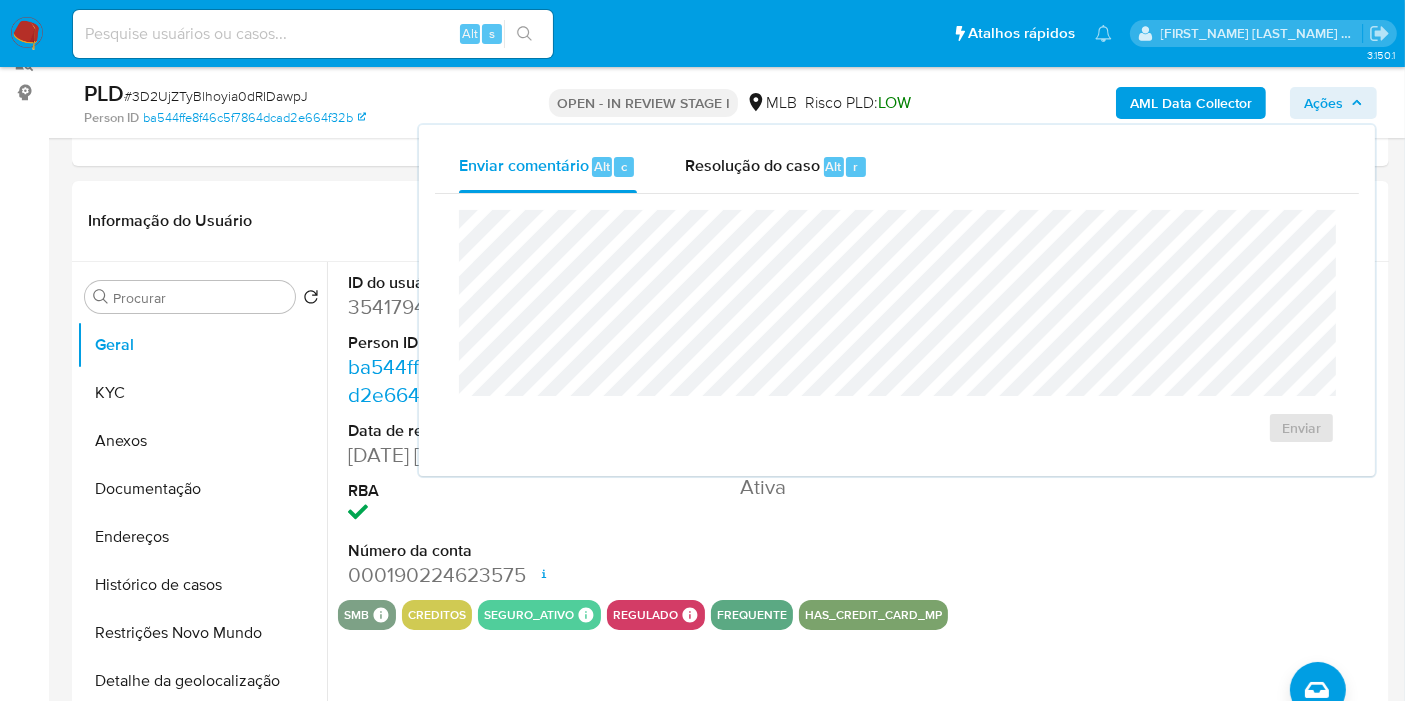 click on "Ações" at bounding box center [1323, 103] 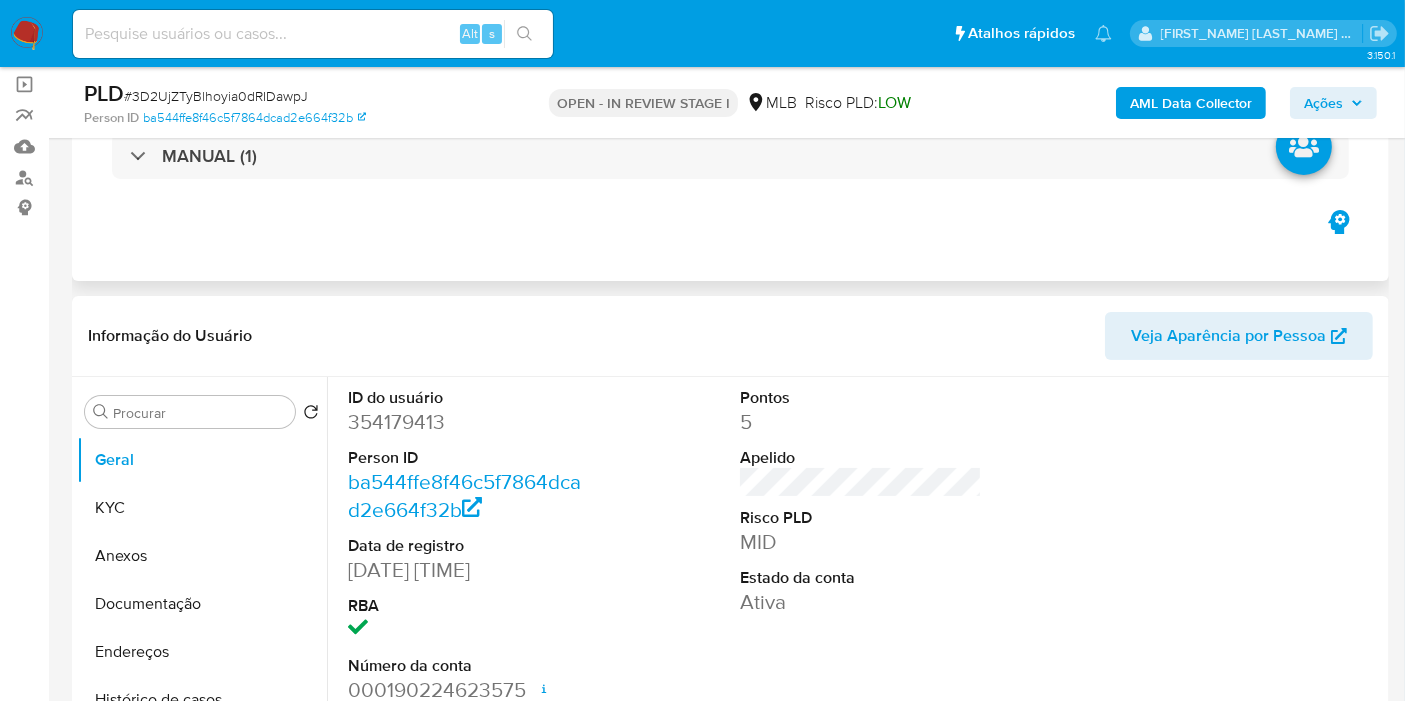 scroll, scrollTop: 35, scrollLeft: 0, axis: vertical 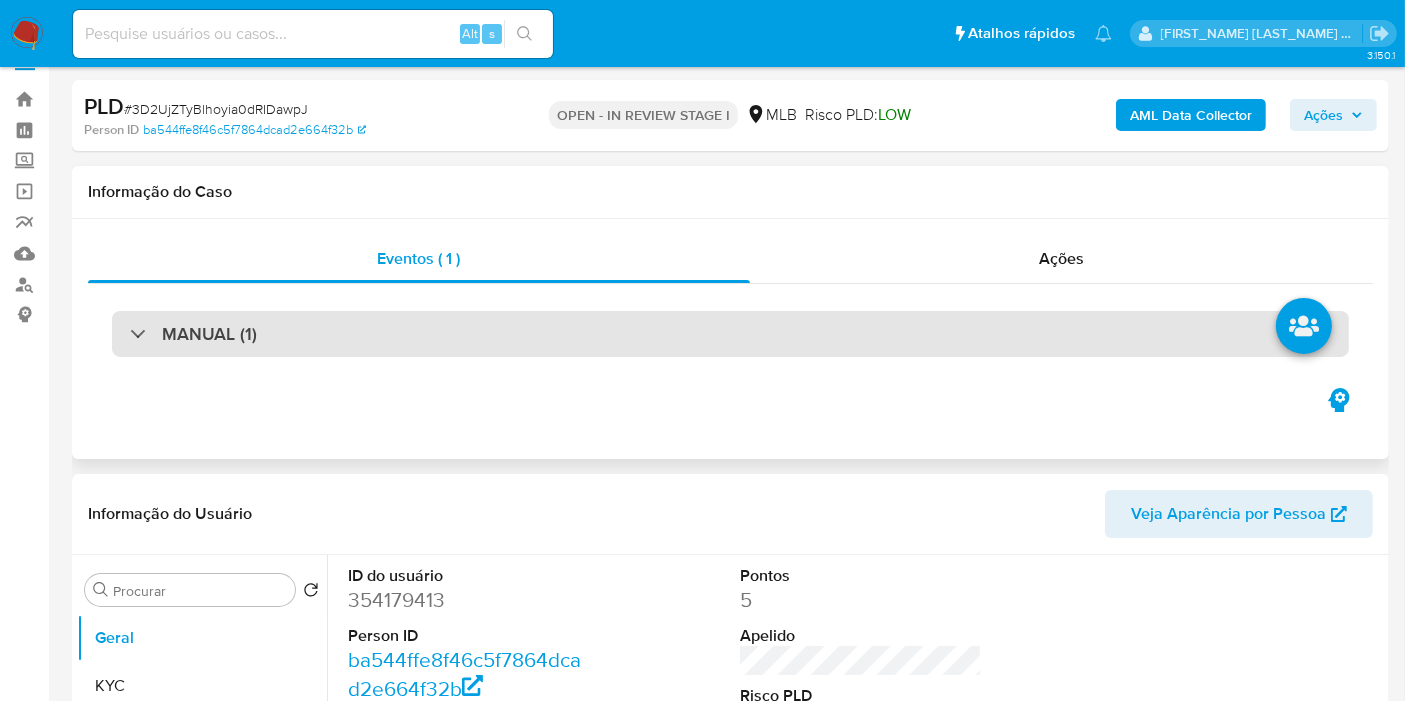 click on "MANUAL (1)" at bounding box center (730, 334) 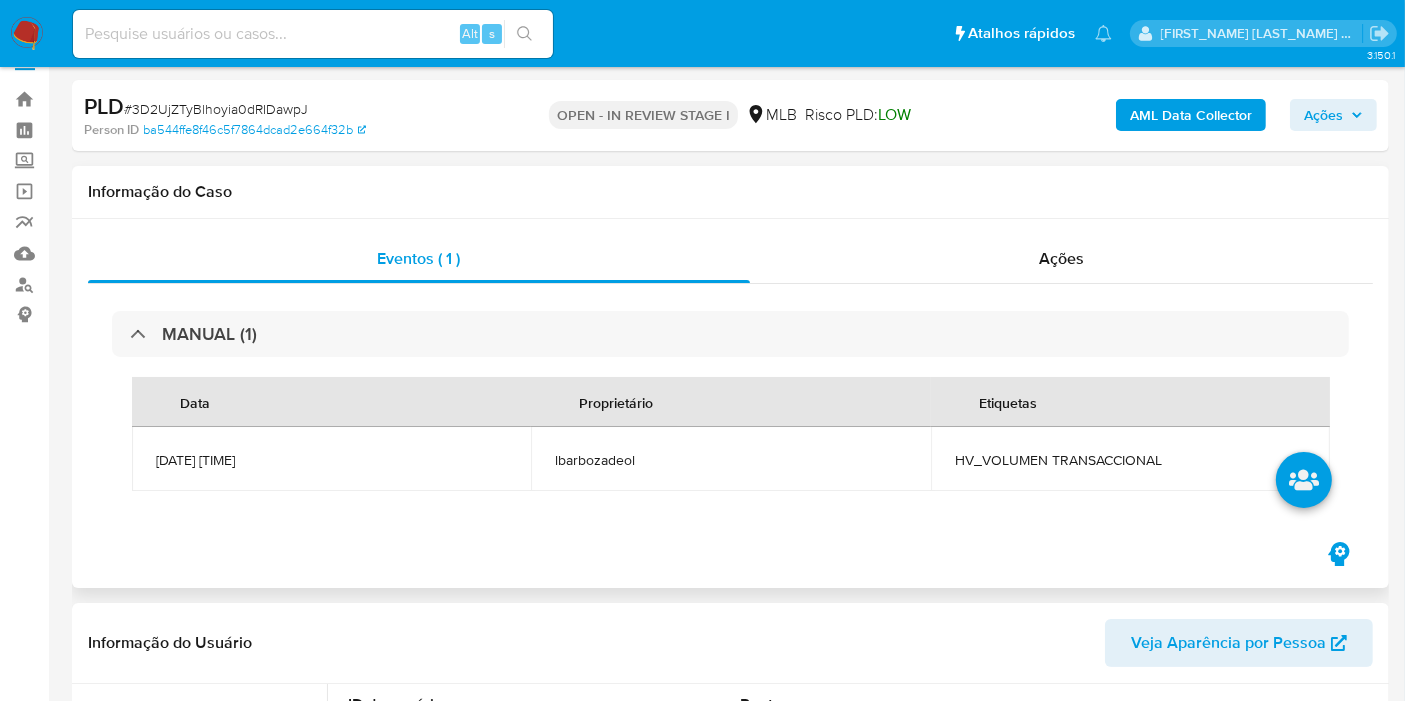 click on "HV_VOLUMEN TRANSACCIONAL" at bounding box center (1130, 460) 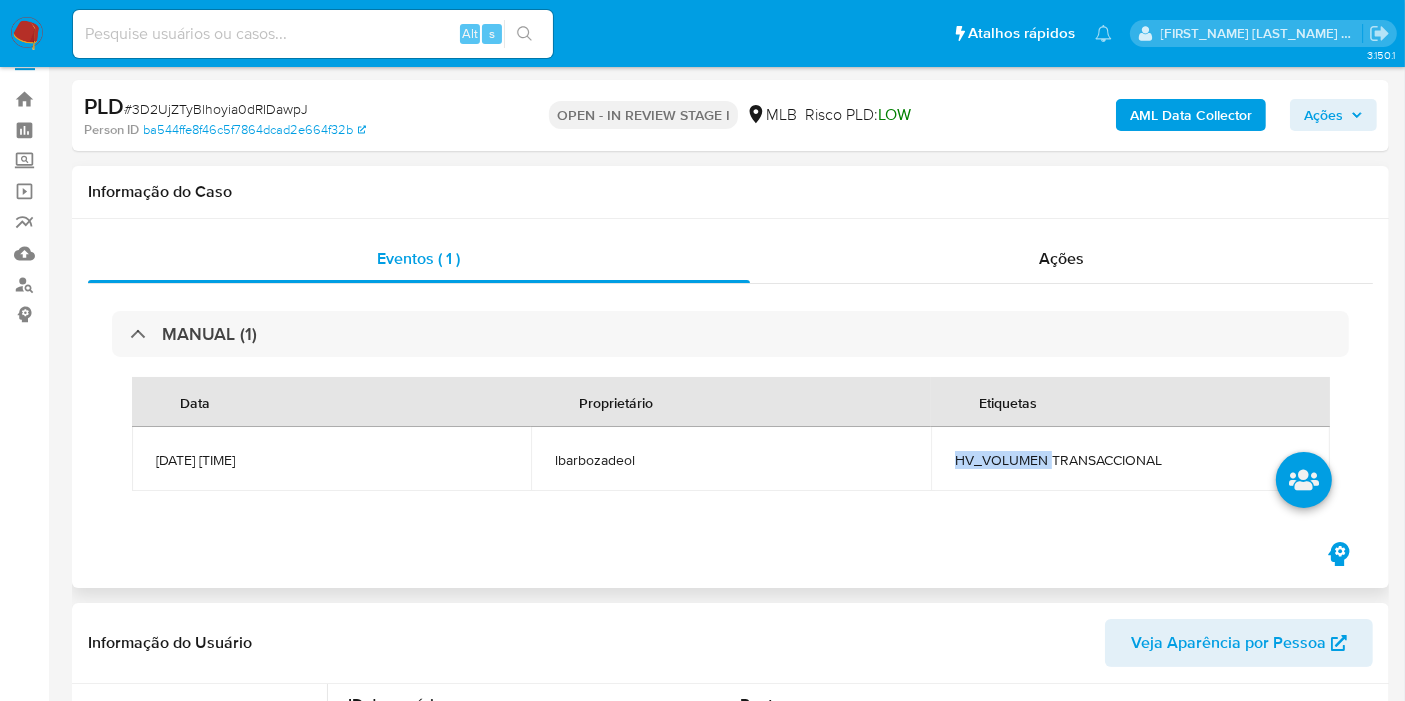 click on "HV_VOLUMEN TRANSACCIONAL" at bounding box center [1130, 460] 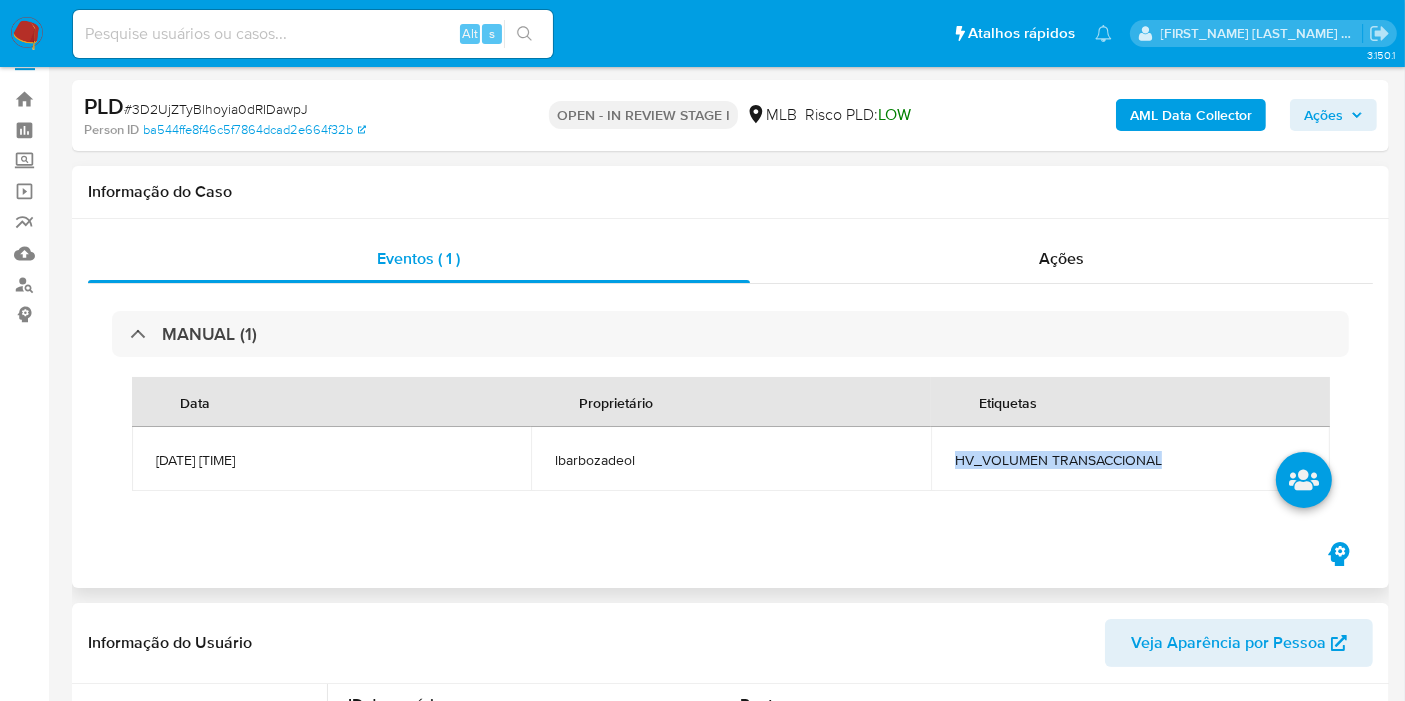 click on "HV_VOLUMEN TRANSACCIONAL" at bounding box center [1130, 460] 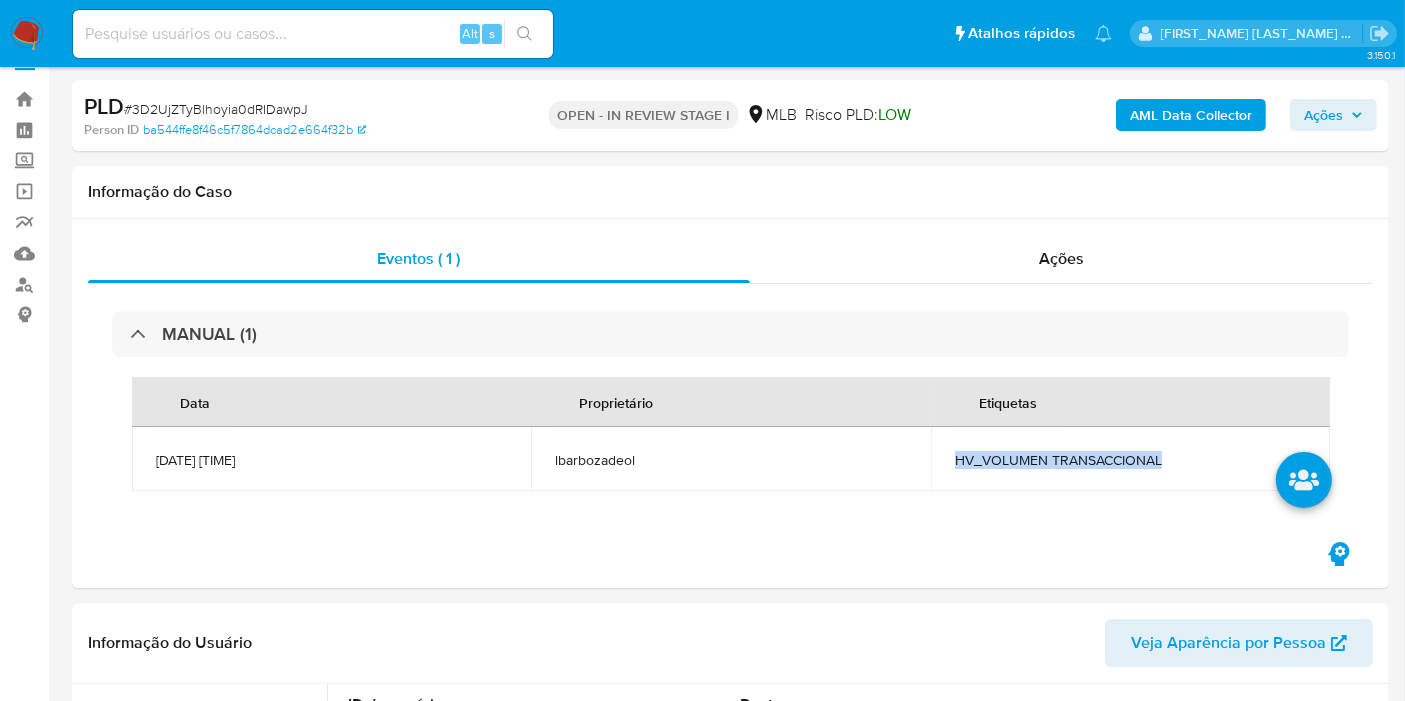 click on "Ações" at bounding box center (1333, 115) 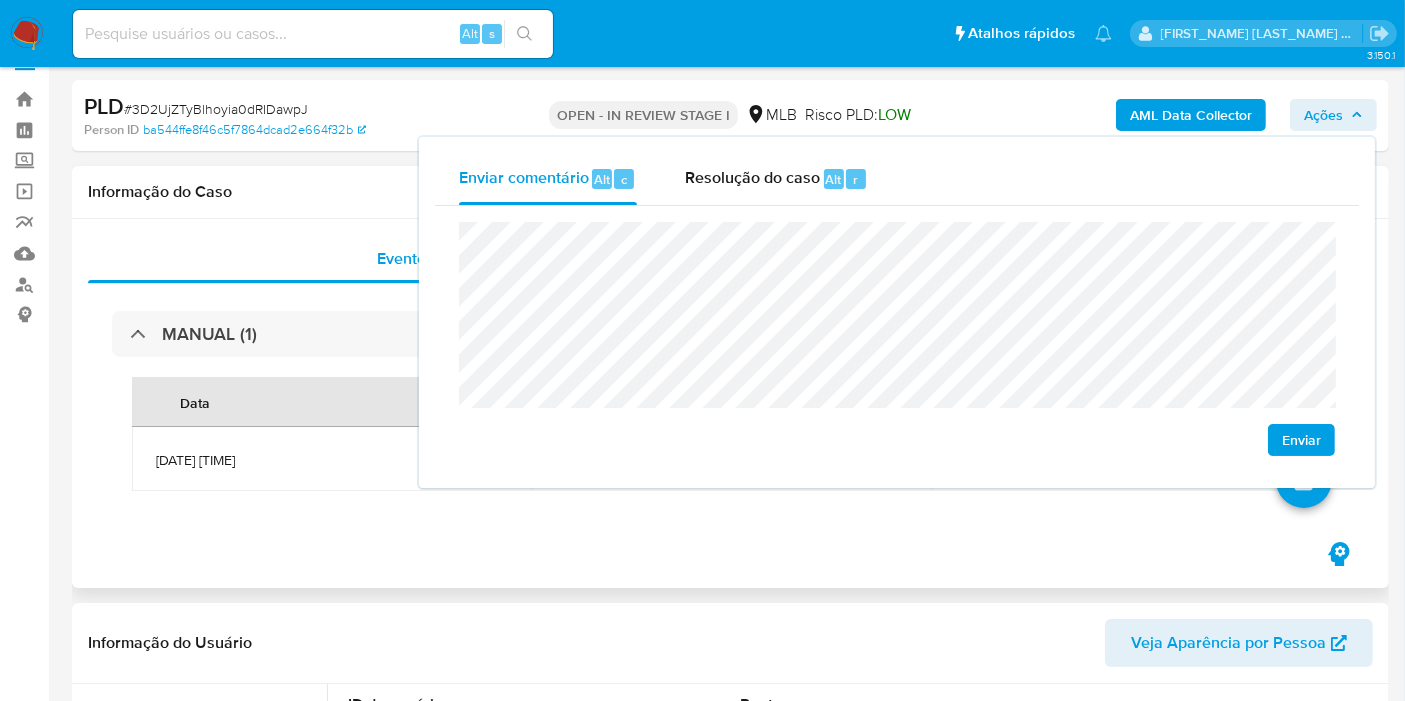 click on "Informação do Caso" at bounding box center [730, 192] 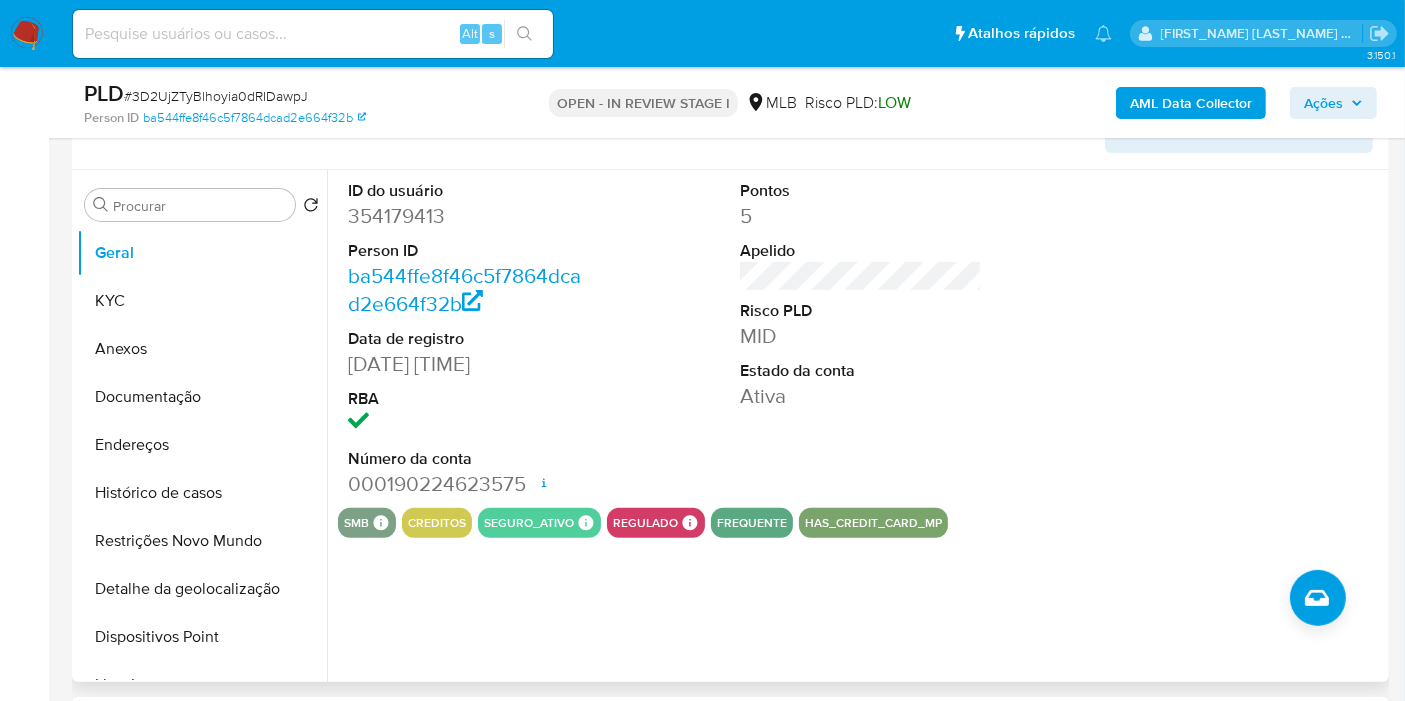 scroll, scrollTop: 480, scrollLeft: 0, axis: vertical 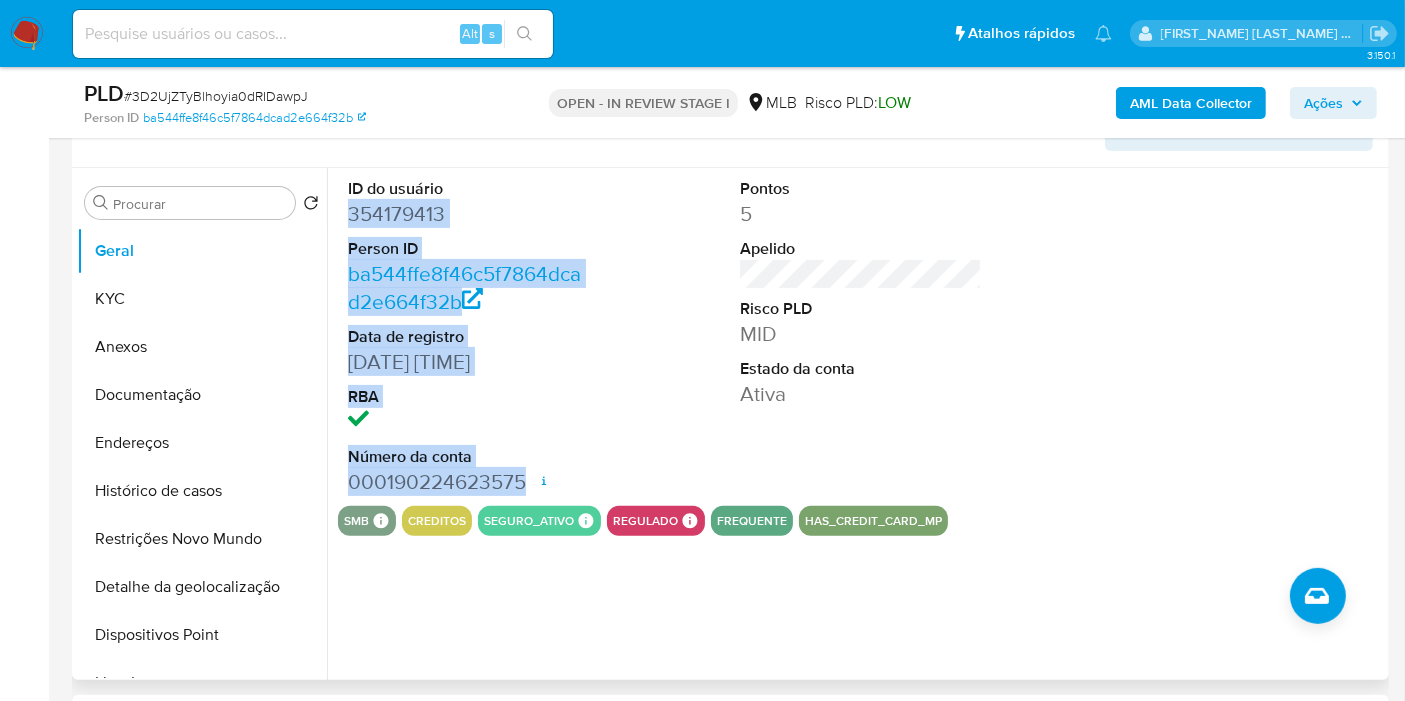 drag, startPoint x: 343, startPoint y: 212, endPoint x: 528, endPoint y: 472, distance: 319.1003 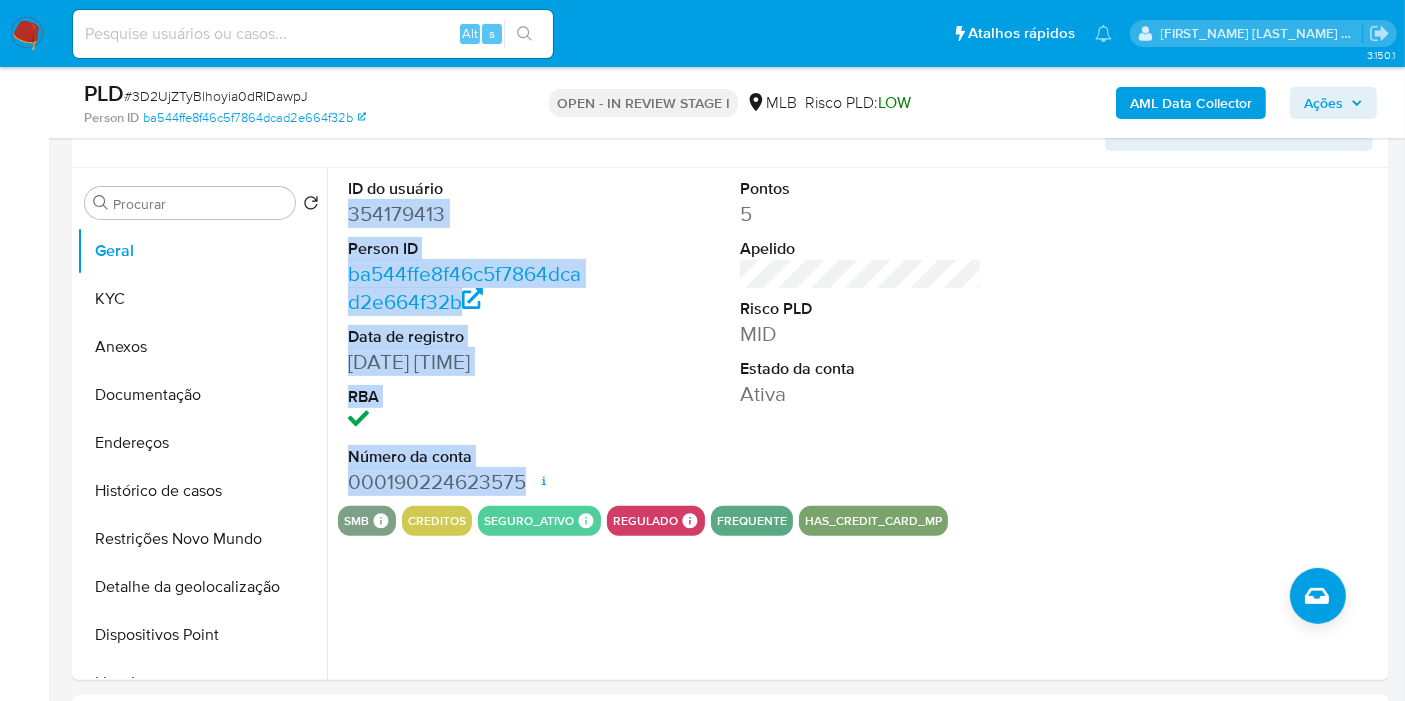 click on "Ações" at bounding box center [1323, 103] 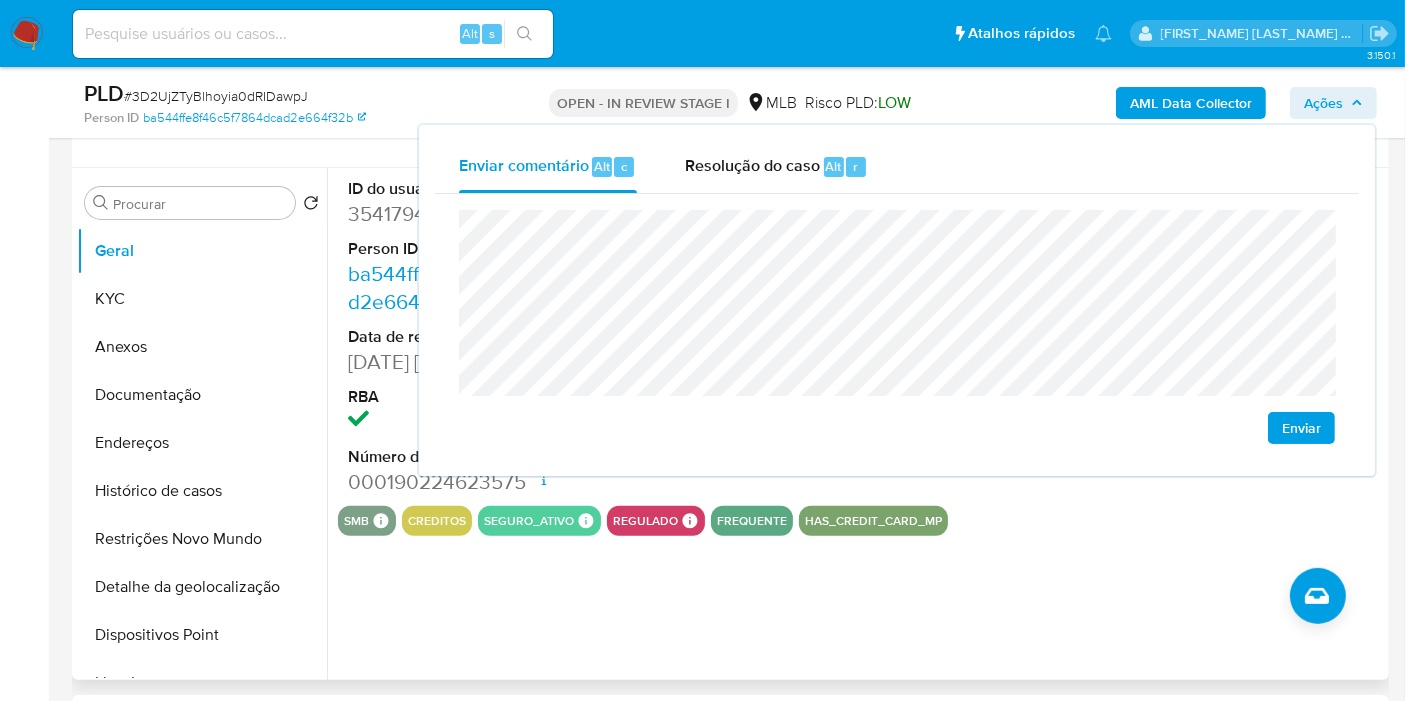 click on "ID do usuário 354179413 Person ID ba544ffe8f46c5f7864dcad2e664f32b Data de registro 13/09/2018 19:35:45 RBA Número da conta 000190224623575   Data de abertura 02/02/2022 17:50 Status ACTIVE Pontos 5 Apelido Risco PLD MID Estado da conta Ativa smb   SMB SMB Advisor Email - Advisor Name - creditos seguro_ativo   Seguro Ativo Products Garex 1 regulado   Regulado MLB BACEN COMPLIES LEGACY Mark Id MLB_BACEN Compliant is_compliant Created At 2023-03-08T00:01:50Z frequente has_credit_card_mp" at bounding box center (855, 424) 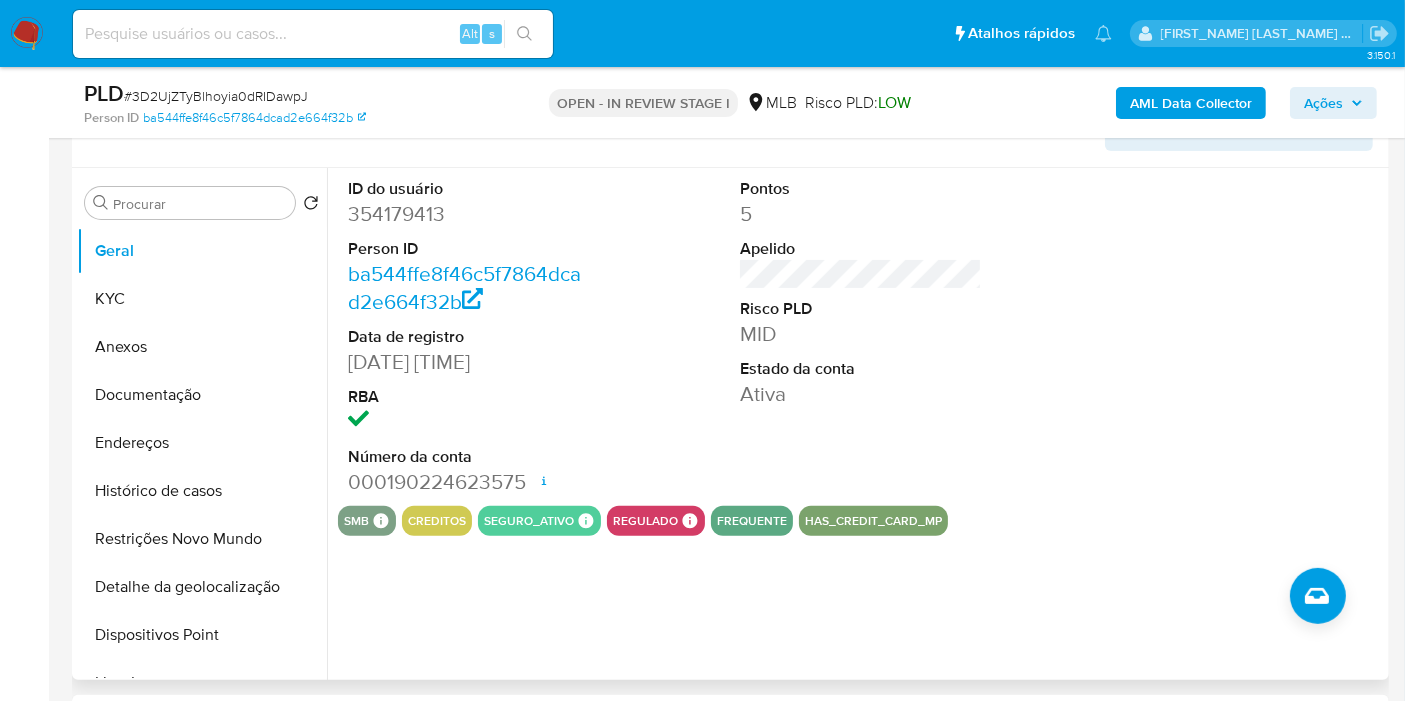 click on "ID do usuário 354179413 Person ID ba544ffe8f46c5f7864dcad2e664f32b Data de registro 13/09/2018 19:35:45 RBA Número da conta 000190224623575   Data de abertura 02/02/2022 17:50 Status ACTIVE Pontos 5 Apelido Risco PLD MID Estado da conta Ativa smb   SMB SMB Advisor Email - Advisor Name - creditos seguro_ativo   Seguro Ativo Products Garex 1 regulado   Regulado MLB BACEN COMPLIES LEGACY Mark Id MLB_BACEN Compliant is_compliant Created At 2023-03-08T00:01:50Z frequente has_credit_card_mp" at bounding box center (855, 424) 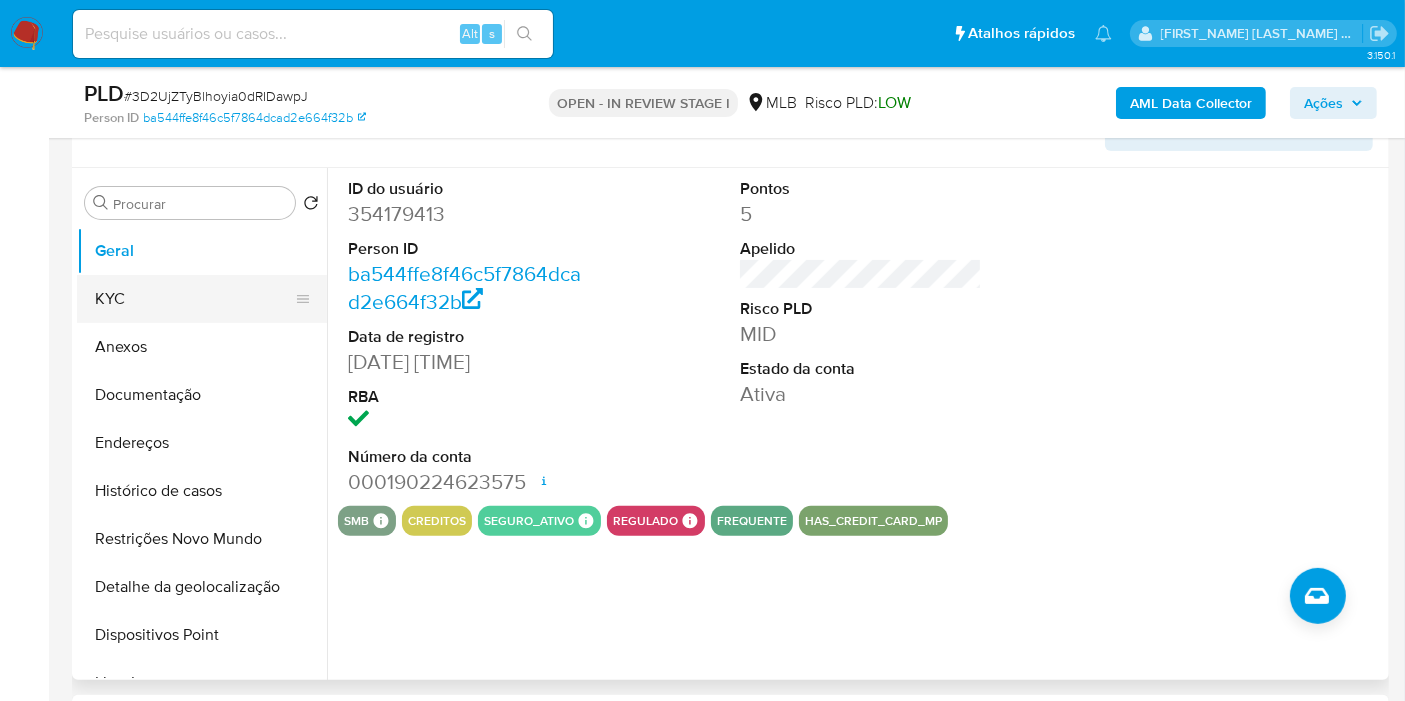 drag, startPoint x: 161, startPoint y: 311, endPoint x: 294, endPoint y: 287, distance: 135.14807 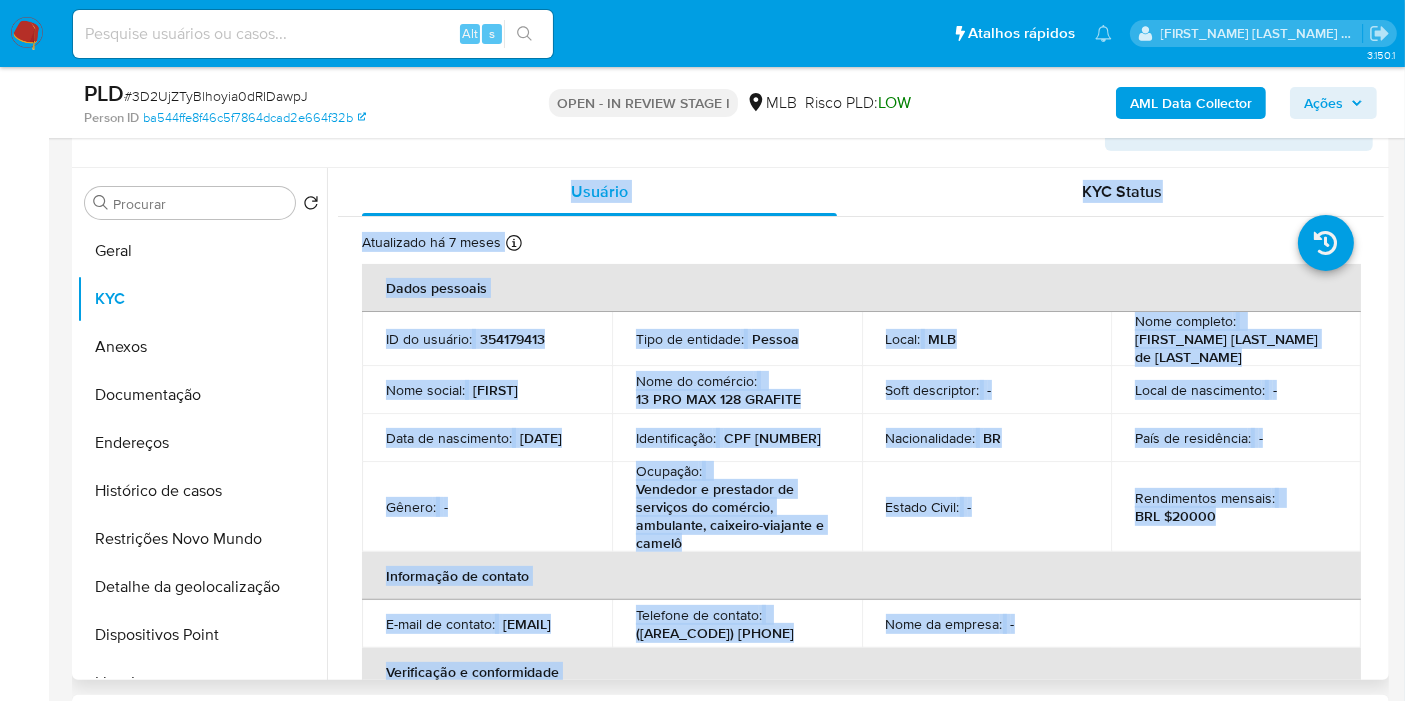 click on "Identificação :    CPF 94502510106" at bounding box center (737, 438) 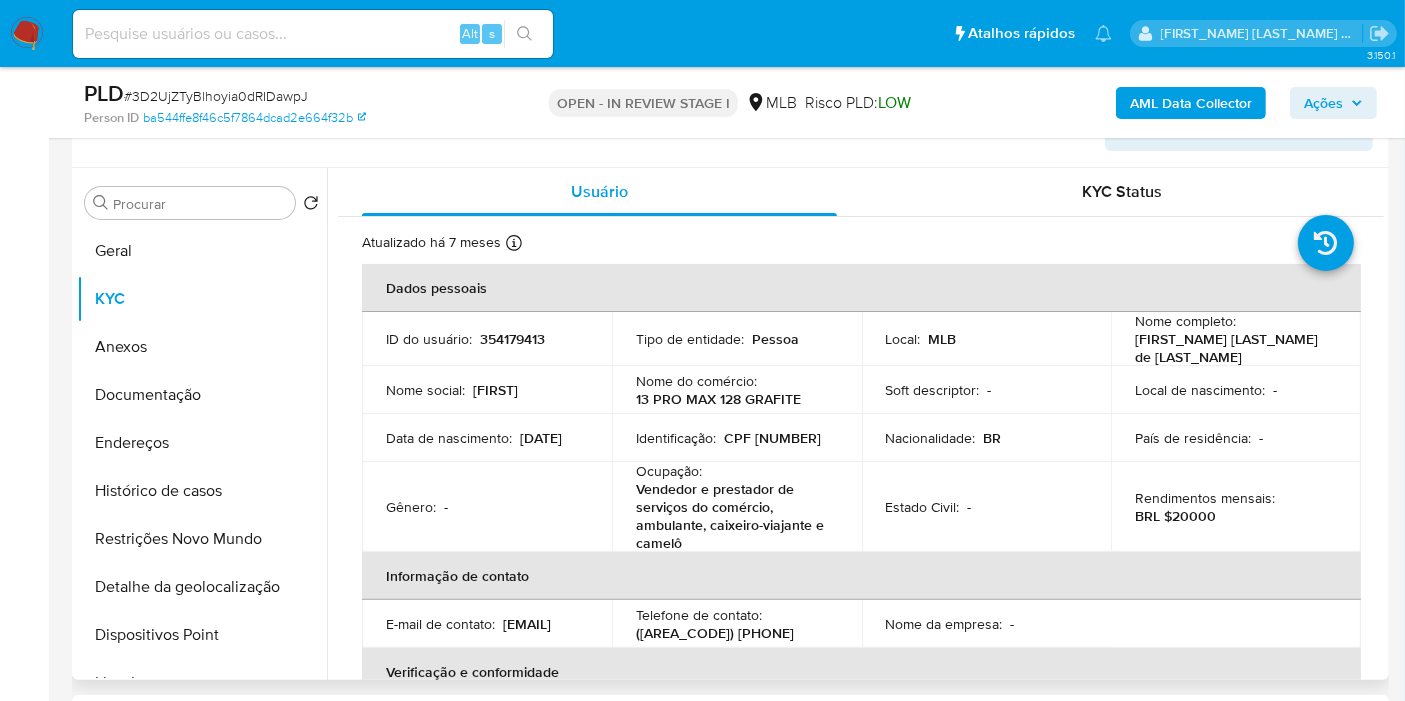 click on "CPF 94502510106" at bounding box center [772, 438] 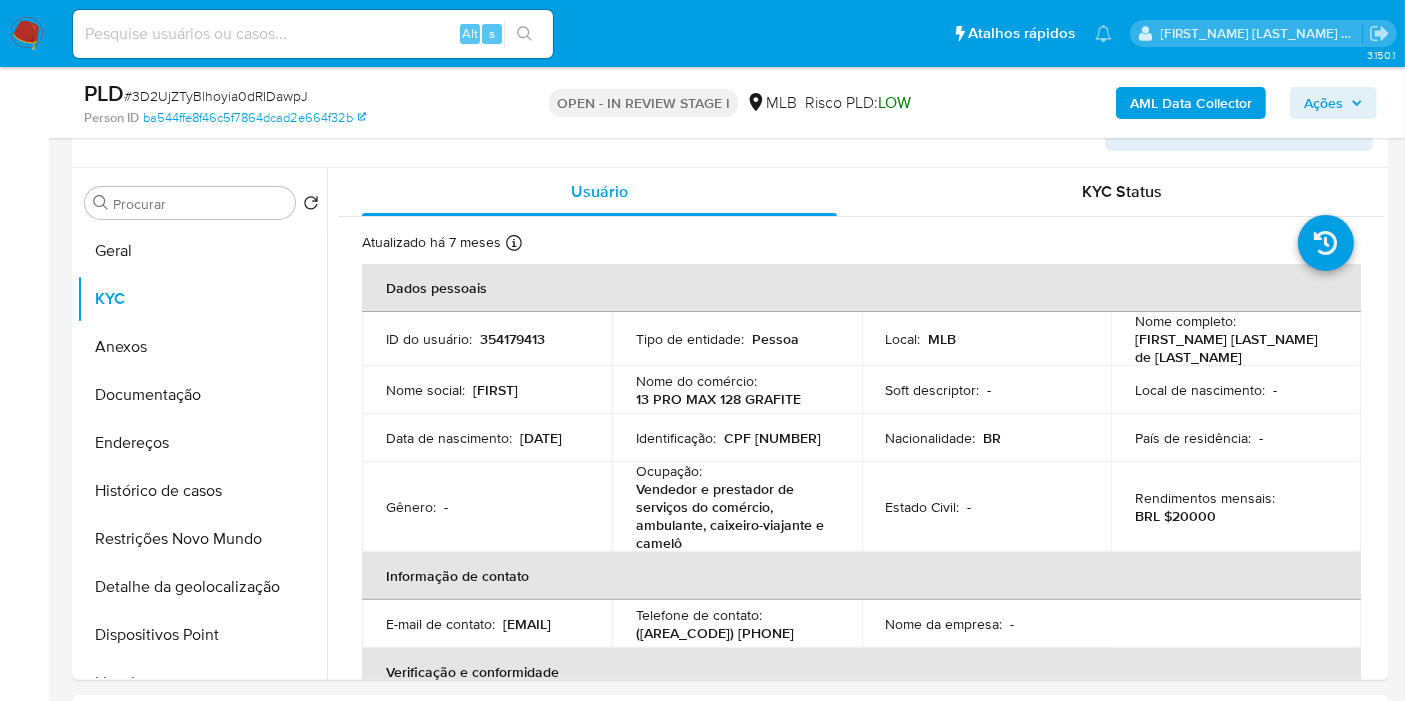 click on "Ações" at bounding box center [1333, 103] 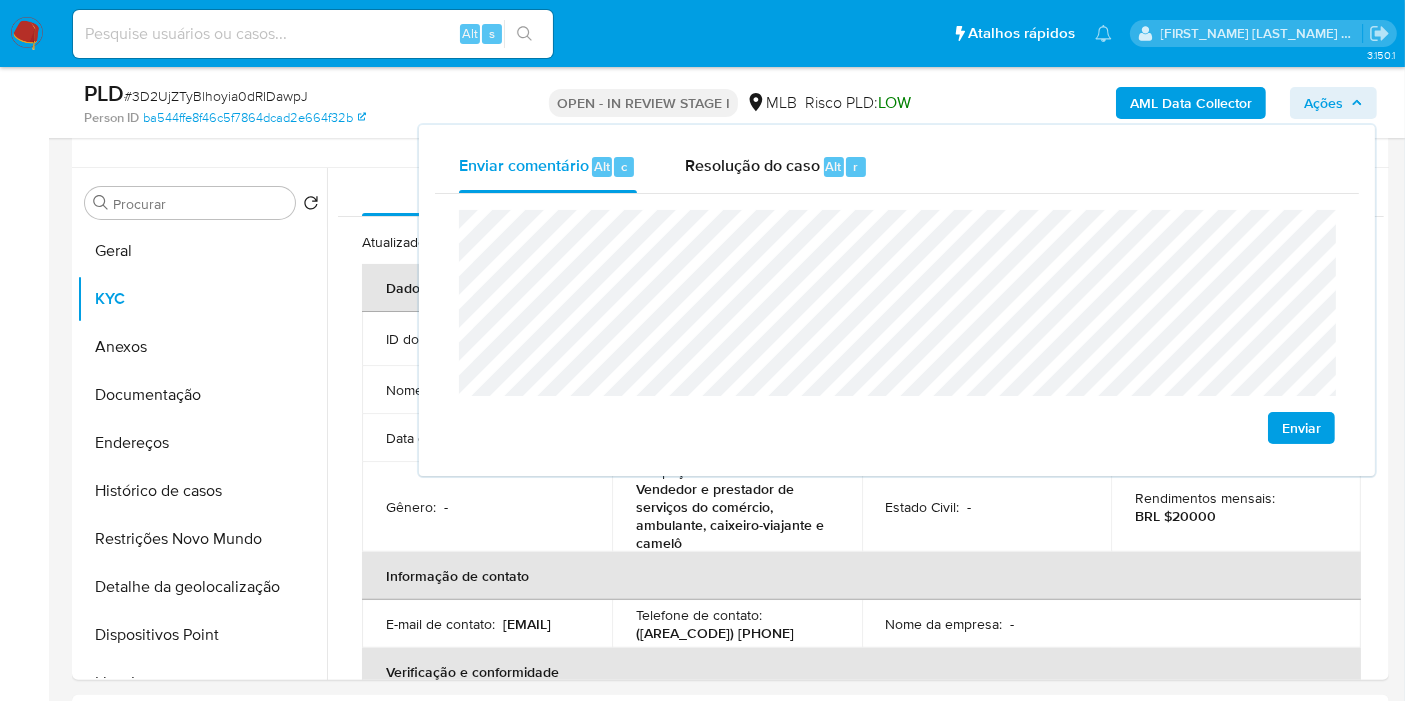 scroll, scrollTop: 813, scrollLeft: 0, axis: vertical 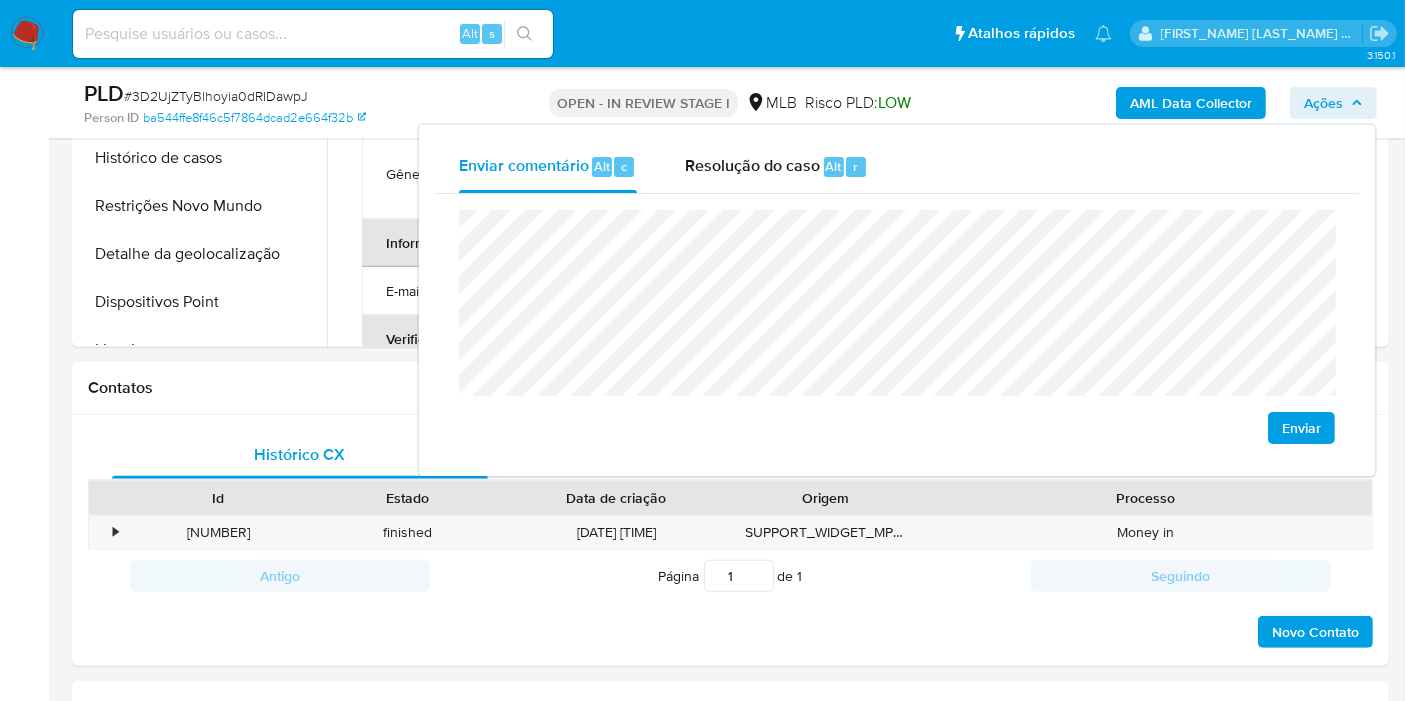 click on "Enviar comentário Alt c Resolução do caso Alt r Enviar" at bounding box center [897, 300] 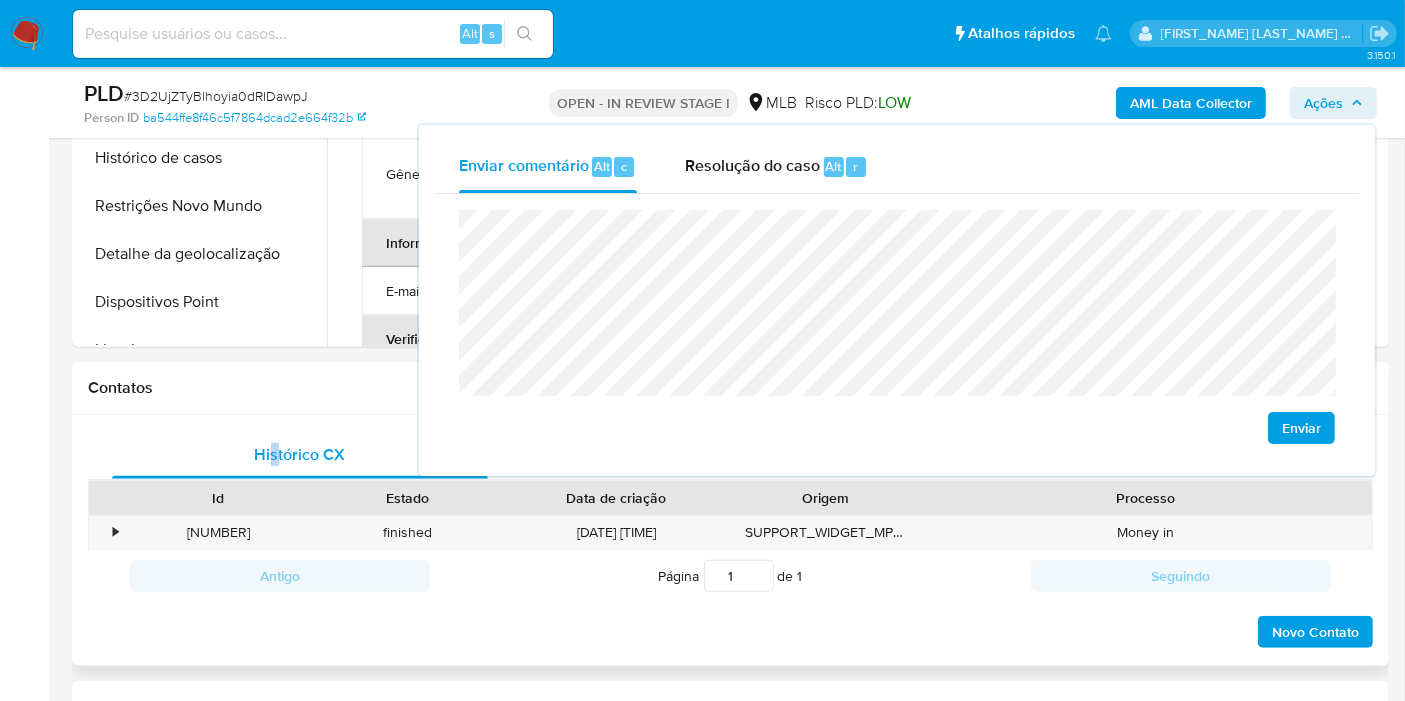 drag, startPoint x: 274, startPoint y: 419, endPoint x: 608, endPoint y: 432, distance: 334.2529 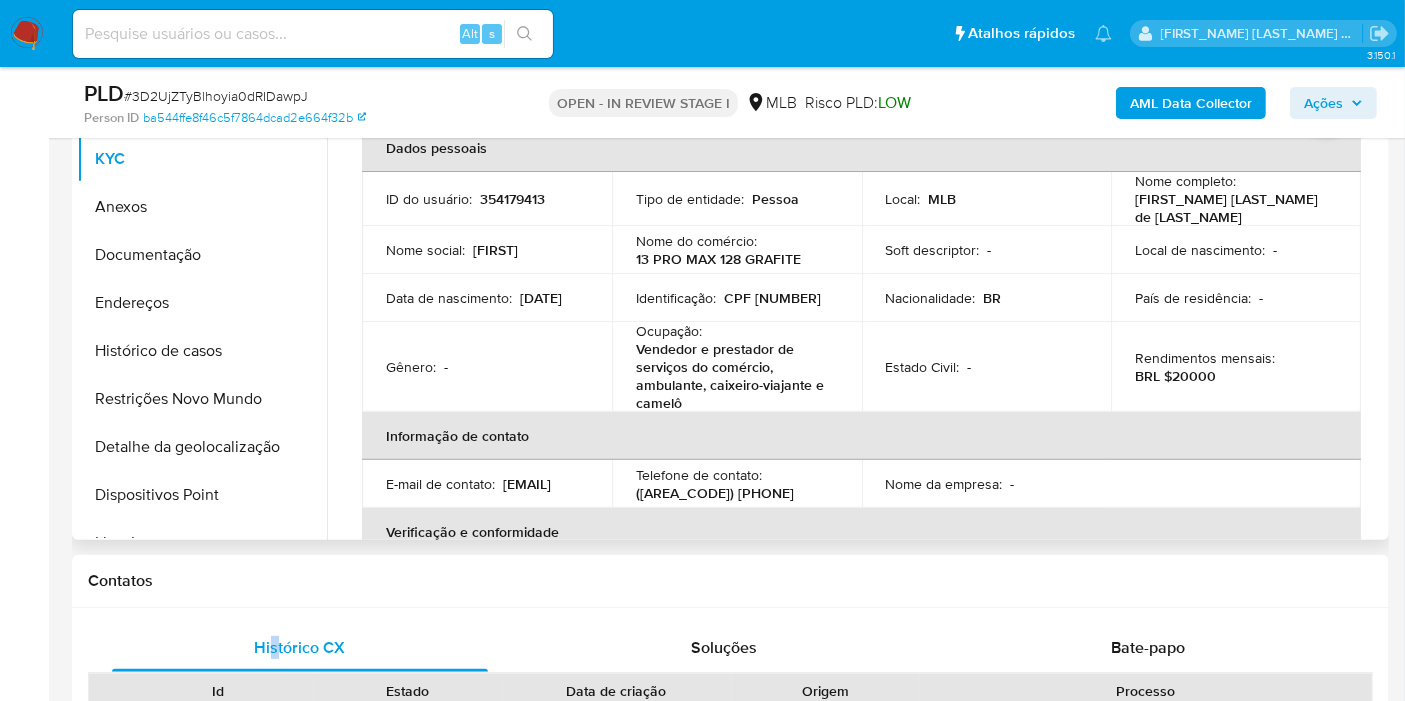 scroll, scrollTop: 591, scrollLeft: 0, axis: vertical 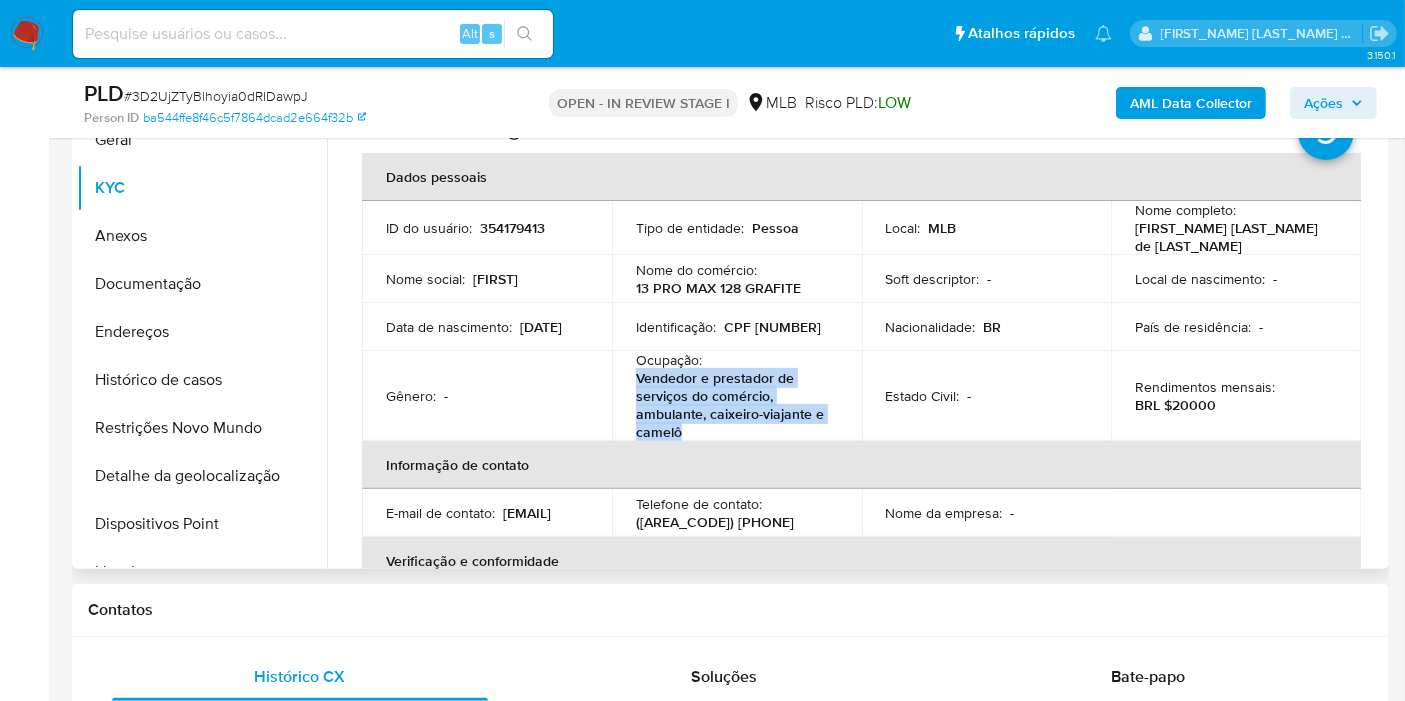 drag, startPoint x: 637, startPoint y: 372, endPoint x: 697, endPoint y: 430, distance: 83.450584 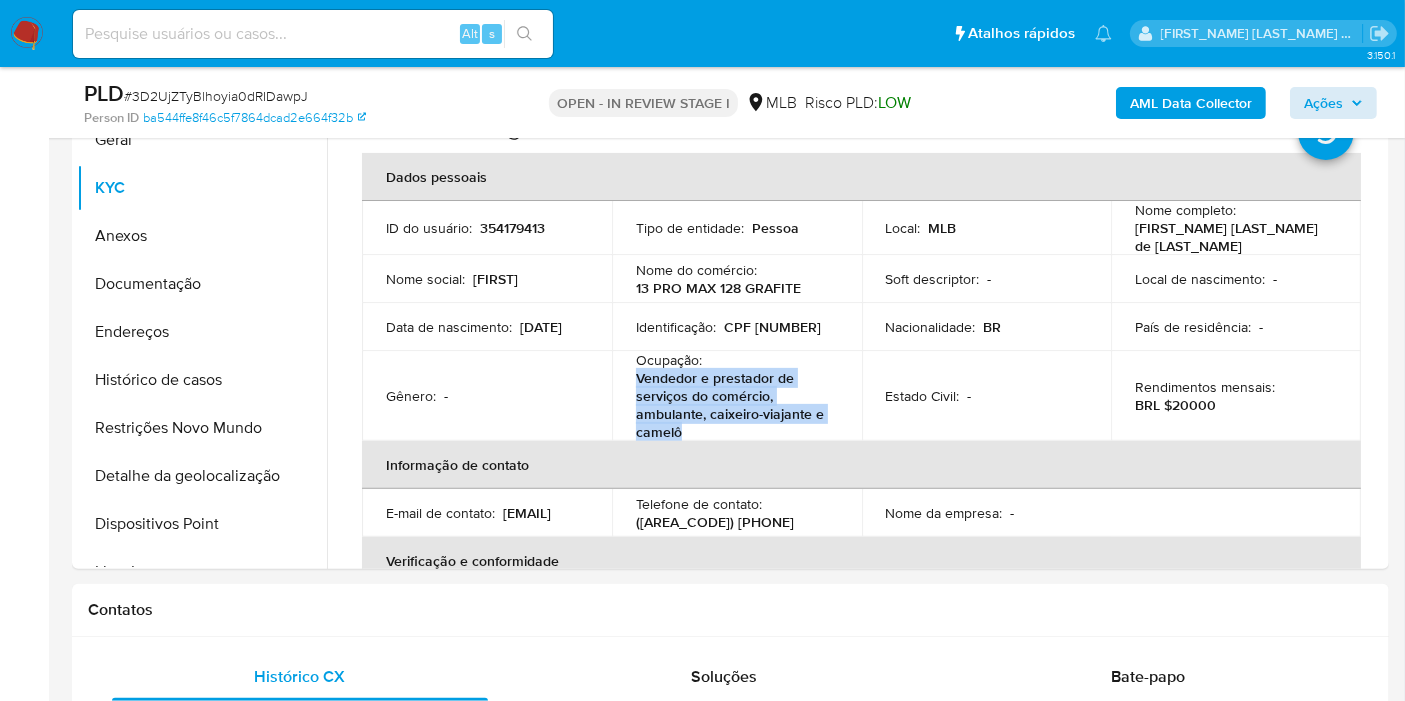copy on "Vendedor e prestador de serviços do comércio, ambulante, caixeiro-viajante e camelô" 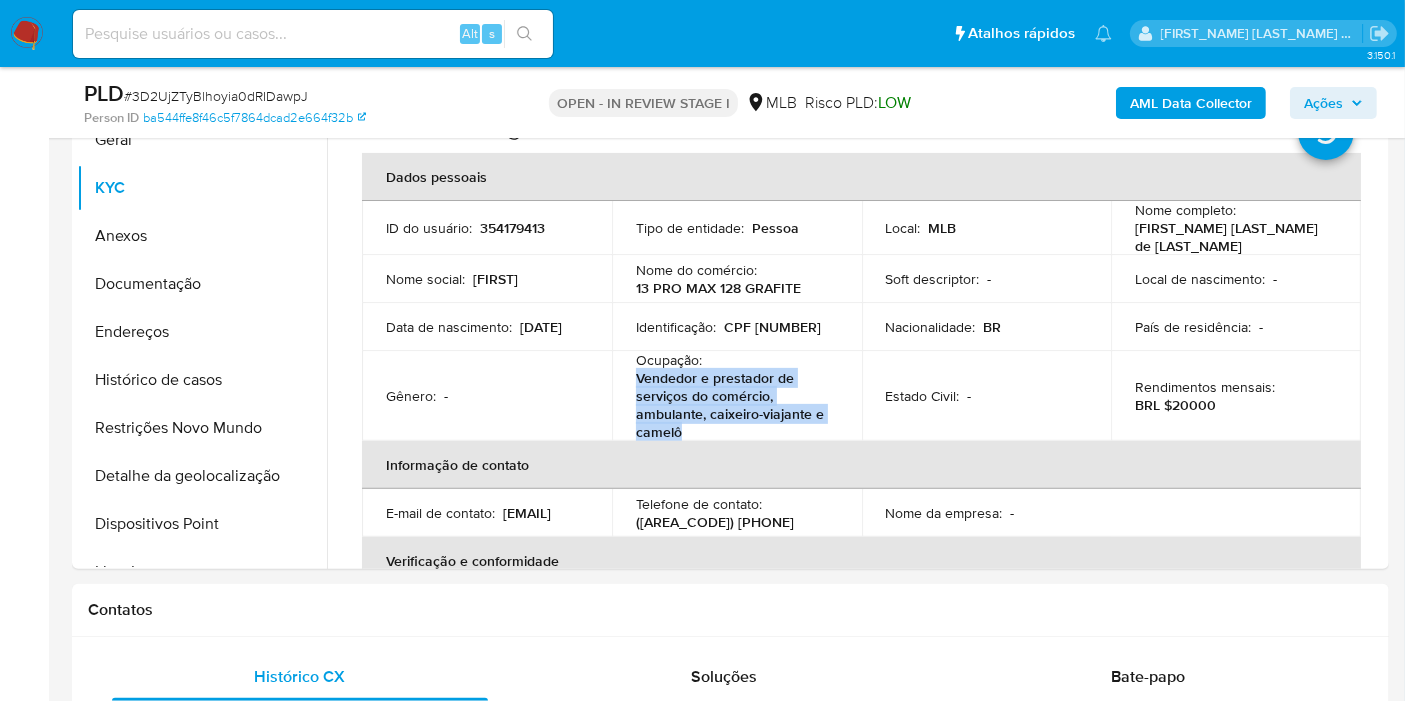click on "Ações" at bounding box center (1333, 103) 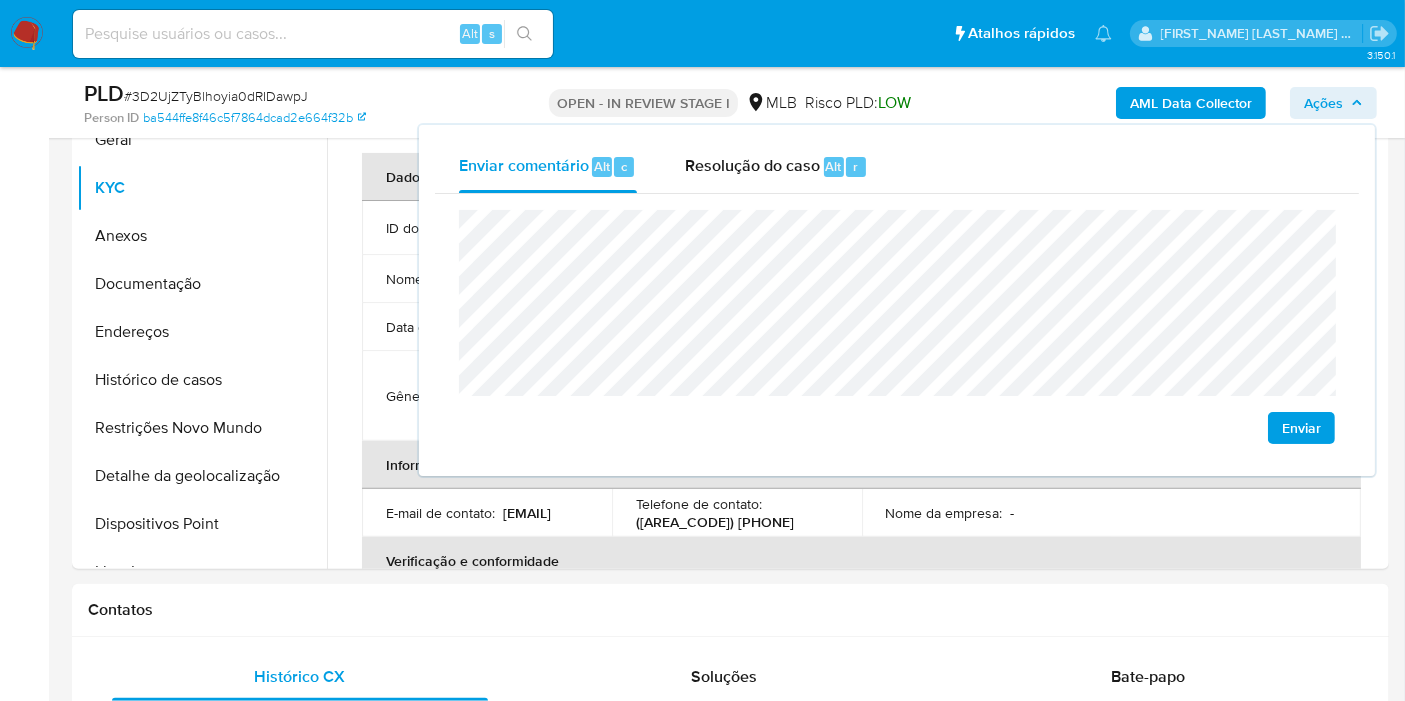 click on "Goiânia" 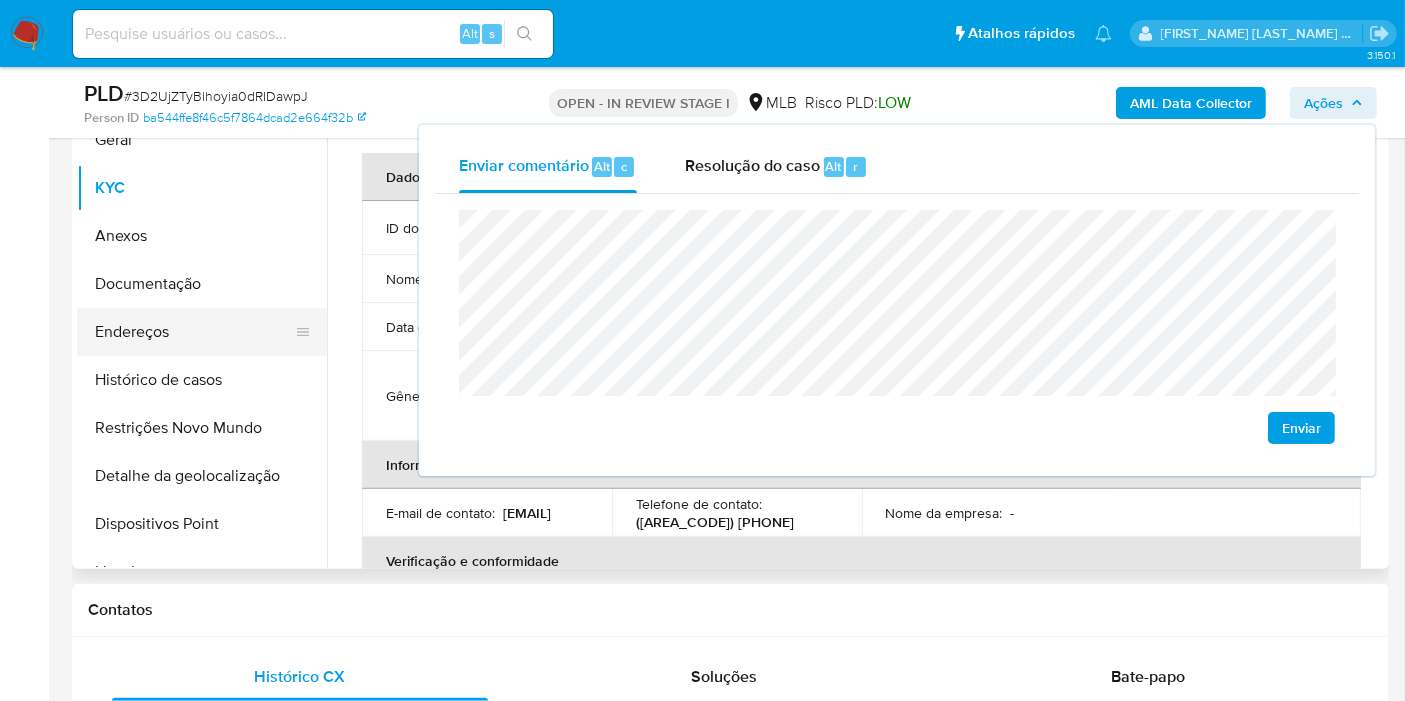 drag, startPoint x: 231, startPoint y: 345, endPoint x: 64, endPoint y: 392, distance: 173.48775 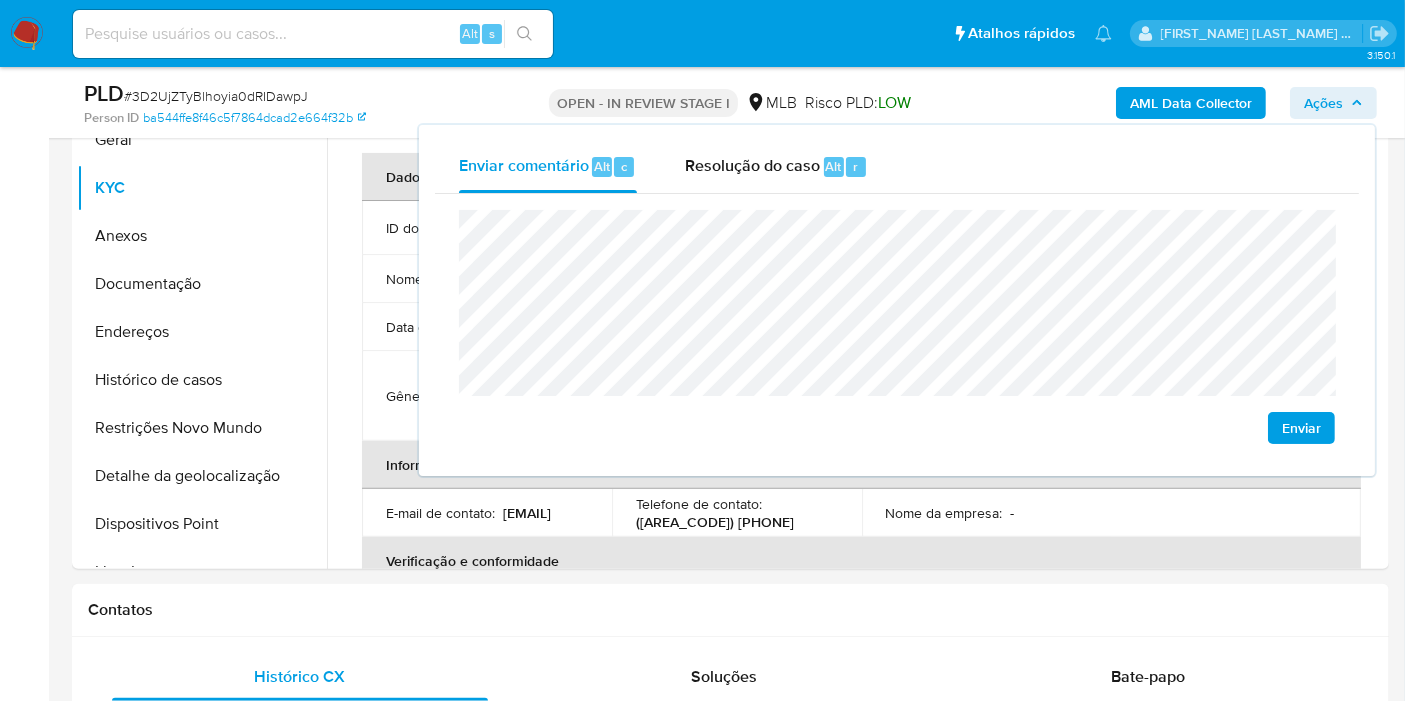 click on "Endereços" at bounding box center (202, 332) 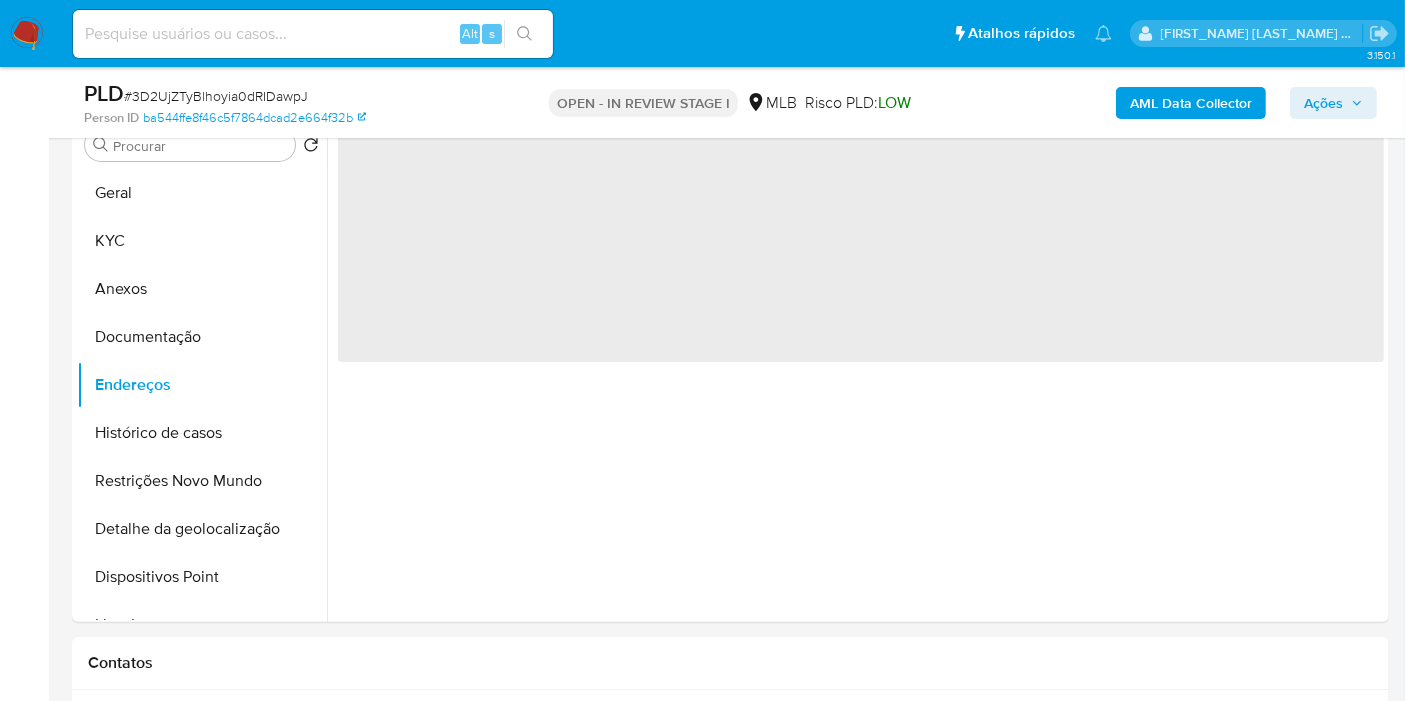 scroll, scrollTop: 480, scrollLeft: 0, axis: vertical 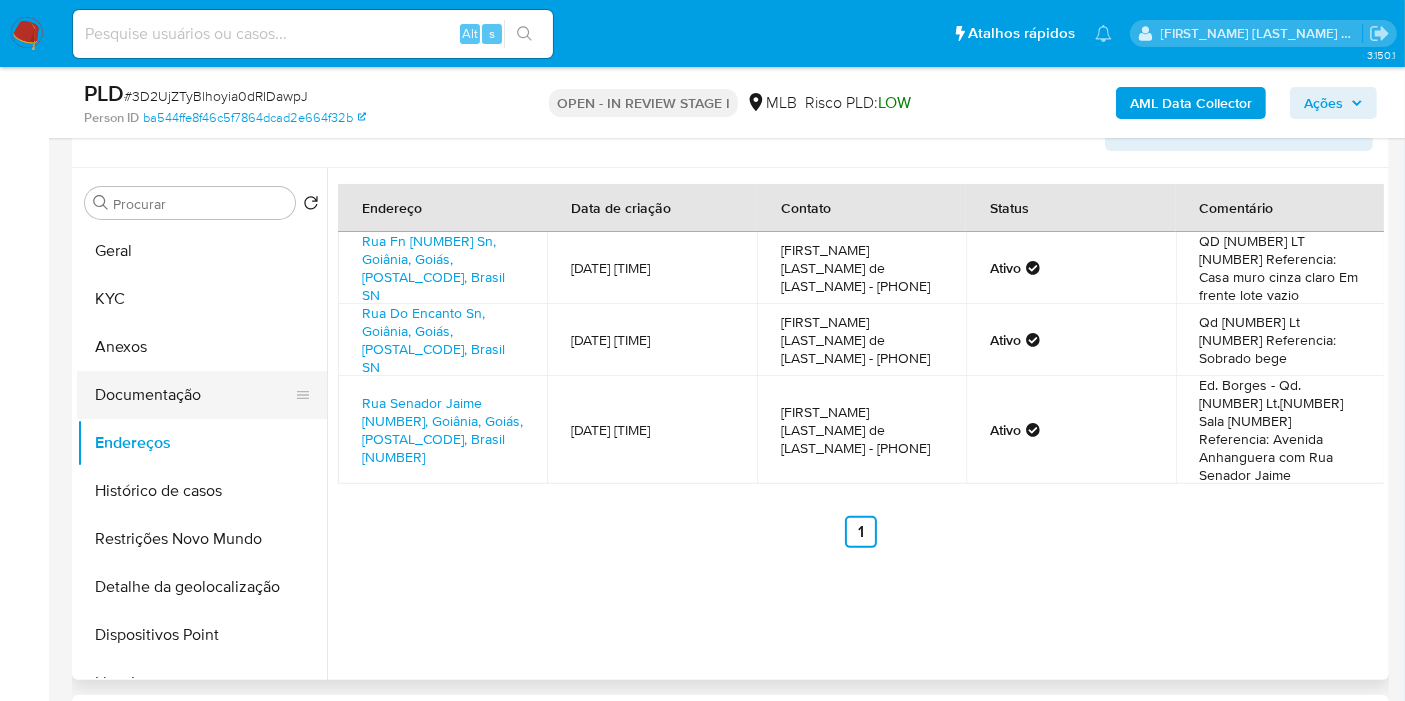 click on "Documentação" at bounding box center [194, 395] 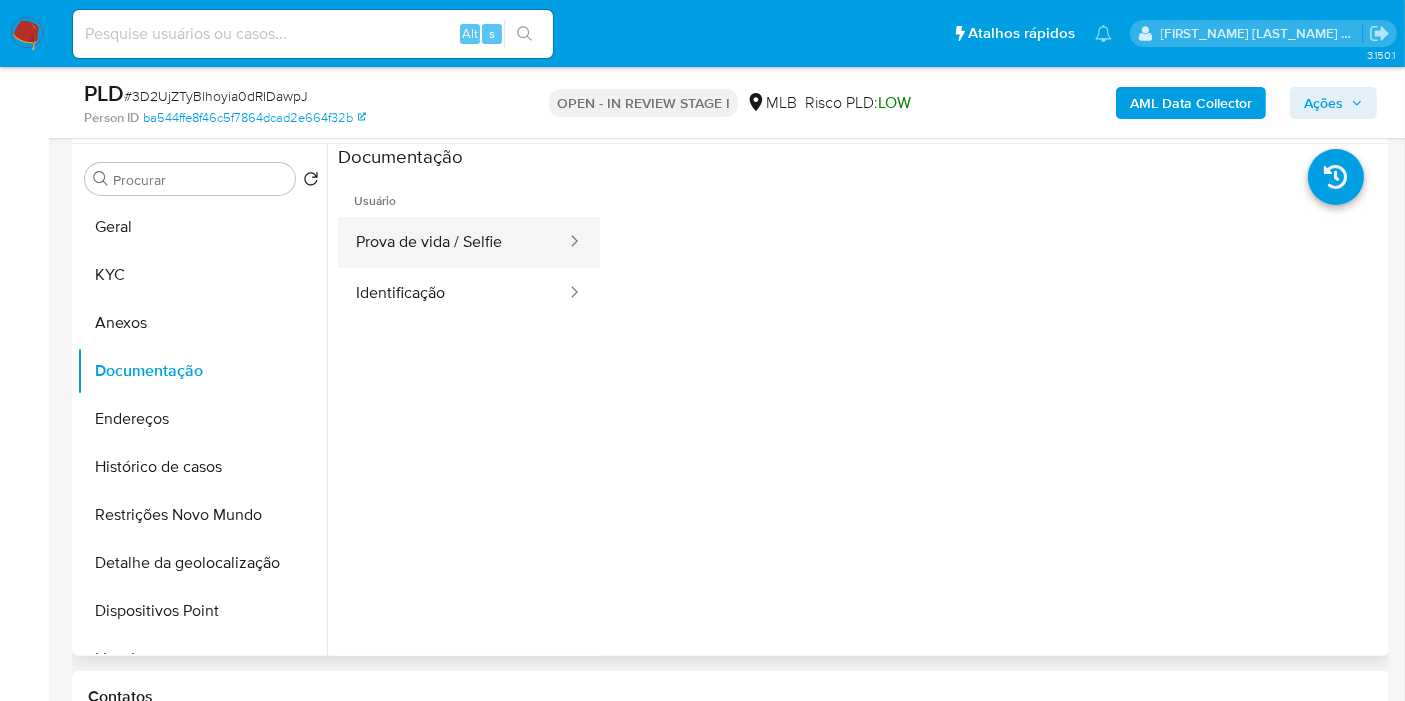 click on "Prova de vida / Selfie" at bounding box center [453, 242] 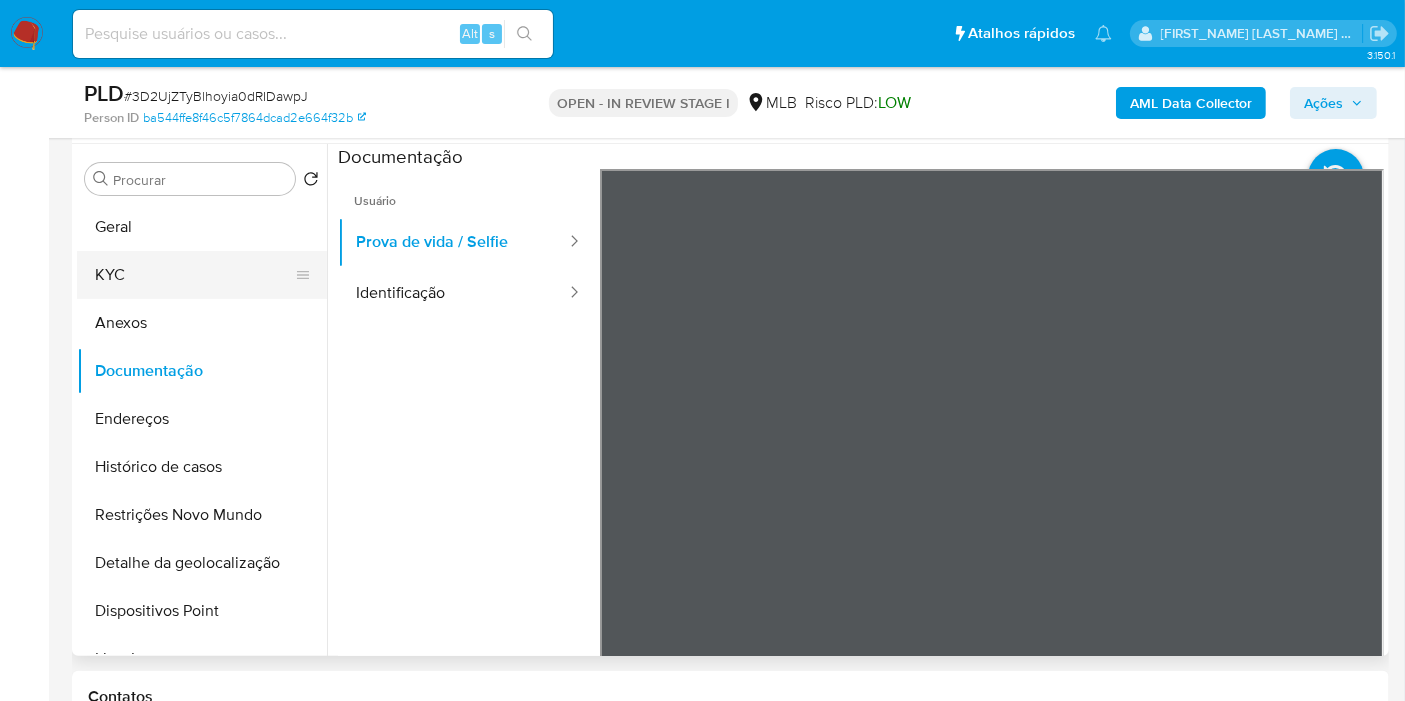click on "KYC" at bounding box center (194, 275) 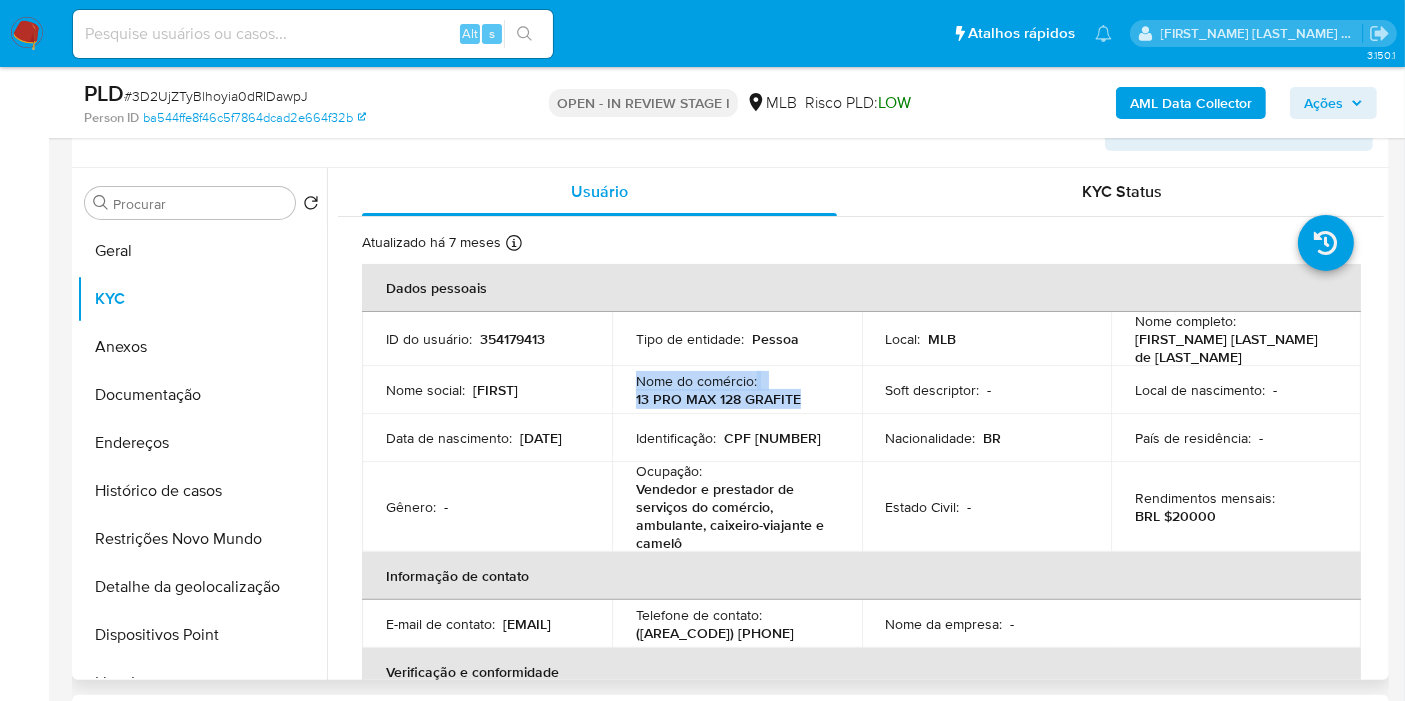 drag, startPoint x: 637, startPoint y: 377, endPoint x: 811, endPoint y: 392, distance: 174.64536 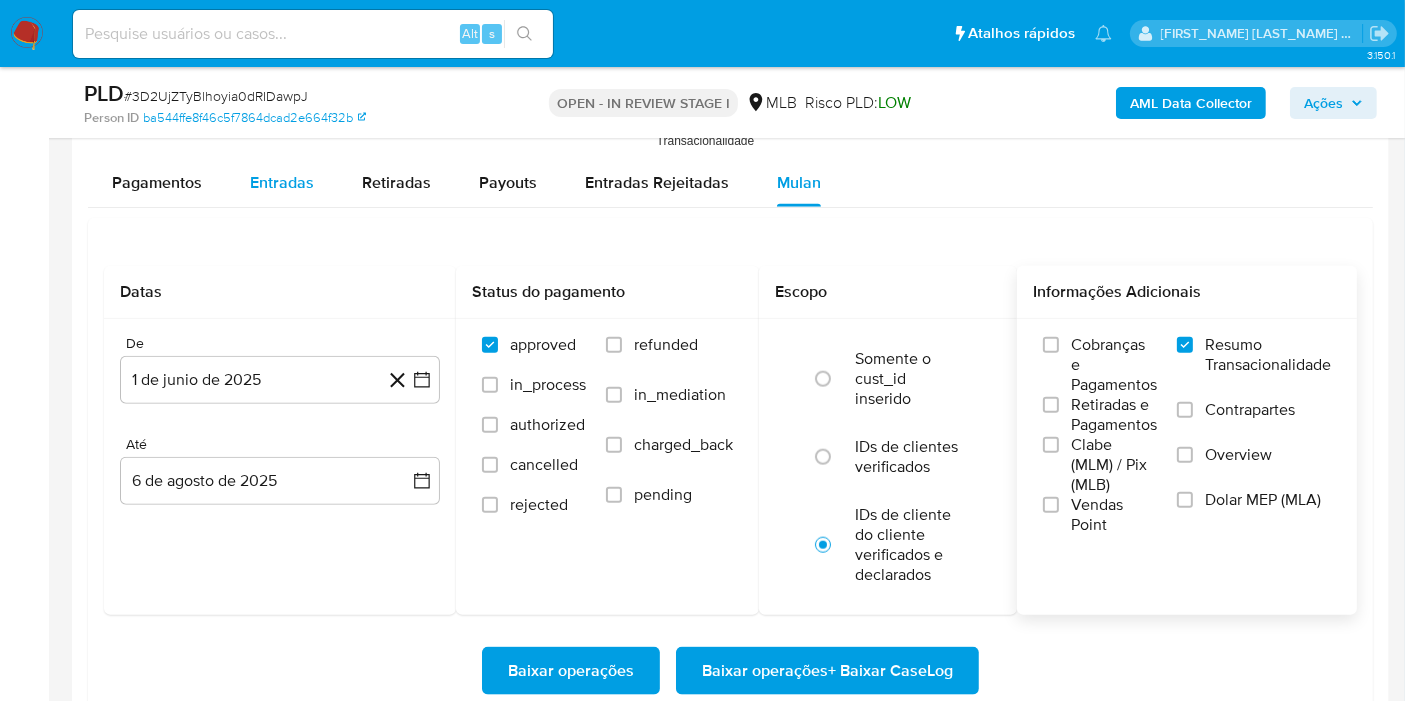 click on "Entradas" at bounding box center [282, 183] 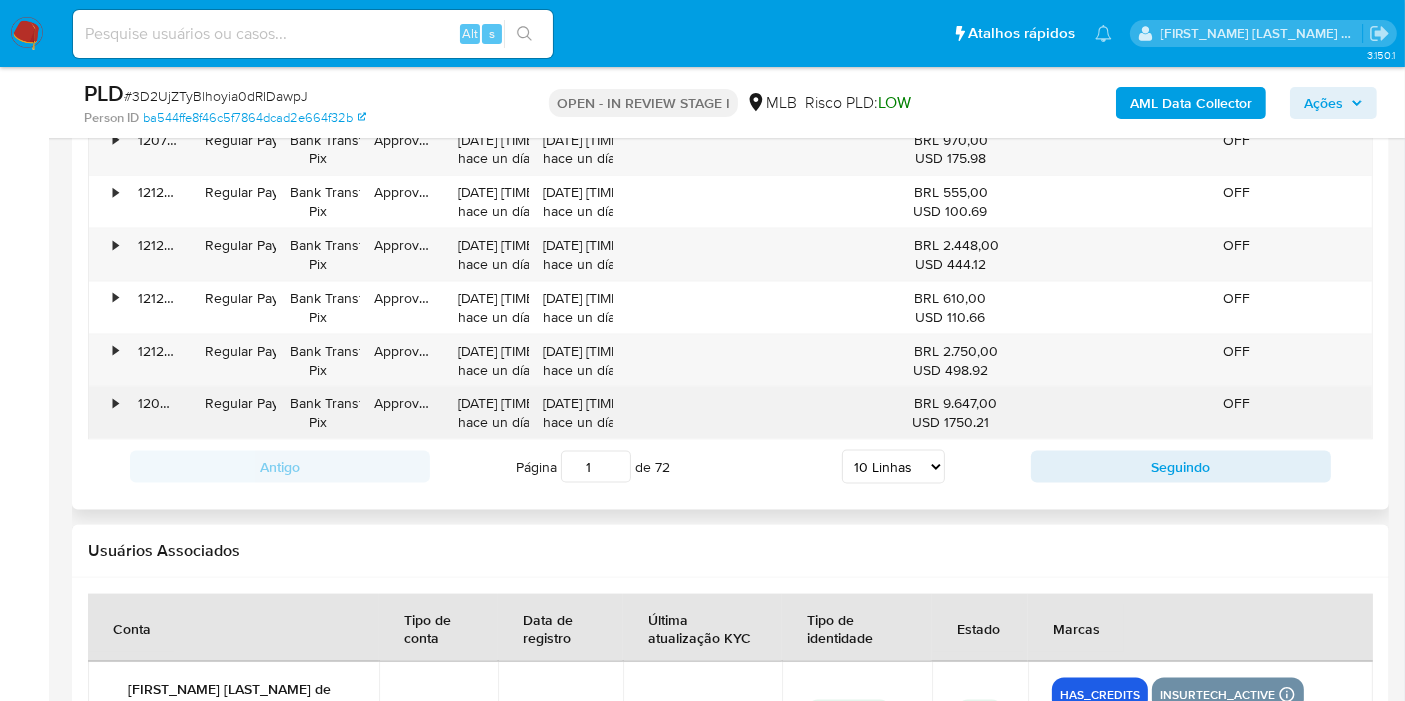 scroll, scrollTop: 2643, scrollLeft: 0, axis: vertical 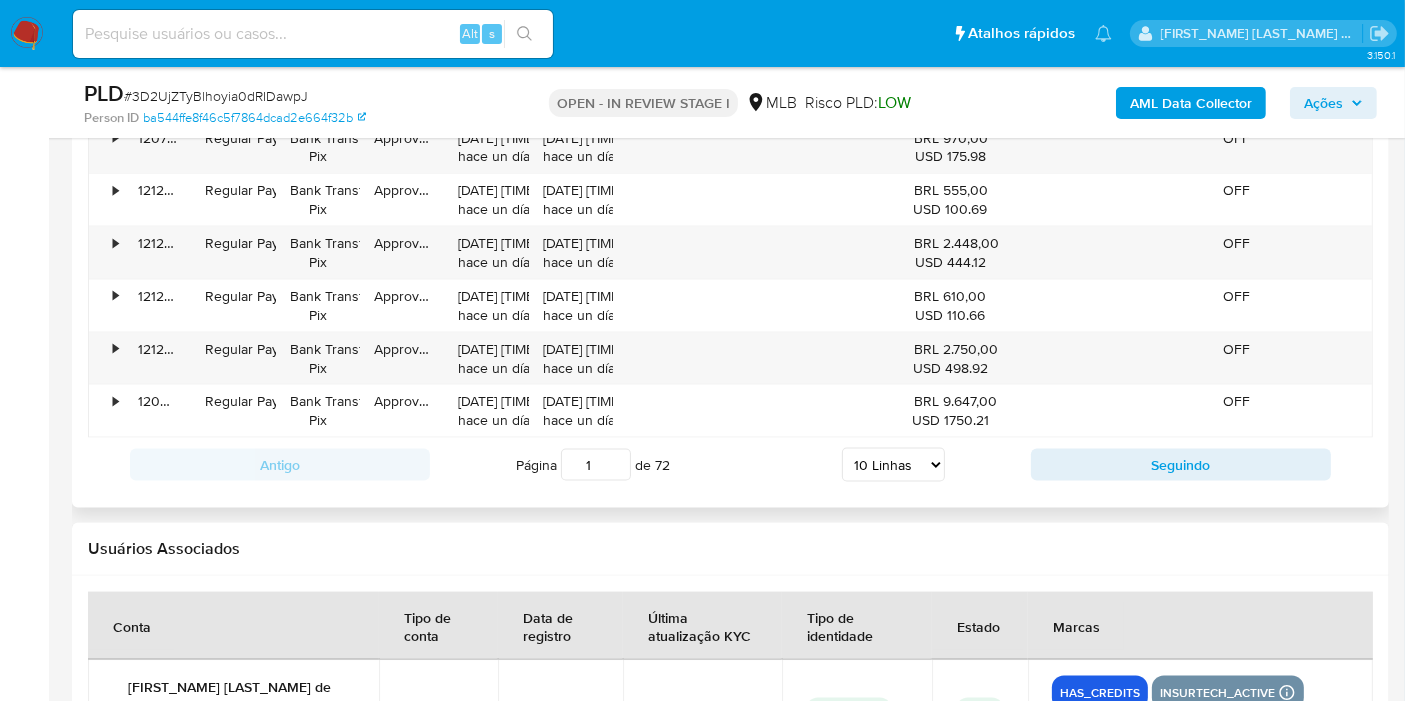 click on "5   Linhas 10   Linhas 20   Linhas 25   Linhas 50   Linhas 100   Linhas" at bounding box center [893, 465] 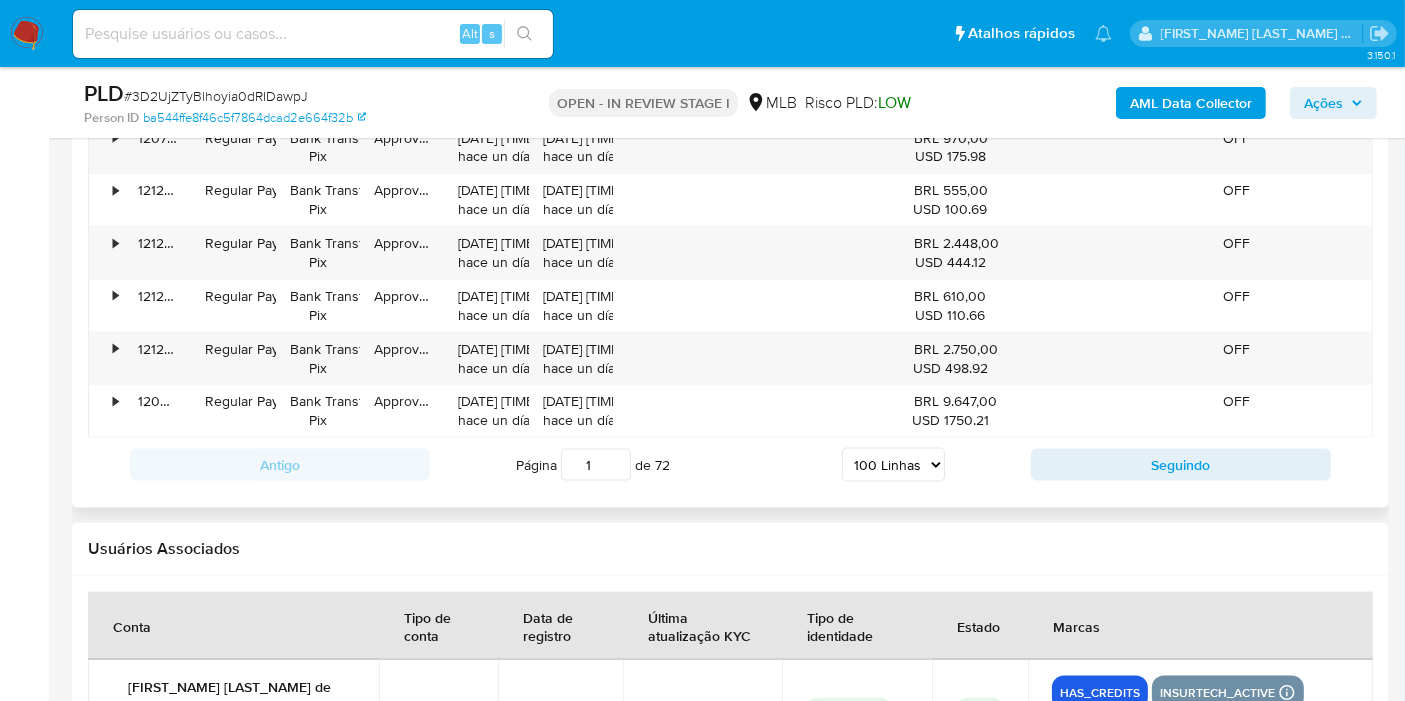 click on "5   Linhas 10   Linhas 20   Linhas 25   Linhas 50   Linhas 100   Linhas" at bounding box center [893, 465] 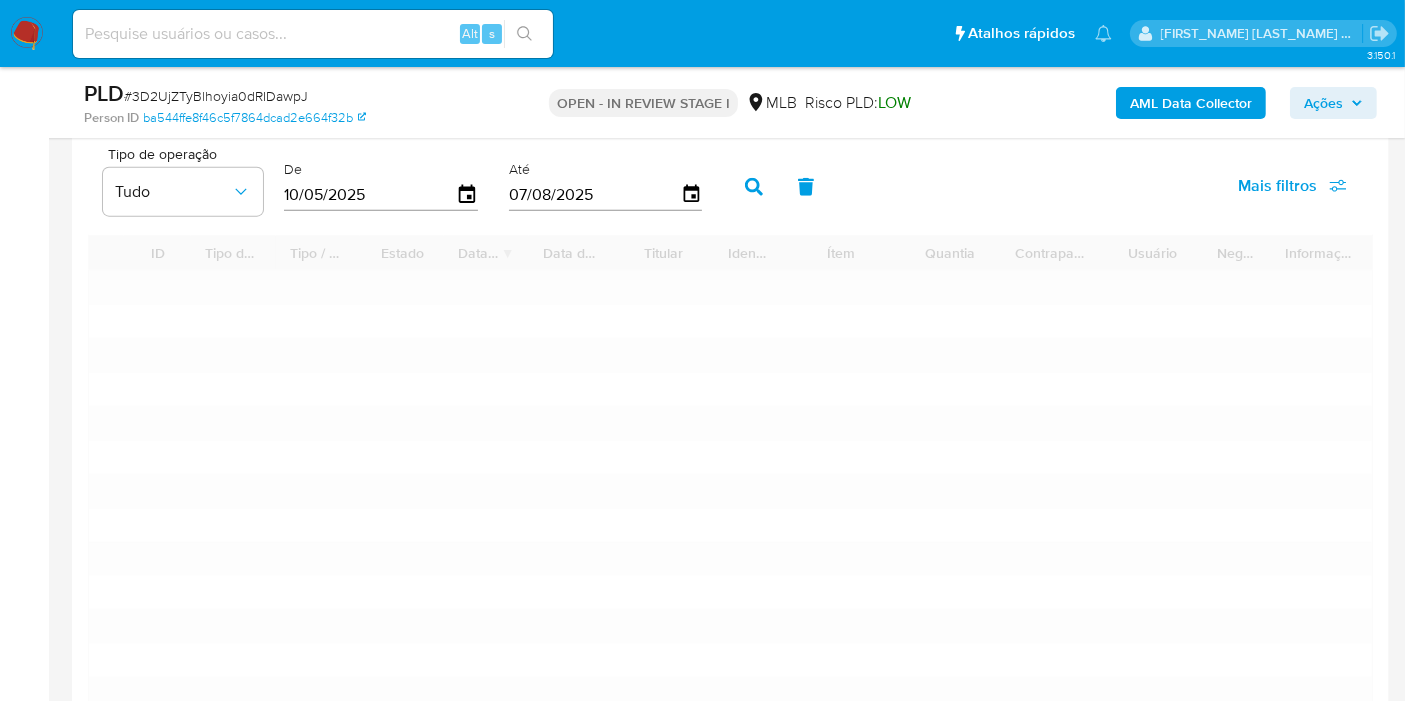 scroll, scrollTop: 2310, scrollLeft: 0, axis: vertical 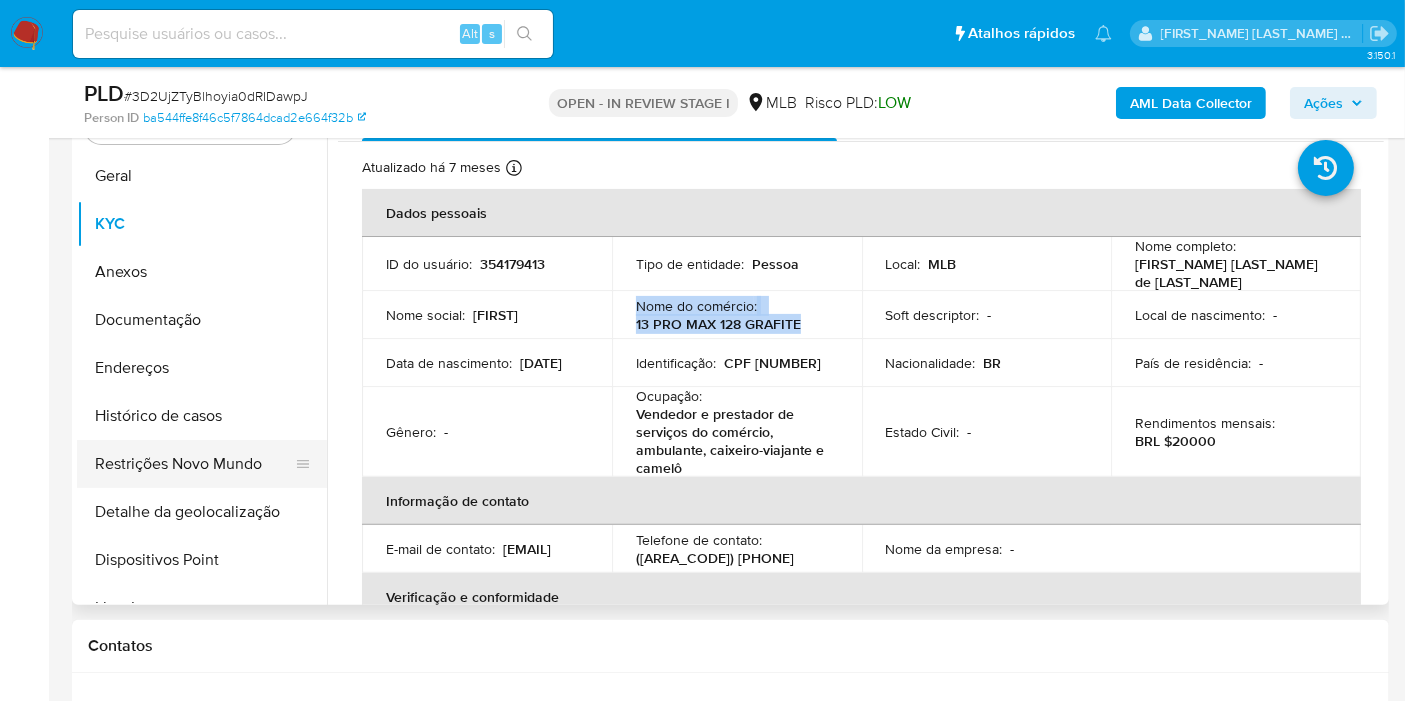 click on "Histórico de casos" at bounding box center [202, 416] 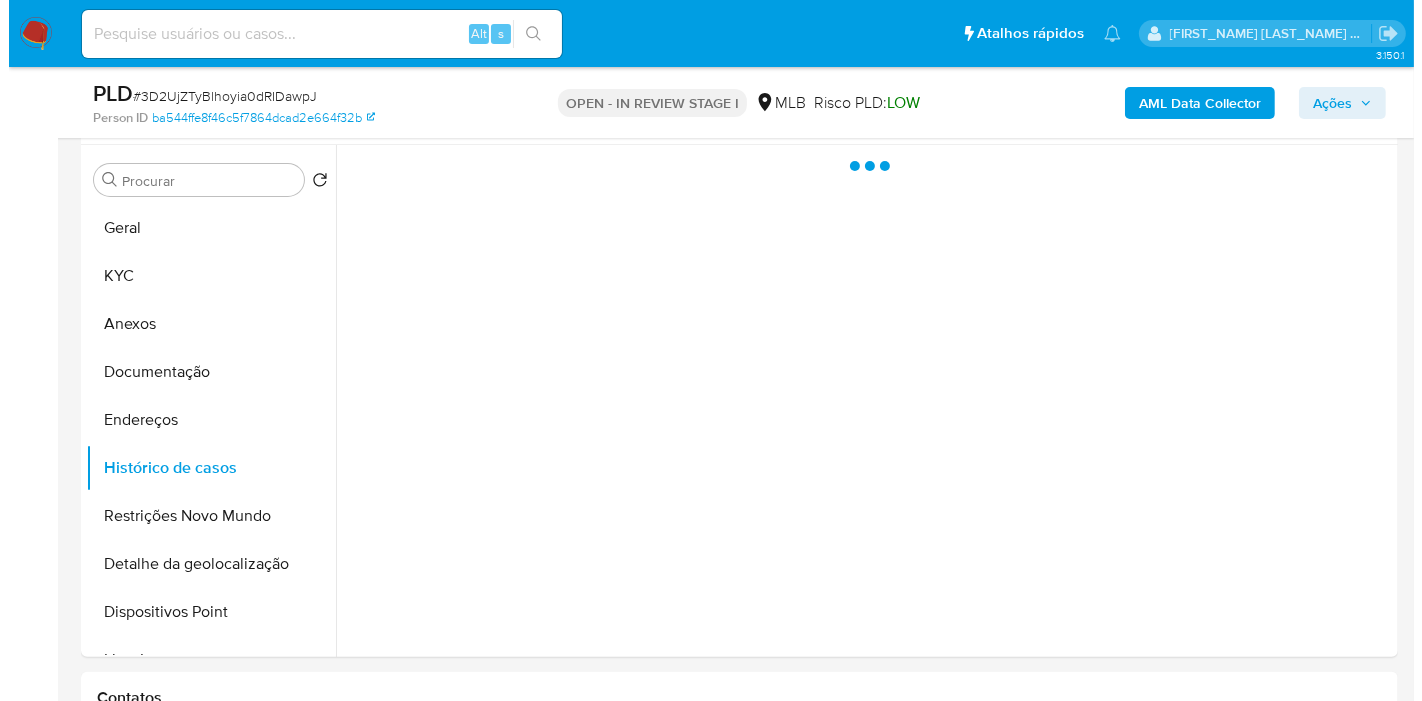 scroll, scrollTop: 444, scrollLeft: 0, axis: vertical 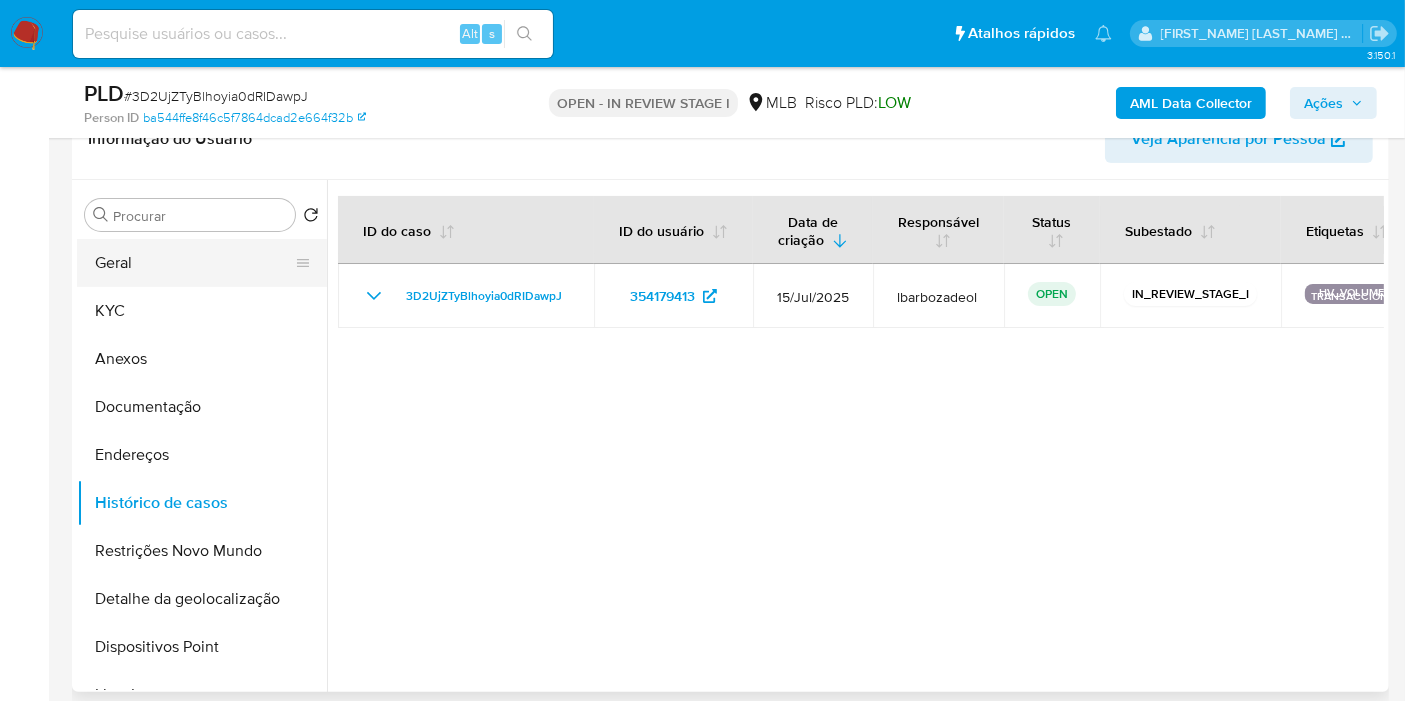 click on "Geral" at bounding box center (194, 263) 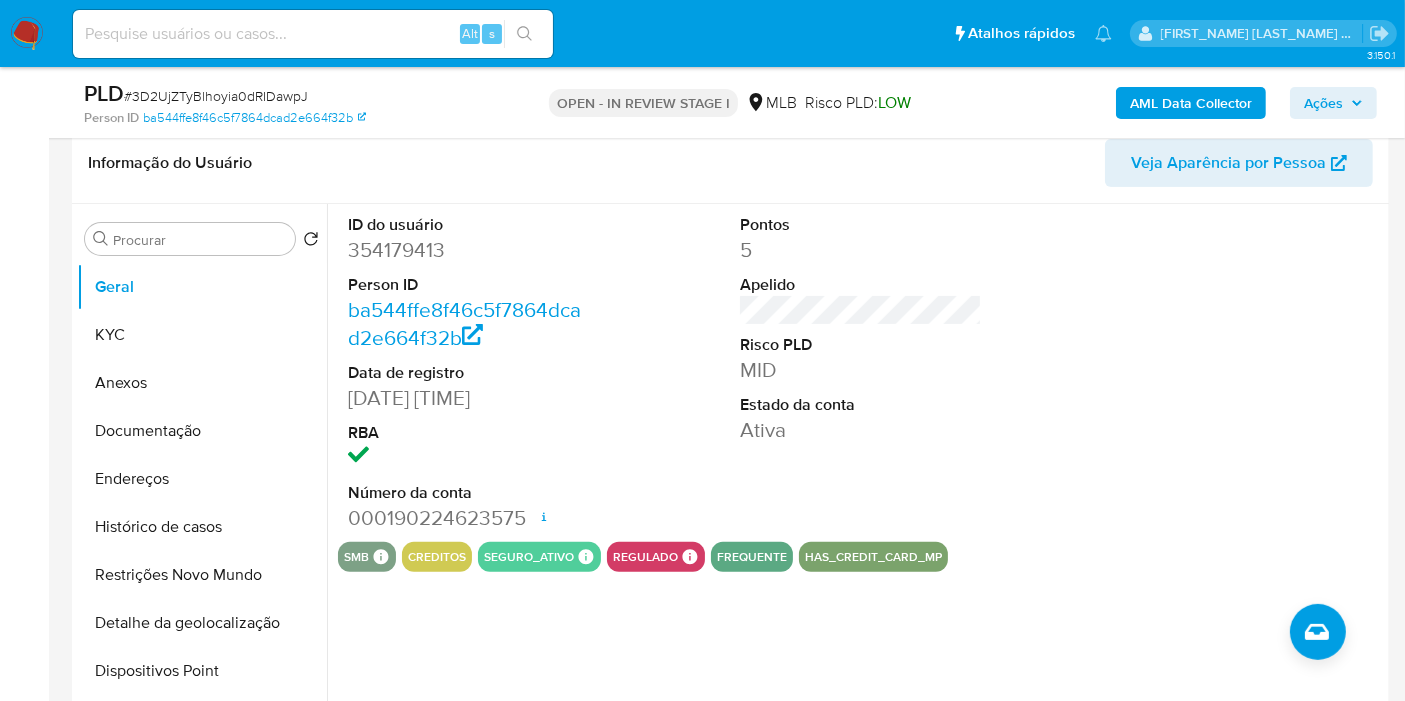 type 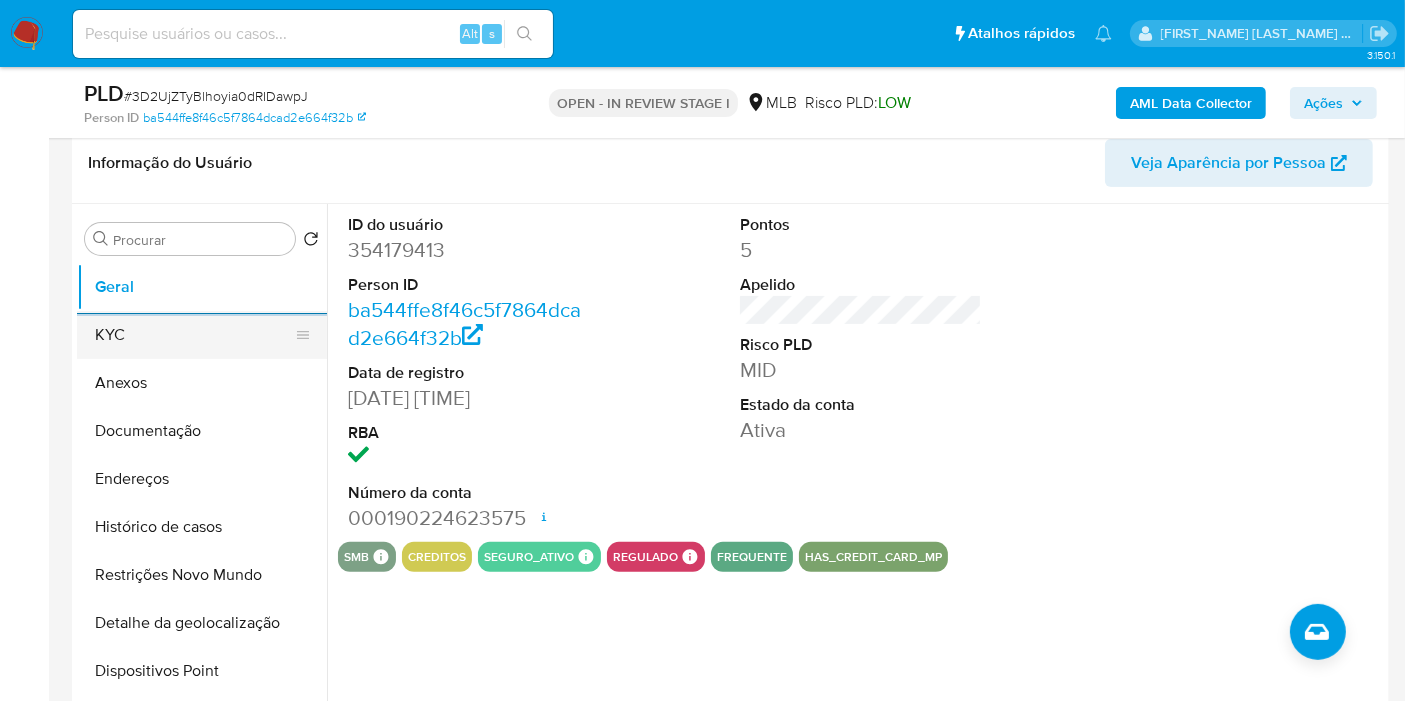 click on "KYC" at bounding box center (194, 335) 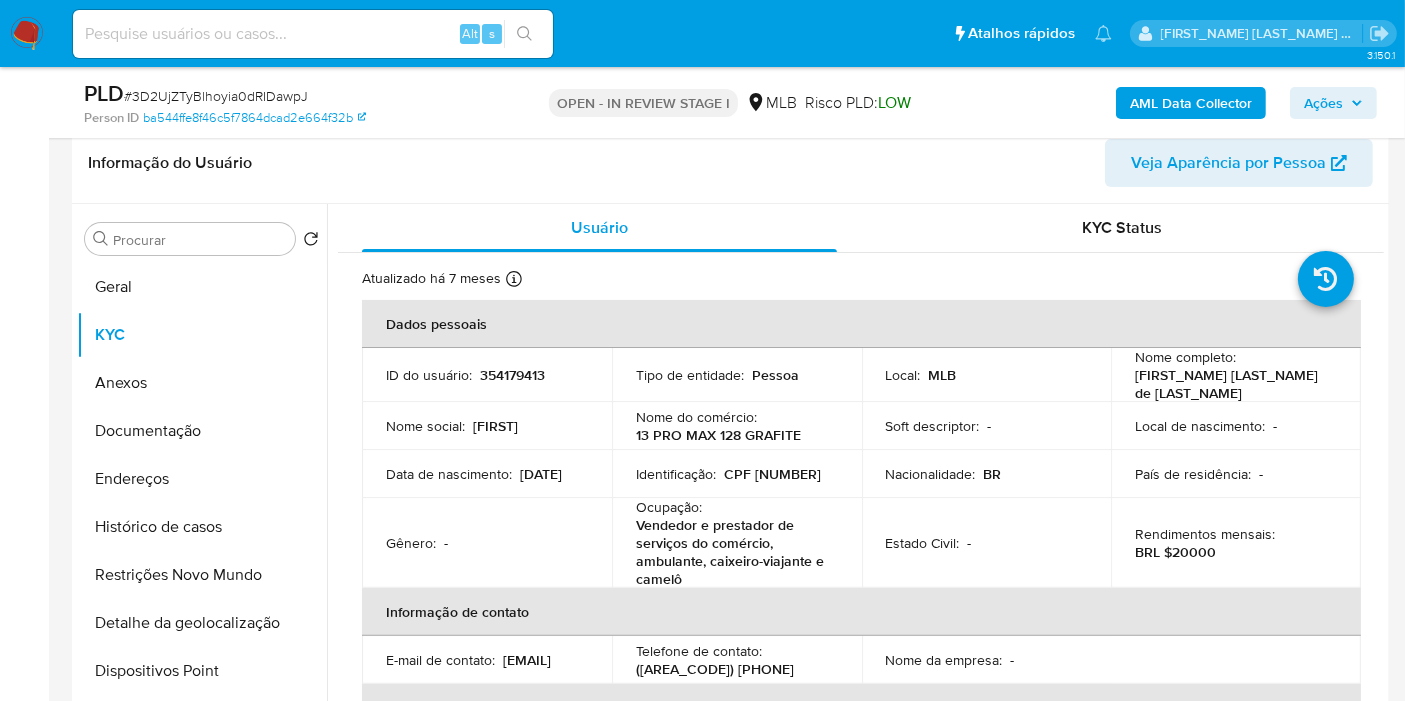 type 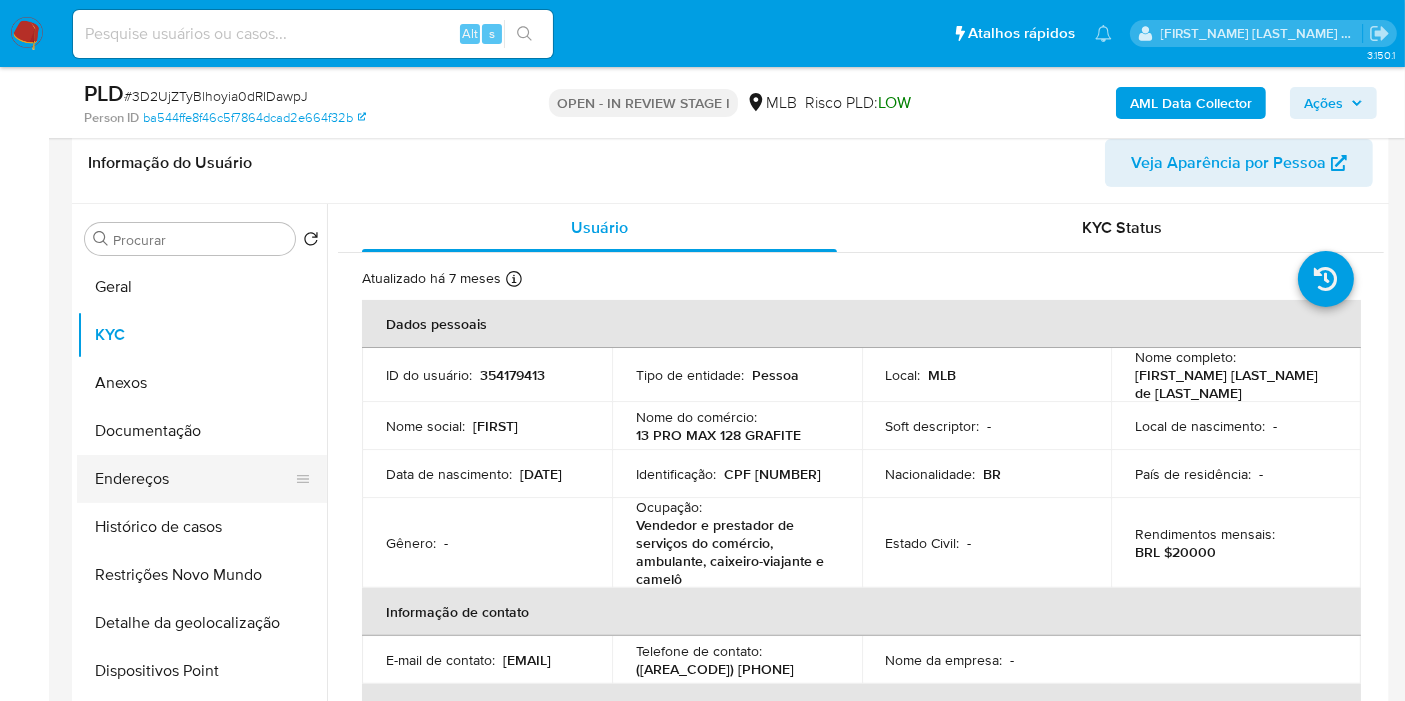 click on "Endereços" at bounding box center [194, 479] 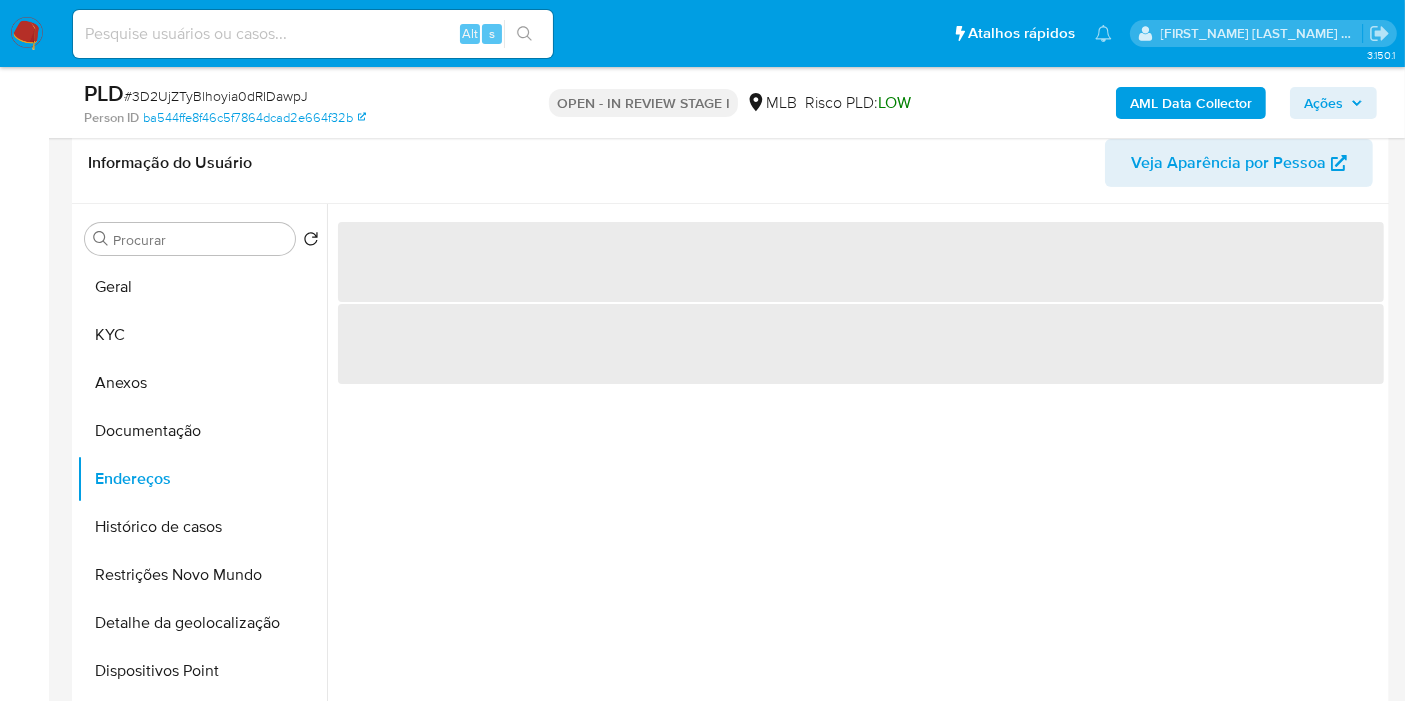 type 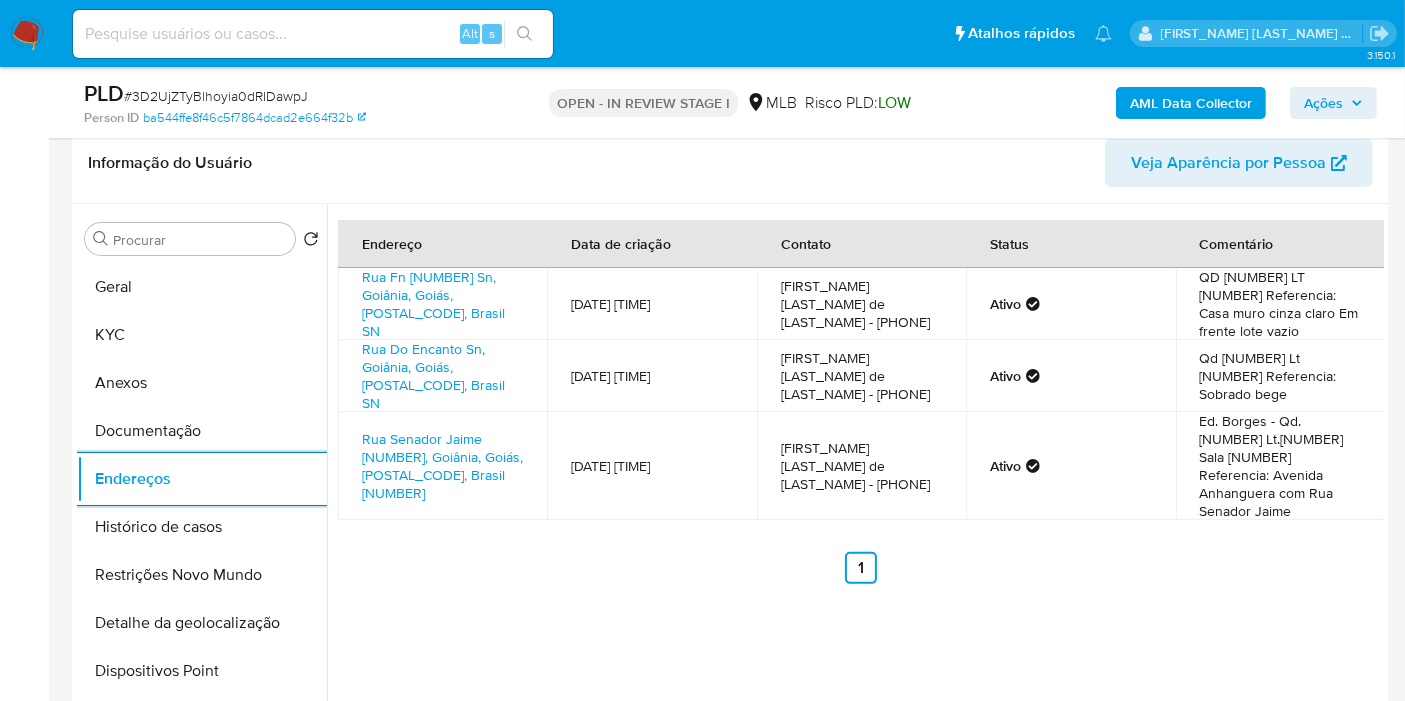 drag, startPoint x: 214, startPoint y: 602, endPoint x: 921, endPoint y: 607, distance: 707.0177 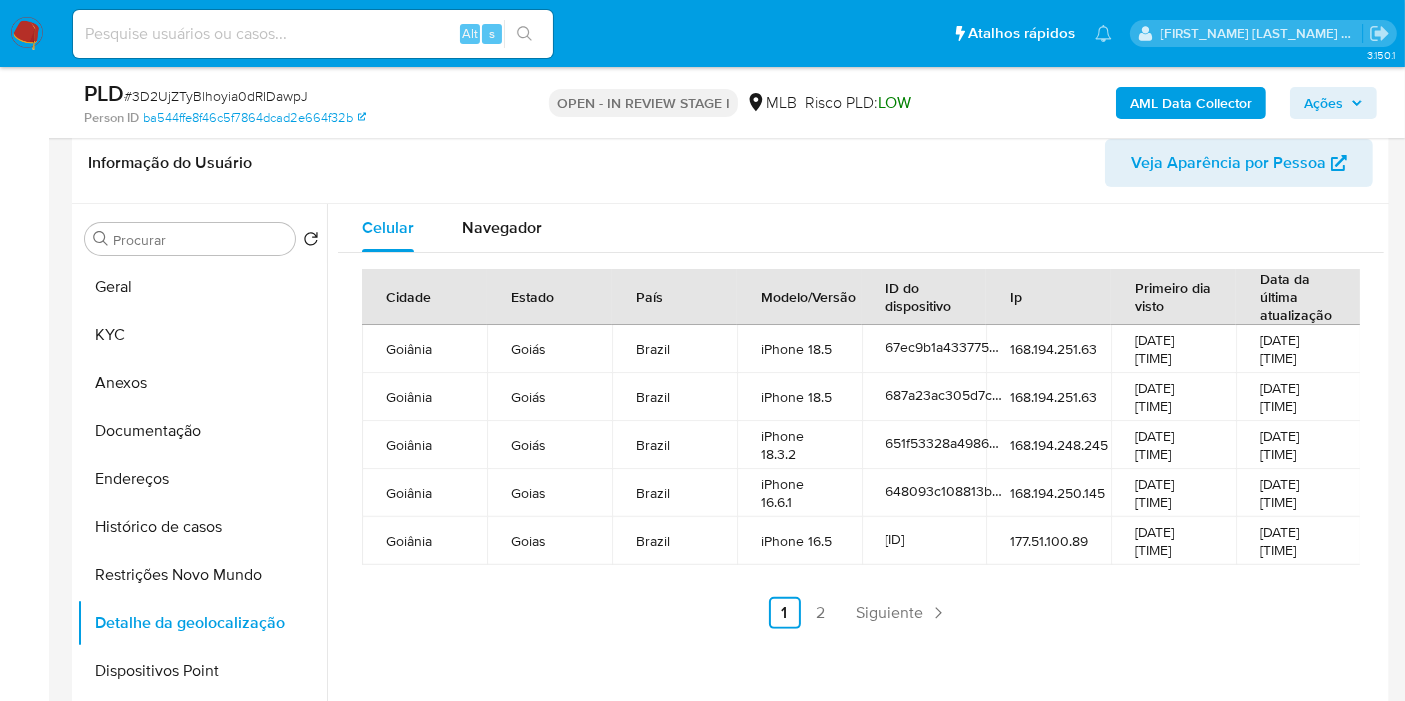 type 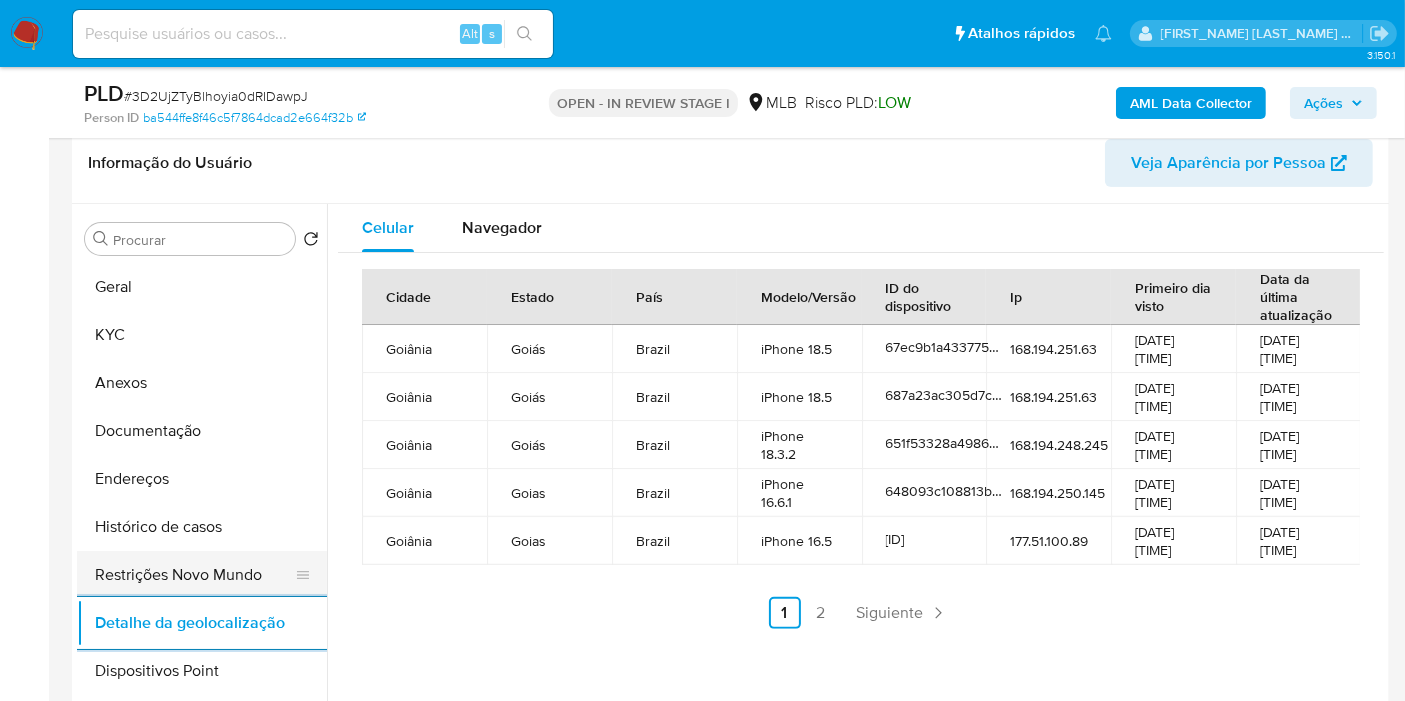 click on "Restrições Novo Mundo" at bounding box center (194, 575) 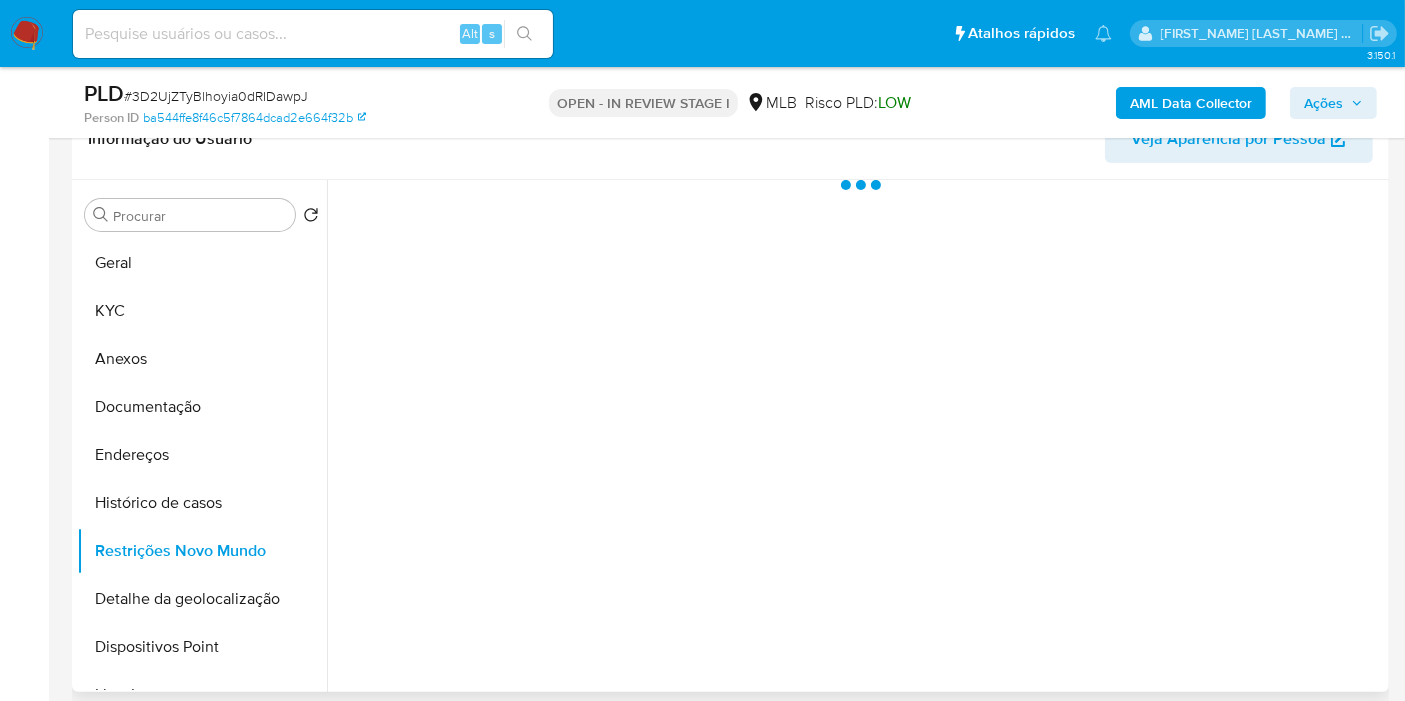 type 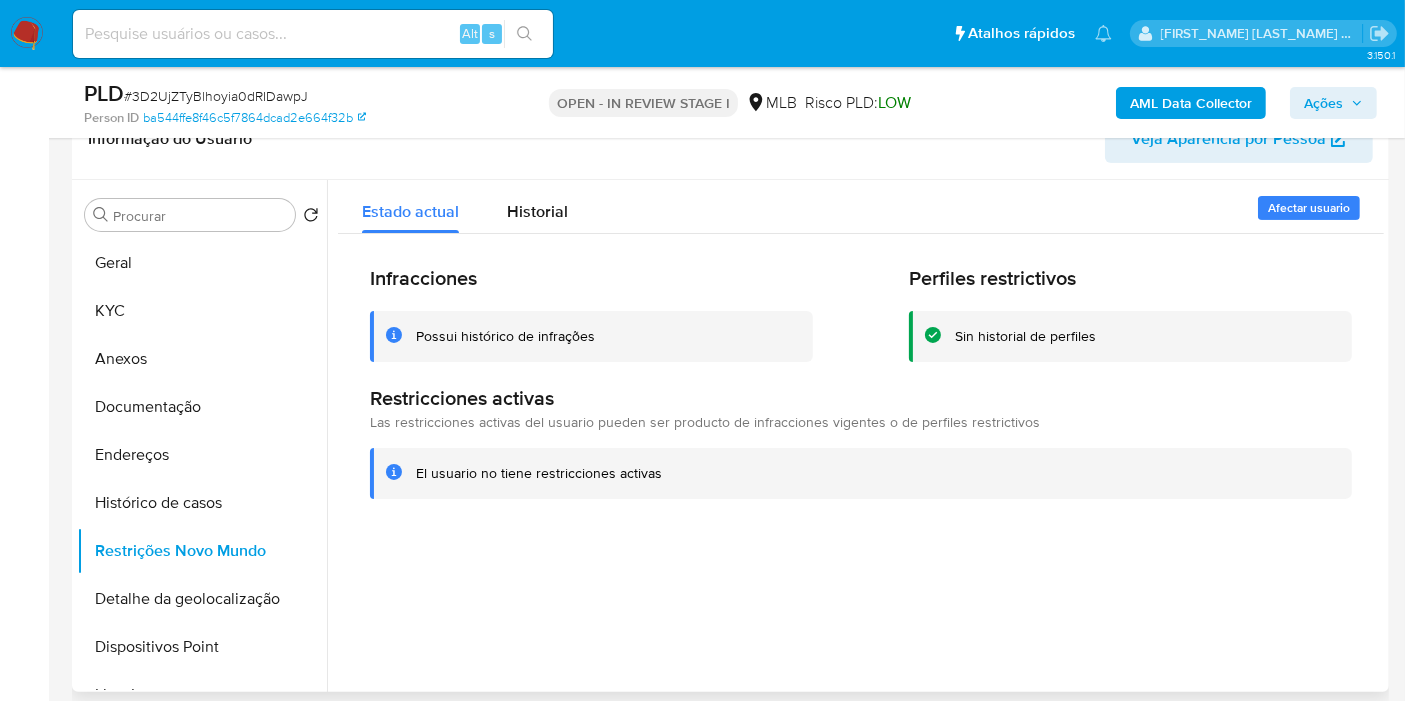drag, startPoint x: 180, startPoint y: 641, endPoint x: 932, endPoint y: 642, distance: 752.0007 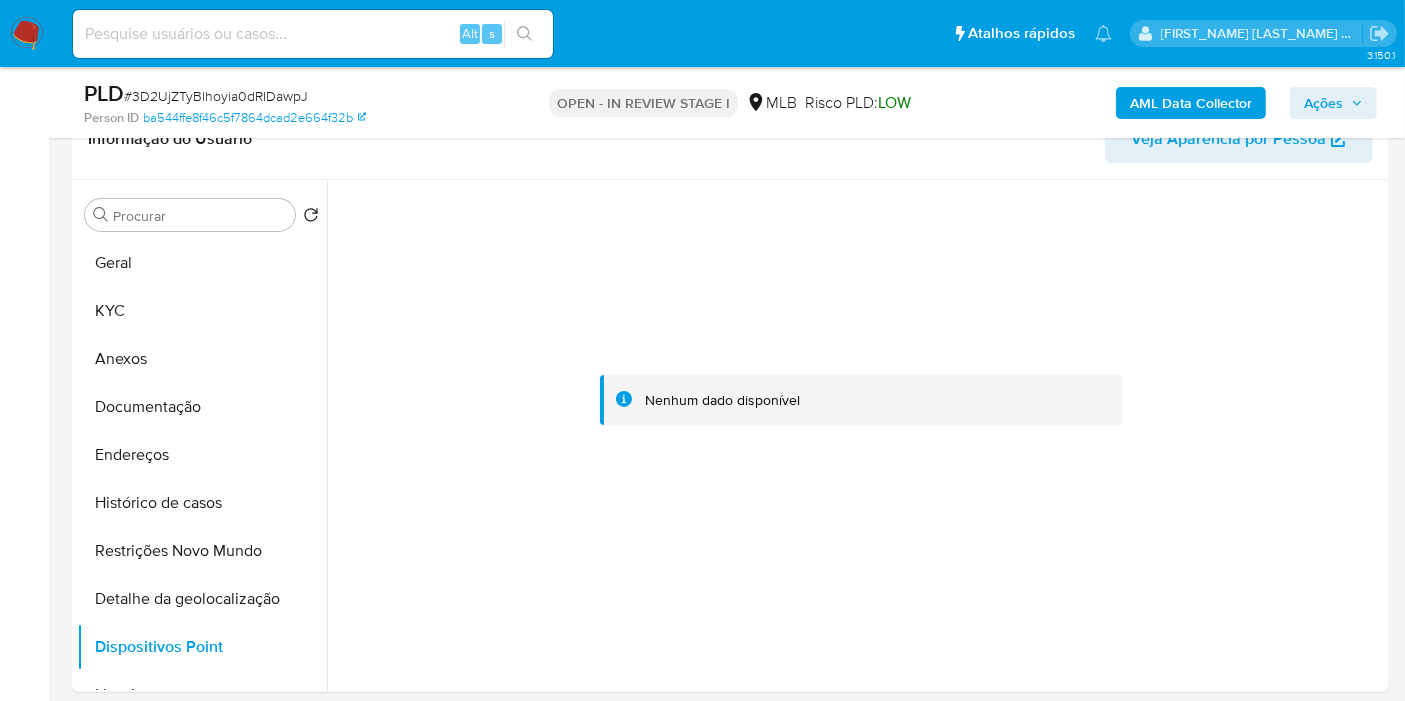 type 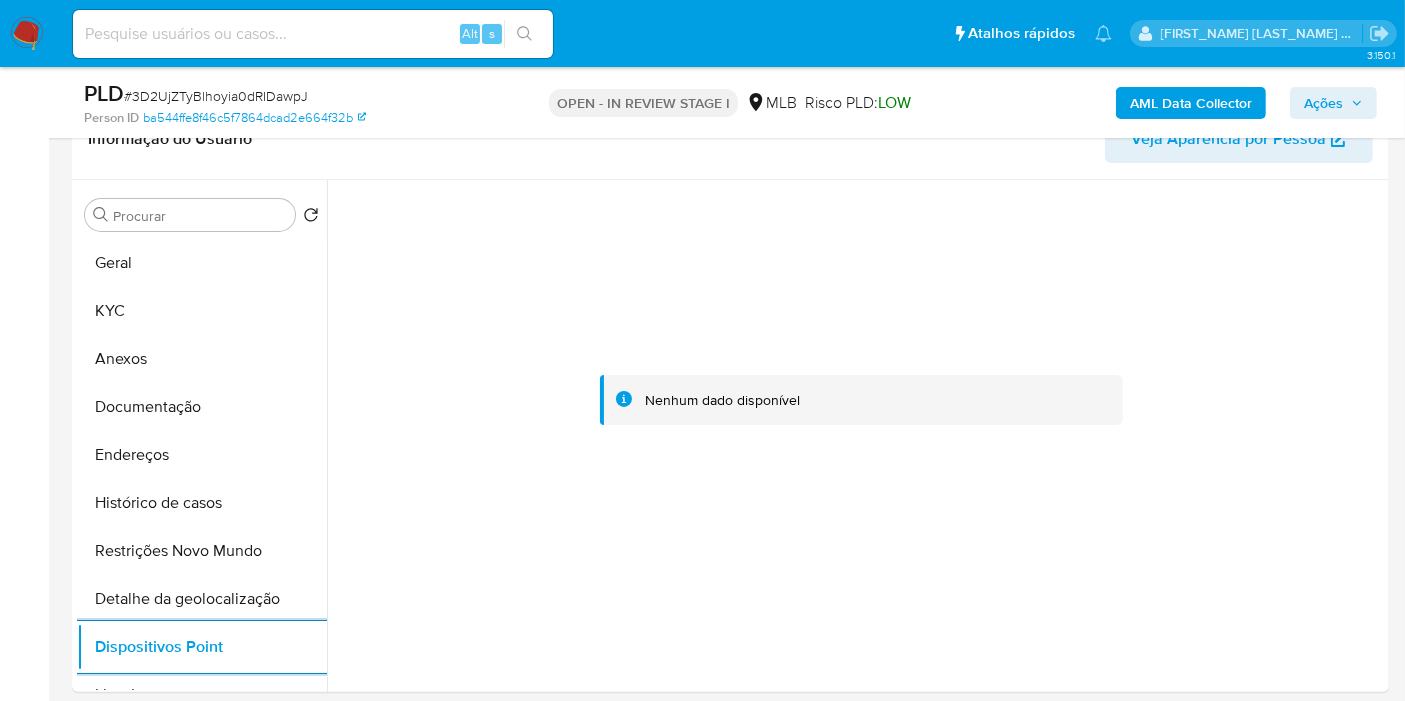 click on "Ações" at bounding box center [1323, 103] 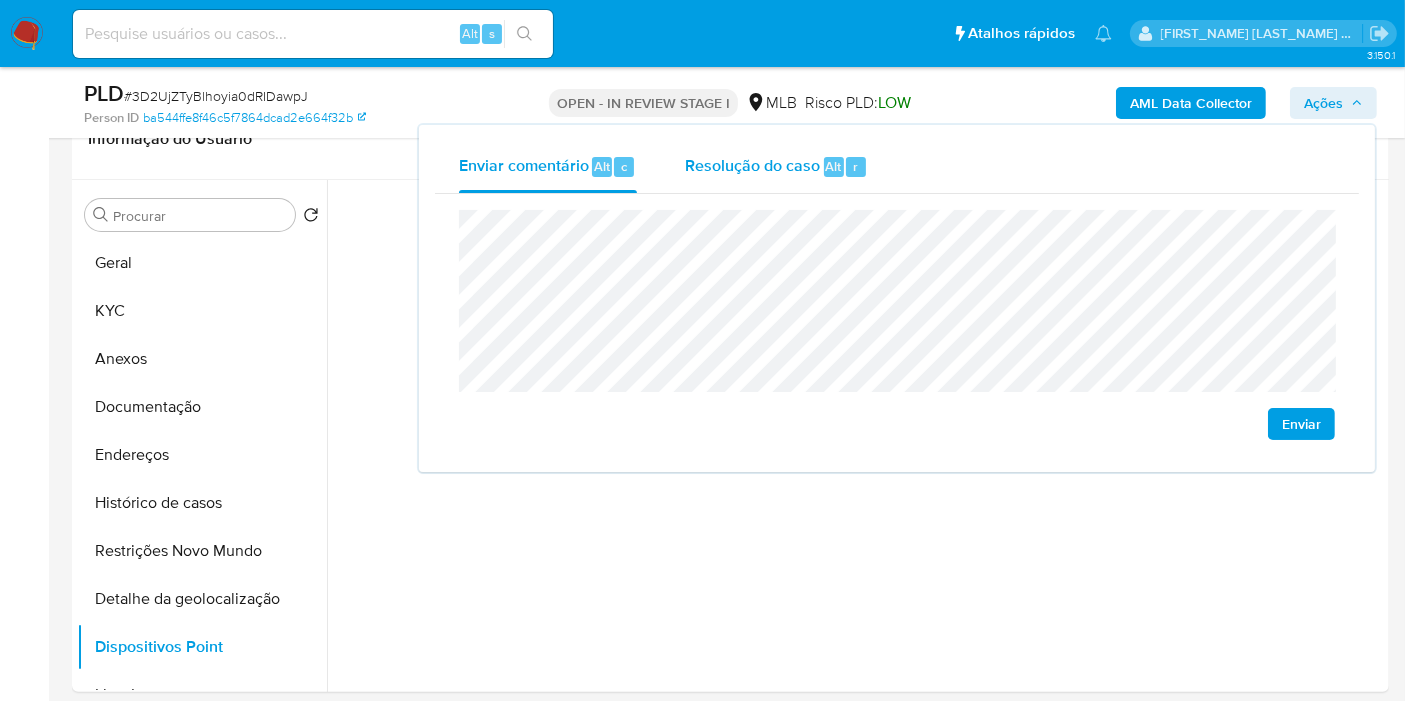 click on "Resolução do caso Alt r" at bounding box center (776, 167) 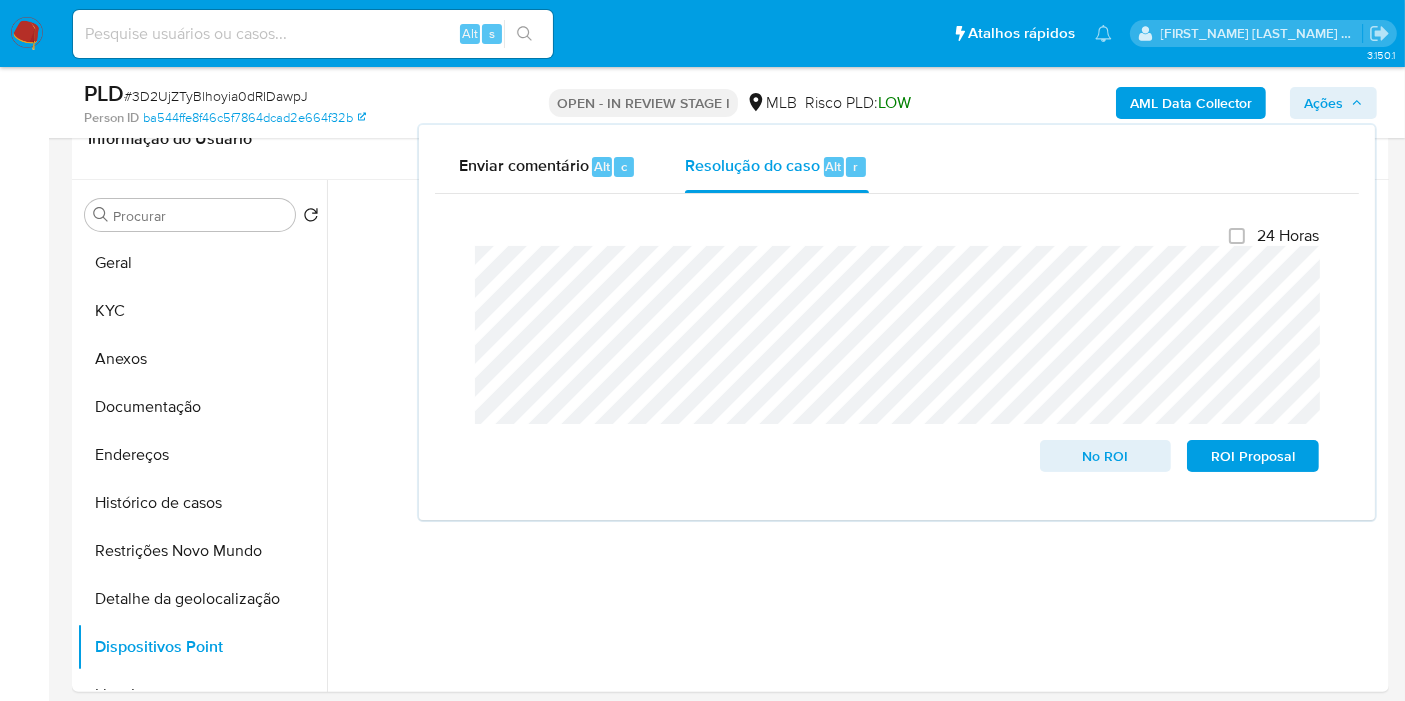 click on "AML Data Collector" at bounding box center [1191, 103] 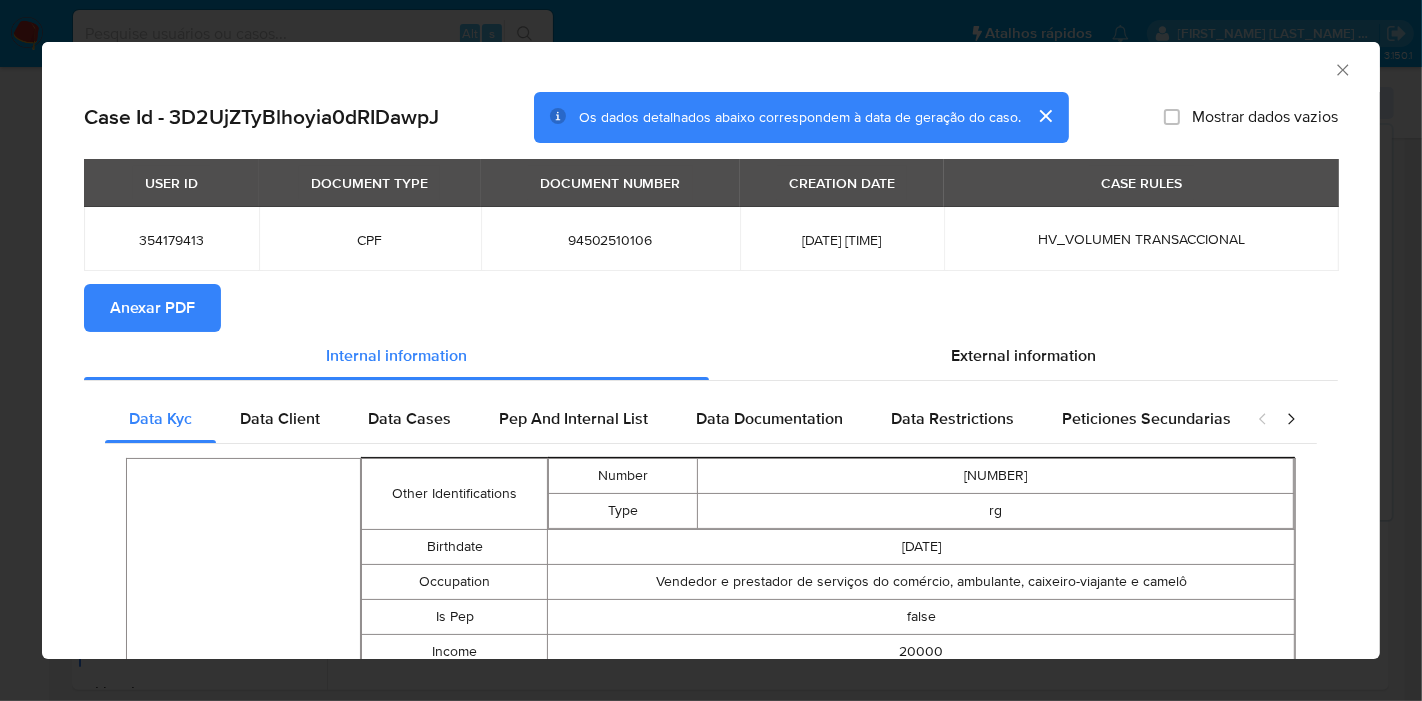 click on "Anexar PDF" at bounding box center (152, 308) 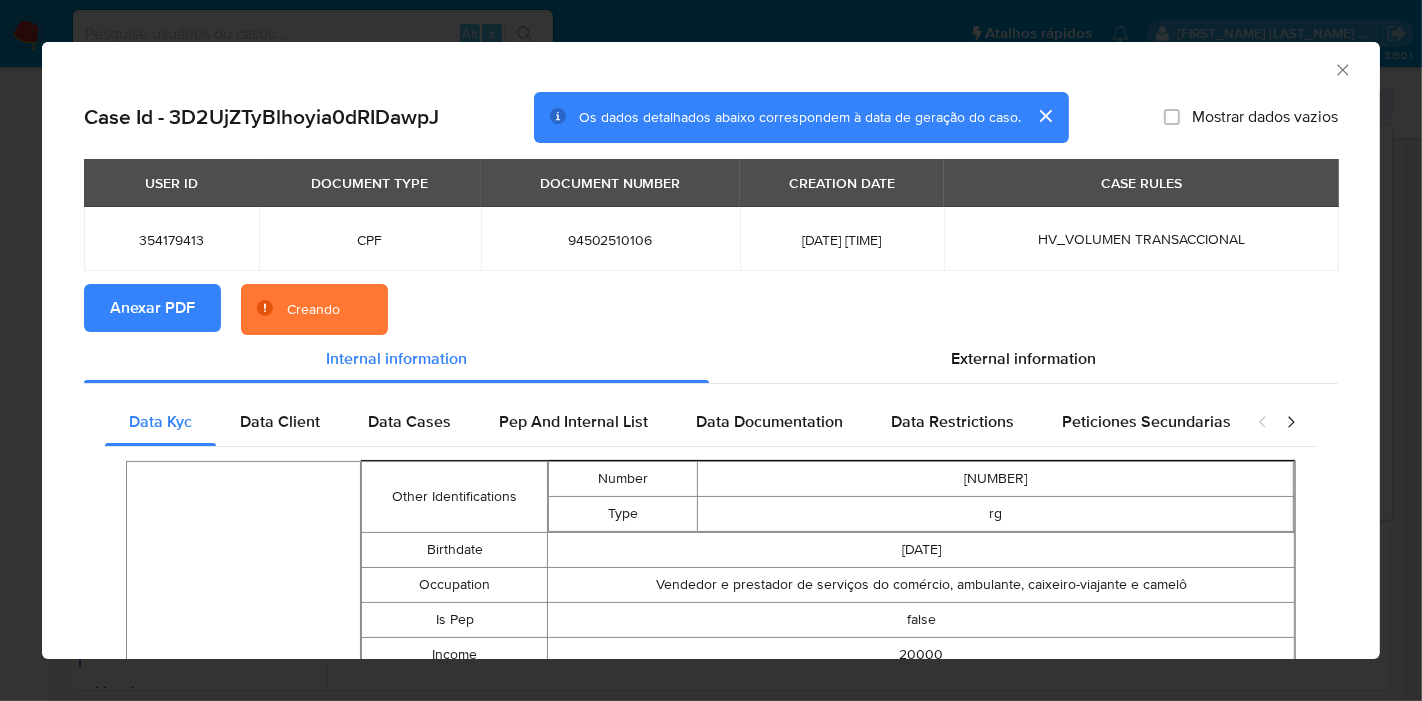 click 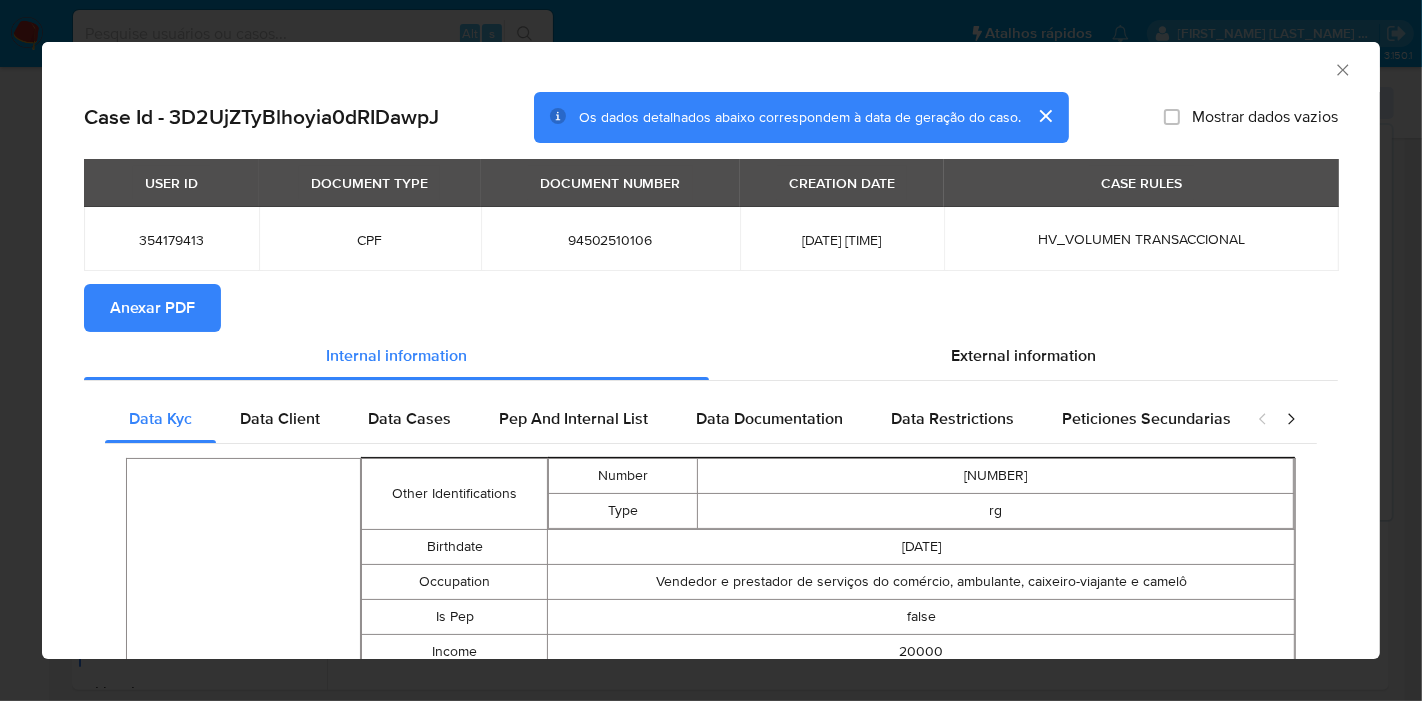 click 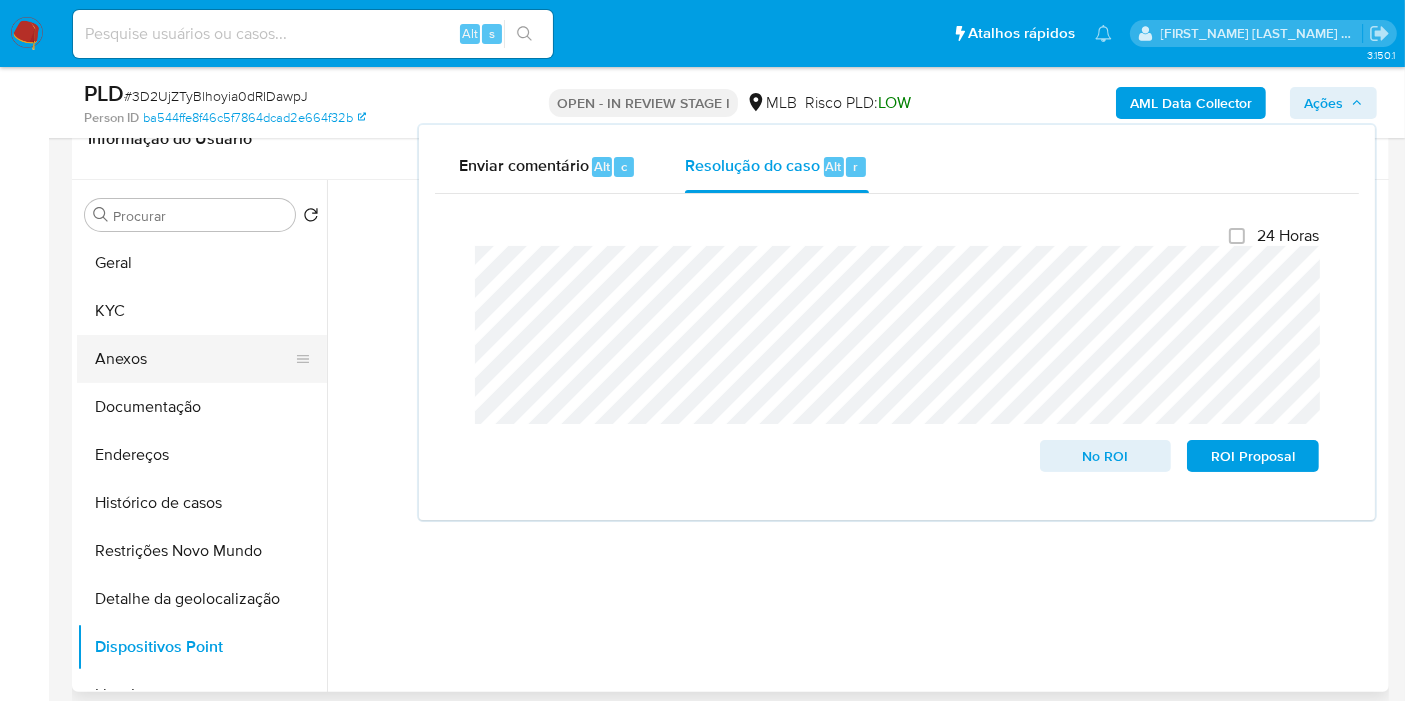click on "Anexos" at bounding box center [194, 359] 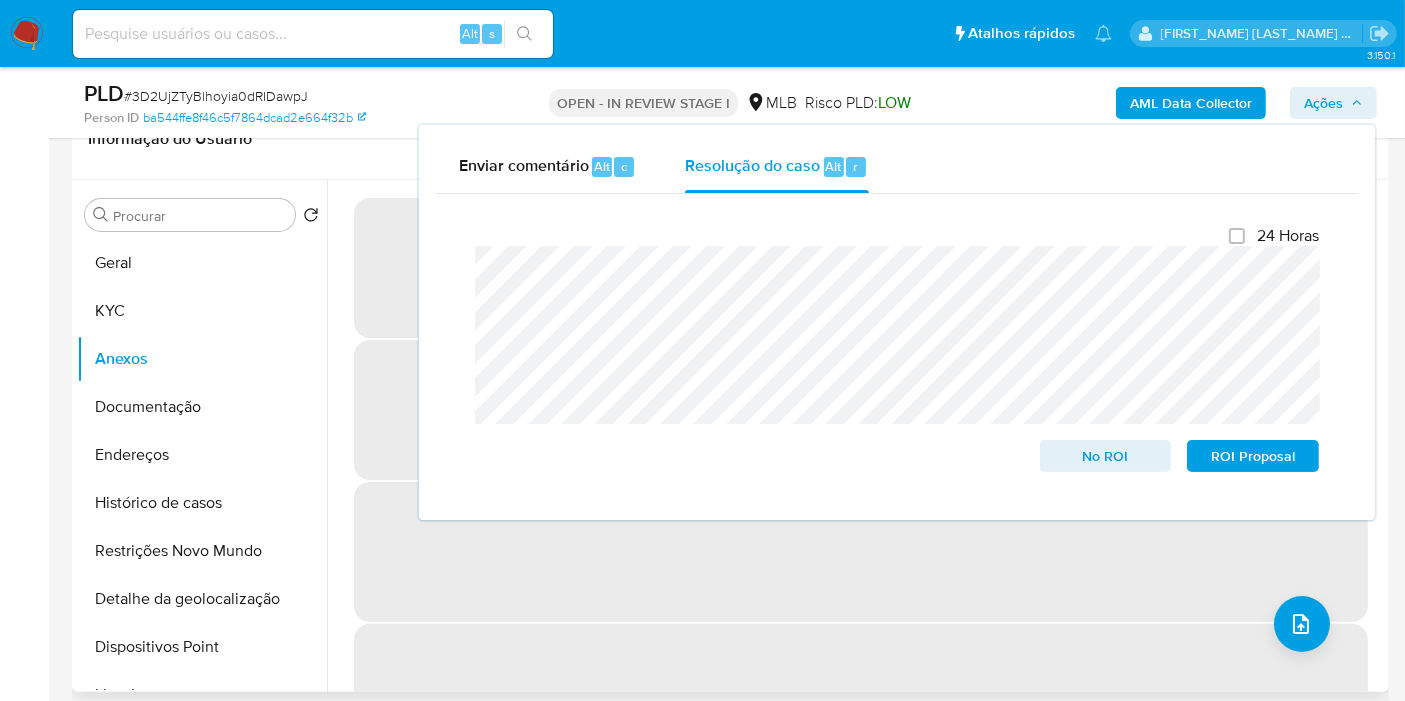 click on "‌" at bounding box center (861, 552) 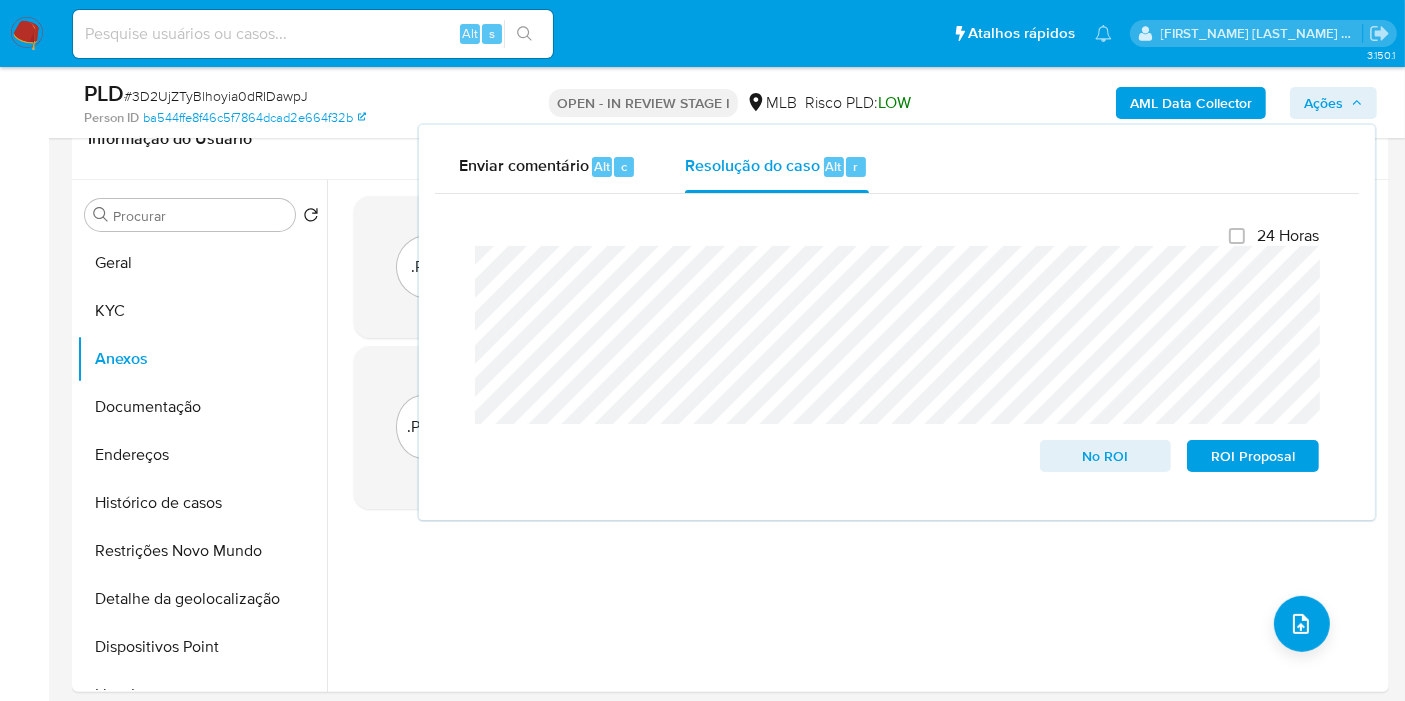 click on "Ações" at bounding box center (1323, 103) 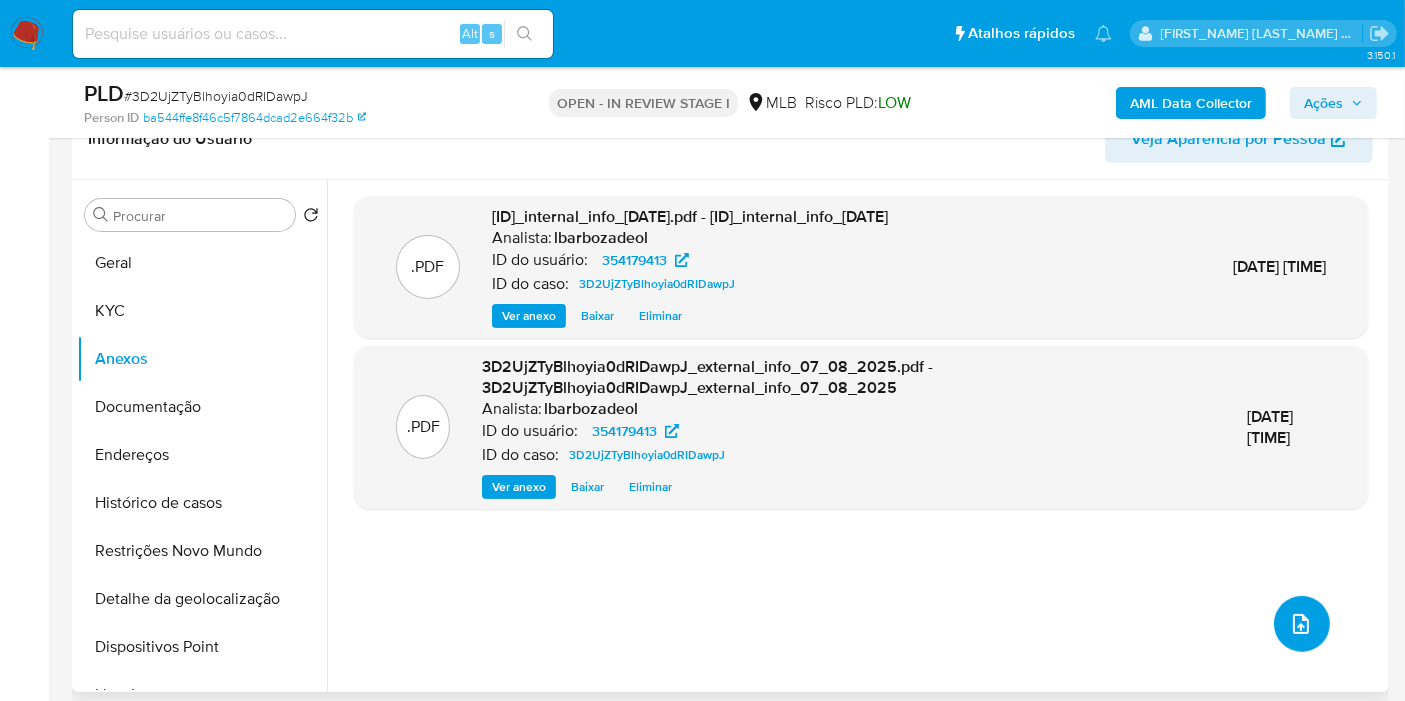 click at bounding box center [1302, 624] 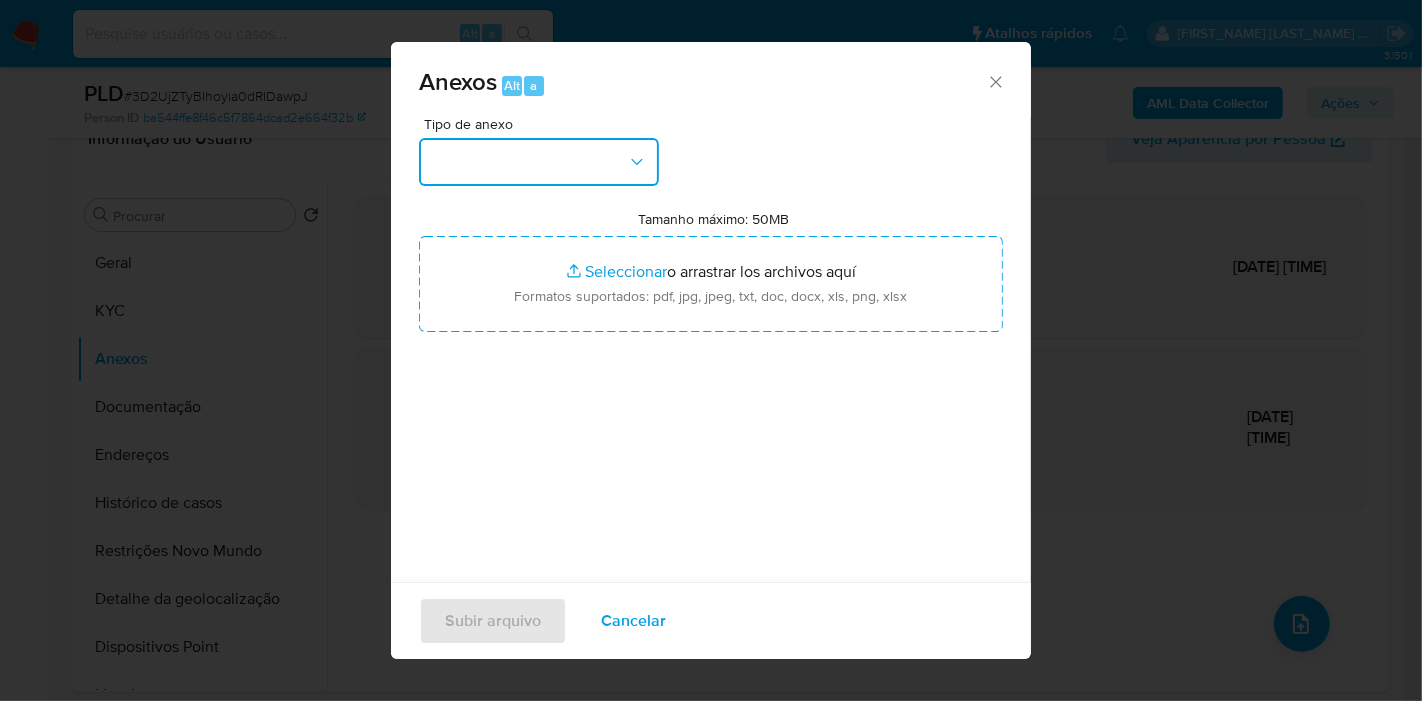 click at bounding box center (539, 162) 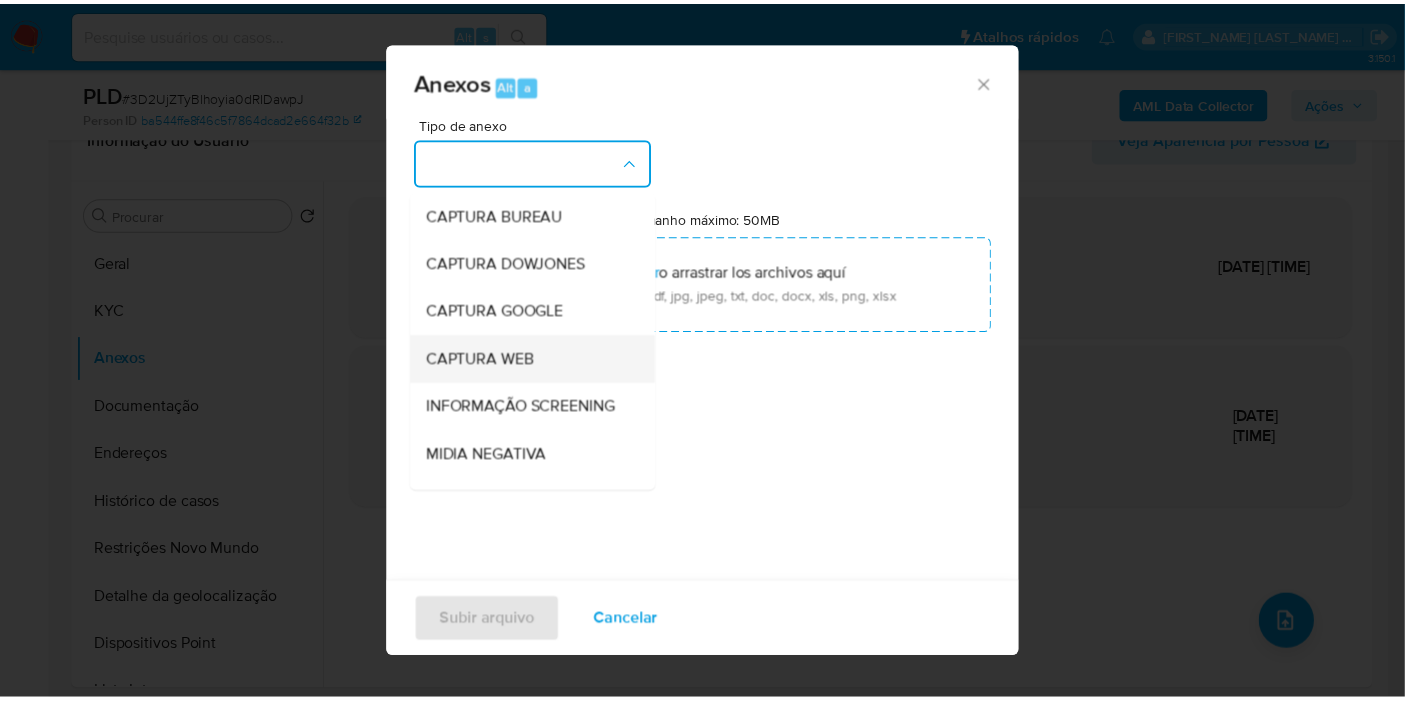 scroll, scrollTop: 307, scrollLeft: 0, axis: vertical 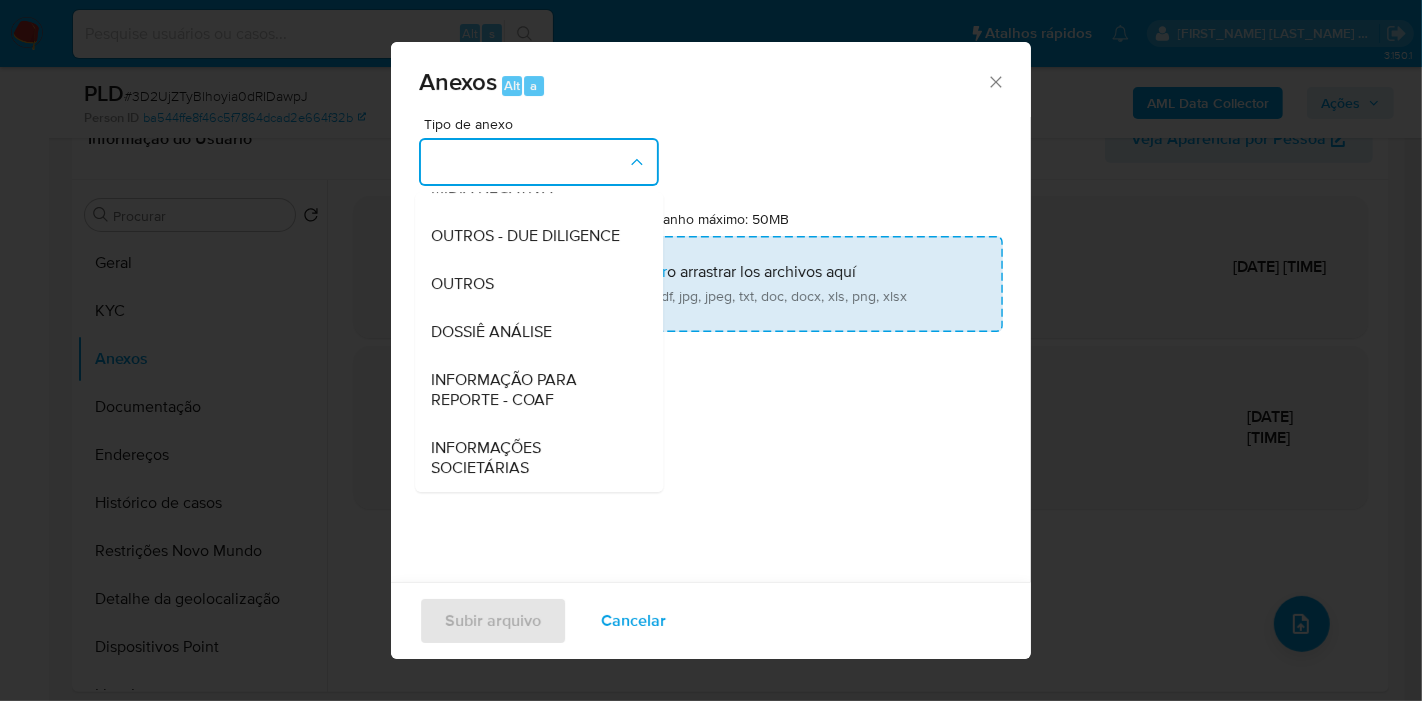 click on "DOSSIÊ ANÁLISE" at bounding box center [533, 332] 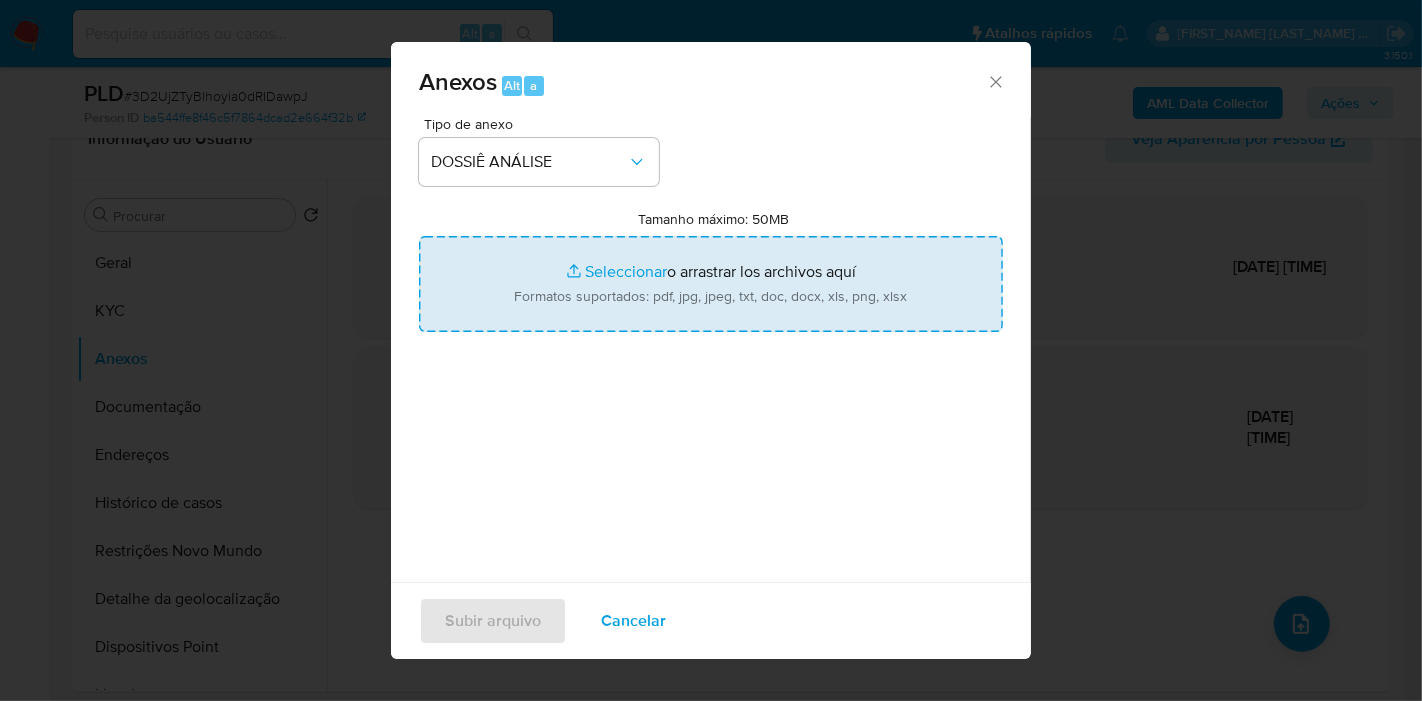 click on "Tamanho máximo: 50MB Seleccionar archivos" at bounding box center [711, 284] 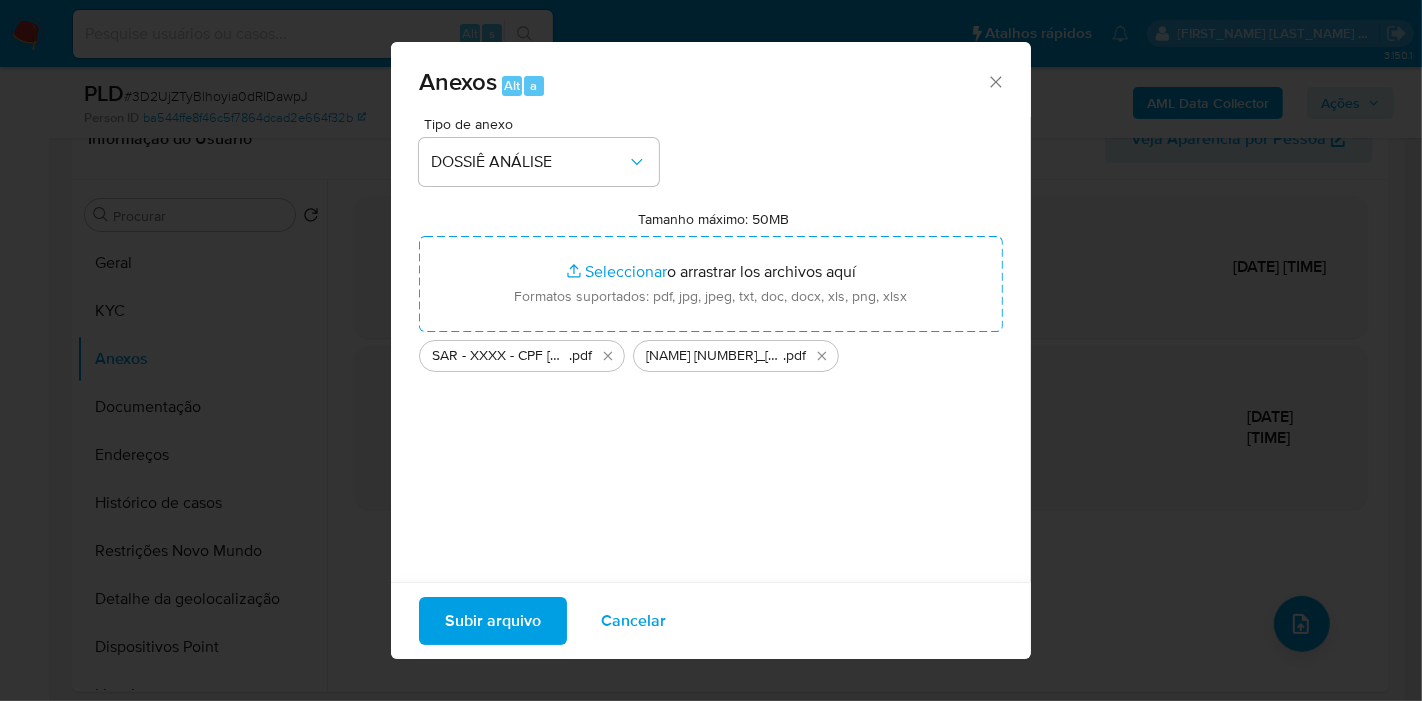 click on "Subir arquivo" at bounding box center (493, 621) 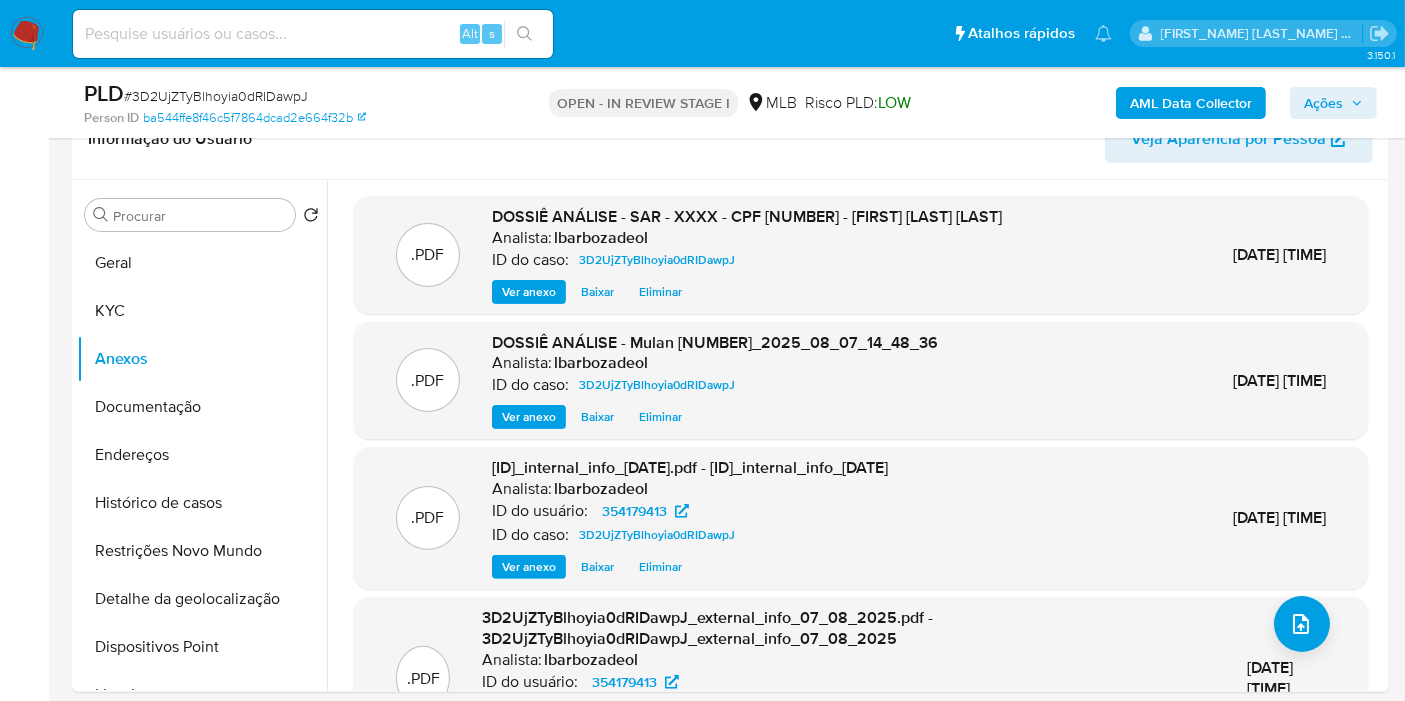 click on "Ações" at bounding box center (1323, 103) 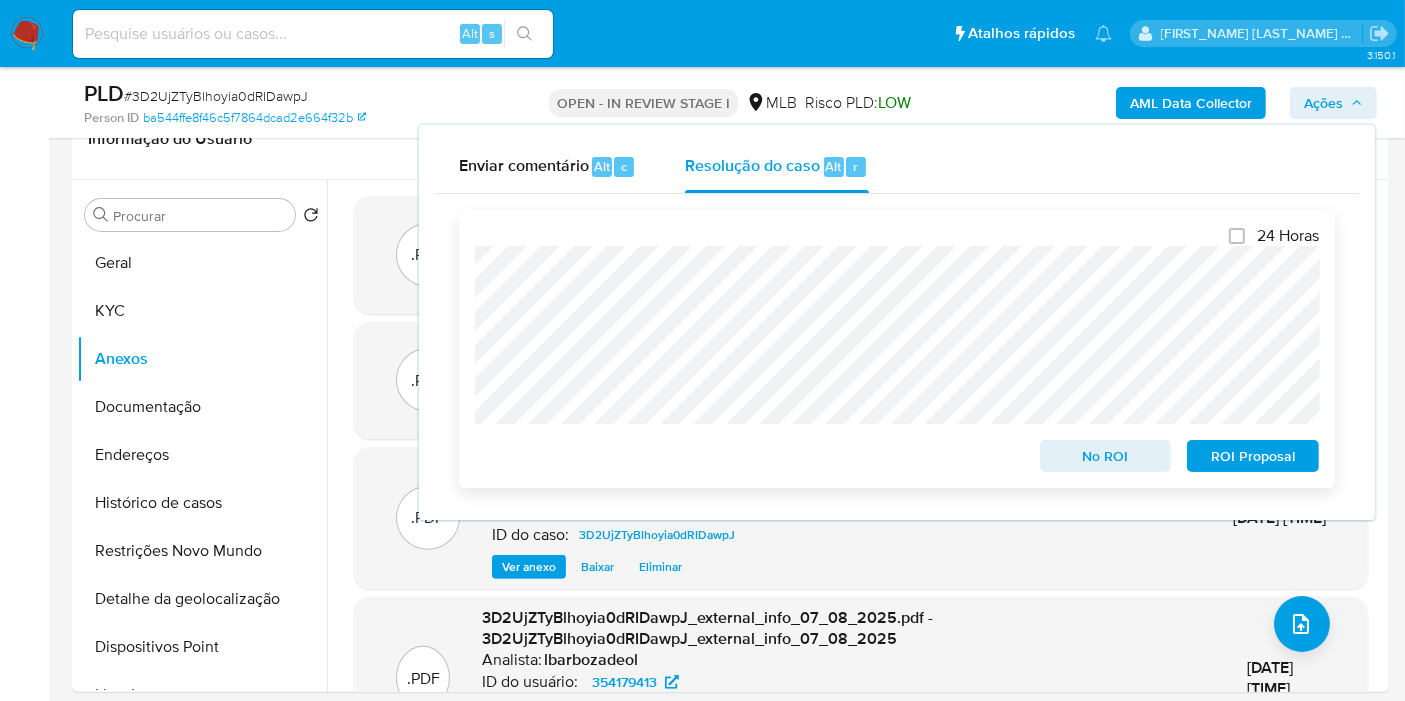 click on "ROI Proposal" at bounding box center [1253, 456] 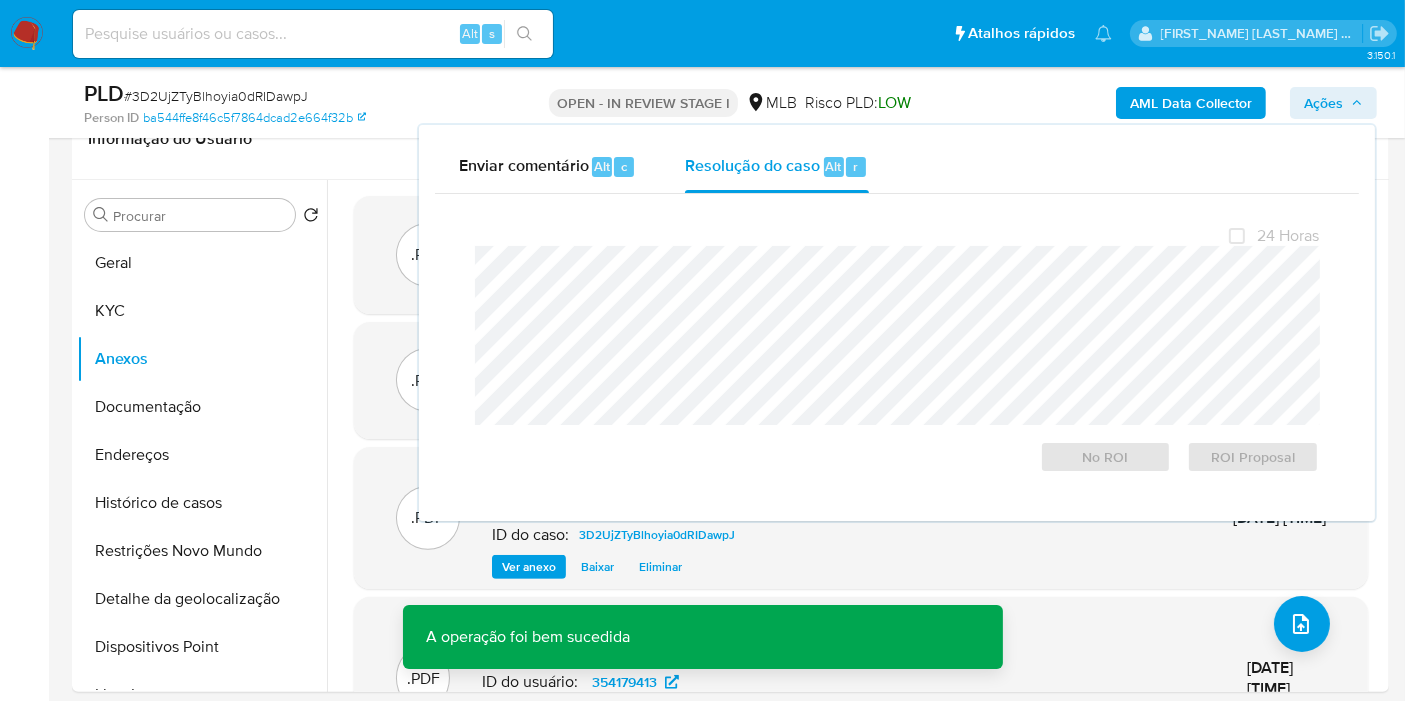 scroll, scrollTop: 0, scrollLeft: 0, axis: both 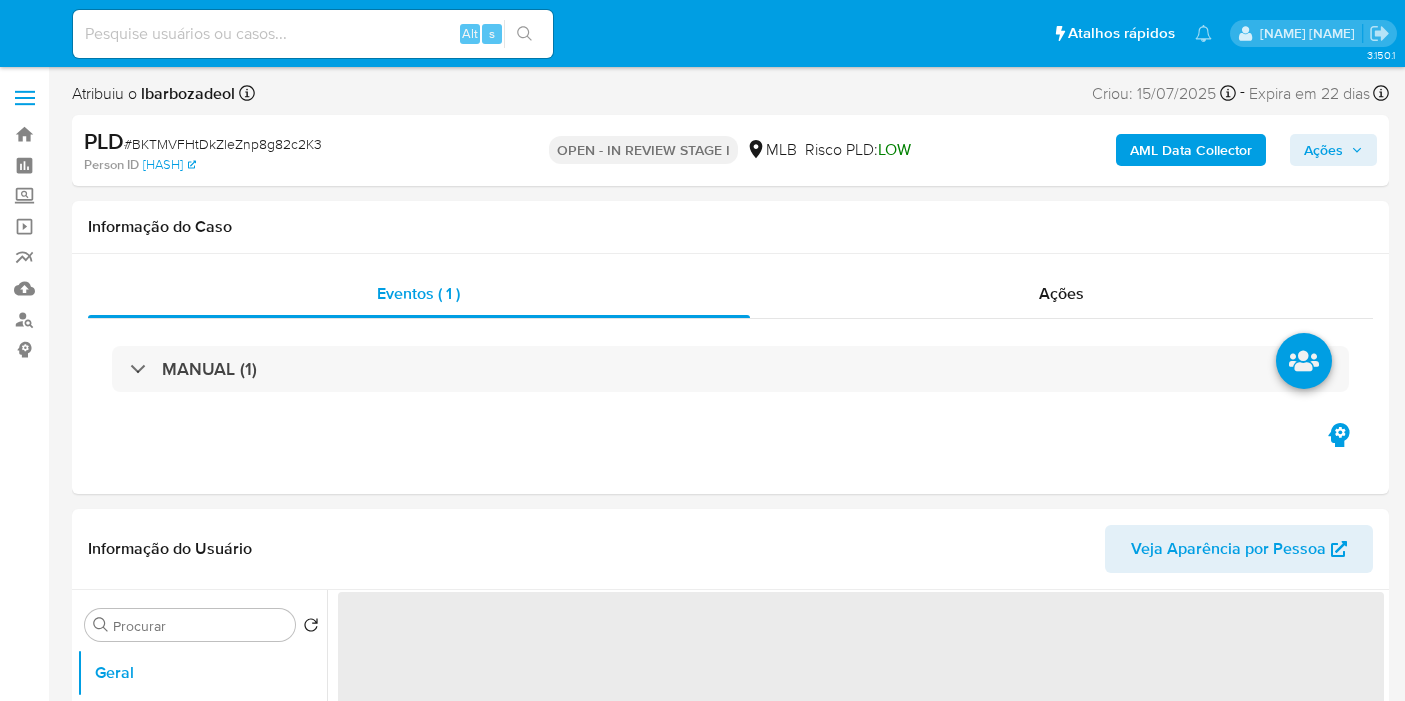 select on "10" 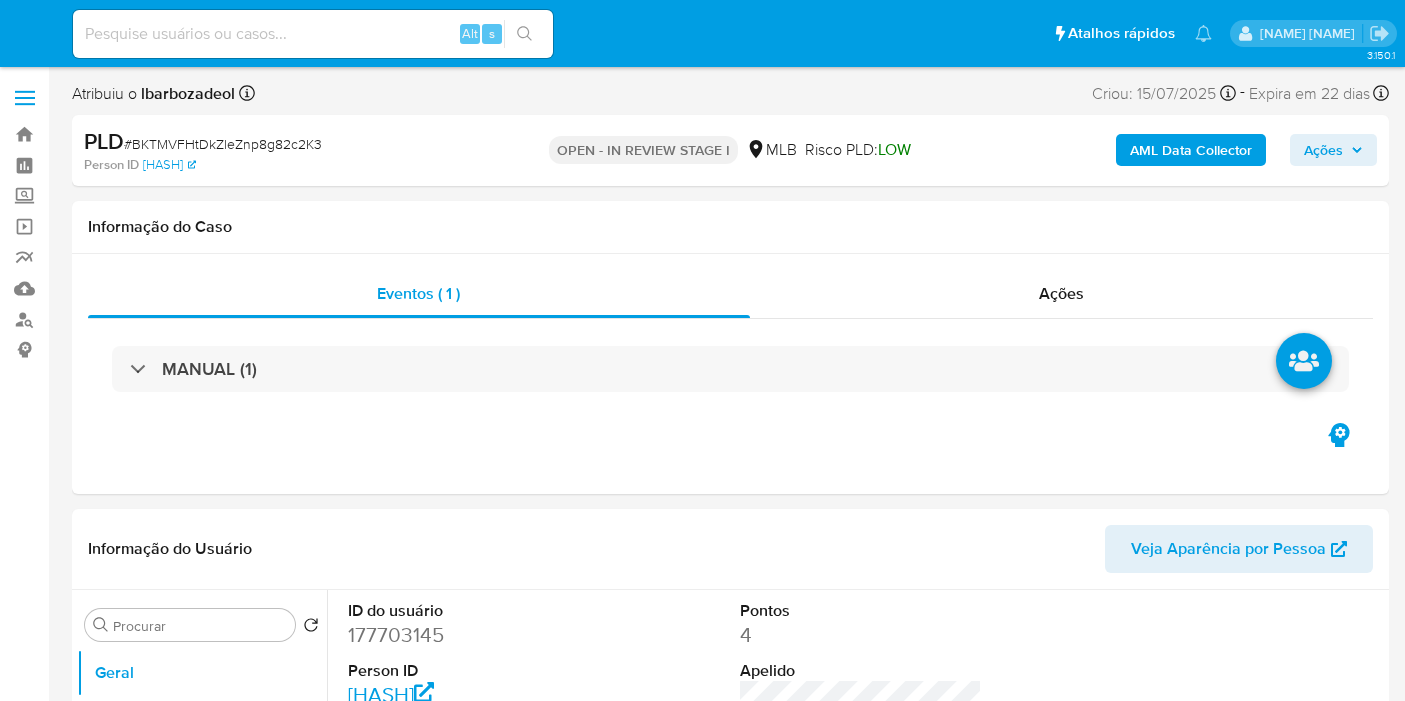 scroll, scrollTop: 0, scrollLeft: 0, axis: both 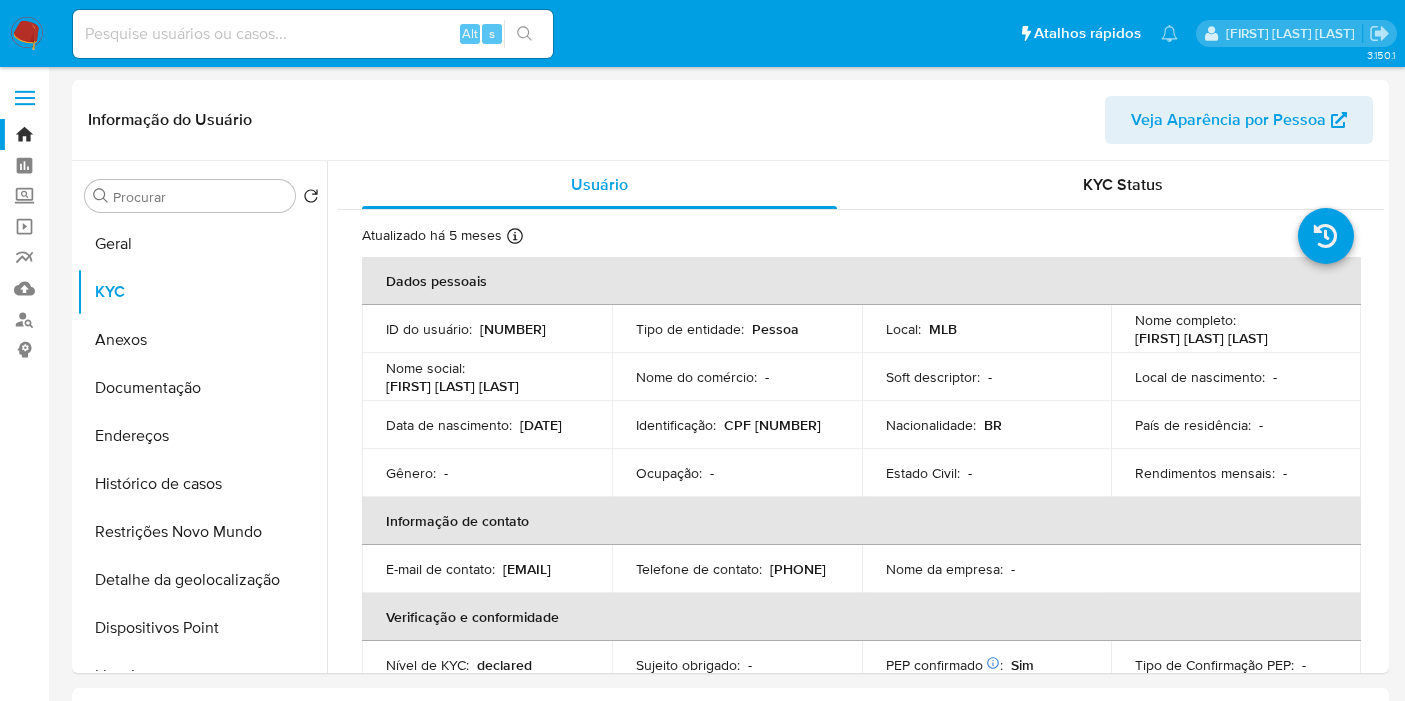 select on "10" 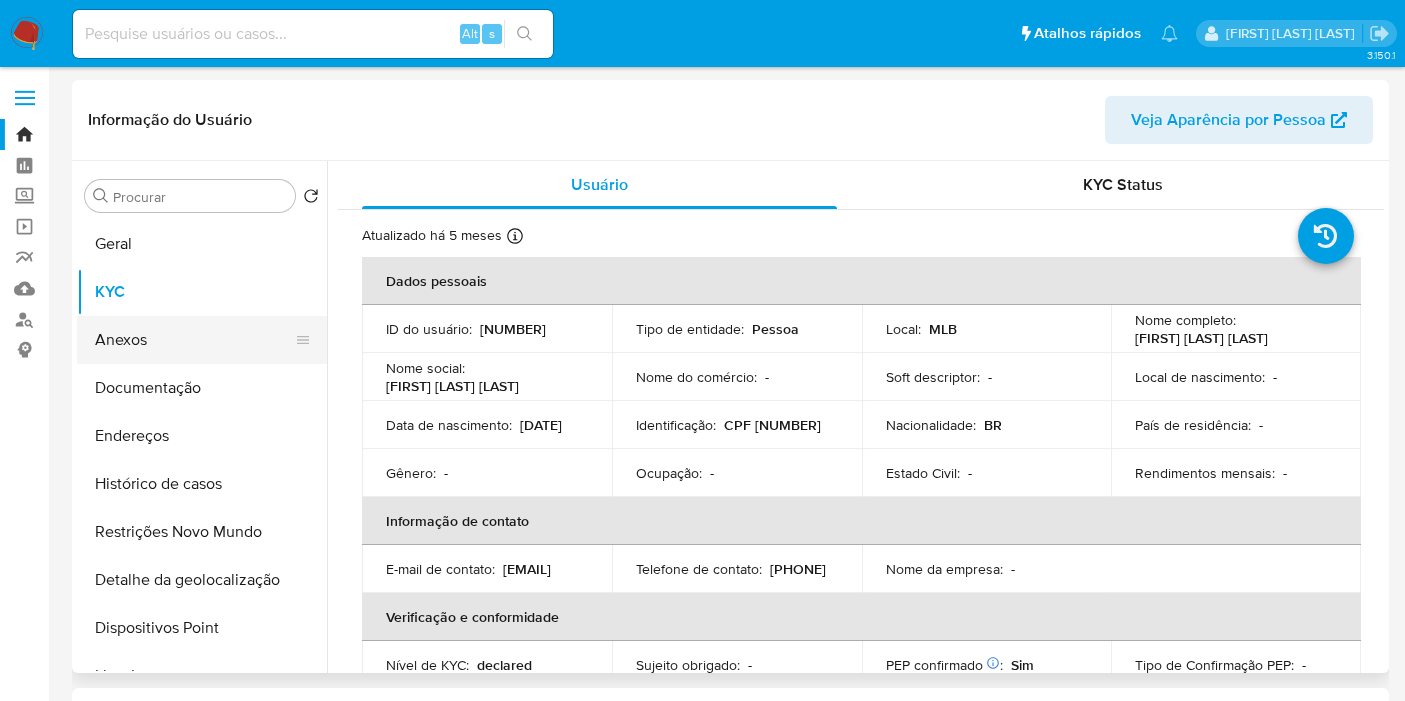 scroll, scrollTop: 0, scrollLeft: 0, axis: both 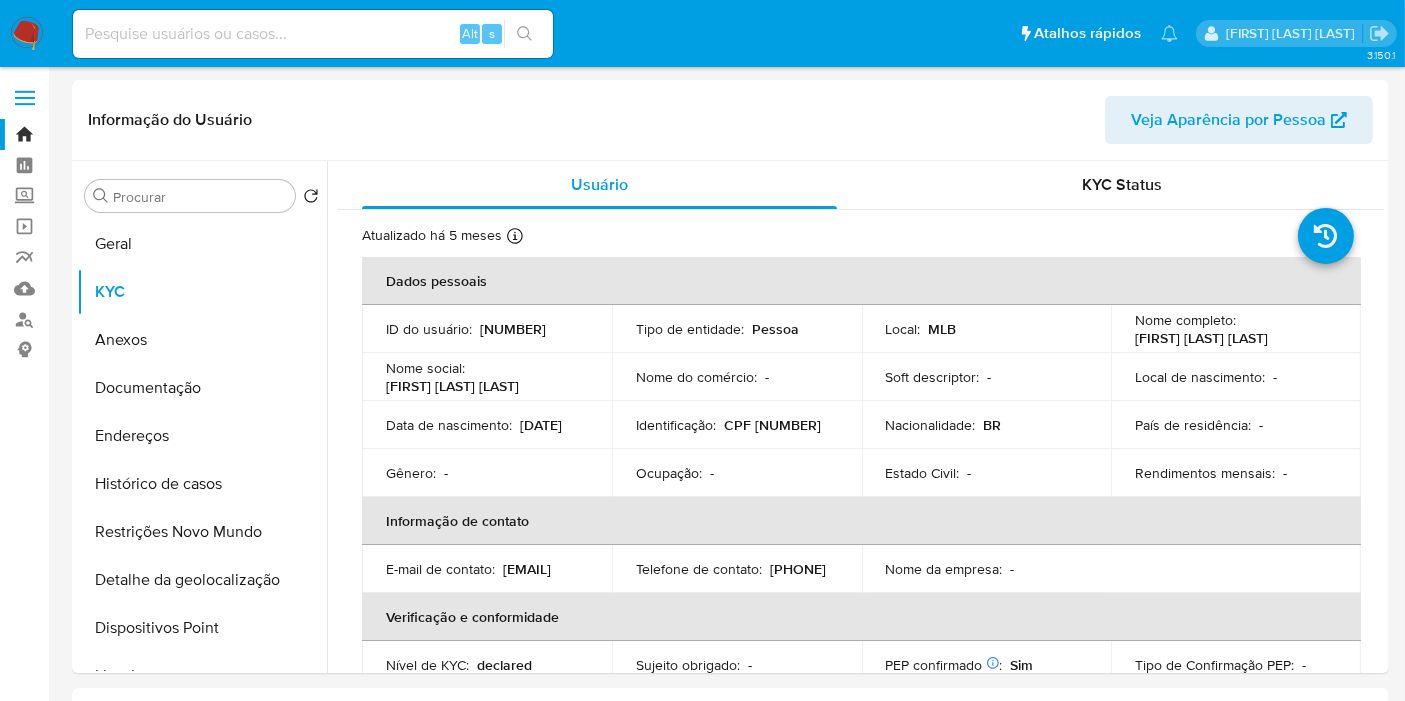 click at bounding box center (313, 34) 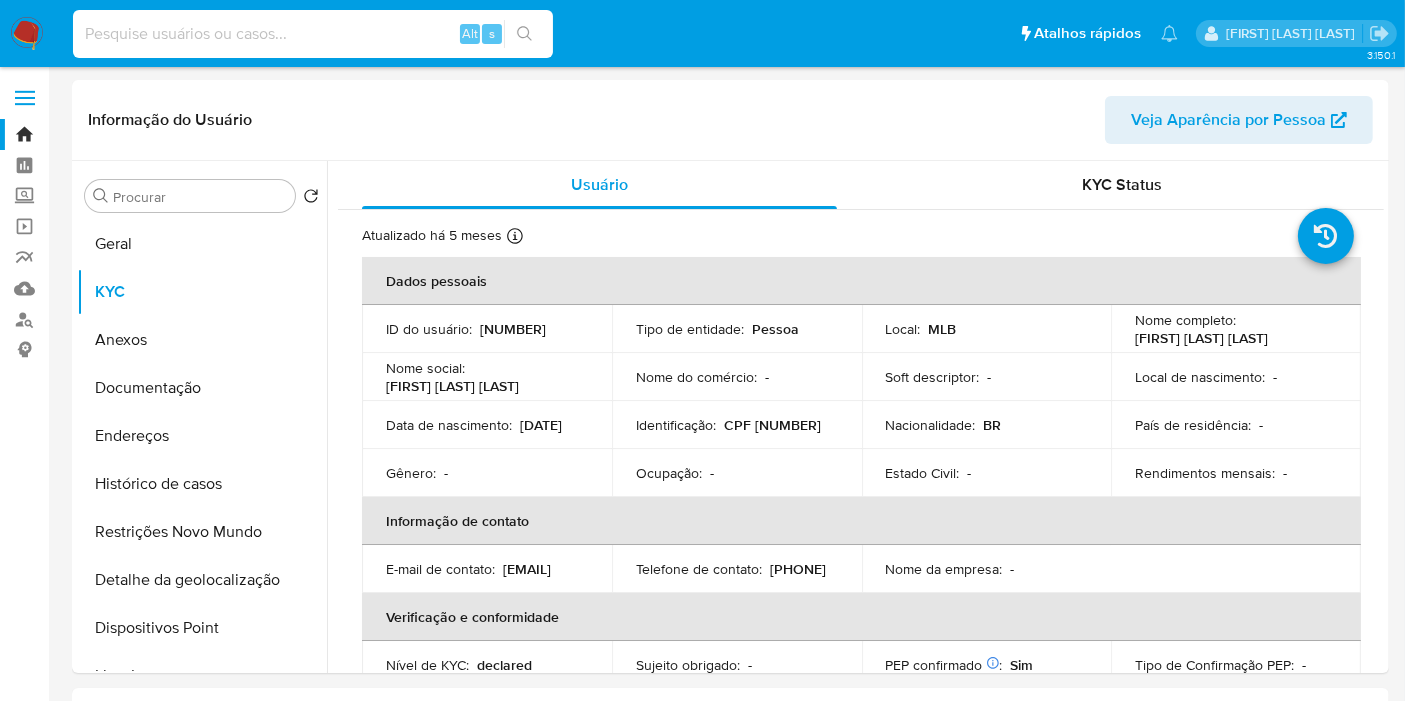 paste on "[NUMBER]" 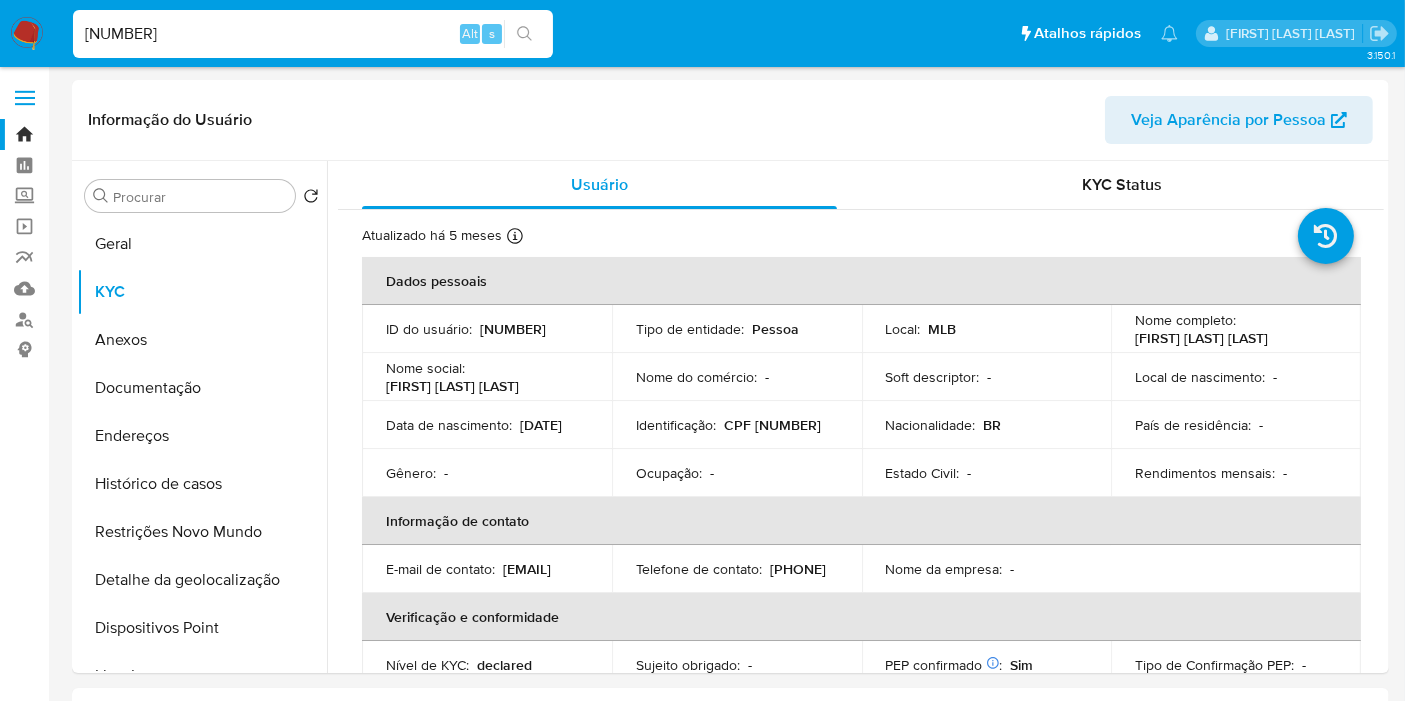 type on "[NUMBER]" 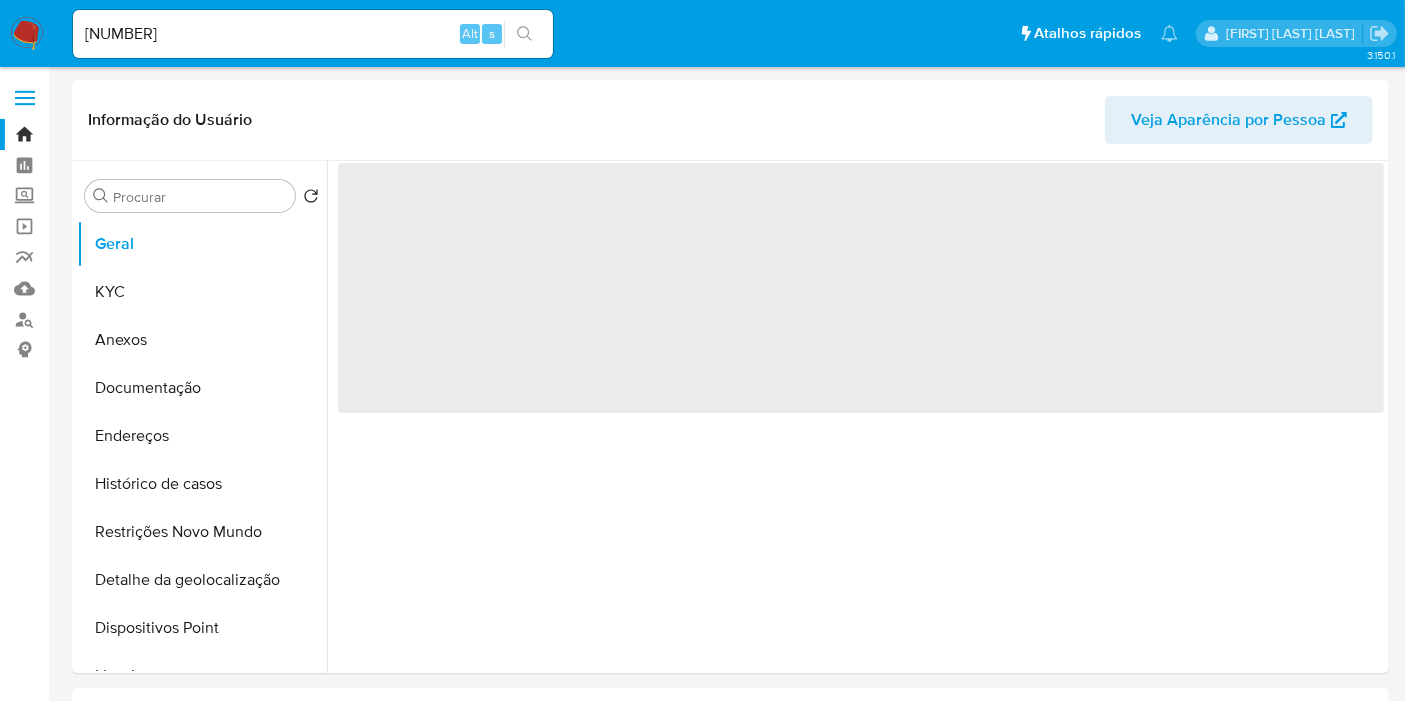 select on "10" 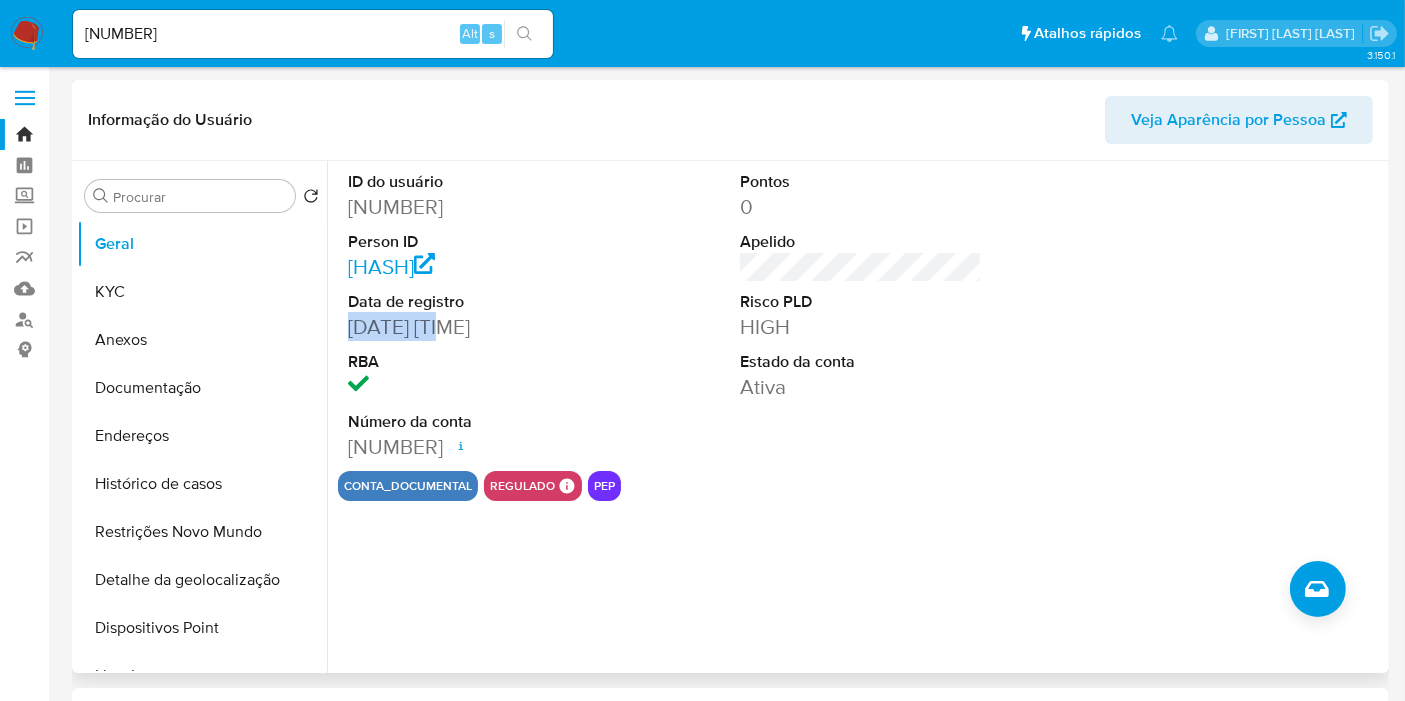 drag, startPoint x: 414, startPoint y: 354, endPoint x: 348, endPoint y: 358, distance: 66.1211 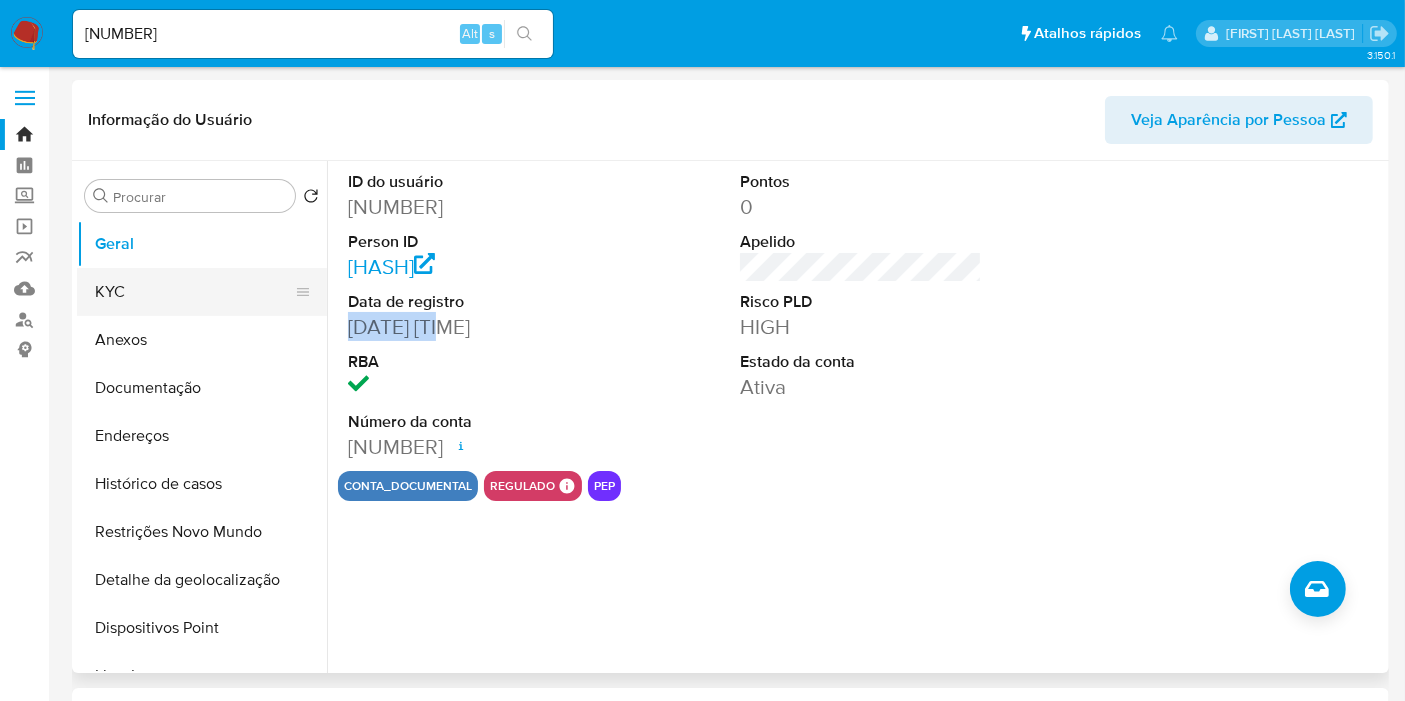click on "KYC" at bounding box center (194, 292) 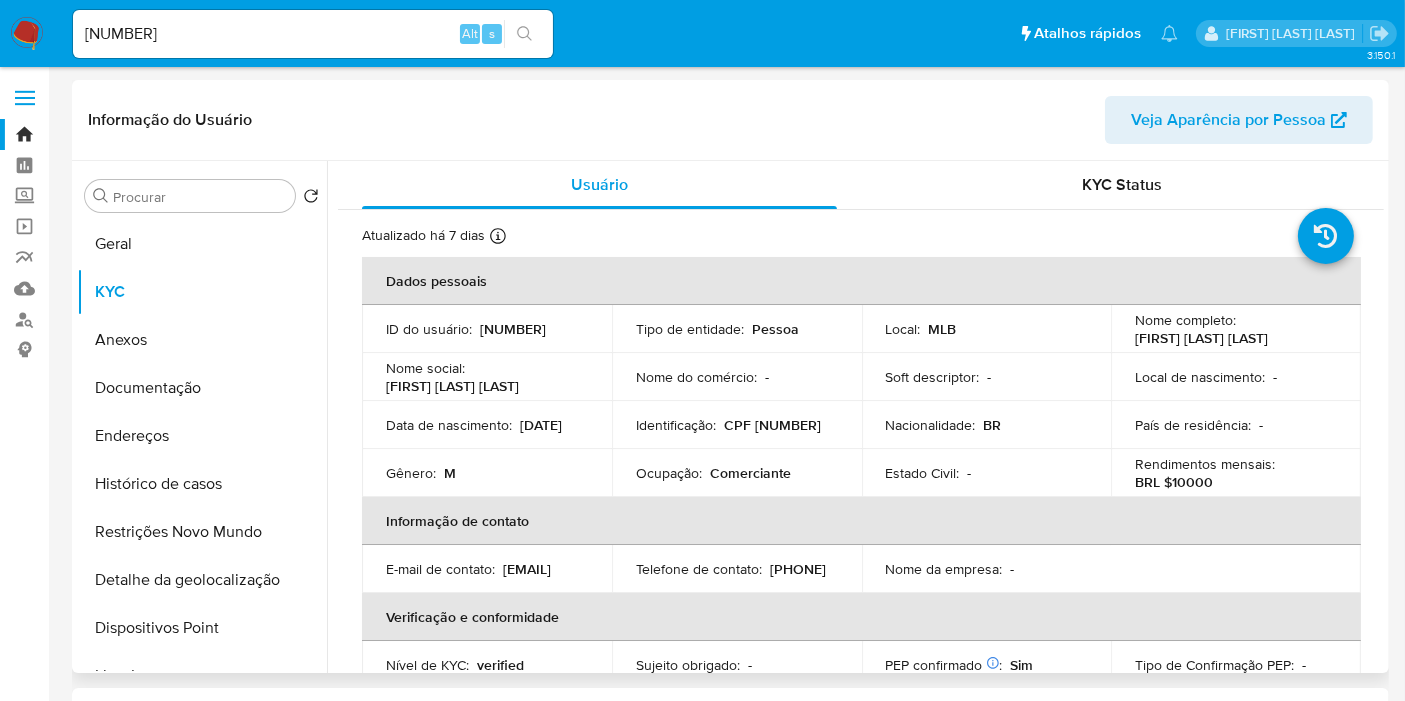 type 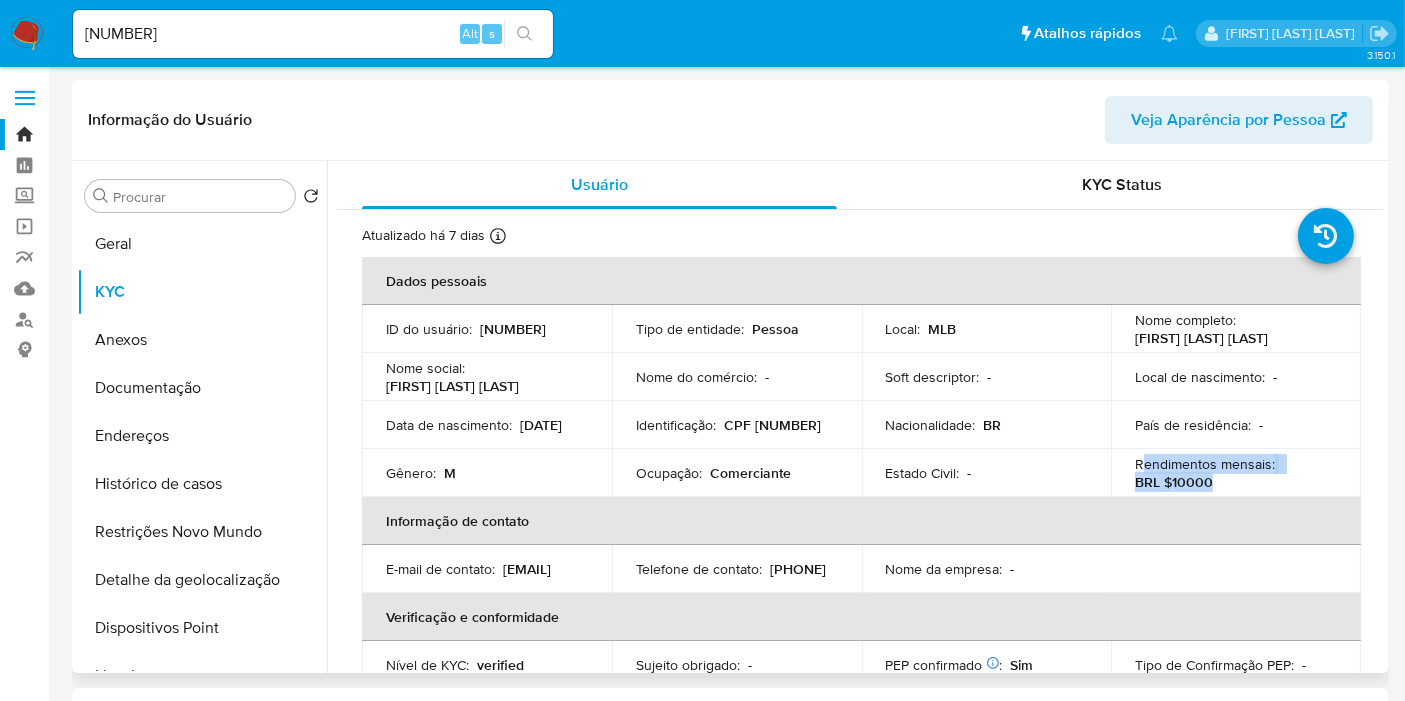 drag, startPoint x: 1157, startPoint y: 469, endPoint x: 1177, endPoint y: 472, distance: 20.22375 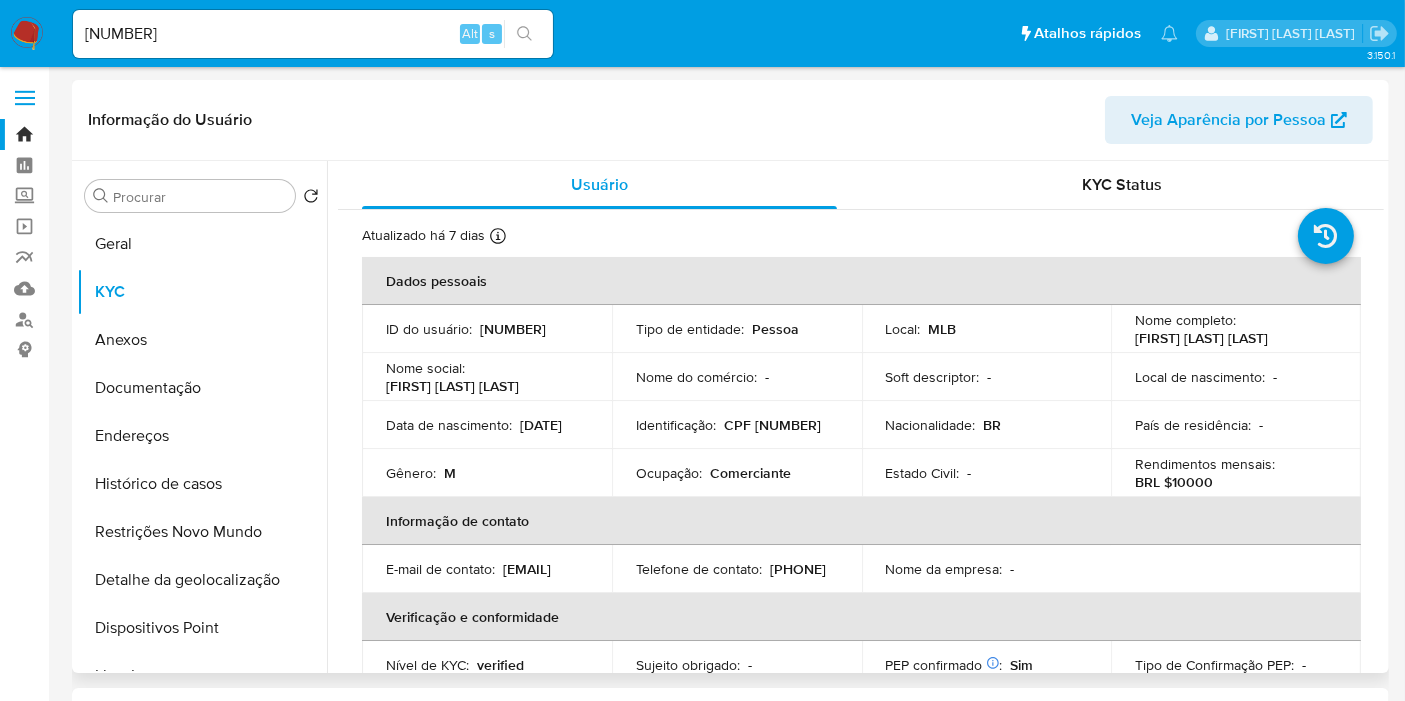 click on "Rendimentos mensais :    BRL $10000" at bounding box center [1236, 473] 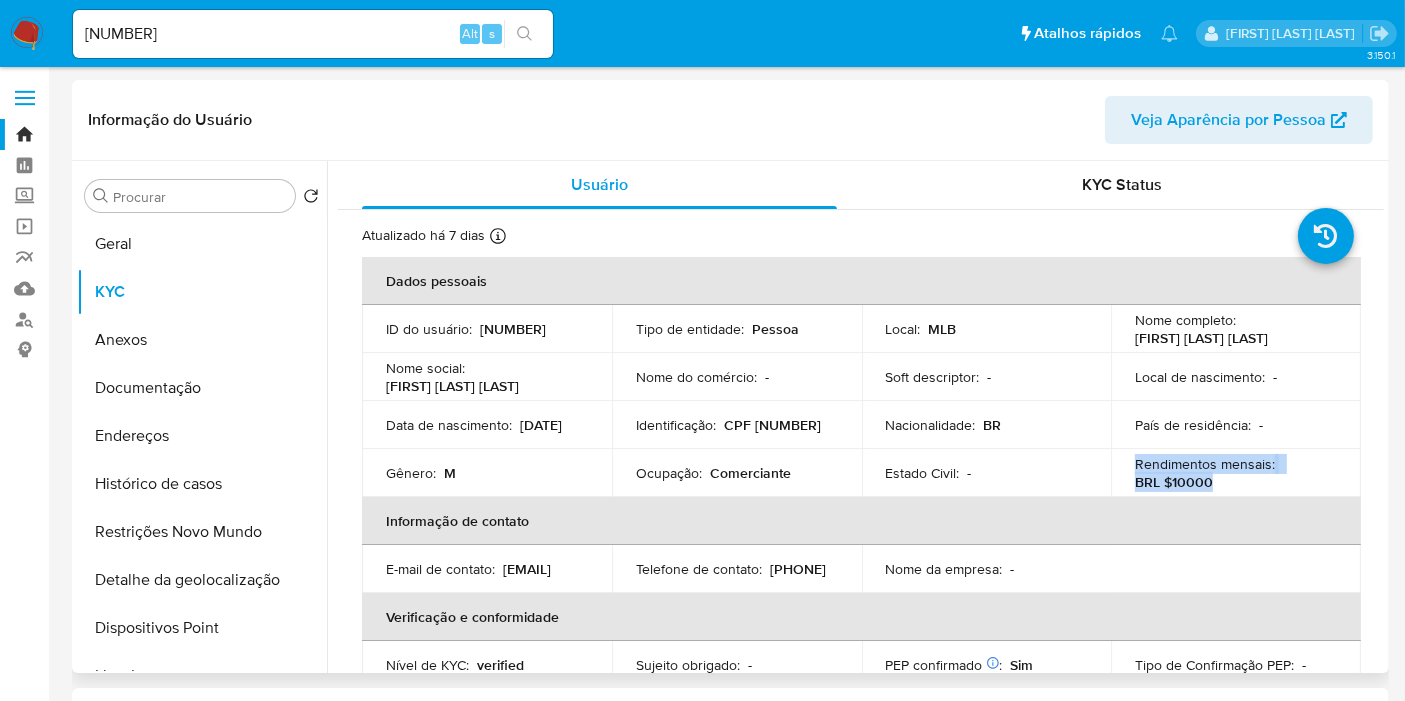 drag, startPoint x: 1133, startPoint y: 466, endPoint x: 1220, endPoint y: 479, distance: 87.965904 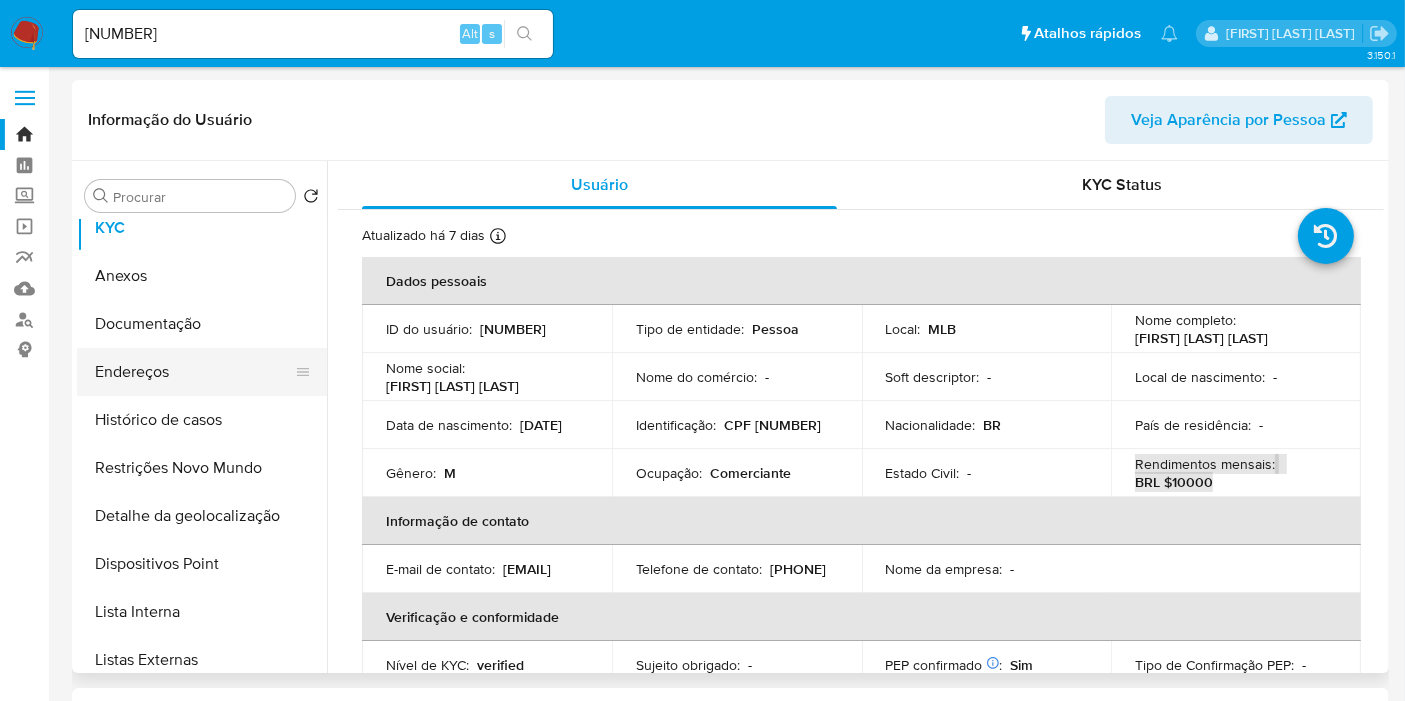 scroll, scrollTop: 111, scrollLeft: 0, axis: vertical 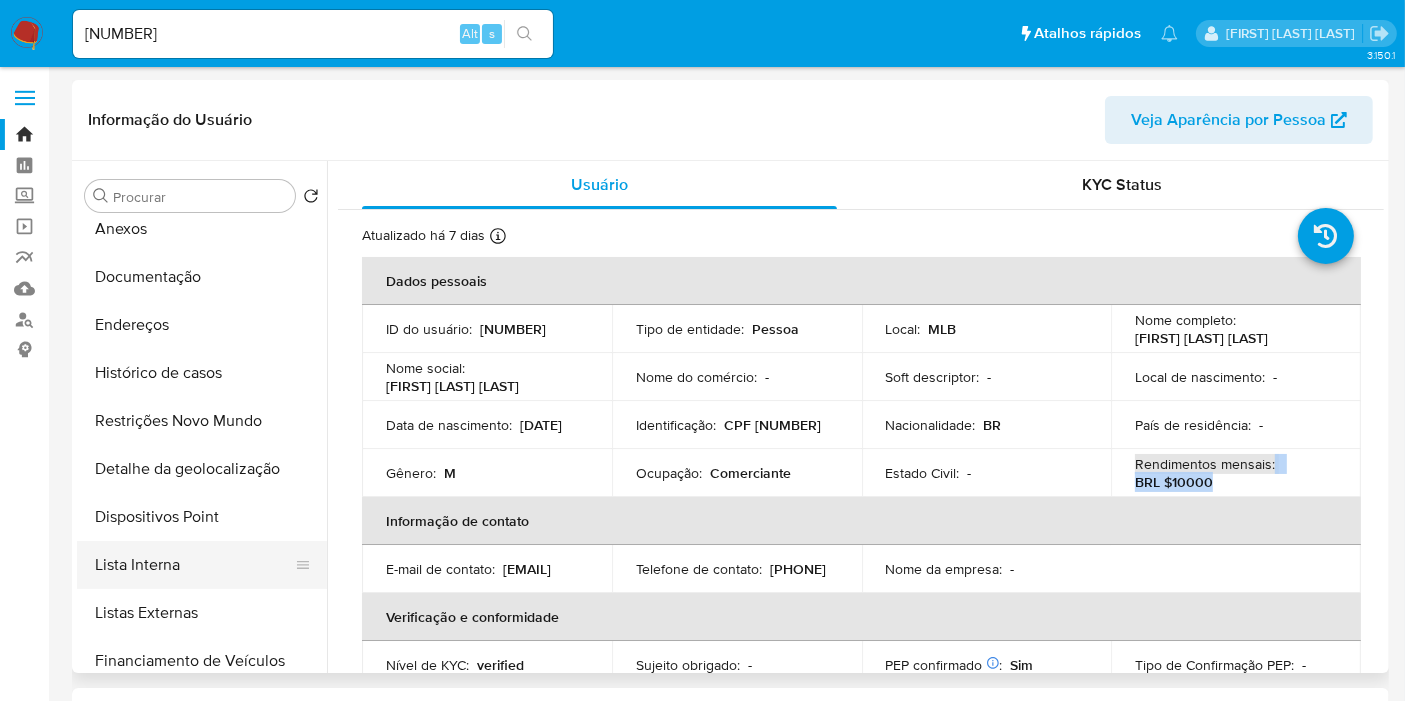 drag, startPoint x: 200, startPoint y: 553, endPoint x: 242, endPoint y: 528, distance: 48.8774 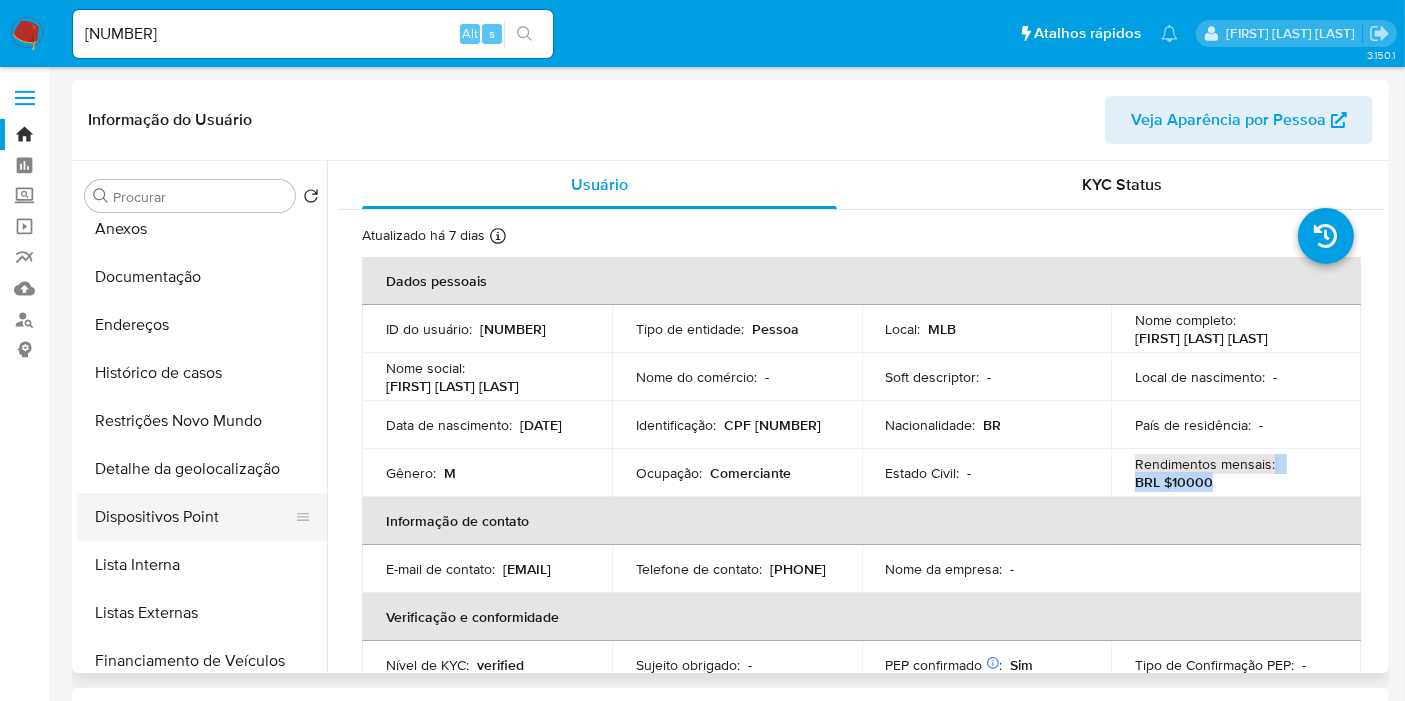 click on "Lista Interna" at bounding box center [202, 565] 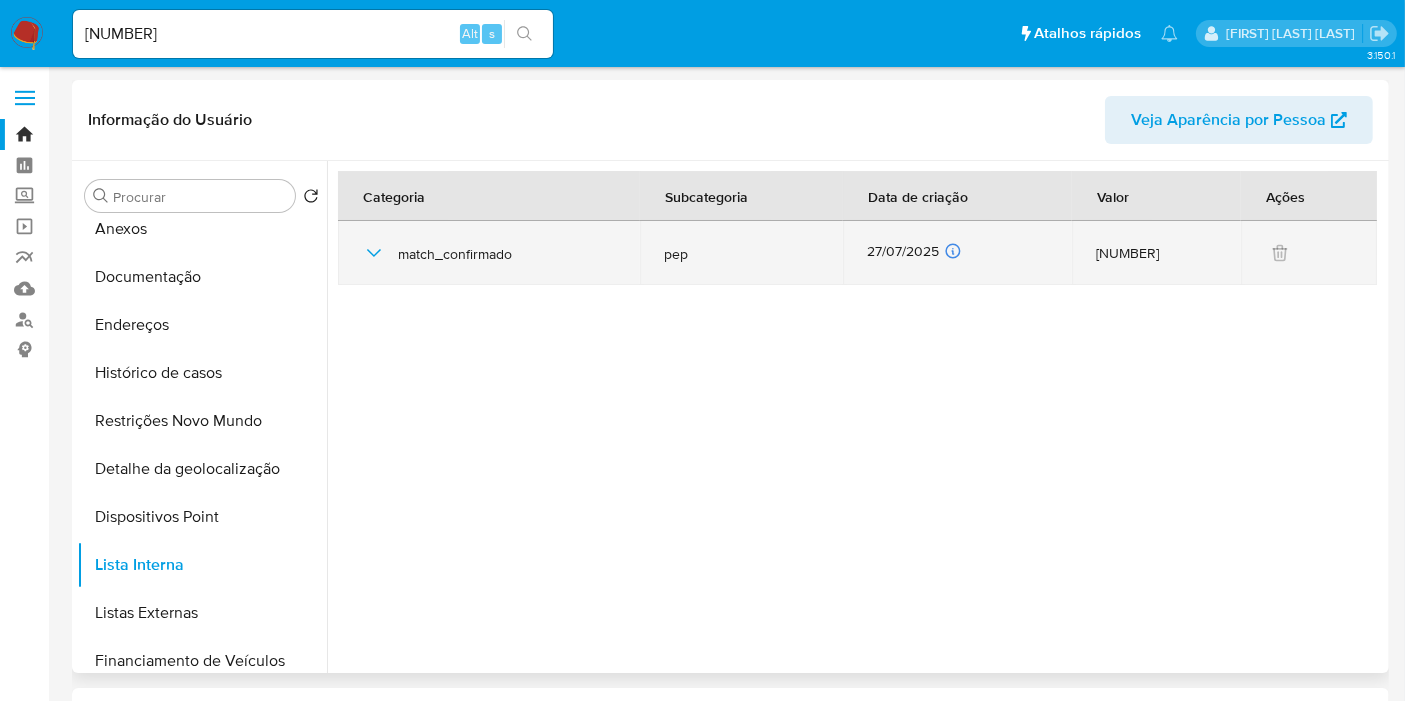 click on "[DATE]   [DATE] [TIME]" at bounding box center (957, 253) 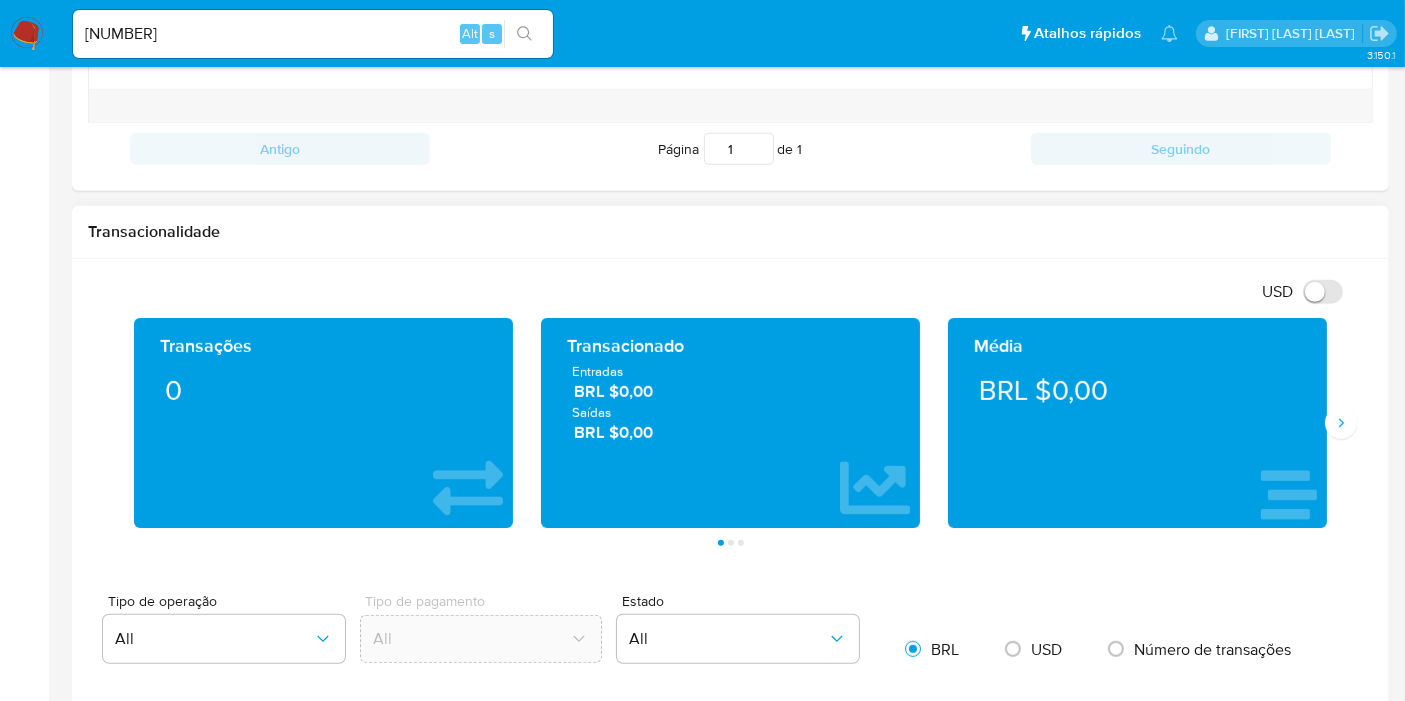 scroll, scrollTop: 0, scrollLeft: 0, axis: both 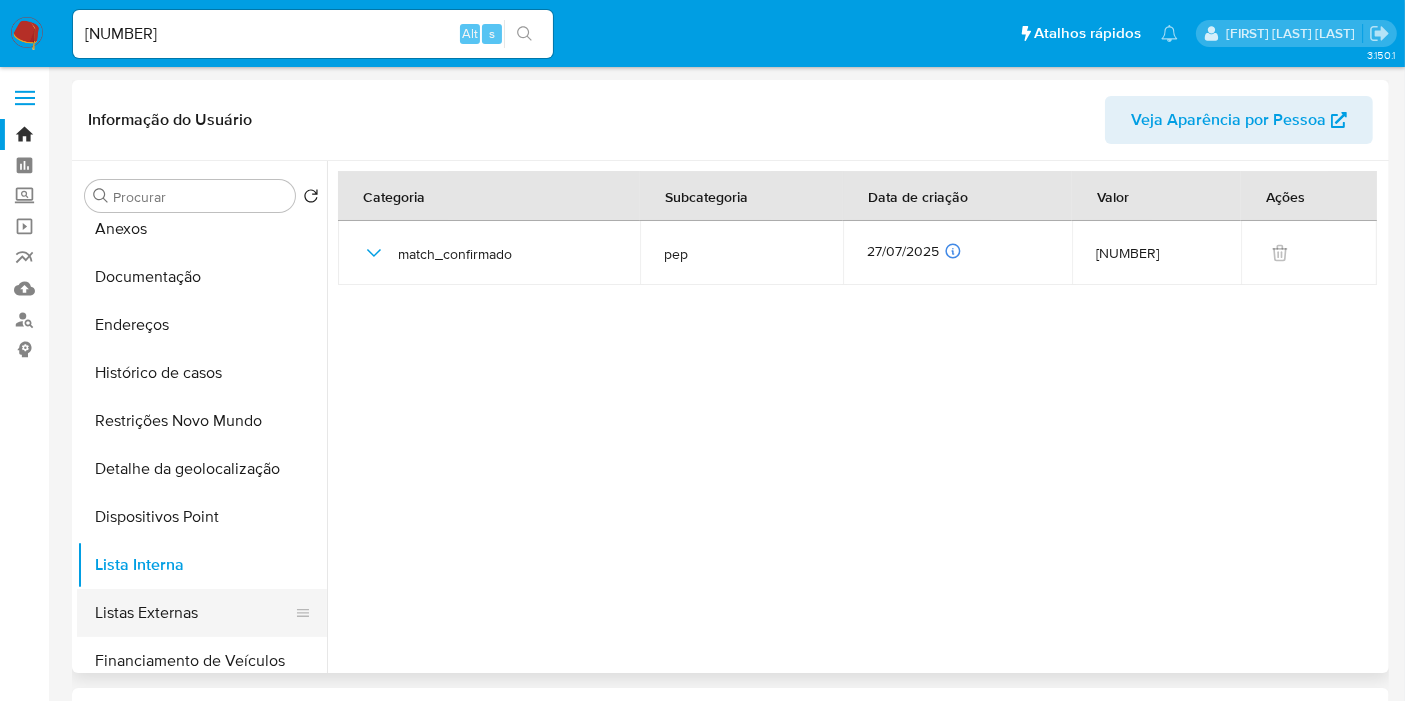 click on "Listas Externas" at bounding box center [194, 613] 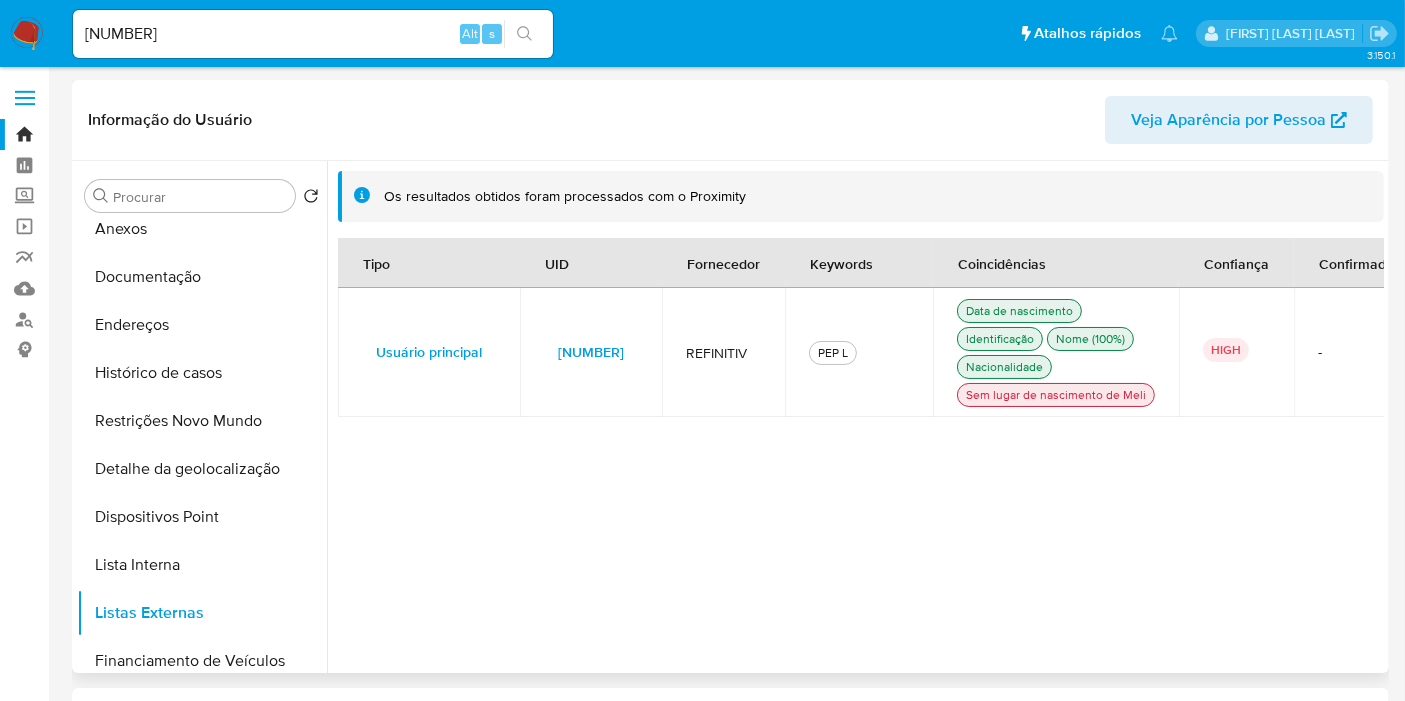 click on "[NUMBER]" at bounding box center (591, 352) 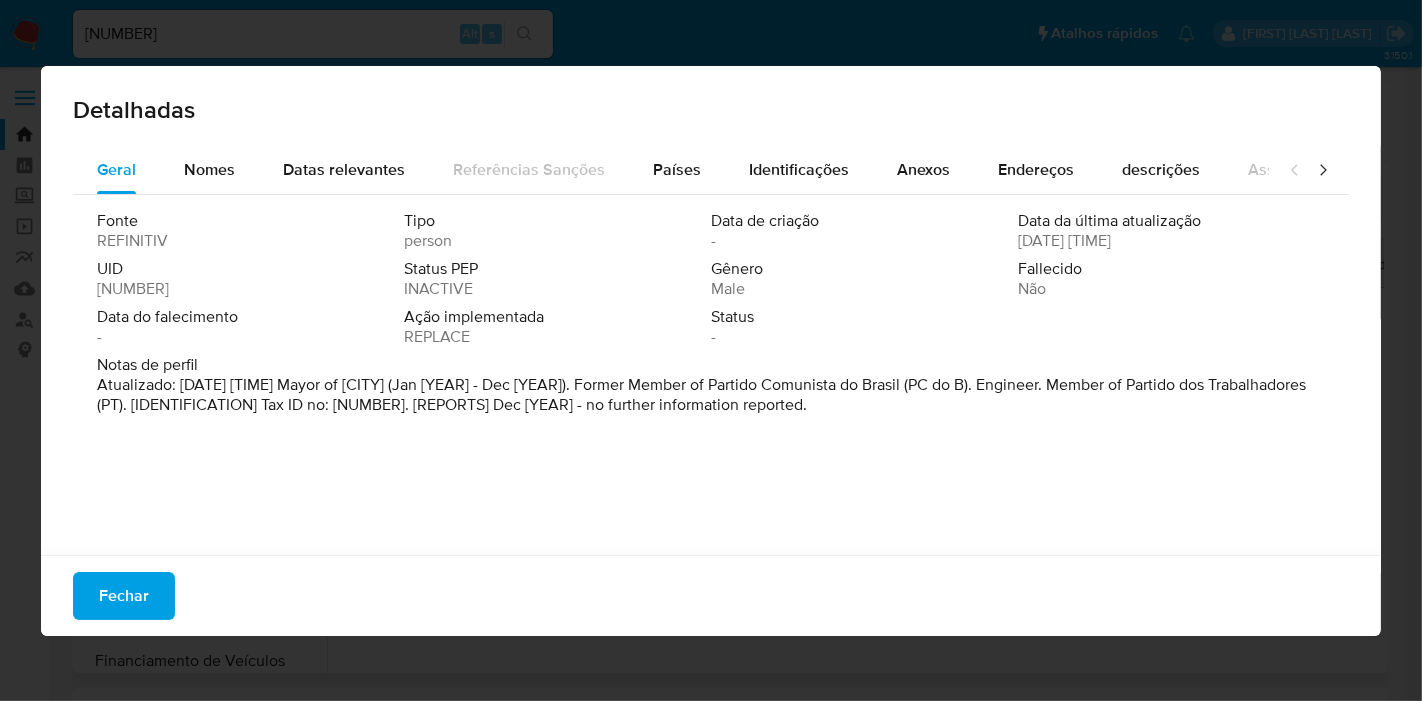 click on "[NUMBER]" at bounding box center (133, 289) 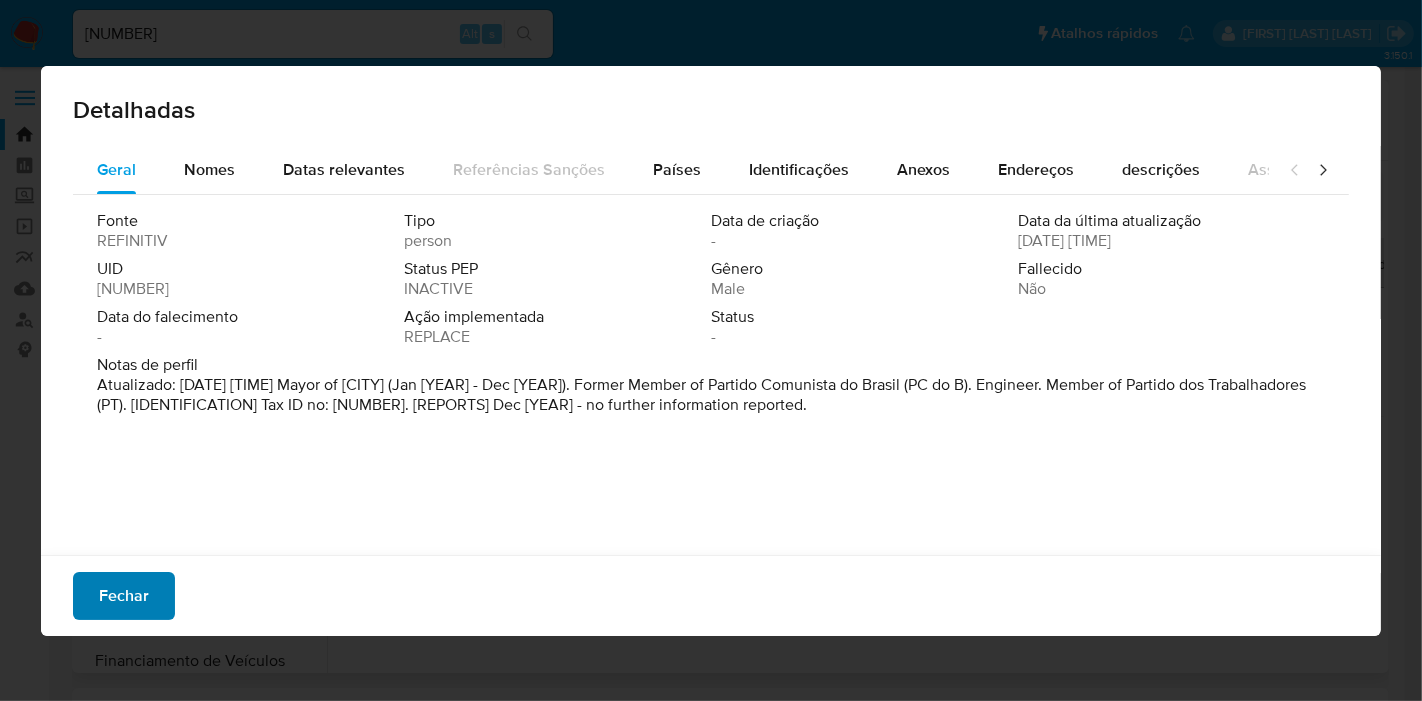 click on "Fechar" at bounding box center (124, 596) 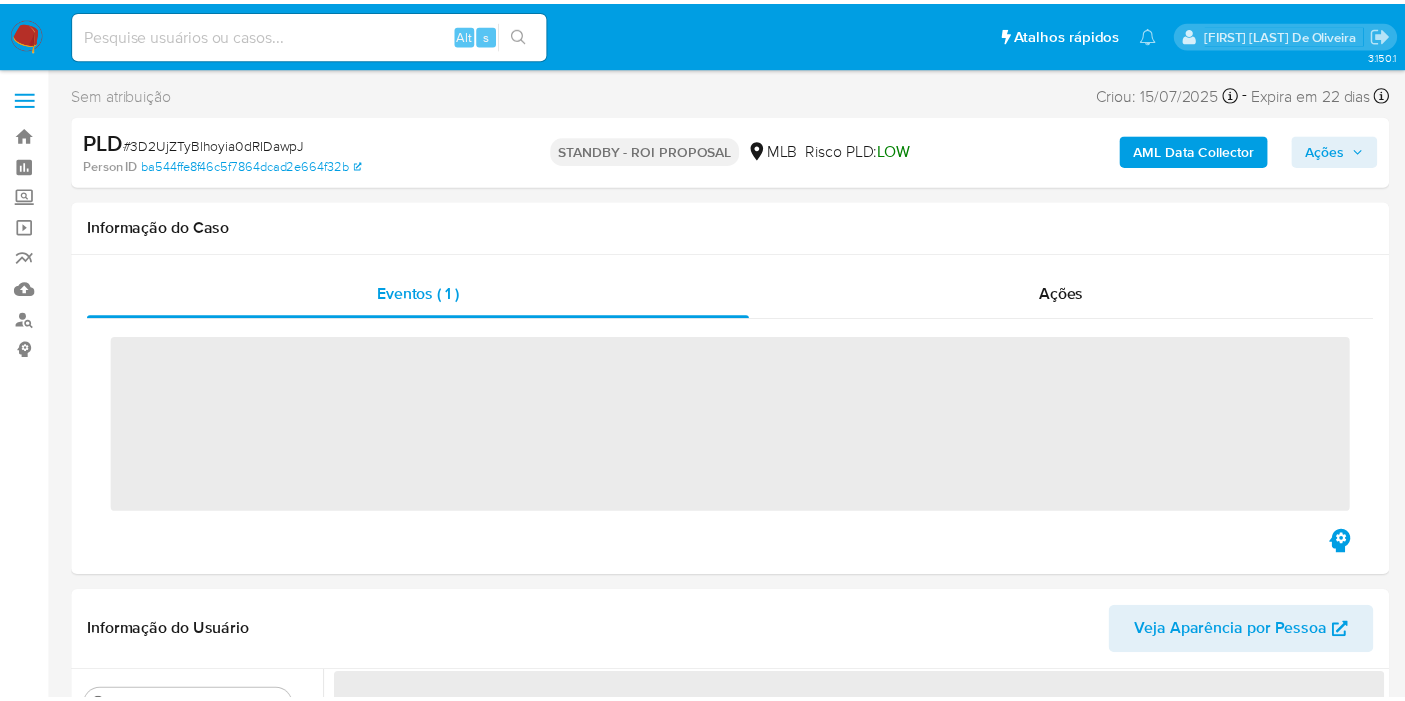 scroll, scrollTop: 0, scrollLeft: 0, axis: both 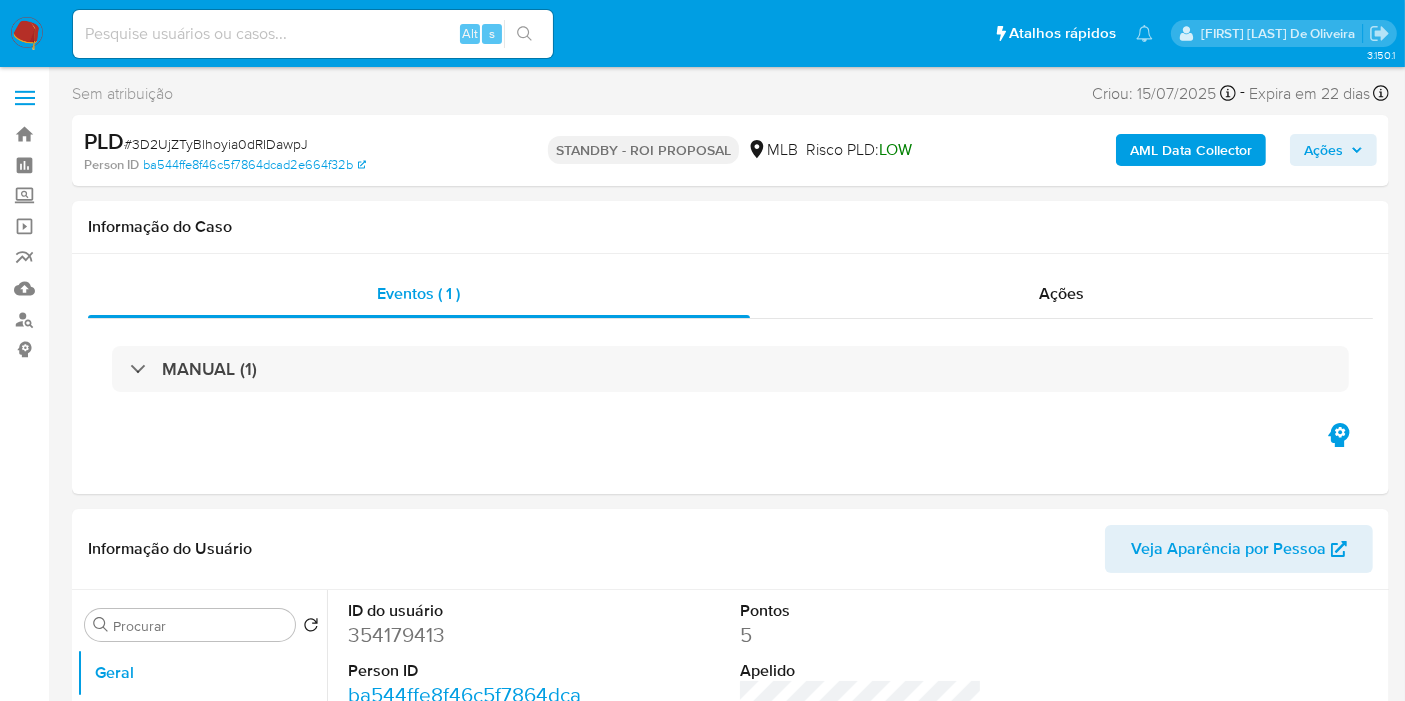 select on "10" 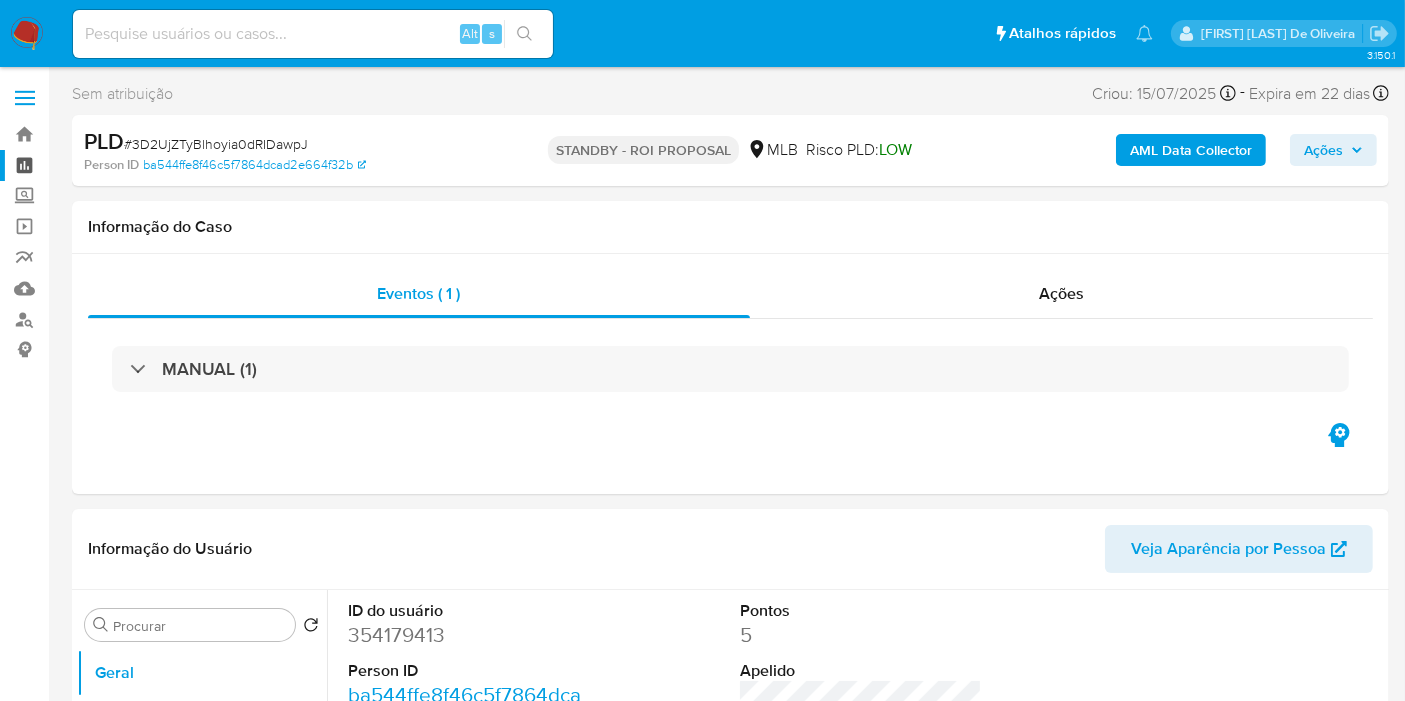 click on "Painel" at bounding box center [119, 165] 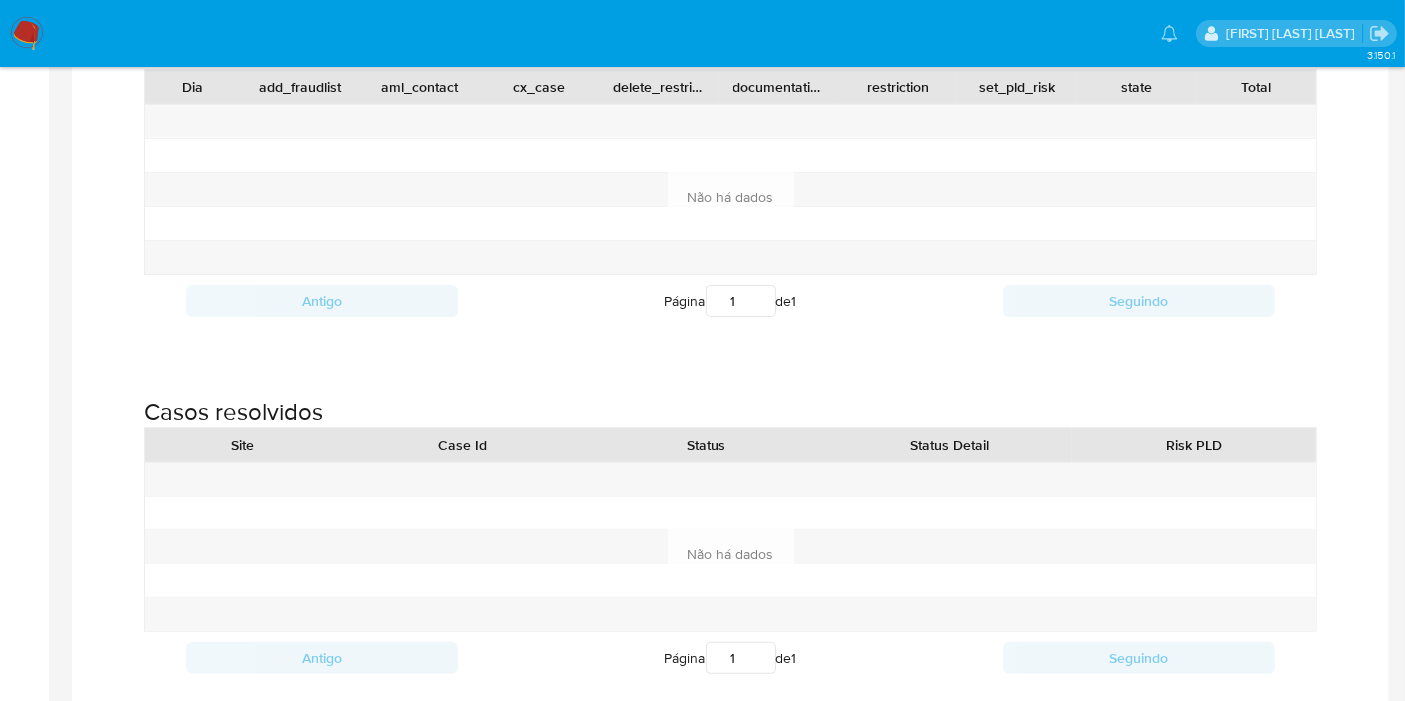 scroll, scrollTop: 544, scrollLeft: 0, axis: vertical 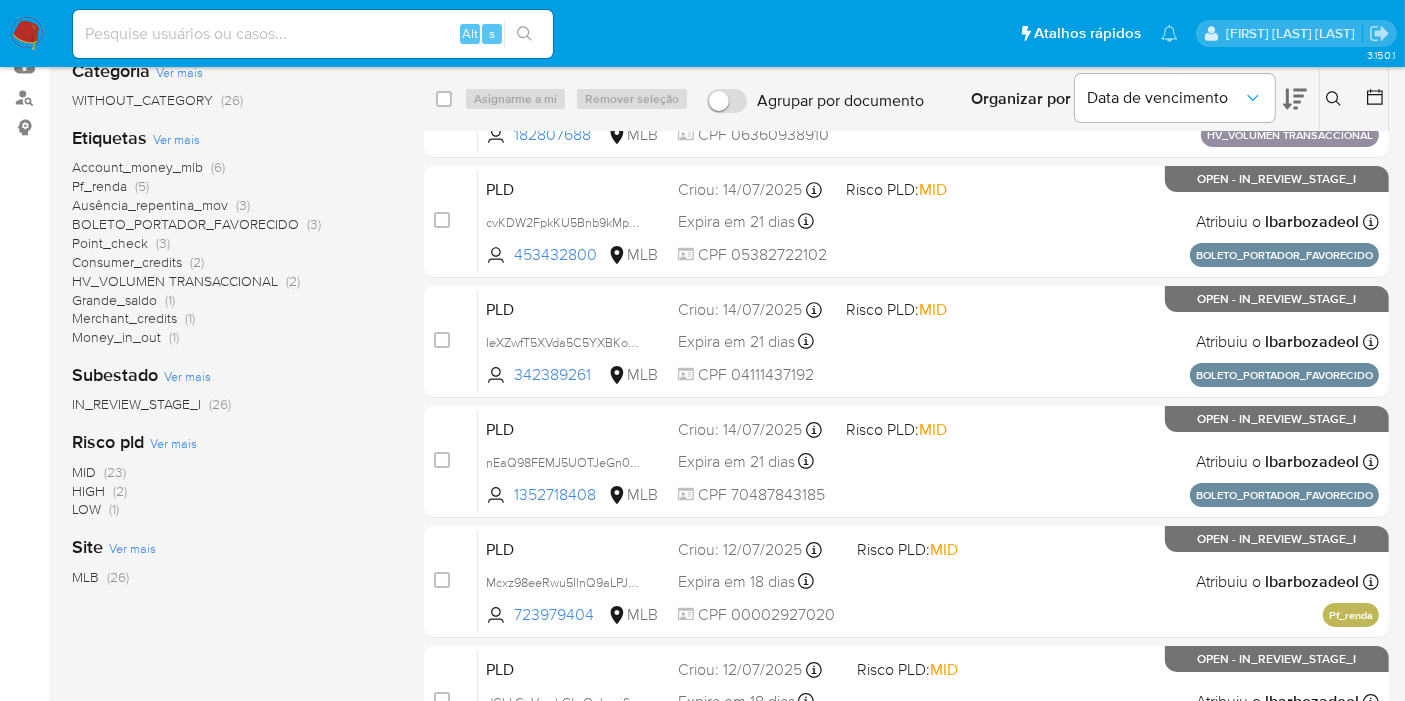 click on "Ver mais" at bounding box center (176, 139) 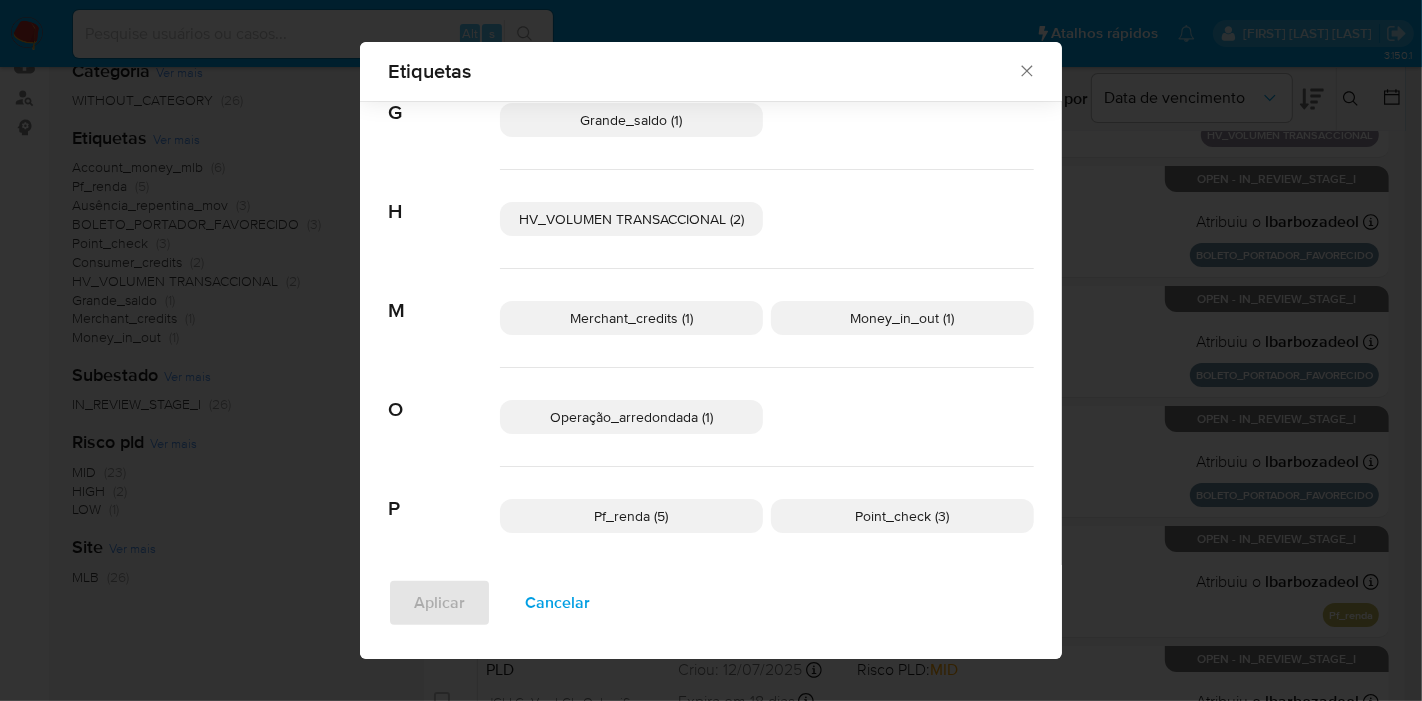 scroll, scrollTop: 372, scrollLeft: 0, axis: vertical 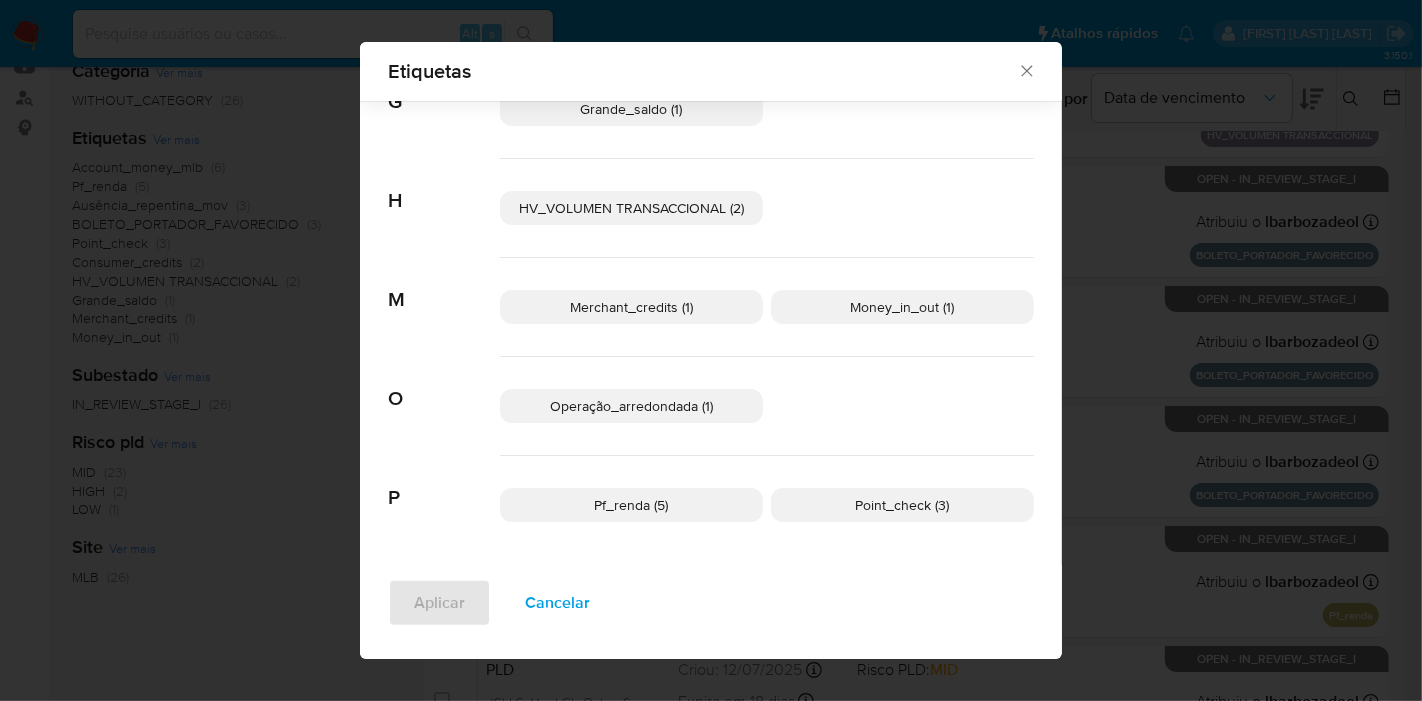 click on "Pf_renda (5)" at bounding box center (632, 505) 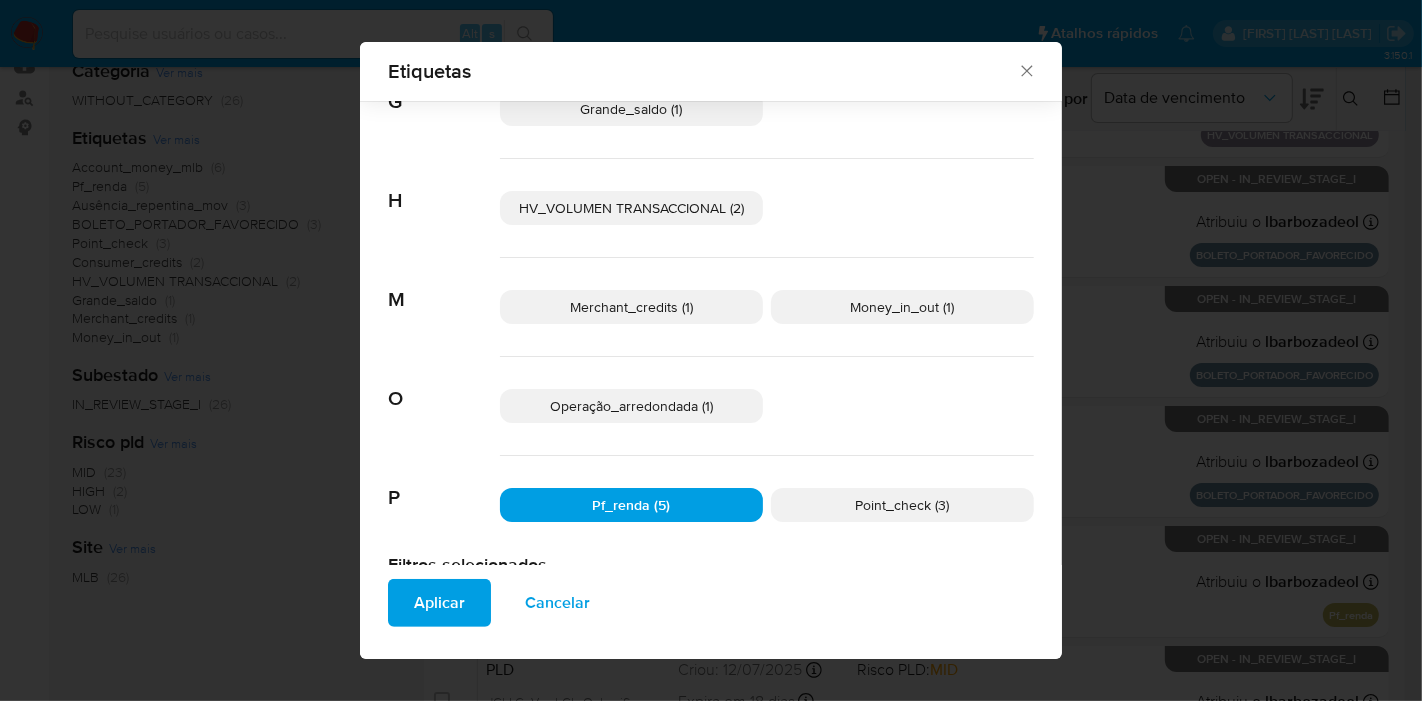click on "Cancelar" at bounding box center (557, 603) 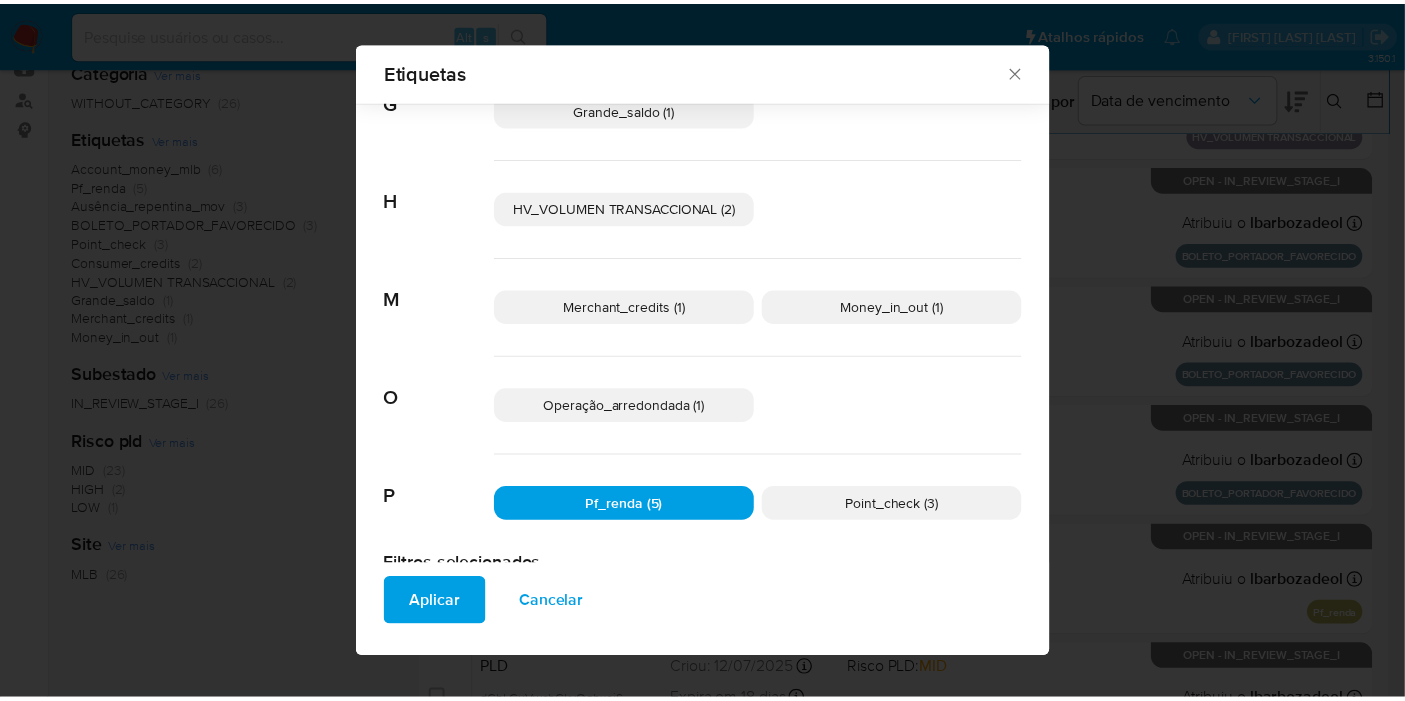 scroll, scrollTop: 17, scrollLeft: 0, axis: vertical 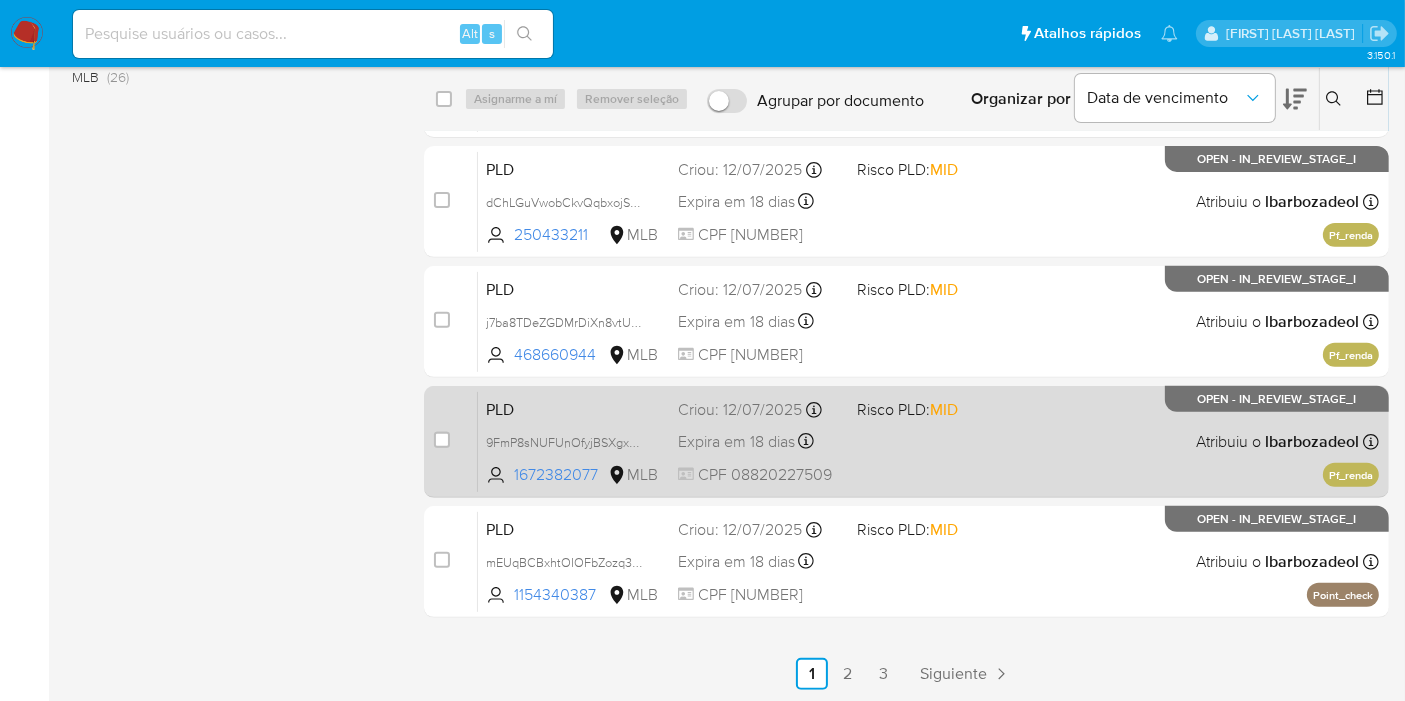 click on "PLD 9FmP8sNUFUnOfyjBSXgxPTr8 1672382077 MLB Risco PLD:  MID Criou: 12/07/2025   Criou: 12/07/2025 01:12:50 Expira em 18 dias   Expira em 26/08/2025 01:12:50 CPF   08820227509 Atribuiu o   lbarbozadeol   Asignado el: 24/07/2025 16:22:09 Pf_renda OPEN - IN_REVIEW_STAGE_I" at bounding box center (928, 441) 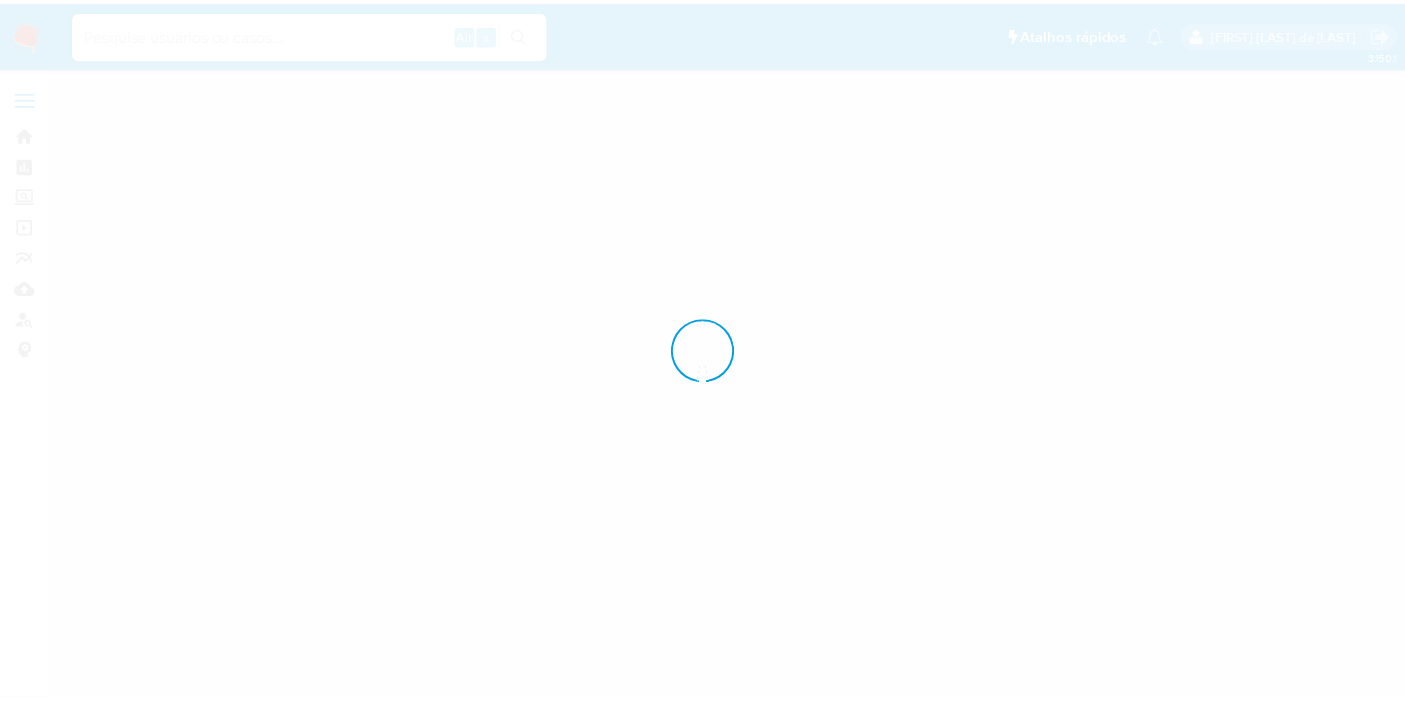 scroll, scrollTop: 0, scrollLeft: 0, axis: both 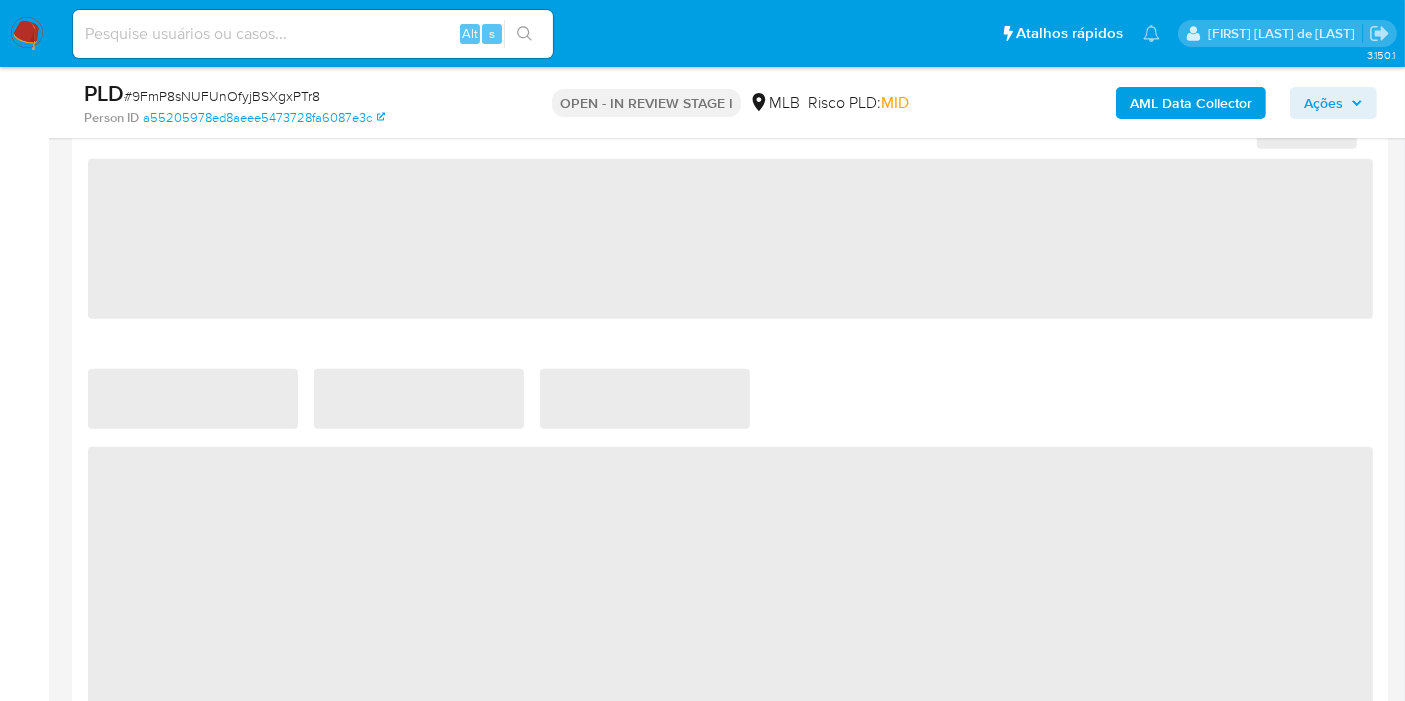 select on "10" 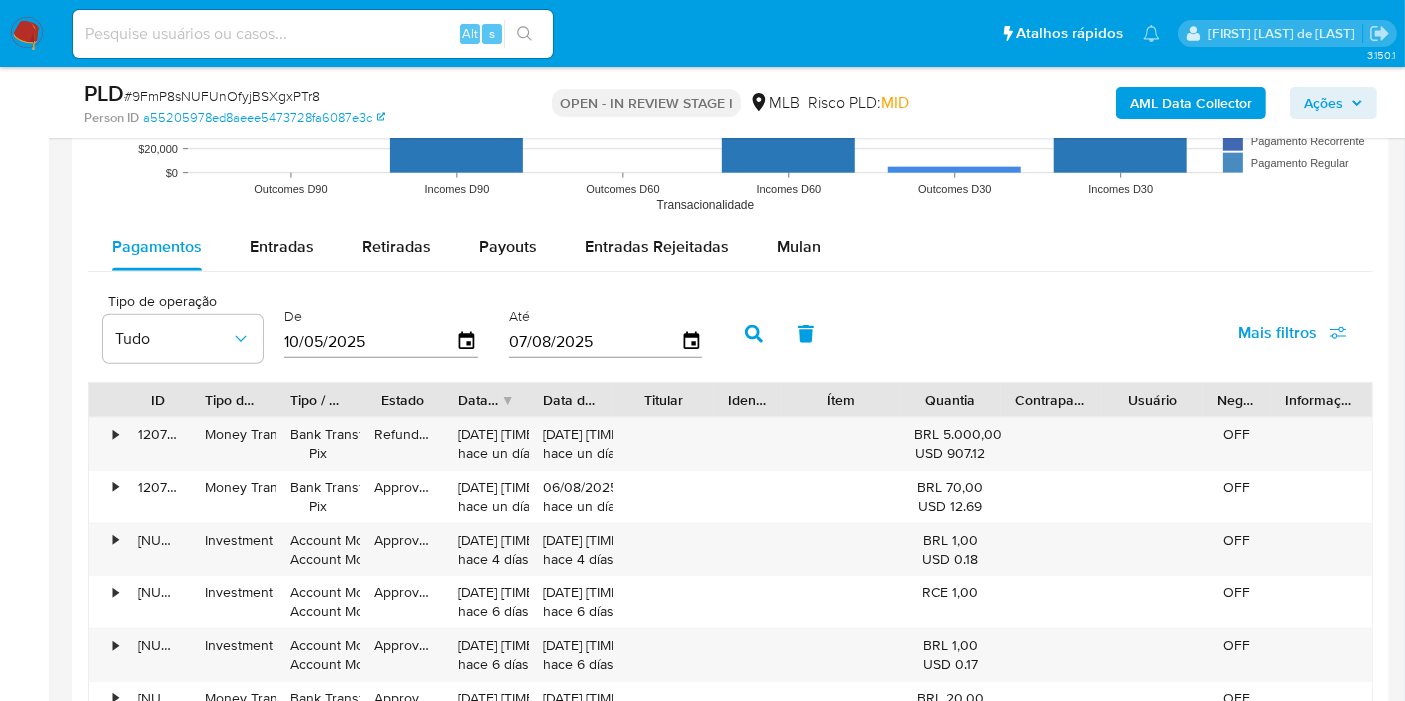 scroll, scrollTop: 2029, scrollLeft: 0, axis: vertical 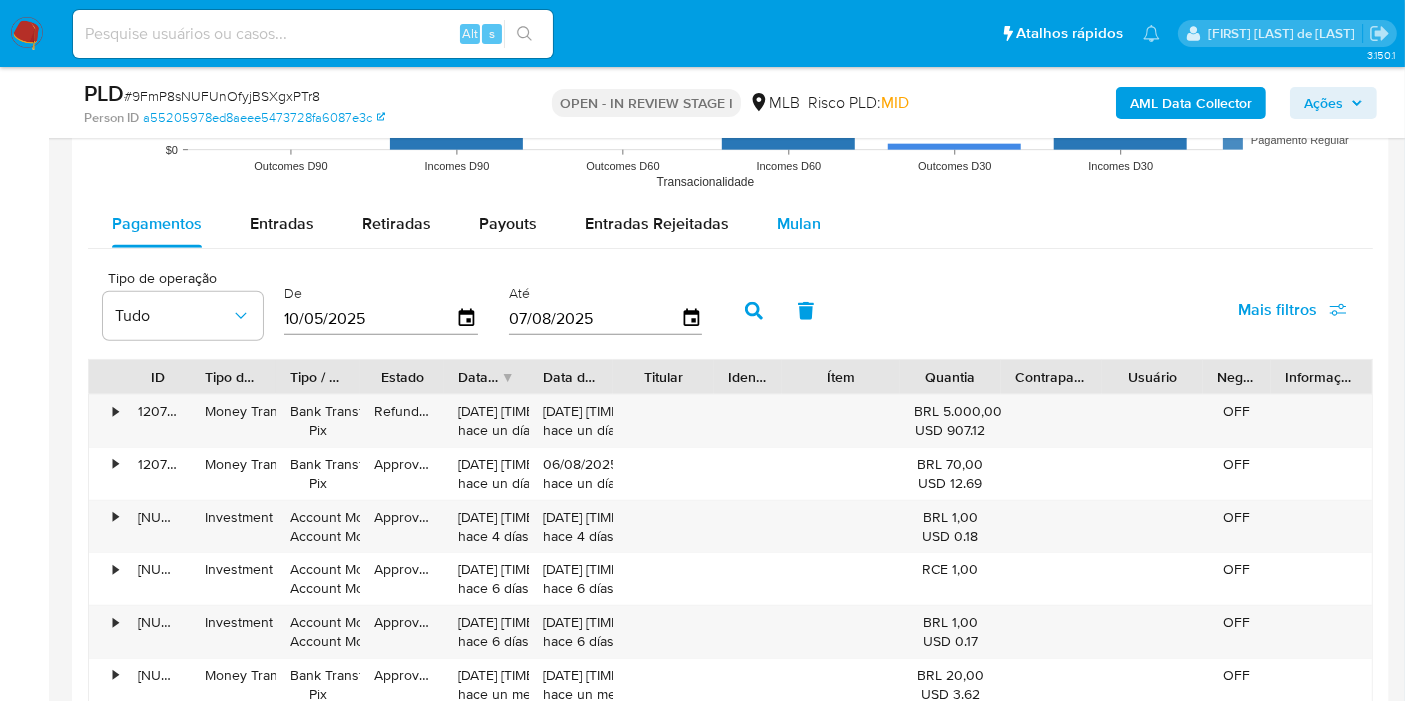 click on "Mulan" at bounding box center (799, 223) 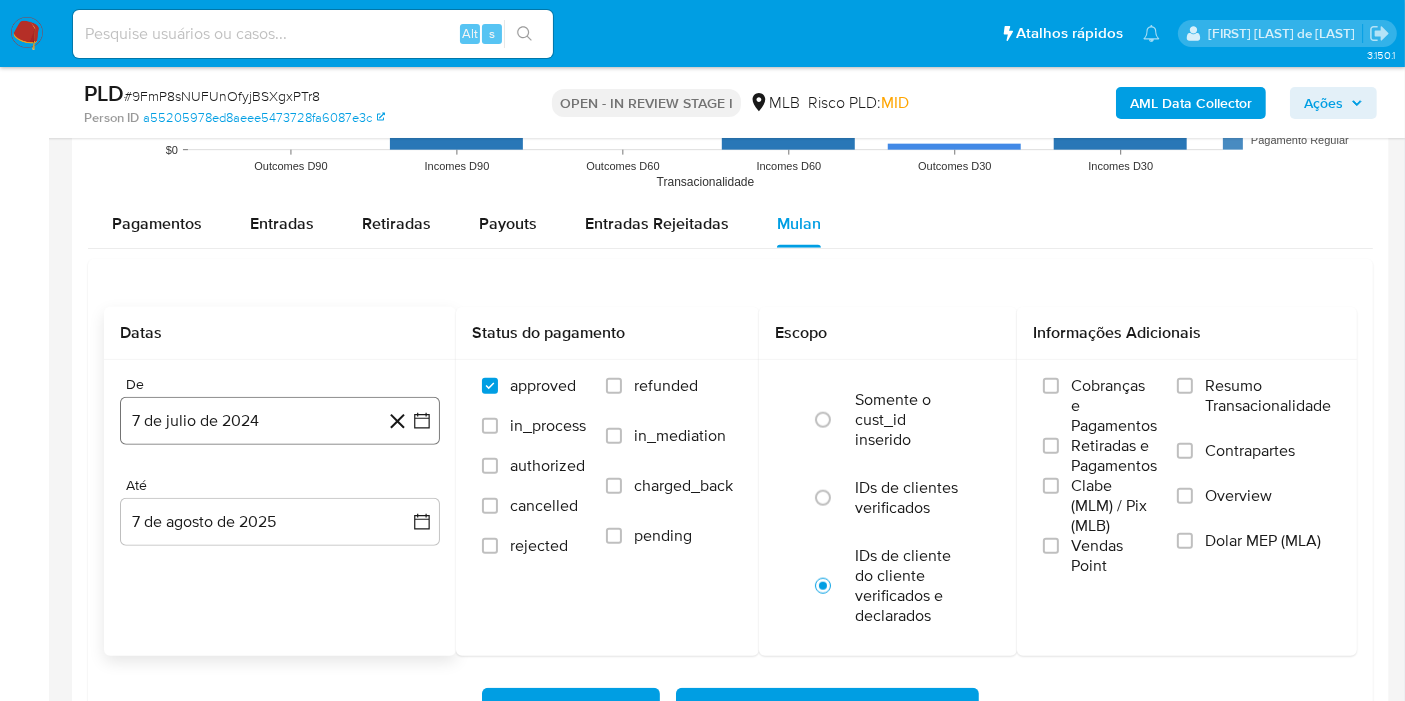 click on "7 de julio de 2024" at bounding box center [280, 421] 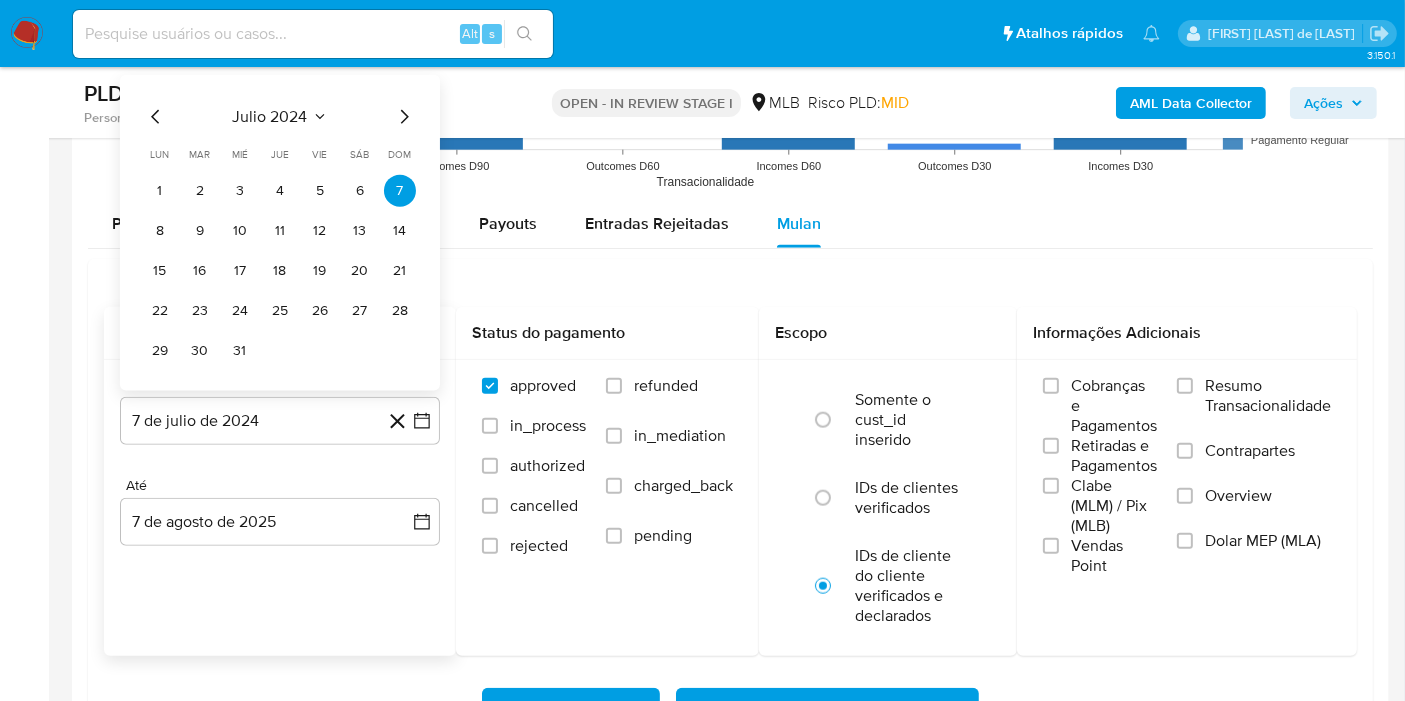 click on "julio 2024" at bounding box center [270, 117] 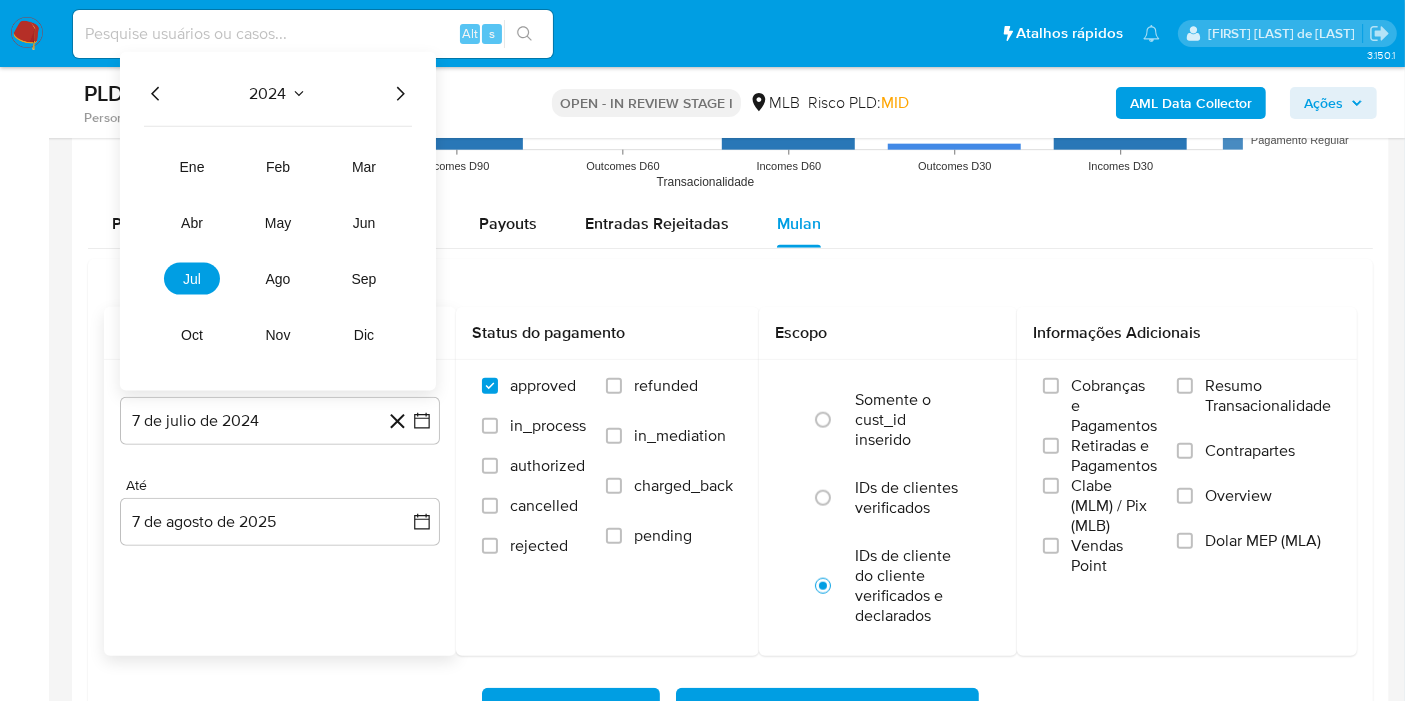 click 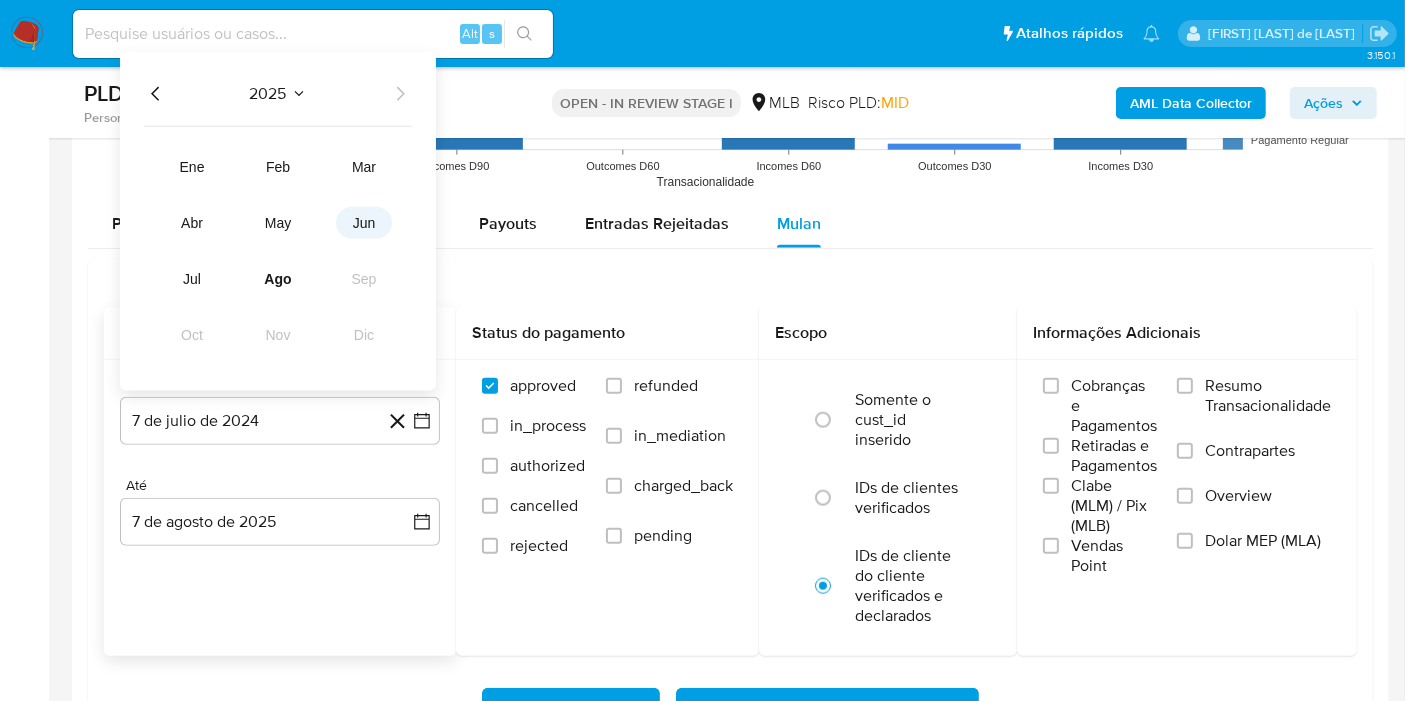 click on "jun" at bounding box center [364, 223] 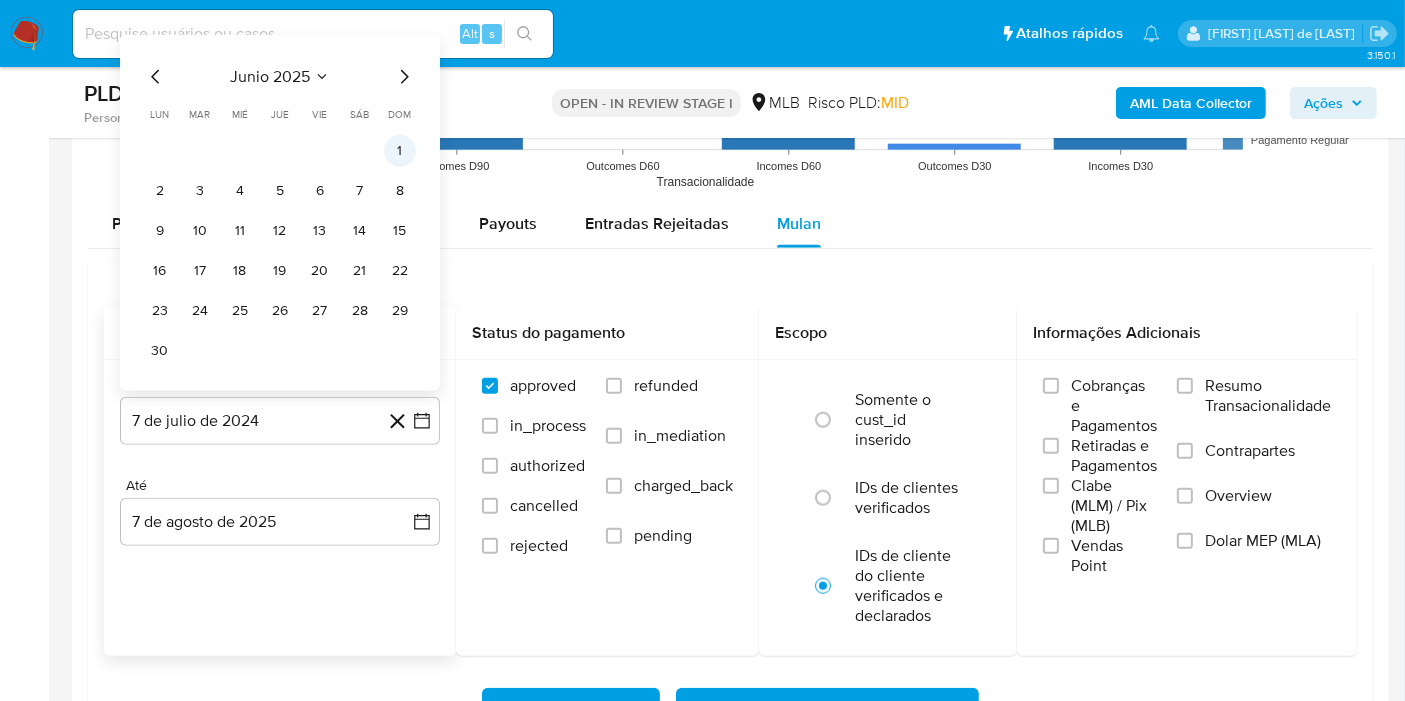 click on "1" at bounding box center [400, 151] 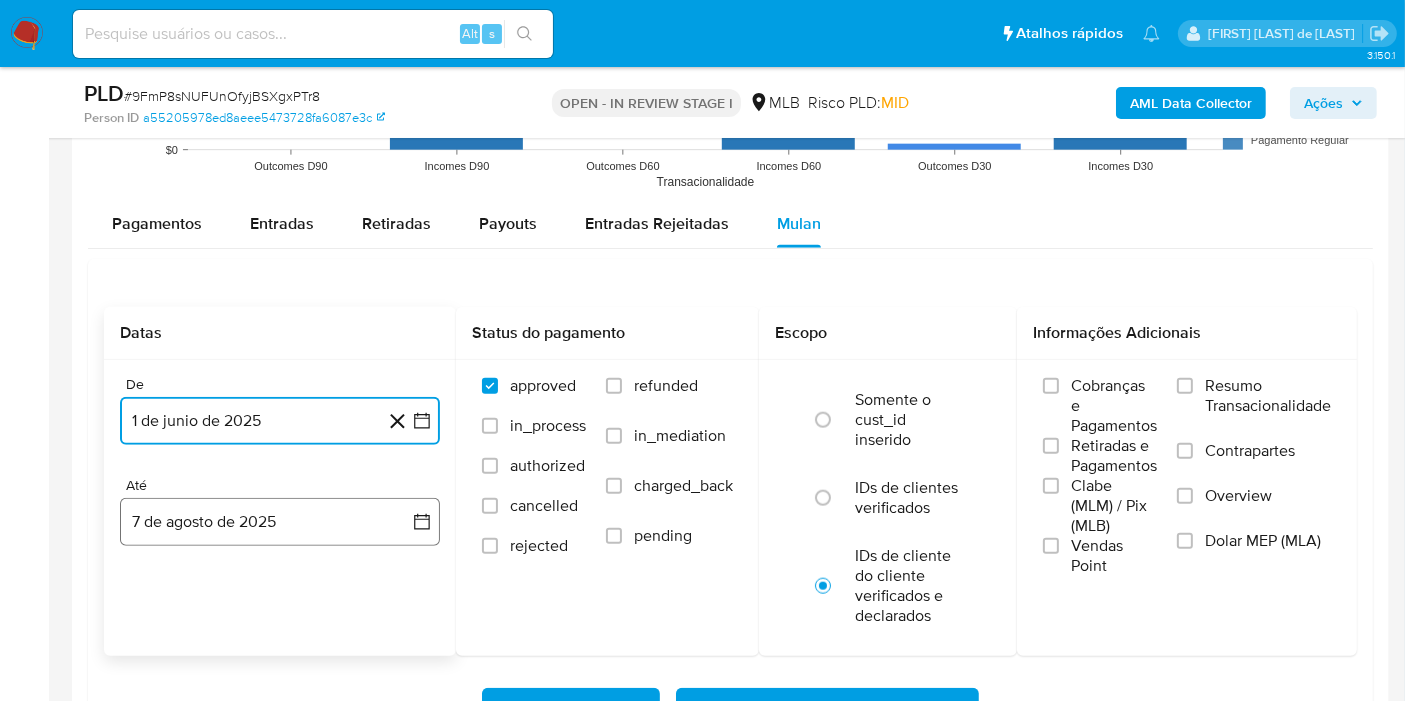 click on "7 de agosto de 2025" at bounding box center (280, 522) 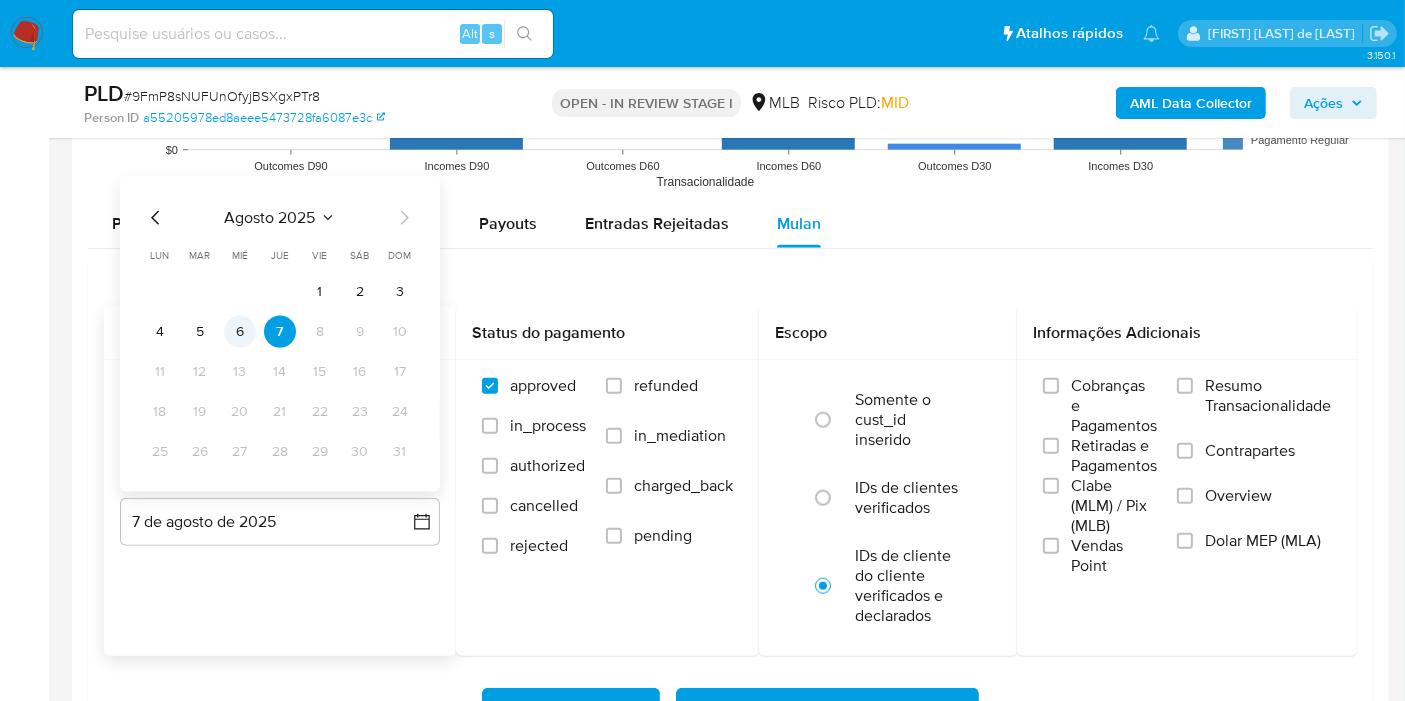 drag, startPoint x: 241, startPoint y: 330, endPoint x: 510, endPoint y: 345, distance: 269.41788 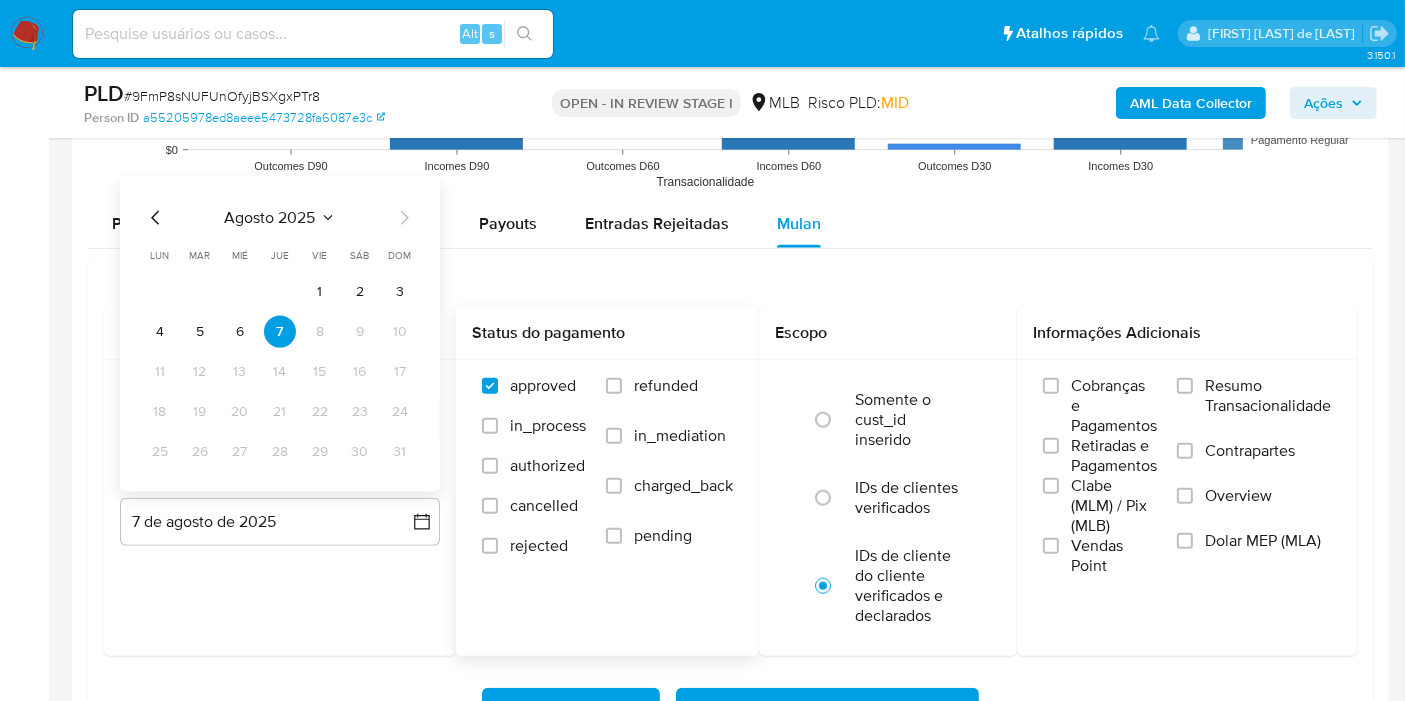 click on "6" at bounding box center (240, 332) 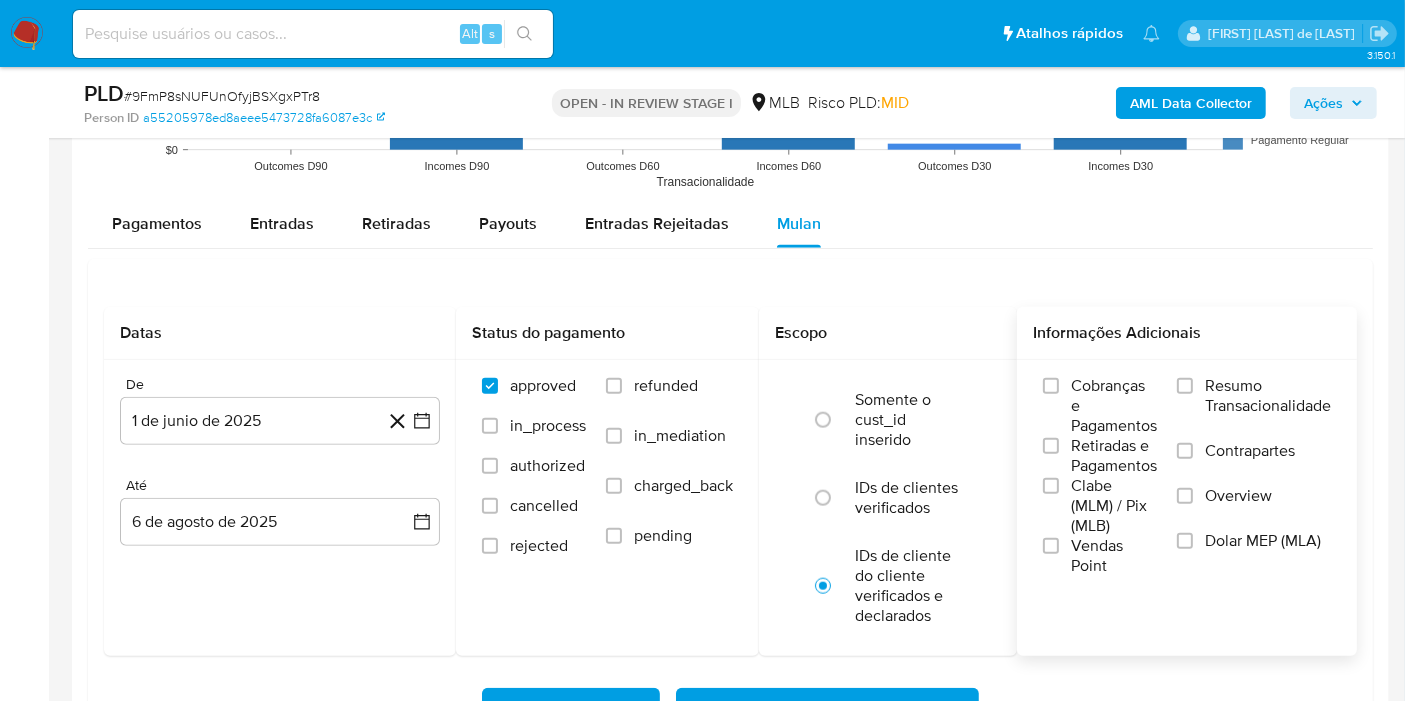 click on "Cobranças e Pagamentos Retiradas e Pagamentos Clabe (MLM) / Pix (MLB) Vendas Point Resumo Transacionalidade Contrapartes Overview Dolar MEP (MLA)" at bounding box center (1187, 476) 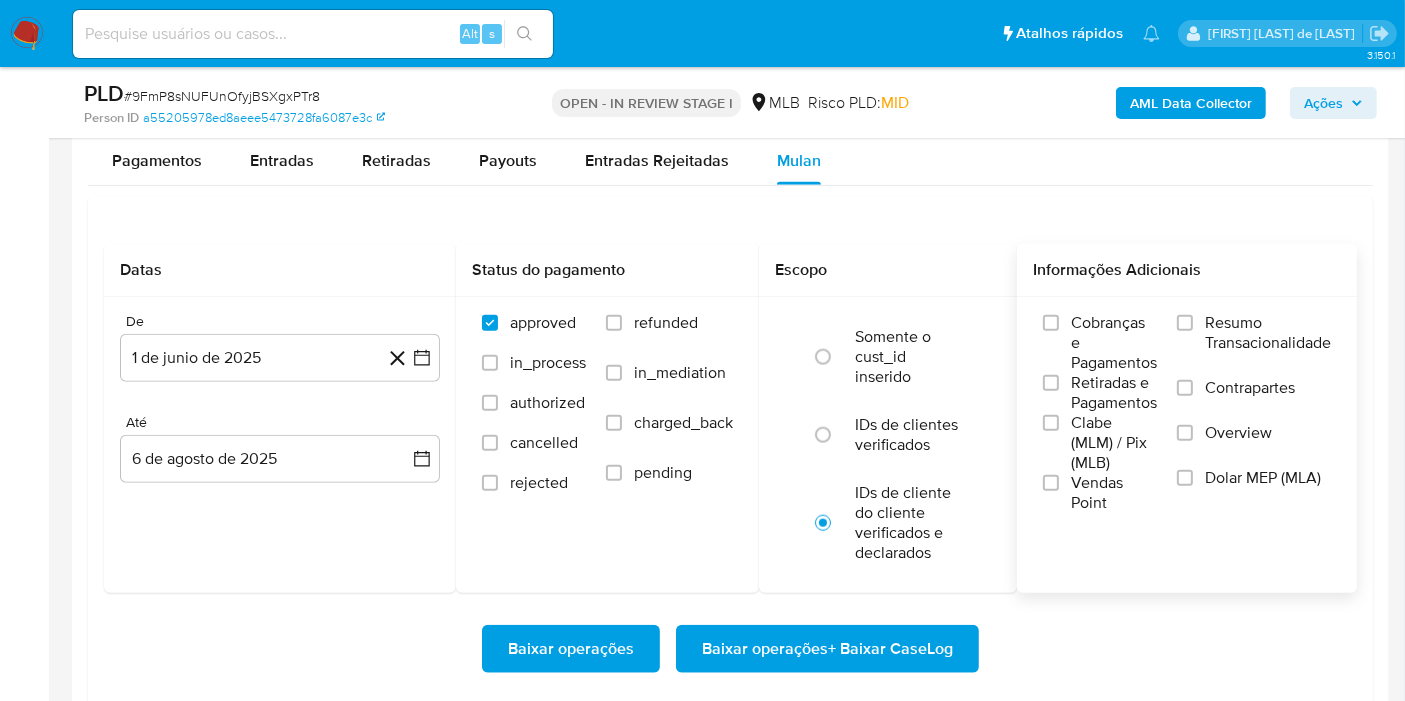 scroll, scrollTop: 2140, scrollLeft: 0, axis: vertical 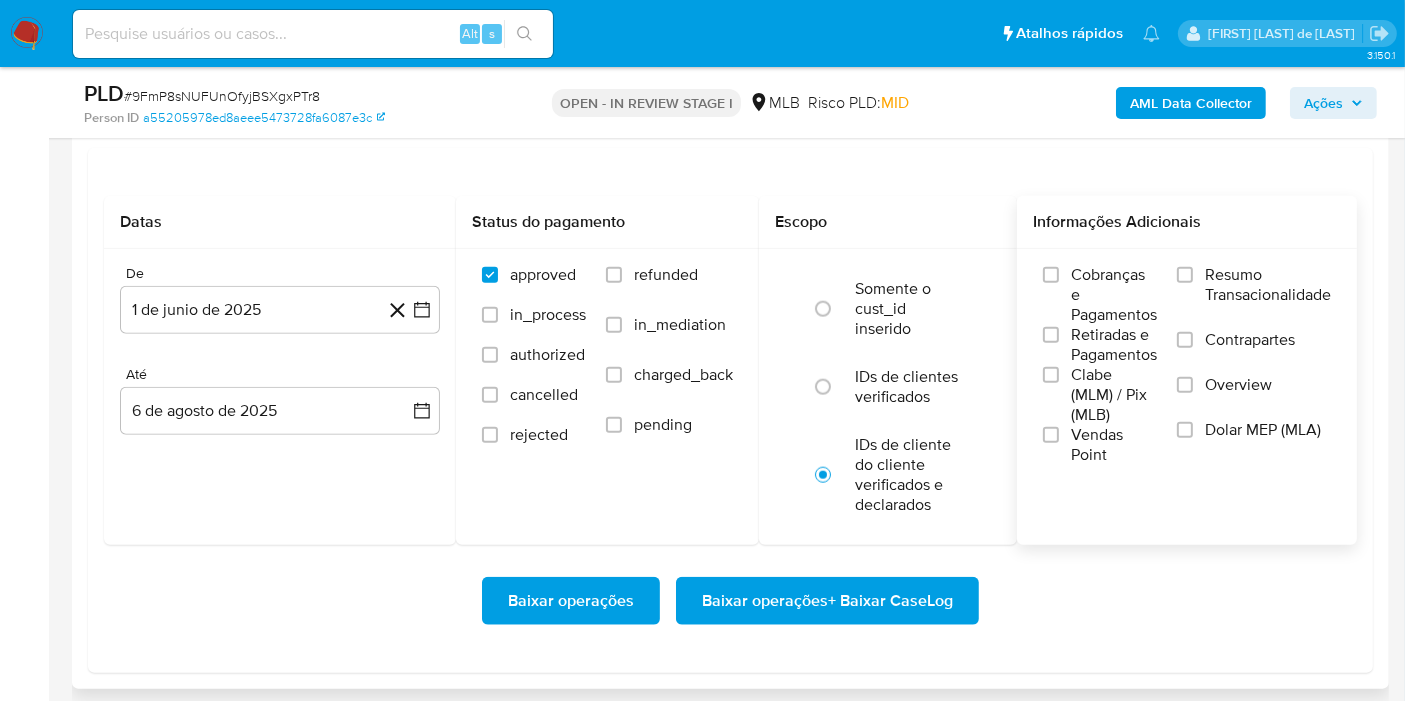 click on "Resumo Transacionalidade" at bounding box center (1268, 285) 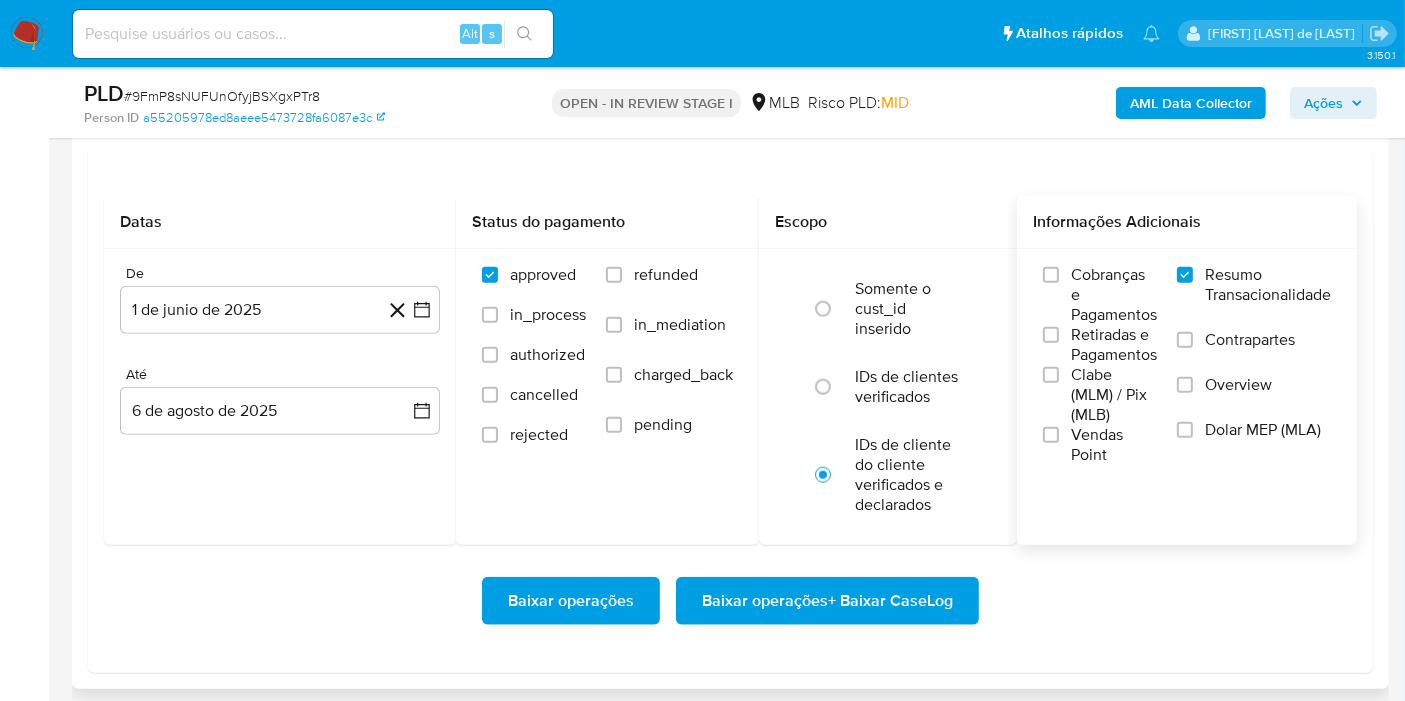 click on "Baixar operações  +   Baixar CaseLog" at bounding box center [827, 601] 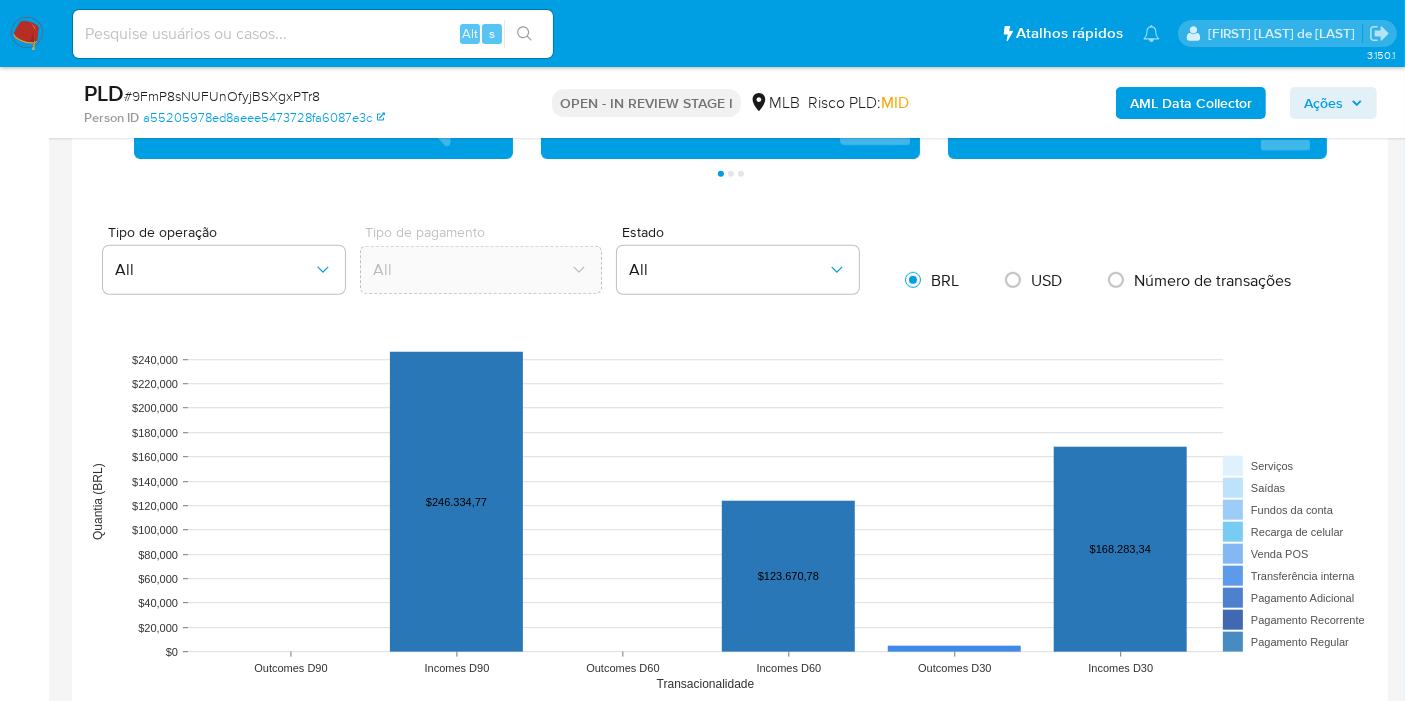 scroll, scrollTop: 300, scrollLeft: 0, axis: vertical 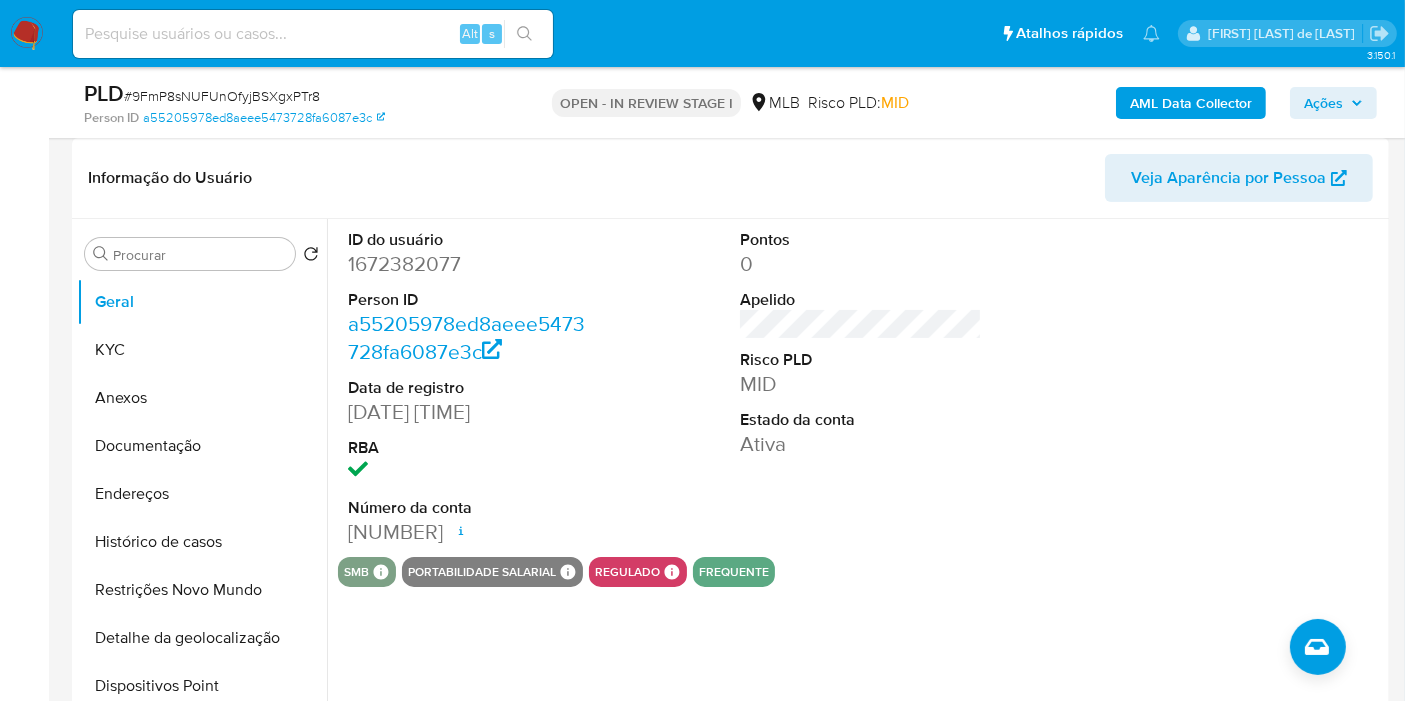 click at bounding box center [1254, 388] 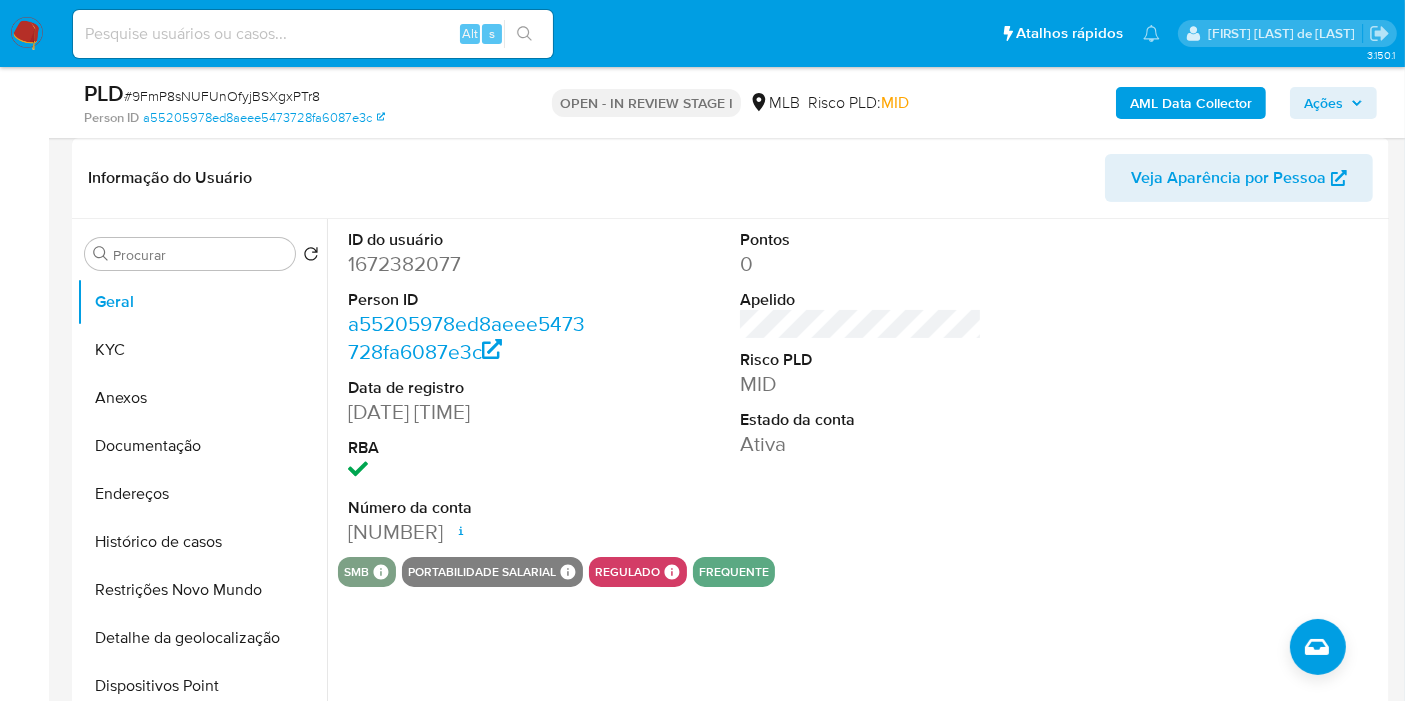 click on "Ações" at bounding box center (1323, 103) 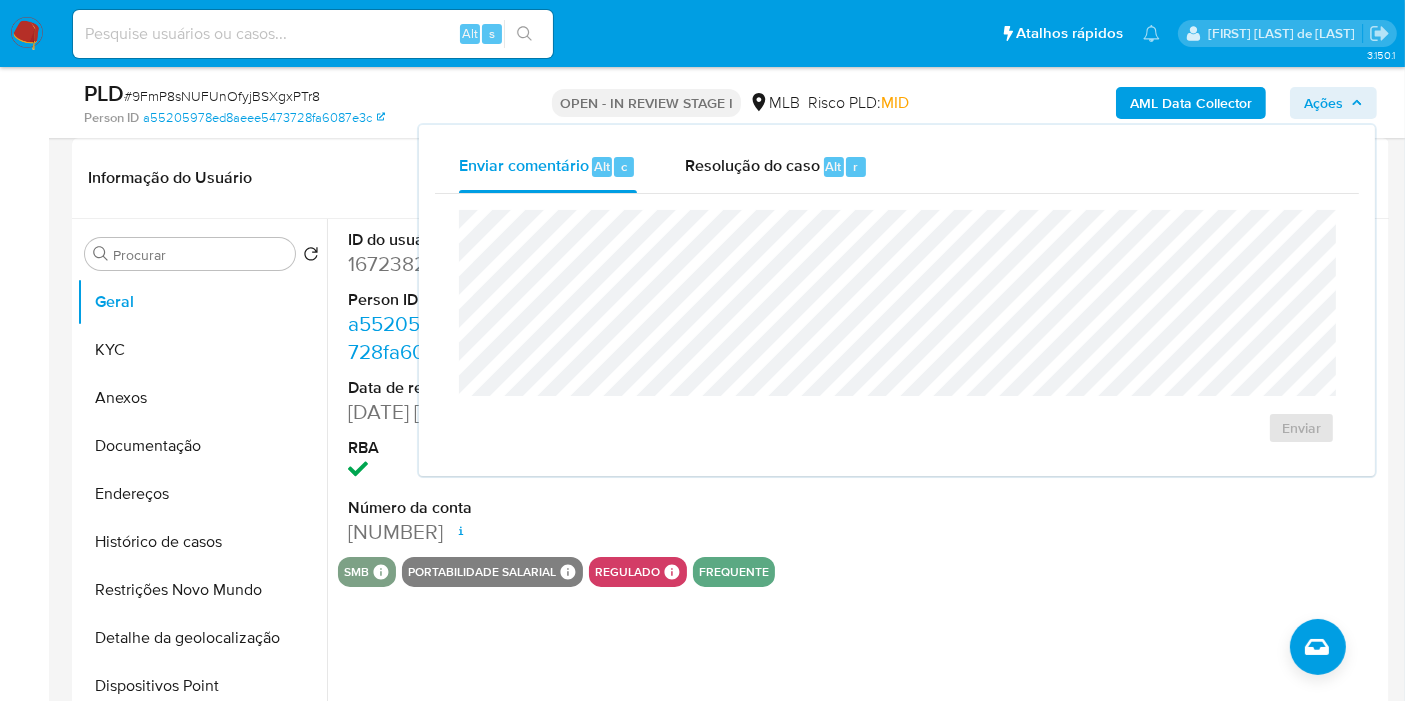 click on "Ações" at bounding box center (1323, 103) 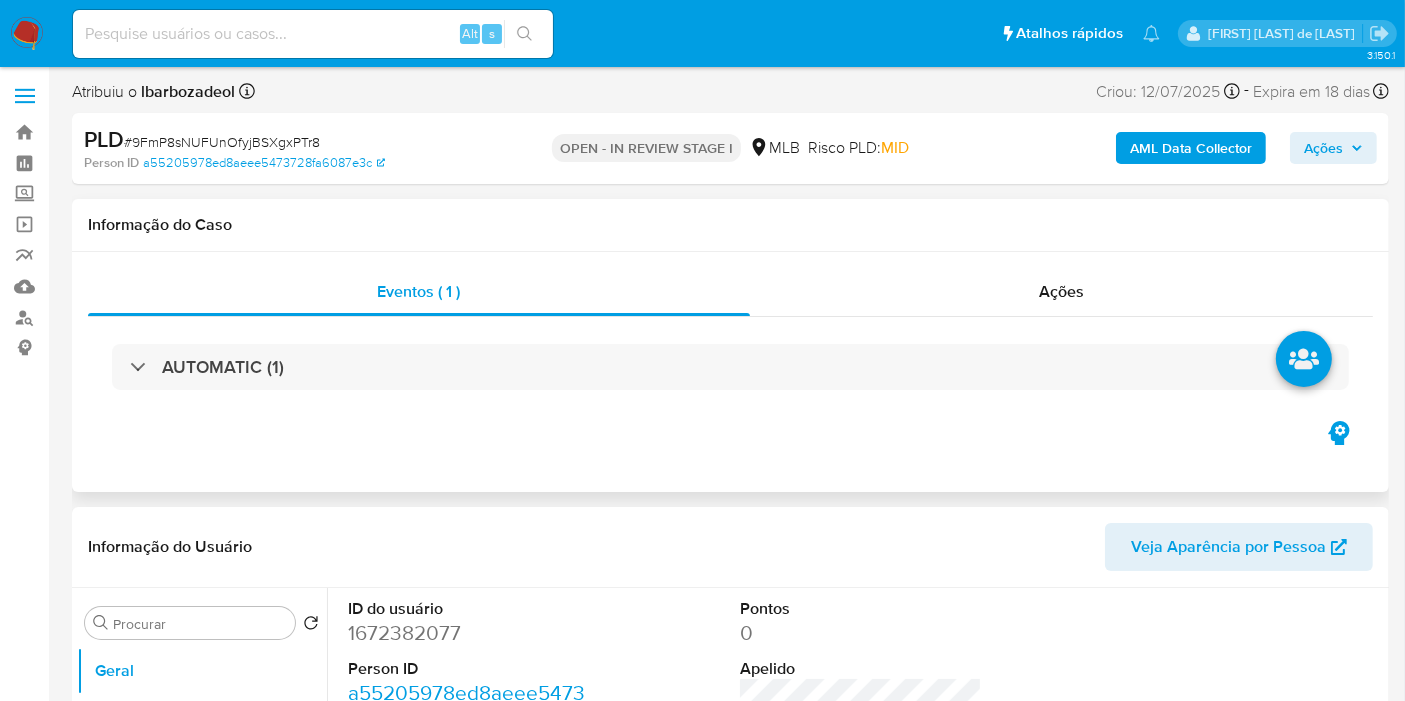 scroll, scrollTop: 0, scrollLeft: 0, axis: both 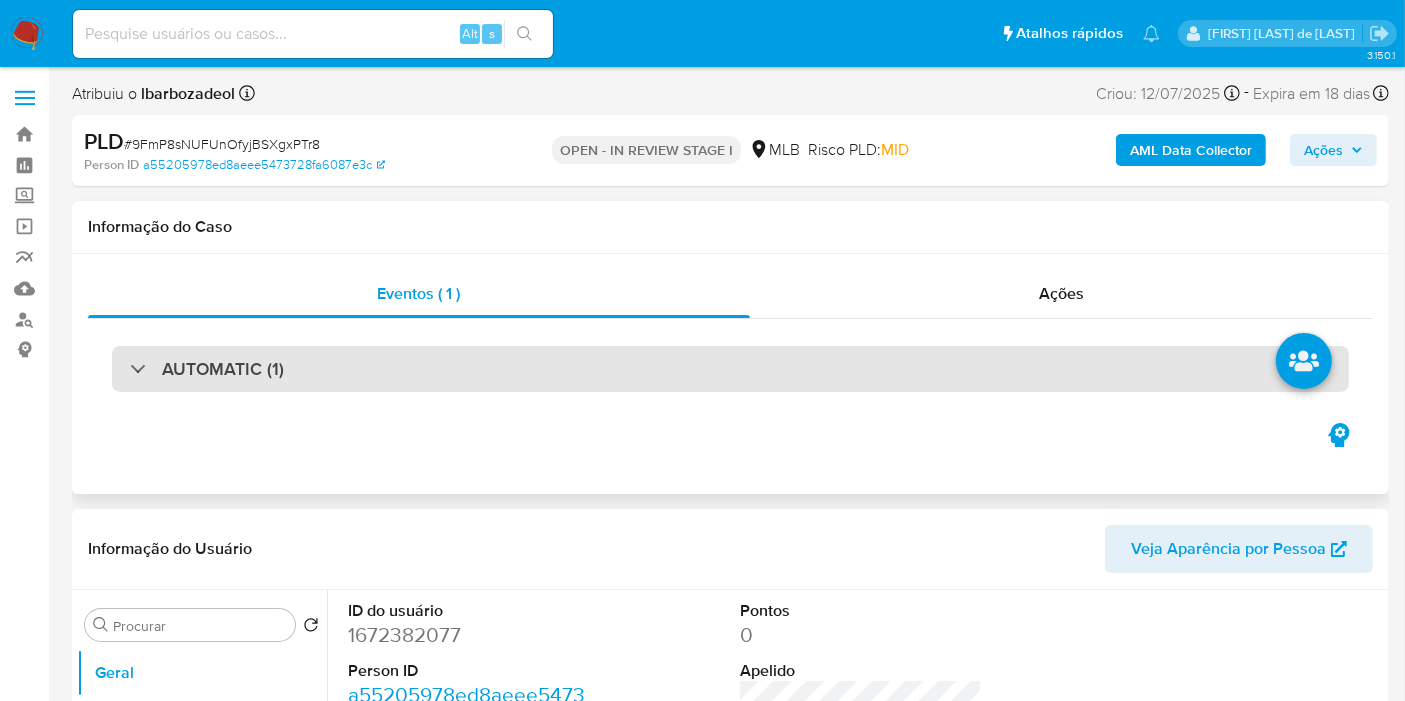 click on "AUTOMATIC (1)" at bounding box center (730, 369) 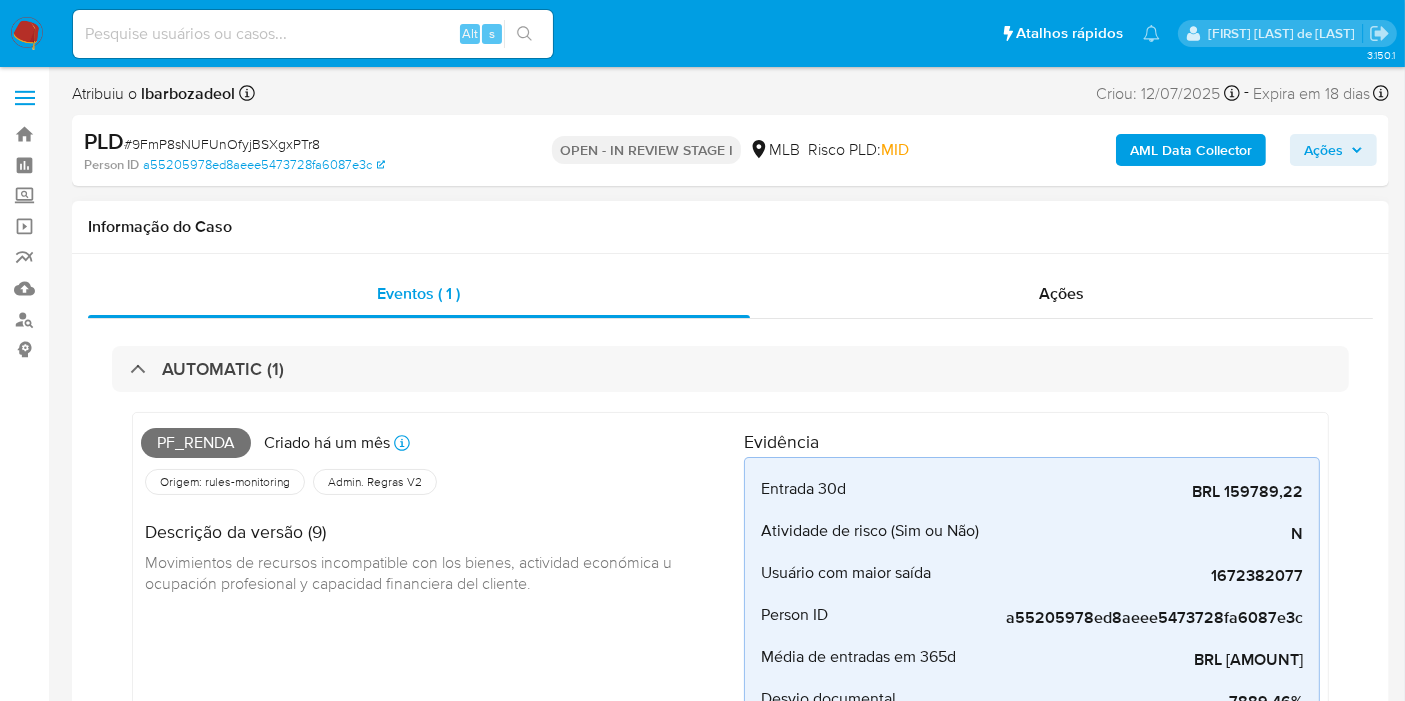 click on "Pf_renda" at bounding box center [196, 443] 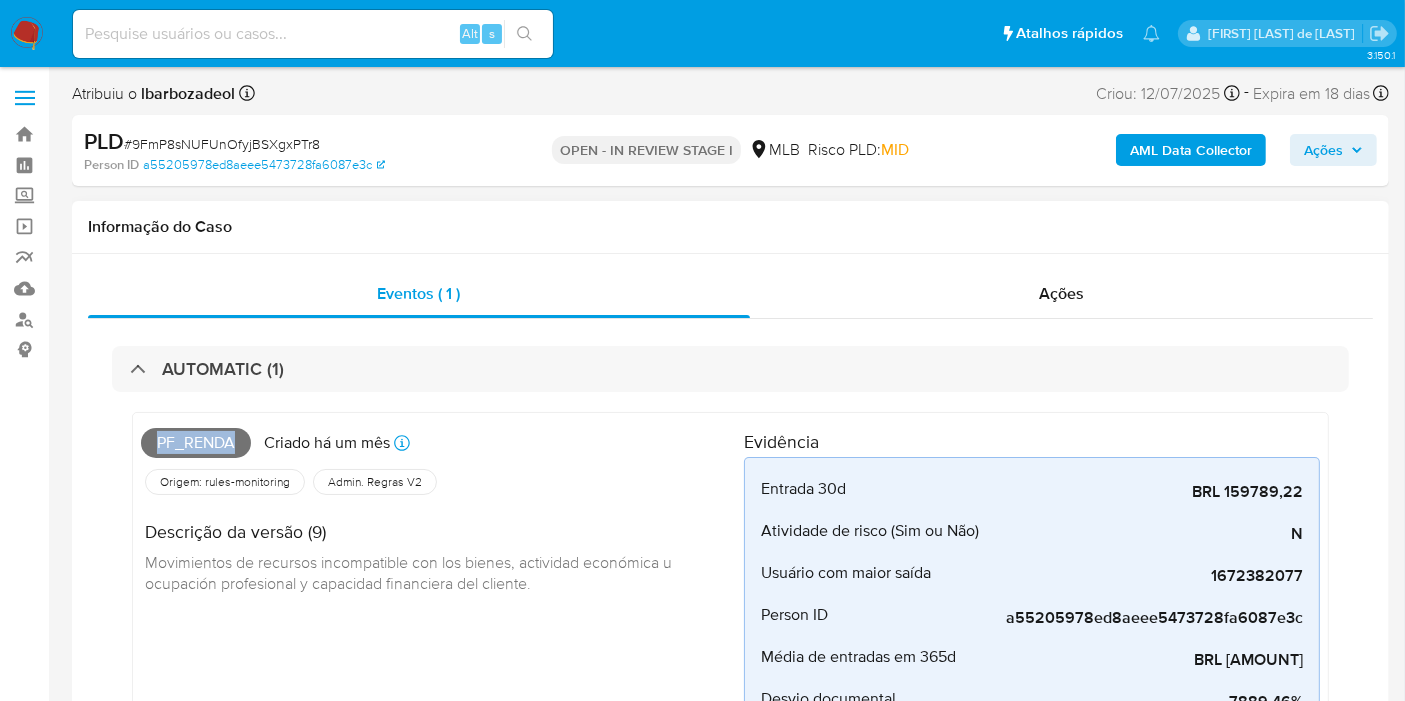 click on "Pf_renda" at bounding box center (196, 443) 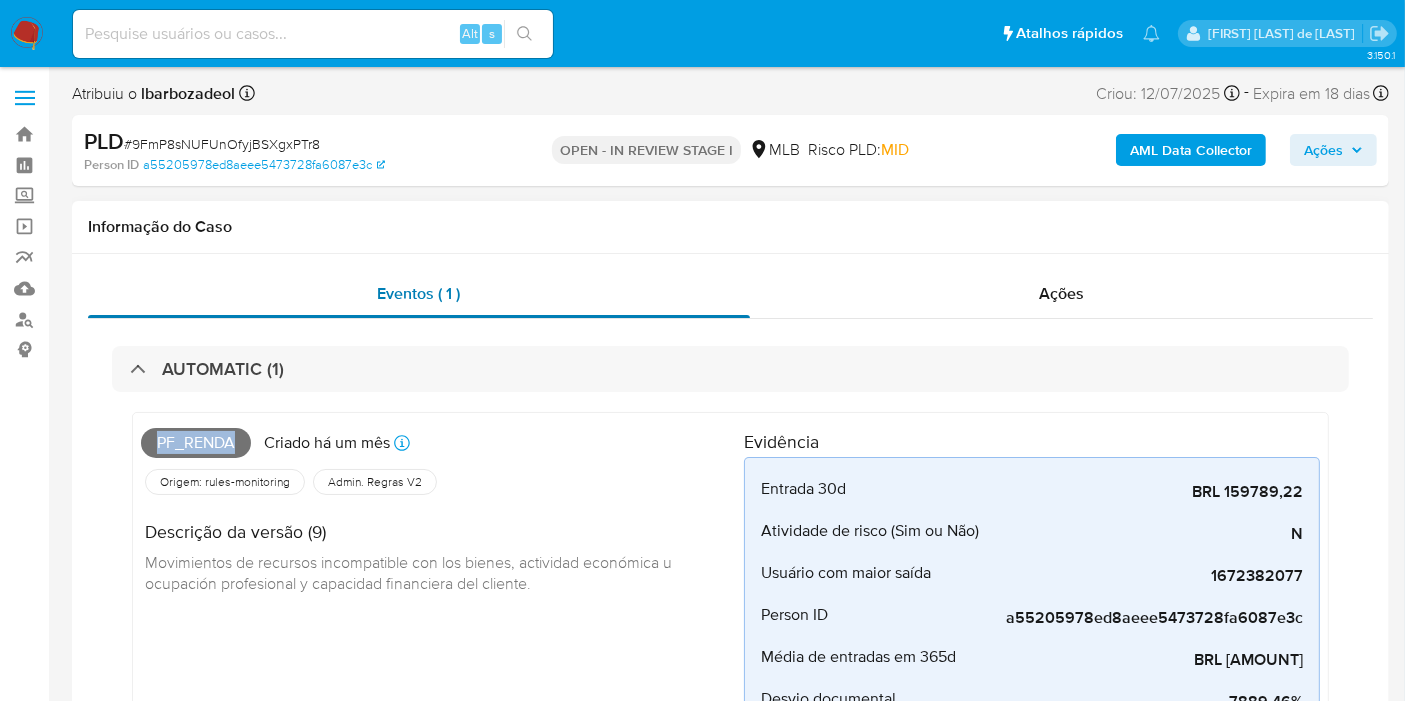 copy on "Pf_renda" 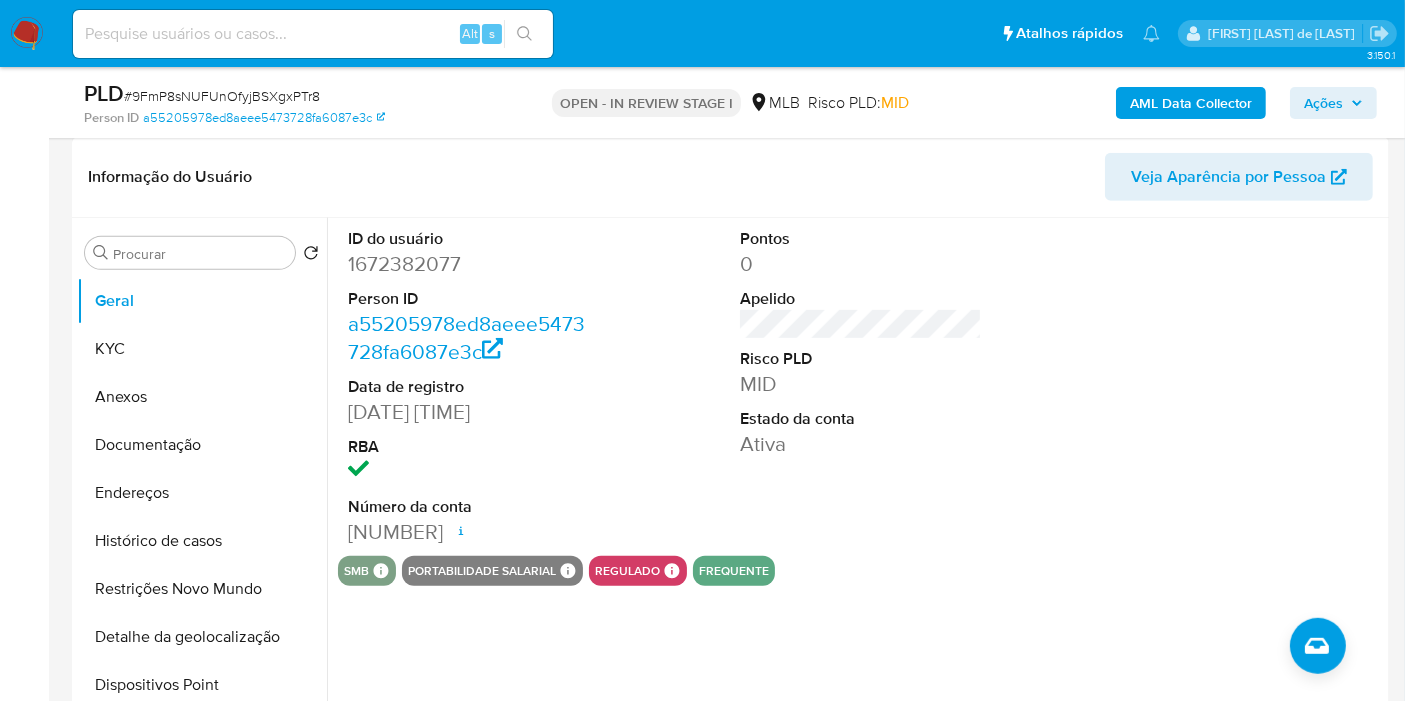 scroll, scrollTop: 888, scrollLeft: 0, axis: vertical 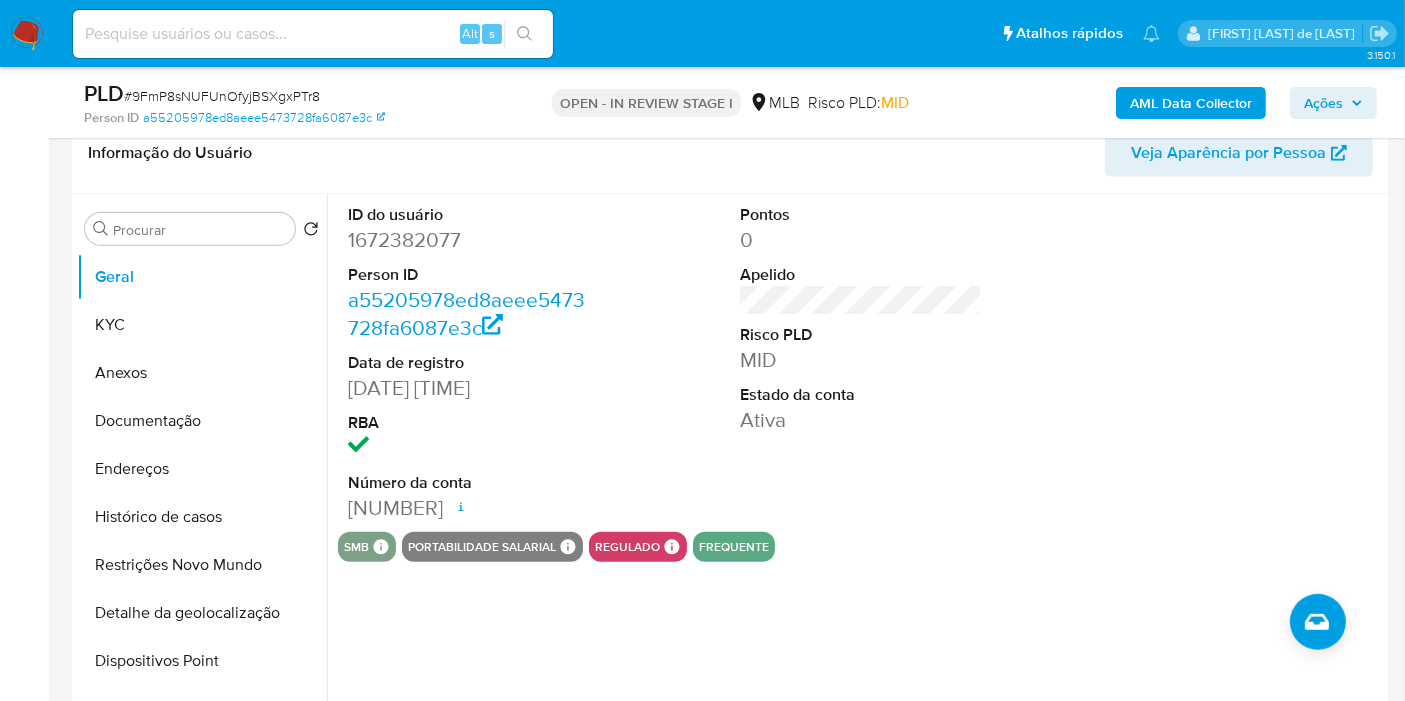 click on "Ações" at bounding box center [1323, 103] 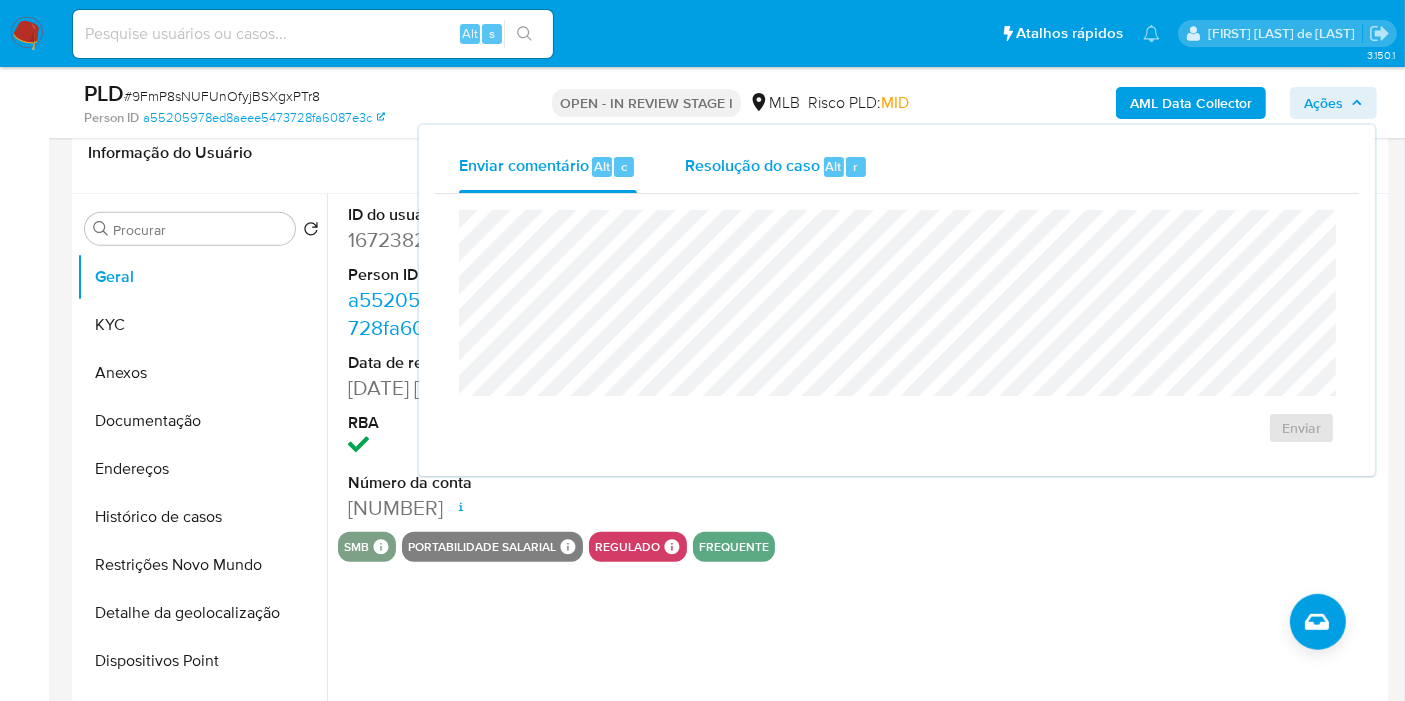 click on "Resolução do caso" at bounding box center [752, 165] 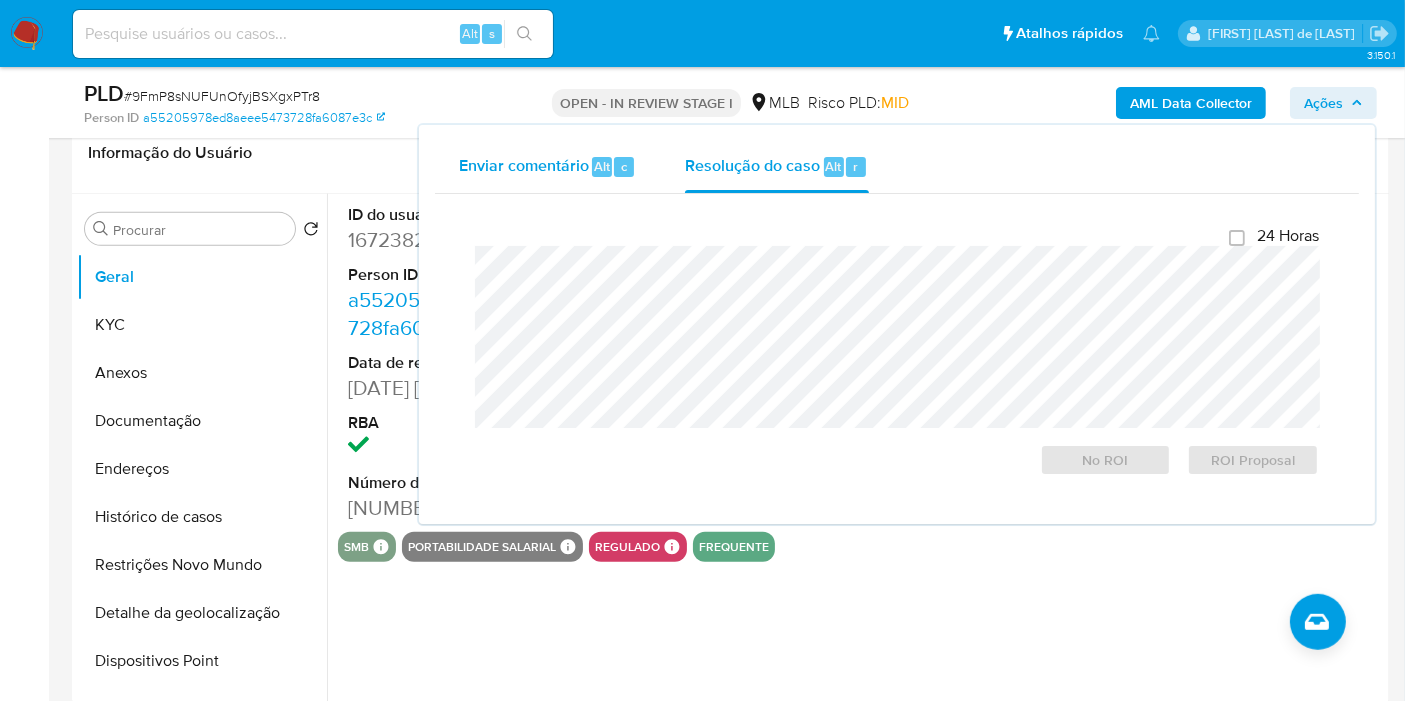 click on "Enviar comentário" at bounding box center [524, 165] 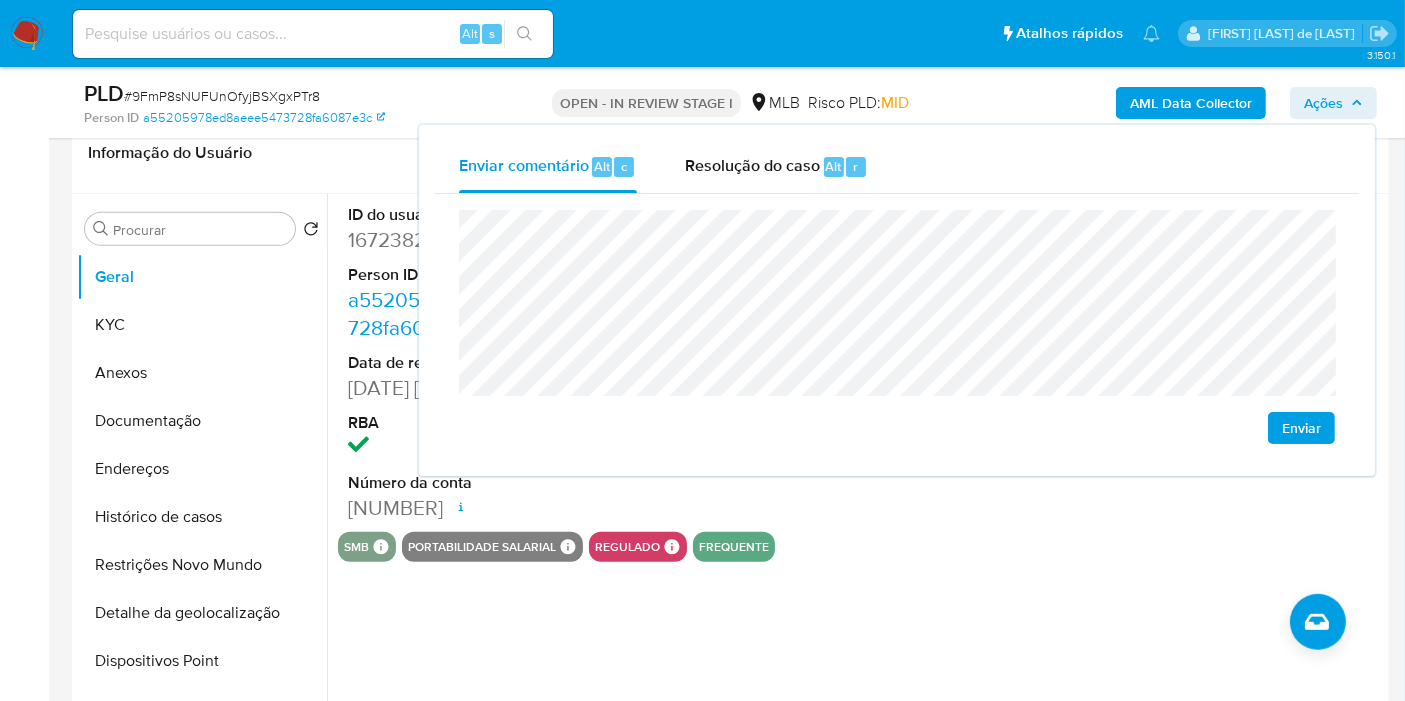 click on "1672382077" at bounding box center (469, 240) 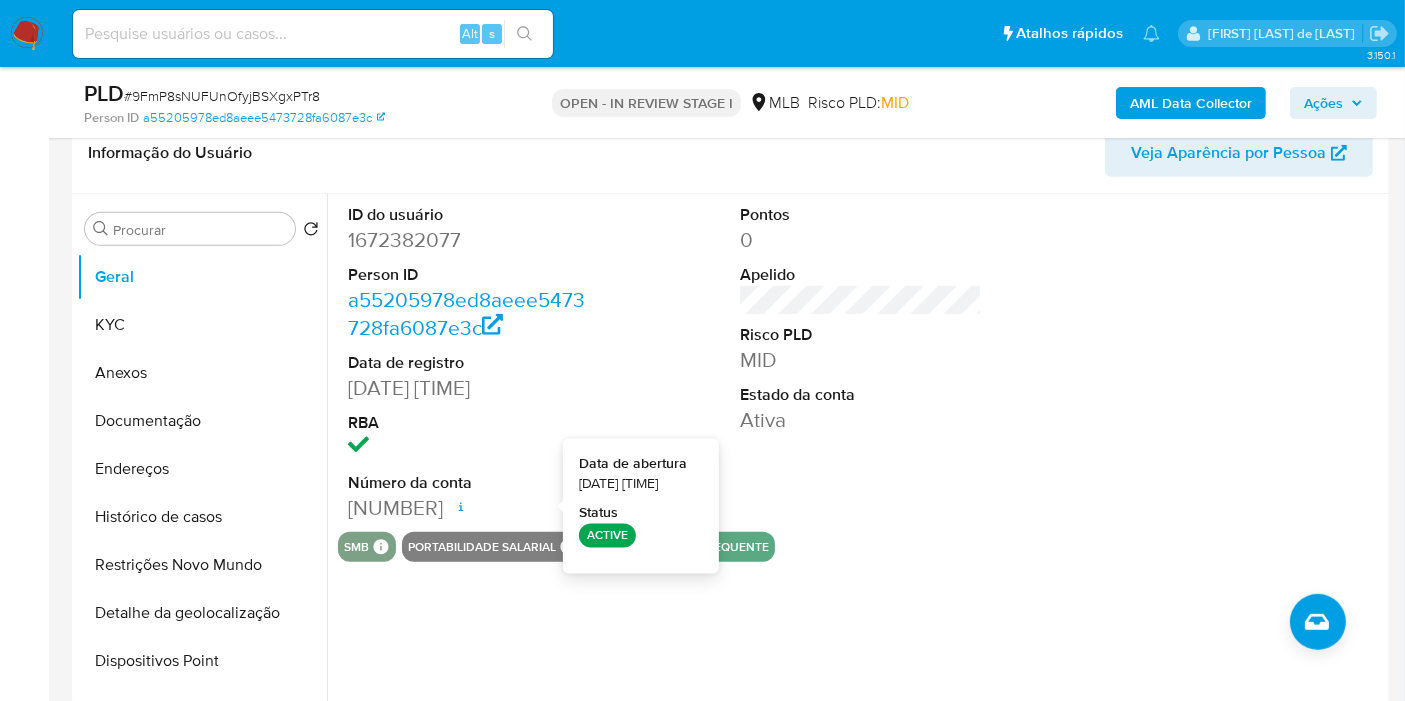 drag, startPoint x: 367, startPoint y: 244, endPoint x: 521, endPoint y: 490, distance: 290.2275 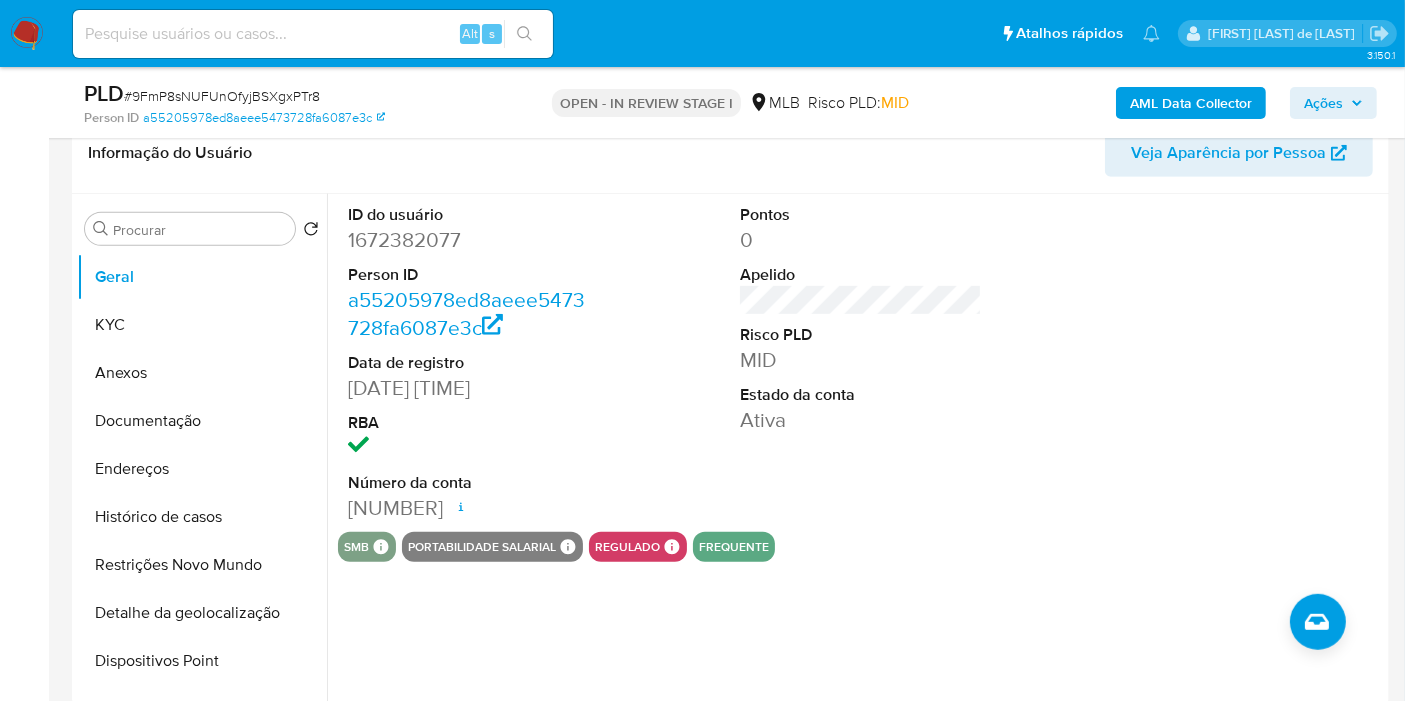 copy on "1672382077 Person ID a55205978ed8aeee5473728fa6087e3c Data de registro 07/02/2024 23:04:58 RBA Número da conta 000163577038487" 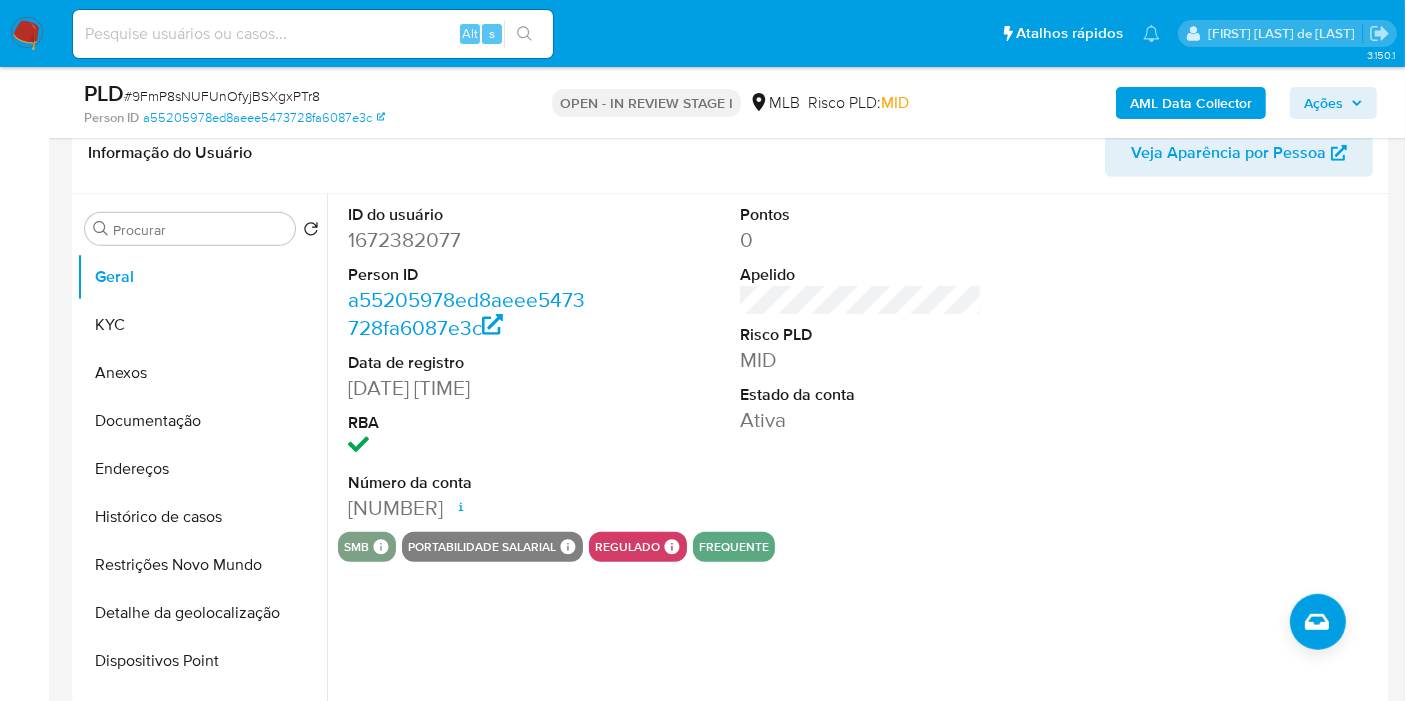 click on "Ações" at bounding box center [1323, 103] 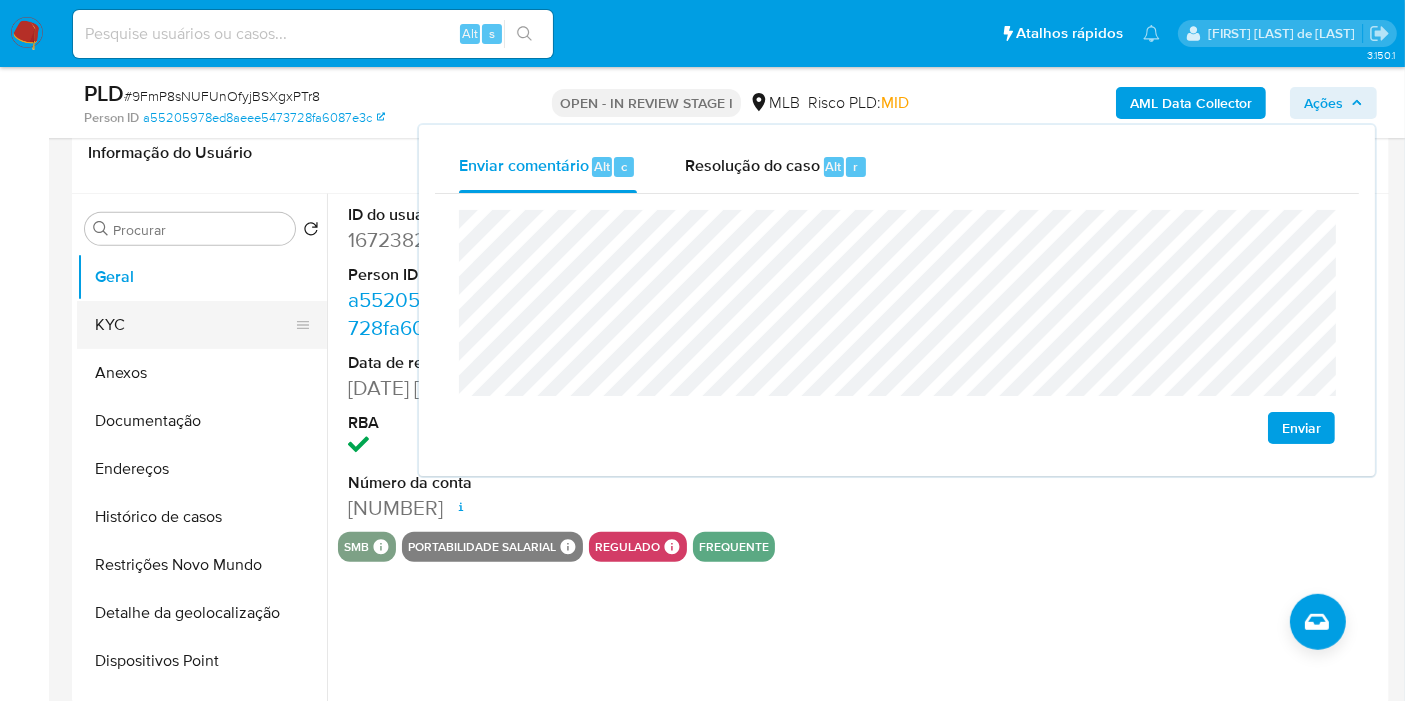 click on "KYC" at bounding box center [194, 325] 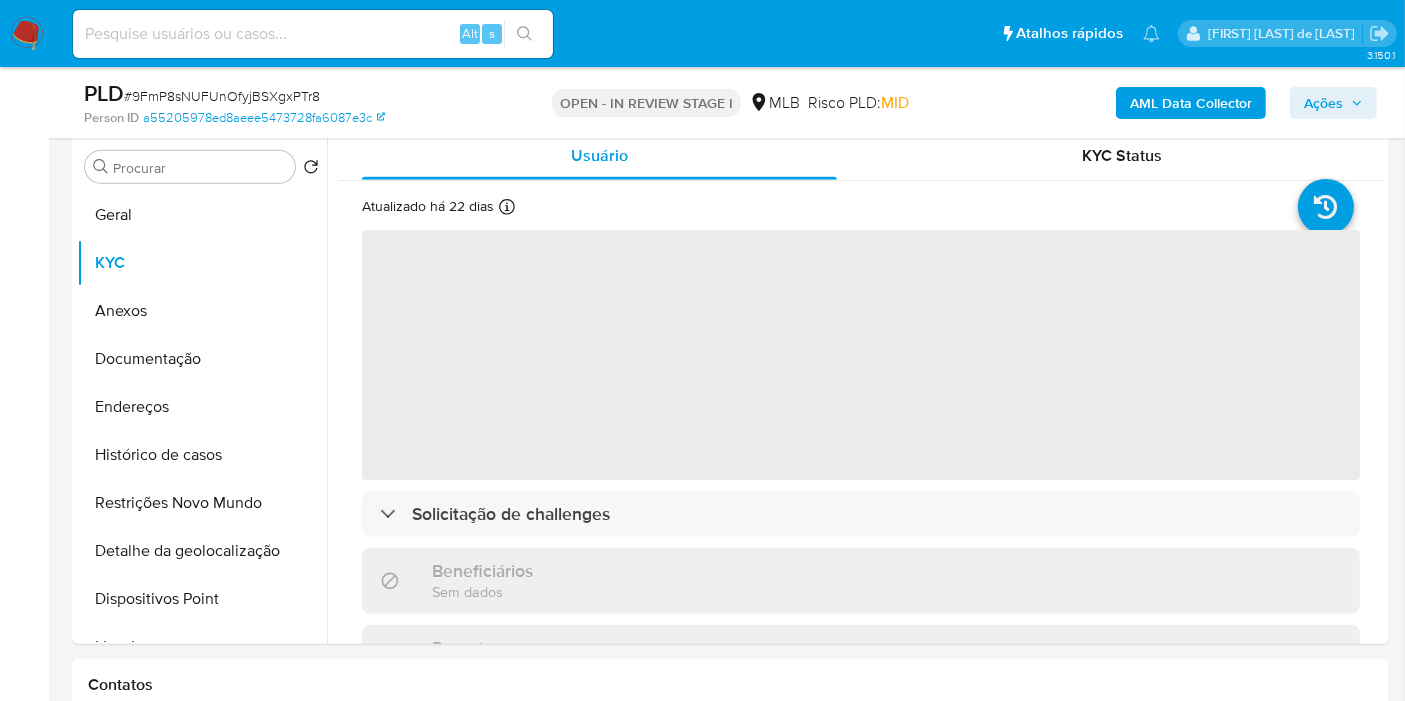 scroll, scrollTop: 931, scrollLeft: 0, axis: vertical 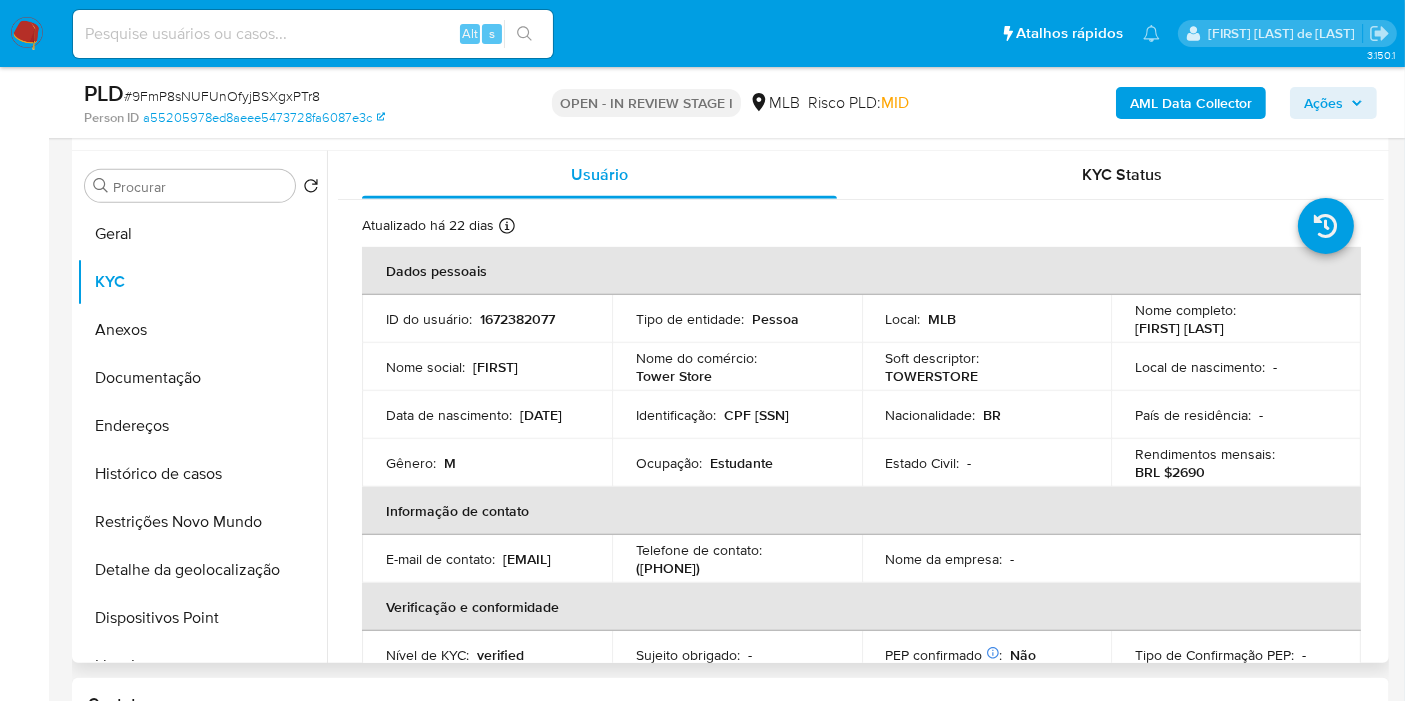 click on "CPF 08820227509" at bounding box center (756, 415) 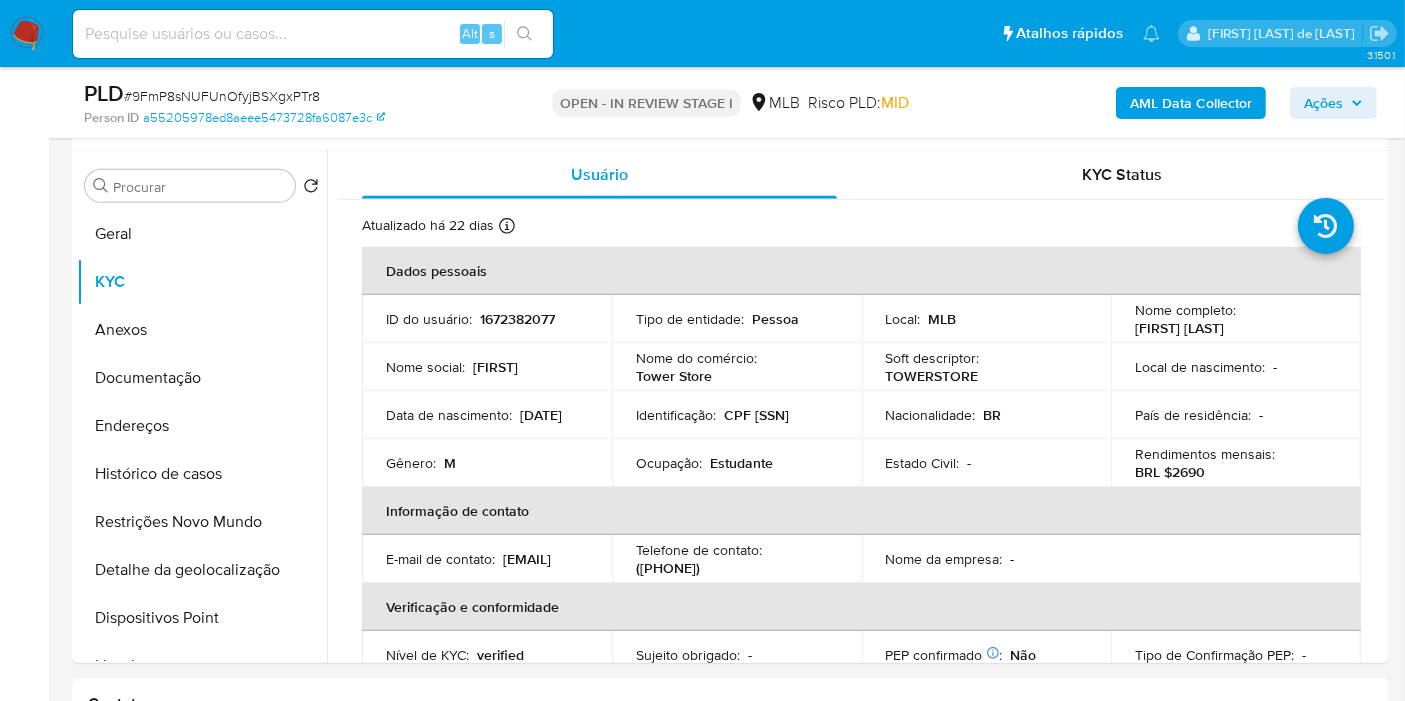 drag, startPoint x: 1311, startPoint y: 95, endPoint x: 1300, endPoint y: 114, distance: 21.954498 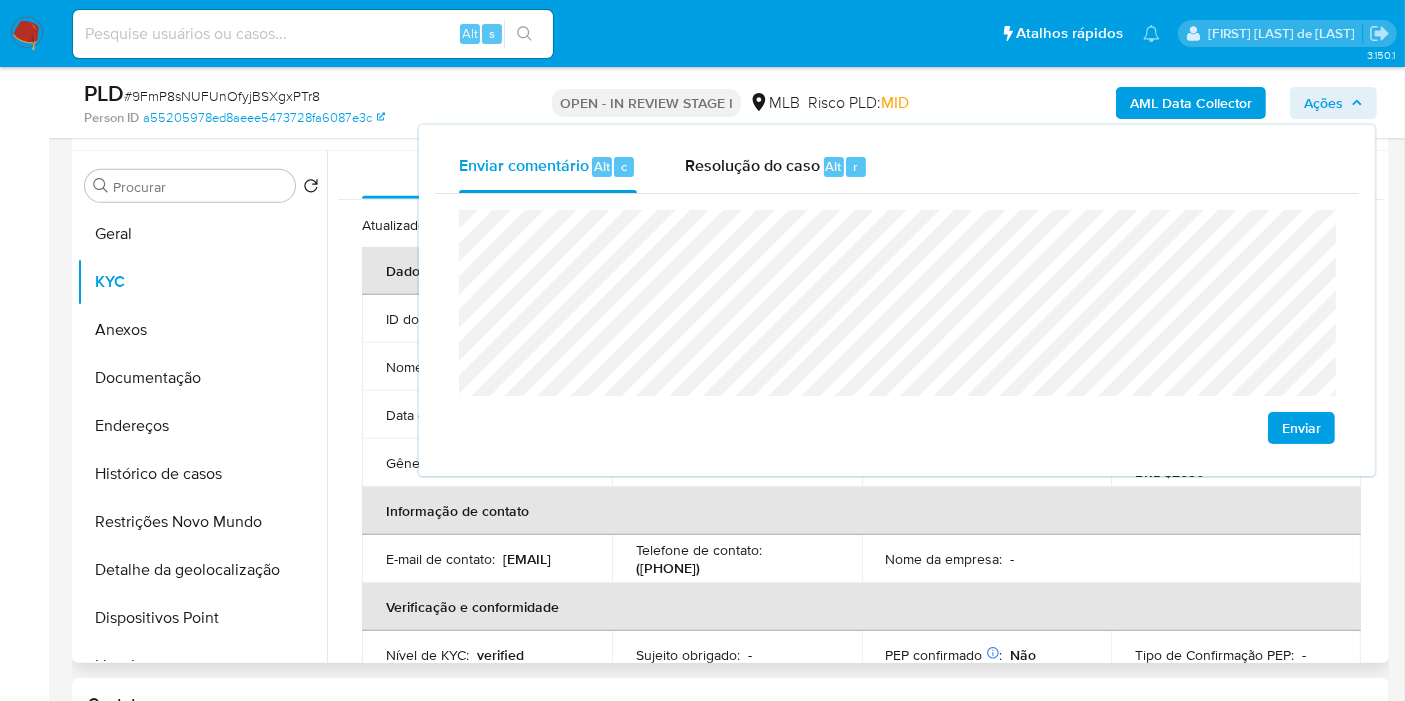 click on "Telefone de contato :" at bounding box center (699, 550) 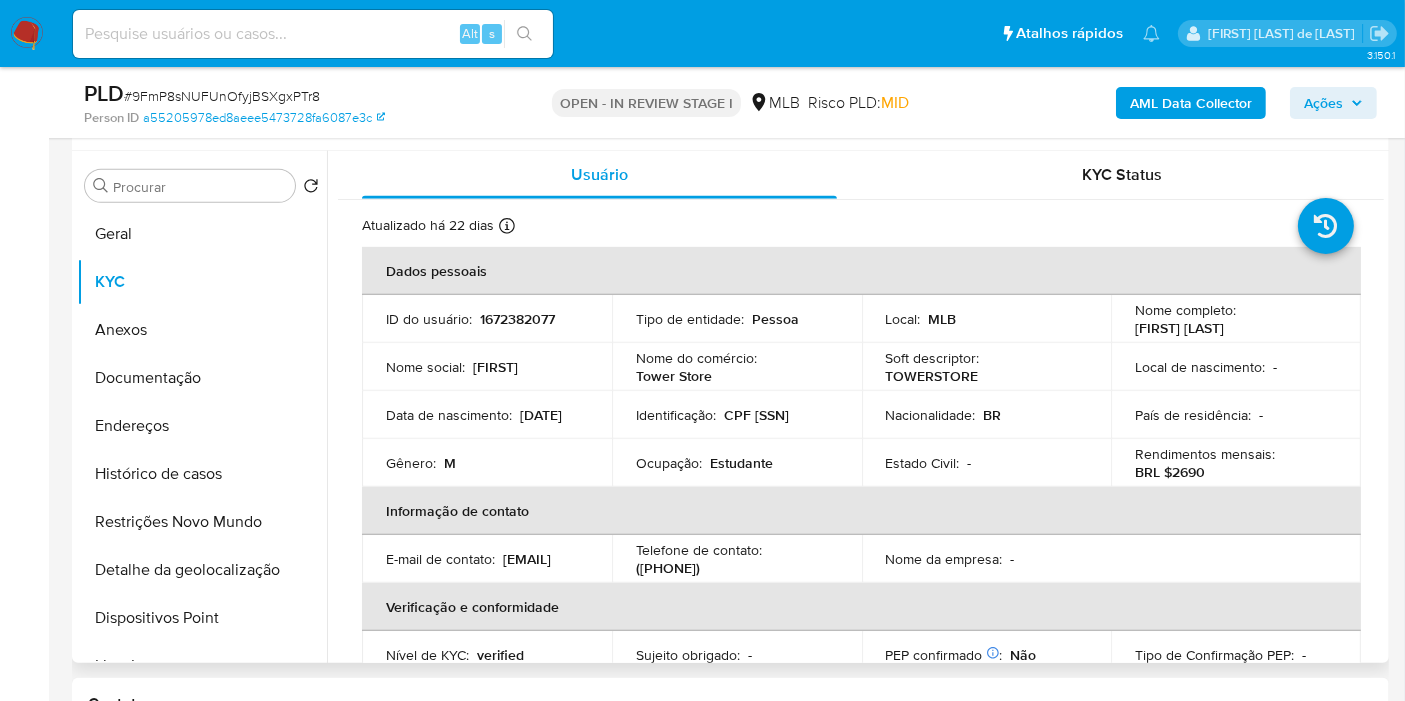 click on "Estudante" at bounding box center (741, 463) 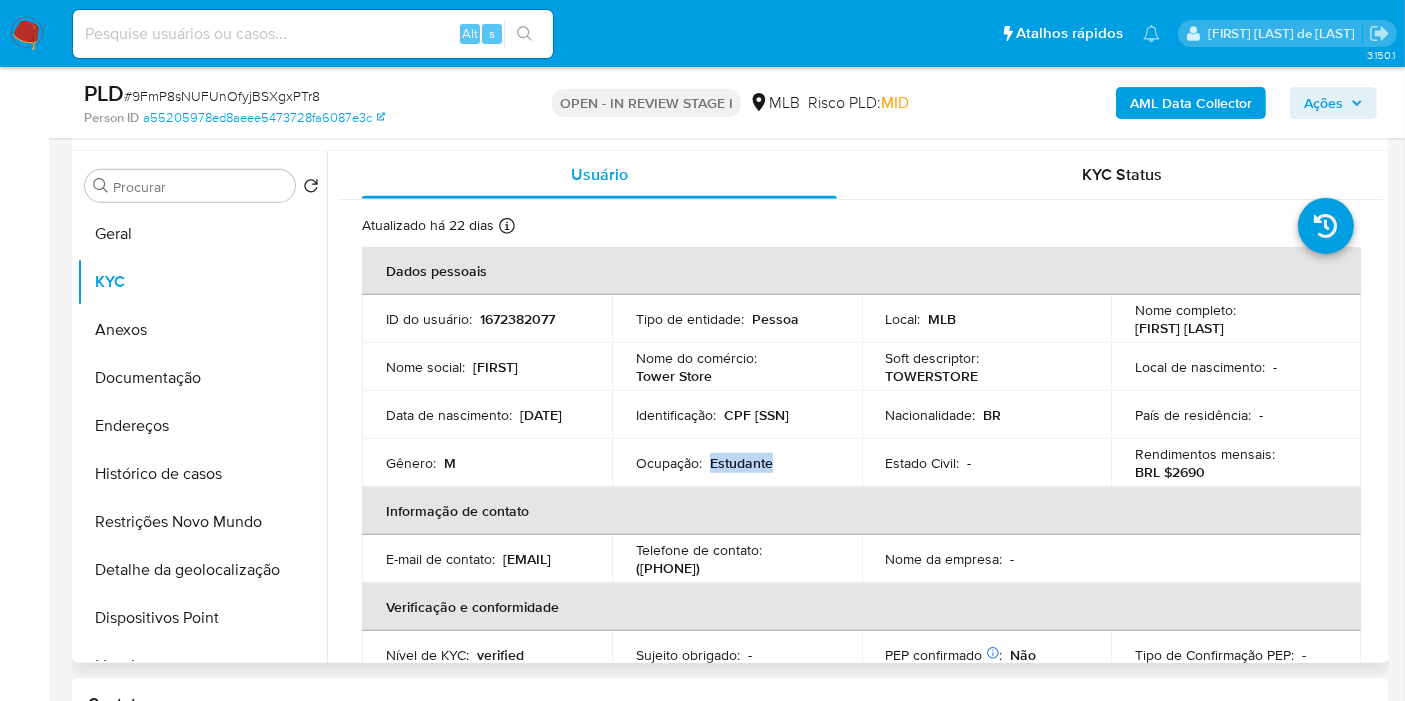 click on "Estudante" at bounding box center [741, 463] 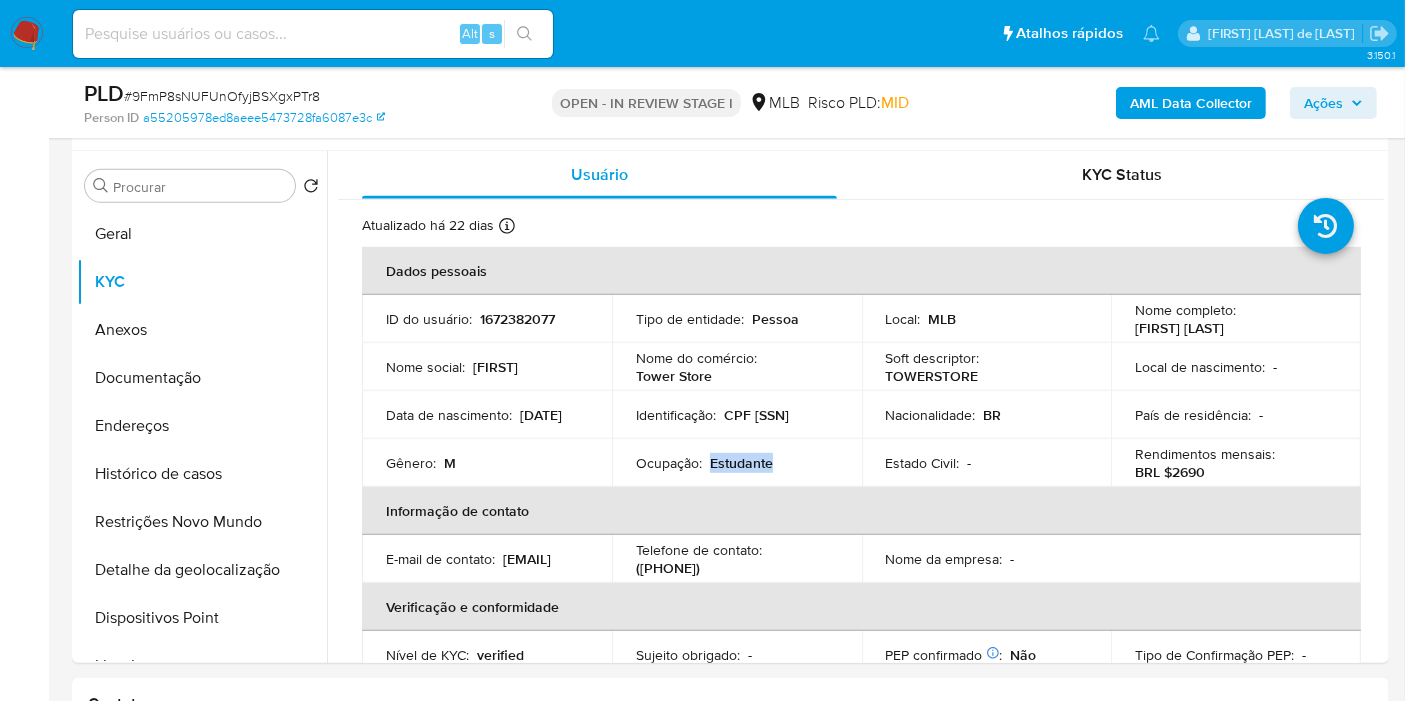 click on "Ações" at bounding box center (1323, 103) 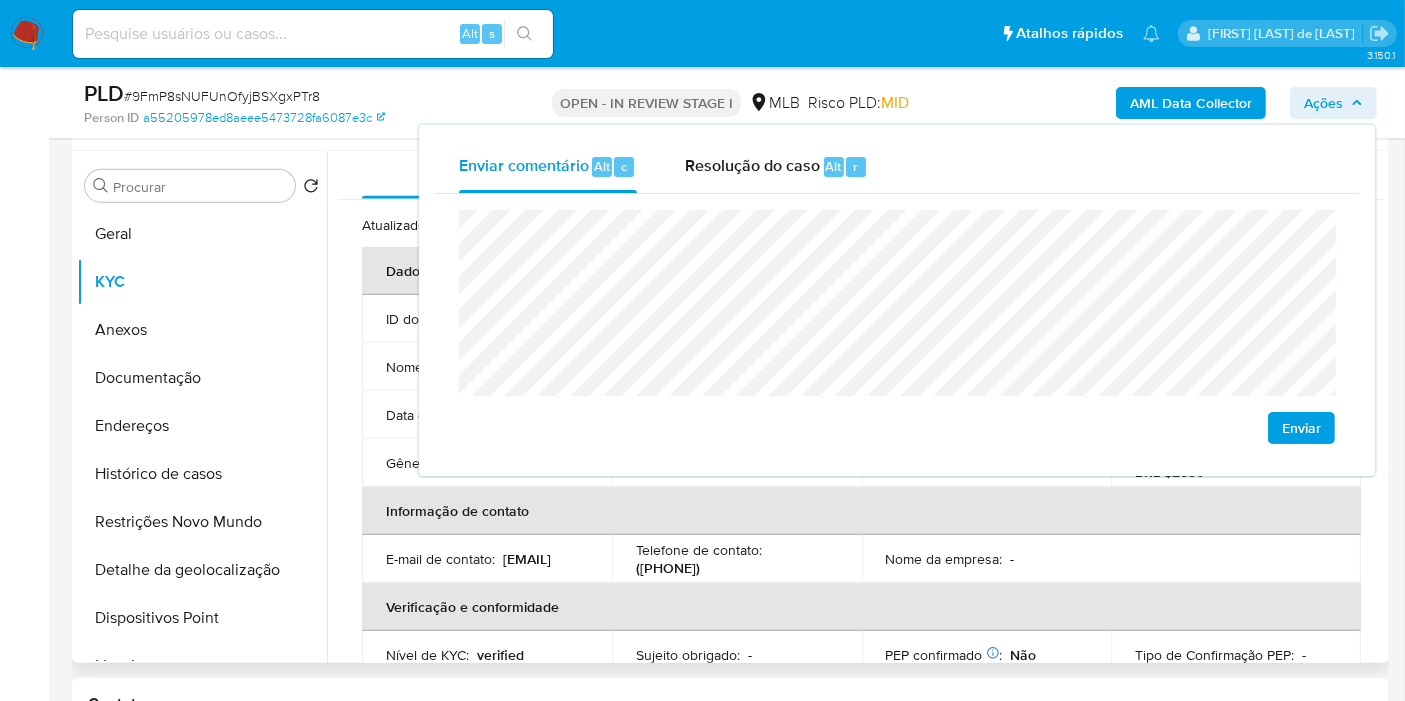 click on "Verificação e conformidade" at bounding box center (861, 607) 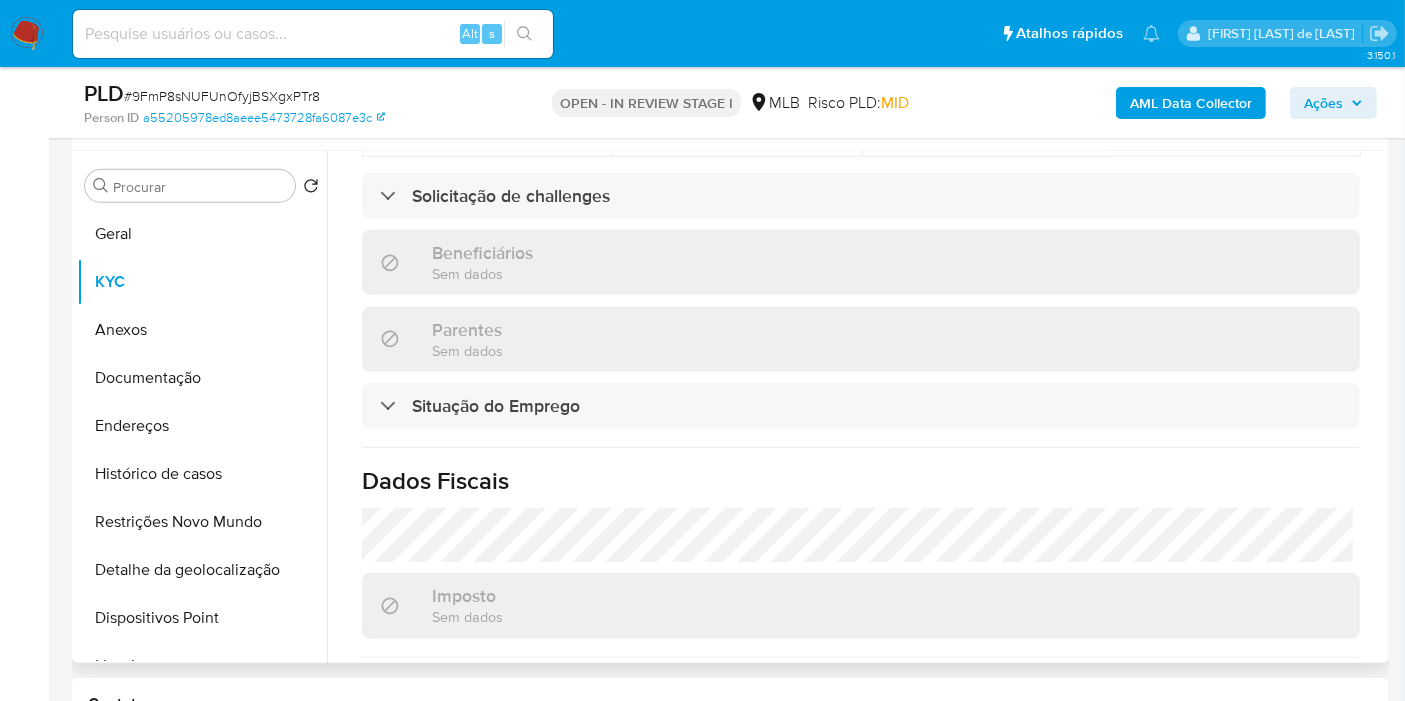 scroll, scrollTop: 928, scrollLeft: 0, axis: vertical 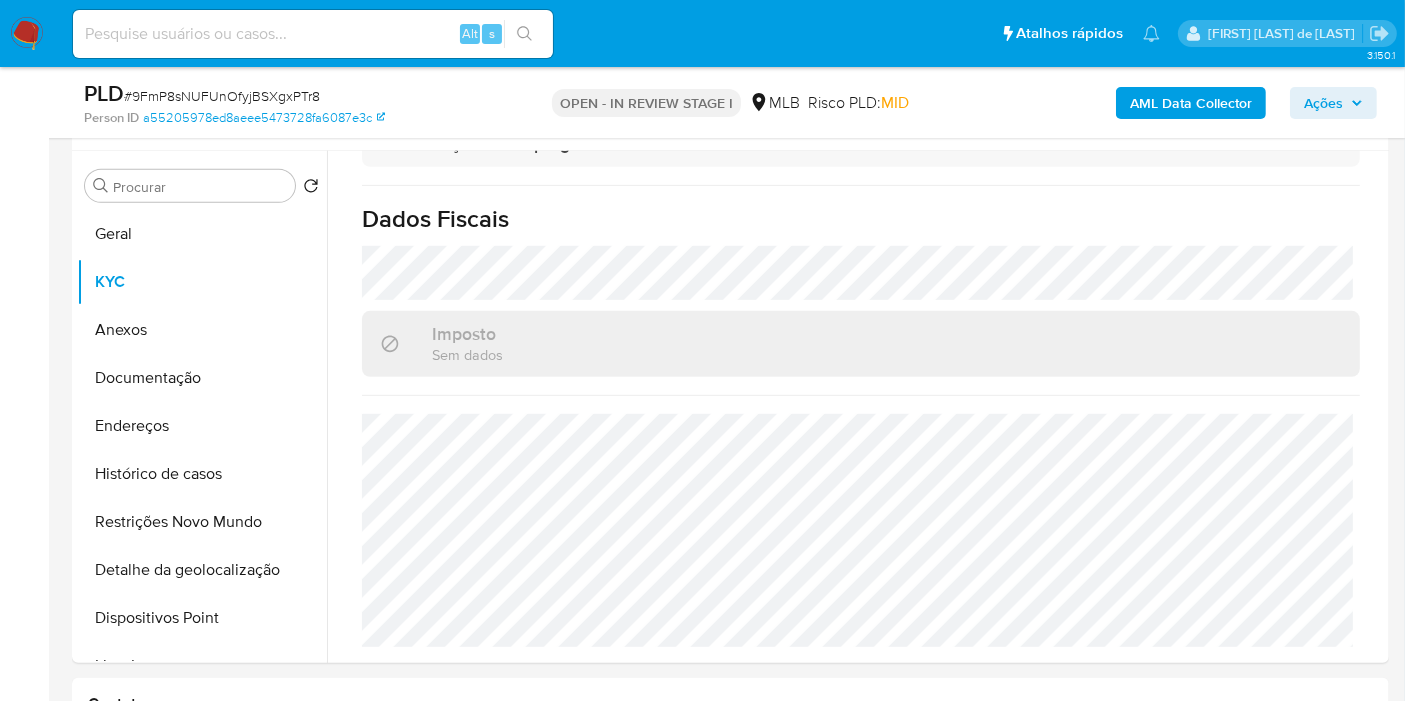 click on "Ações" at bounding box center (1323, 103) 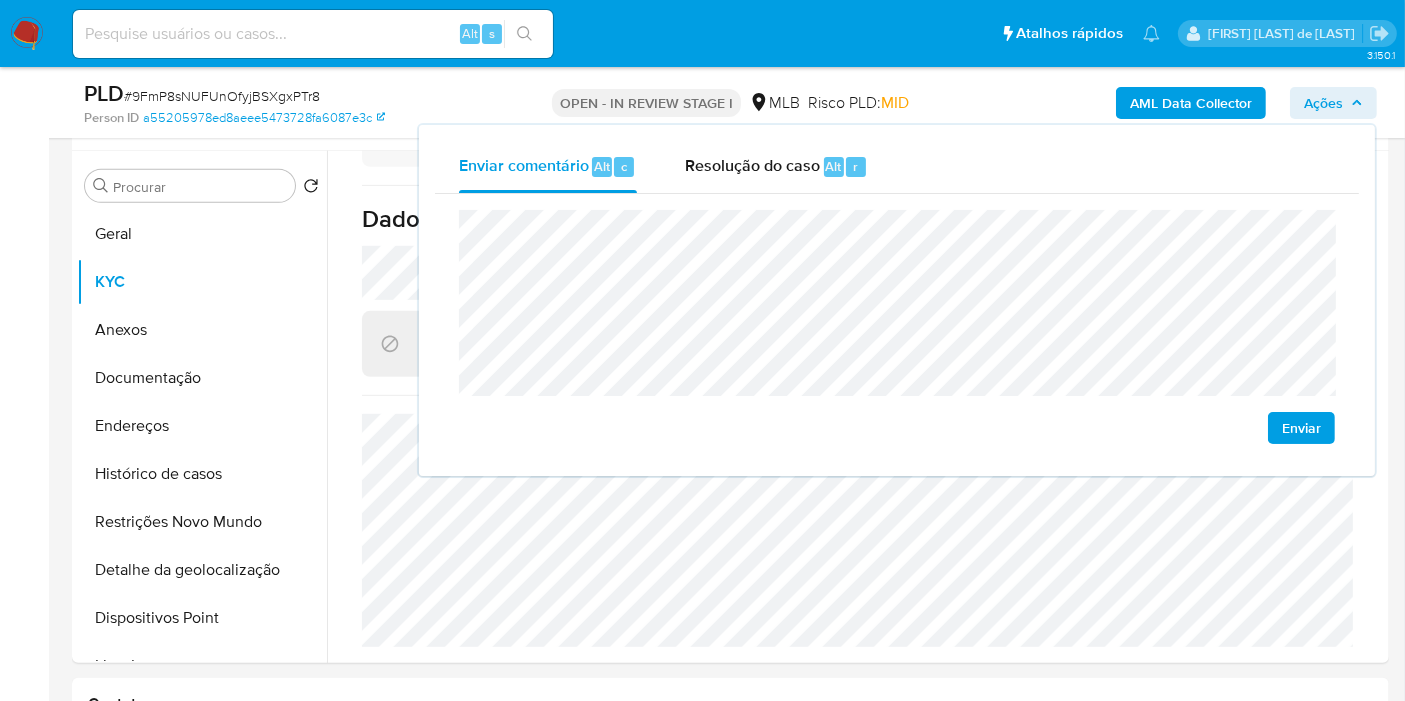 click on "Bandeja Painel Screening Pesquisa em Listas Watchlist Ferramentas Operações em massa relatórios Mulan Localizador de pessoas Consolidado" at bounding box center [24, 1318] 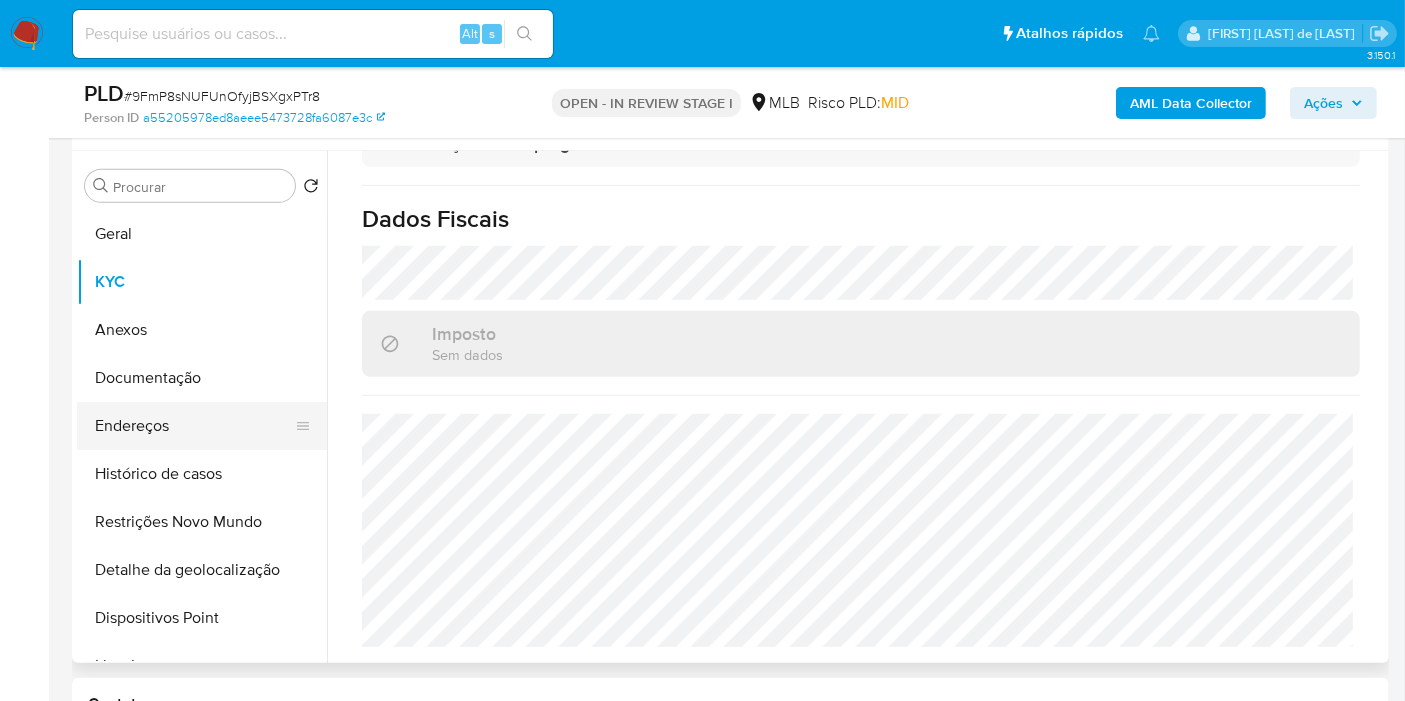 click on "Endereços" at bounding box center [194, 426] 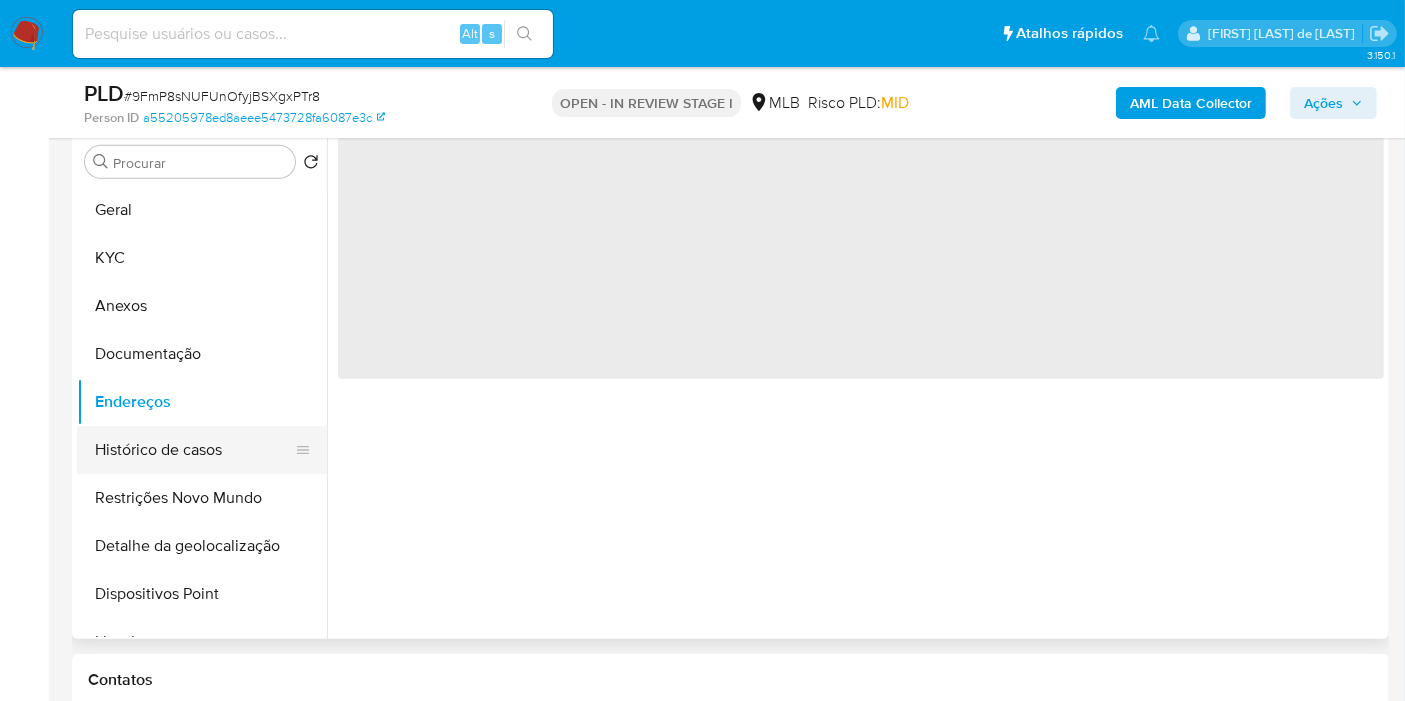 scroll, scrollTop: 0, scrollLeft: 0, axis: both 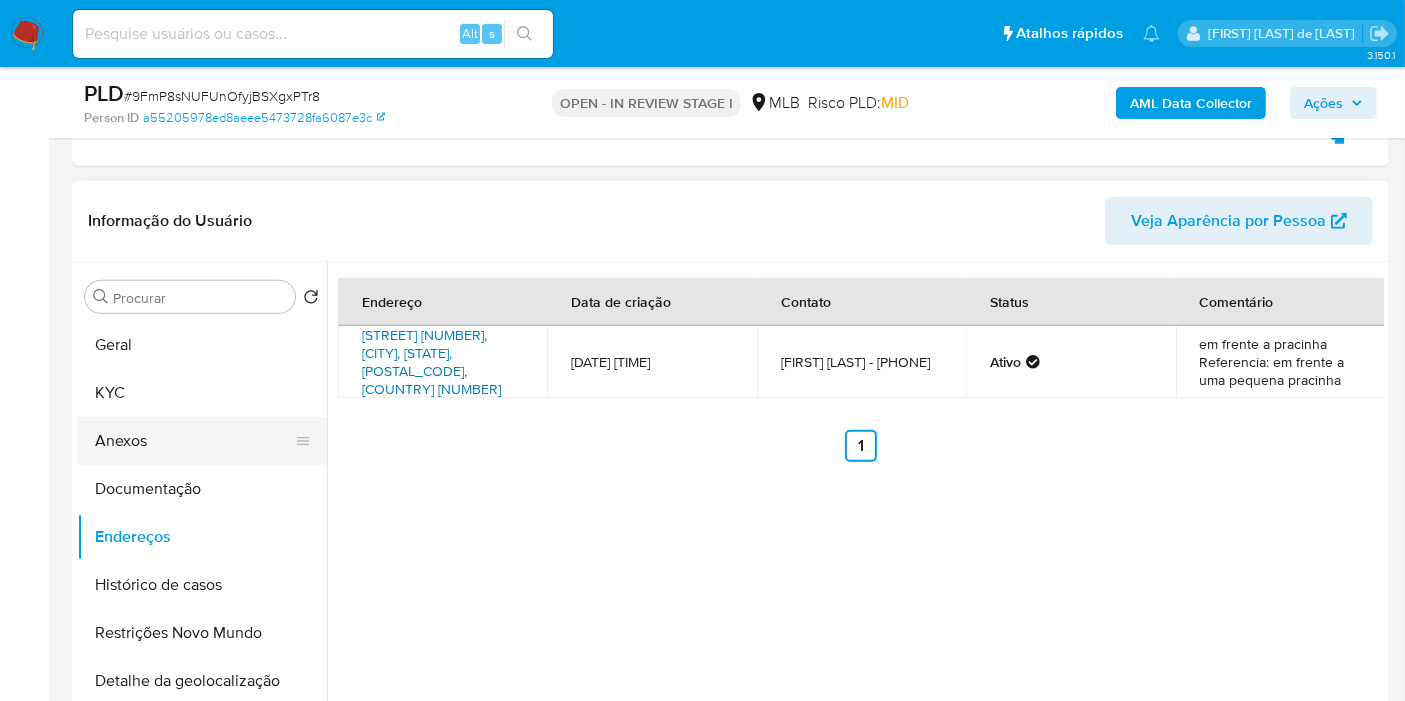 drag, startPoint x: 424, startPoint y: 347, endPoint x: 288, endPoint y: 427, distance: 157.78467 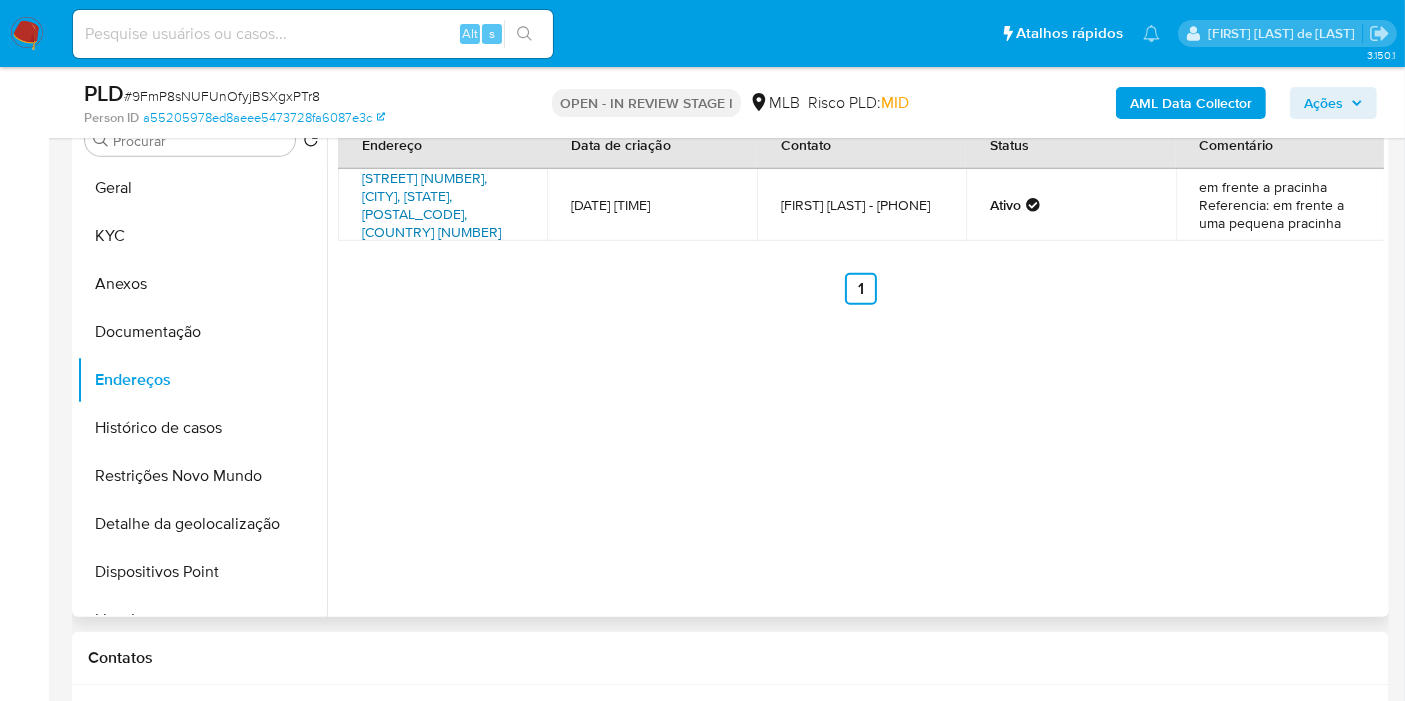 scroll, scrollTop: 931, scrollLeft: 0, axis: vertical 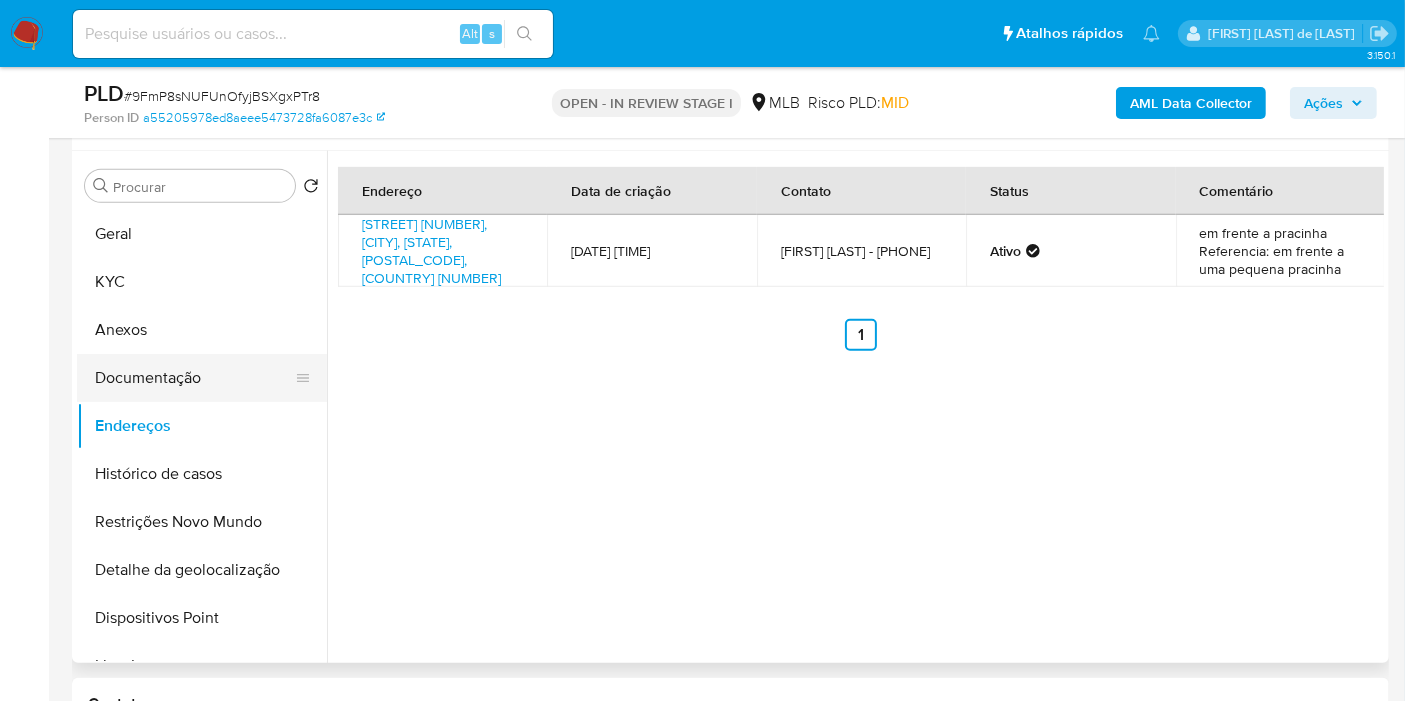 click on "Documentação" at bounding box center (194, 378) 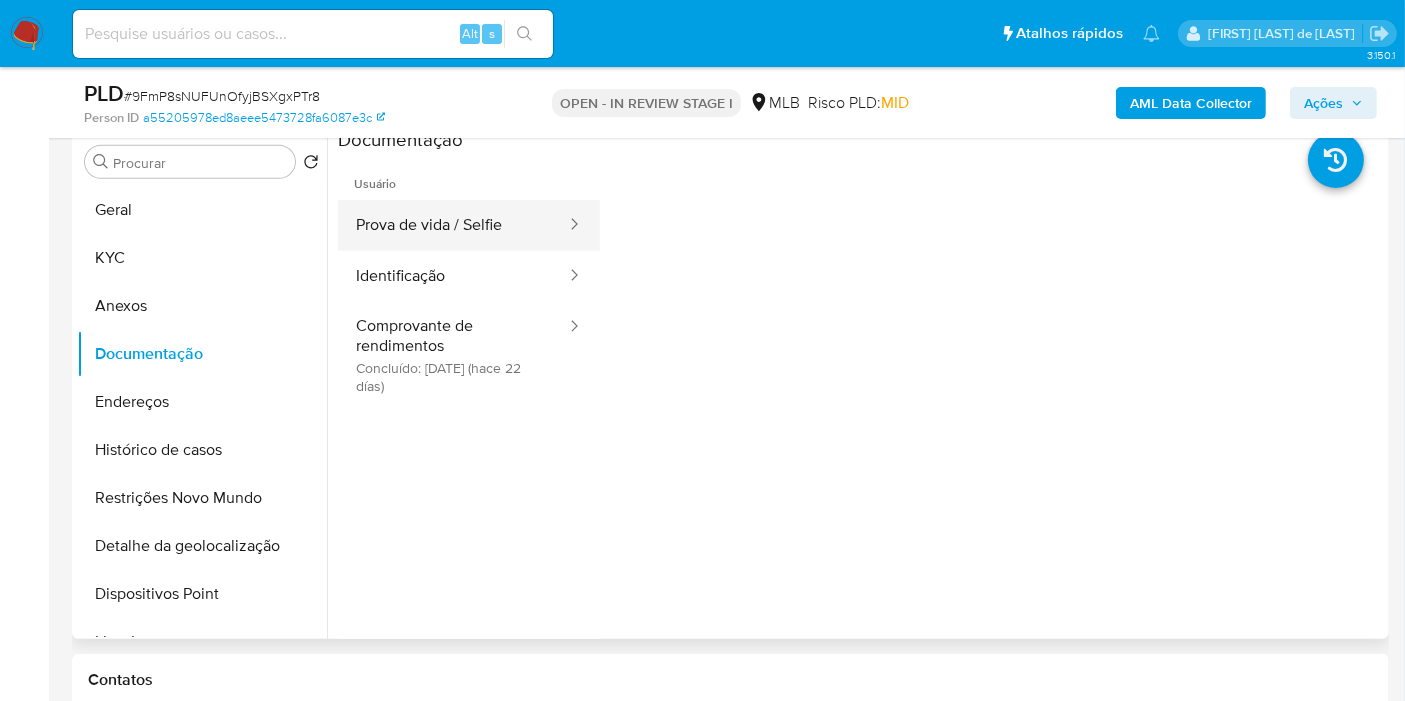 click on "Prova de vida / Selfie" at bounding box center [453, 225] 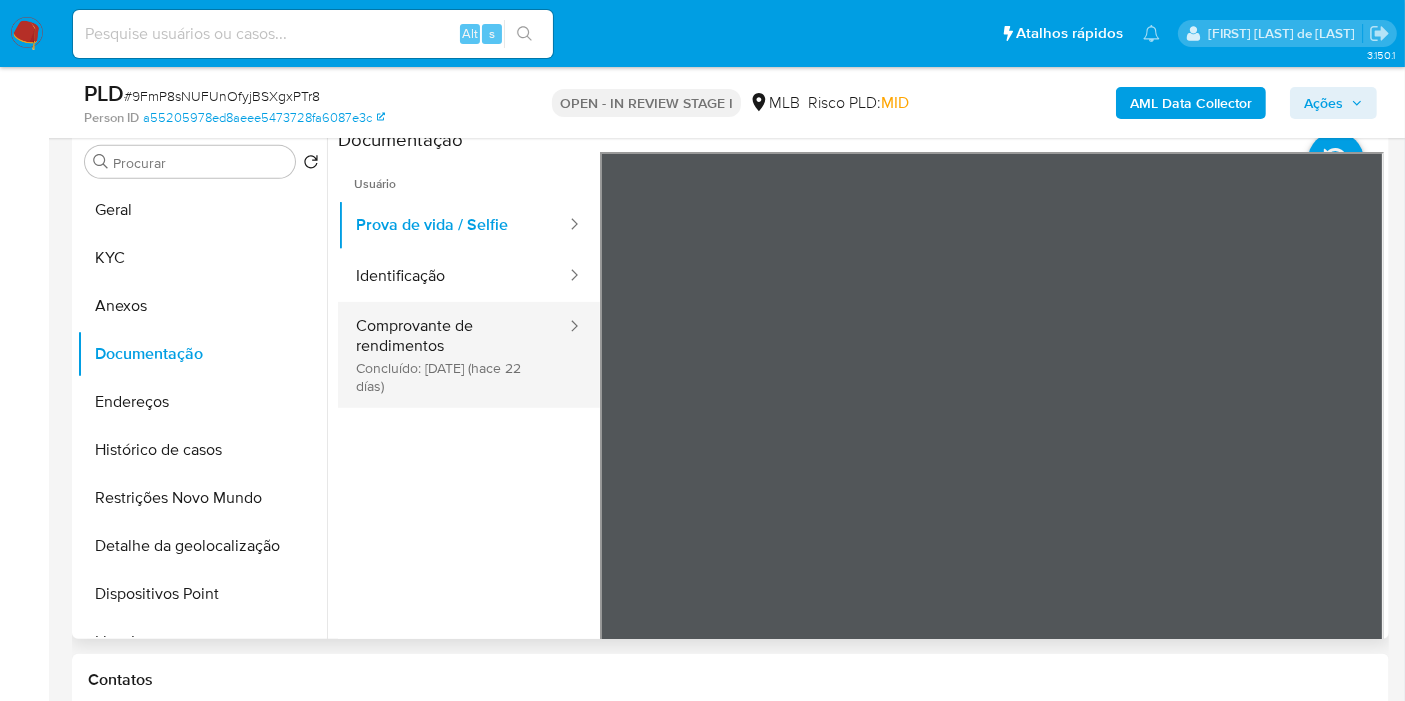drag, startPoint x: 433, startPoint y: 288, endPoint x: 437, endPoint y: 302, distance: 14.56022 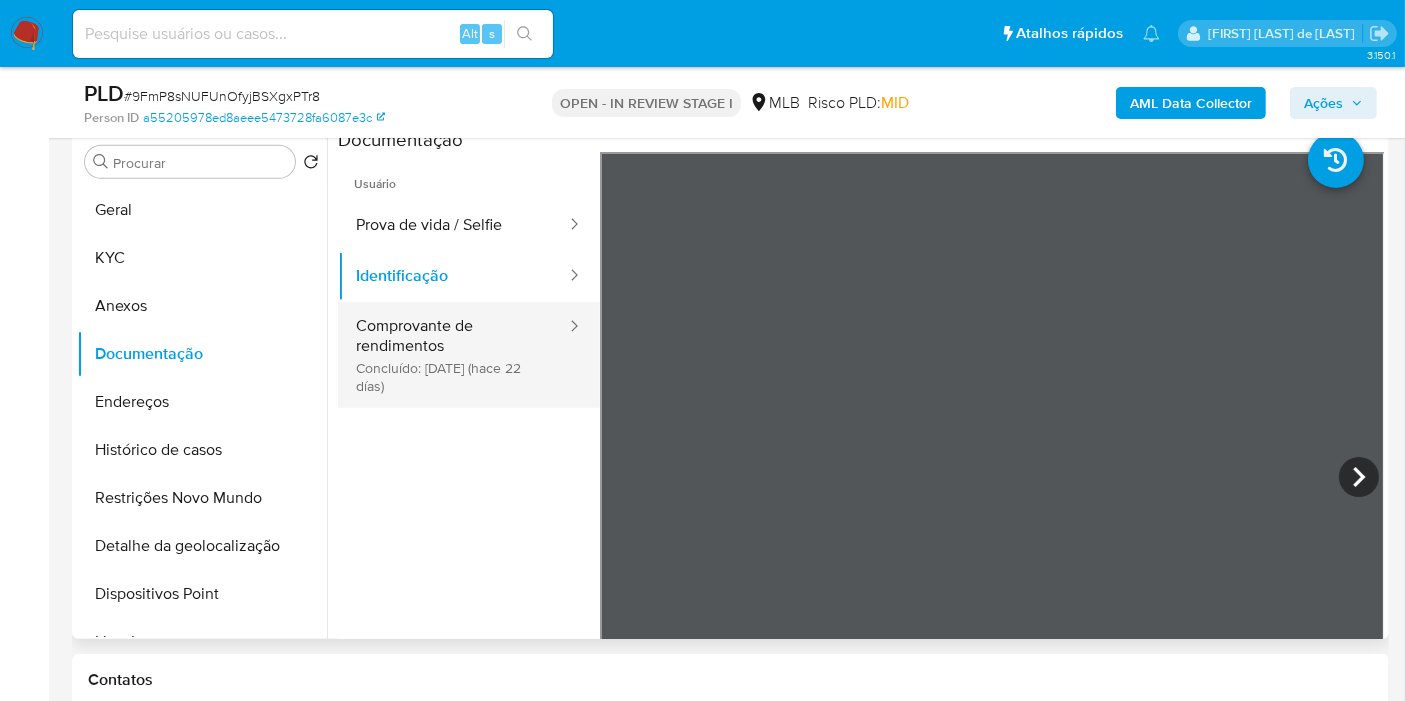 click on "Comprovante de rendimentos Concluído: 16/07/2025 (hace 22 días)" at bounding box center (453, 355) 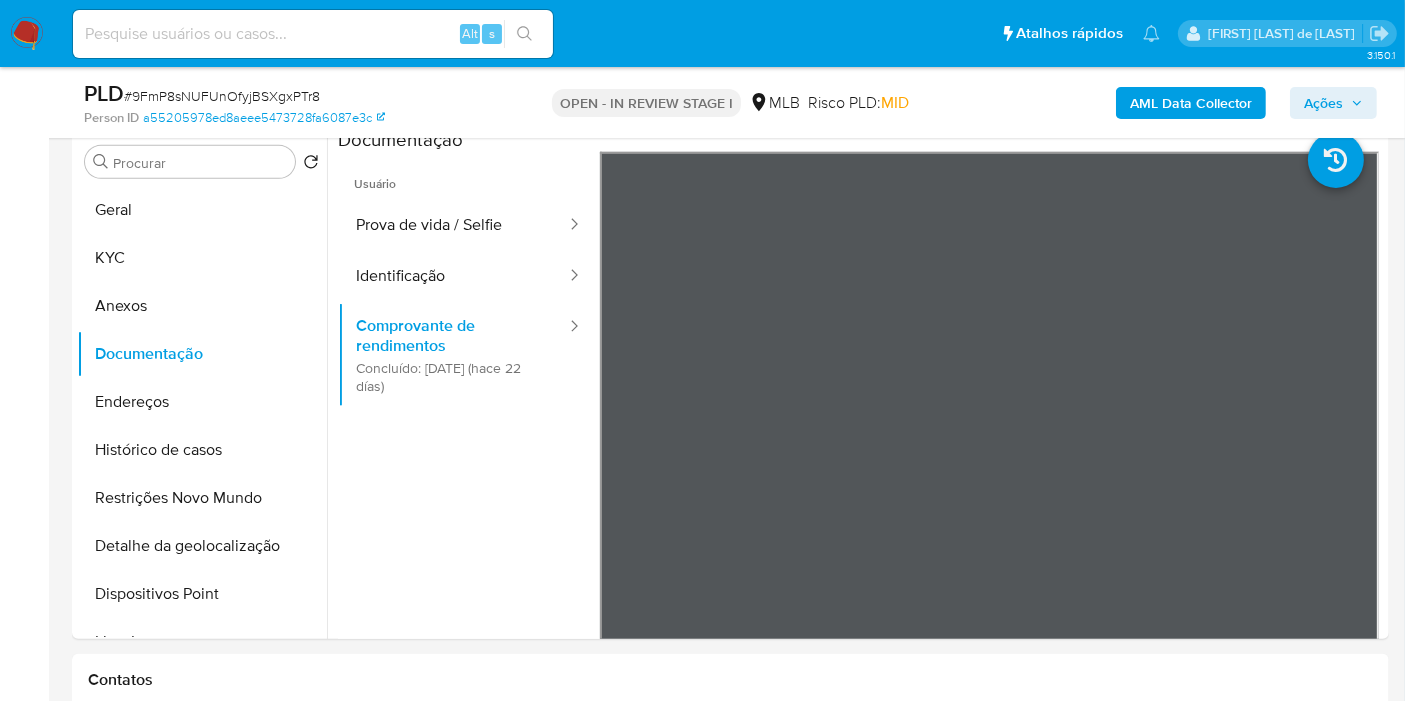 click on "Ações" at bounding box center [1323, 103] 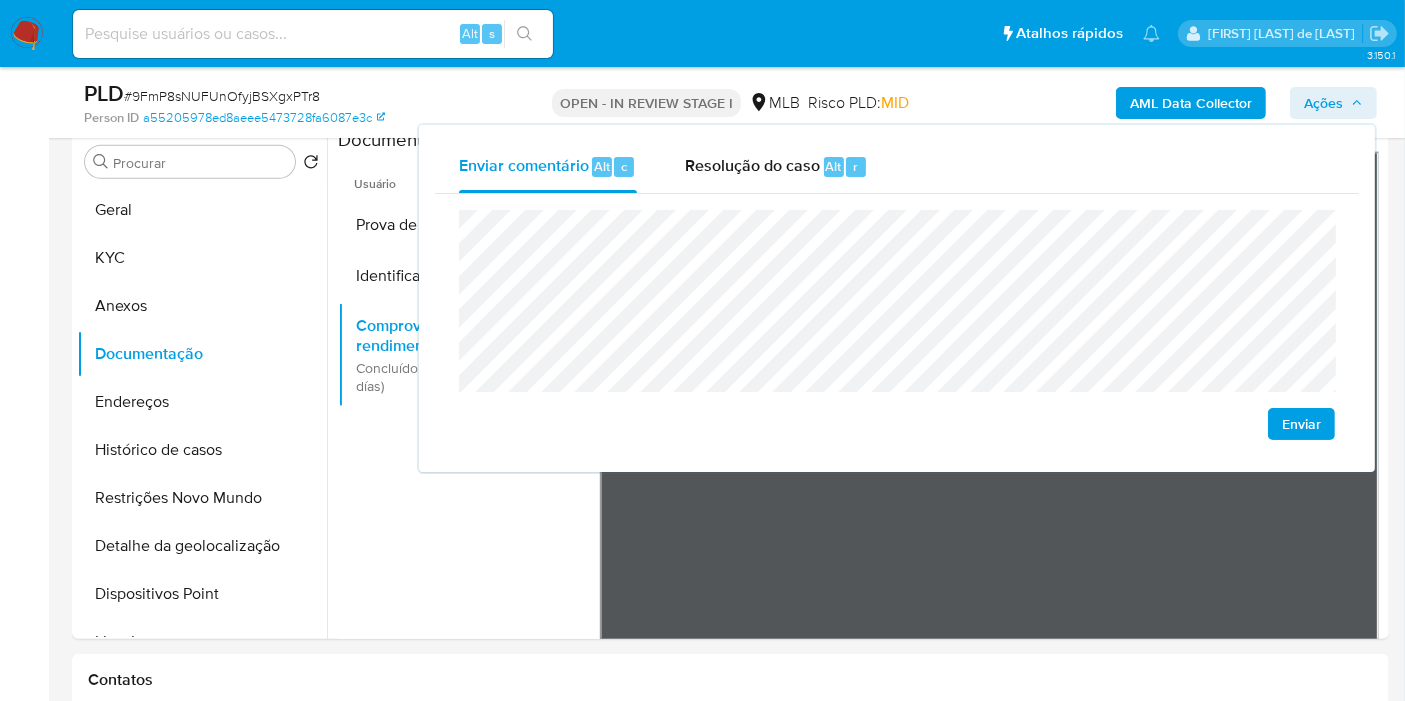 scroll, scrollTop: 709, scrollLeft: 0, axis: vertical 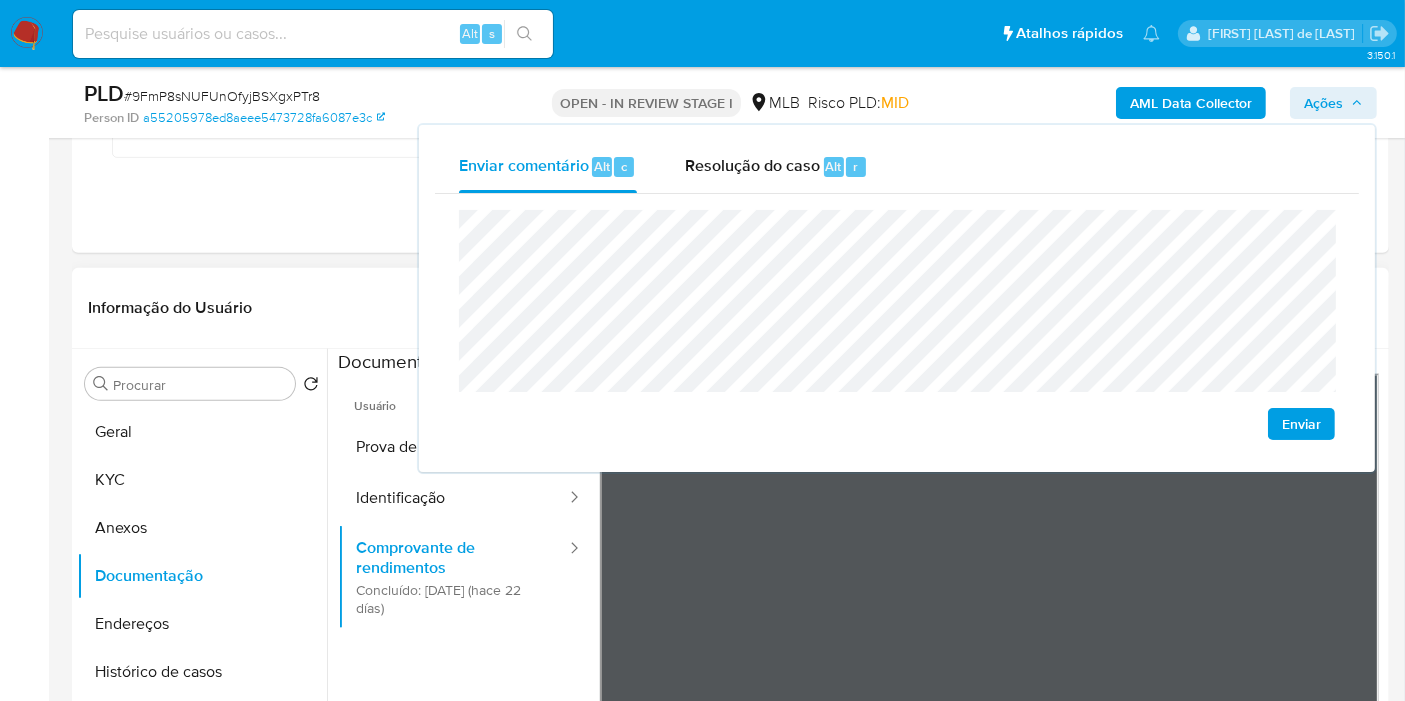 click on "Informação do Usuário Veja Aparência por Pessoa" at bounding box center (730, 308) 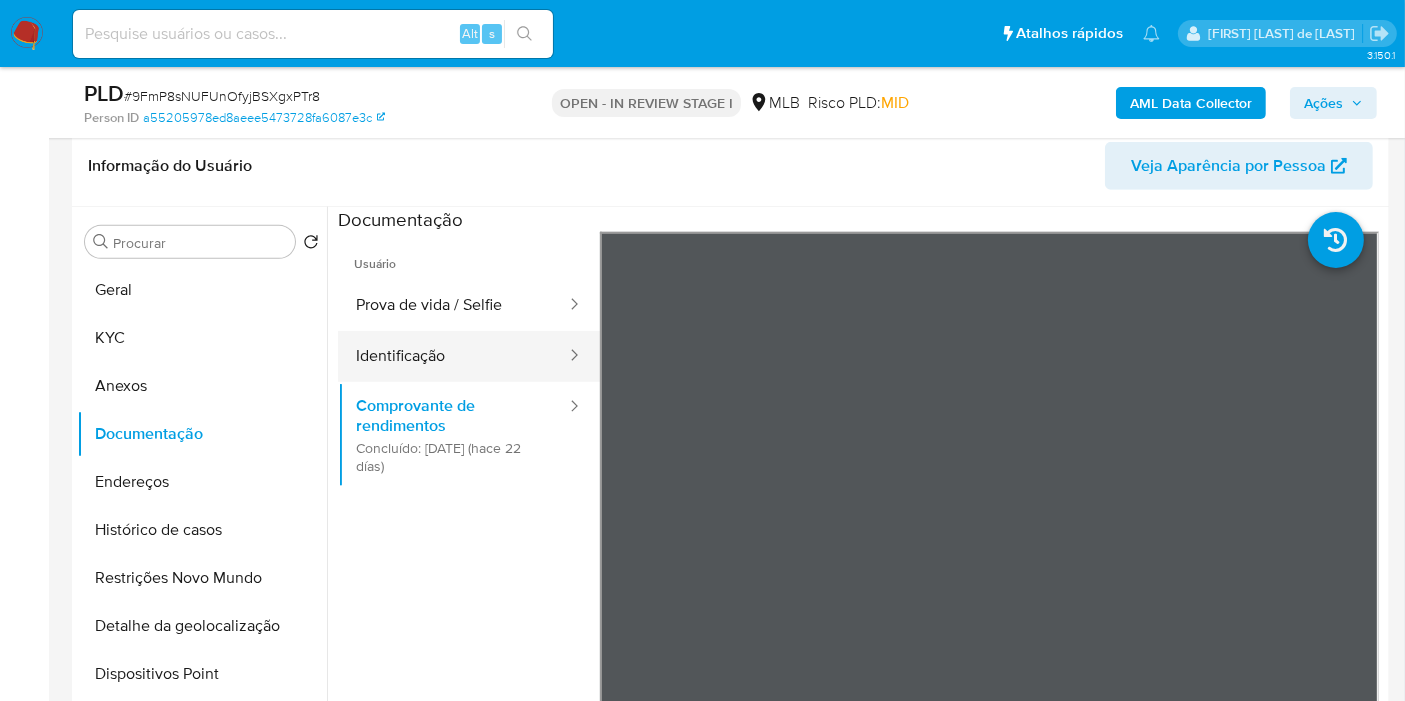 scroll, scrollTop: 931, scrollLeft: 0, axis: vertical 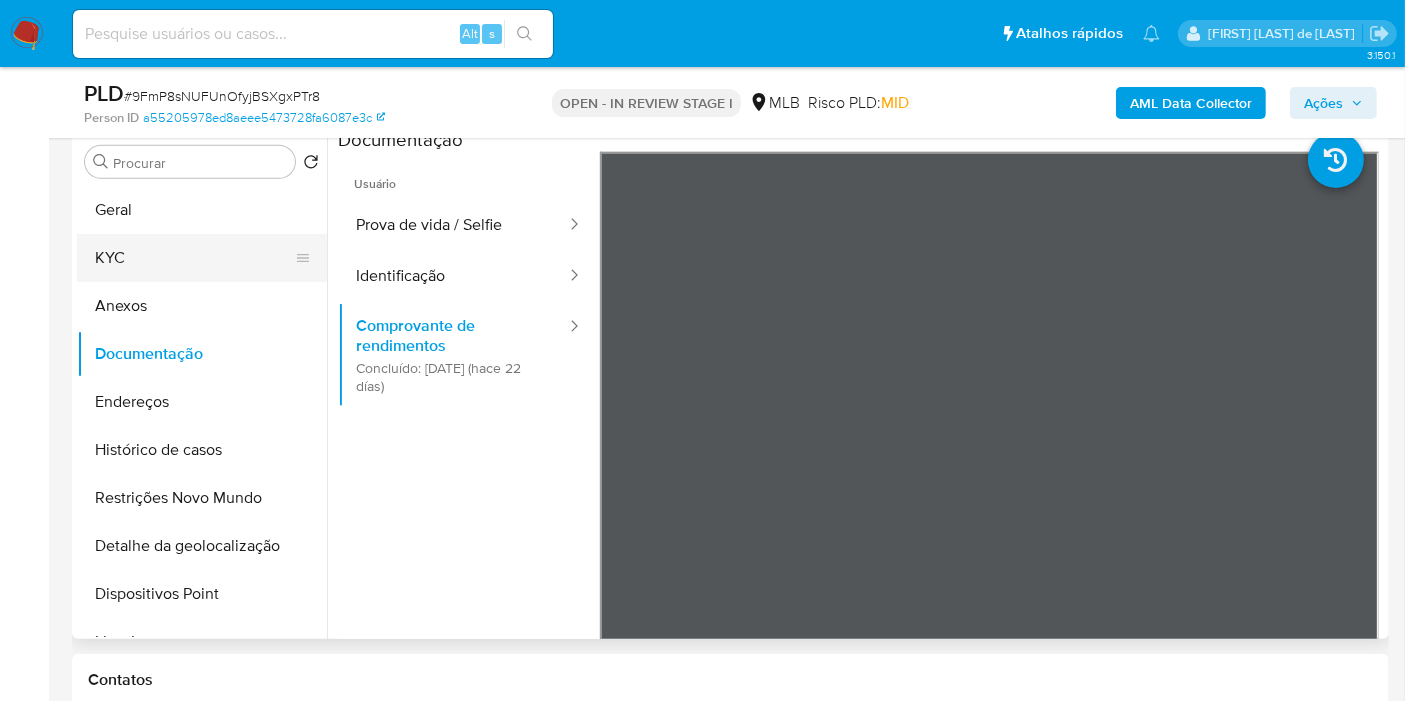 click on "KYC" at bounding box center (194, 258) 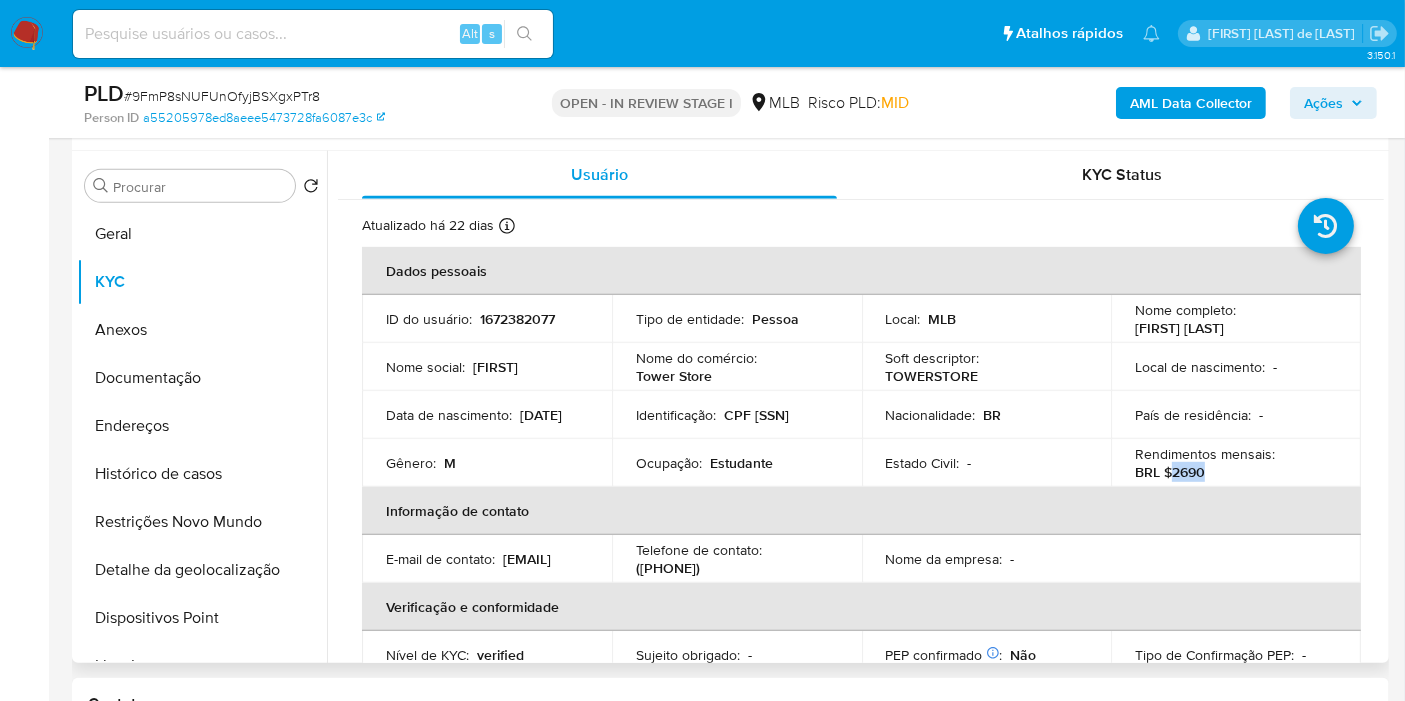drag, startPoint x: 1168, startPoint y: 465, endPoint x: 1219, endPoint y: 472, distance: 51.47815 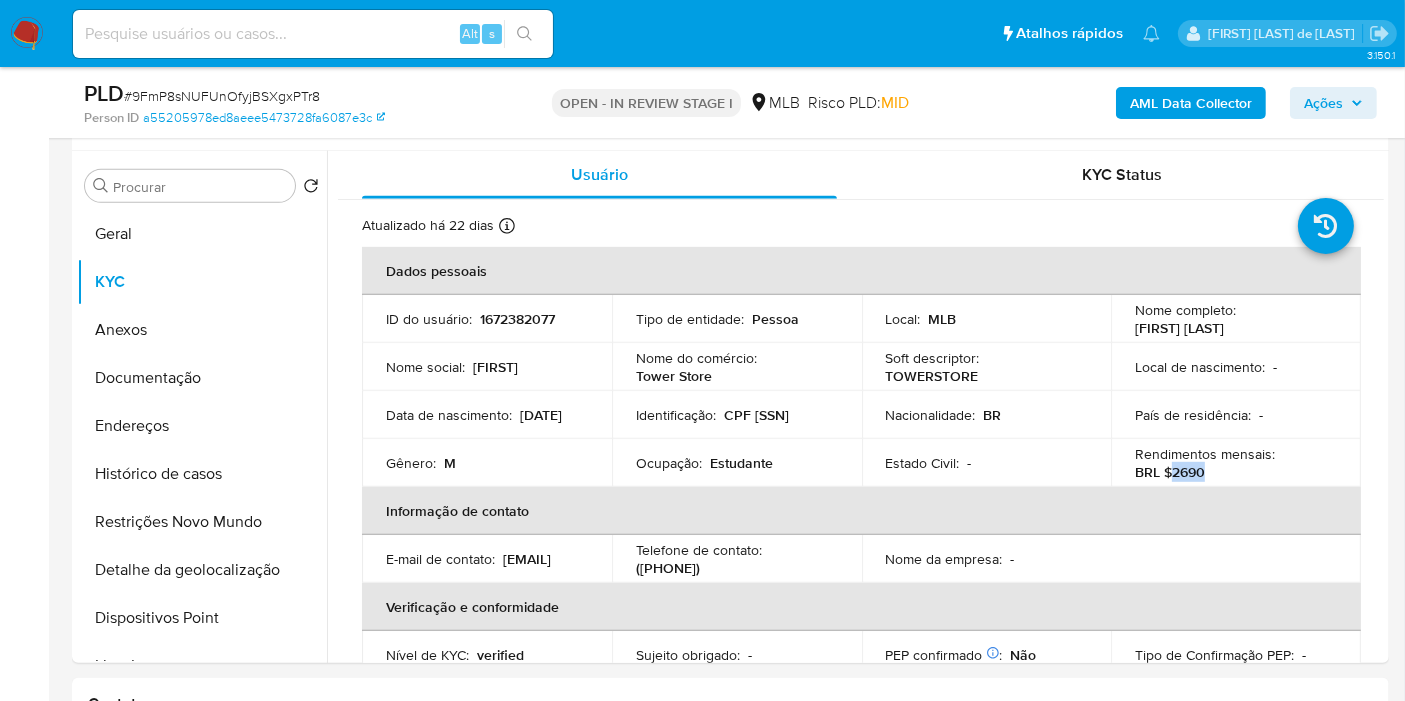 click on "Ações" at bounding box center (1323, 103) 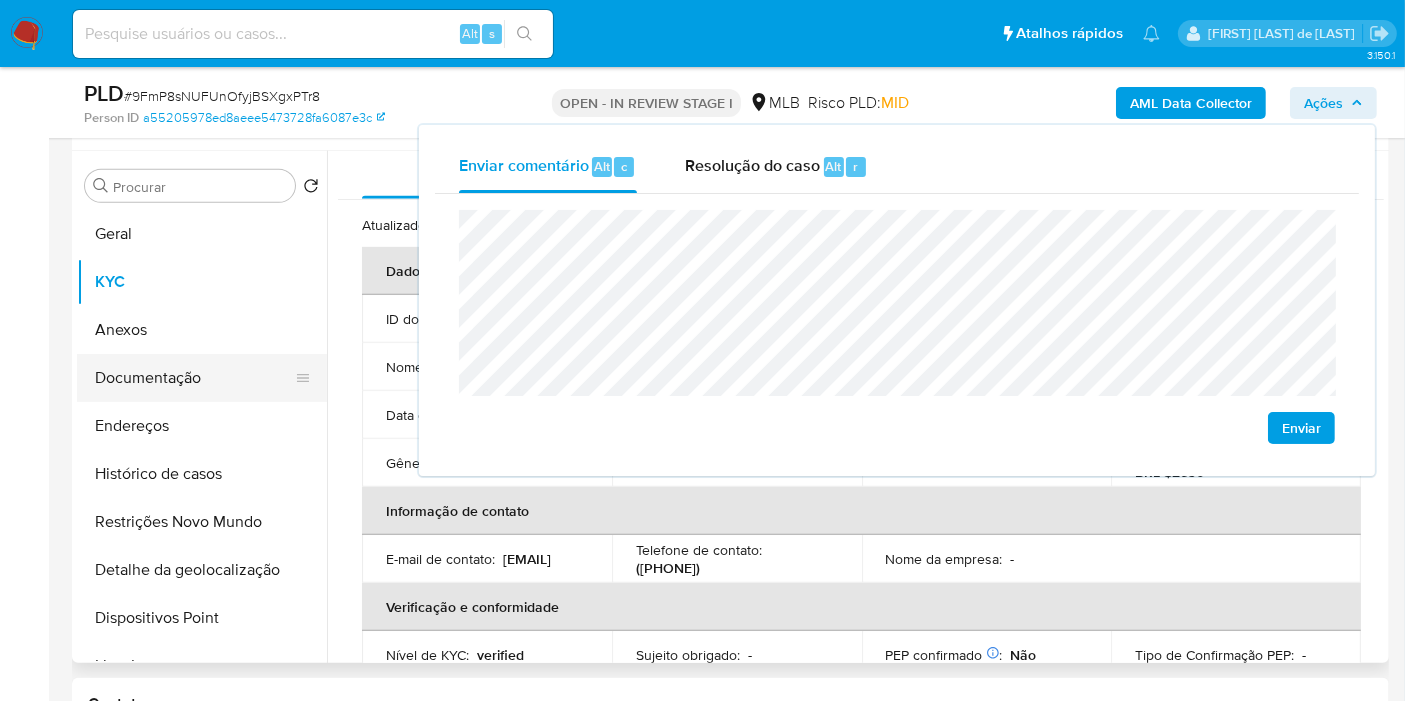 click on "Documentação" at bounding box center (194, 378) 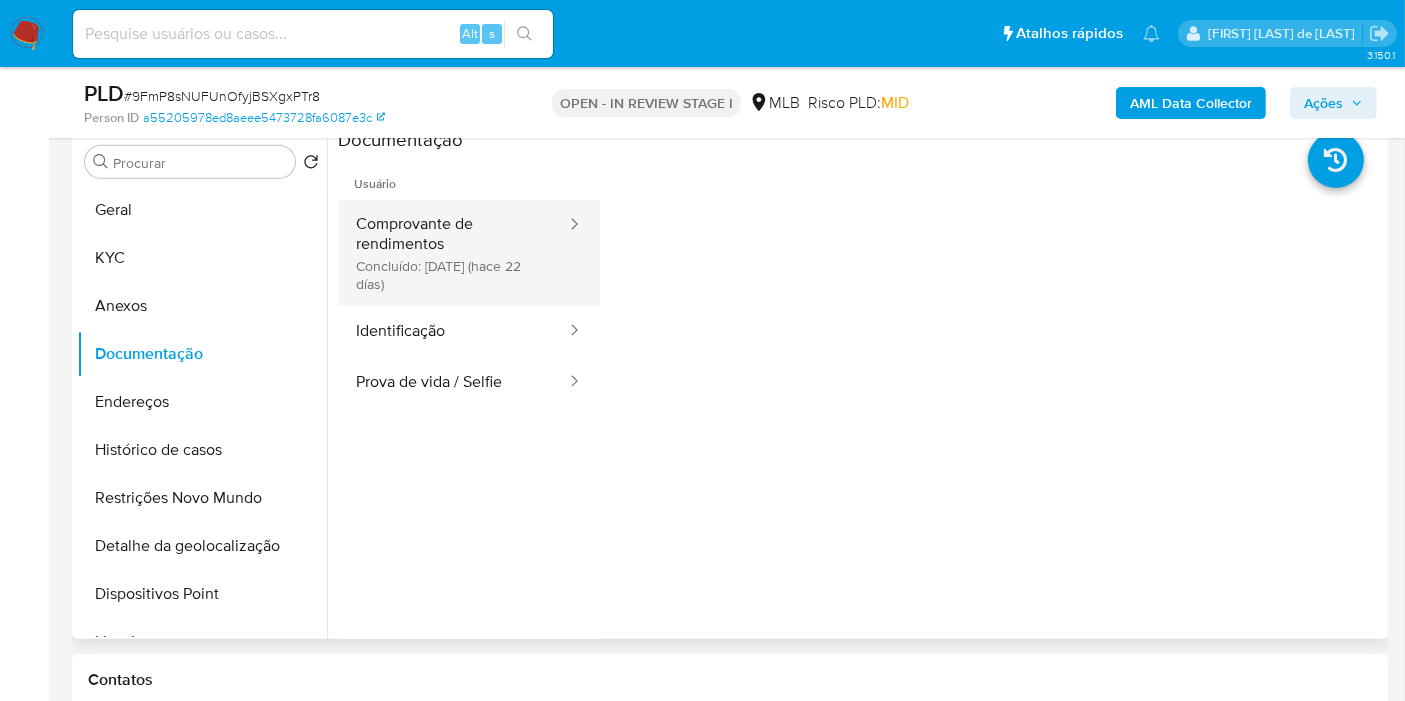 click on "Comprovante de rendimentos Concluído: 16/07/2025 (hace 22 días)" at bounding box center (453, 253) 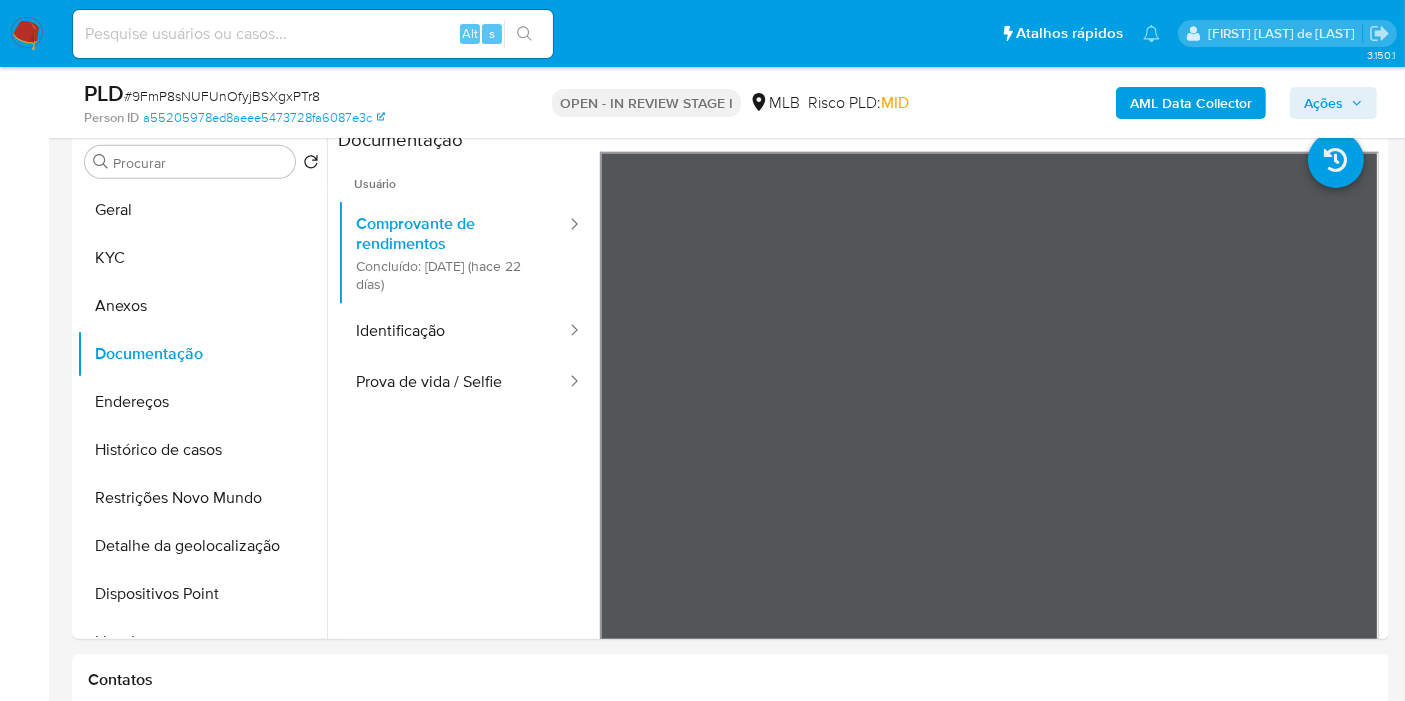 click on "Ações" at bounding box center (1323, 103) 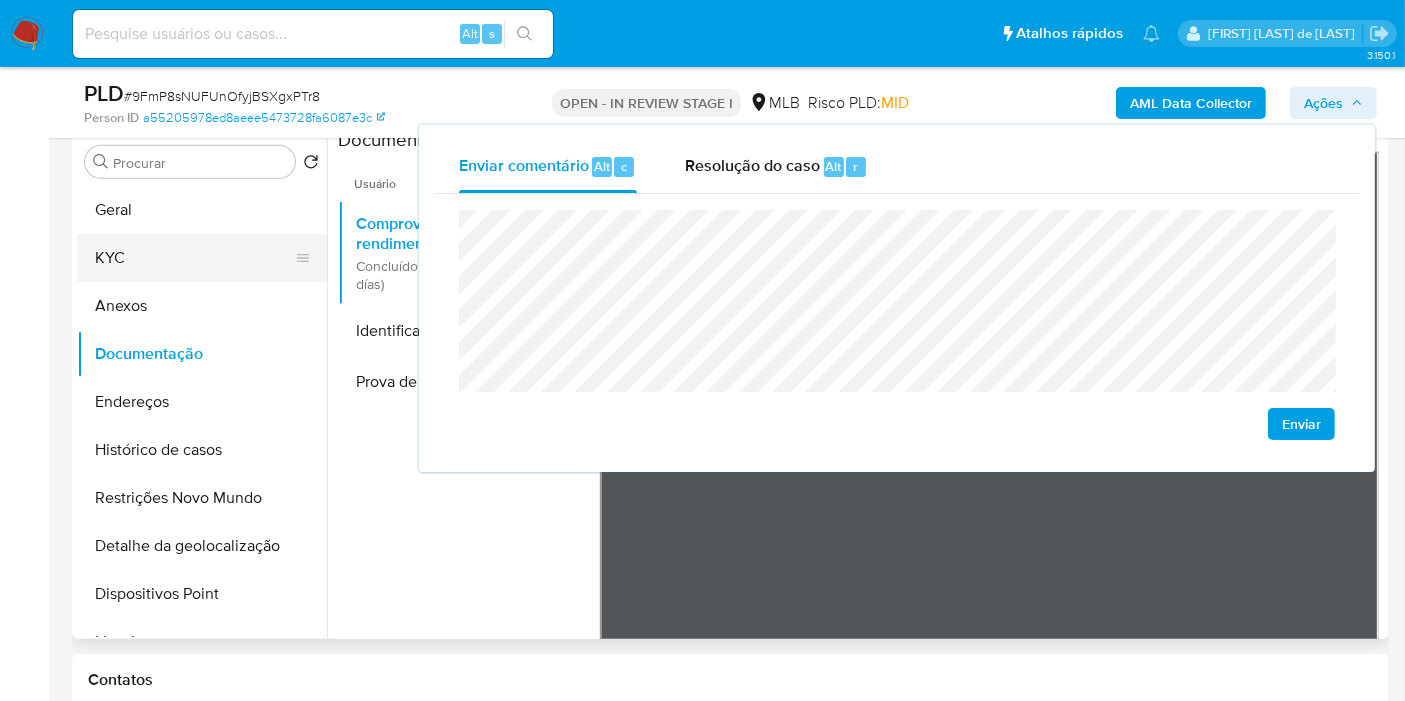 click on "KYC" at bounding box center [194, 258] 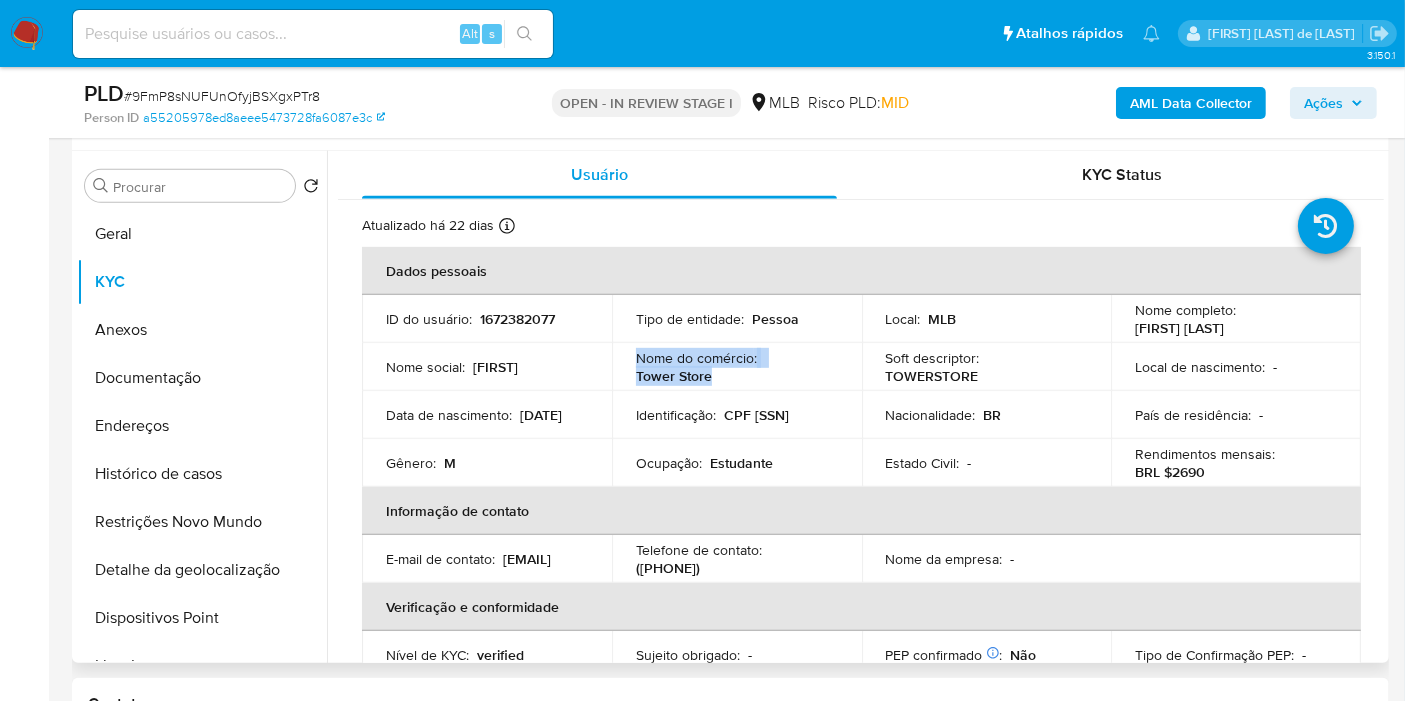 drag, startPoint x: 713, startPoint y: 376, endPoint x: 631, endPoint y: 360, distance: 83.546394 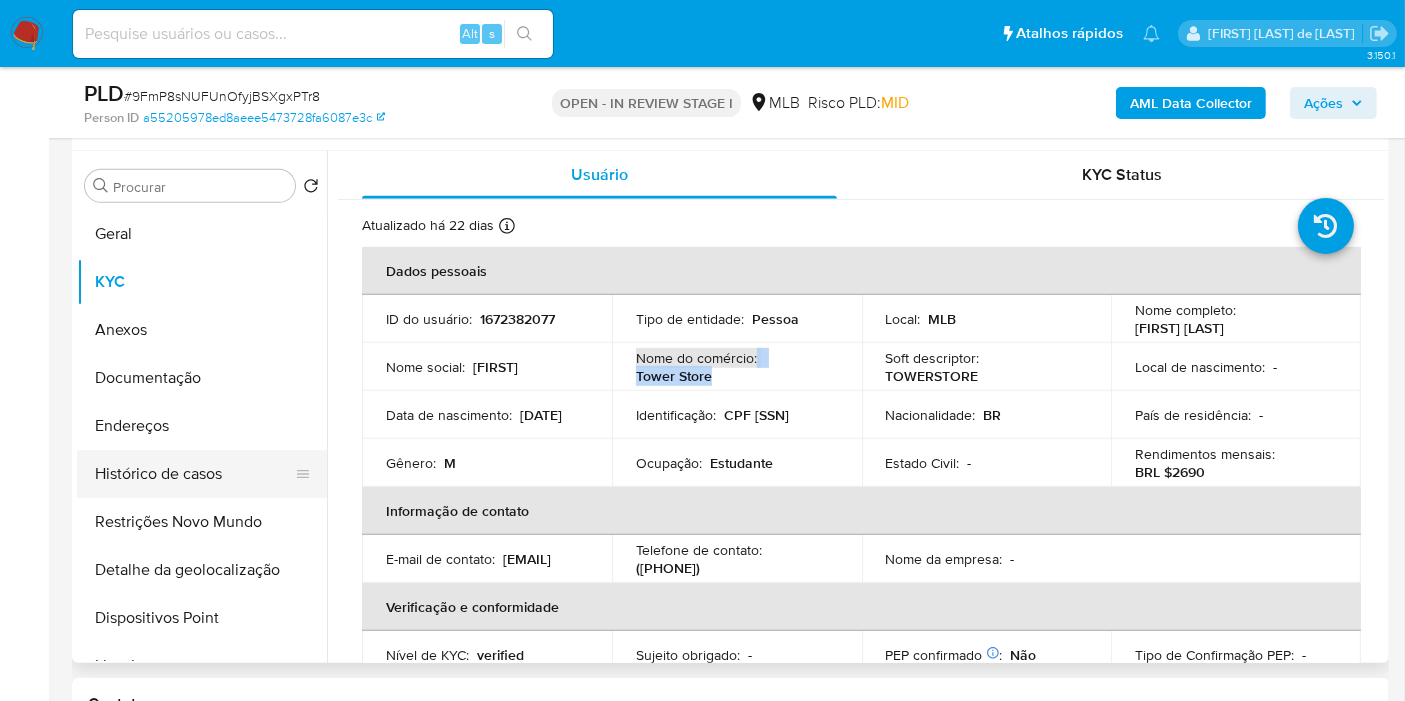drag, startPoint x: 203, startPoint y: 417, endPoint x: 206, endPoint y: 435, distance: 18.248287 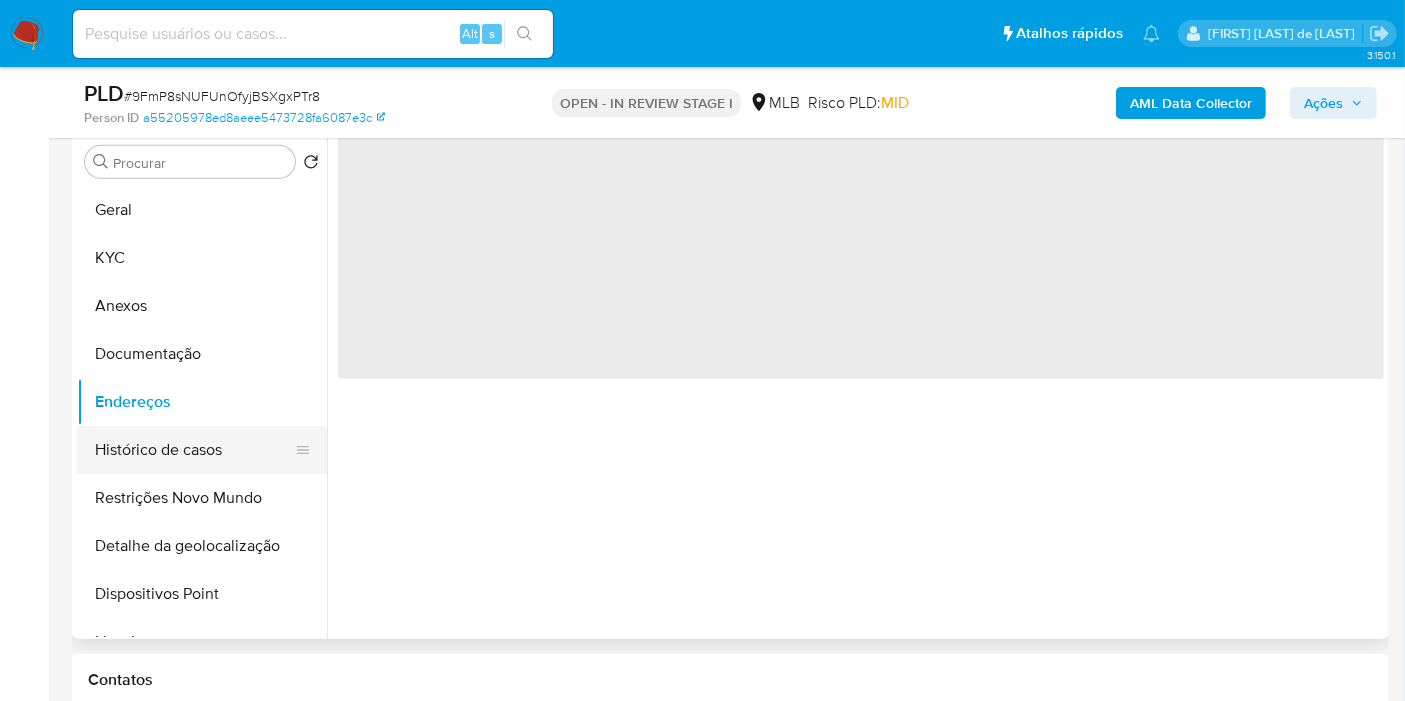 click on "Histórico de casos" at bounding box center [194, 450] 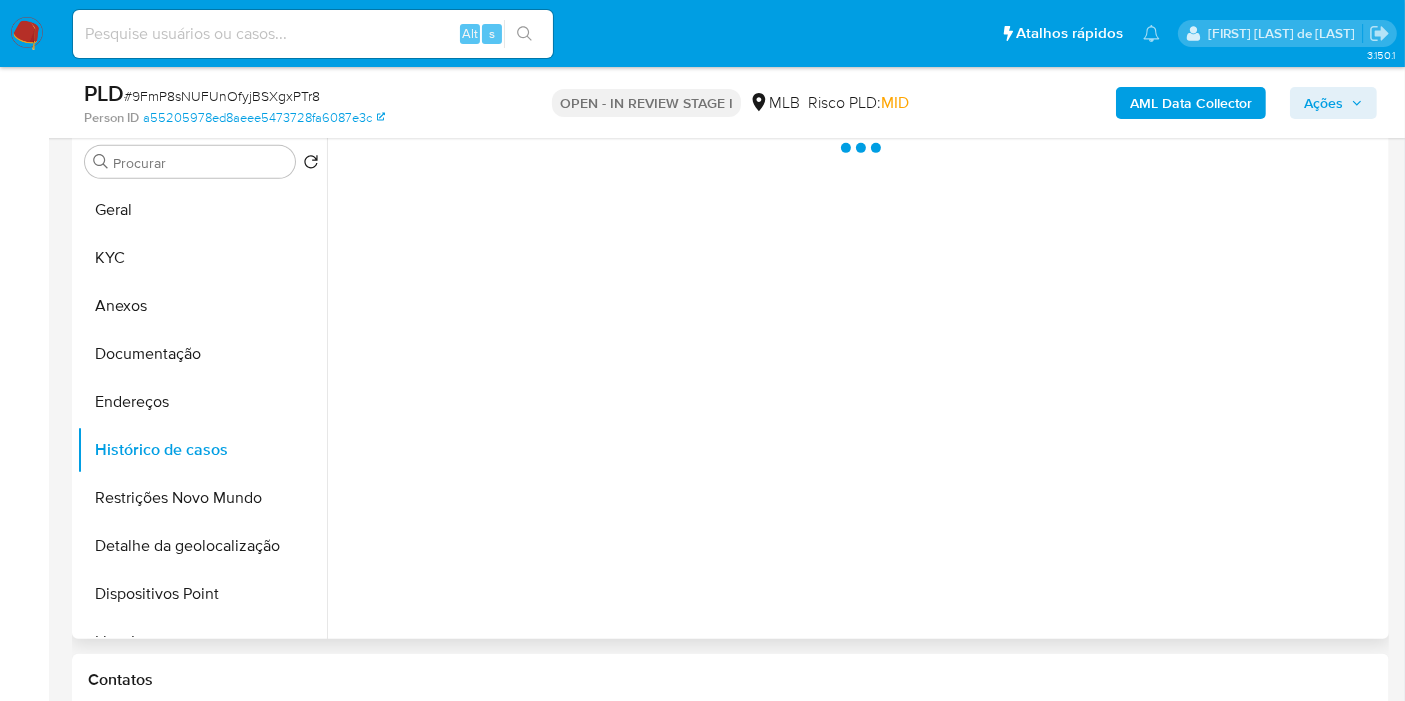 scroll, scrollTop: 820, scrollLeft: 0, axis: vertical 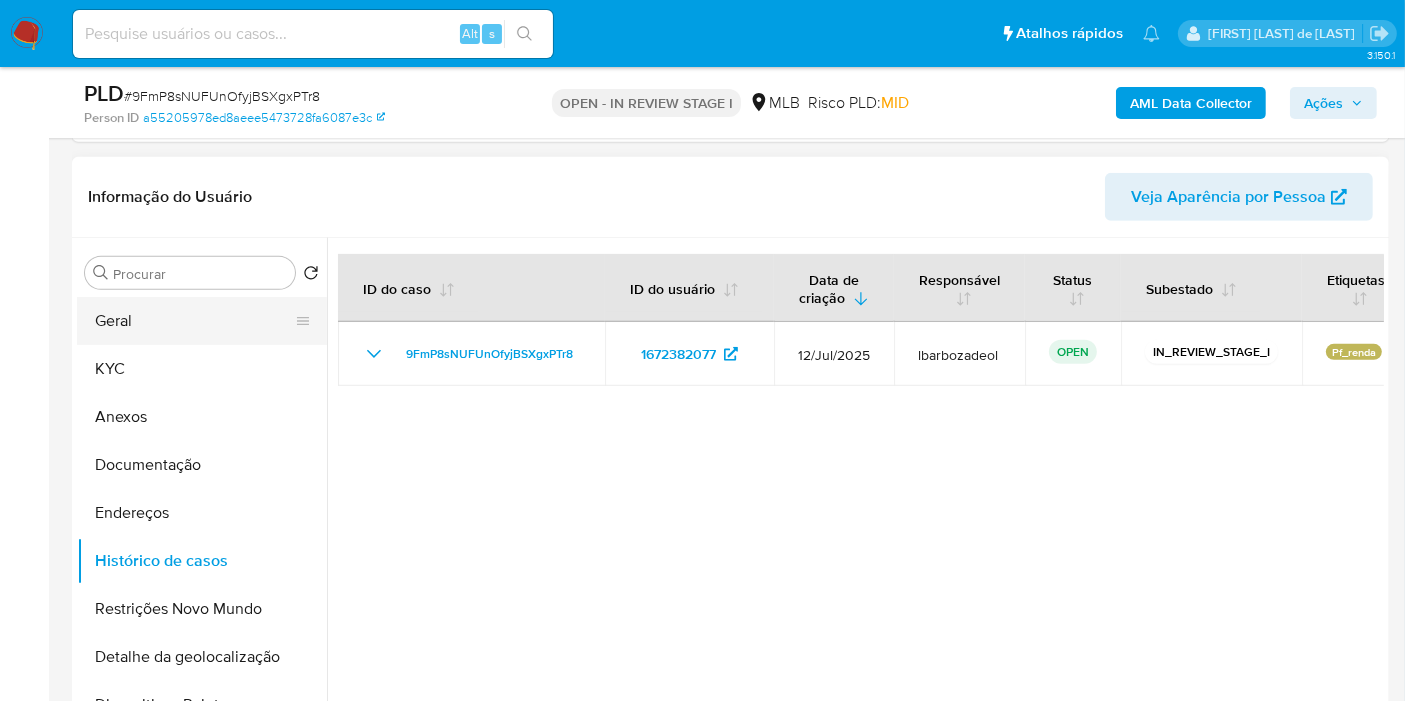 click on "Geral" at bounding box center [194, 321] 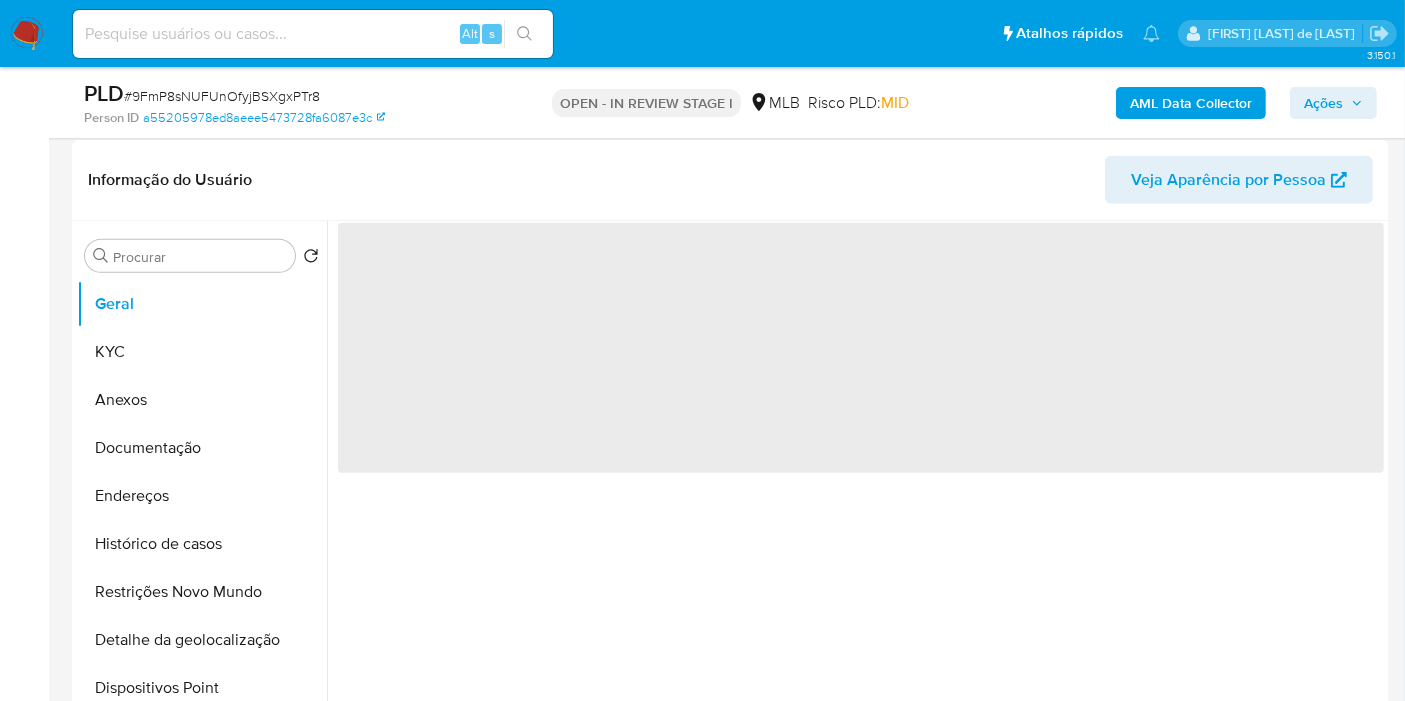 scroll, scrollTop: 842, scrollLeft: 0, axis: vertical 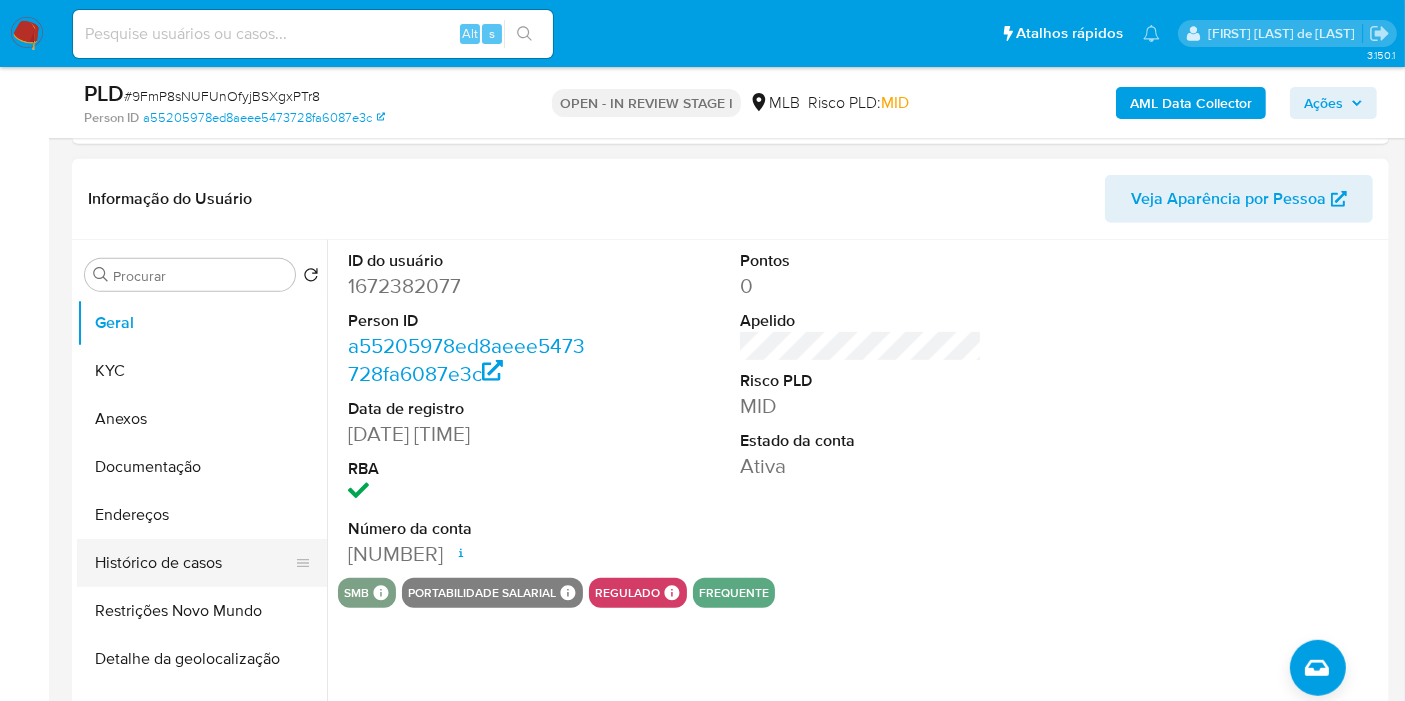 click on "Histórico de casos" at bounding box center (194, 563) 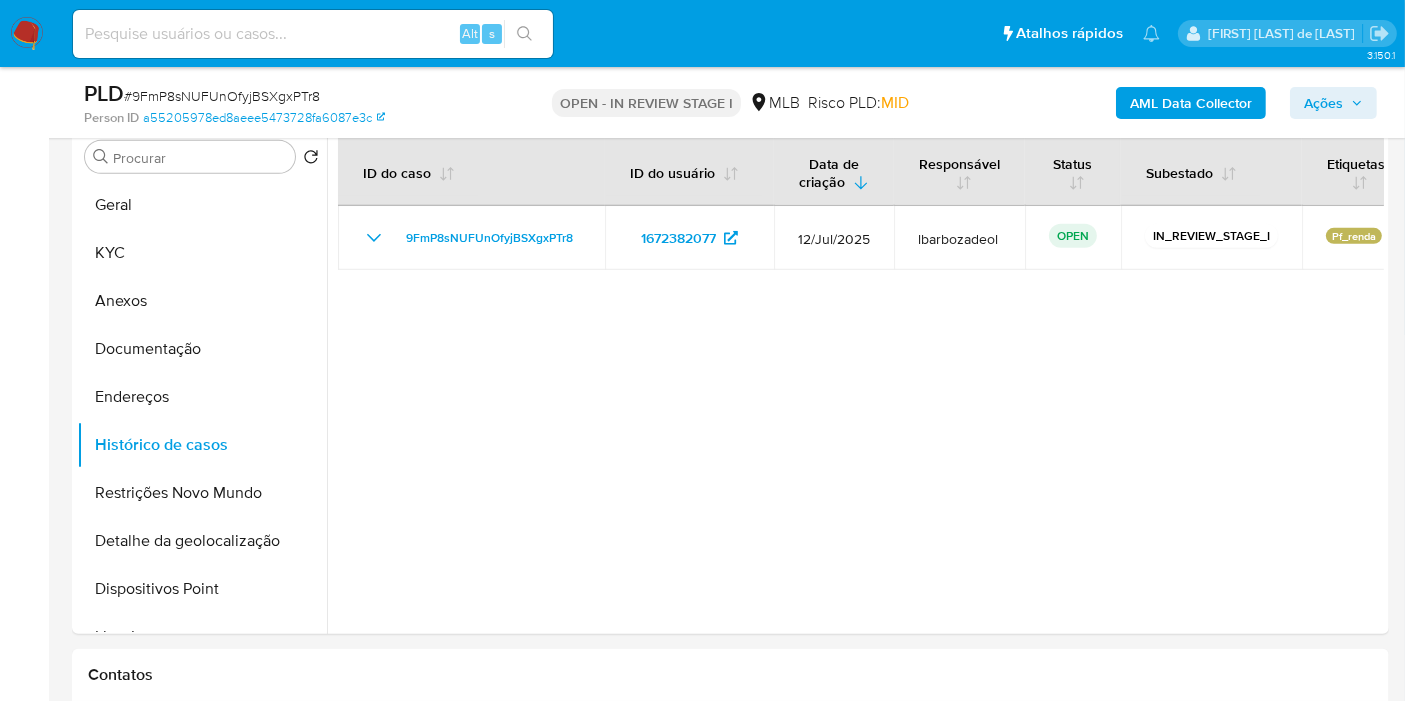 scroll, scrollTop: 931, scrollLeft: 0, axis: vertical 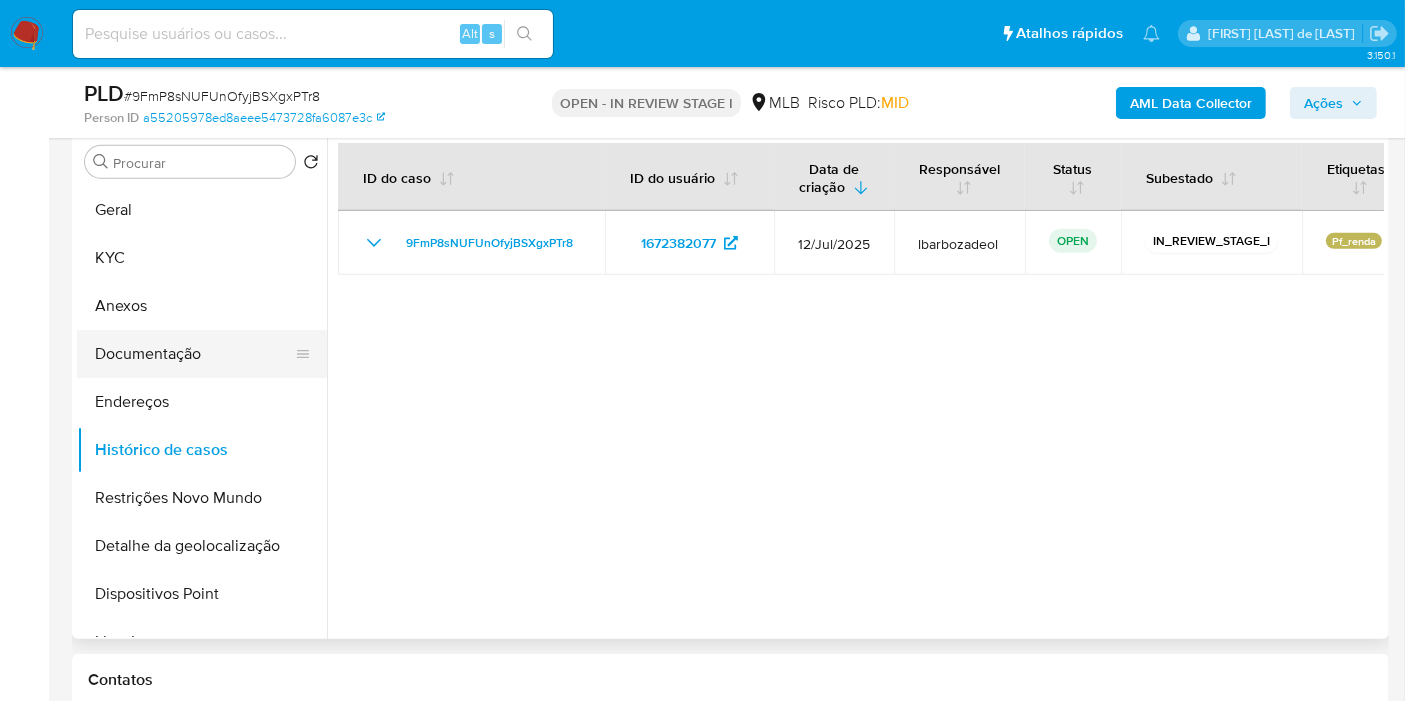 click on "Documentação" at bounding box center (194, 354) 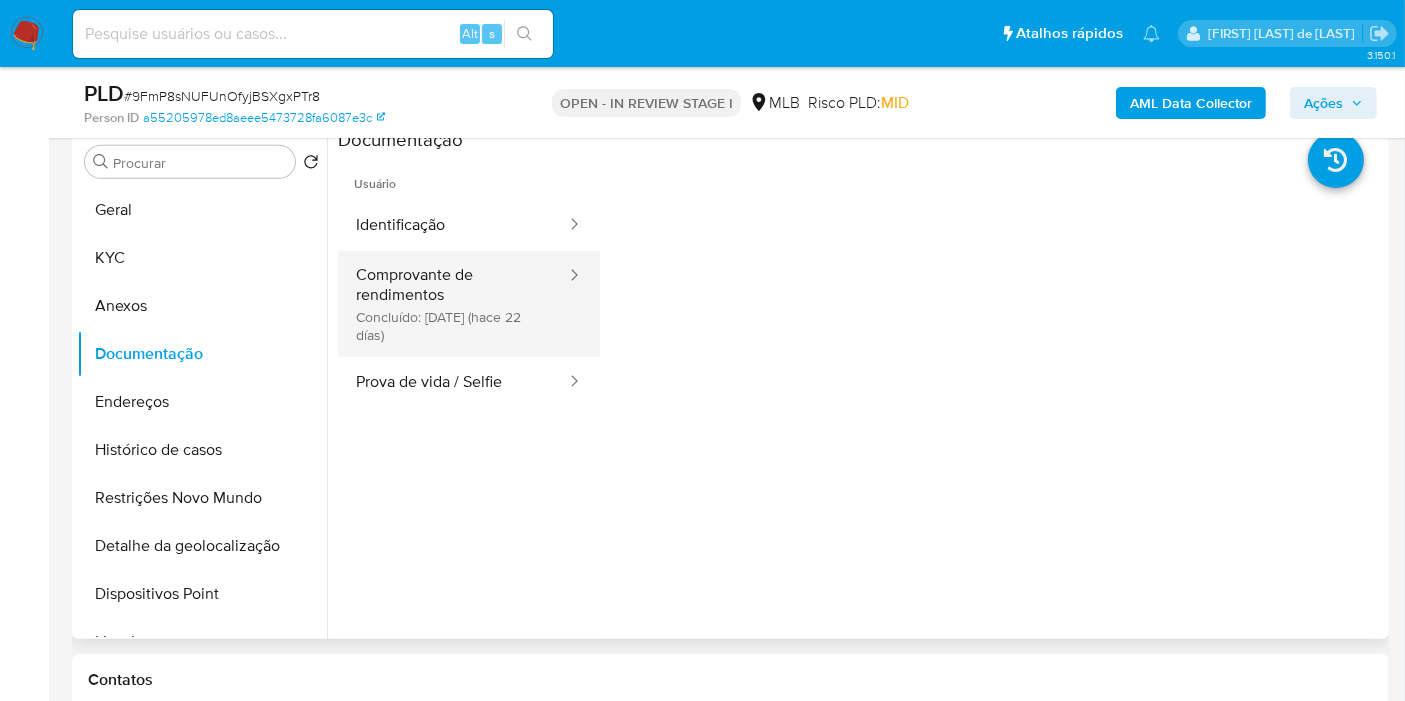 click on "Comprovante de rendimentos Concluído: 16/07/2025 (hace 22 días)" at bounding box center [453, 304] 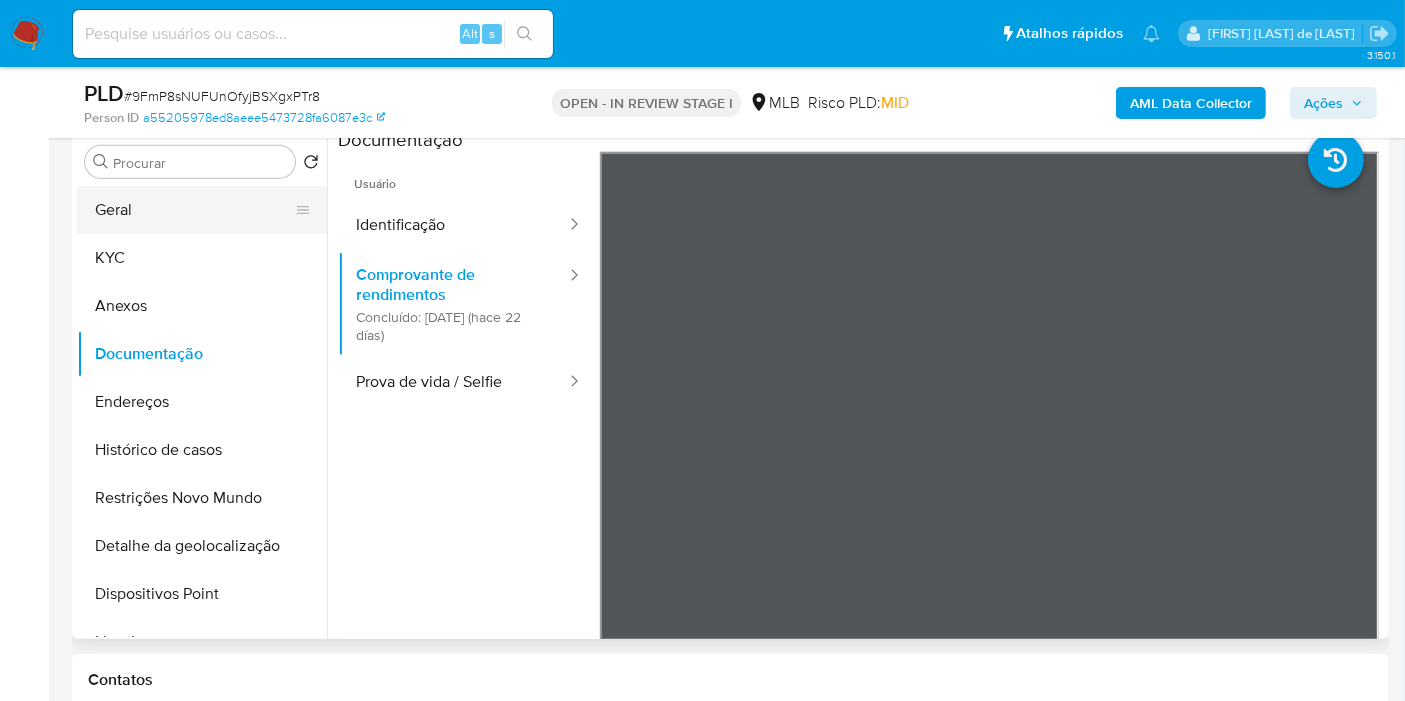 click on "Geral" at bounding box center (194, 210) 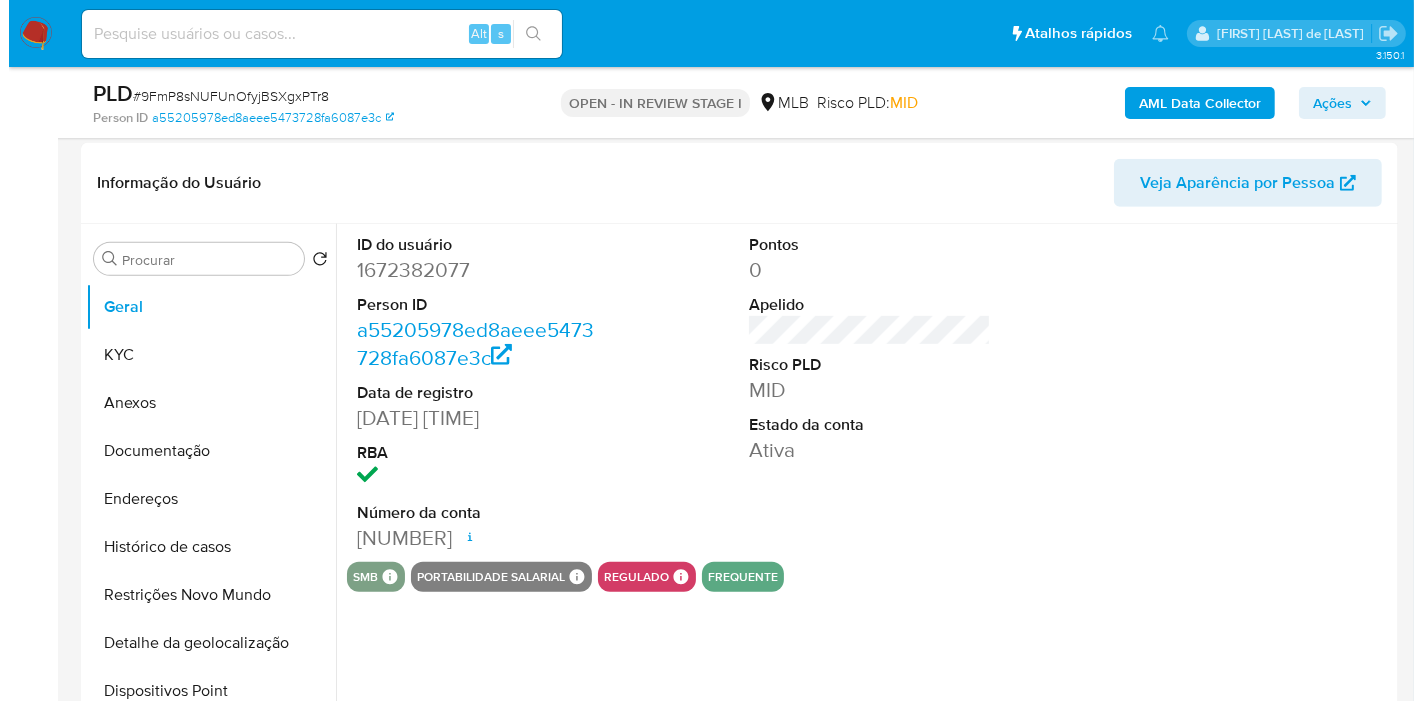 scroll, scrollTop: 883, scrollLeft: 0, axis: vertical 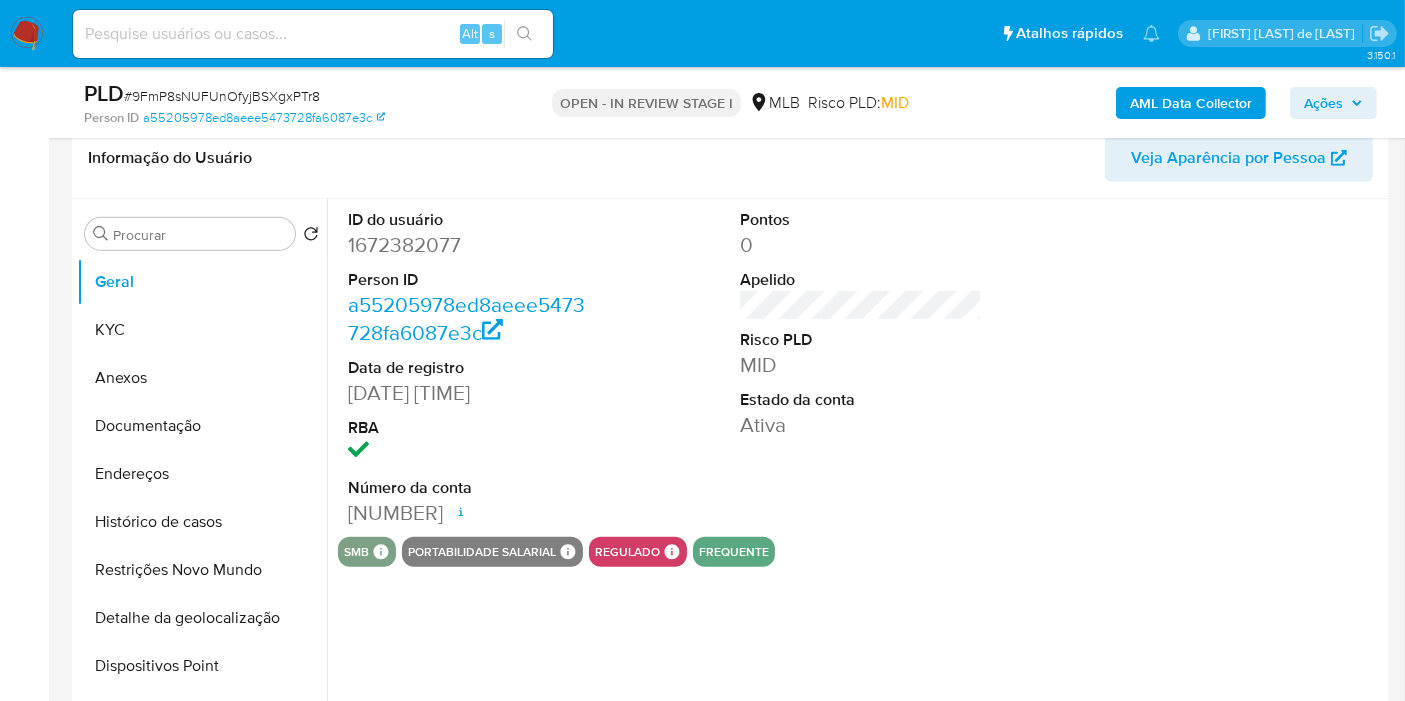 type 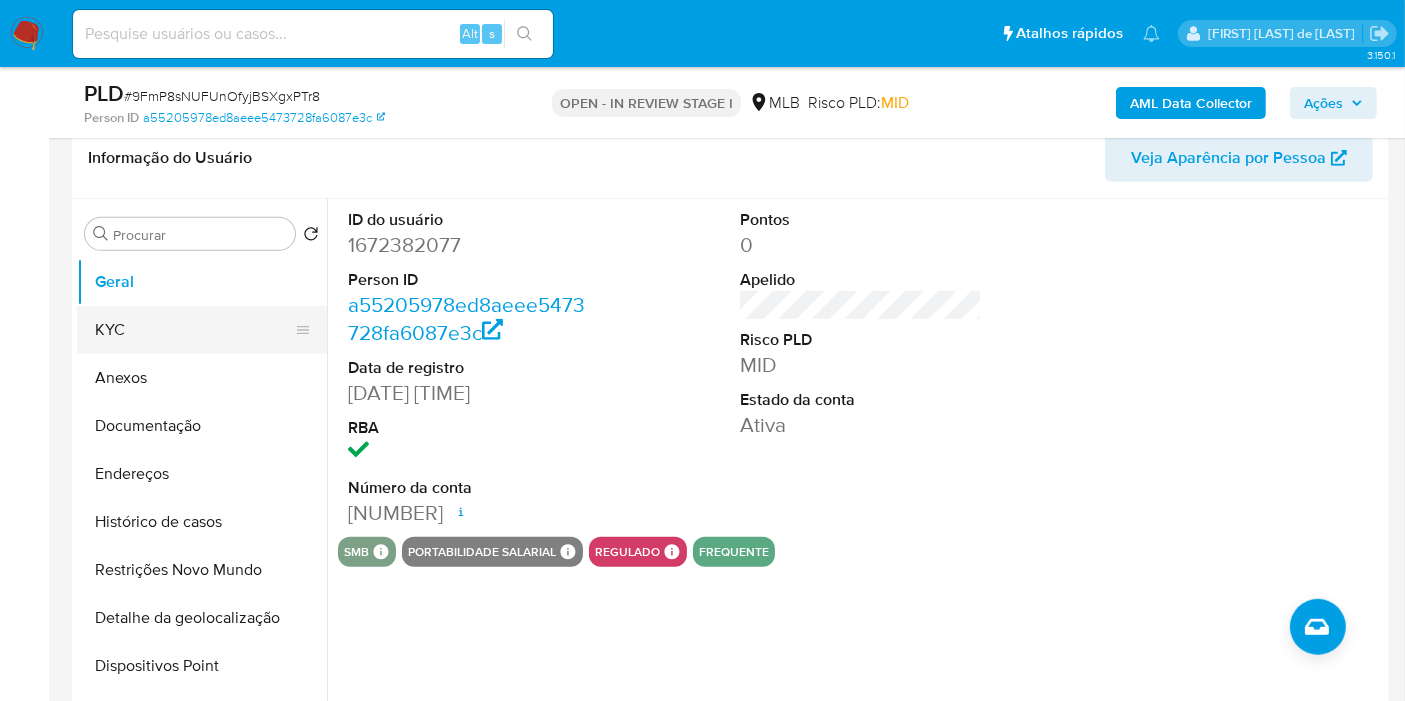 click on "KYC" at bounding box center [194, 330] 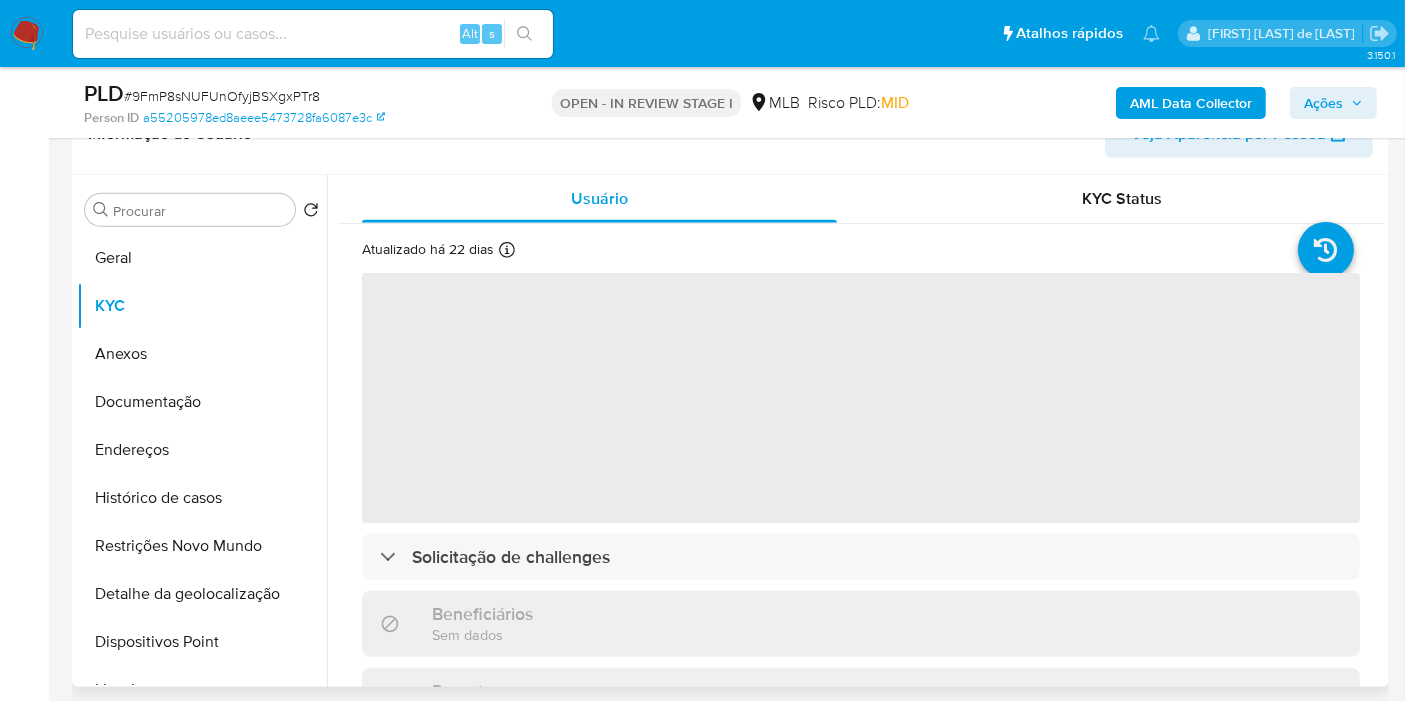 type 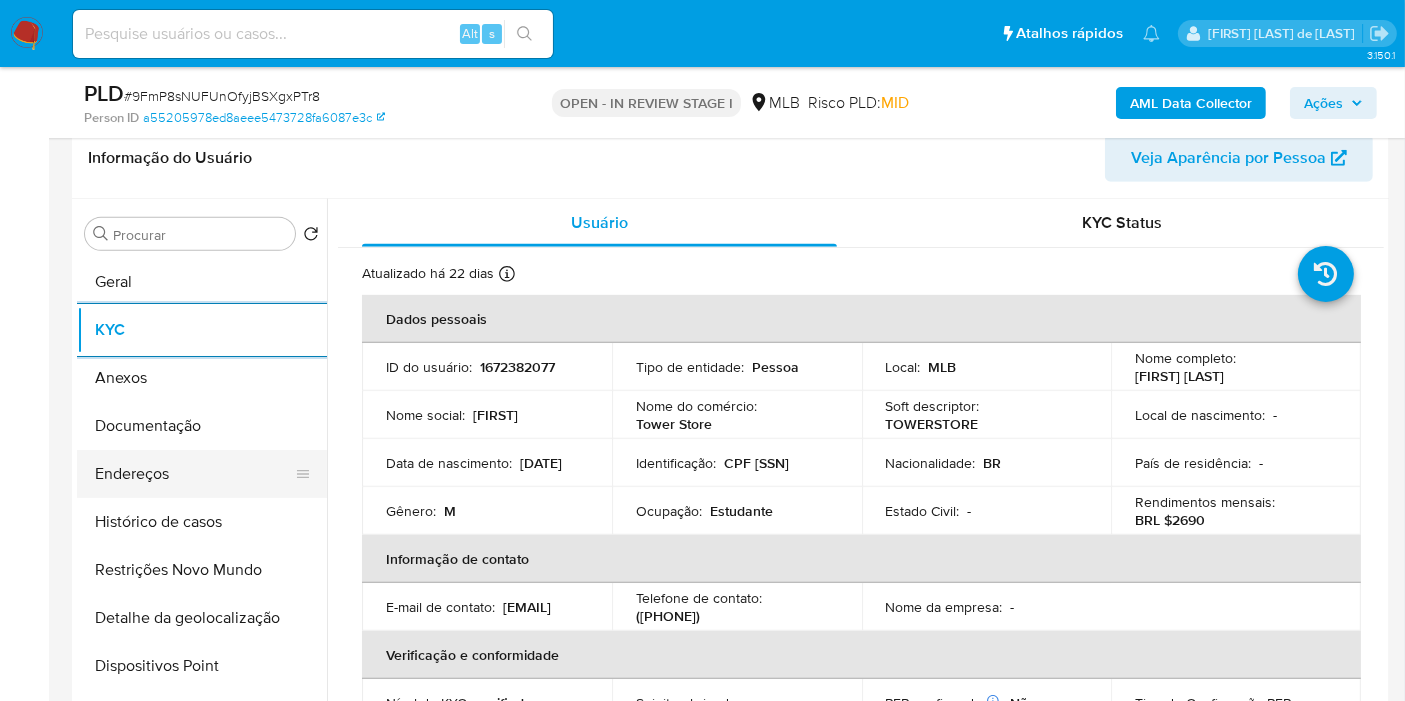 click on "Endereços" at bounding box center (194, 474) 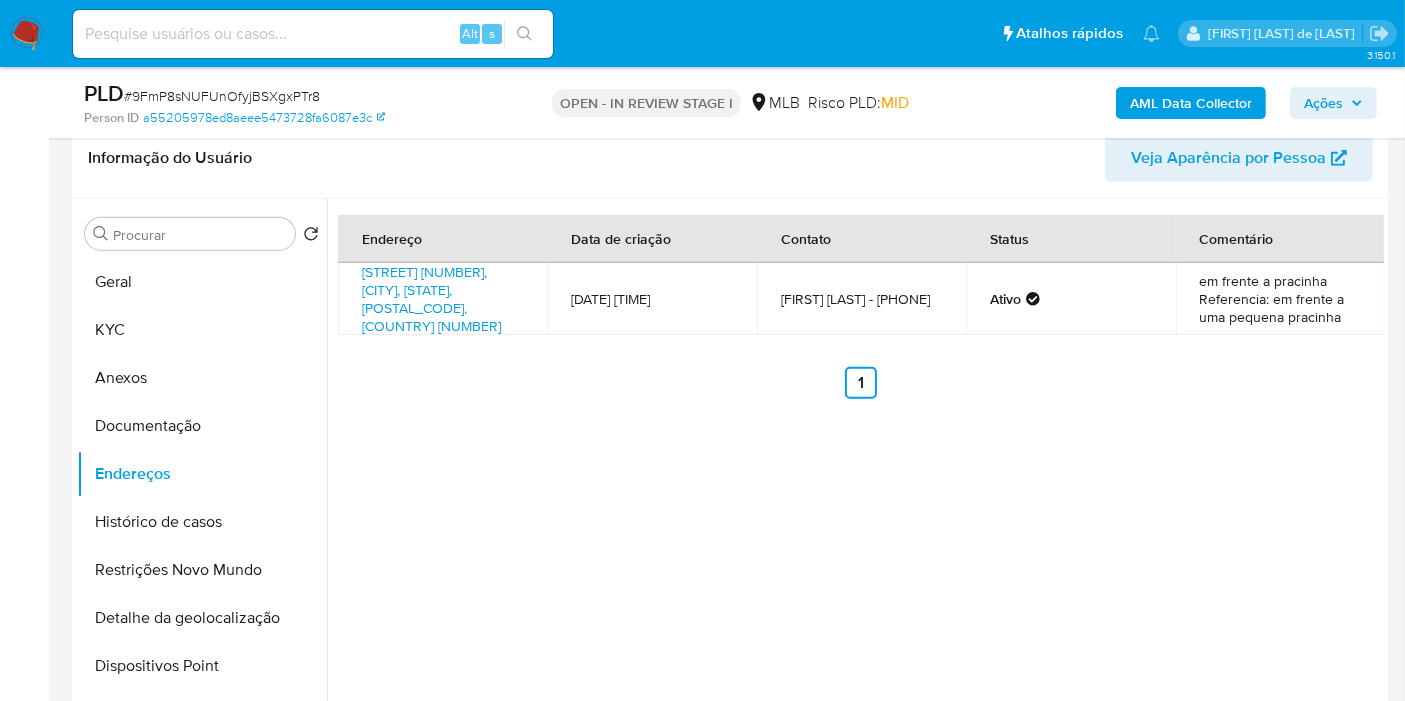 type 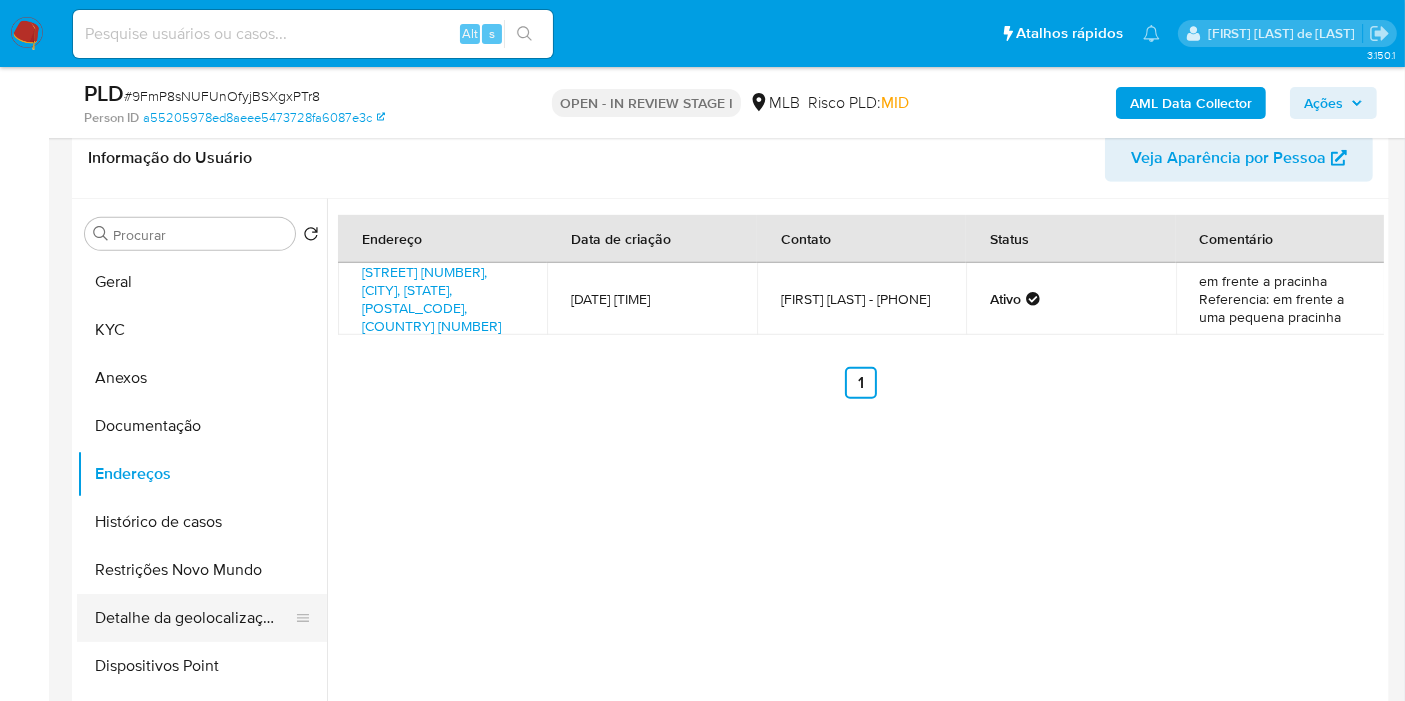 click on "Detalhe da geolocalização" at bounding box center [194, 618] 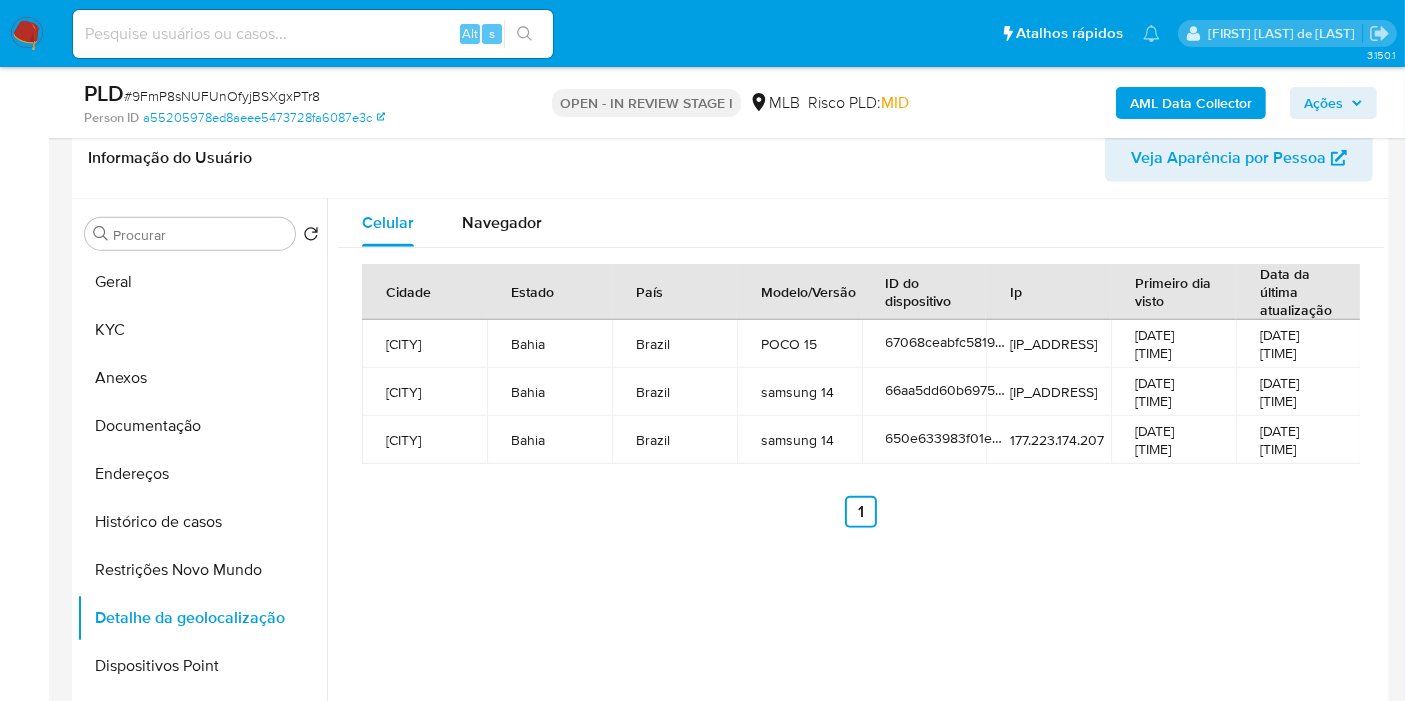 type 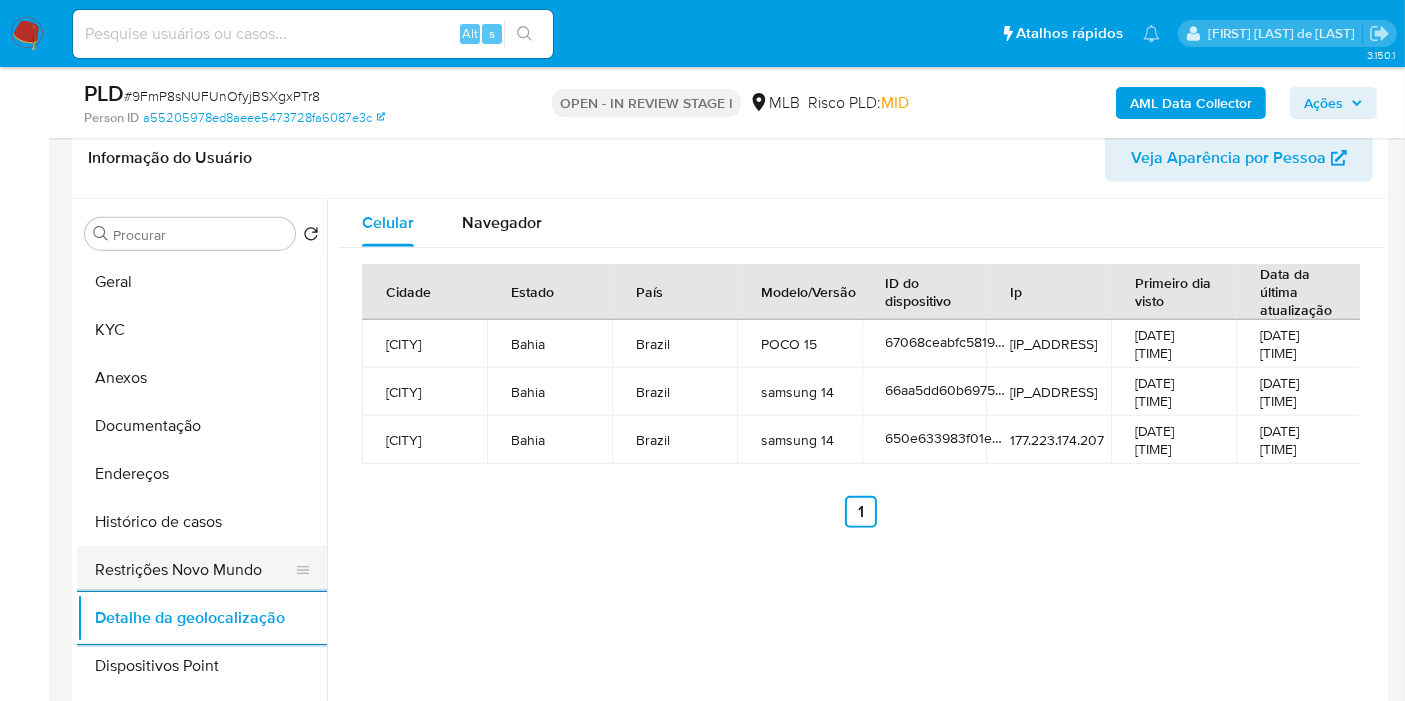 click on "Restrições Novo Mundo" at bounding box center [194, 570] 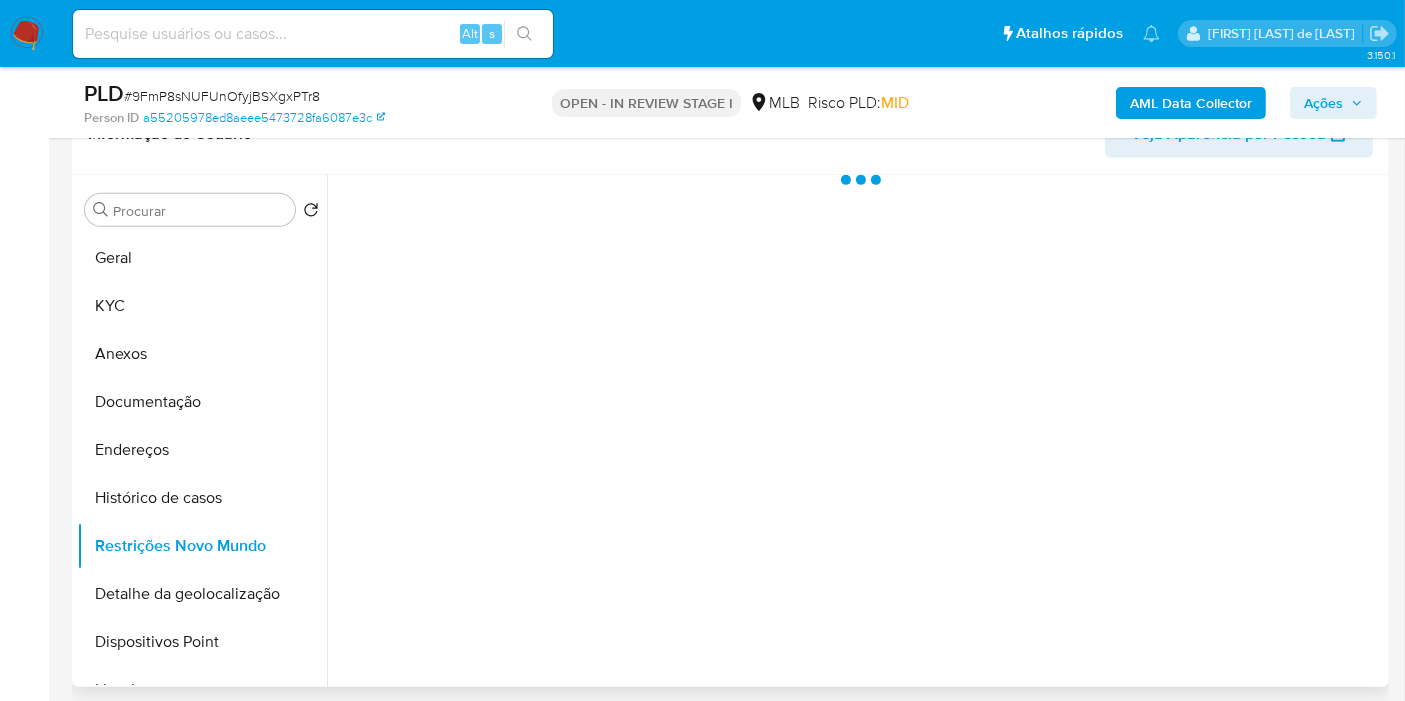 type 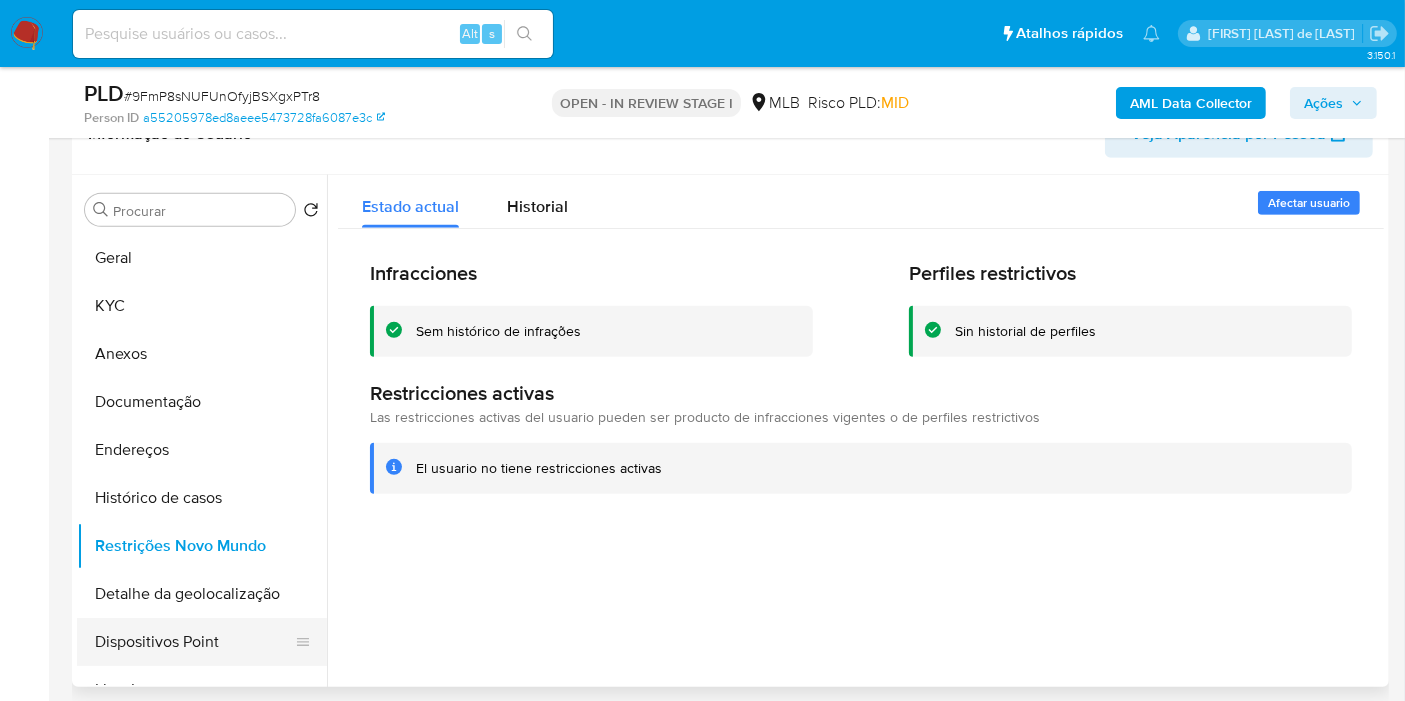 click on "Dispositivos Point" at bounding box center [194, 642] 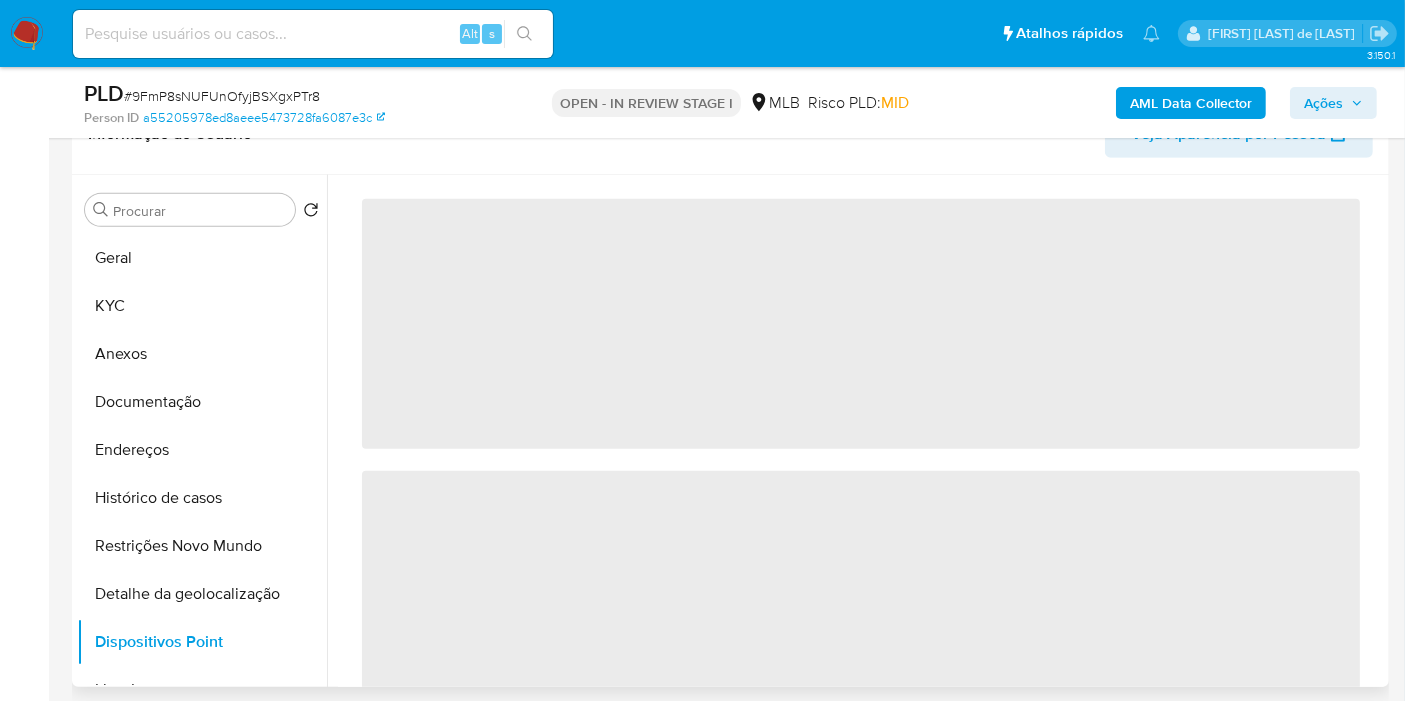 type 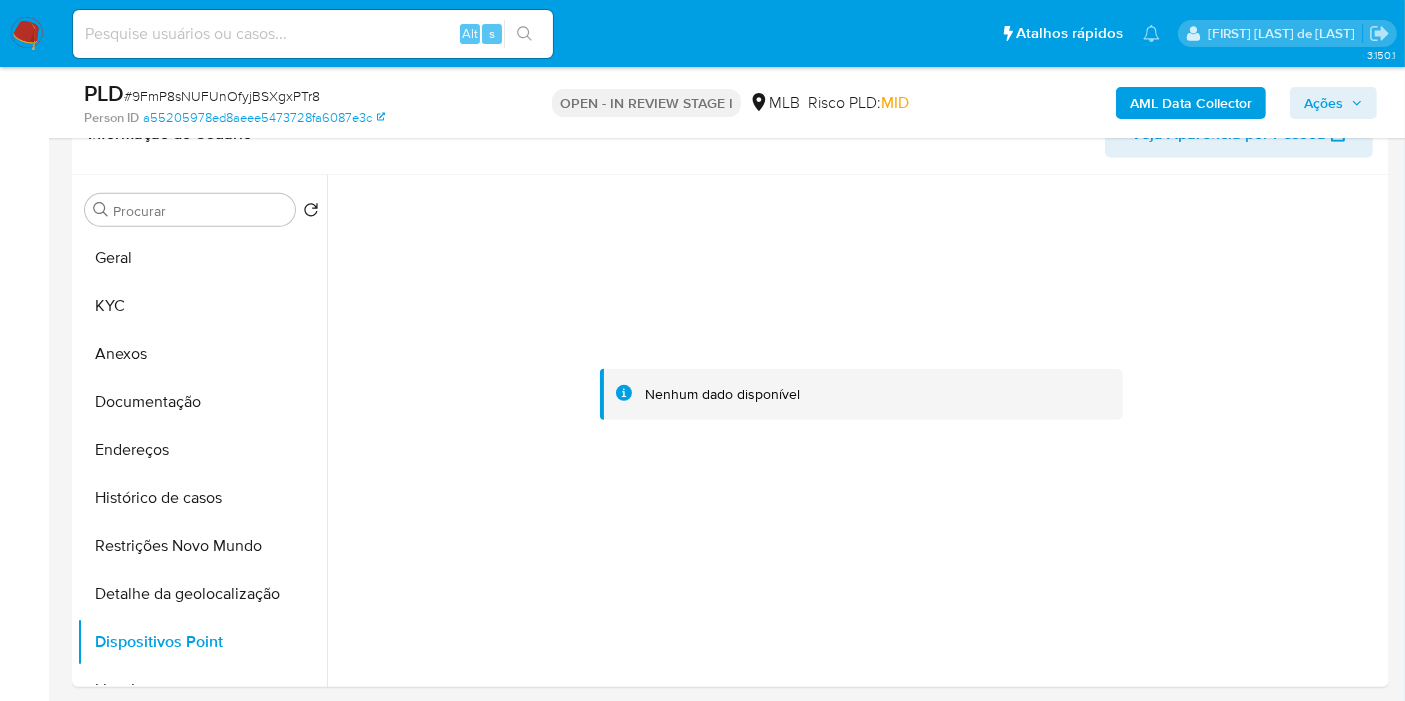 click on "Ações" at bounding box center [1323, 103] 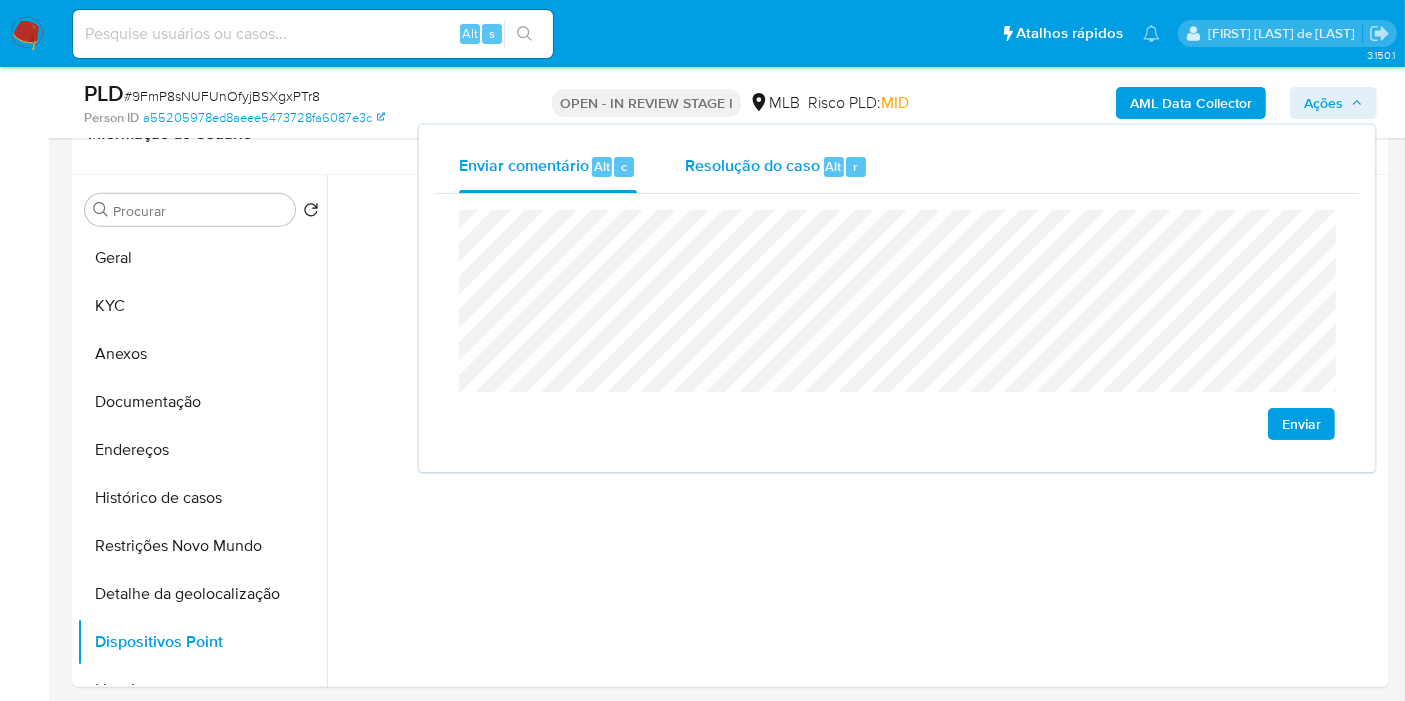 click on "Resolução do caso" at bounding box center (752, 165) 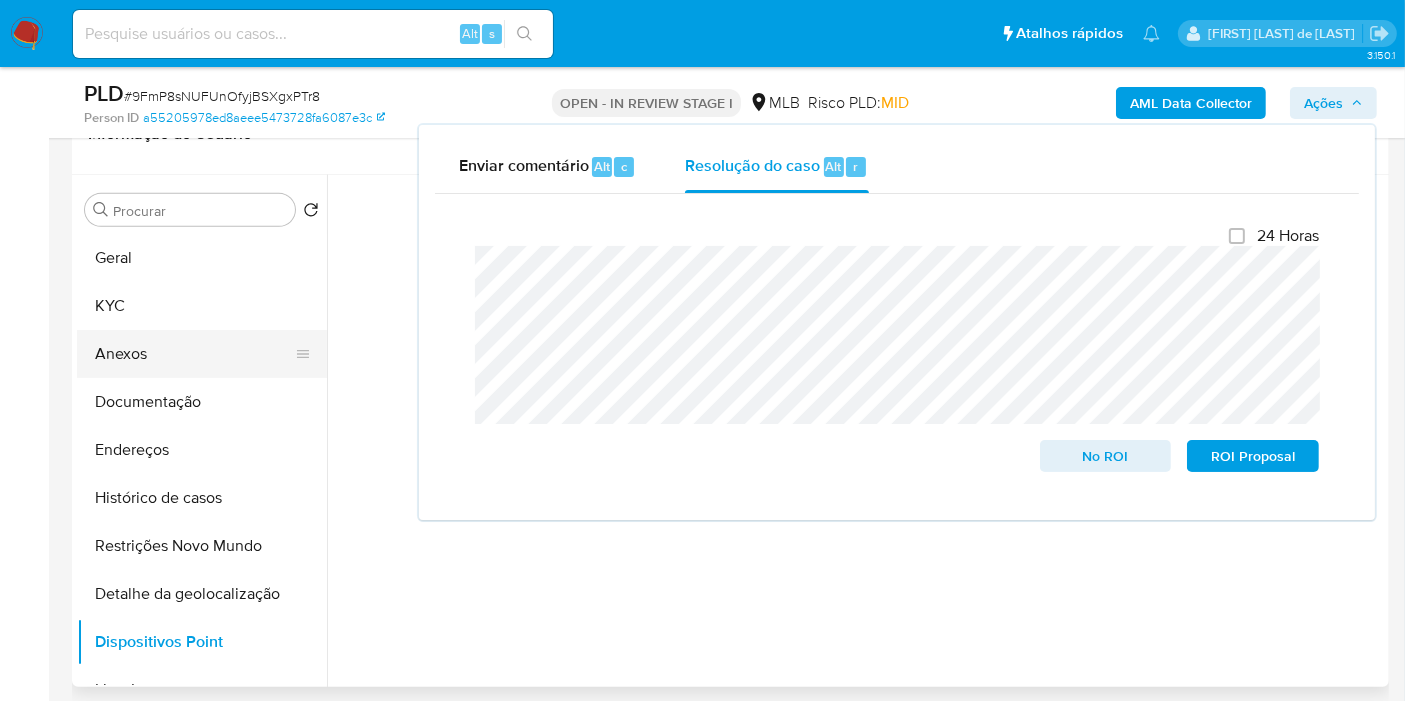 click on "Anexos" at bounding box center [194, 354] 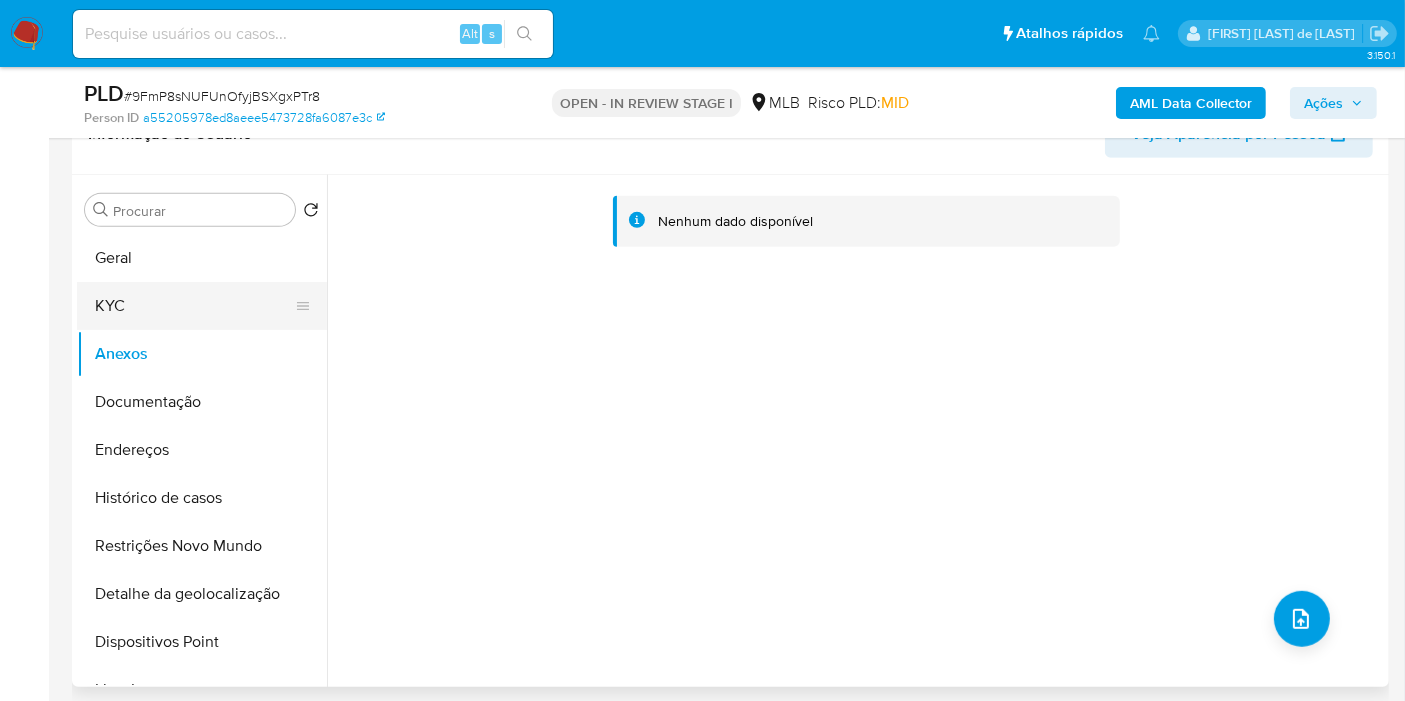 click on "KYC" at bounding box center (194, 306) 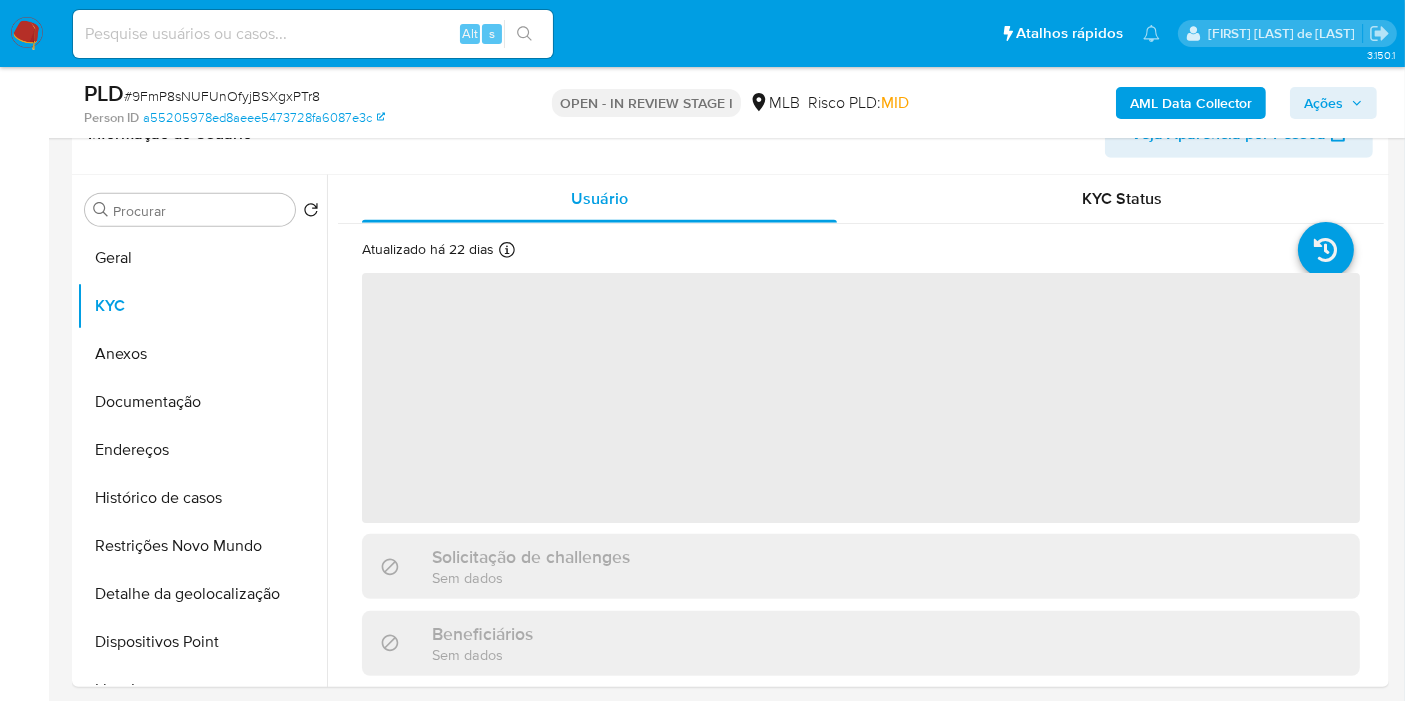 click on "AML Data Collector" at bounding box center (1191, 103) 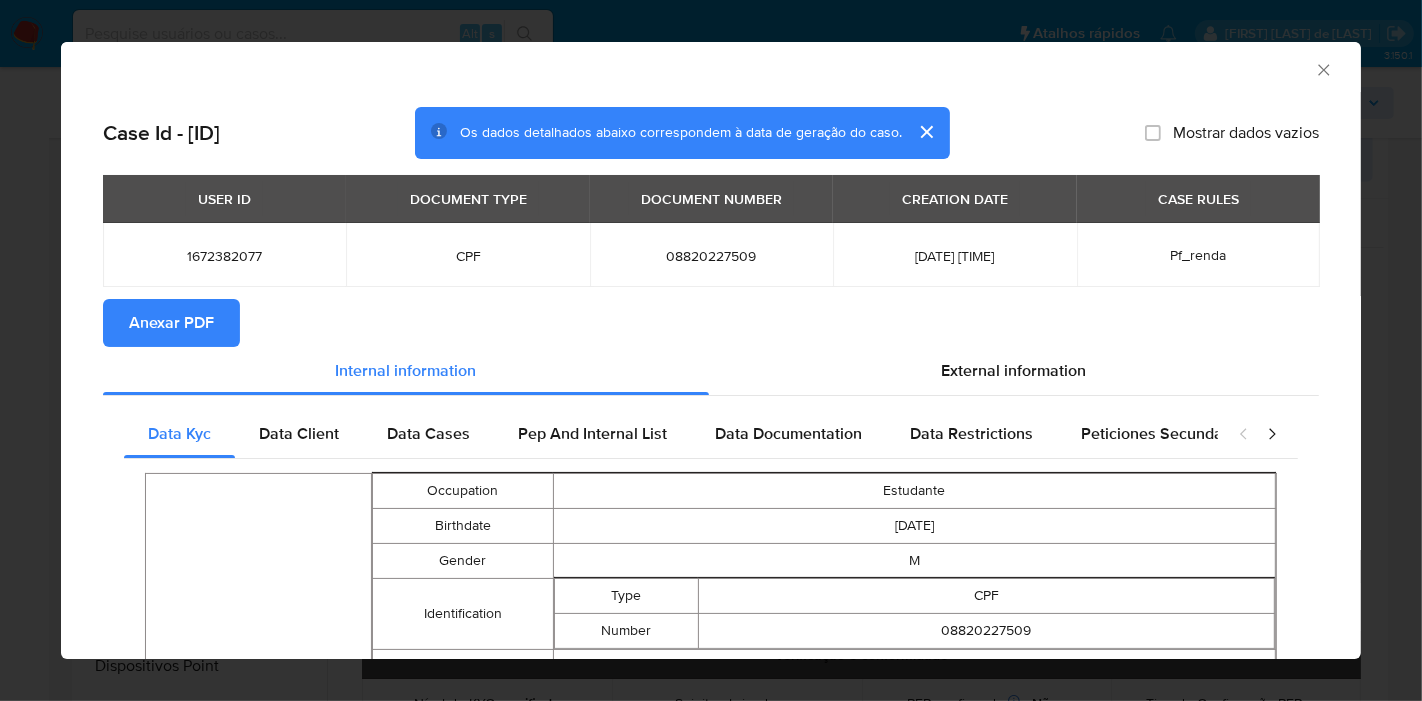click on "Anexar PDF" at bounding box center [171, 323] 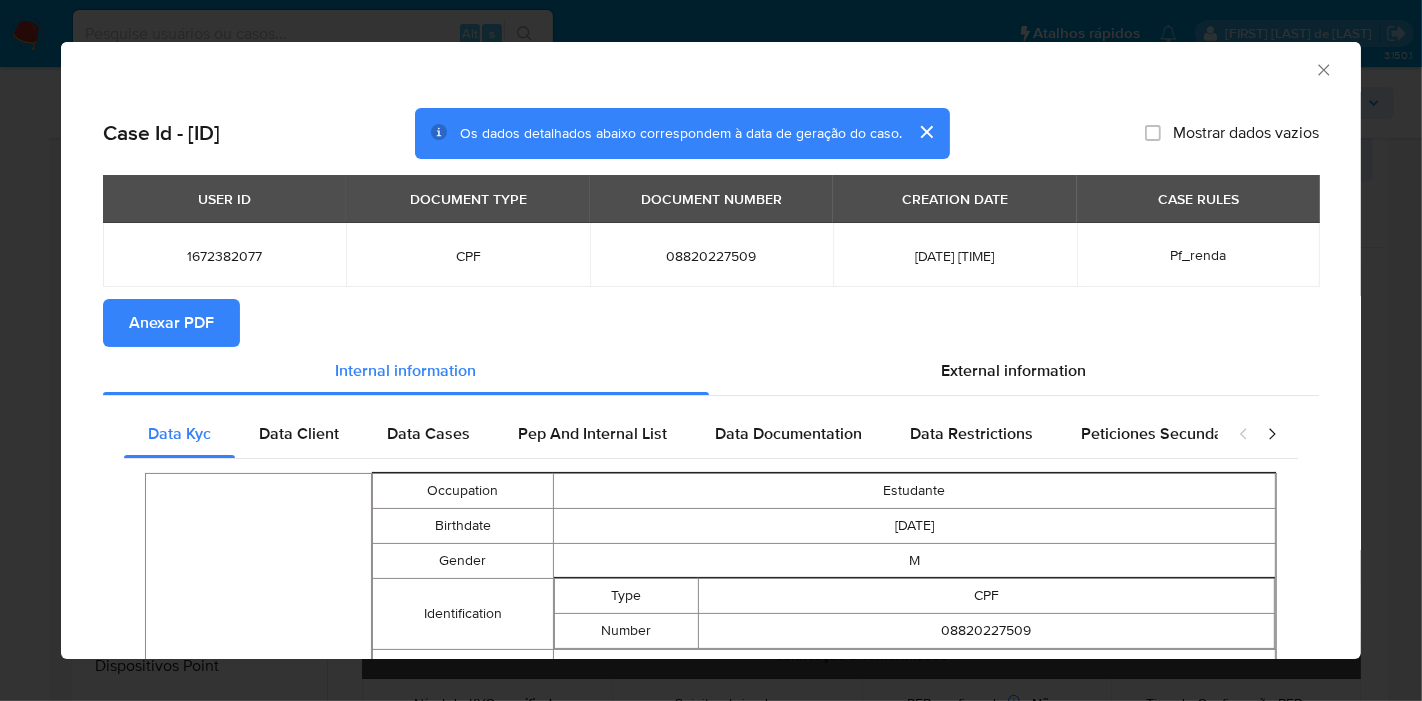 drag, startPoint x: 1309, startPoint y: 72, endPoint x: 1226, endPoint y: 305, distance: 247.34187 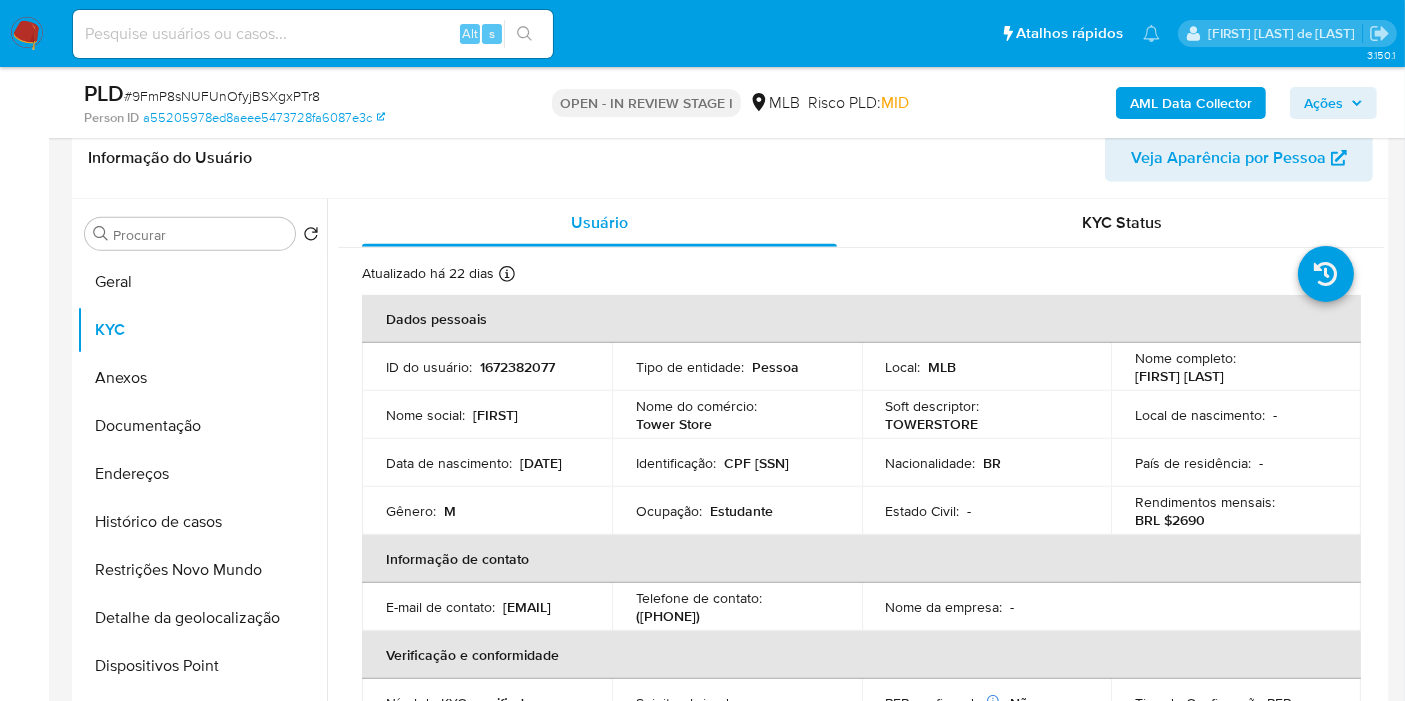 drag, startPoint x: 199, startPoint y: 387, endPoint x: 375, endPoint y: 380, distance: 176.13914 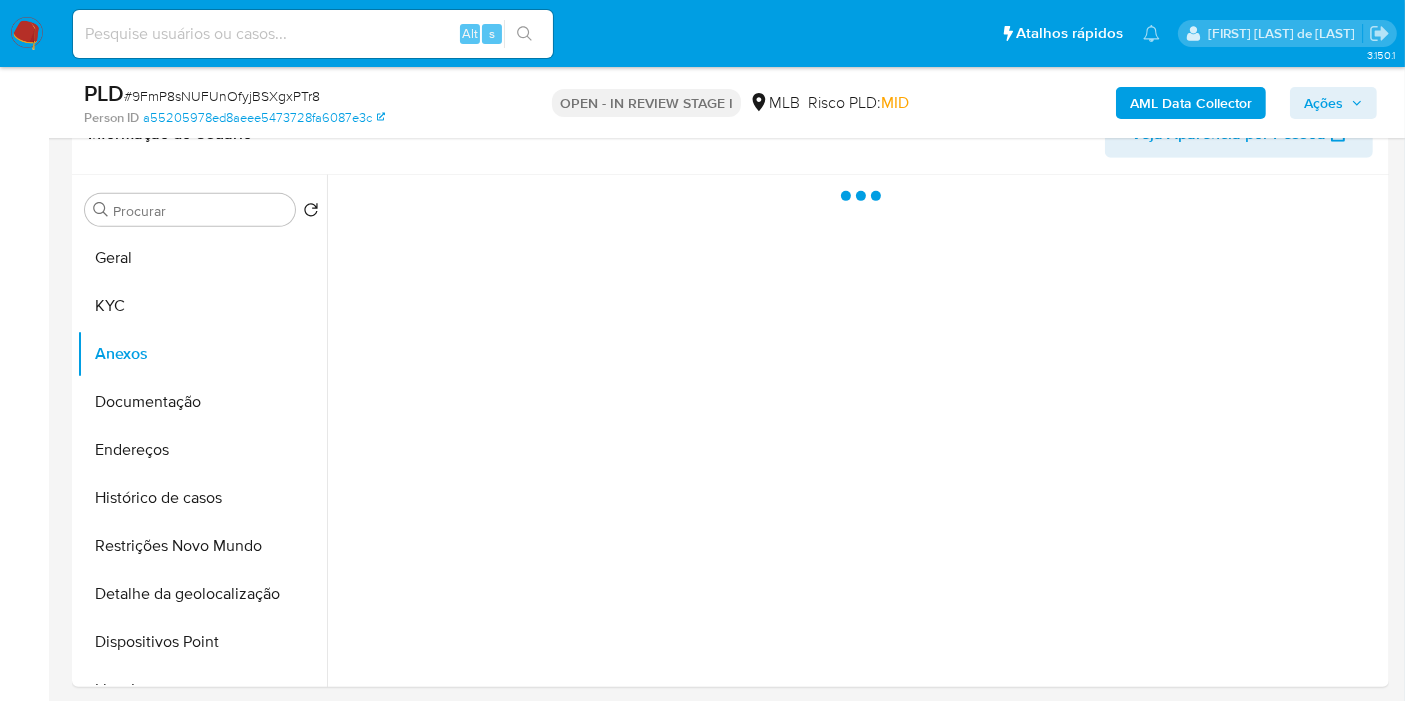 drag, startPoint x: 1348, startPoint y: 112, endPoint x: 1336, endPoint y: 107, distance: 13 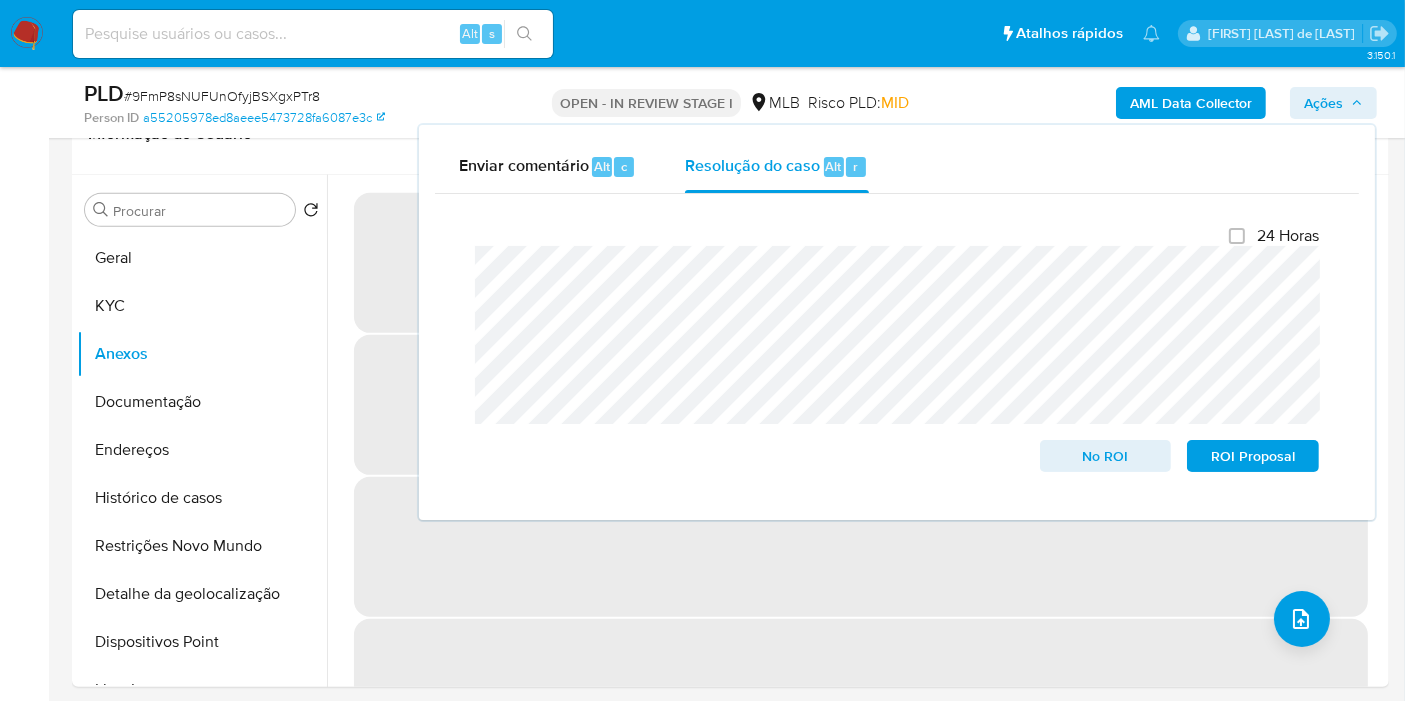 click on "Ações" at bounding box center (1323, 103) 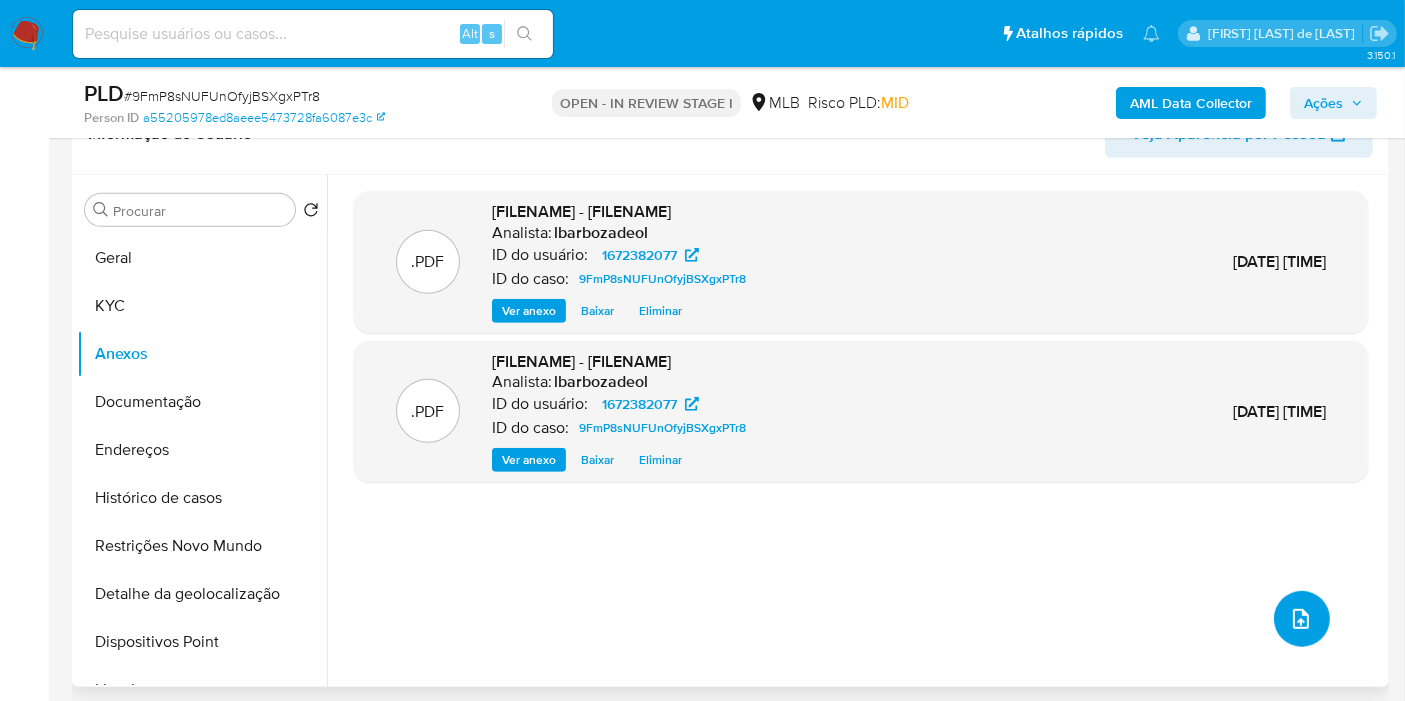 click at bounding box center [1302, 619] 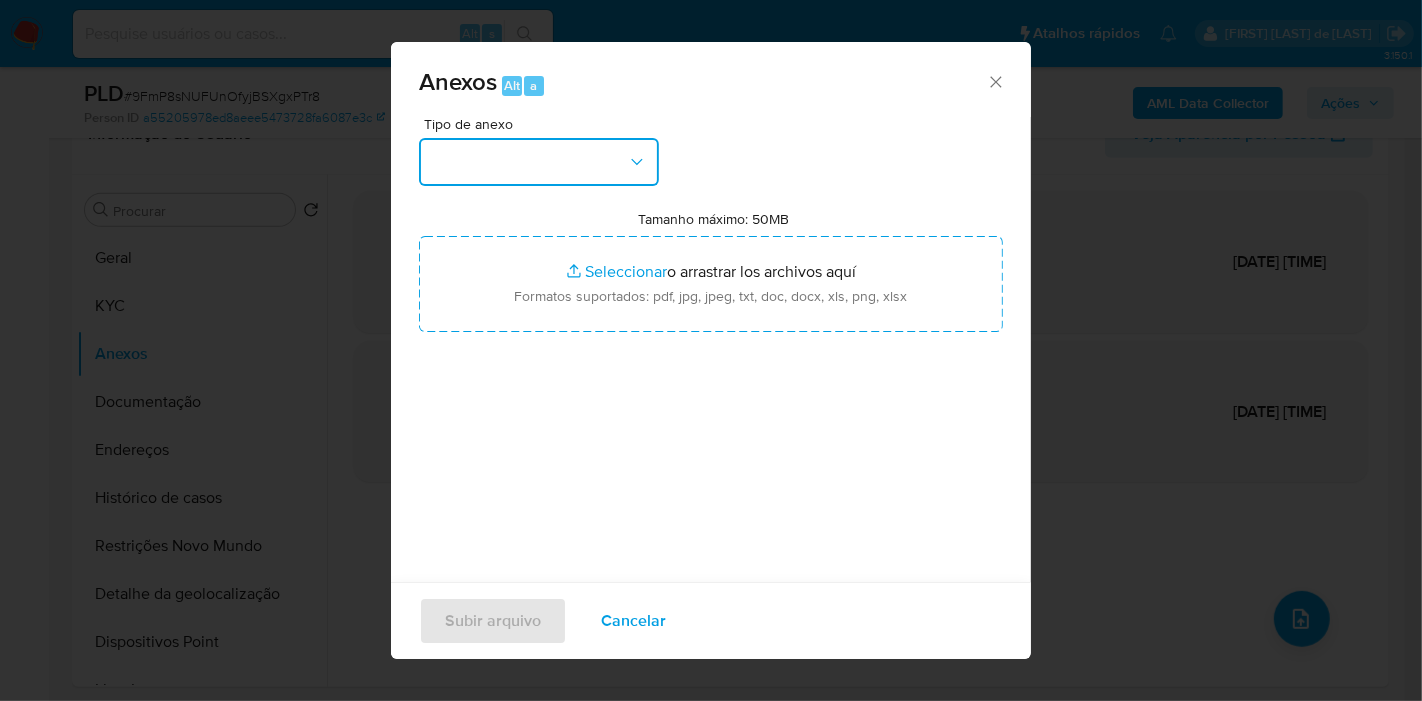 click at bounding box center [539, 162] 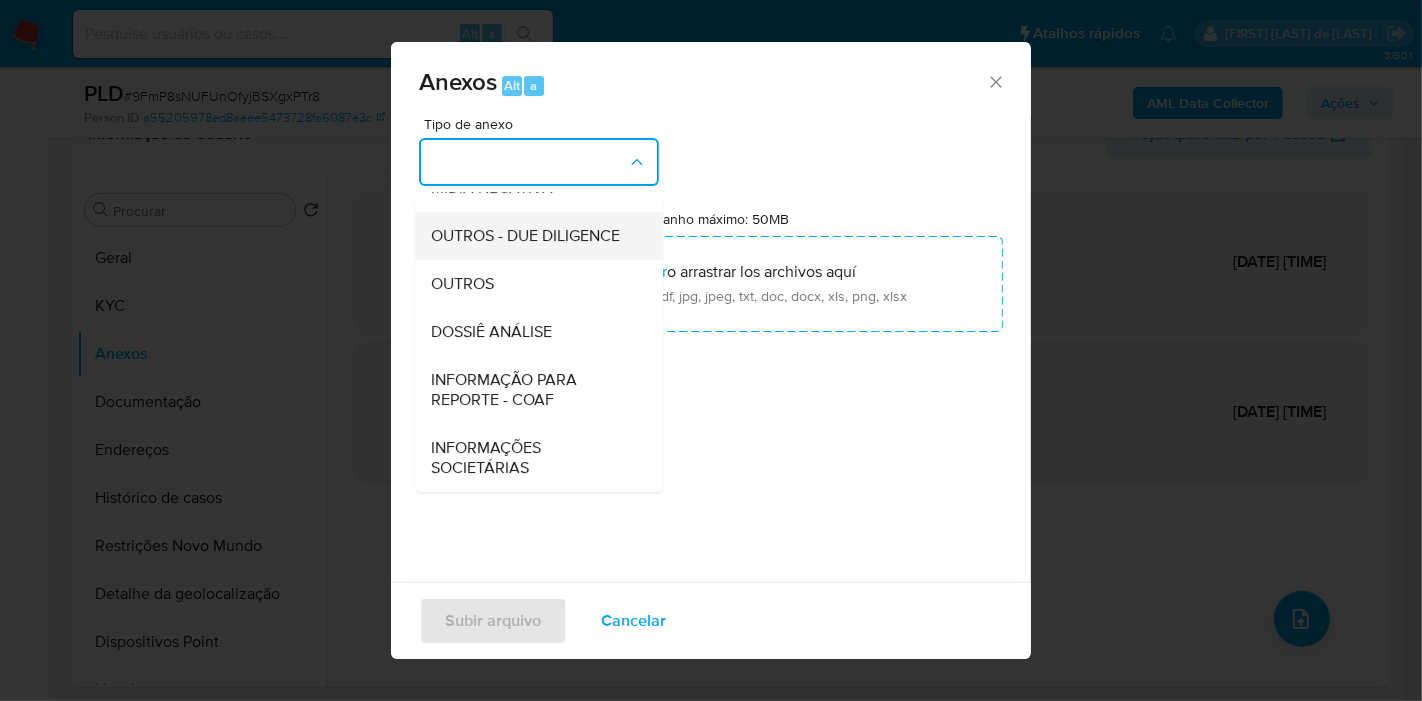 scroll, scrollTop: 307, scrollLeft: 0, axis: vertical 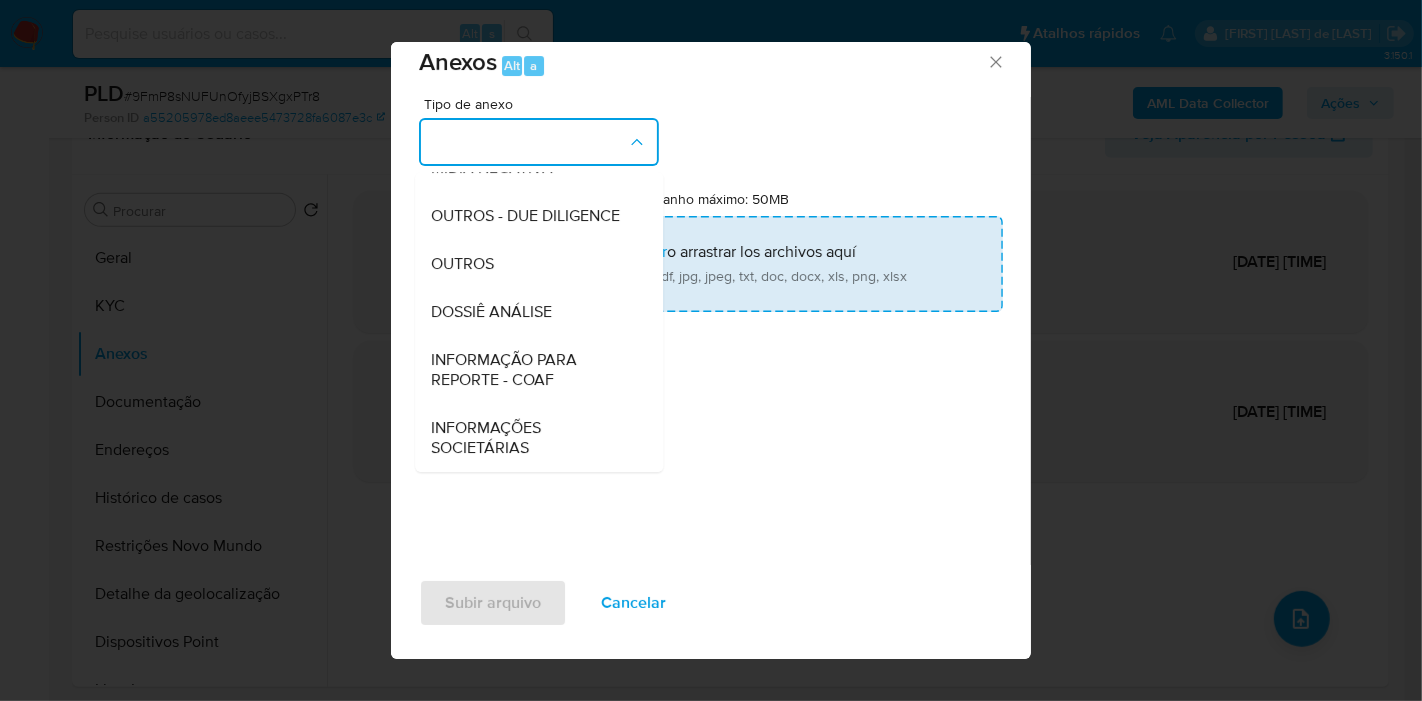 drag, startPoint x: 550, startPoint y: 300, endPoint x: 557, endPoint y: 288, distance: 13.892444 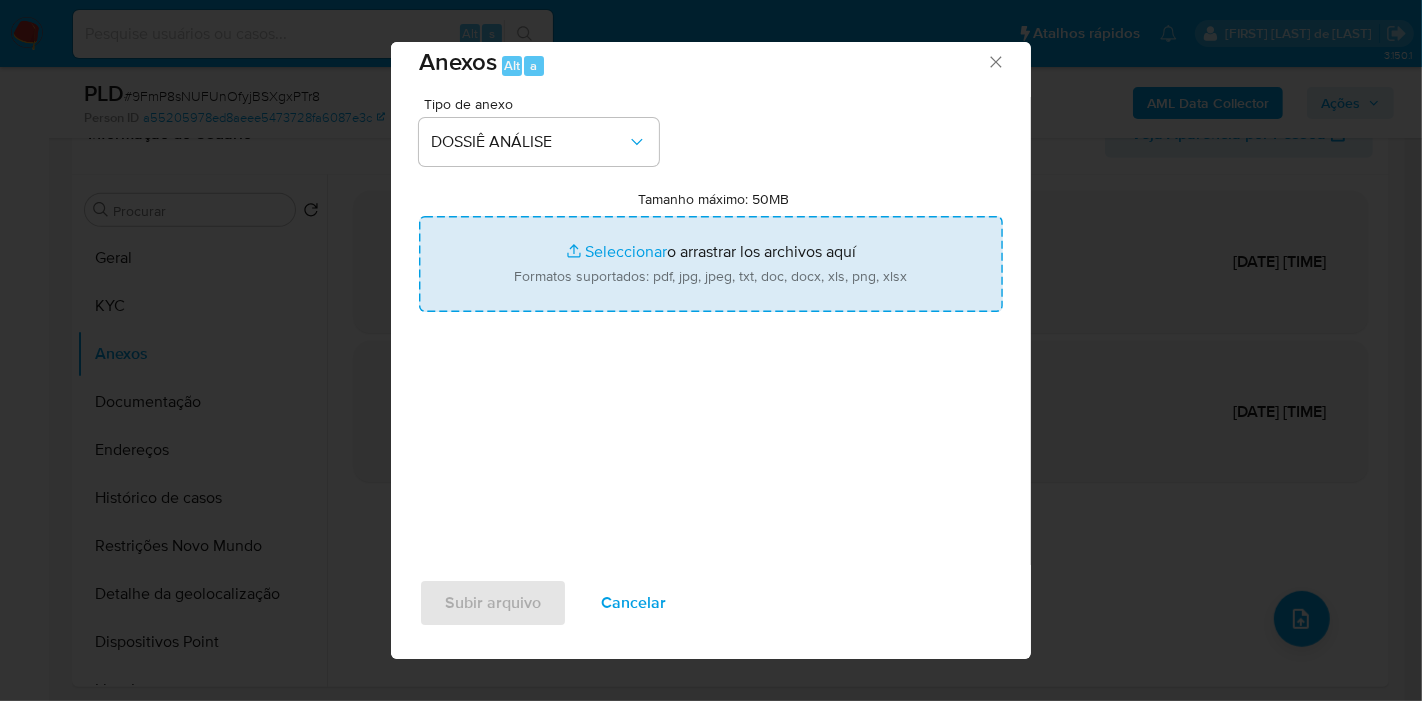 click on "Tamanho máximo: 50MB Seleccionar archivos" at bounding box center (711, 264) 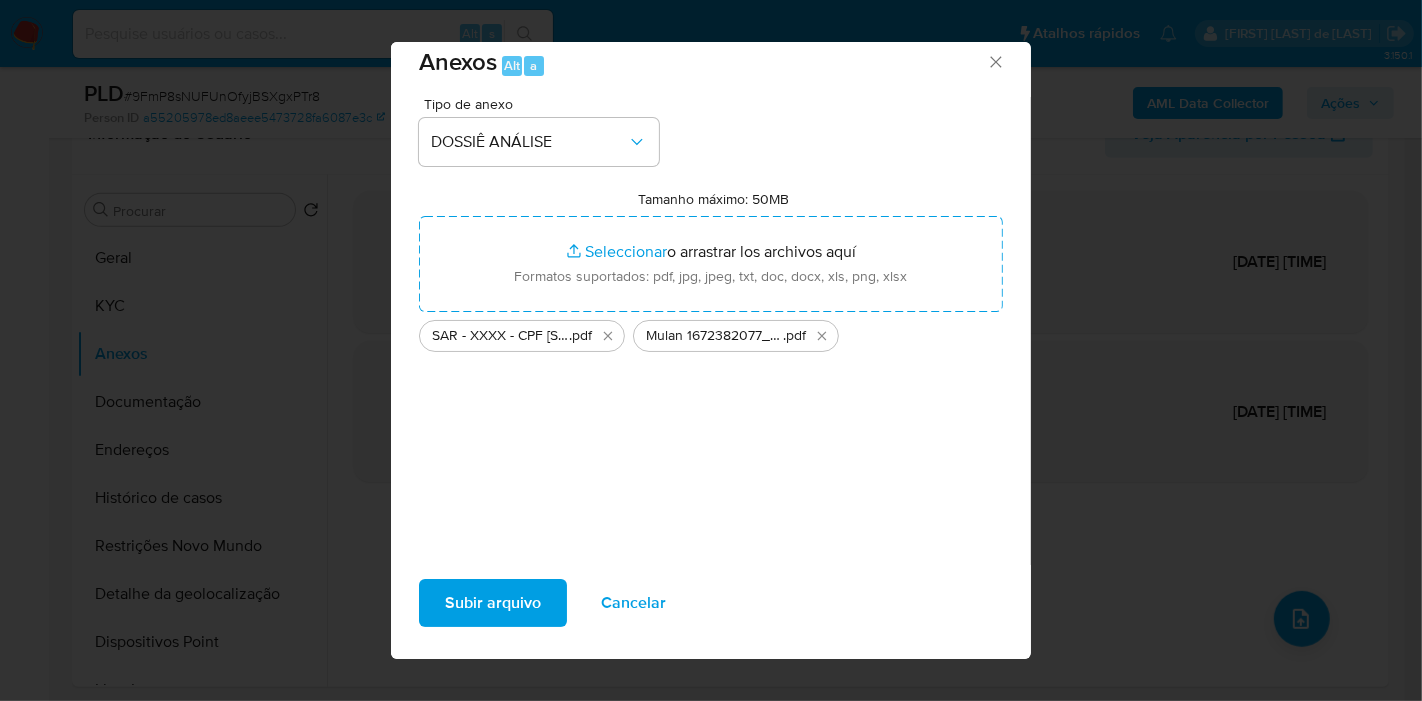 click on "Subir arquivo" at bounding box center [493, 603] 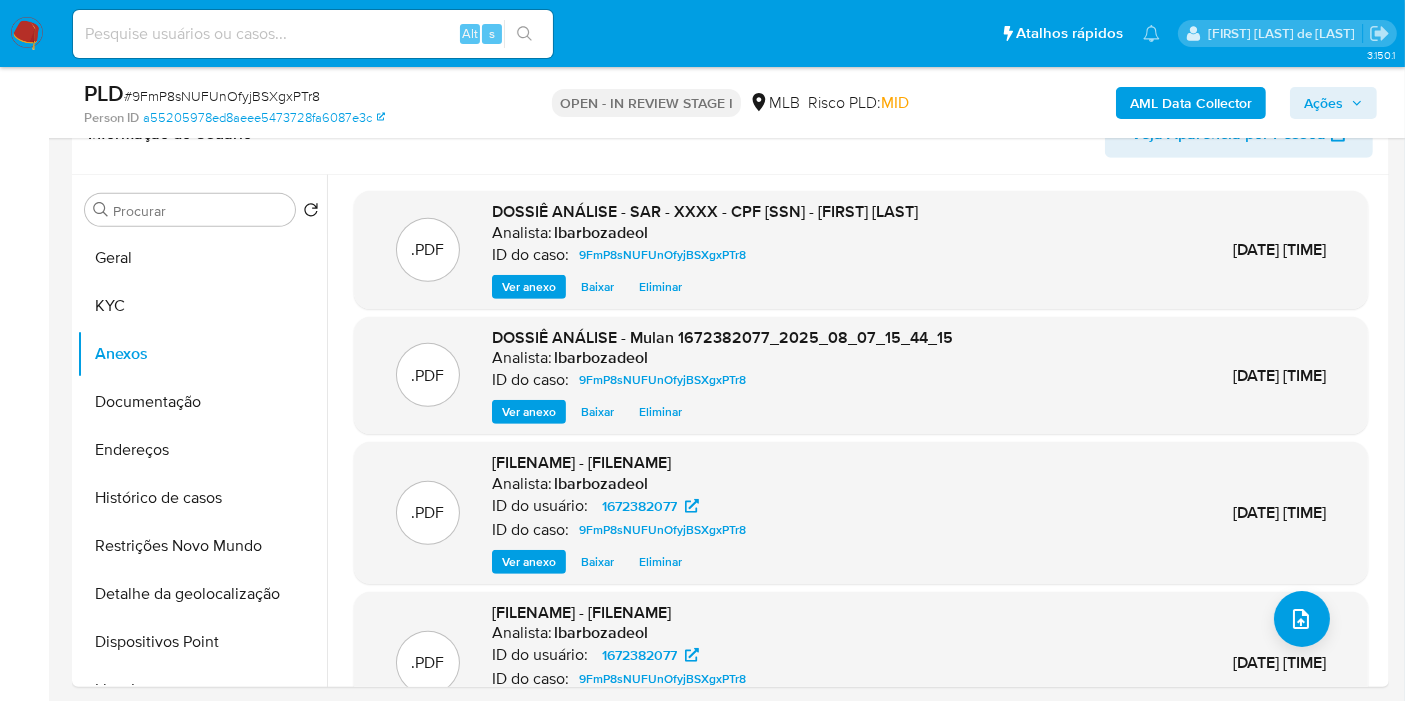 click on "Ações" at bounding box center (1323, 103) 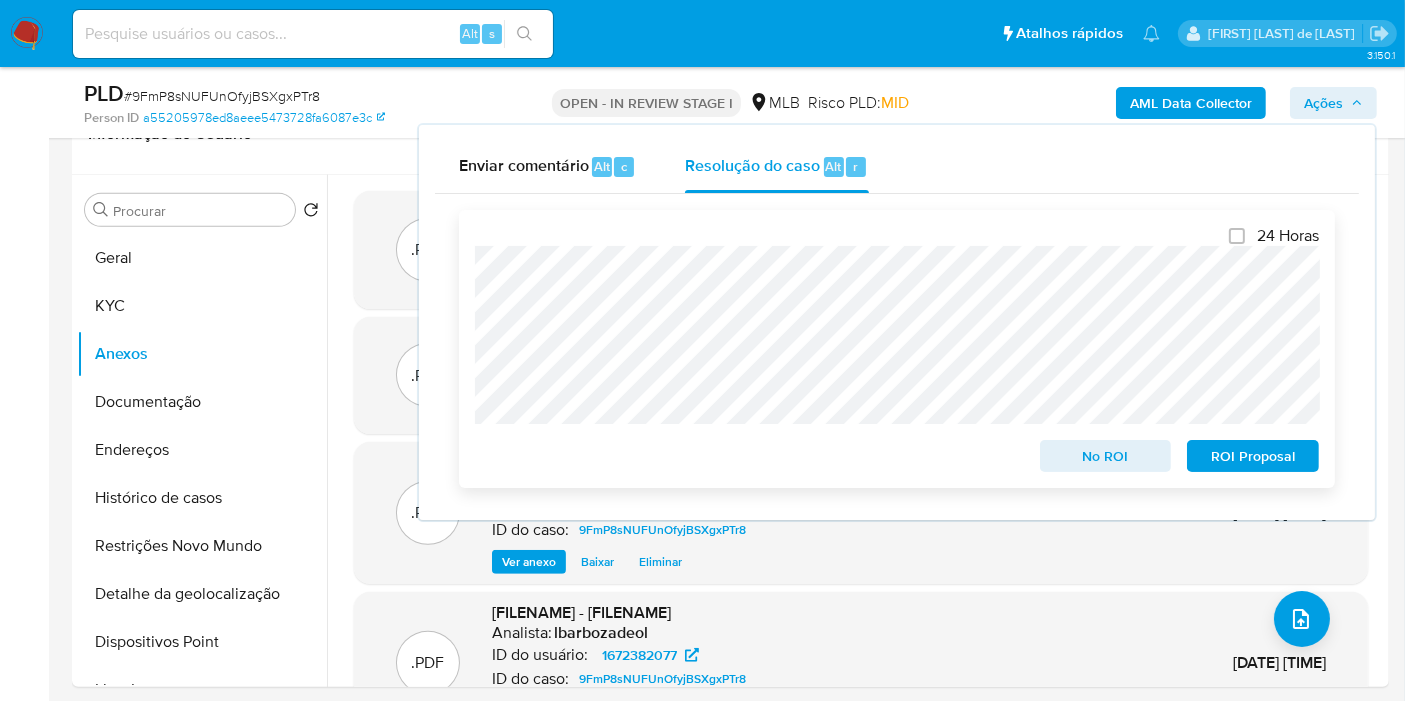drag, startPoint x: 1233, startPoint y: 464, endPoint x: 1221, endPoint y: 459, distance: 13 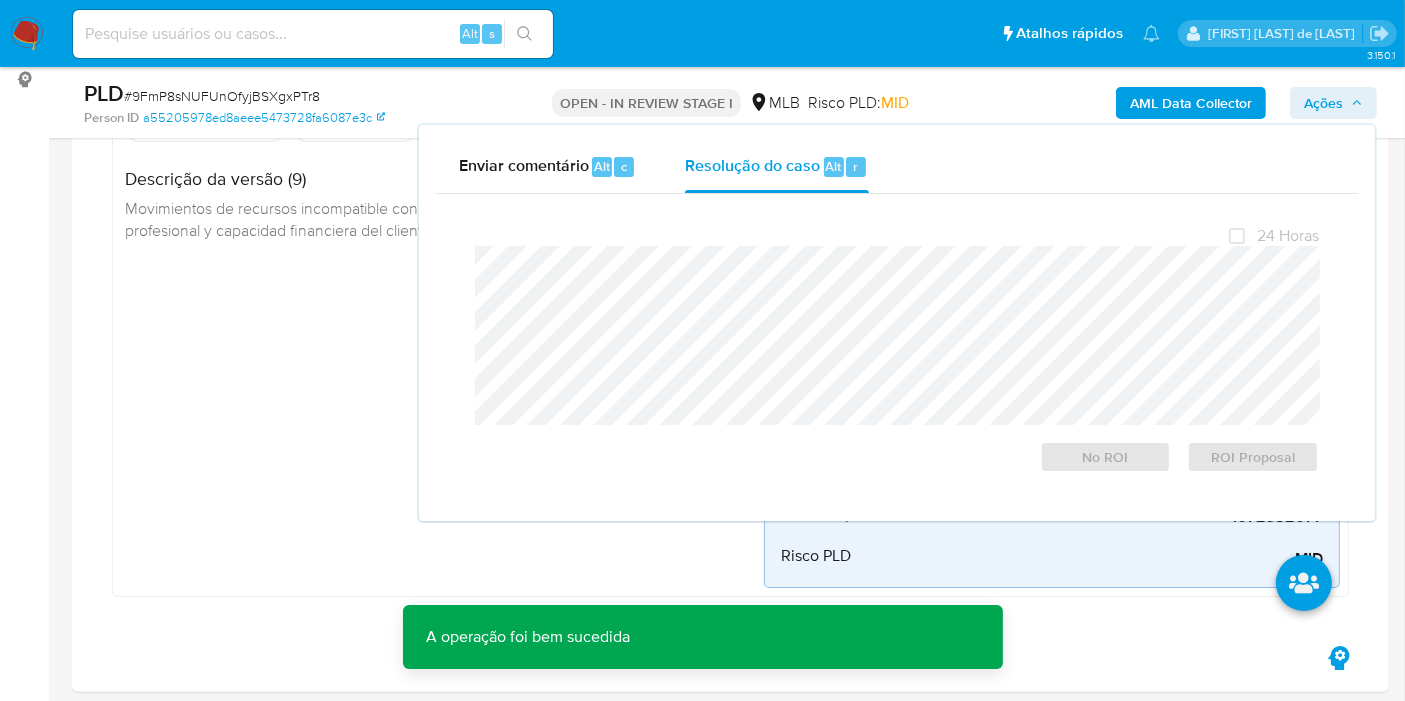 scroll, scrollTop: 65, scrollLeft: 0, axis: vertical 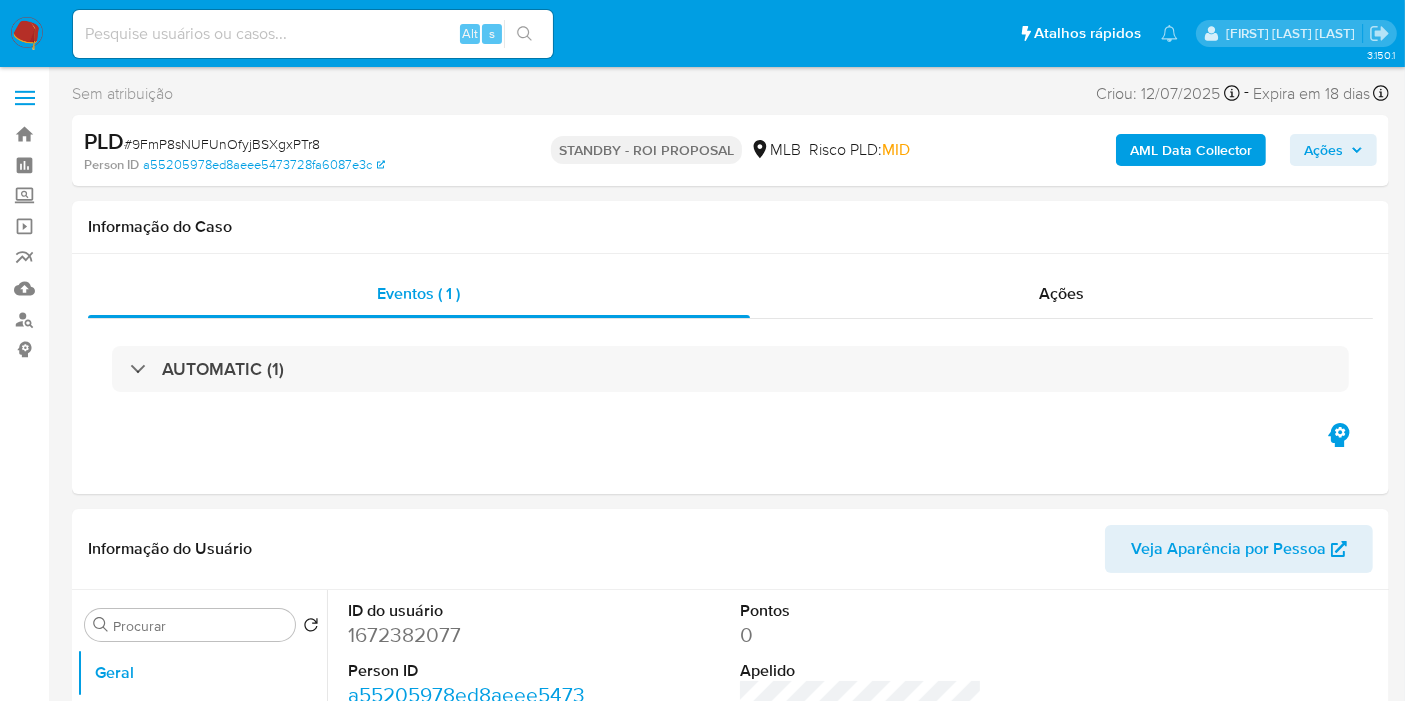 select on "10" 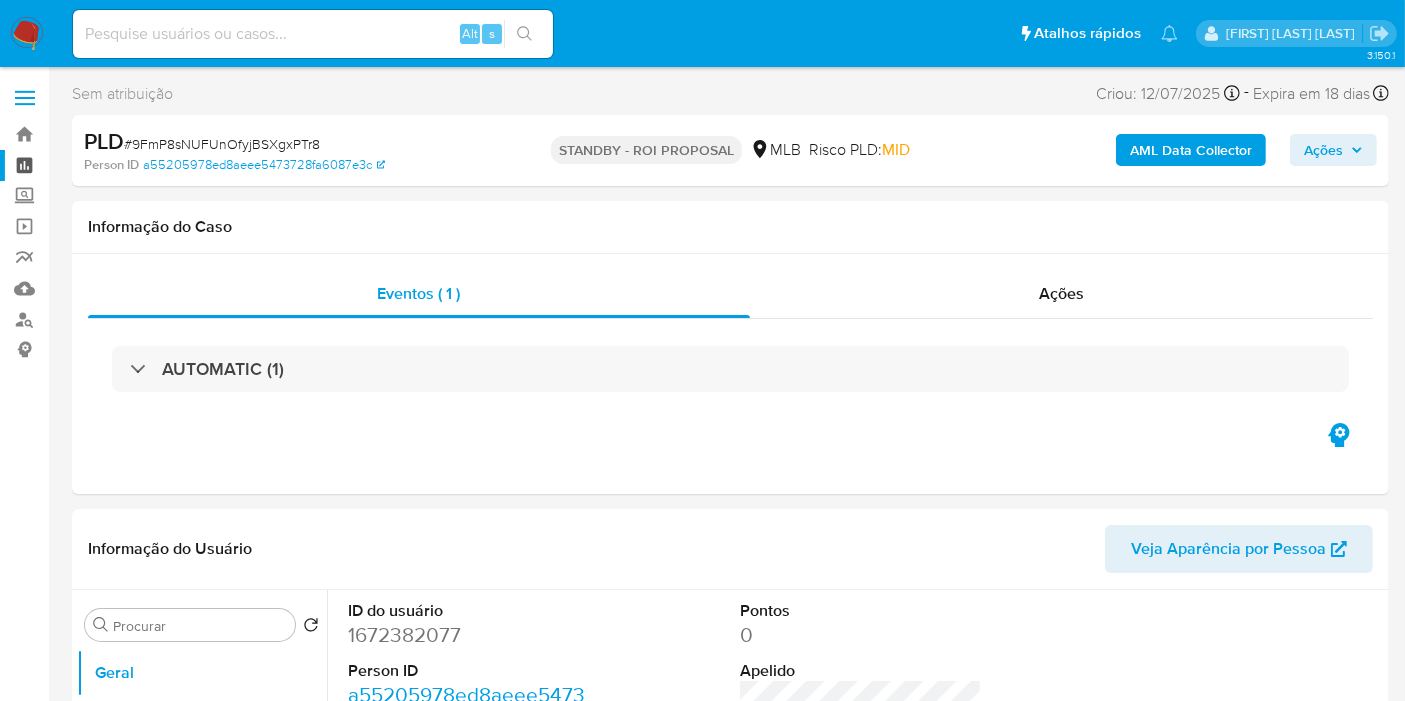 click on "Painel" at bounding box center (119, 165) 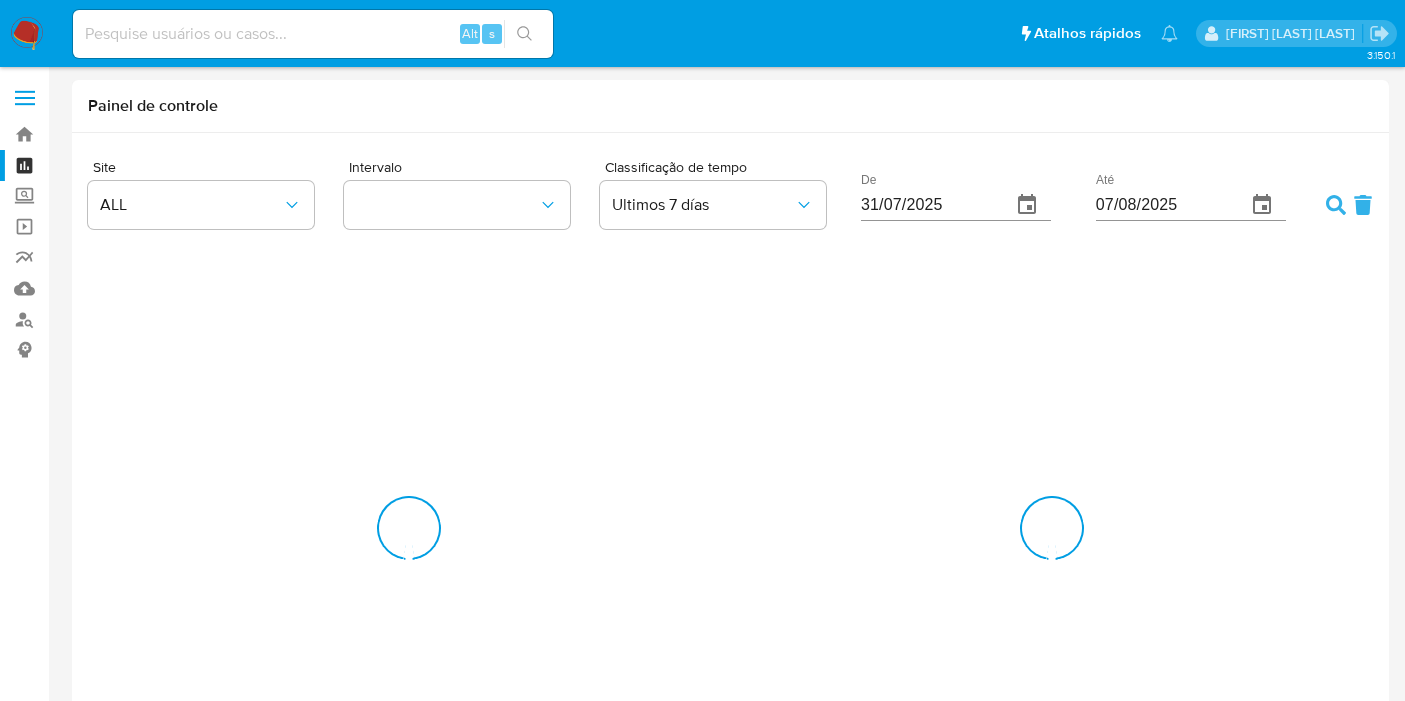 scroll, scrollTop: 0, scrollLeft: 0, axis: both 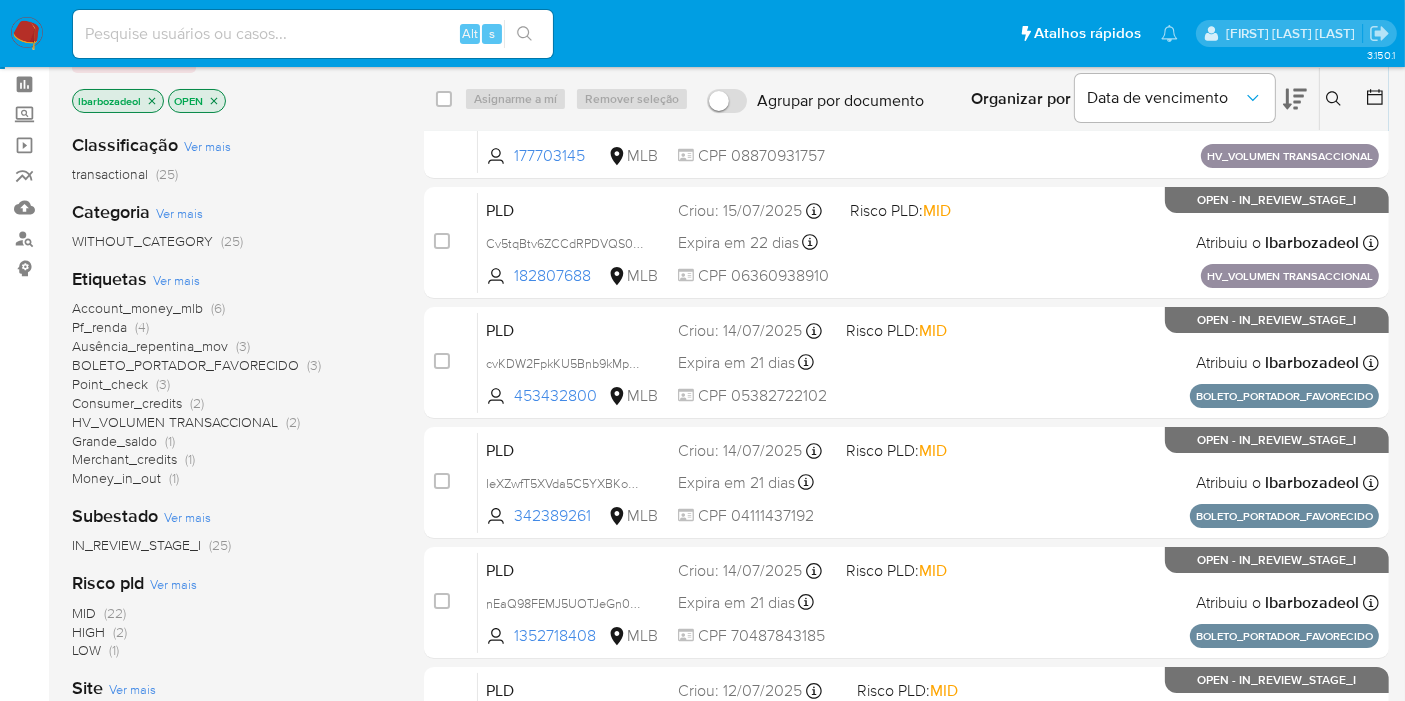 click on "Ausência_repentina_mov" at bounding box center [150, 346] 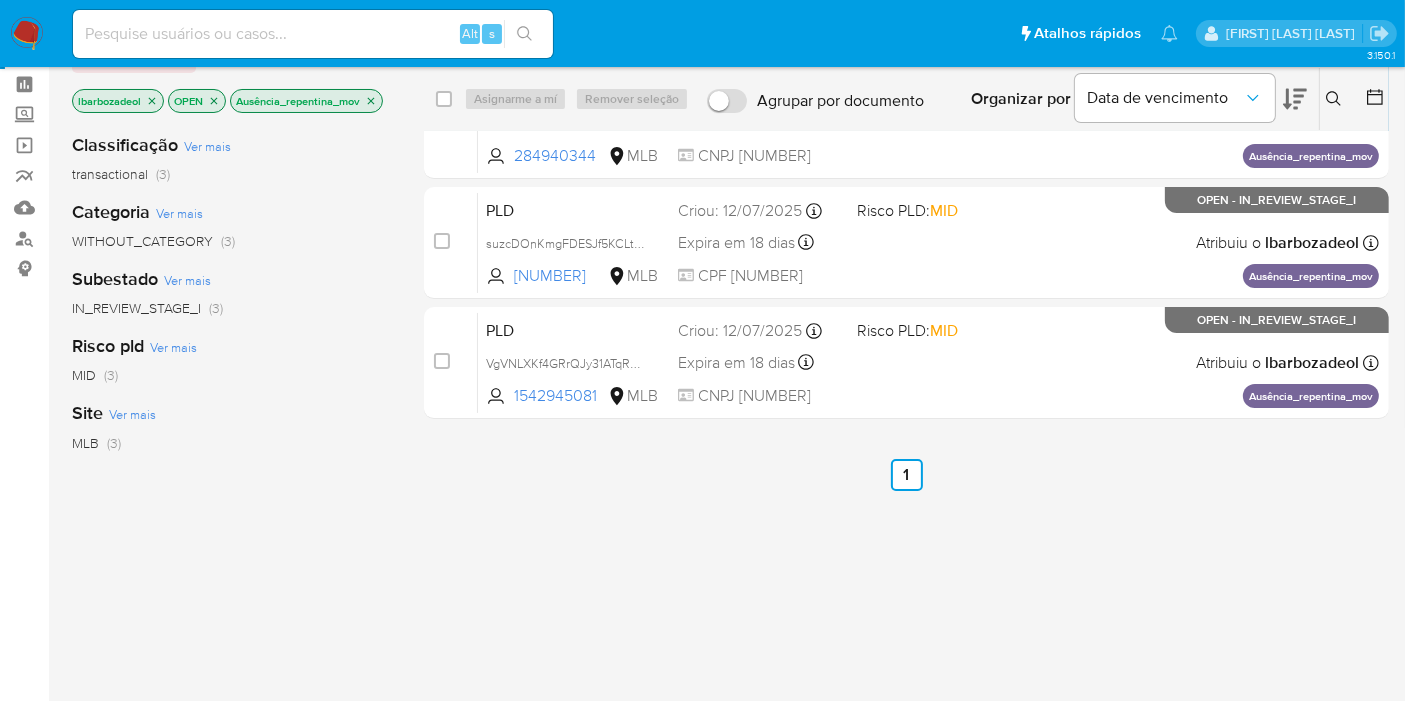 scroll, scrollTop: 0, scrollLeft: 0, axis: both 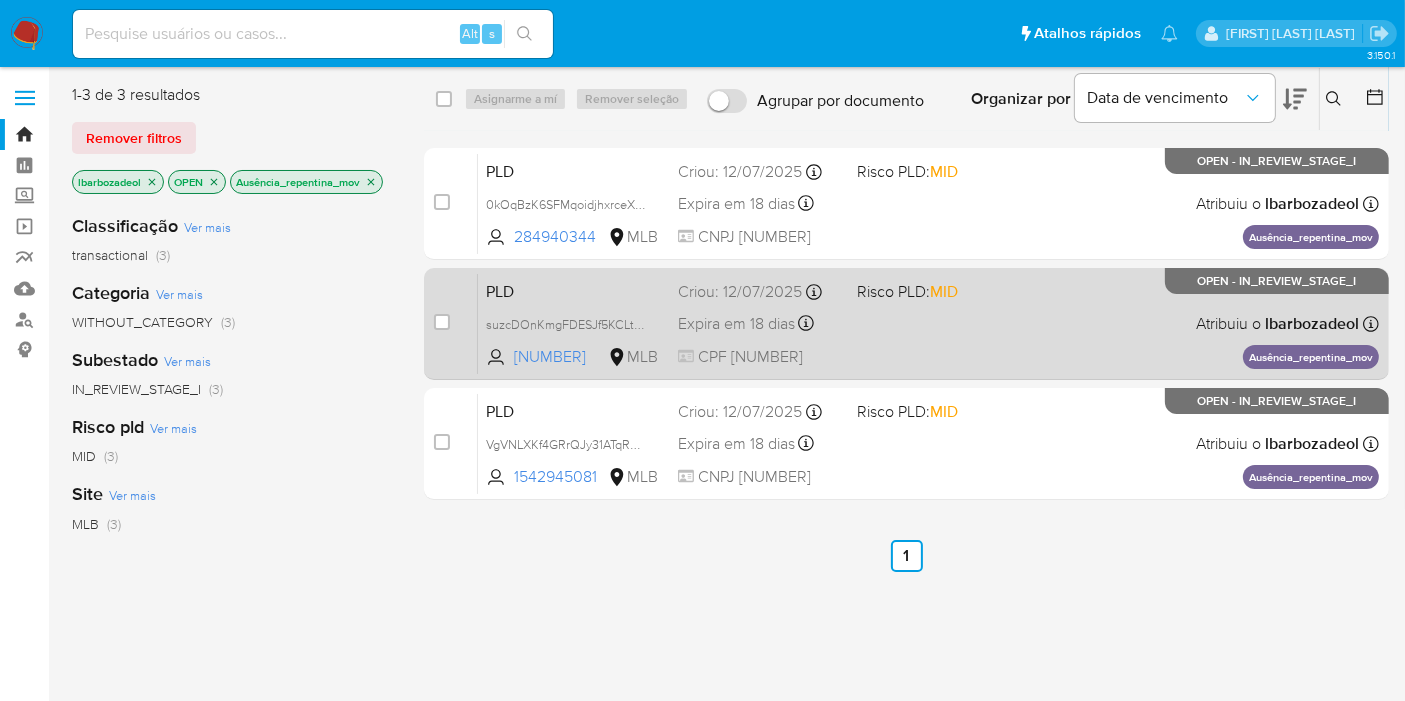 click on "PLD suzcDOnKmgFDESJf5KCLtUhS [NUMBER] MLB Risco PLD: MID Criou: [DATE] Criou: [DATE] [TIME] Expira em 18 dias Expira em [DATE] [TIME] CPF [NUMBER] Atribuiu o [NAME] Asignado el: [DATE] [TIME] Ausência_repentina_mov OPEN - IN_REVIEW_STAGE_I" at bounding box center (928, 323) 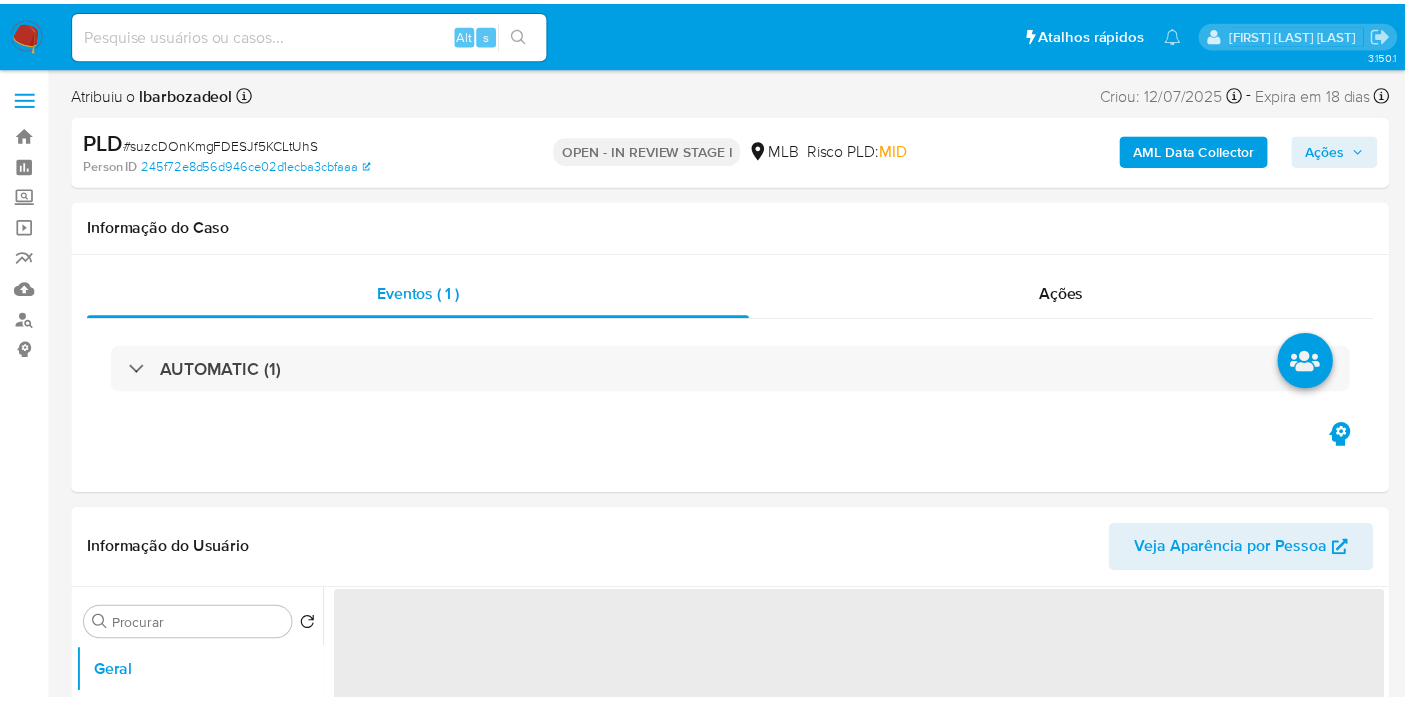 scroll, scrollTop: 0, scrollLeft: 0, axis: both 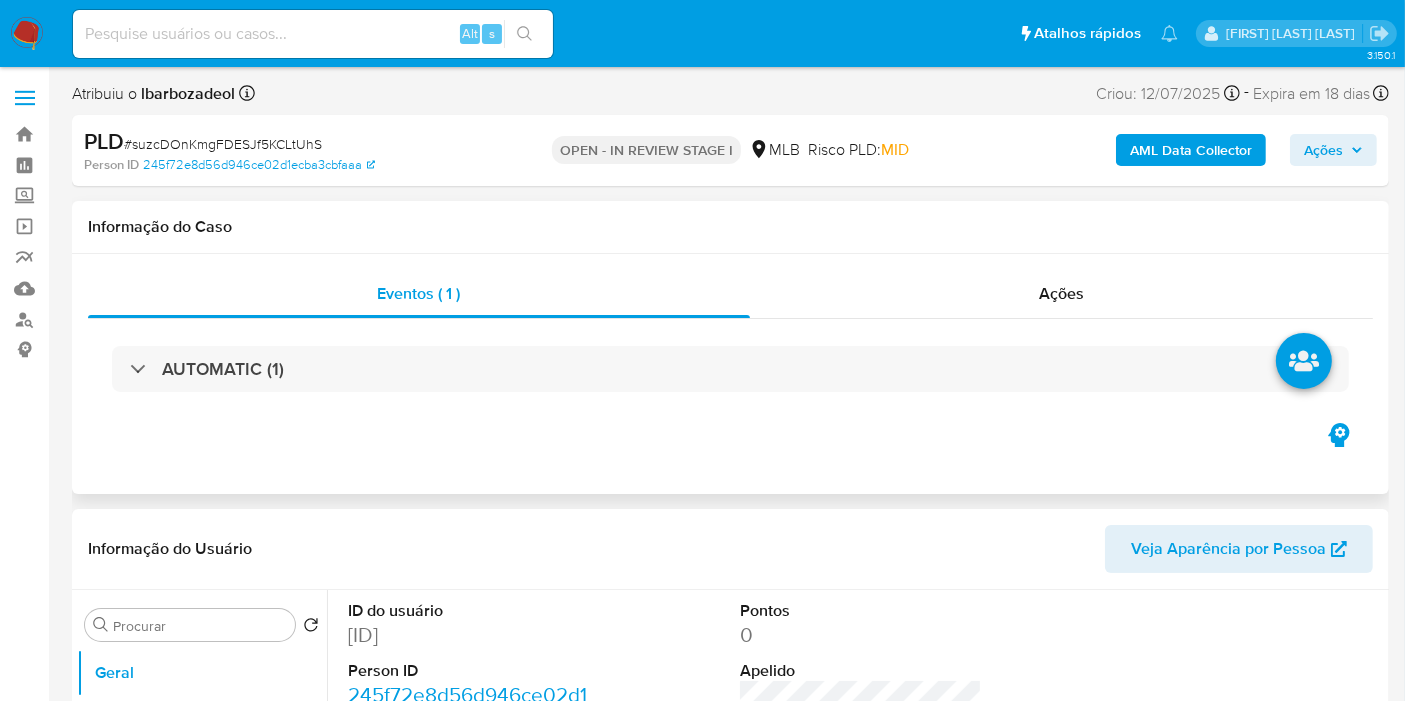 select on "10" 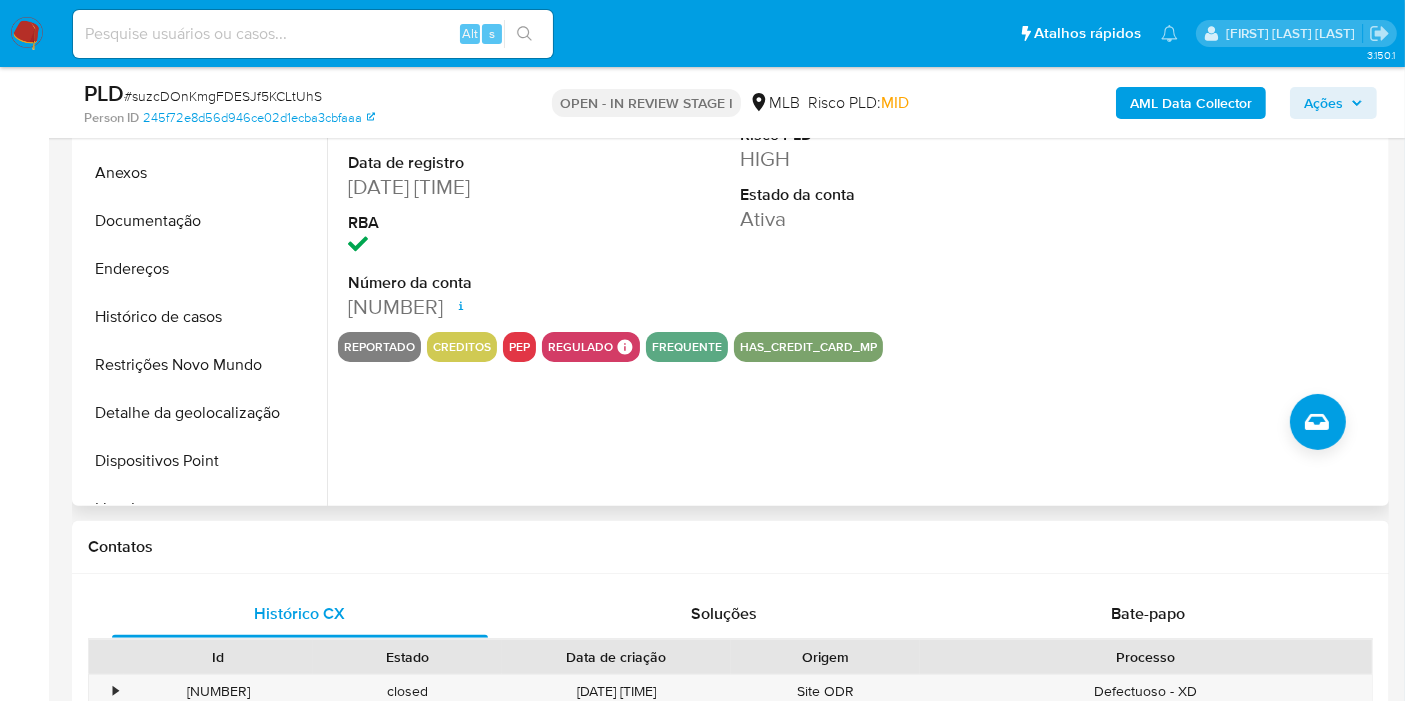 scroll, scrollTop: 555, scrollLeft: 0, axis: vertical 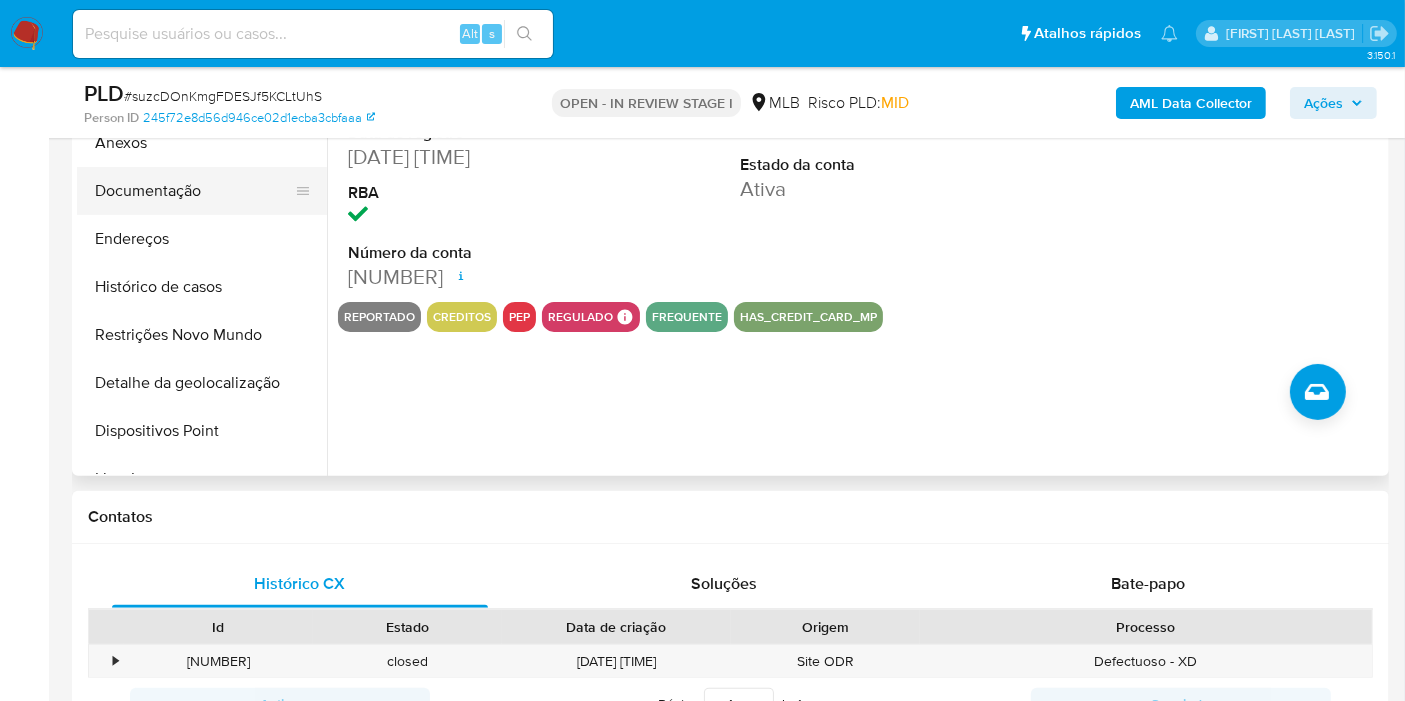 click on "Documentação" at bounding box center (194, 191) 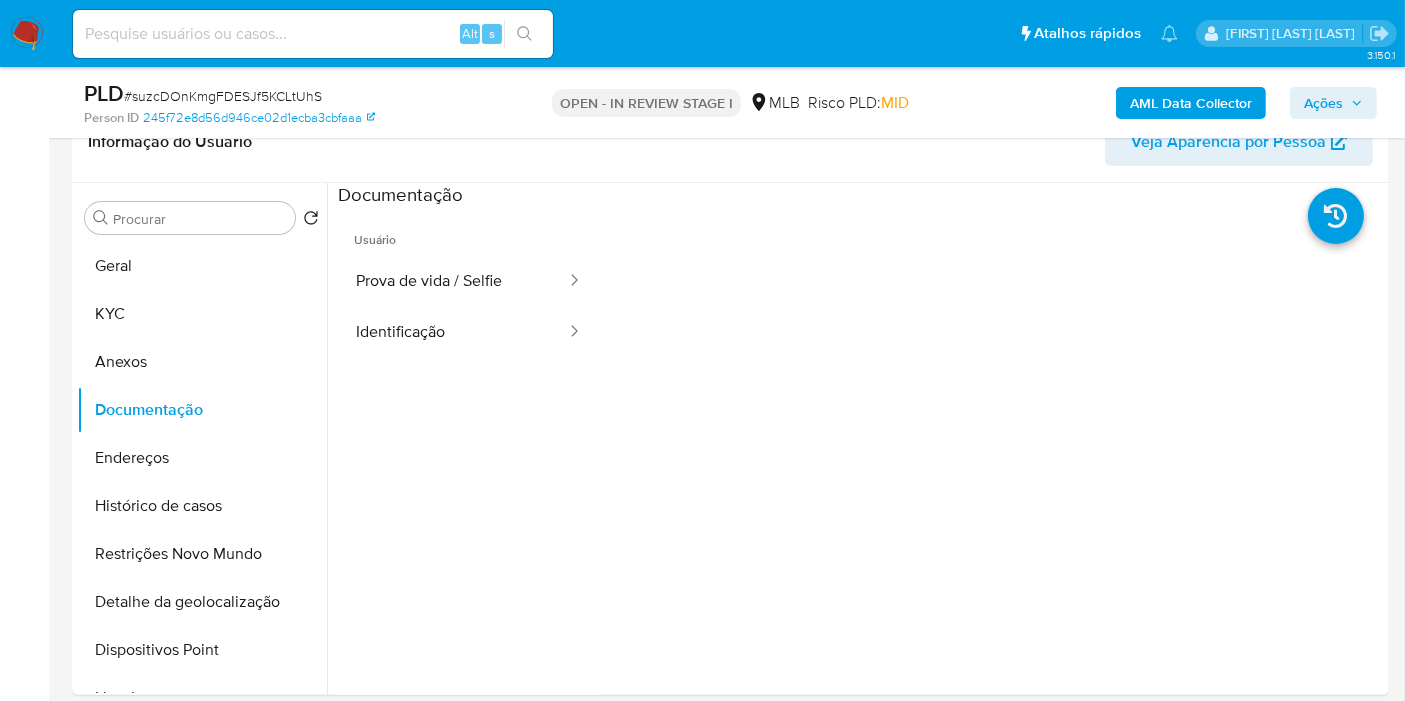 scroll, scrollTop: 333, scrollLeft: 0, axis: vertical 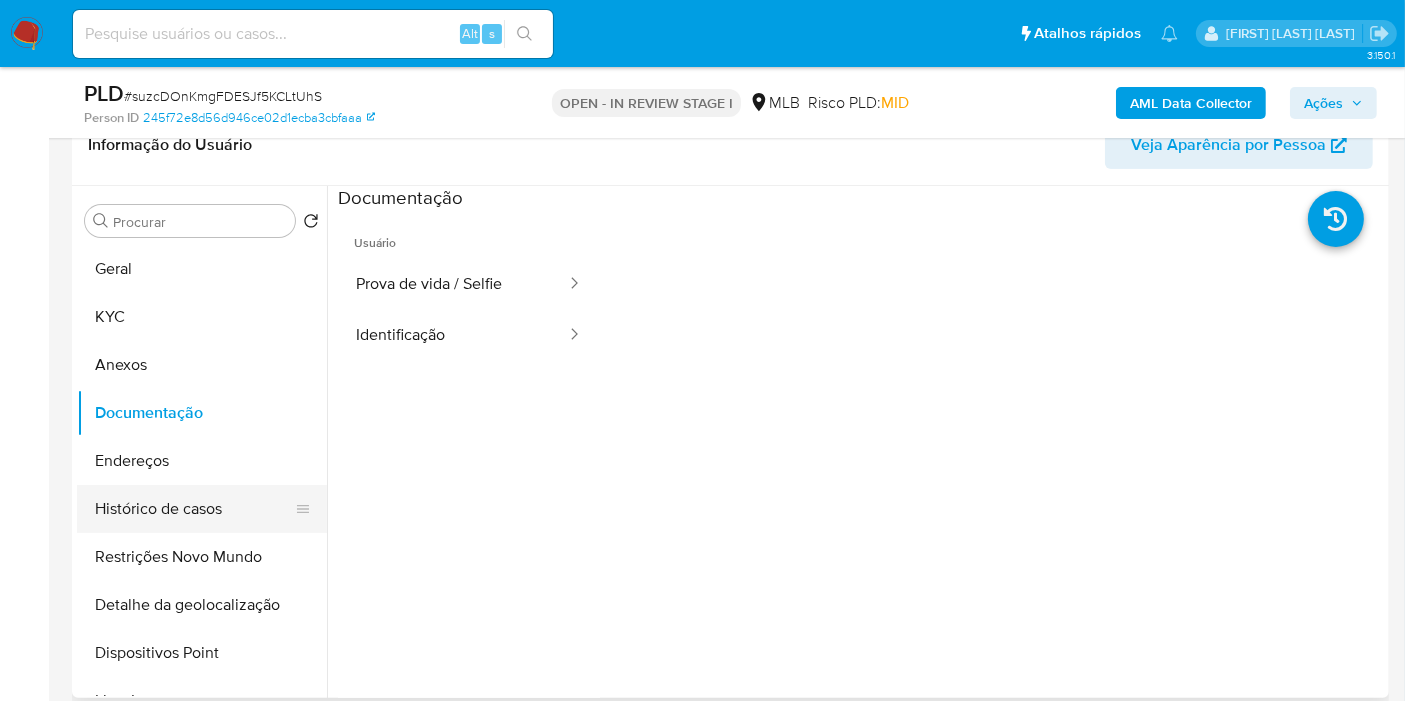 click on "Histórico de casos" at bounding box center [194, 509] 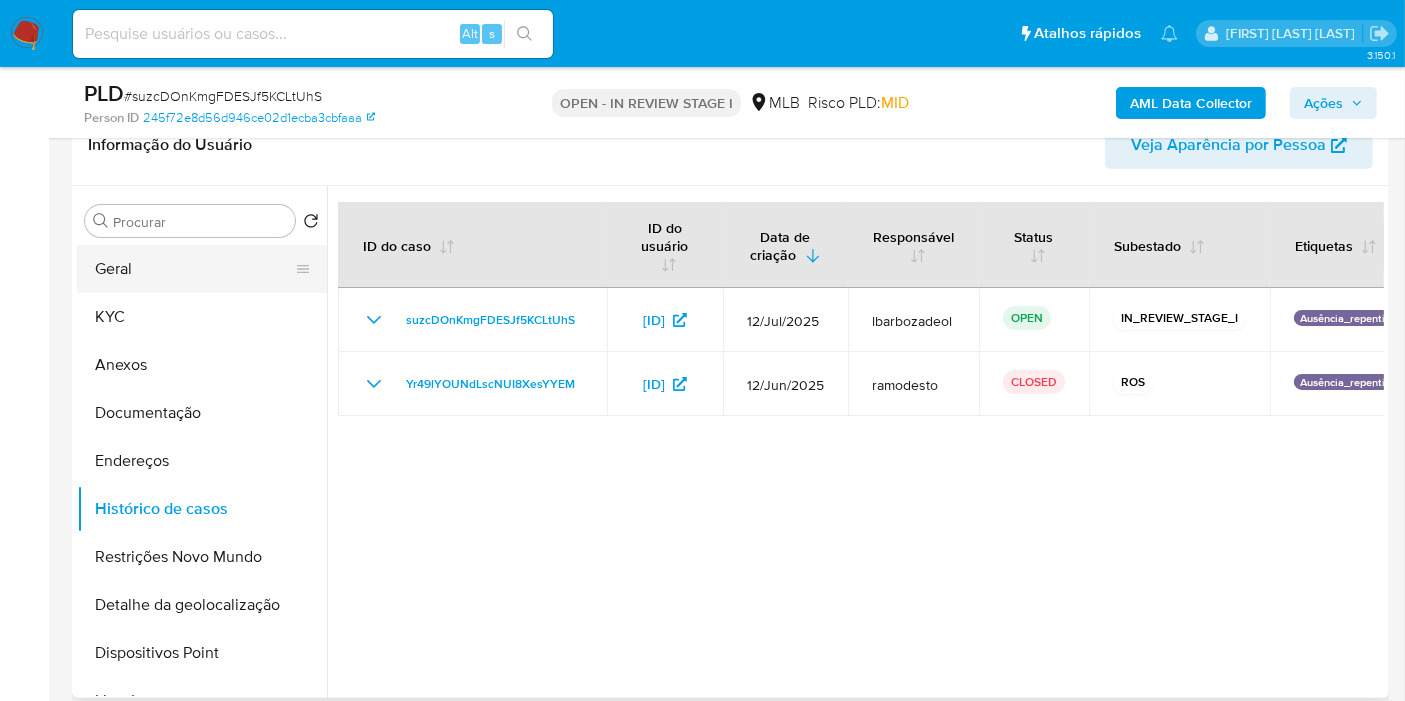 click on "Geral" at bounding box center (194, 269) 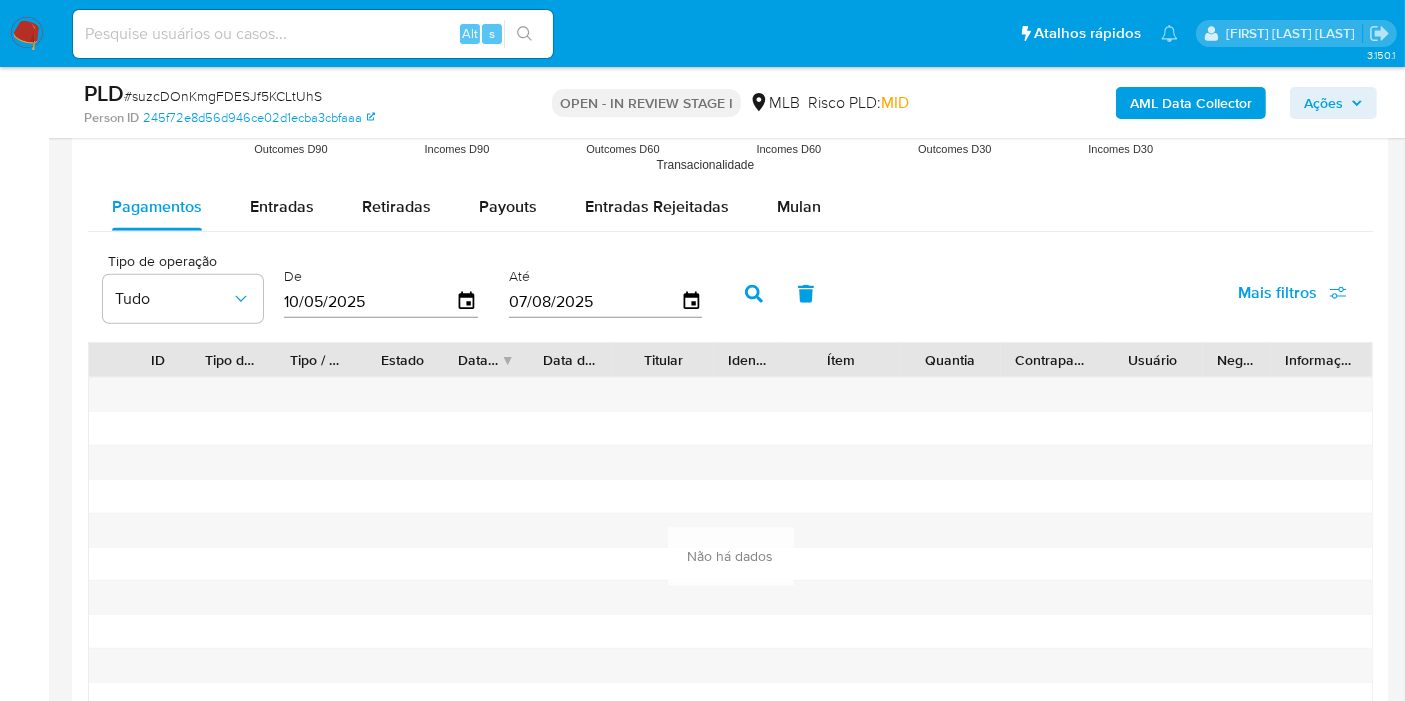 scroll, scrollTop: 2038, scrollLeft: 0, axis: vertical 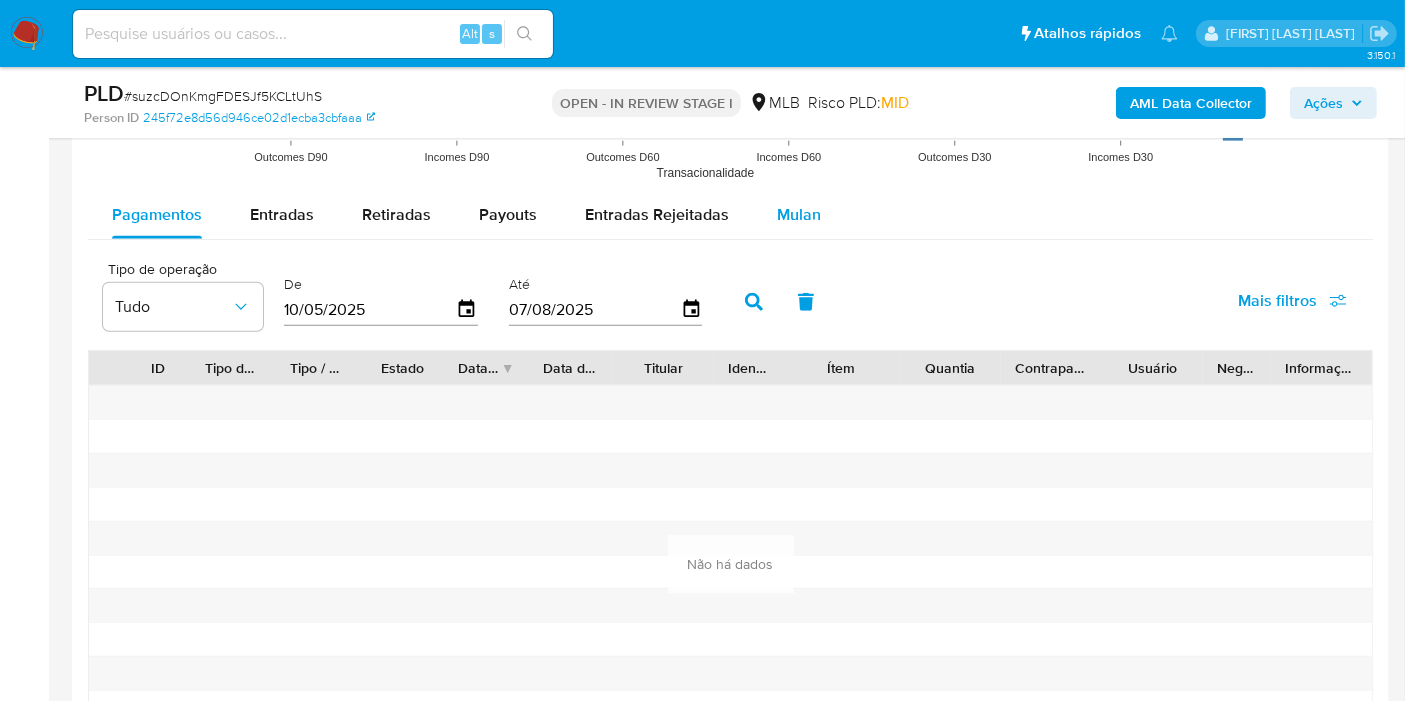 click on "Mulan" at bounding box center (799, 214) 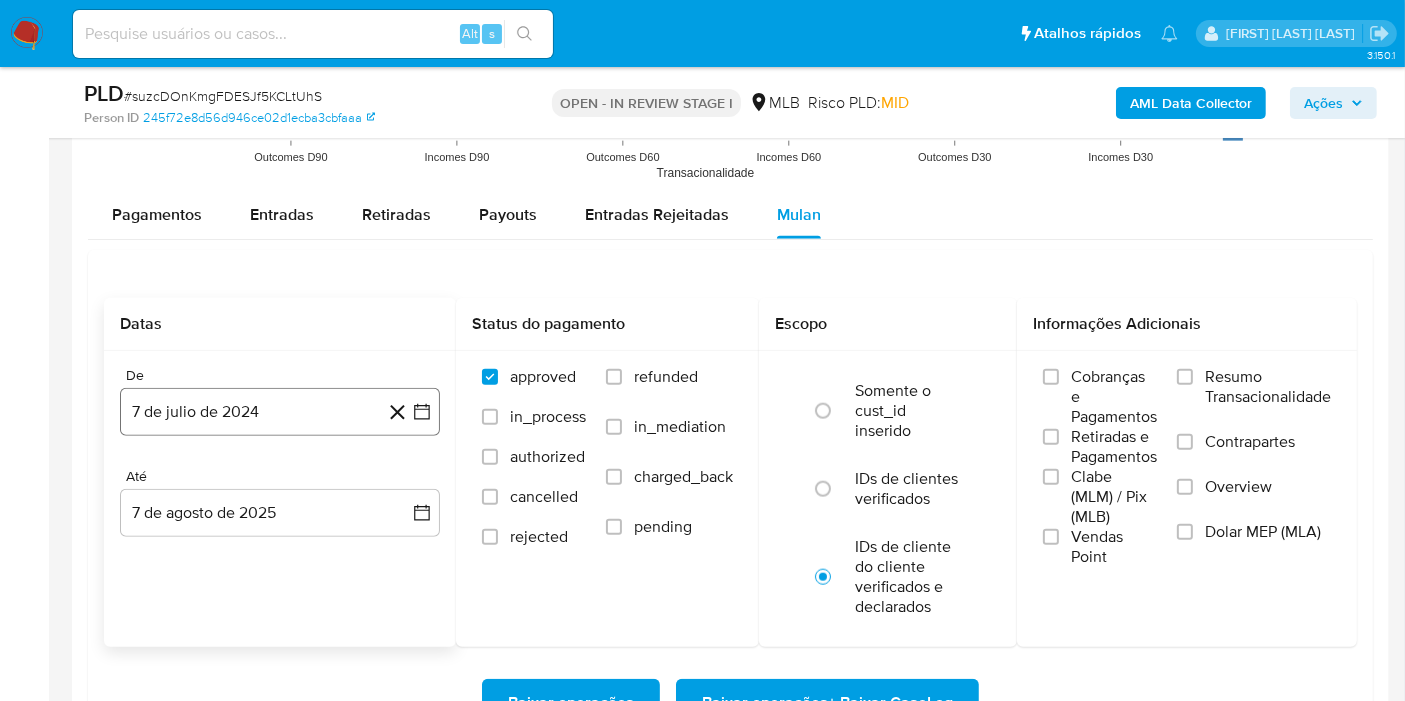 click on "7 de julio de 2024" at bounding box center (280, 412) 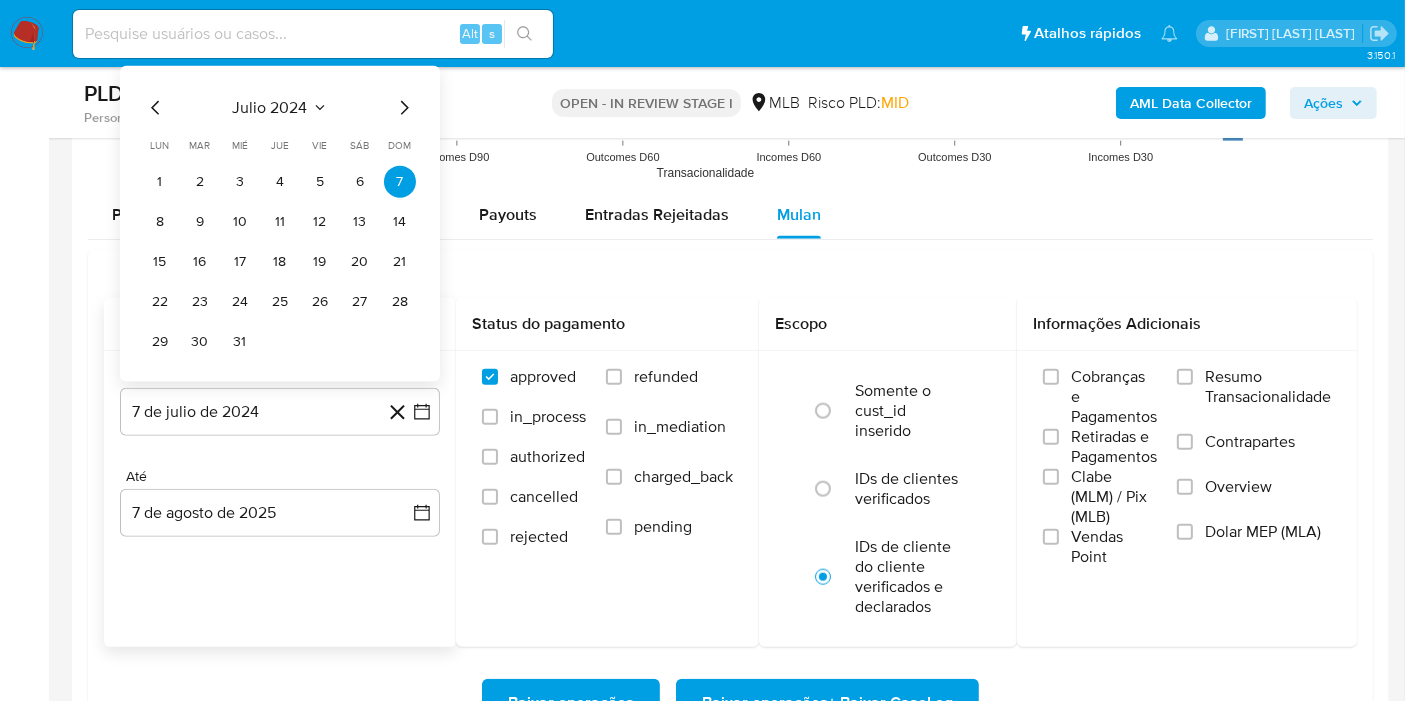 click on "julio 2024" at bounding box center (270, 108) 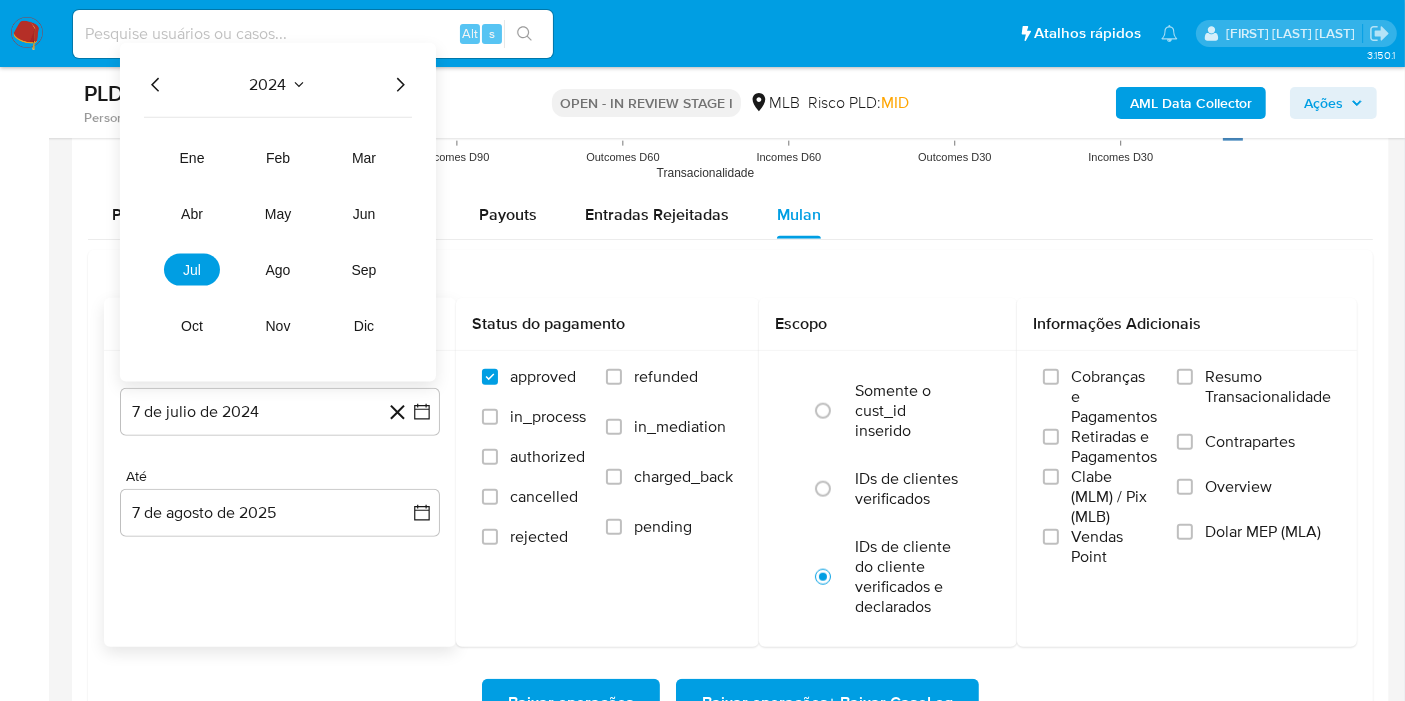 click 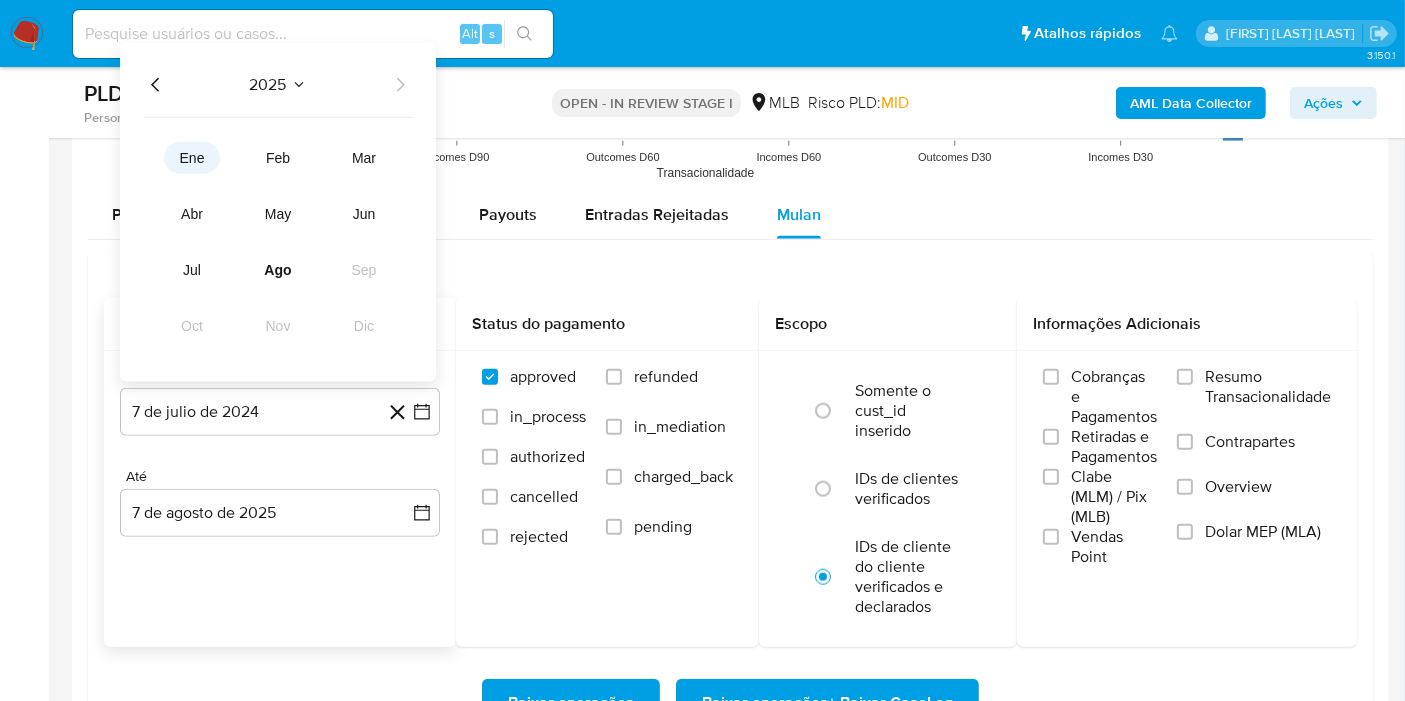 click on "ene" at bounding box center [192, 158] 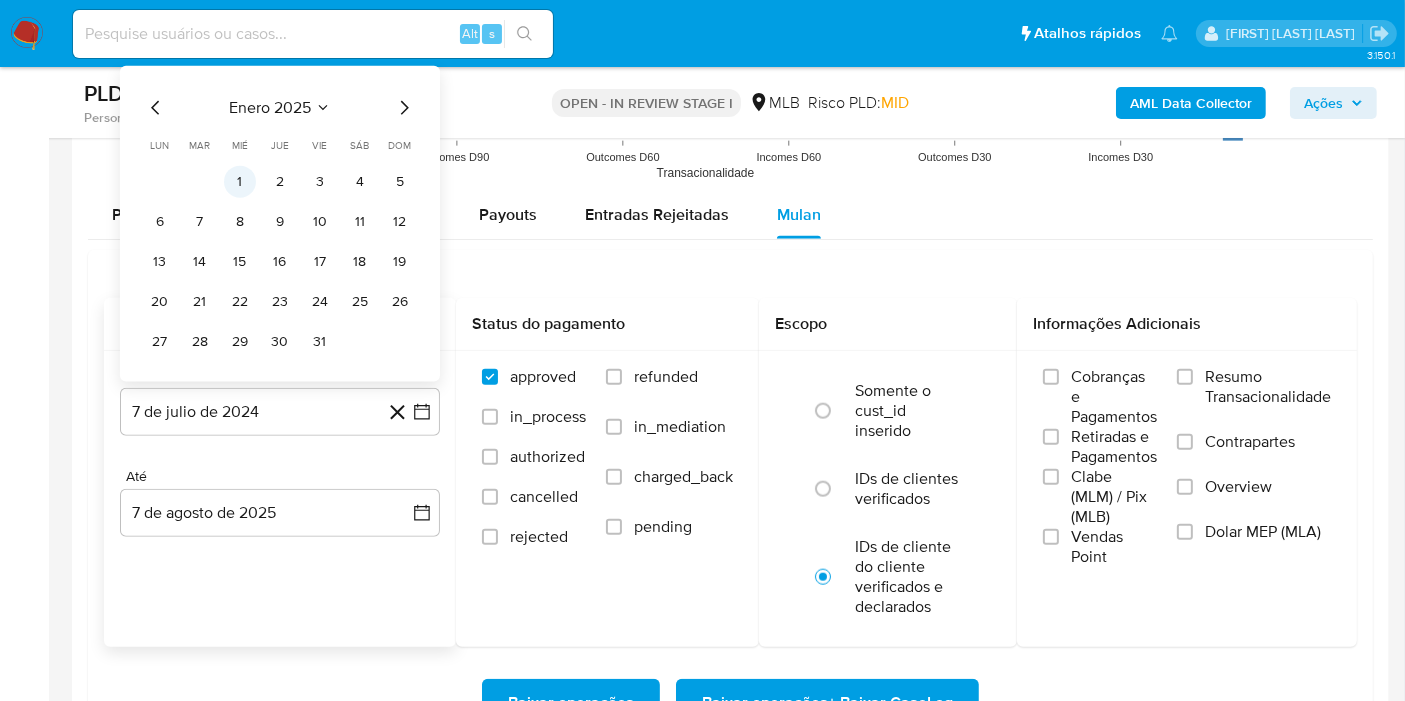 click on "1" at bounding box center (240, 182) 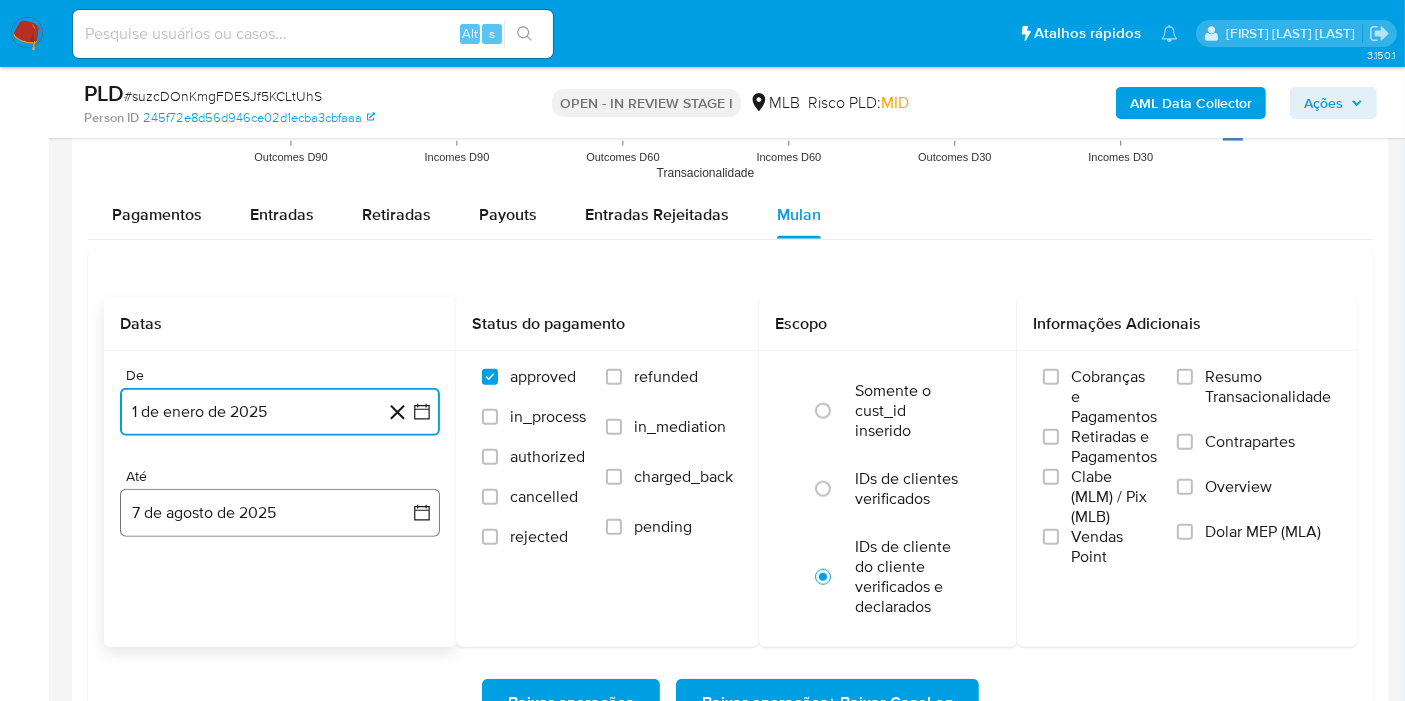 click on "7 de agosto de 2025" at bounding box center (280, 513) 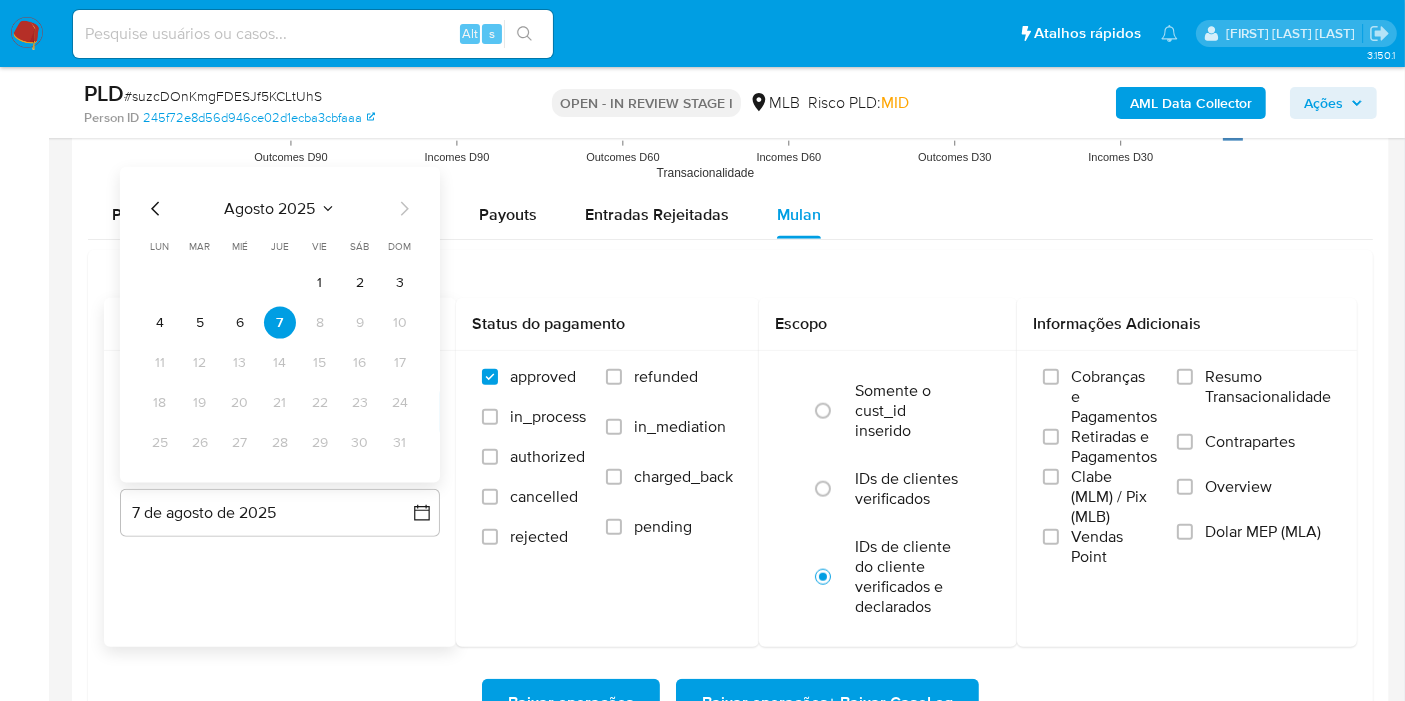 click on "6" at bounding box center [240, 323] 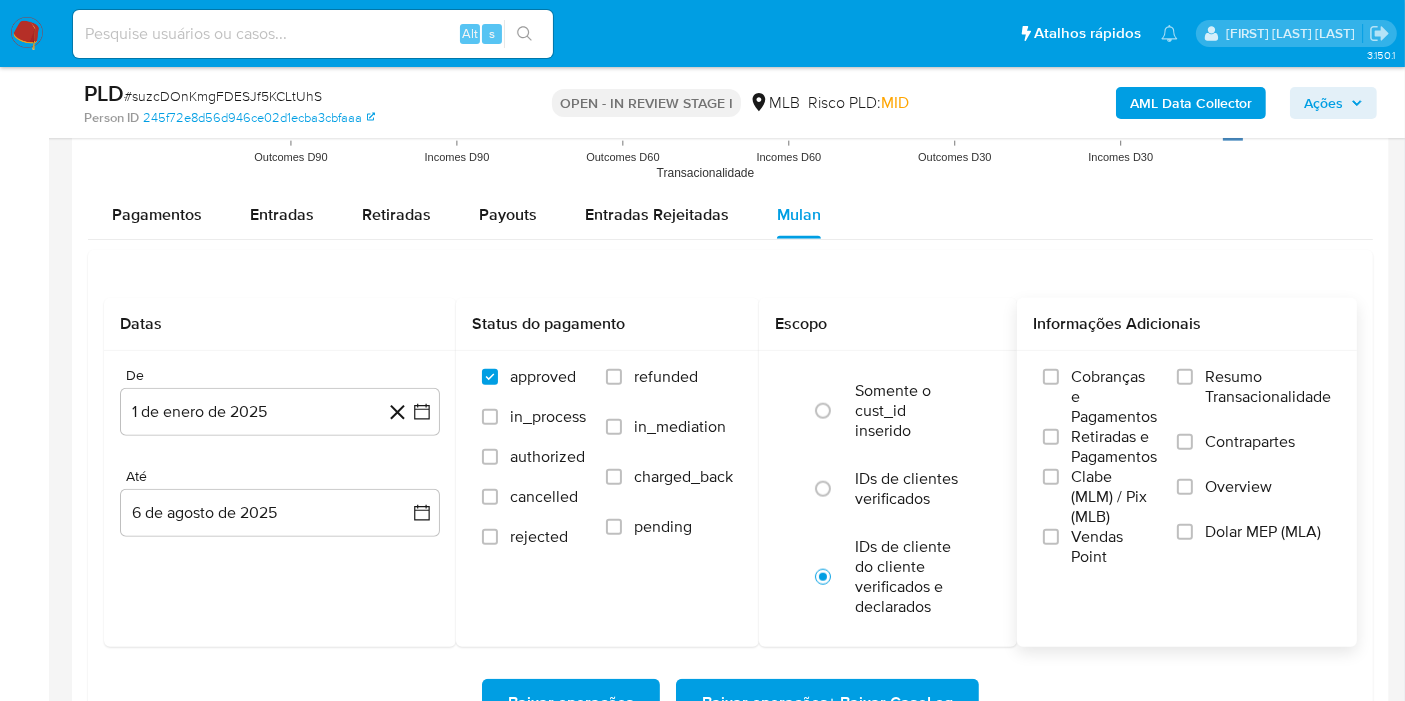 click on "Resumo Transacionalidade" at bounding box center (1268, 387) 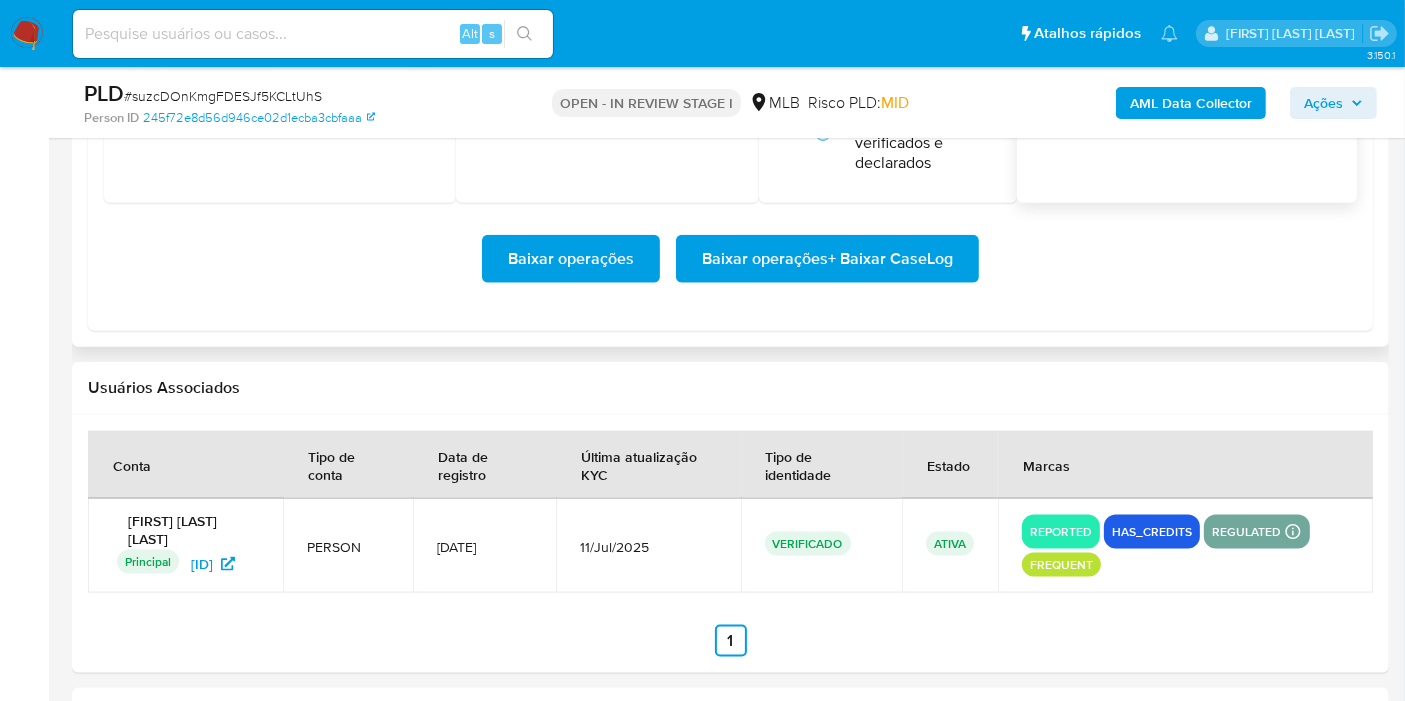 click on "Baixar operações  +   Baixar CaseLog" at bounding box center (827, 259) 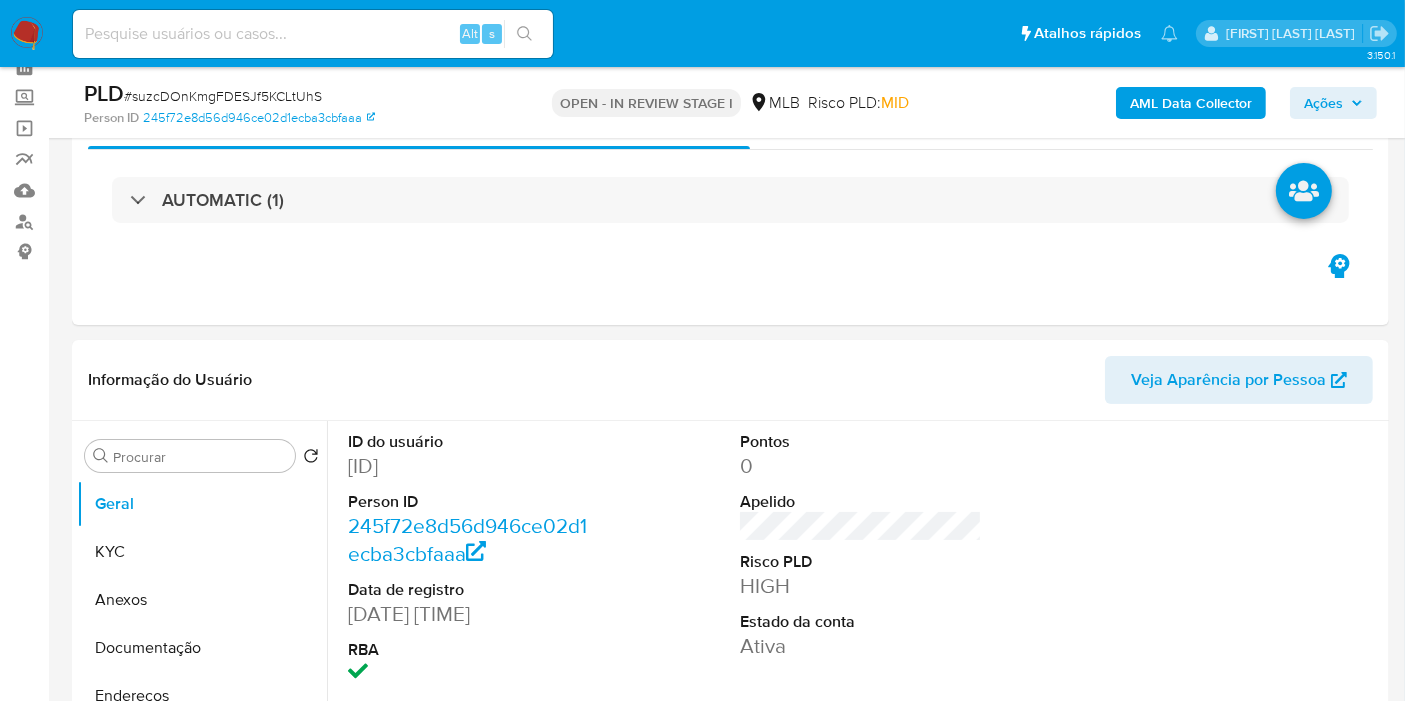 scroll, scrollTop: 0, scrollLeft: 0, axis: both 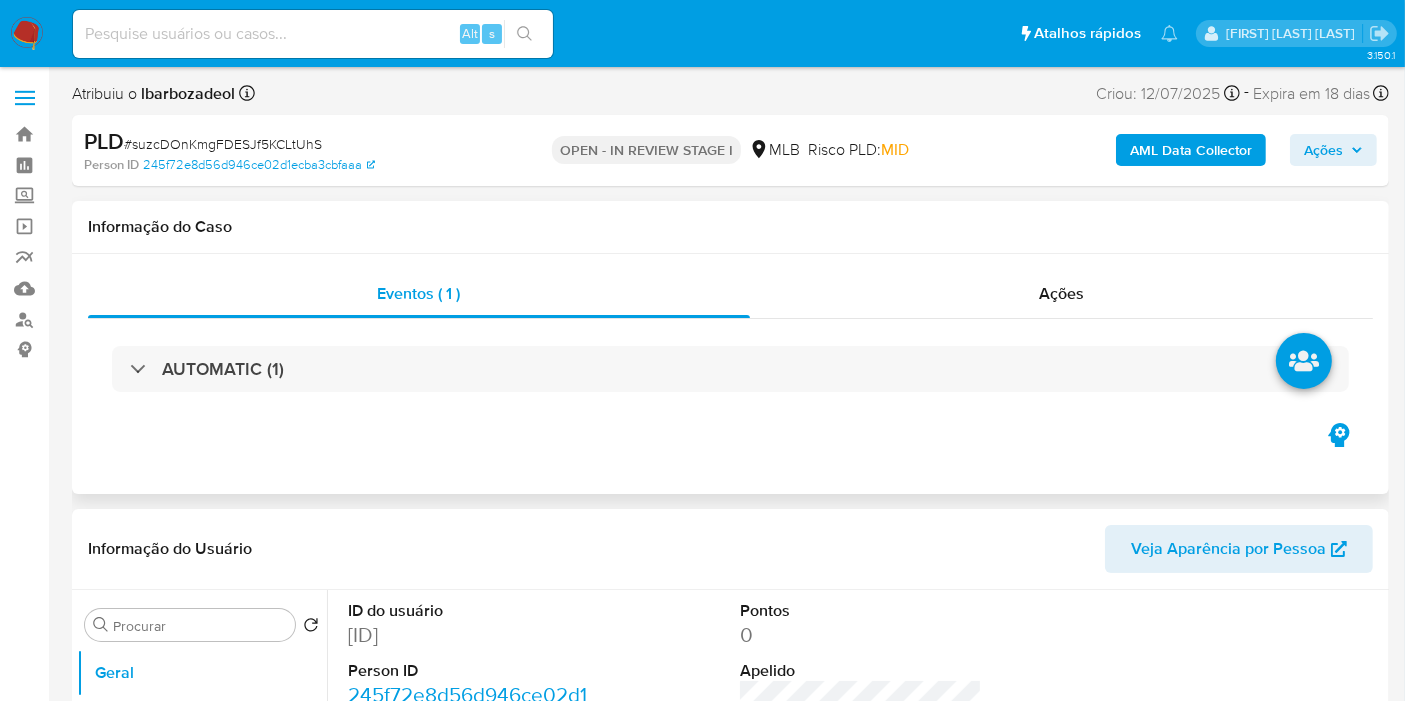 type 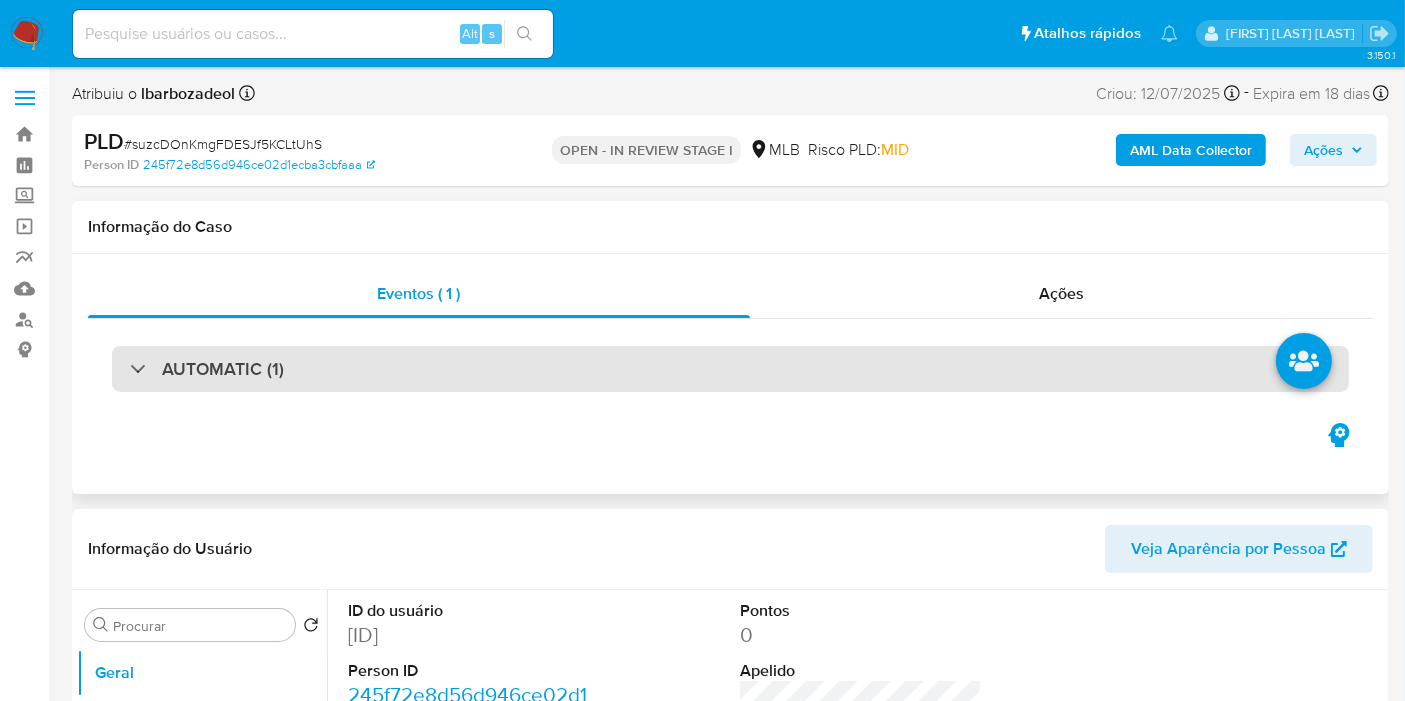 click on "AUTOMATIC (1)" at bounding box center (730, 369) 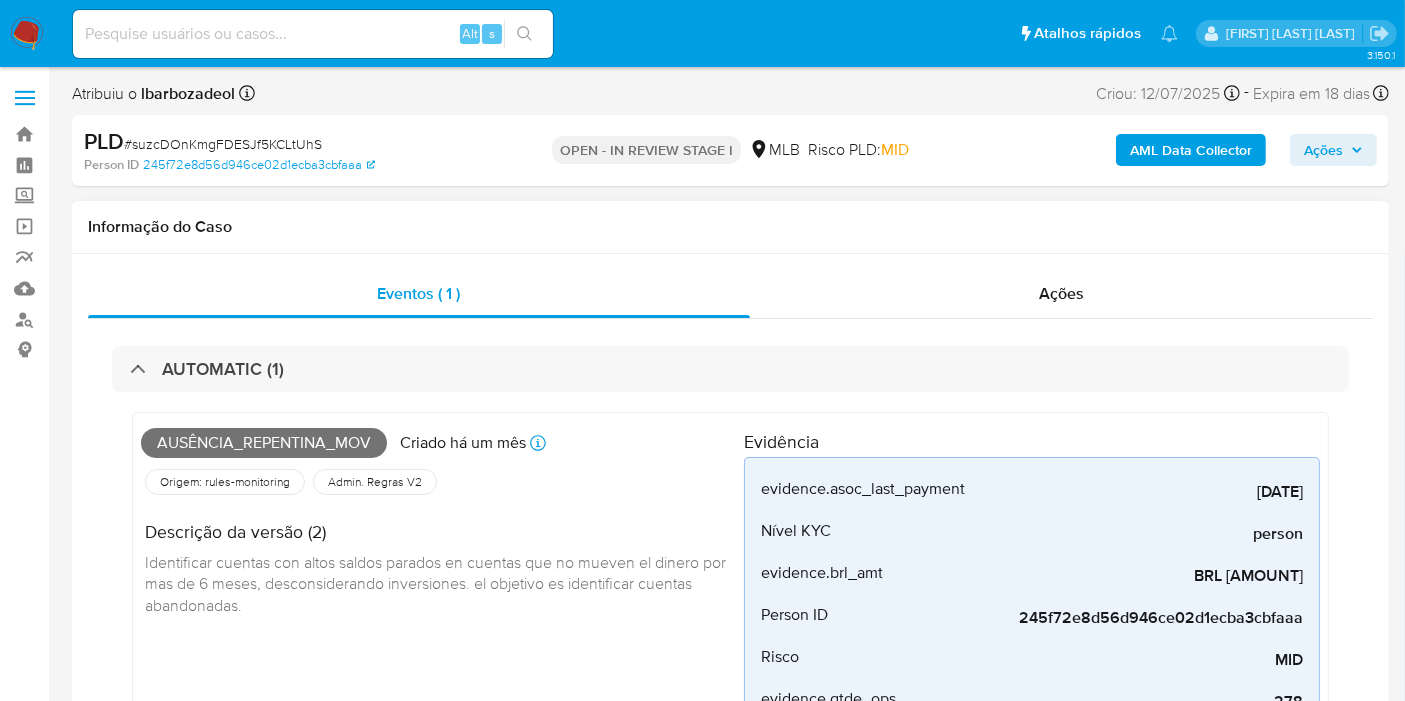 click on "Ausência_repentina_mov" at bounding box center (264, 443) 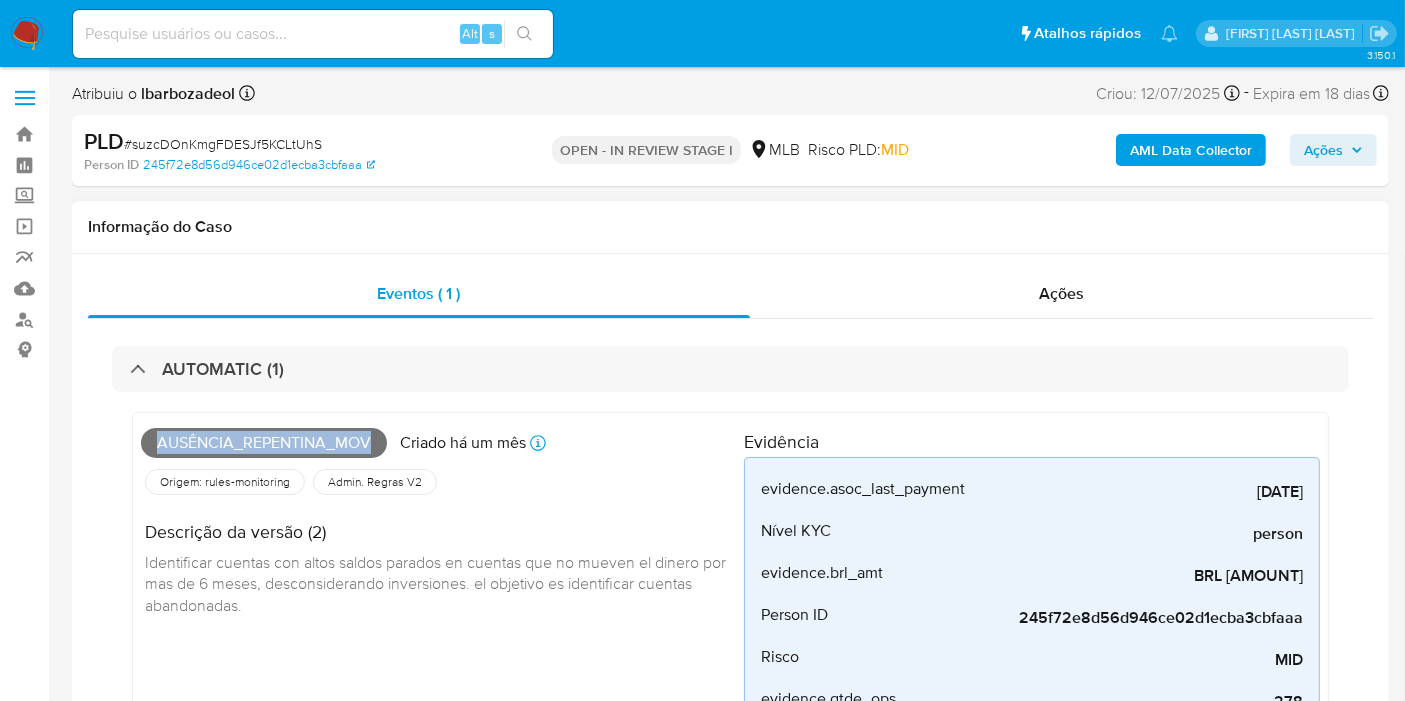 click on "Ausência_repentina_mov" at bounding box center [264, 443] 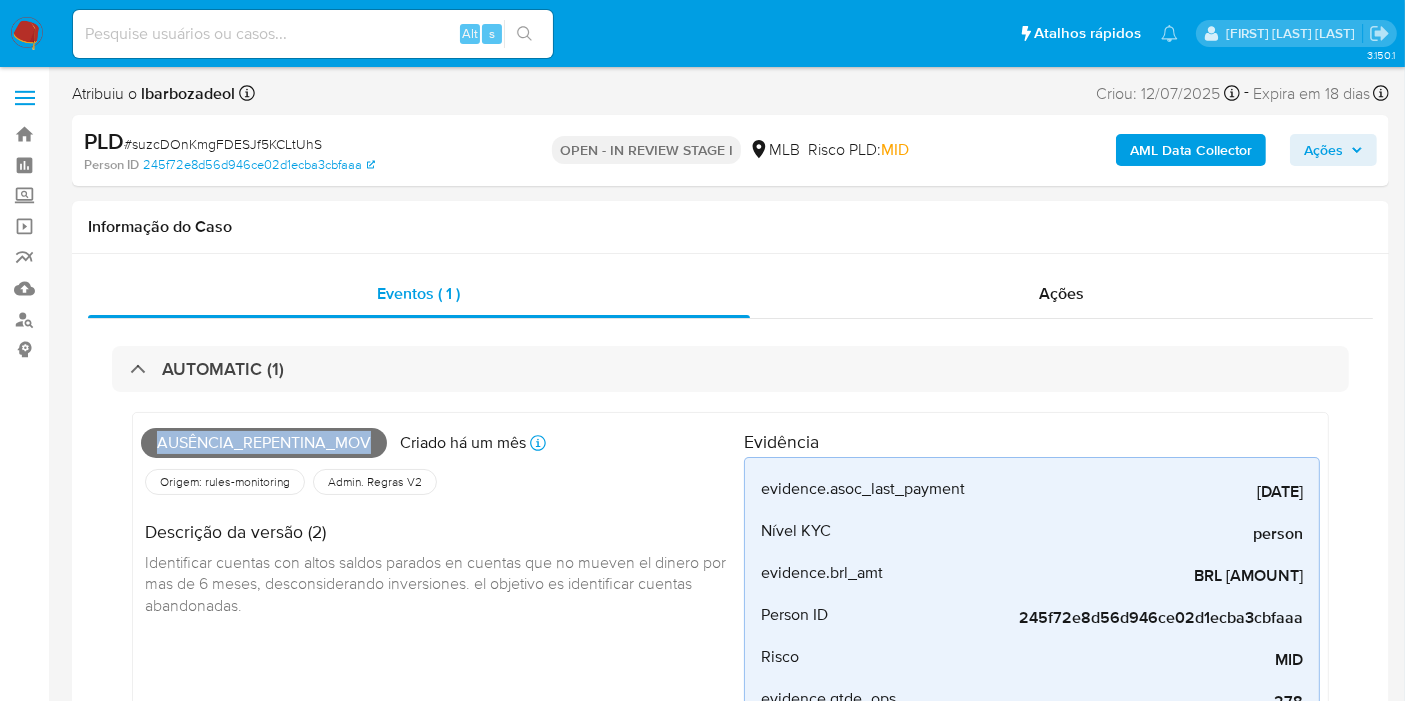 click on "Ações" at bounding box center (1323, 150) 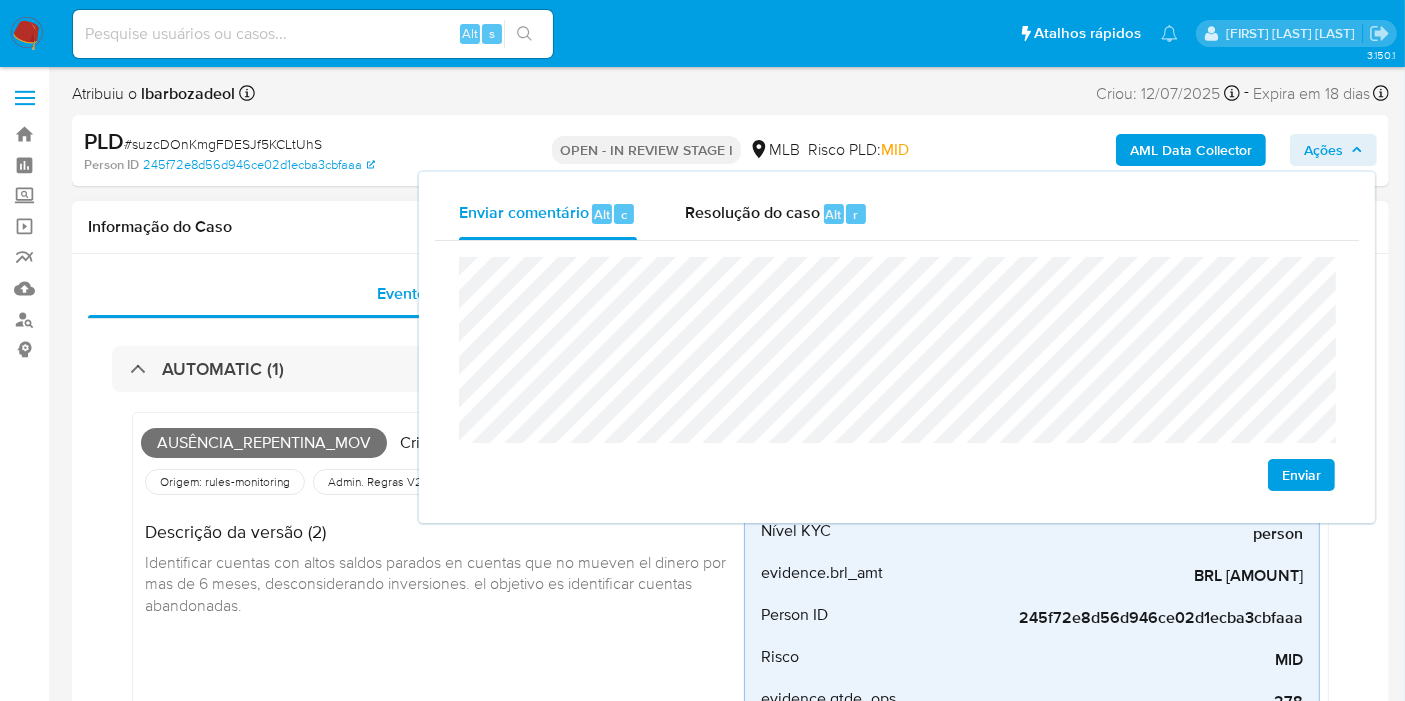 click on "Informação do Caso" at bounding box center [730, 227] 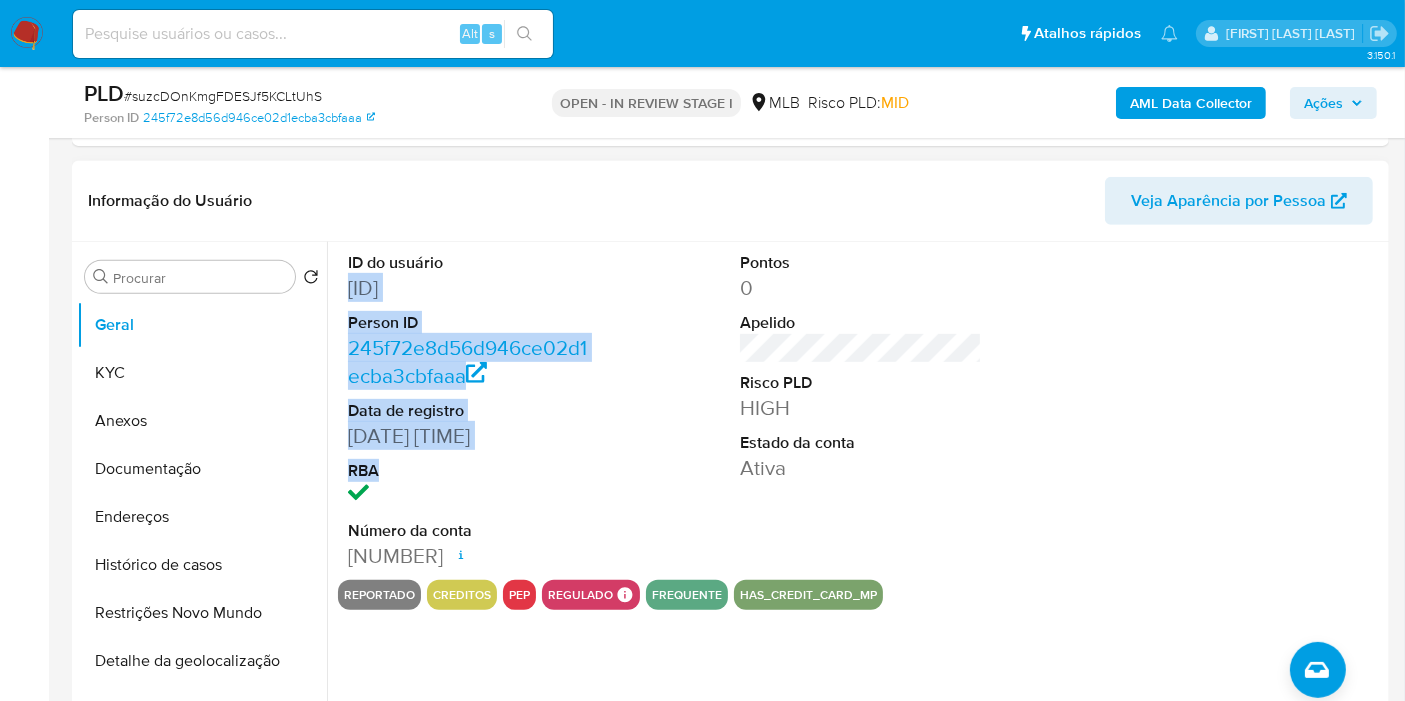 scroll, scrollTop: 777, scrollLeft: 0, axis: vertical 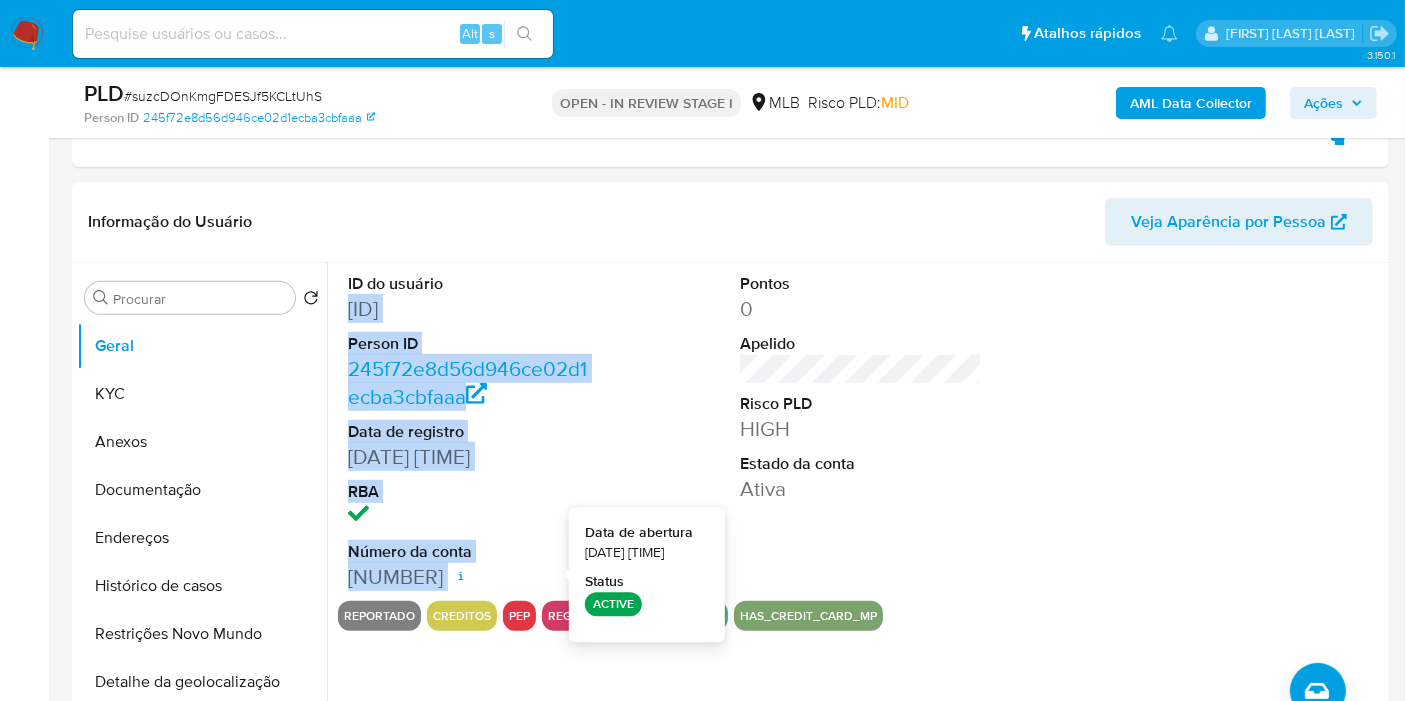 drag, startPoint x: 350, startPoint y: 193, endPoint x: 507, endPoint y: 536, distance: 377.22406 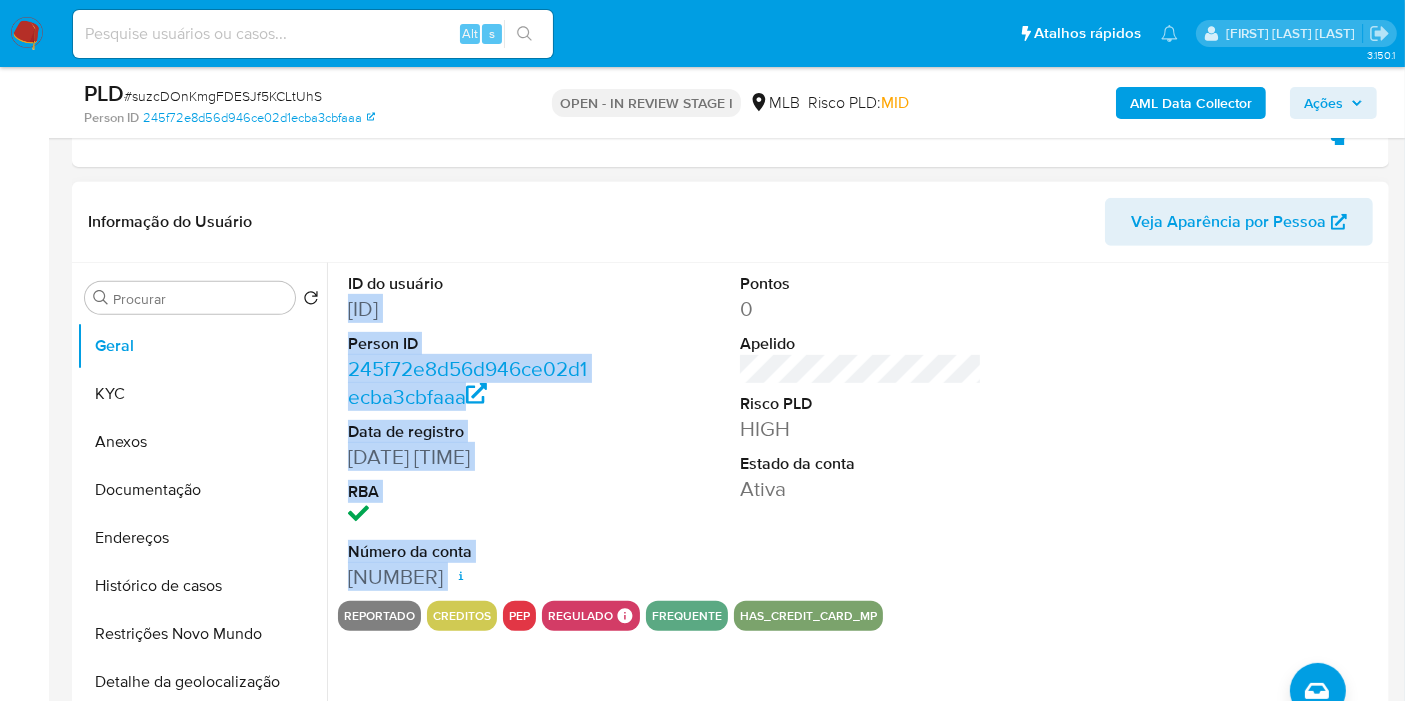 copy on "355022301 Person ID 245f72e8d56d946ce02d1ecba3cbfaaa Data de registro 16/09/2018 21:58:44 RBA Número da conta 000122459594602" 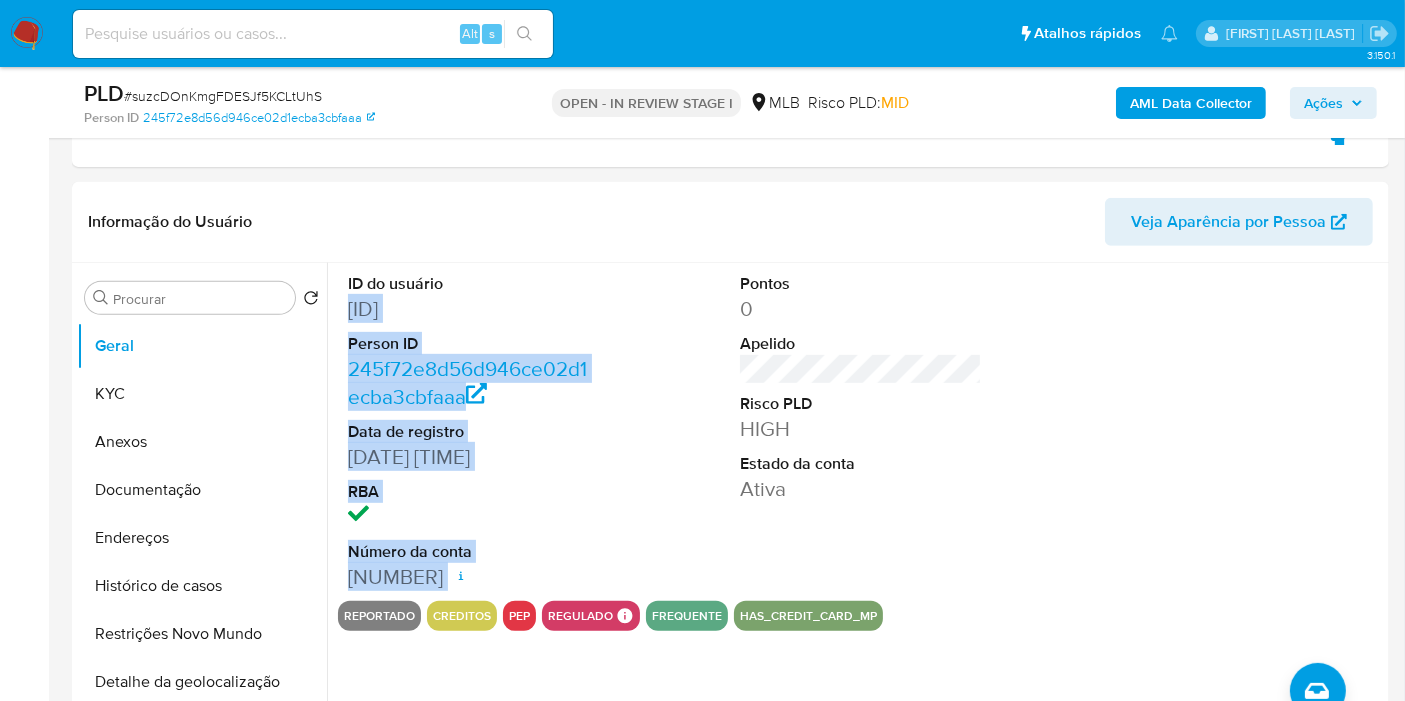 click on "Ações" at bounding box center [1323, 103] 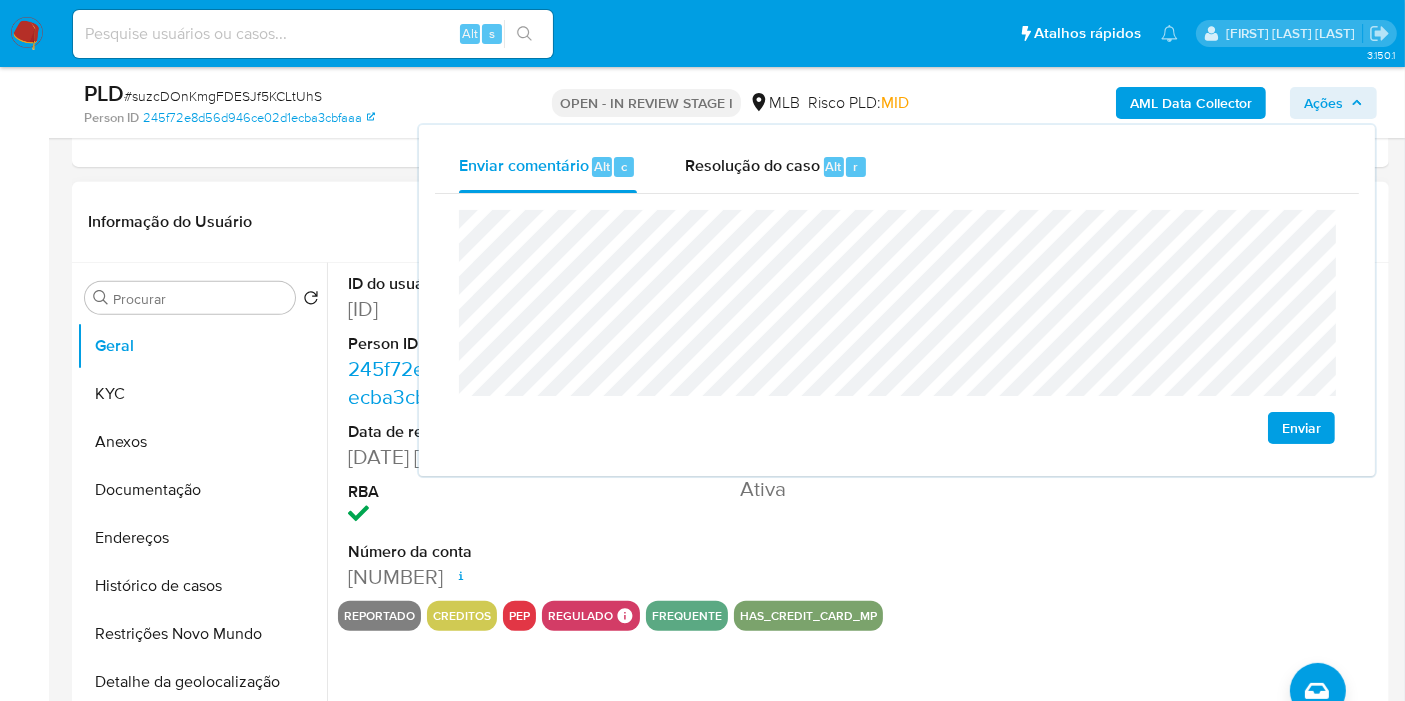 click on "Pontos 0 Apelido Risco PLD HIGH Estado da conta Ativa" at bounding box center [861, 432] 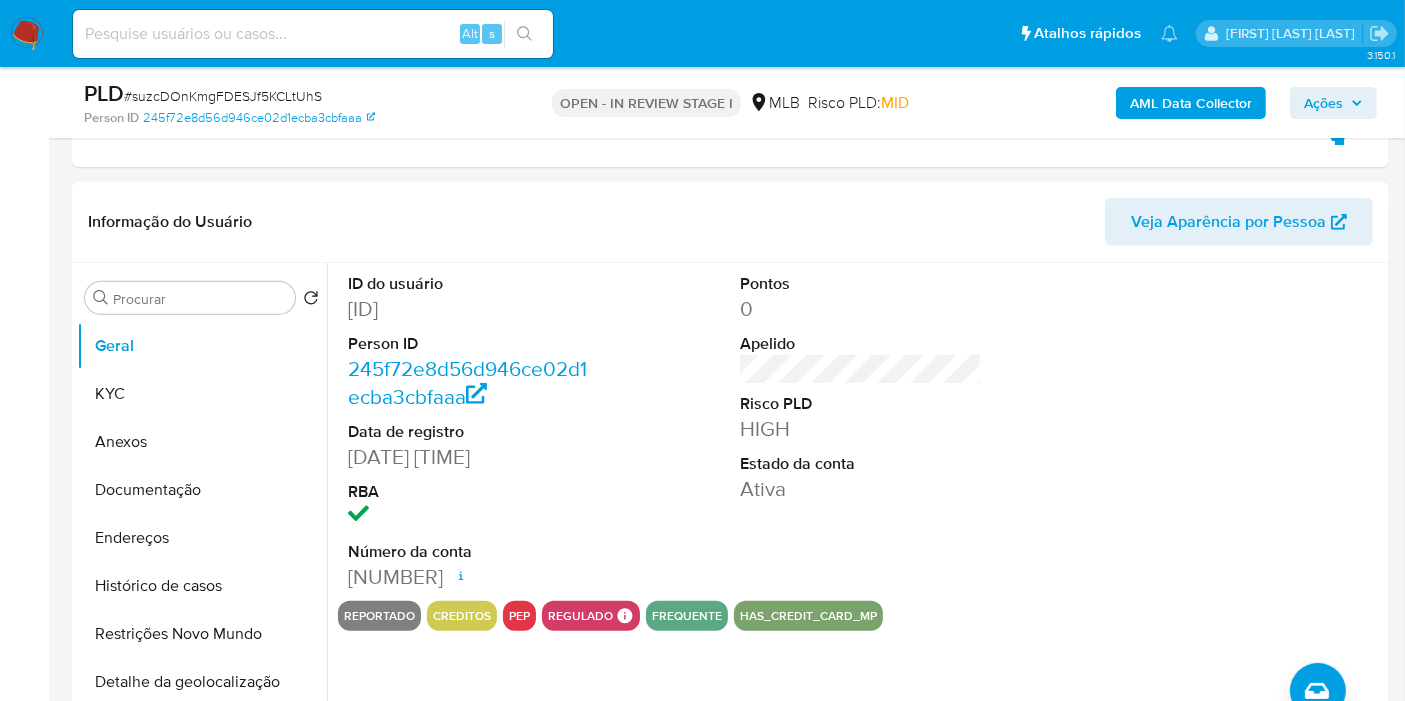 drag, startPoint x: 1366, startPoint y: 320, endPoint x: 1337, endPoint y: 336, distance: 33.12099 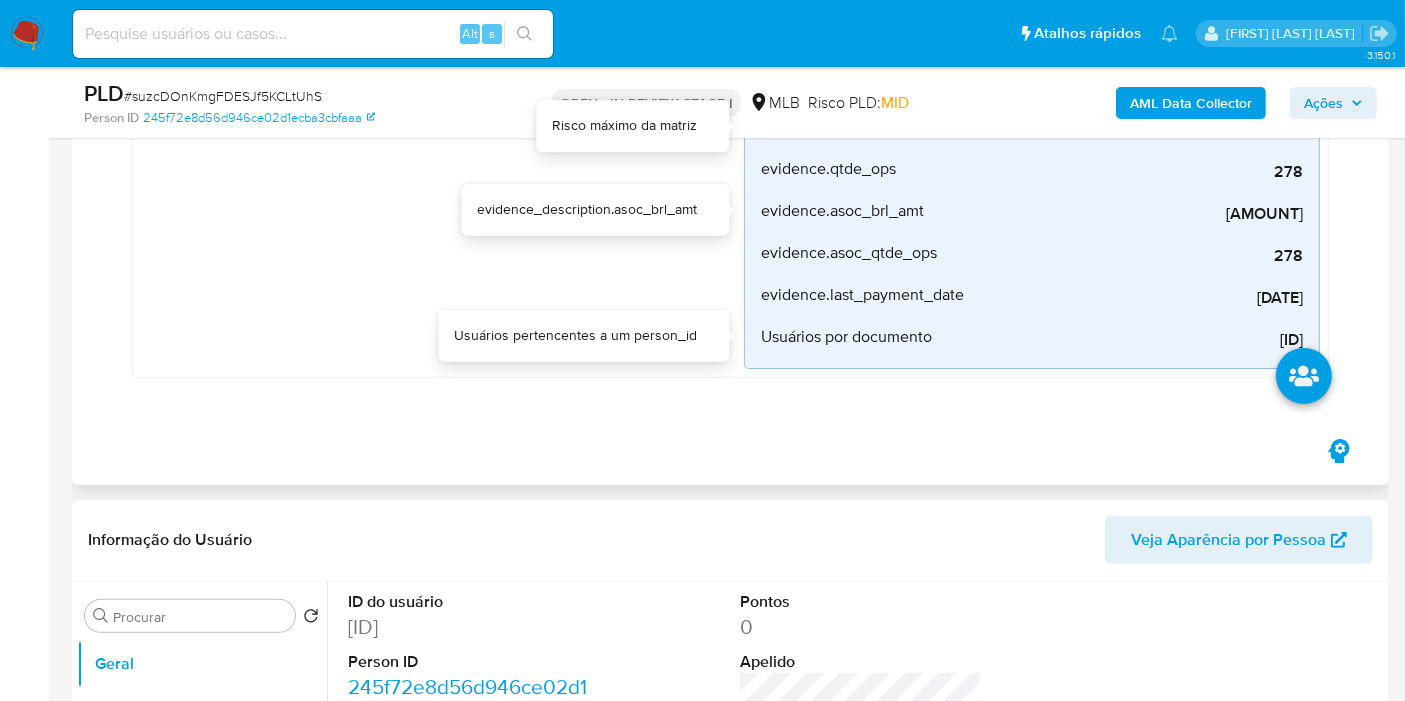 scroll, scrollTop: 222, scrollLeft: 0, axis: vertical 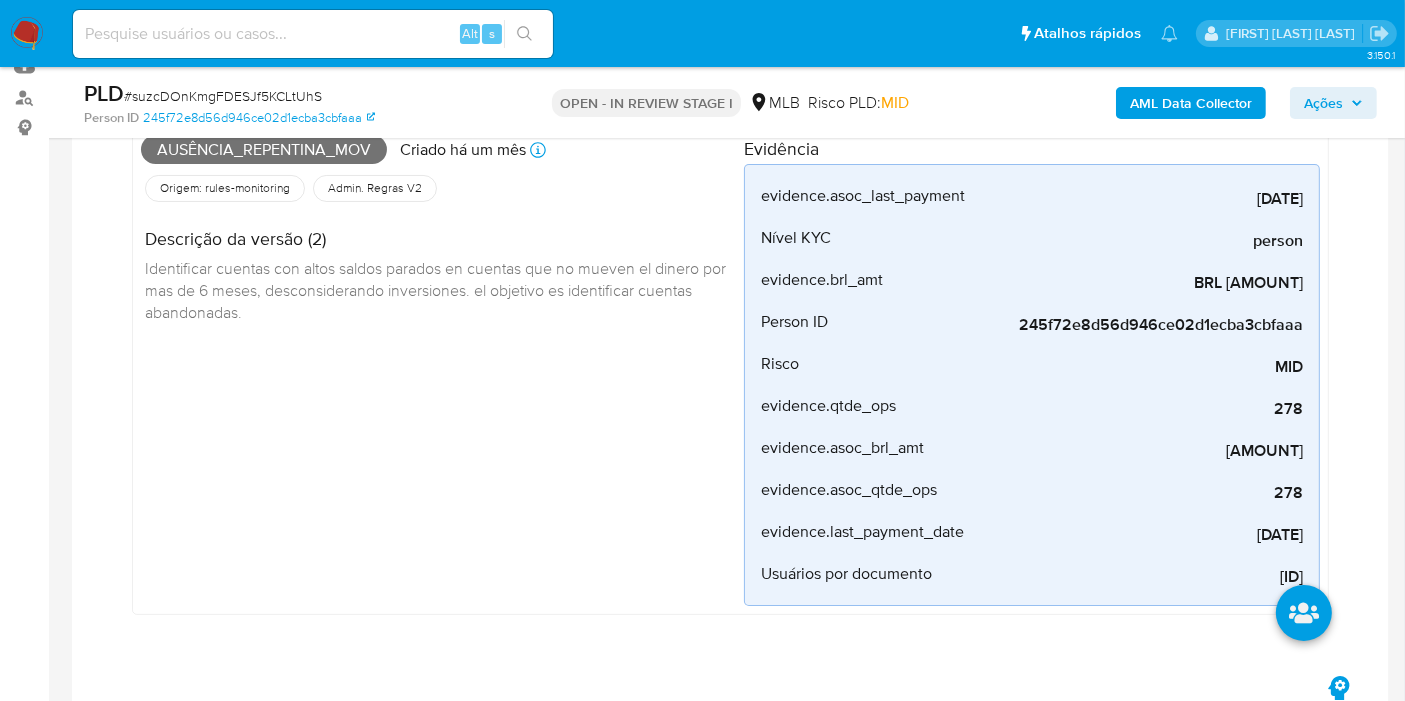 click on "Ações" at bounding box center [1323, 103] 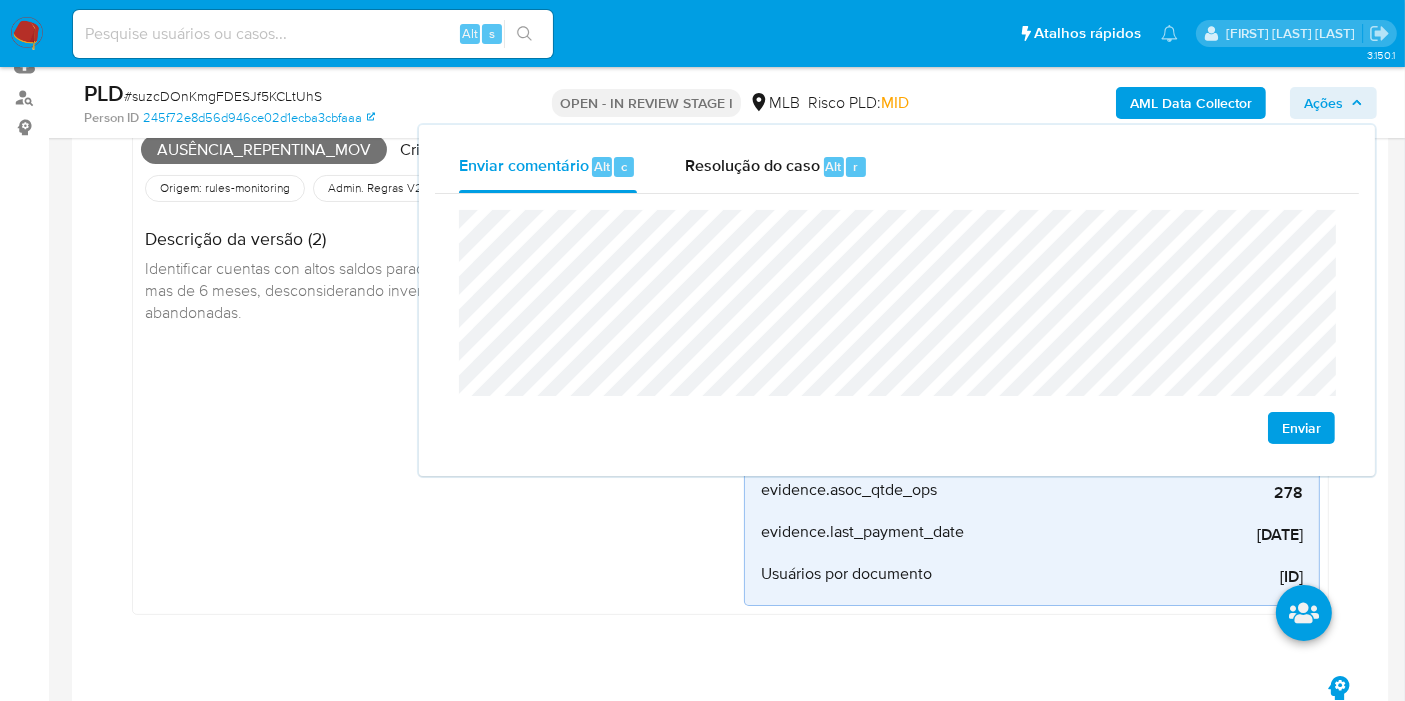 click on "Ações" at bounding box center [1323, 103] 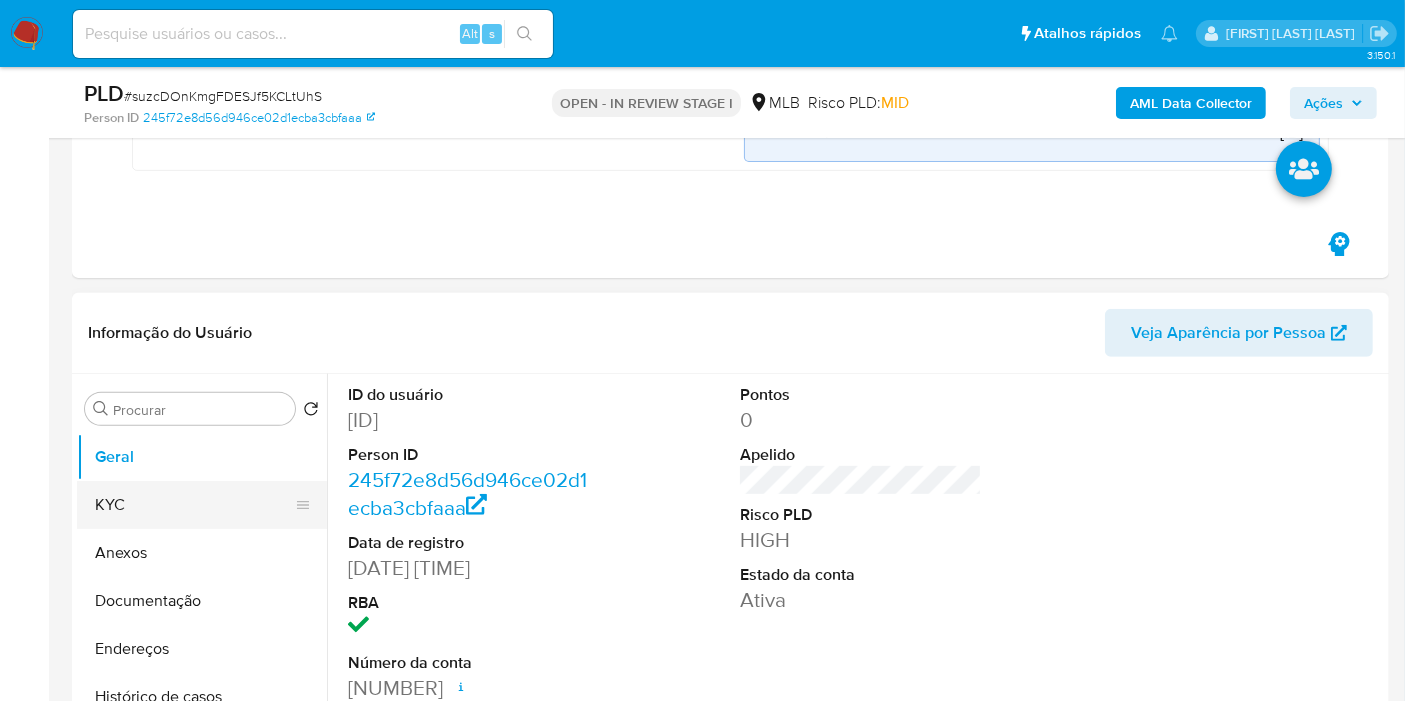 click on "KYC" at bounding box center [194, 505] 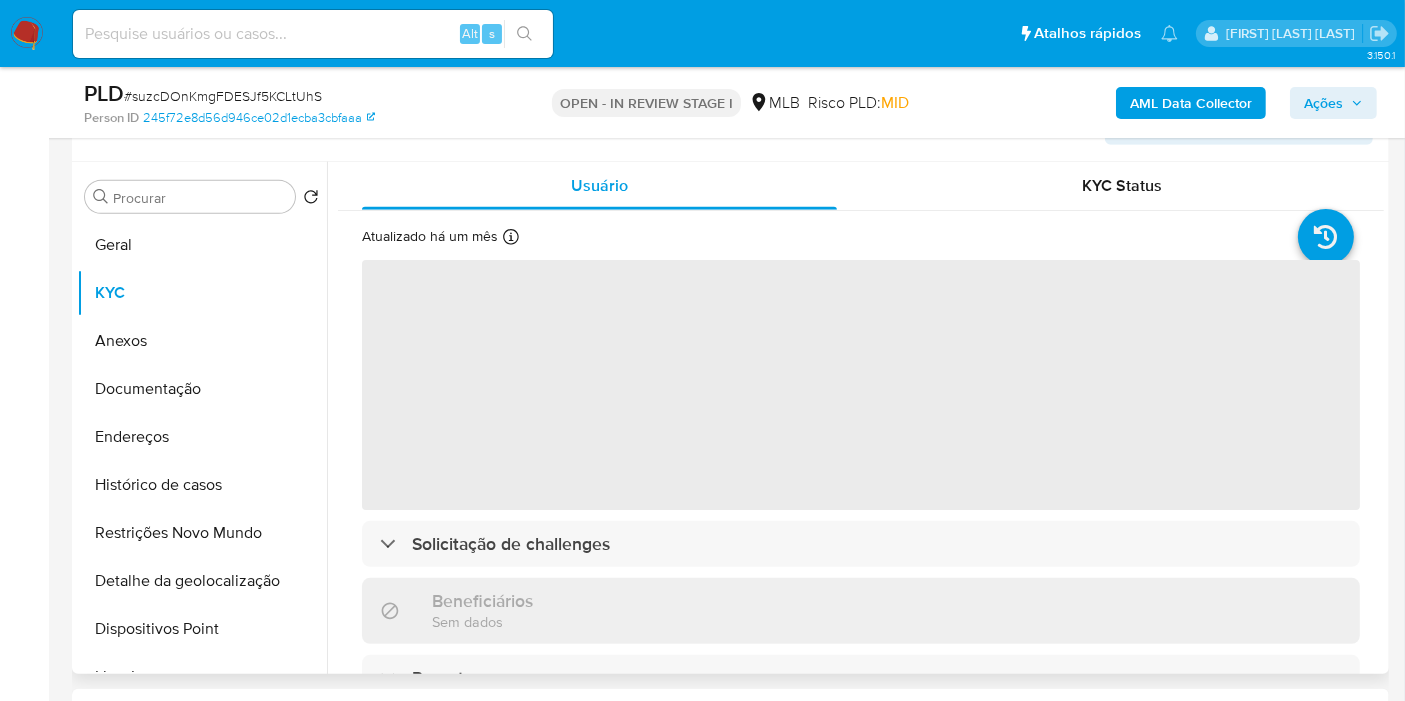 scroll, scrollTop: 888, scrollLeft: 0, axis: vertical 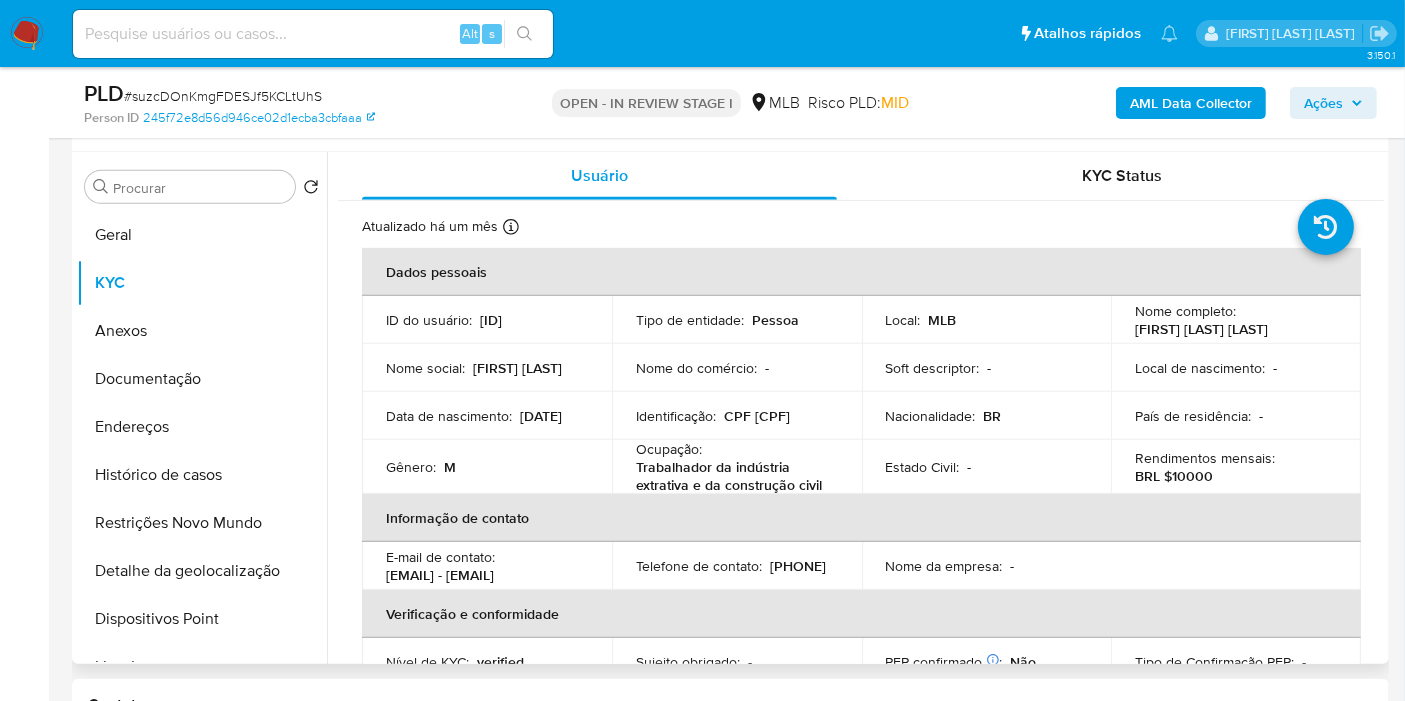 click on "CPF 95080384387" at bounding box center (757, 416) 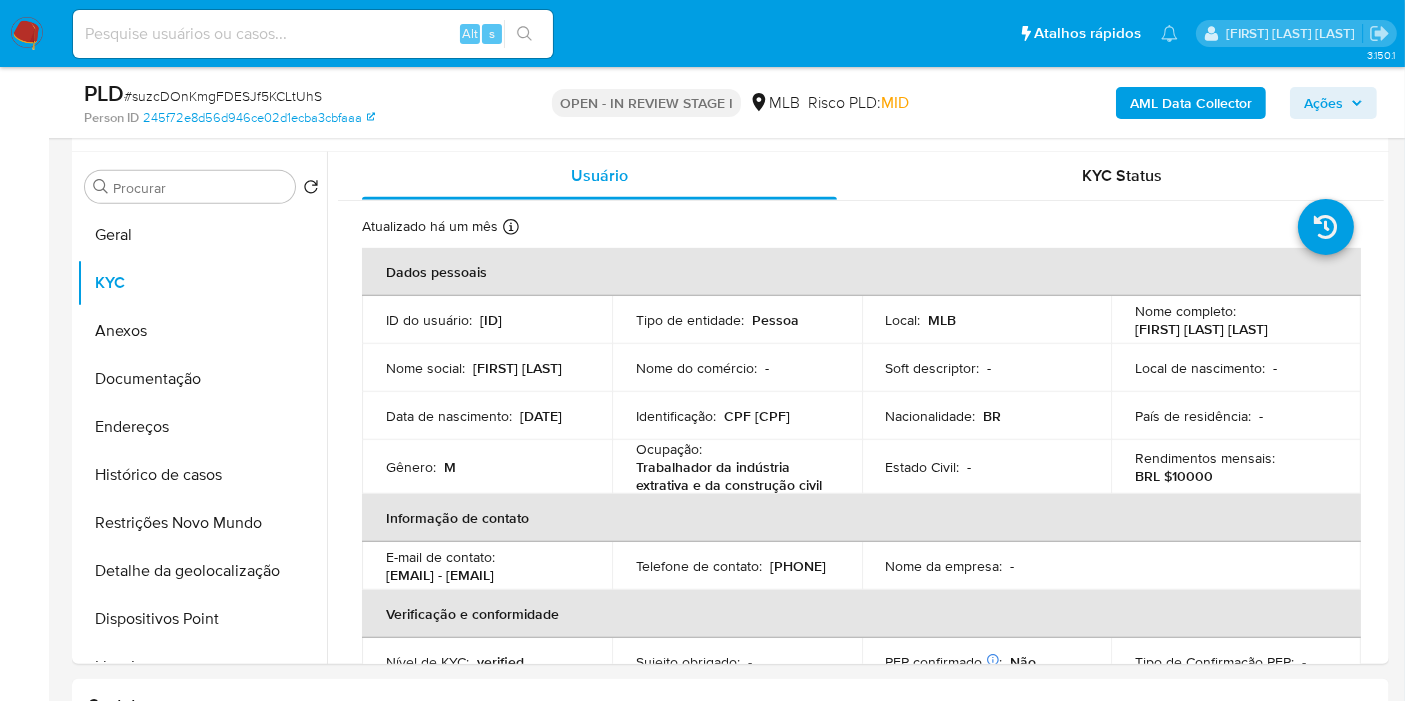 drag, startPoint x: 1328, startPoint y: 112, endPoint x: 1300, endPoint y: 116, distance: 28.284271 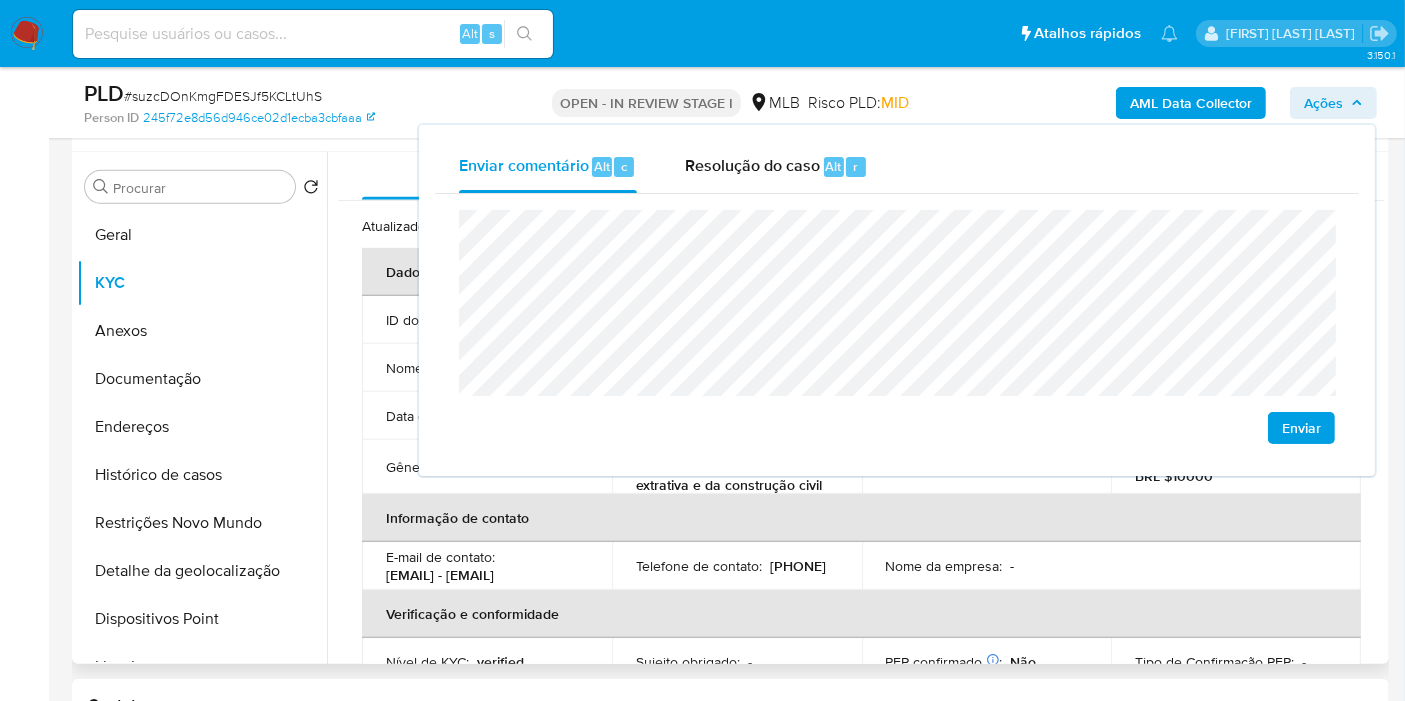 click on "Informação de contato" at bounding box center [861, 518] 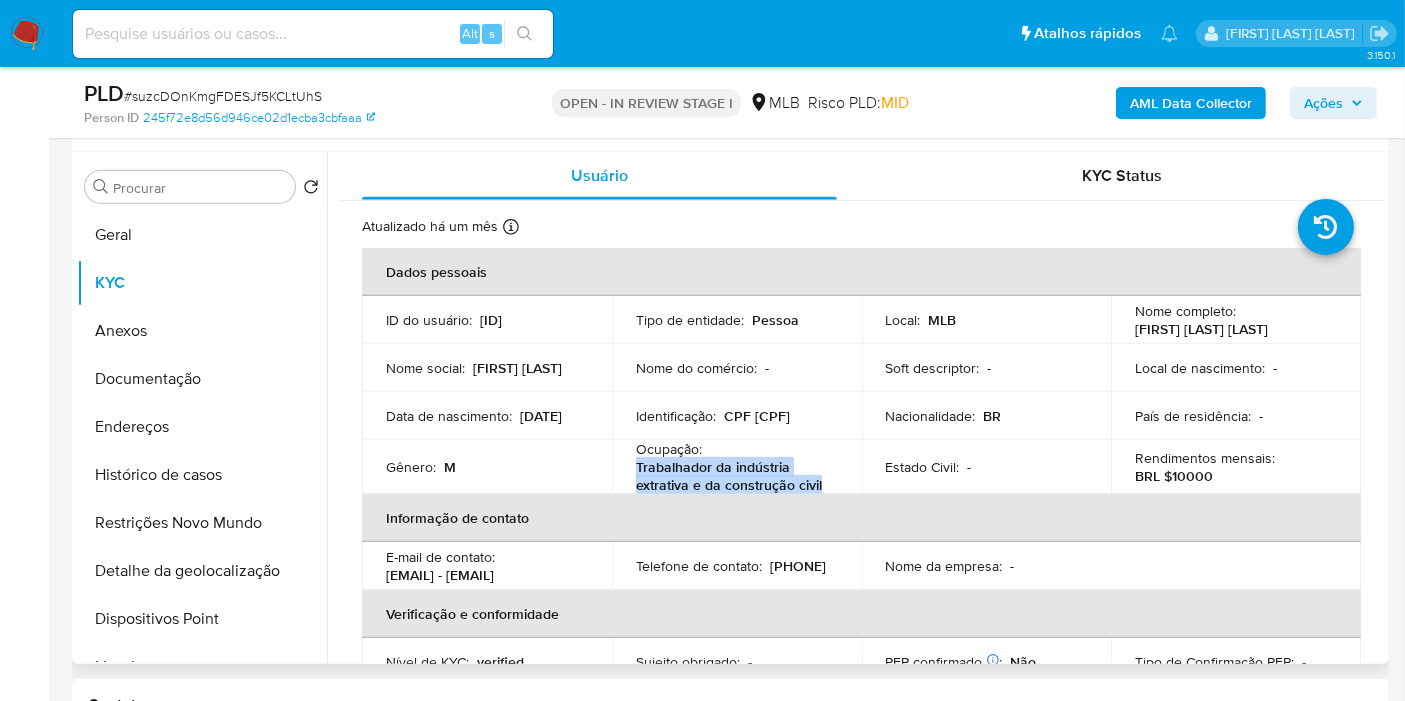 drag, startPoint x: 634, startPoint y: 465, endPoint x: 960, endPoint y: 416, distance: 329.66196 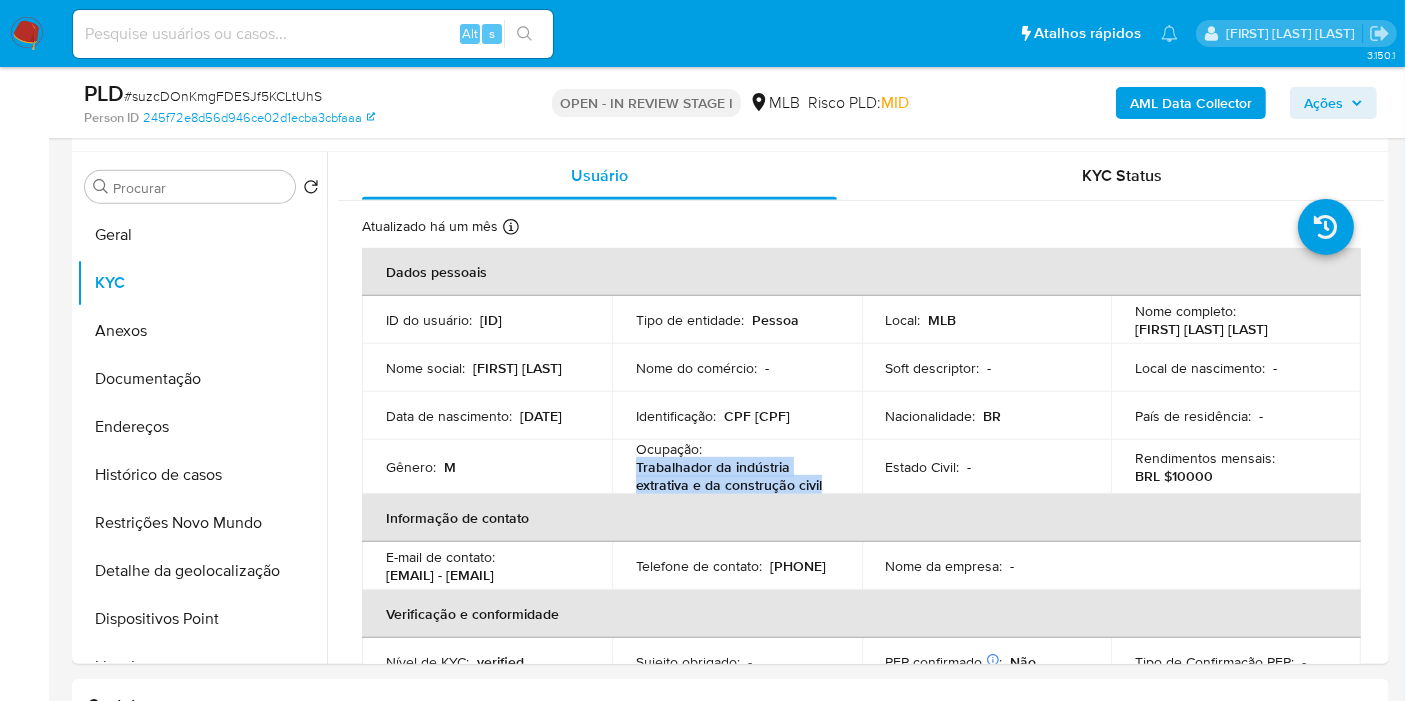 click on "Ações" at bounding box center (1323, 103) 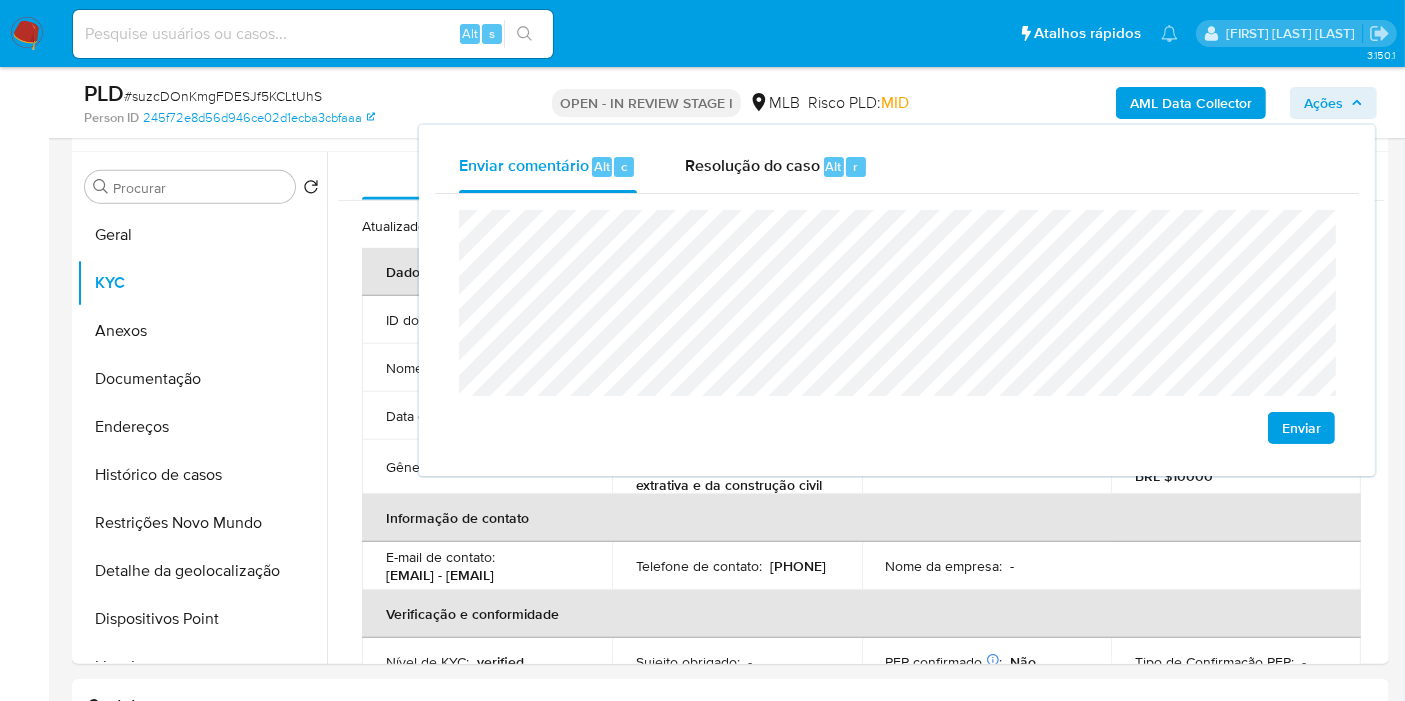click on "Canaã" 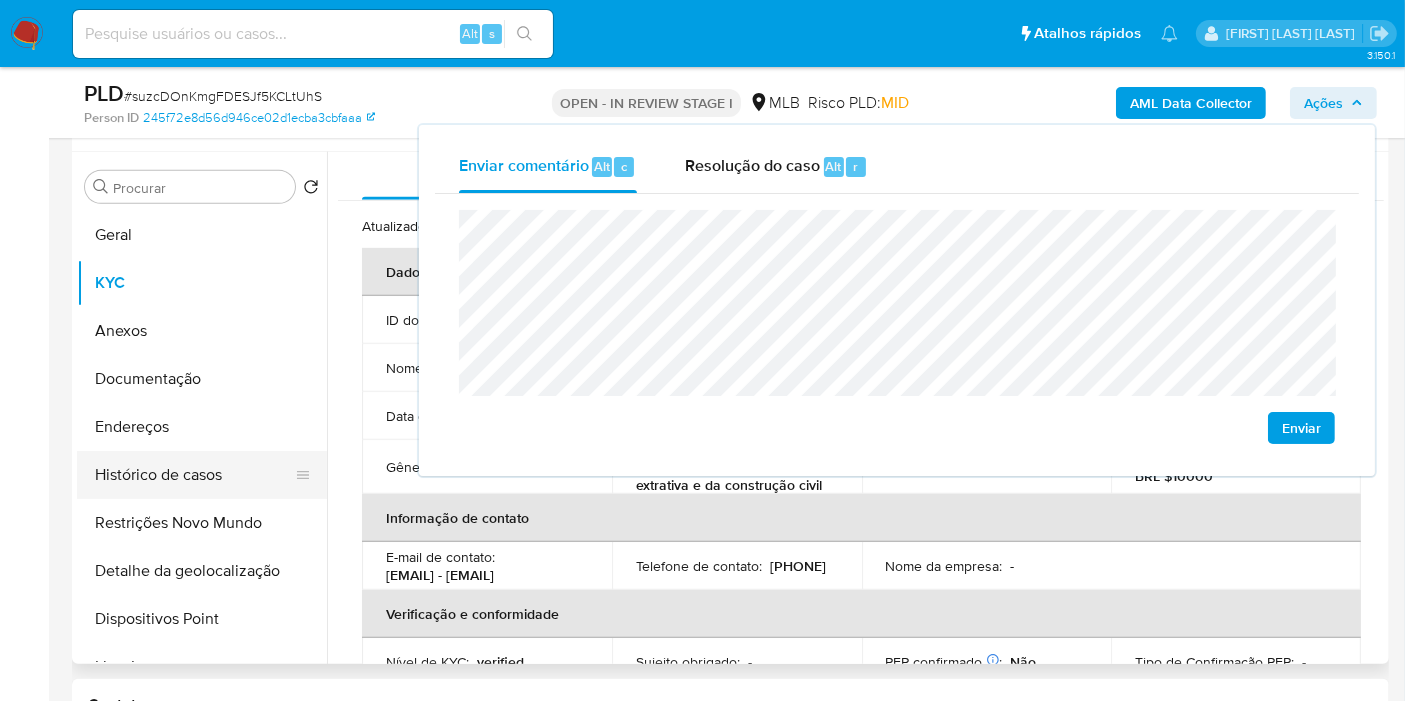 click on "Histórico de casos" at bounding box center [194, 475] 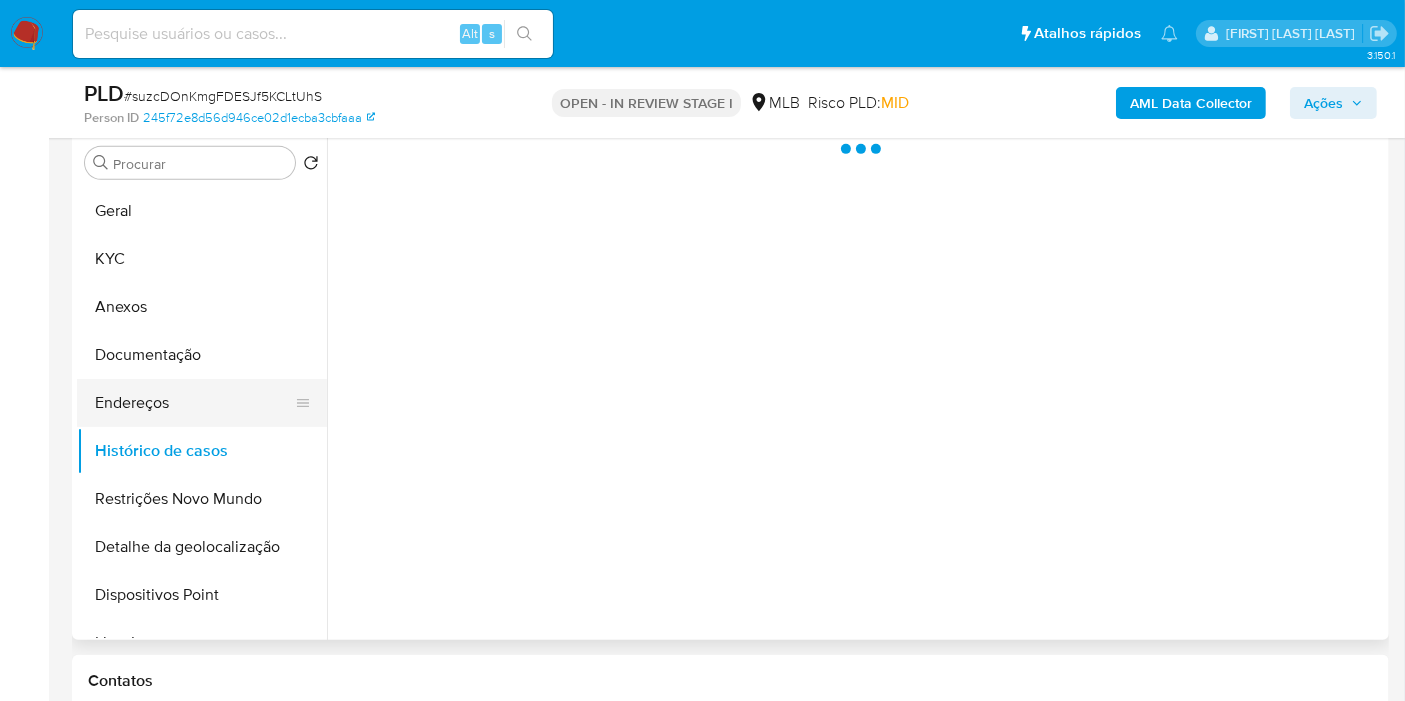click on "Endereços" at bounding box center [194, 403] 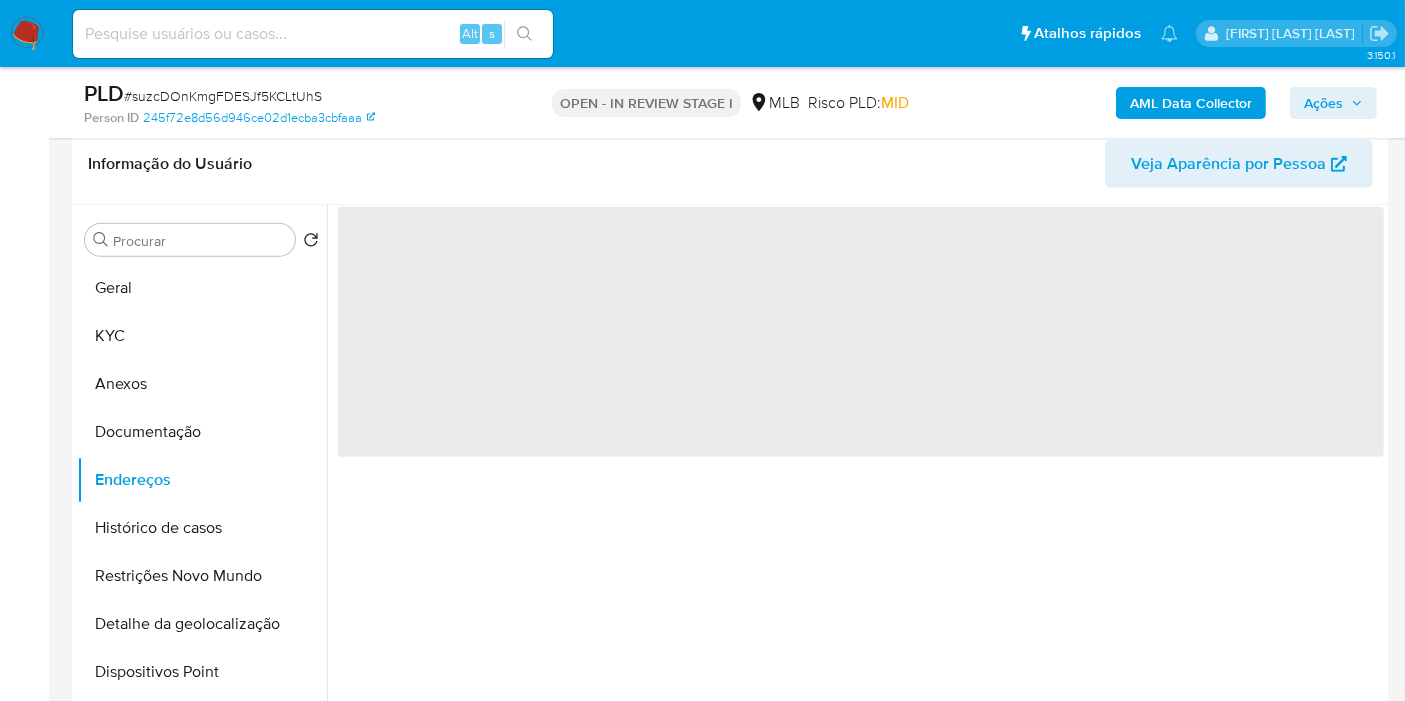 scroll, scrollTop: 777, scrollLeft: 0, axis: vertical 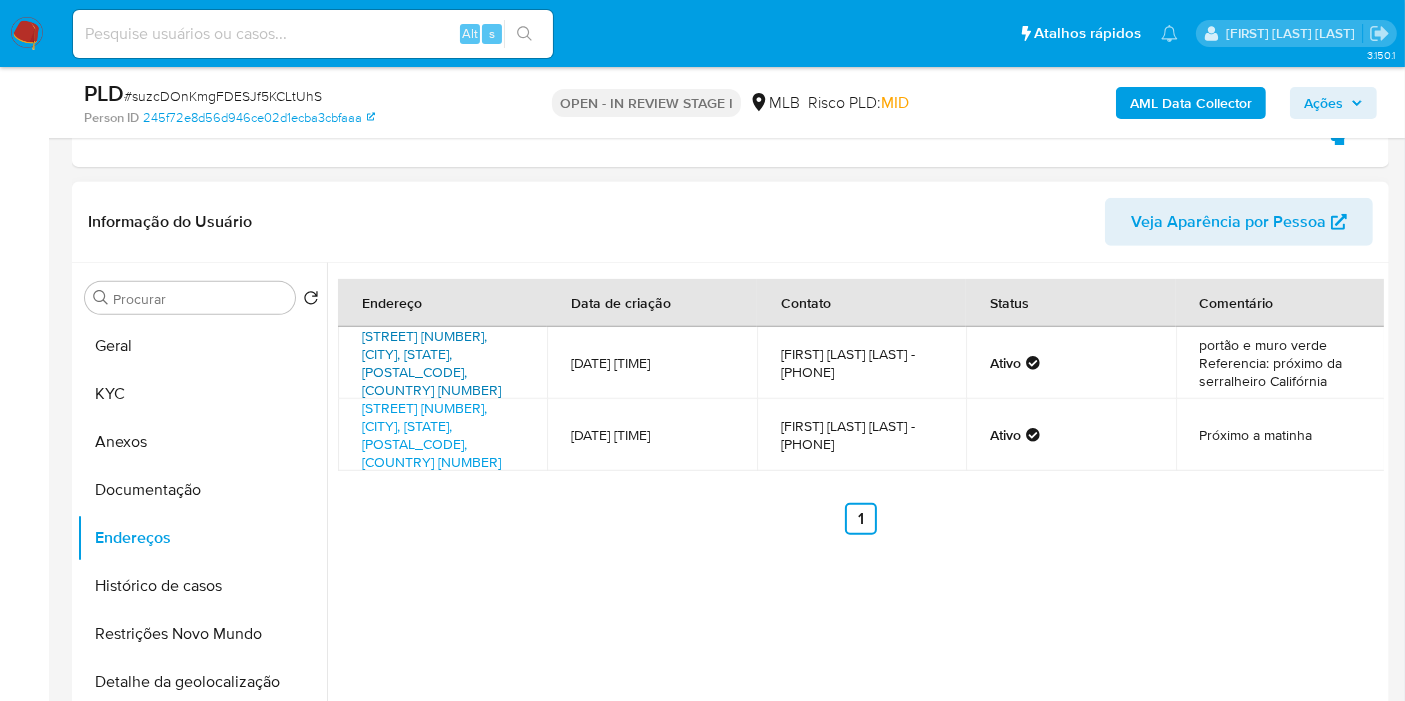 drag, startPoint x: 422, startPoint y: 352, endPoint x: 437, endPoint y: 373, distance: 25.806976 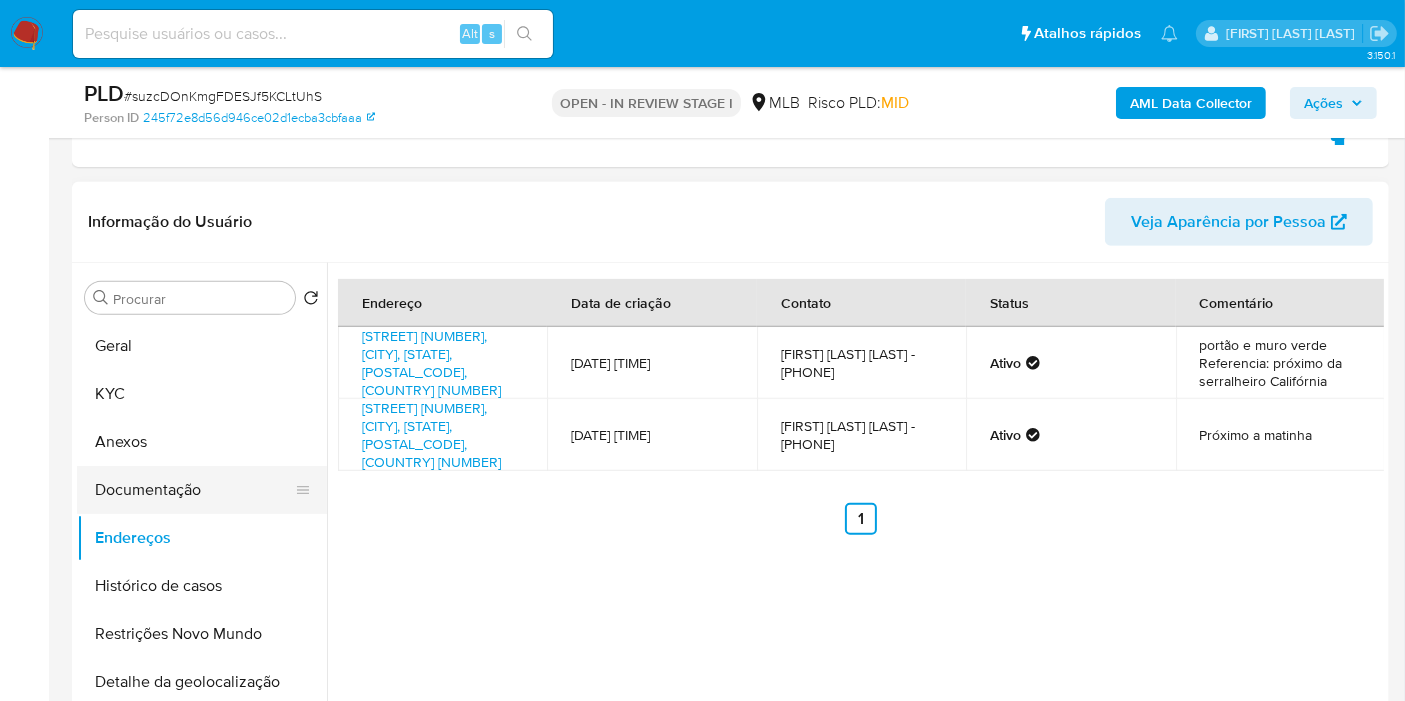 click on "Documentação" at bounding box center (194, 490) 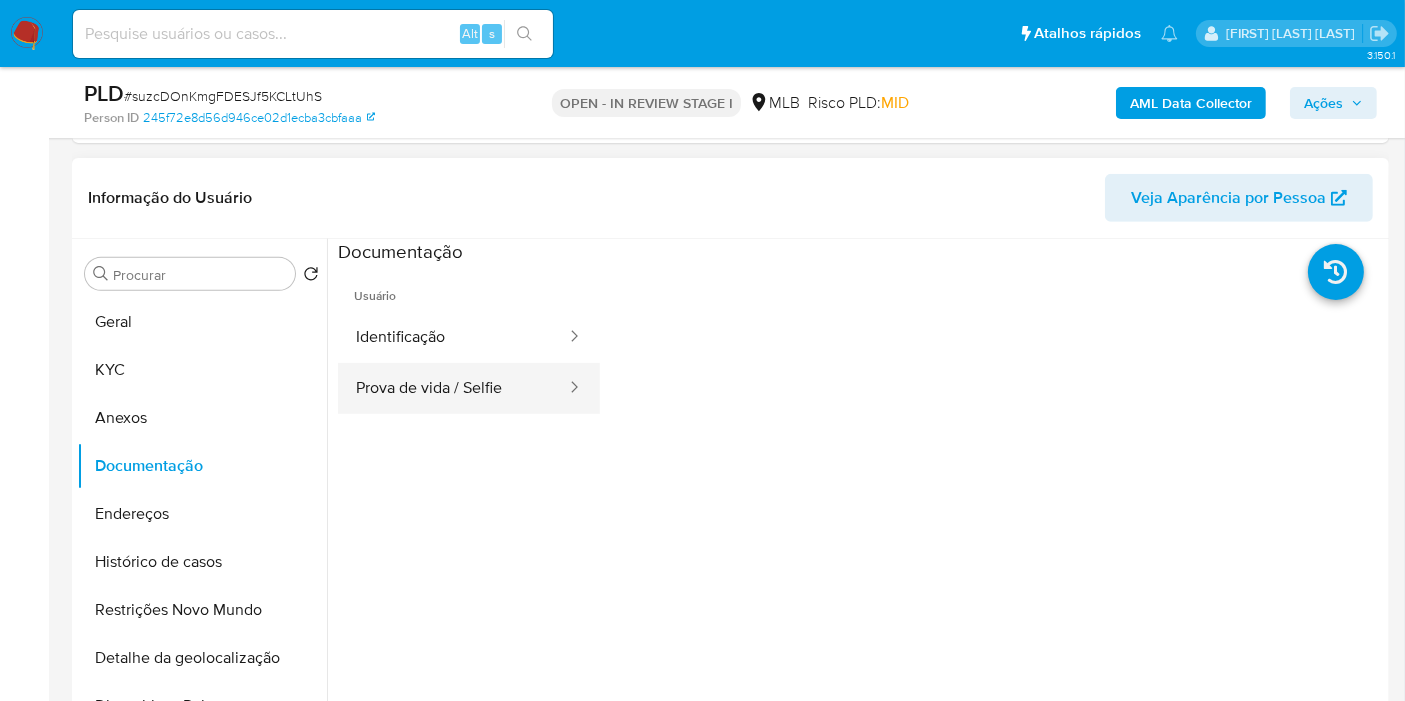 click on "Prova de vida / Selfie" at bounding box center [453, 388] 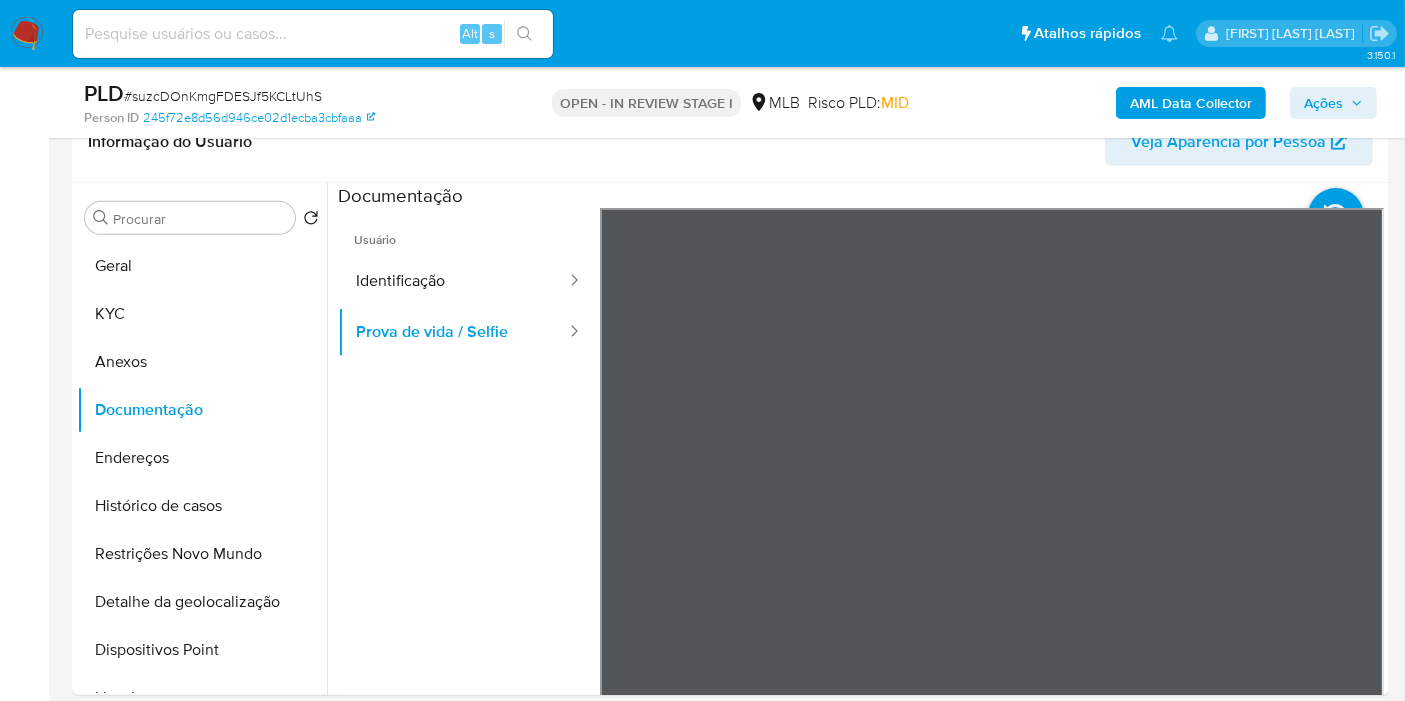 scroll, scrollTop: 838, scrollLeft: 0, axis: vertical 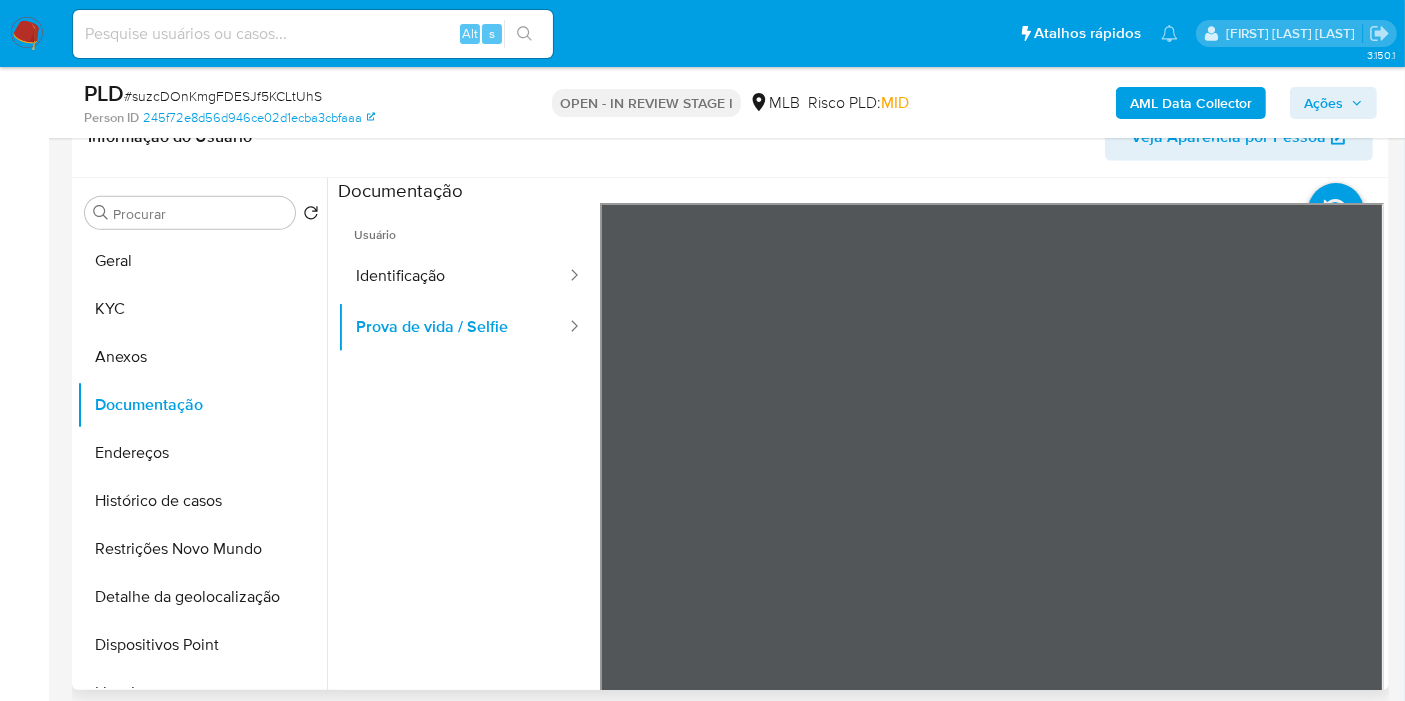click on "Usuário" at bounding box center [469, 227] 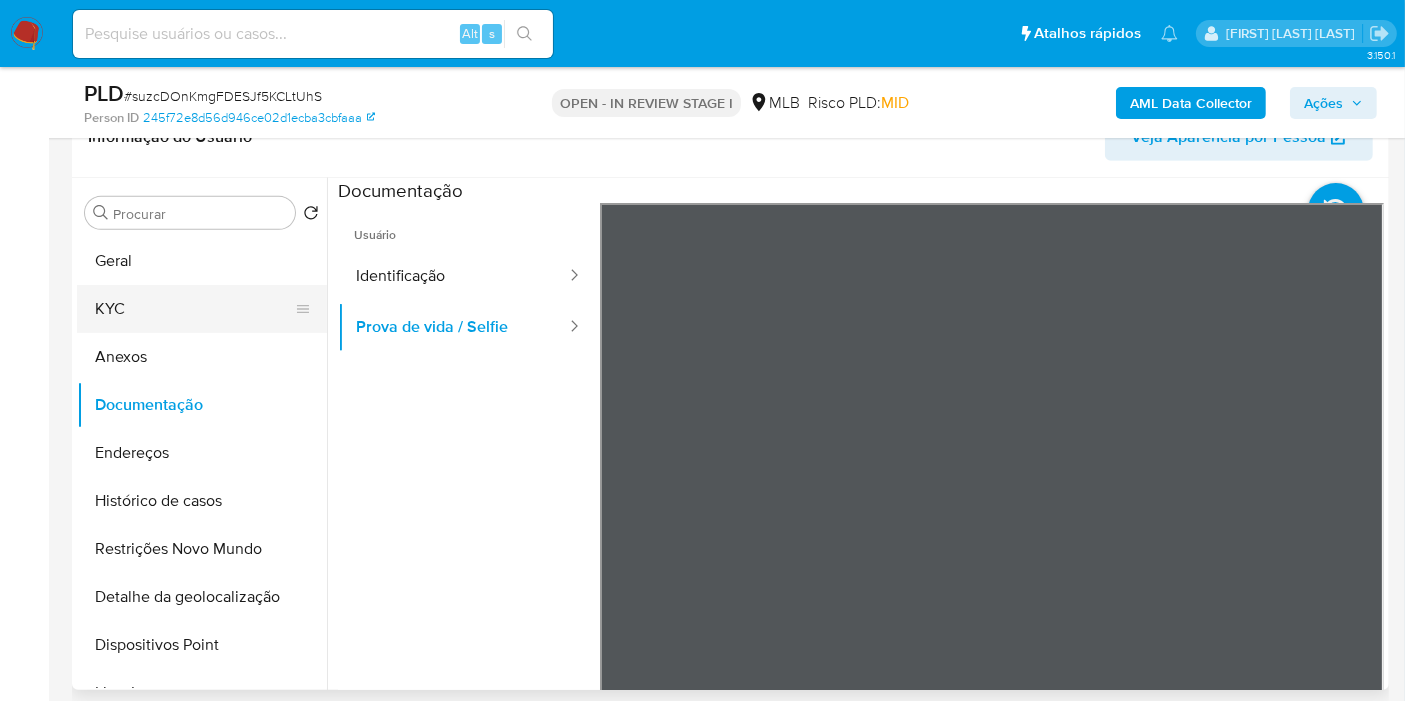 drag, startPoint x: 470, startPoint y: 281, endPoint x: 240, endPoint y: 311, distance: 231.94827 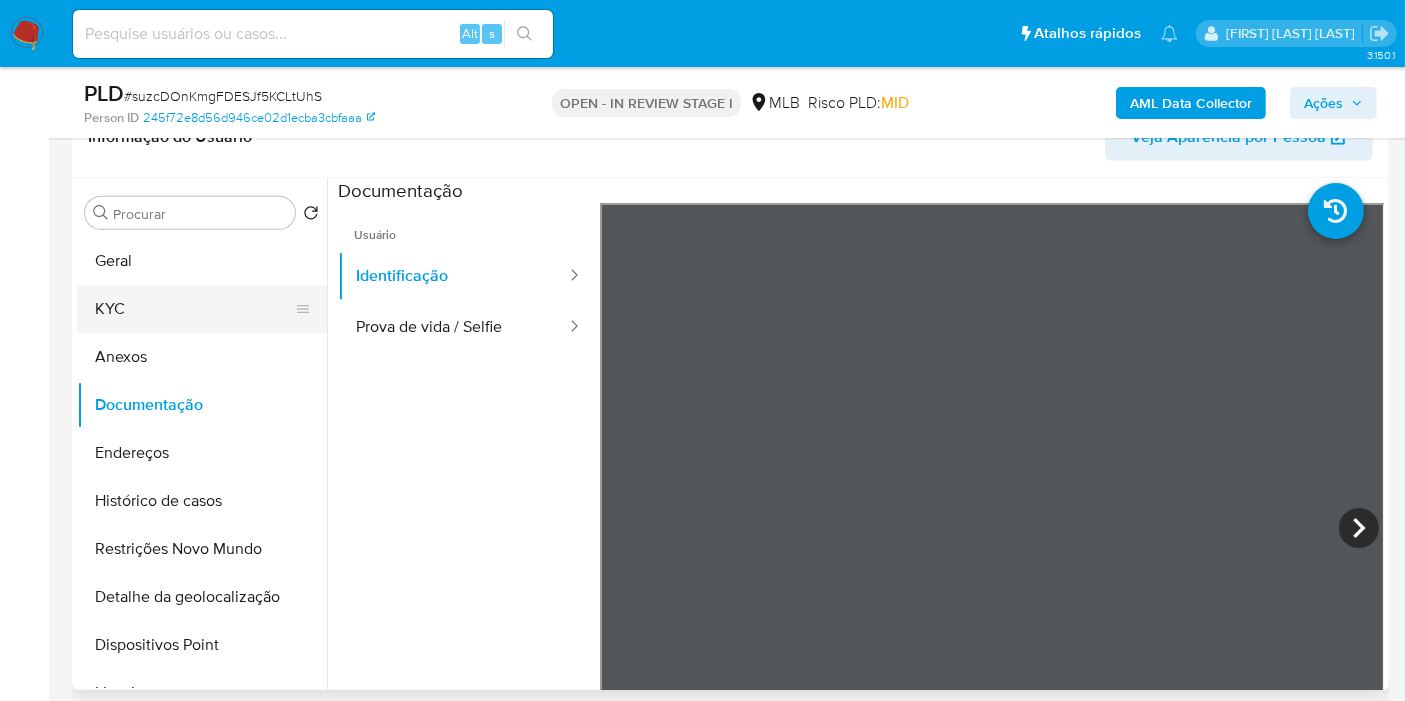 click on "KYC" at bounding box center [194, 309] 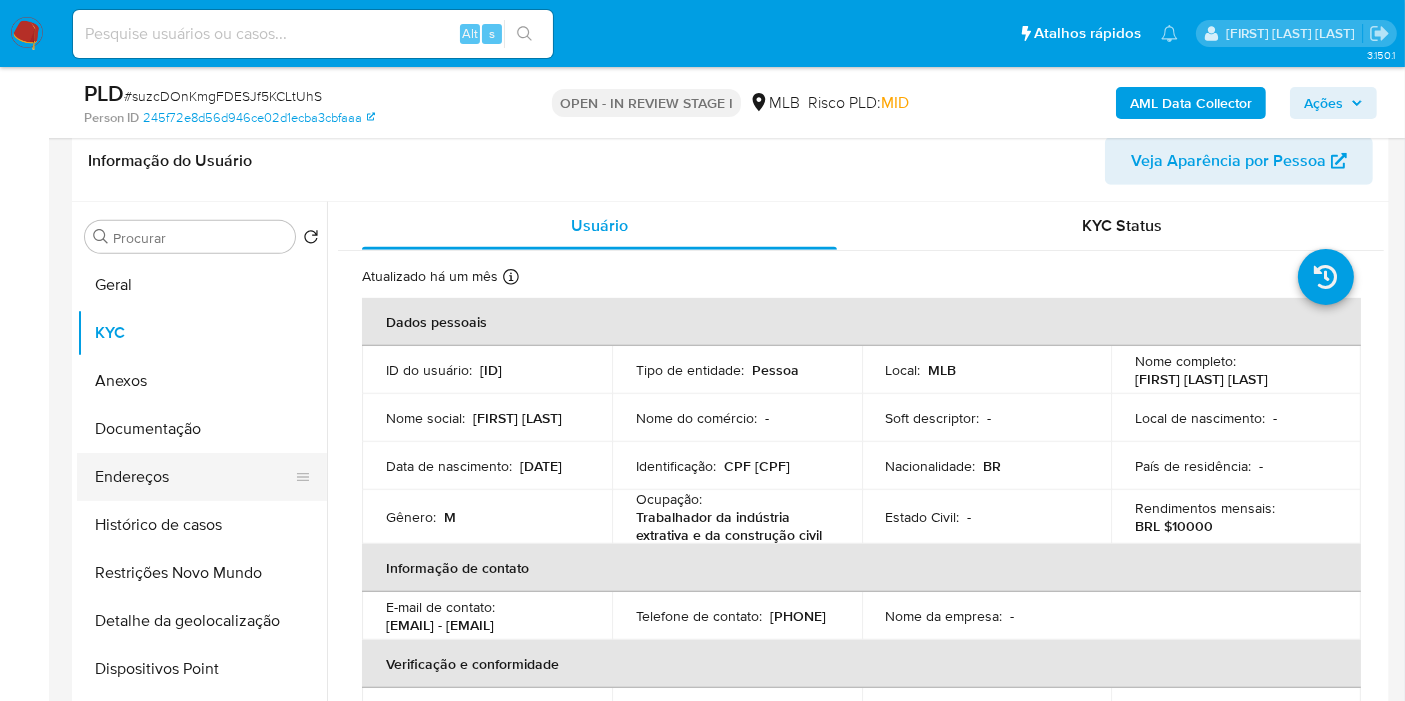 click on "Endereços" at bounding box center [194, 477] 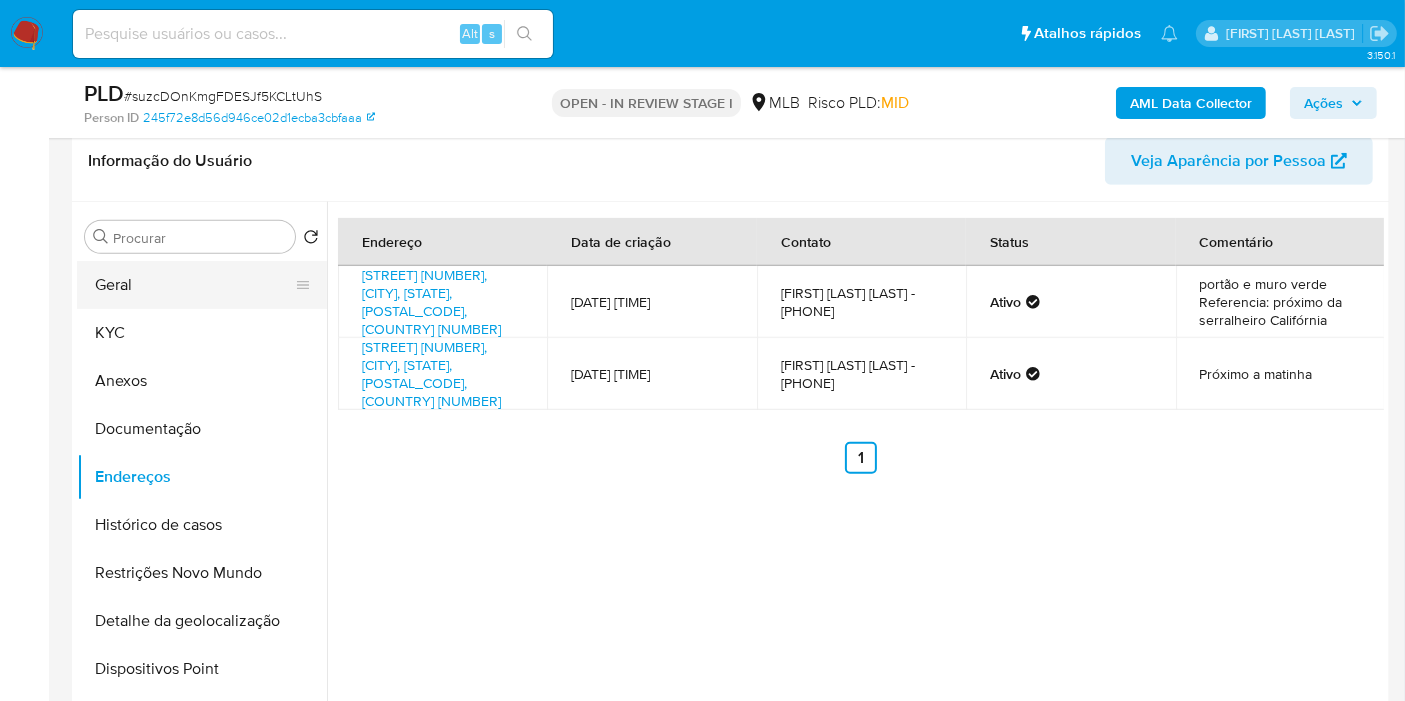 drag, startPoint x: 194, startPoint y: 253, endPoint x: 194, endPoint y: 270, distance: 17 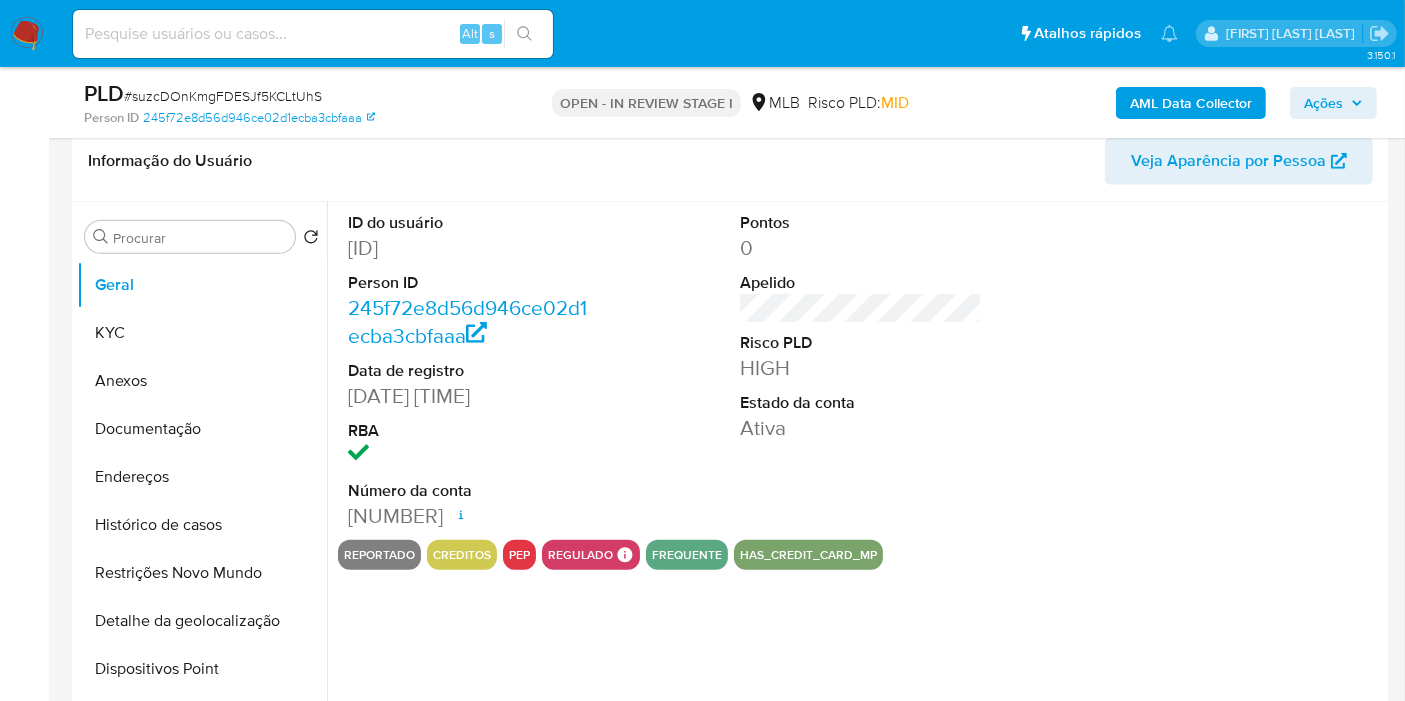type 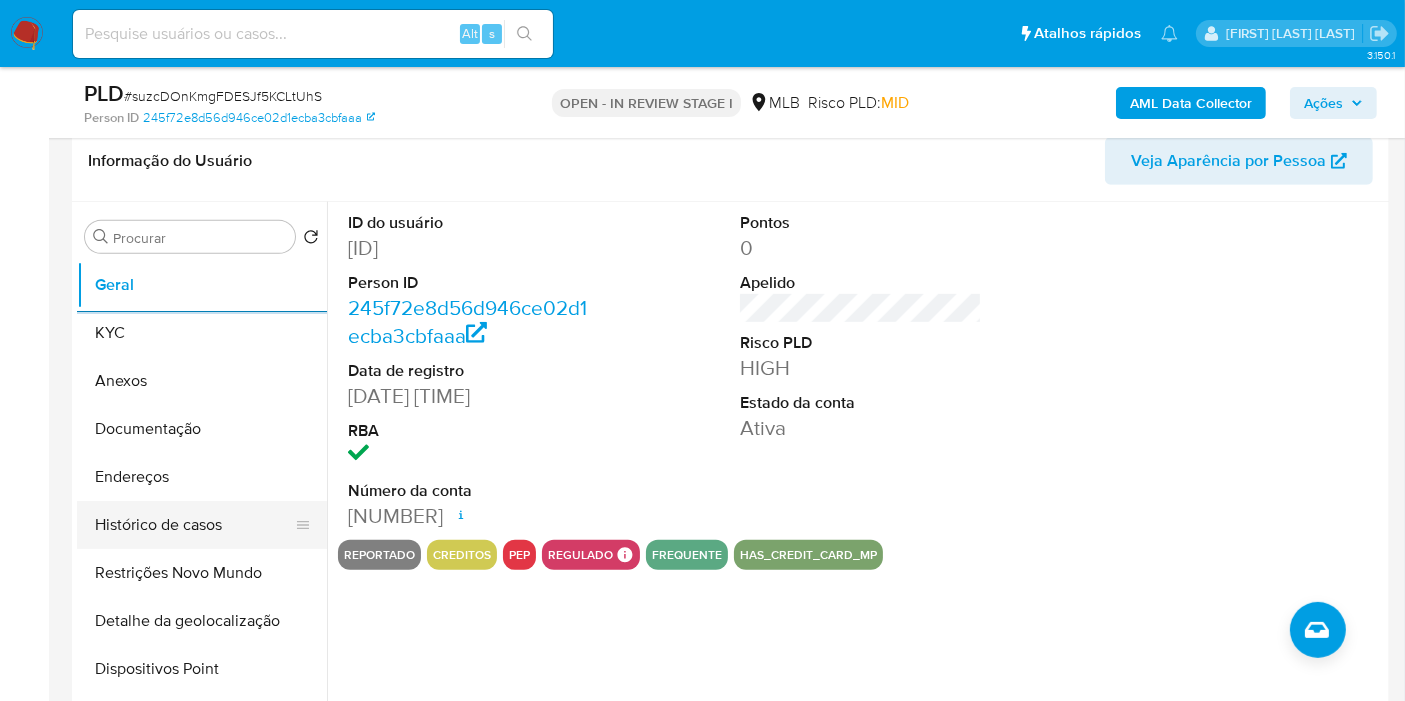 click on "Histórico de casos" at bounding box center [194, 525] 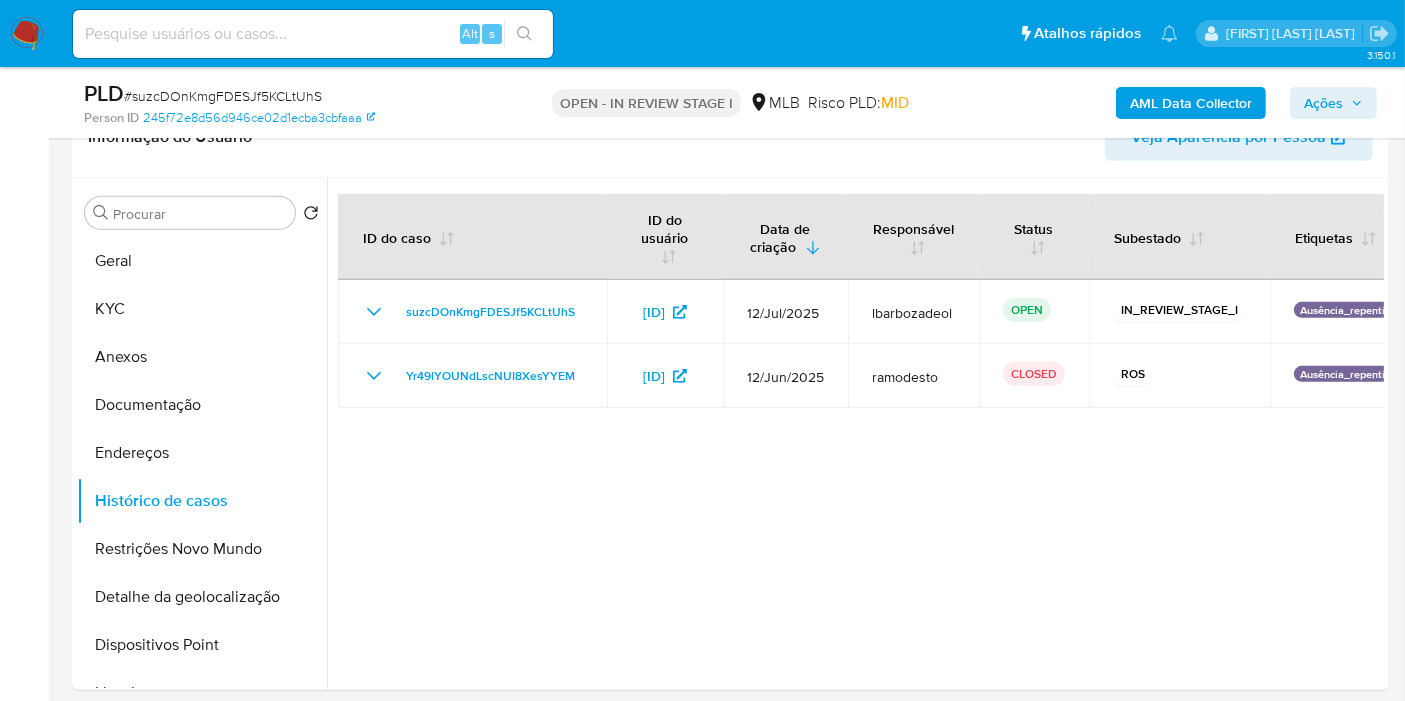 click 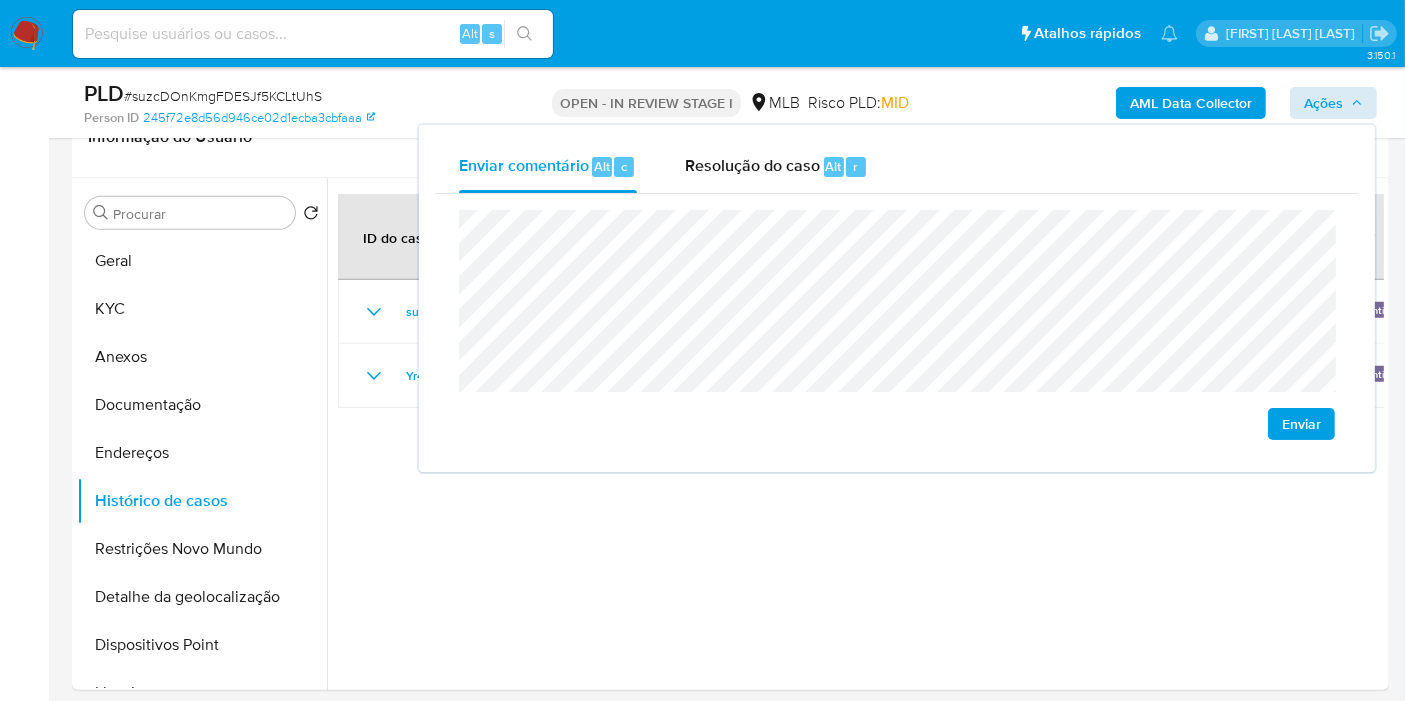 scroll, scrollTop: 1060, scrollLeft: 0, axis: vertical 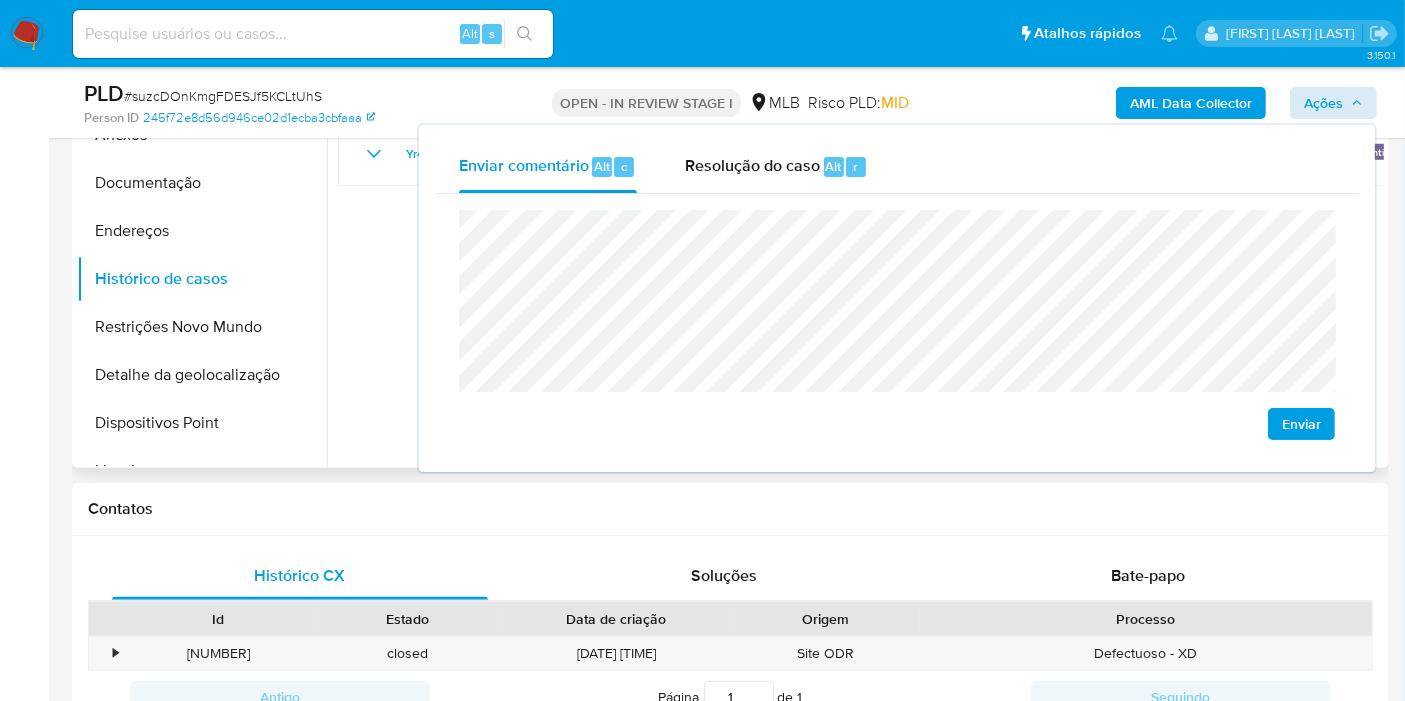click at bounding box center (855, 212) 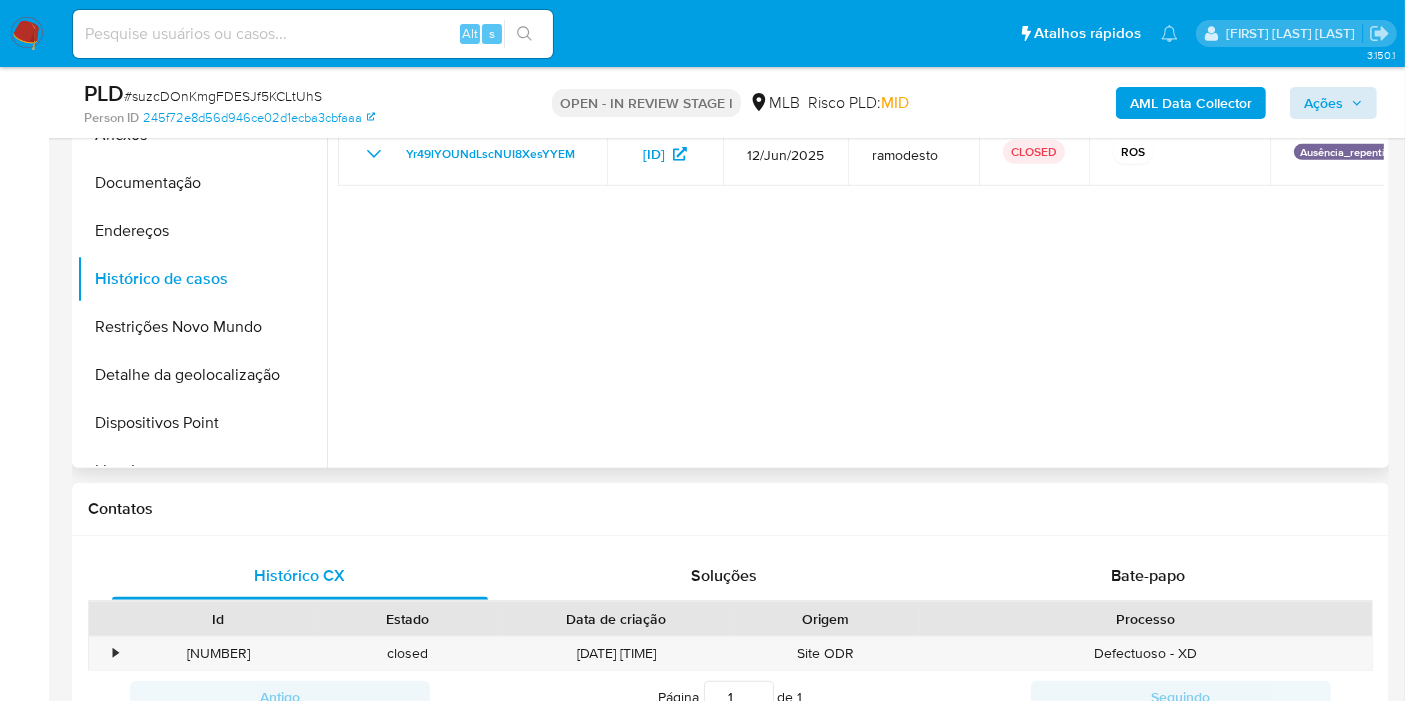 scroll, scrollTop: 949, scrollLeft: 0, axis: vertical 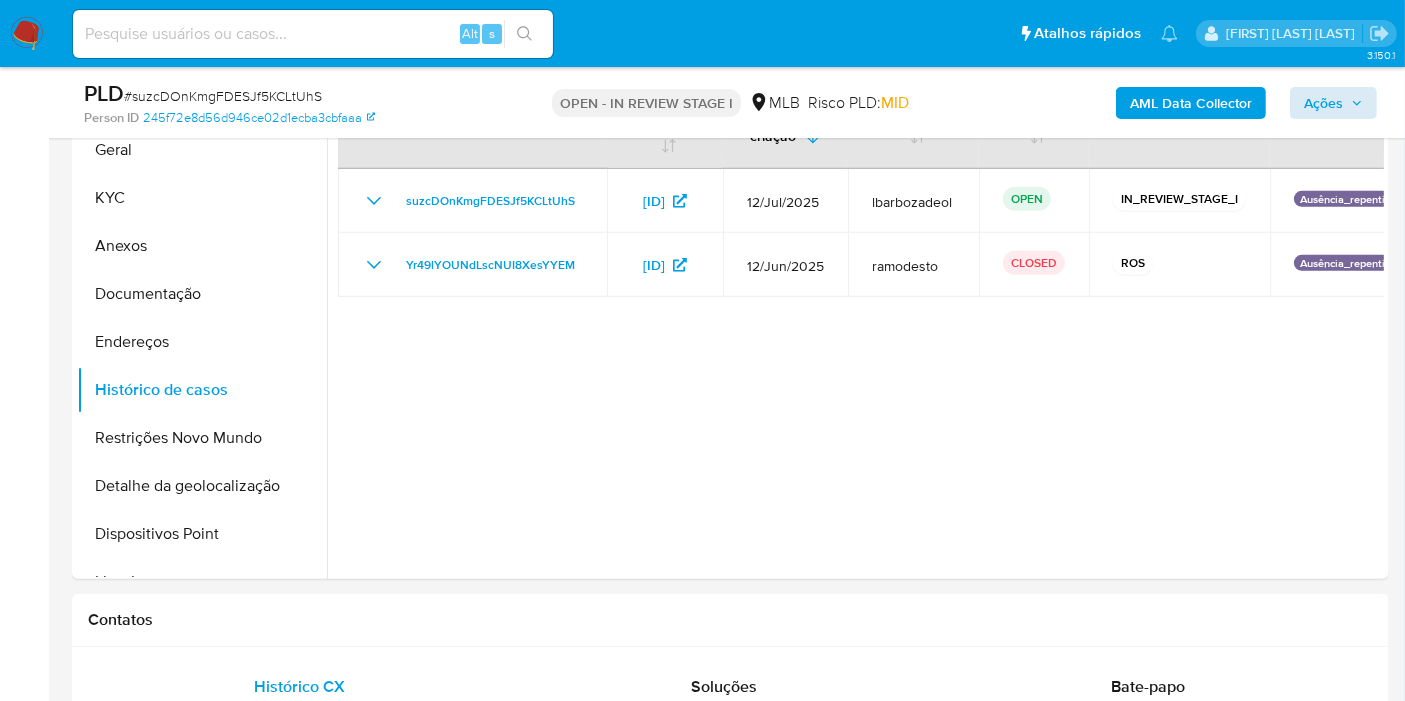 drag, startPoint x: 182, startPoint y: 154, endPoint x: 335, endPoint y: 86, distance: 167.43059 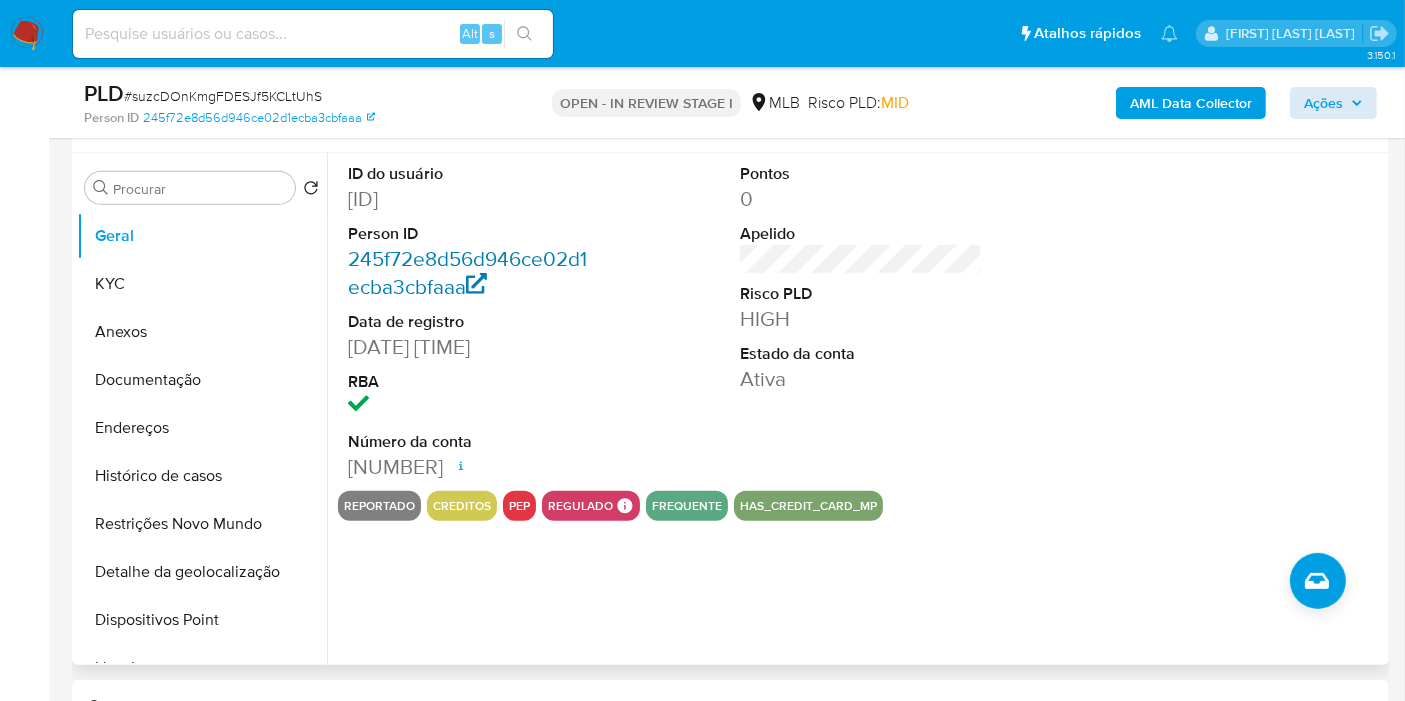 scroll, scrollTop: 838, scrollLeft: 0, axis: vertical 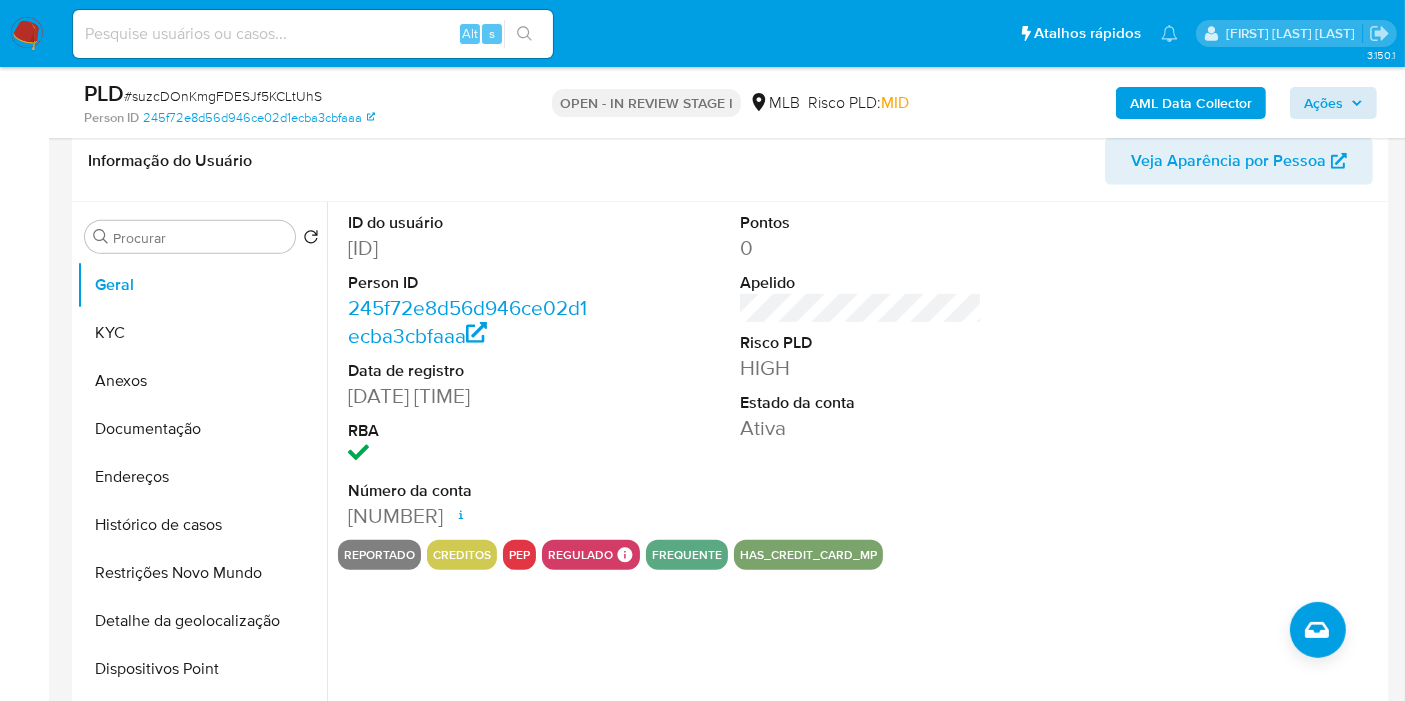 click on "355022301" at bounding box center (469, 248) 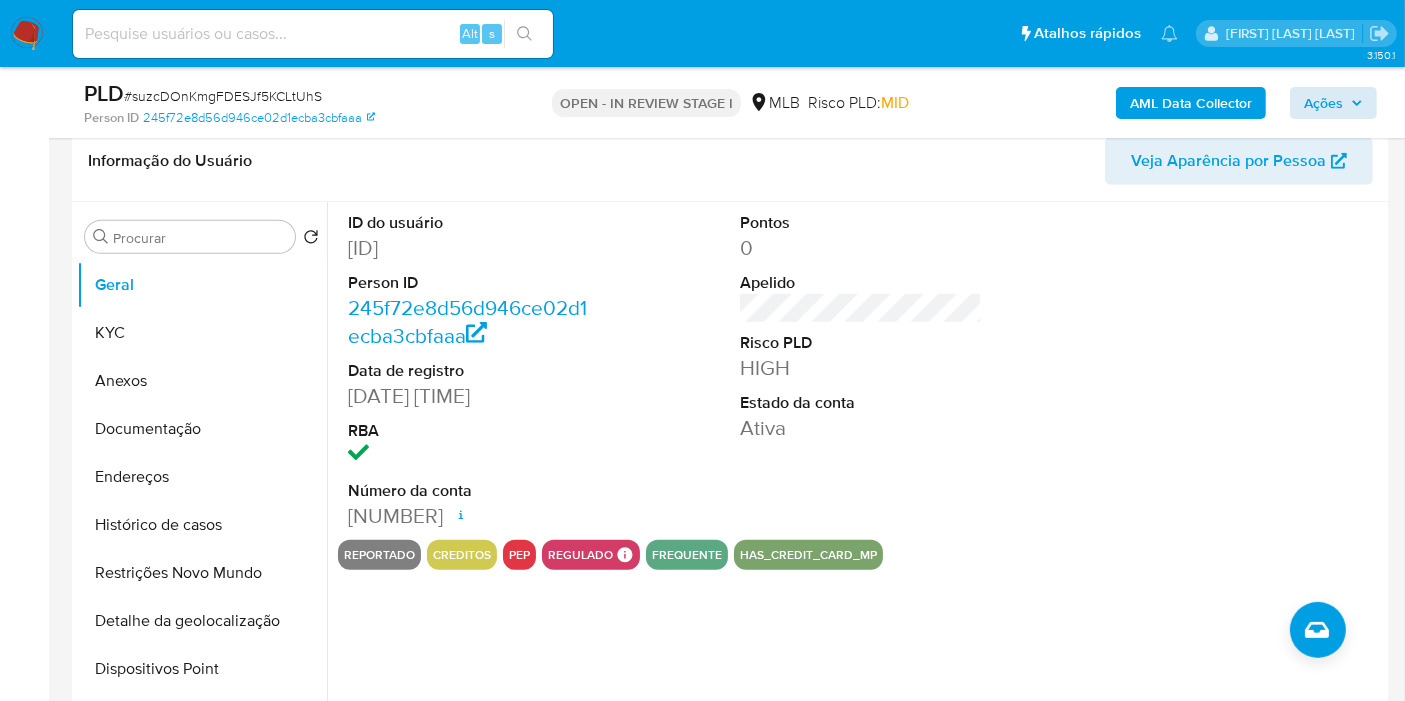 copy on "355022301" 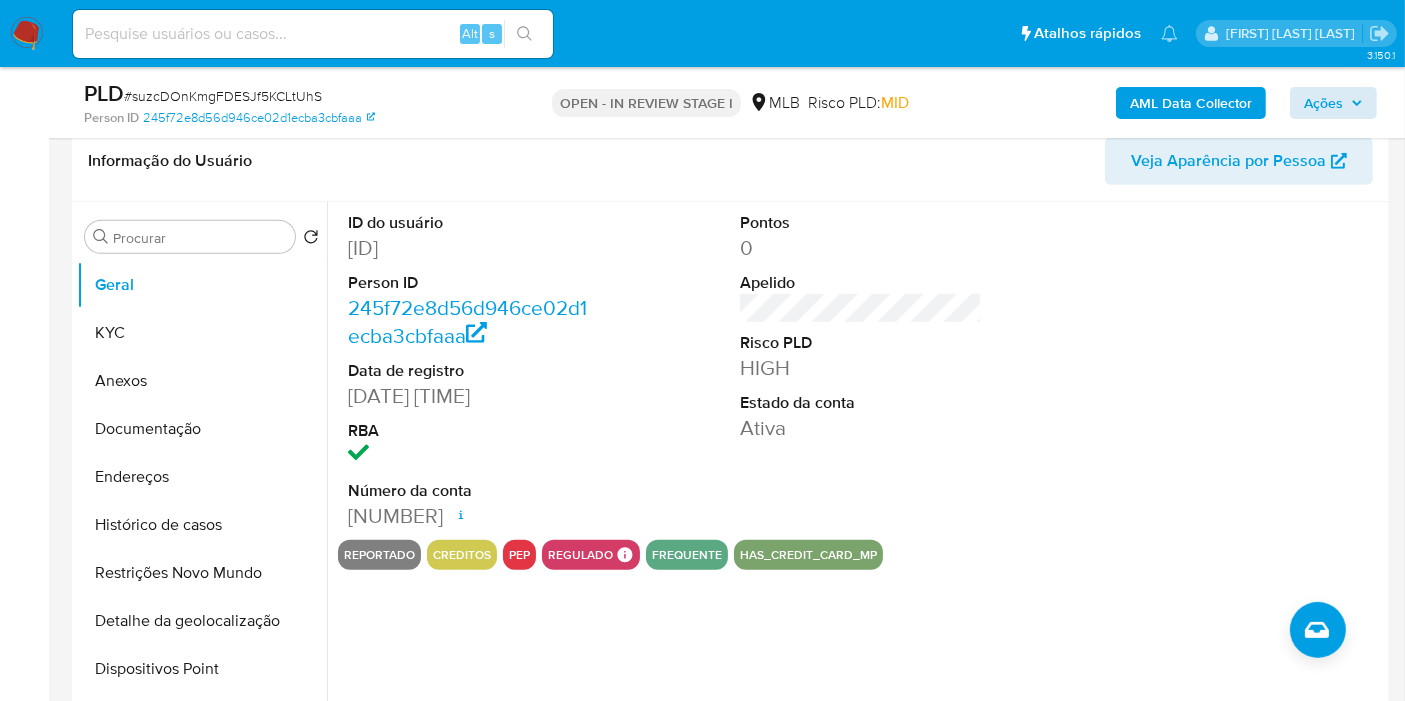 click on "ID do usuário 355022301 Person ID 245f72e8d56d946ce02d1ecba3cbfaaa Data de registro 16/09/2018 21:58:44 RBA Número da conta 000122459594602   Data de abertura 21/12/2023 10:41 Status ACTIVE Pontos 0 Apelido Risco PLD HIGH Estado da conta Ativa" at bounding box center [861, 371] 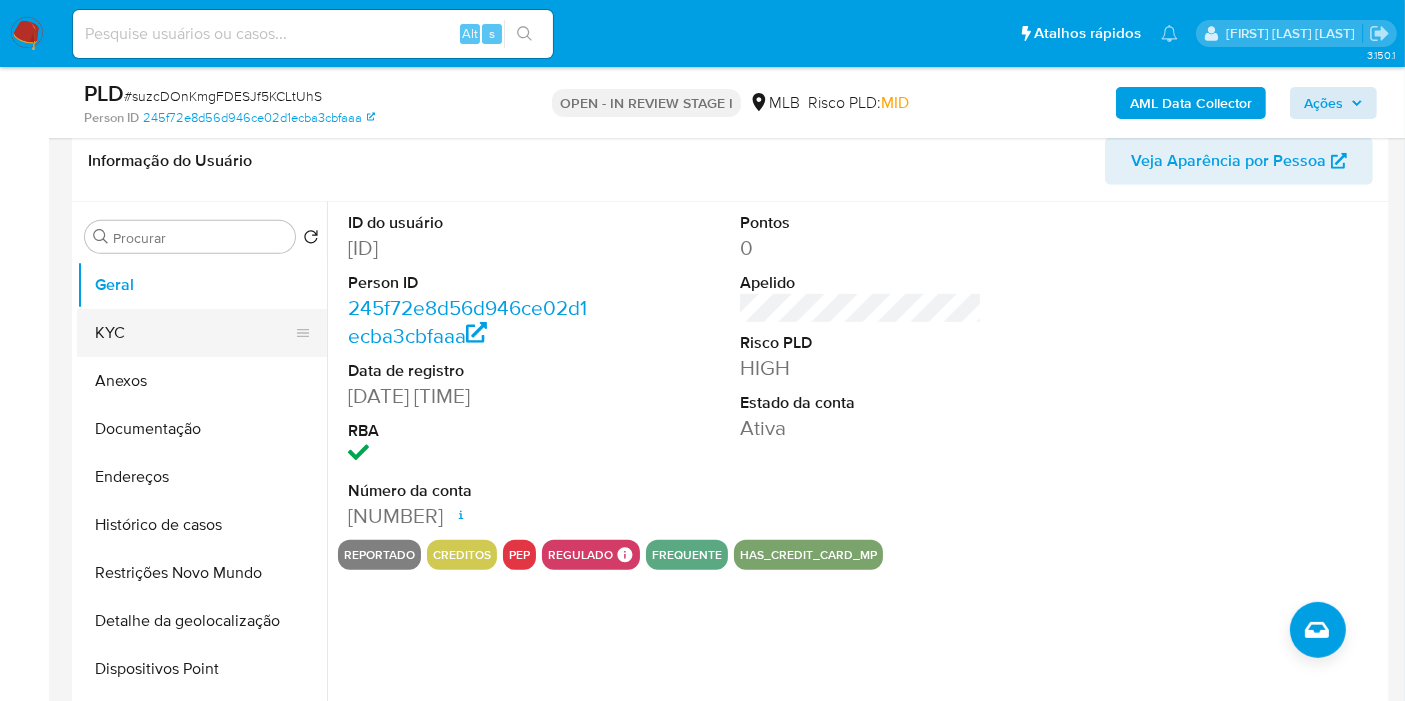 click on "KYC" at bounding box center (194, 333) 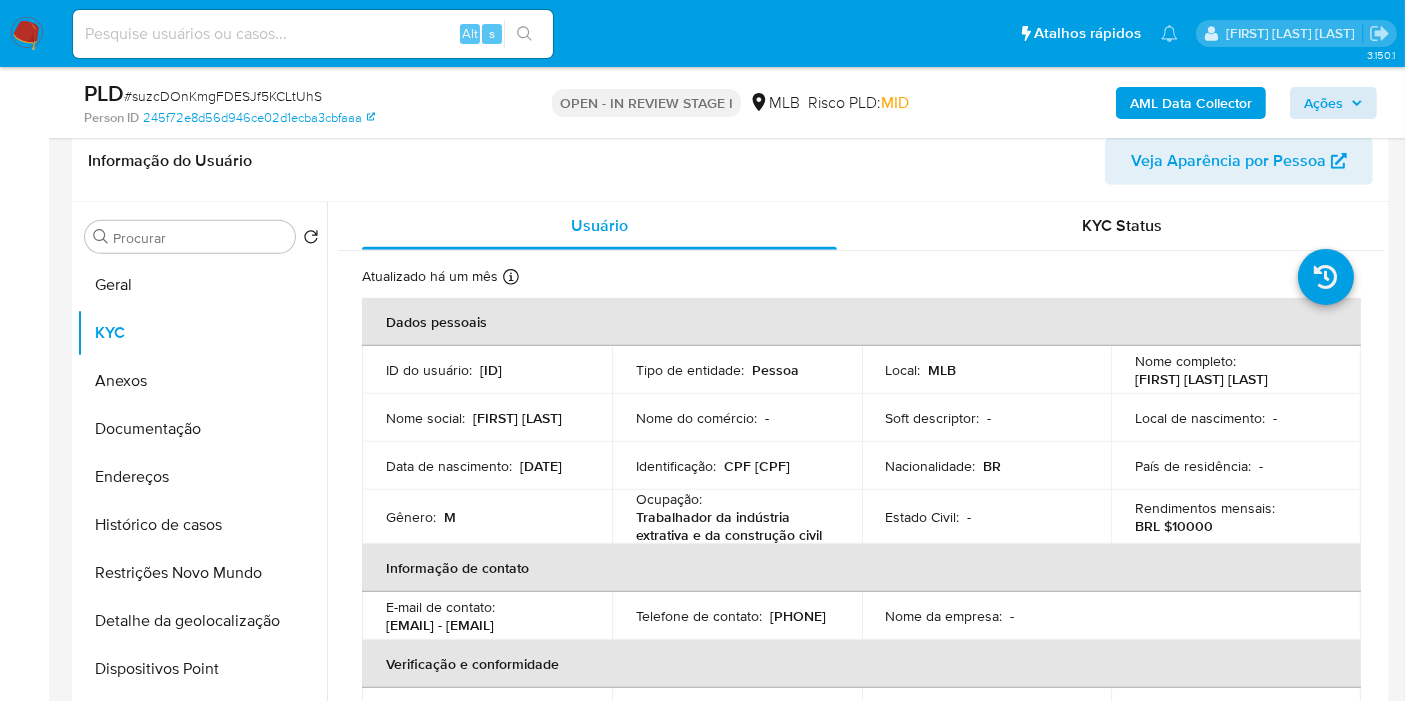 type 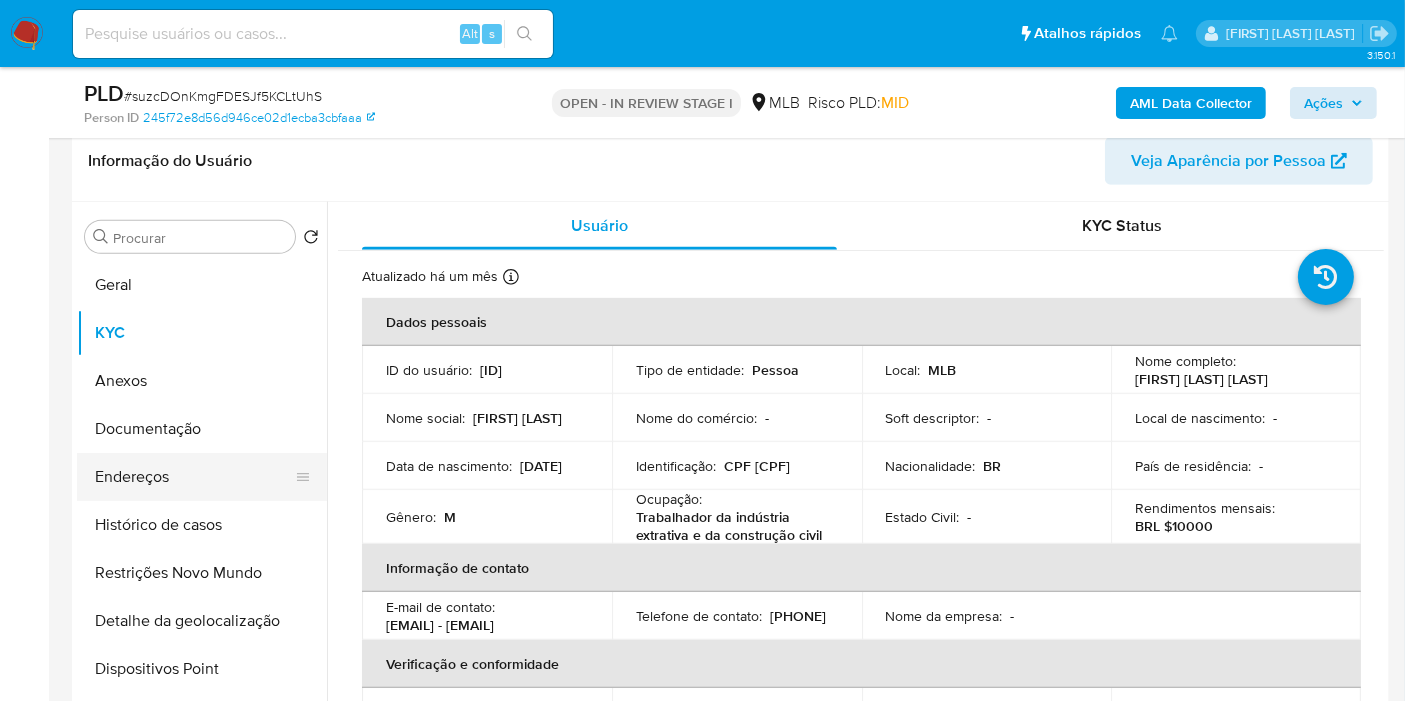 click on "Endereços" at bounding box center (194, 477) 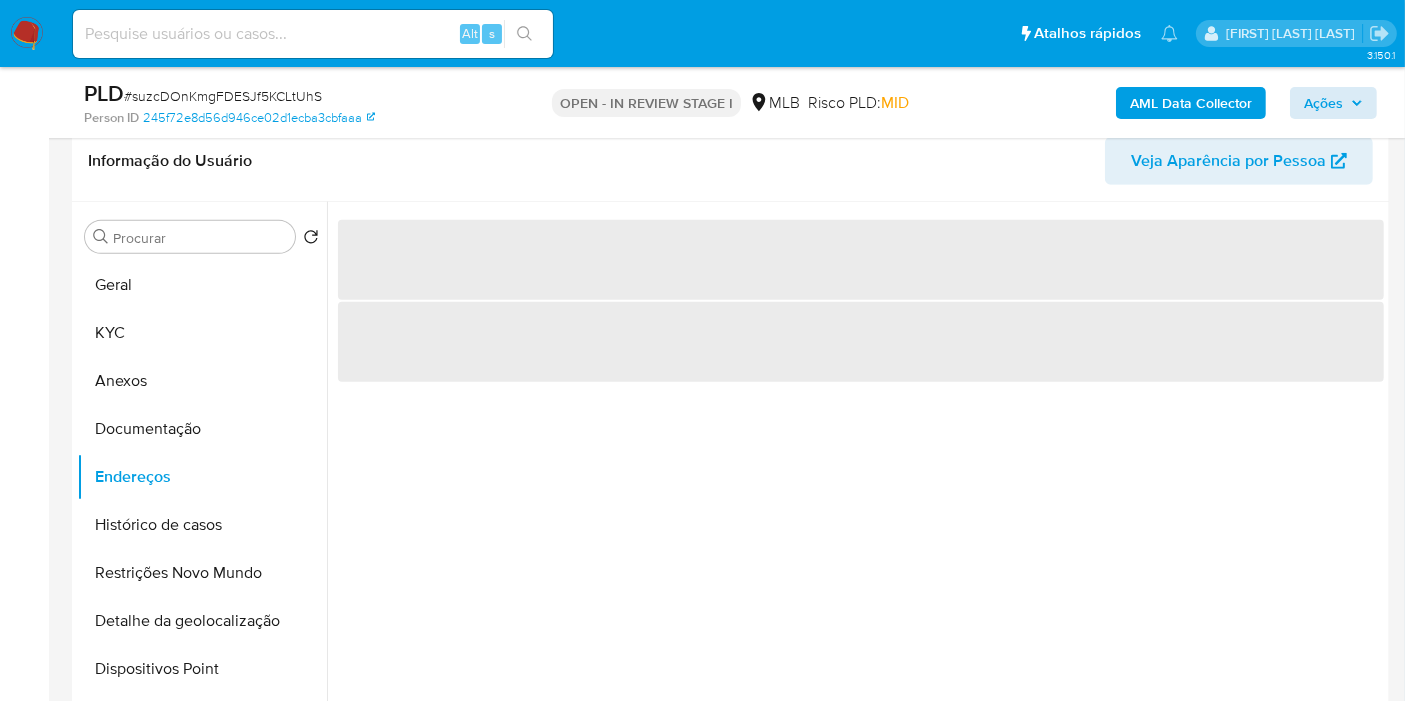 type 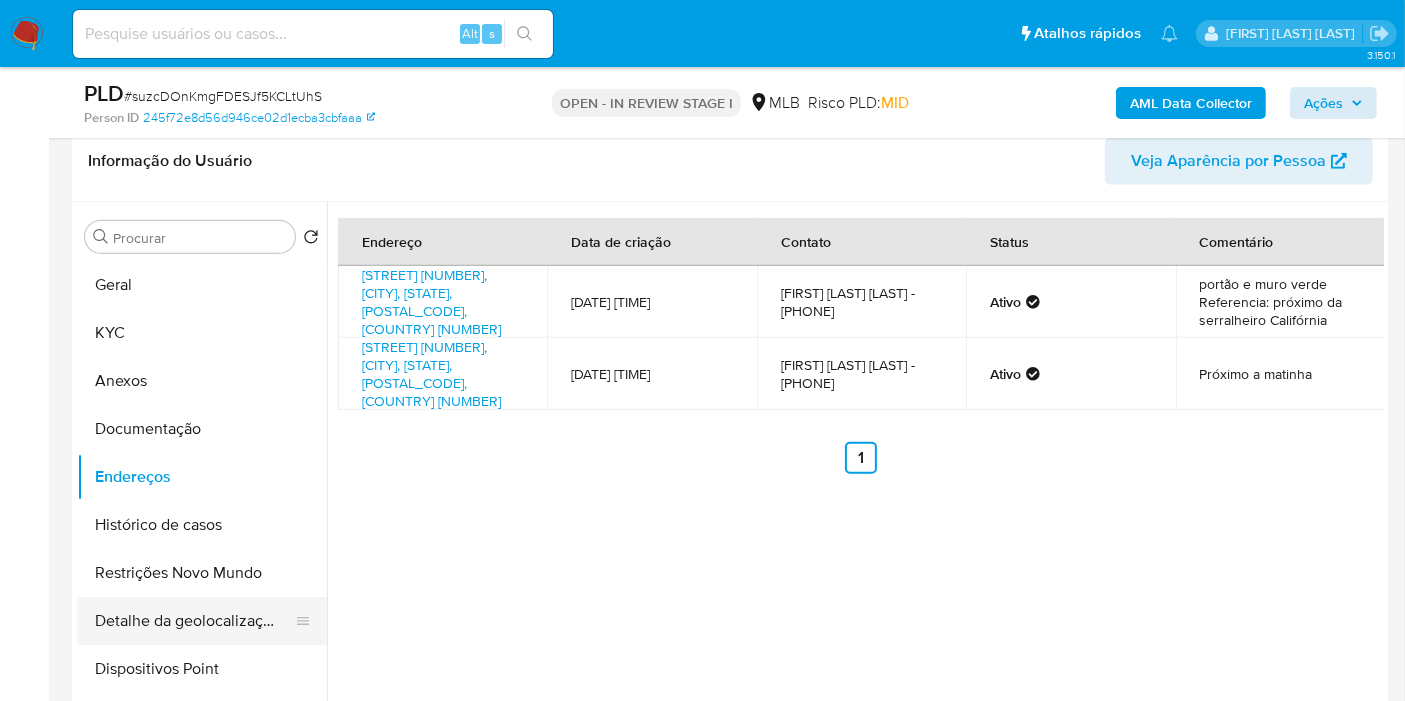 click on "Detalhe da geolocalização" at bounding box center (194, 621) 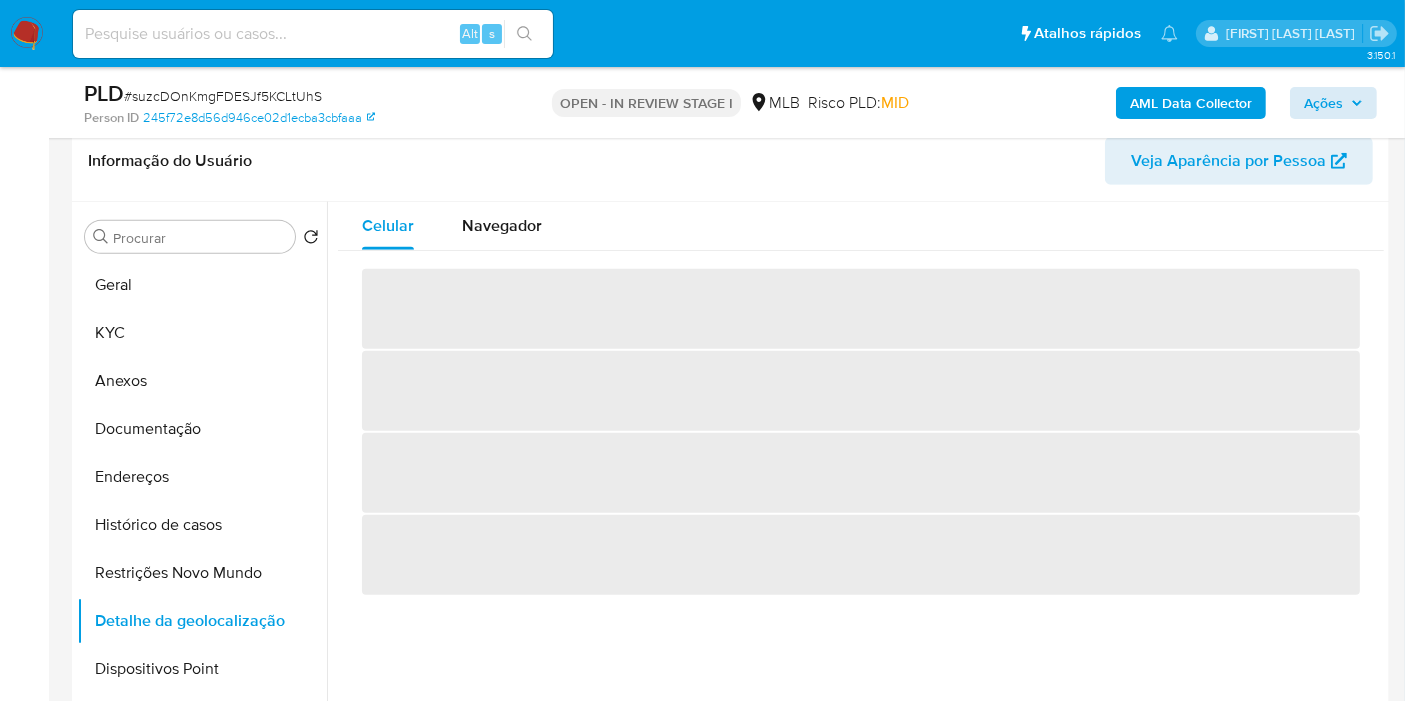 type 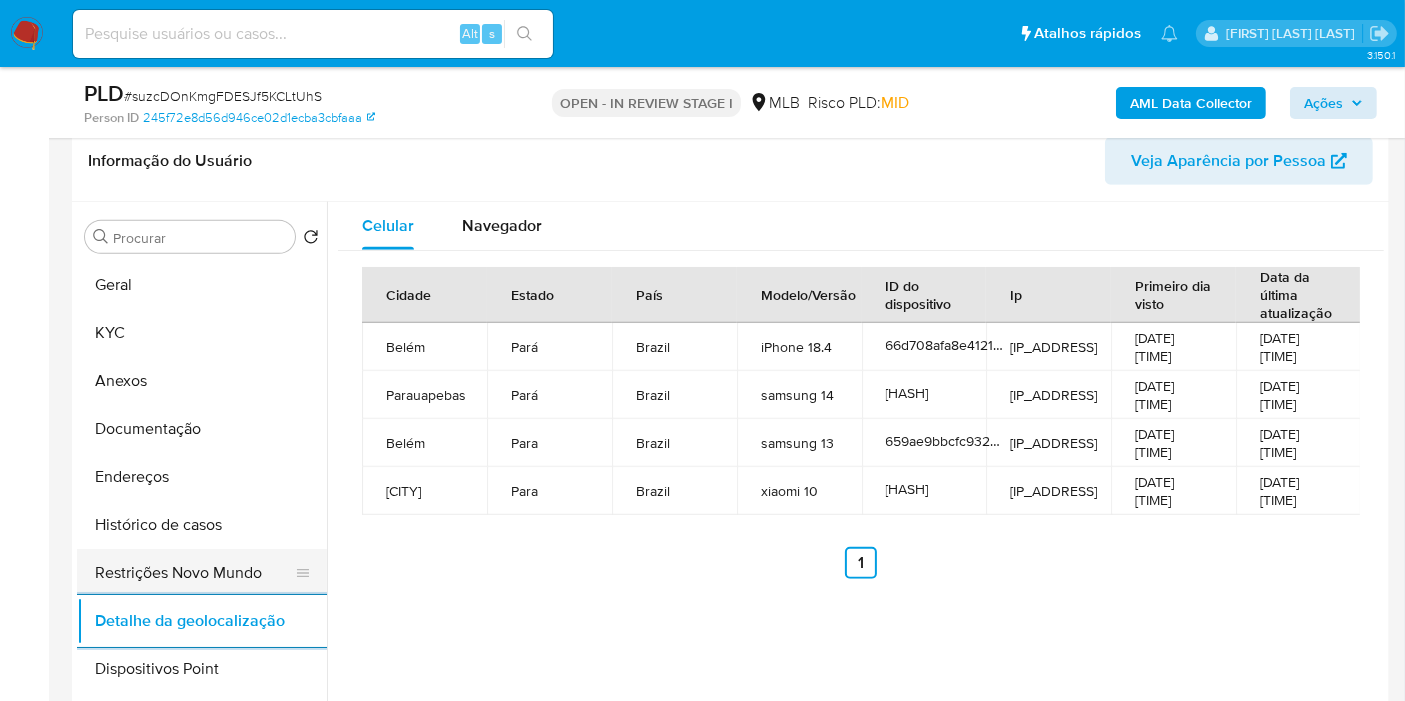 click on "Restrições Novo Mundo" at bounding box center (194, 573) 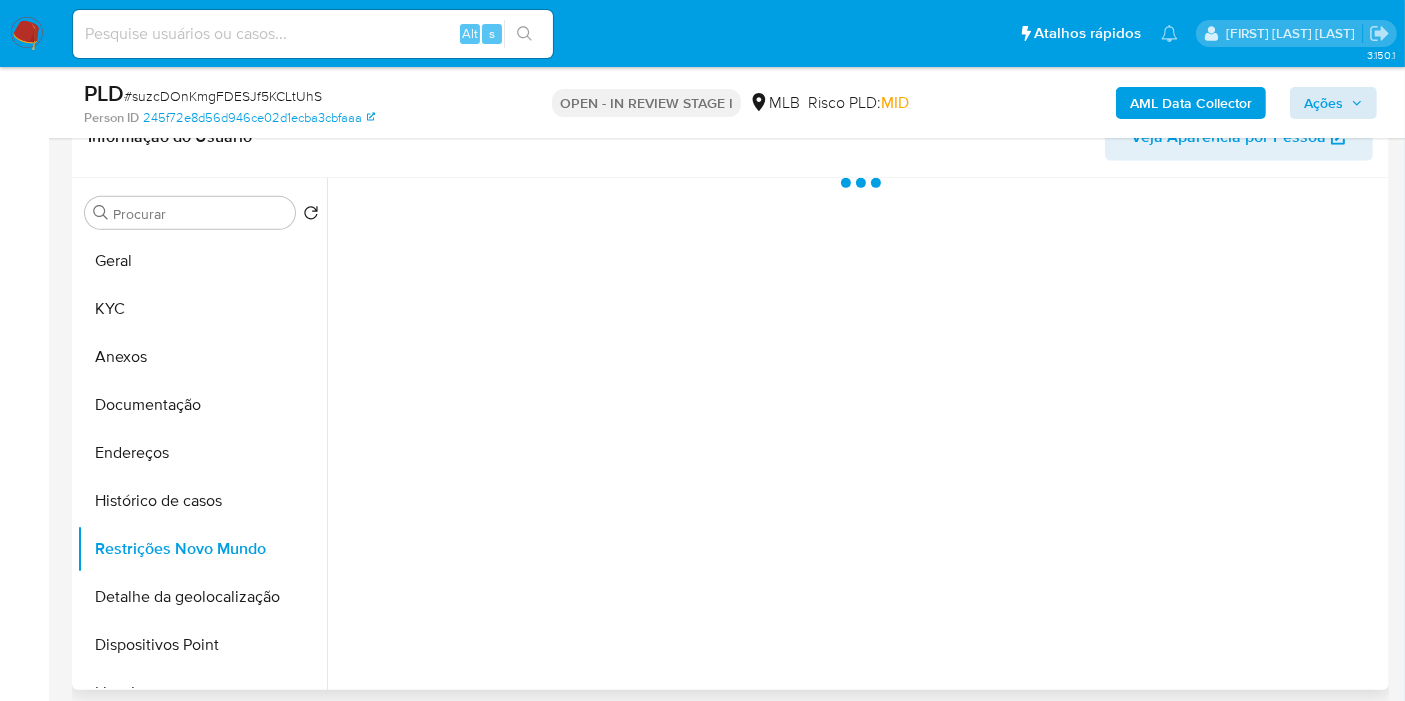 type 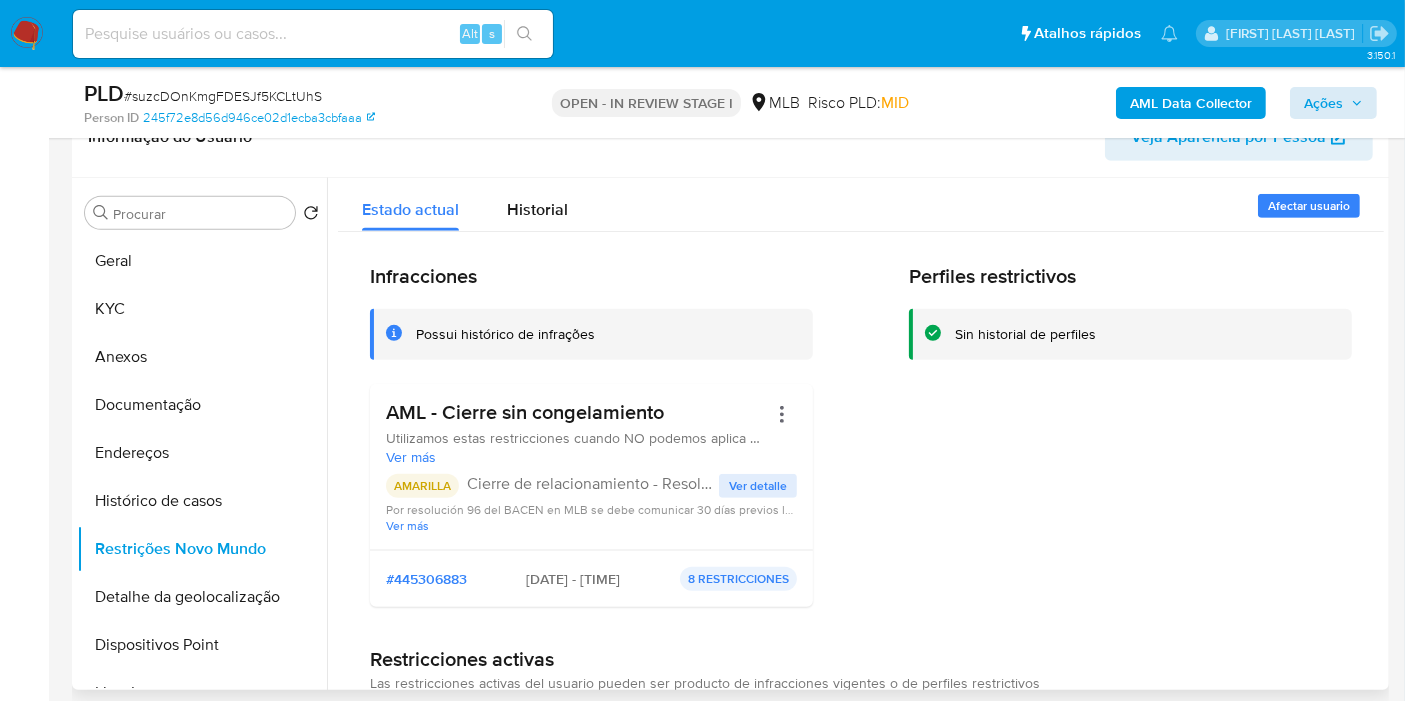 click on "Ver detalle" at bounding box center (758, 486) 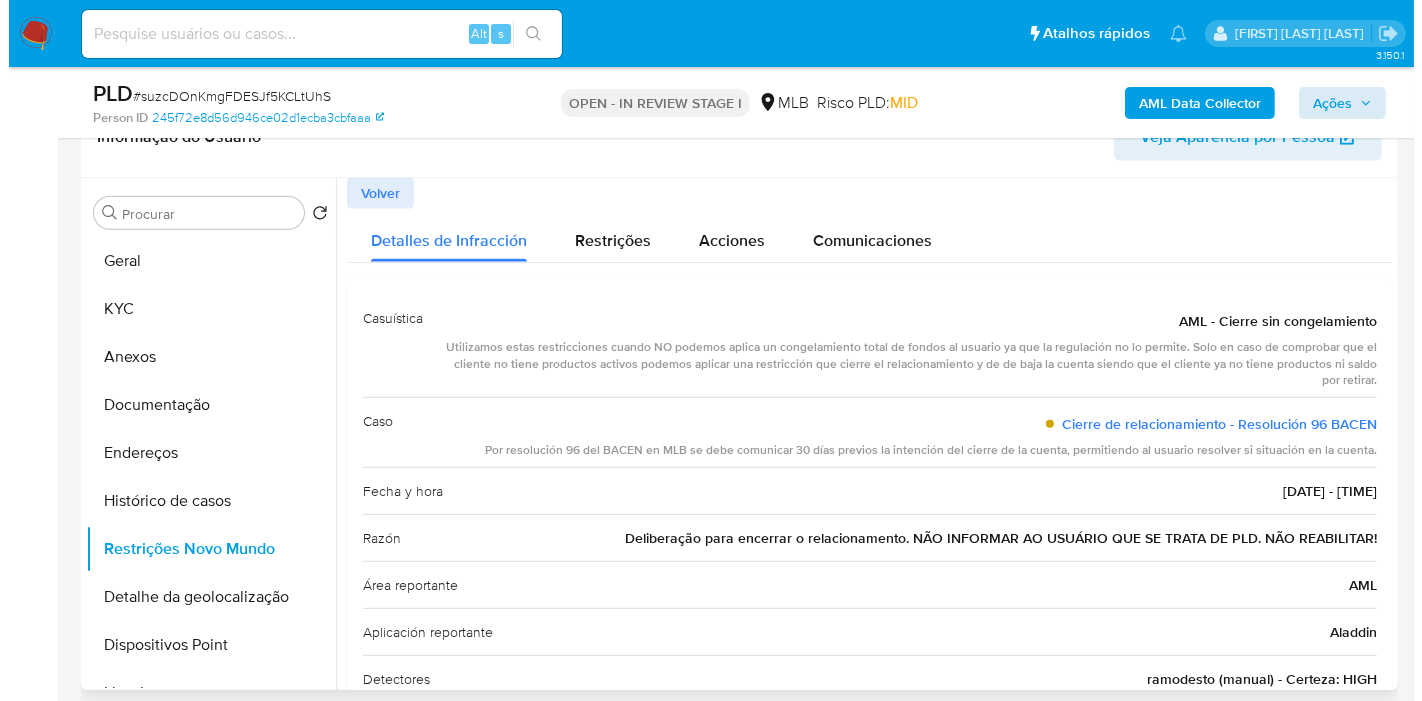 scroll, scrollTop: 0, scrollLeft: 0, axis: both 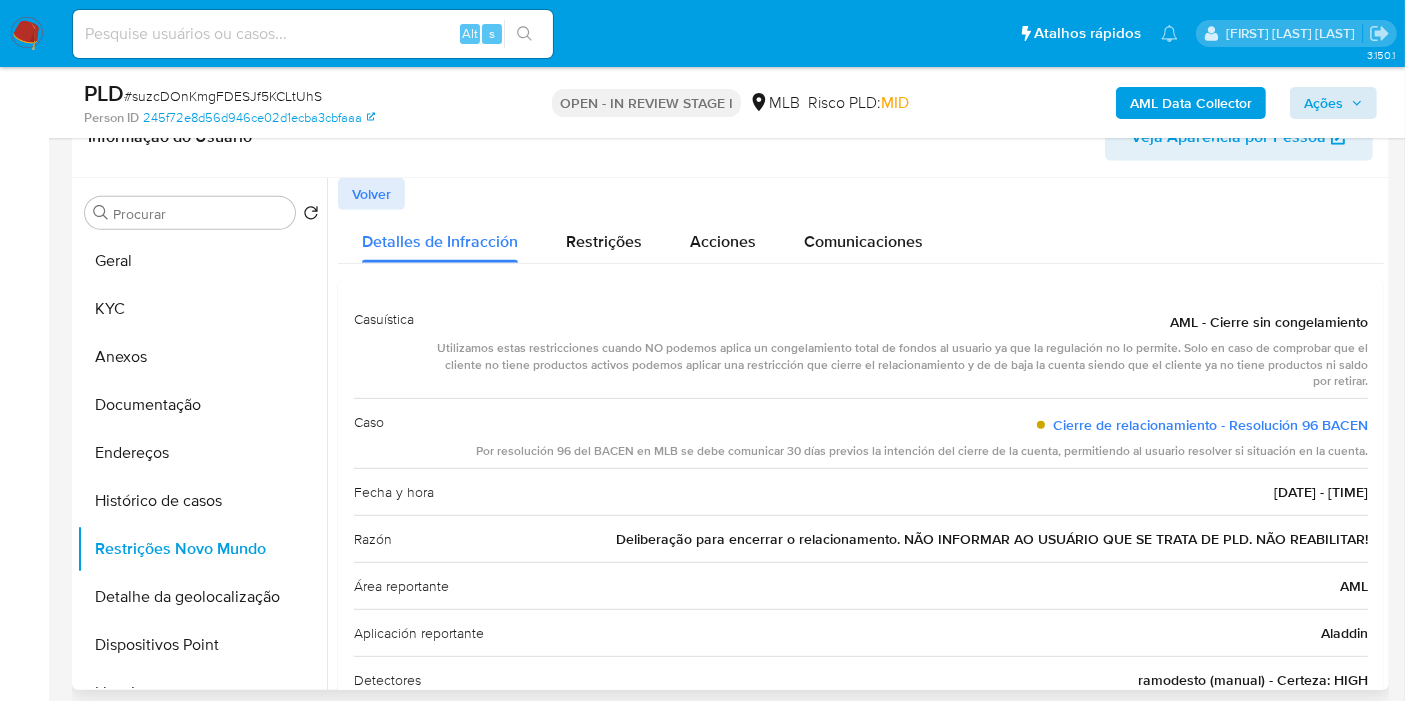 click on "Volver" at bounding box center [371, 194] 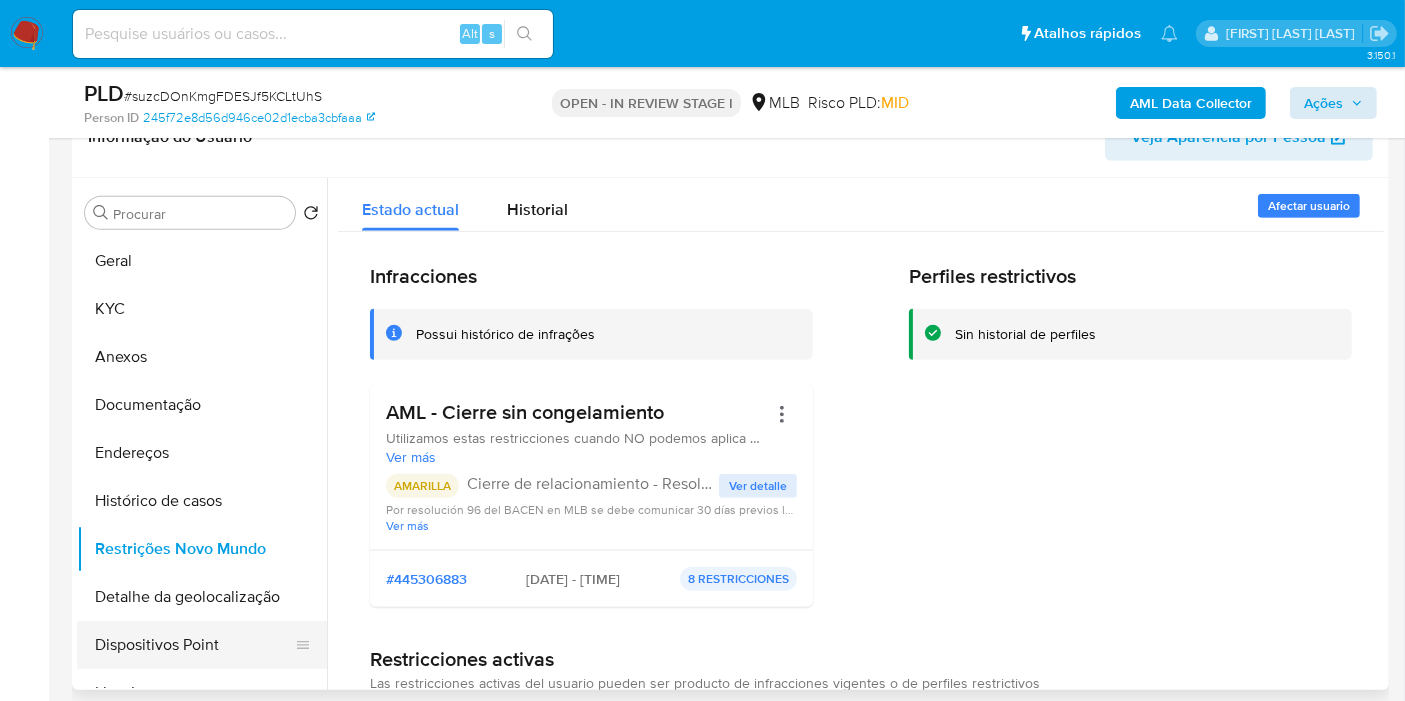 click on "Dispositivos Point" at bounding box center [194, 645] 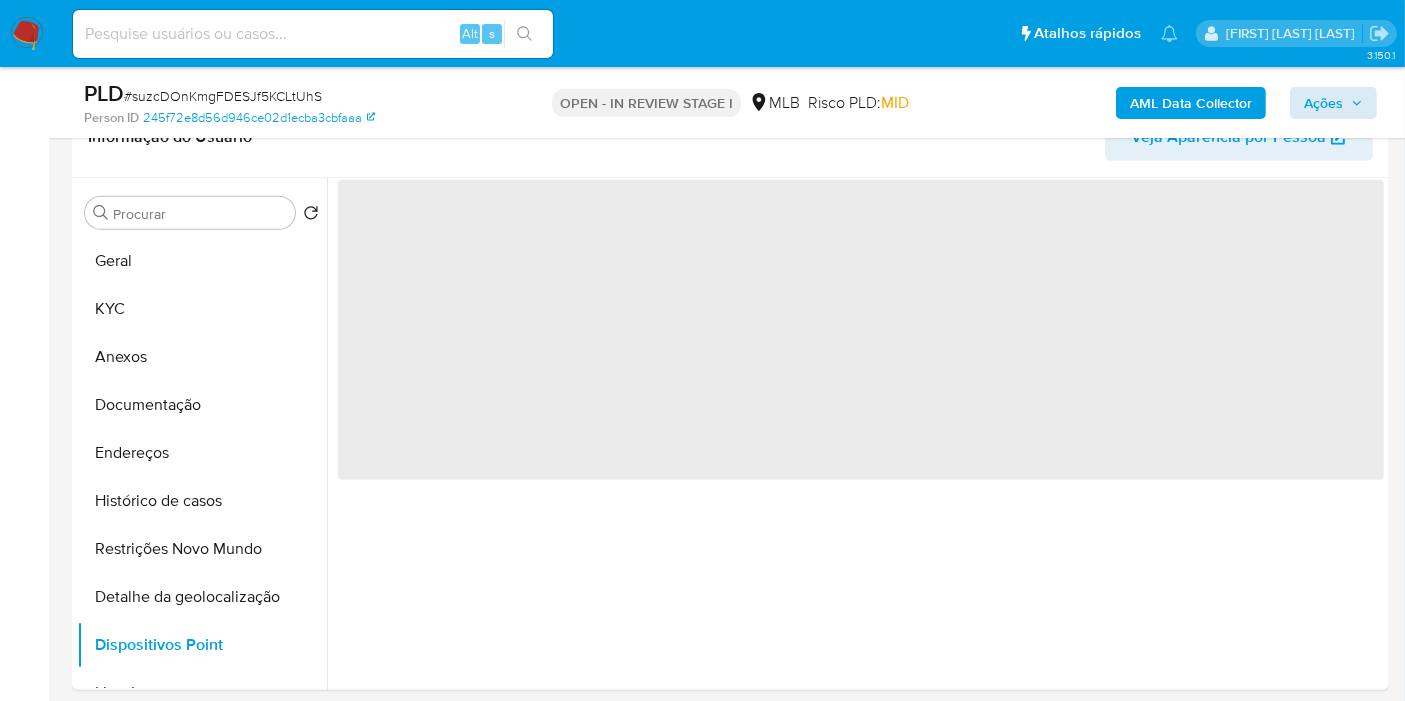 type 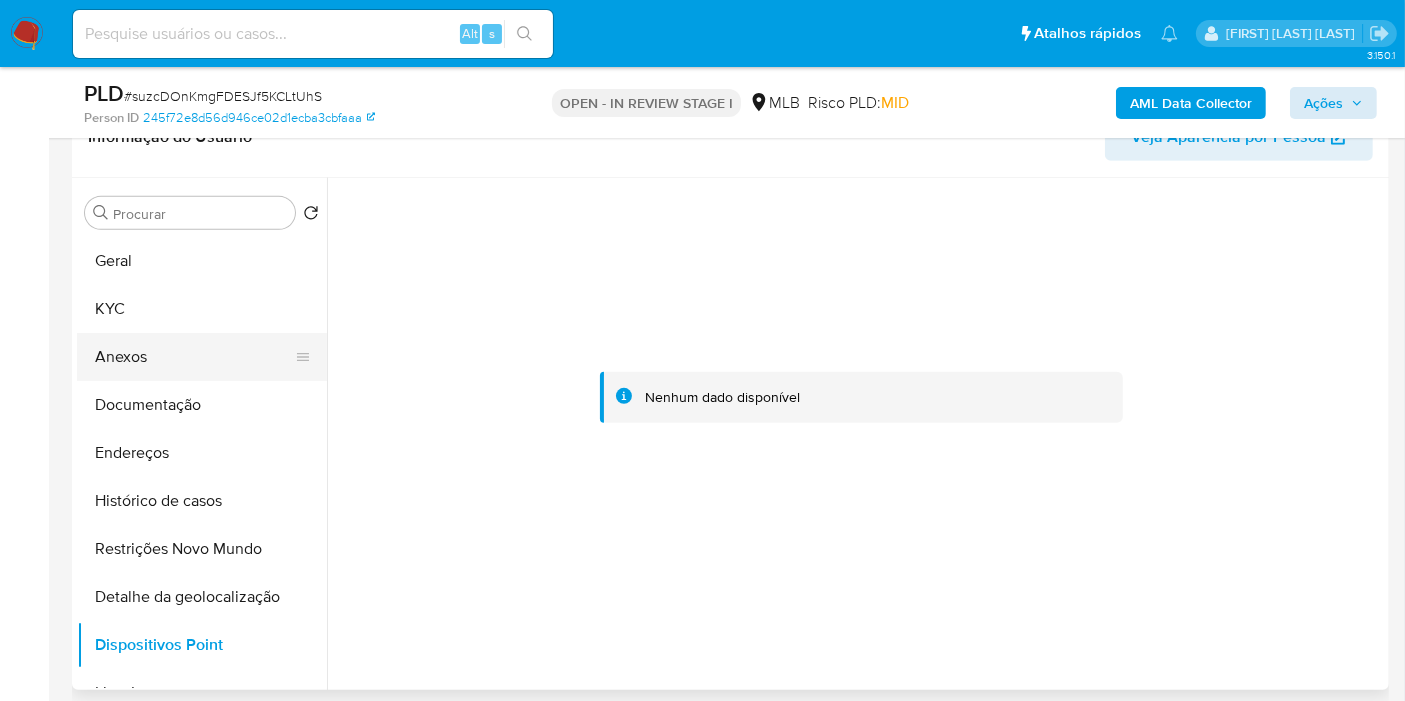 click on "Anexos" at bounding box center [194, 357] 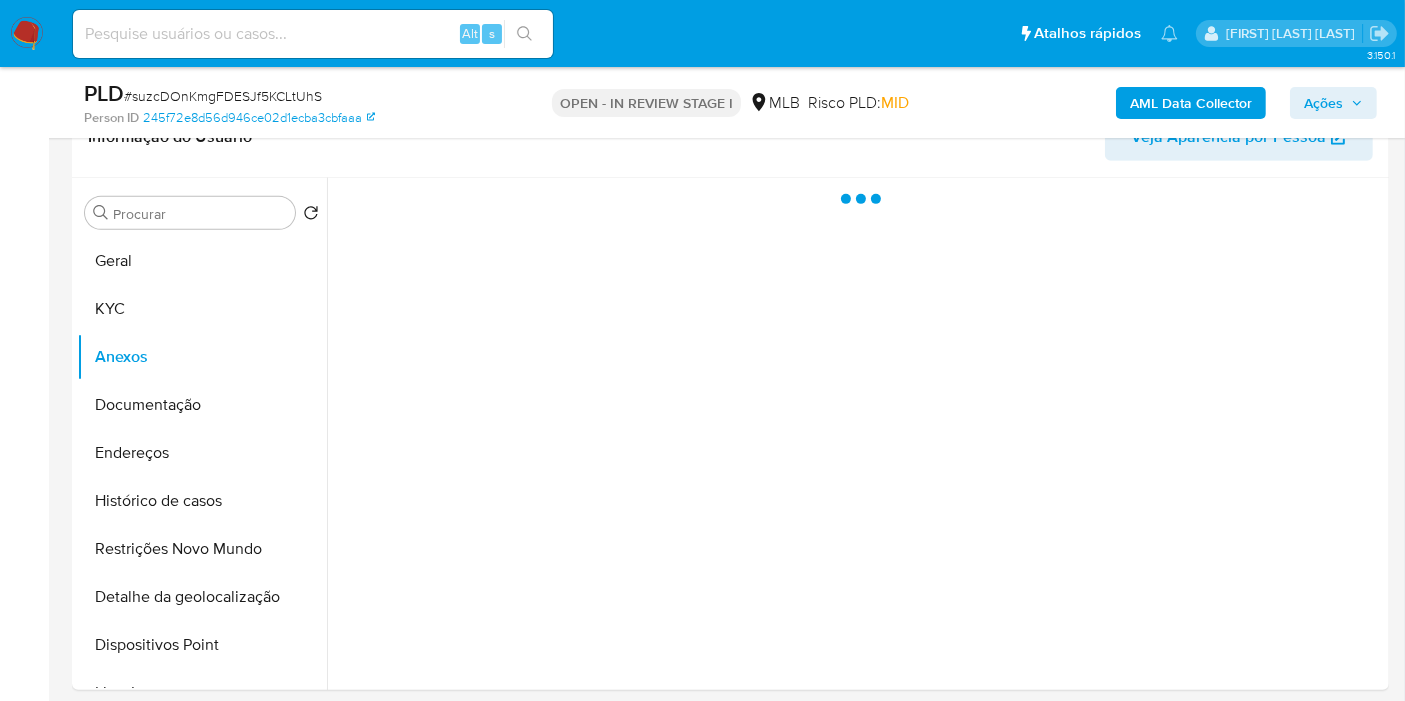 click on "Ações" at bounding box center [1323, 103] 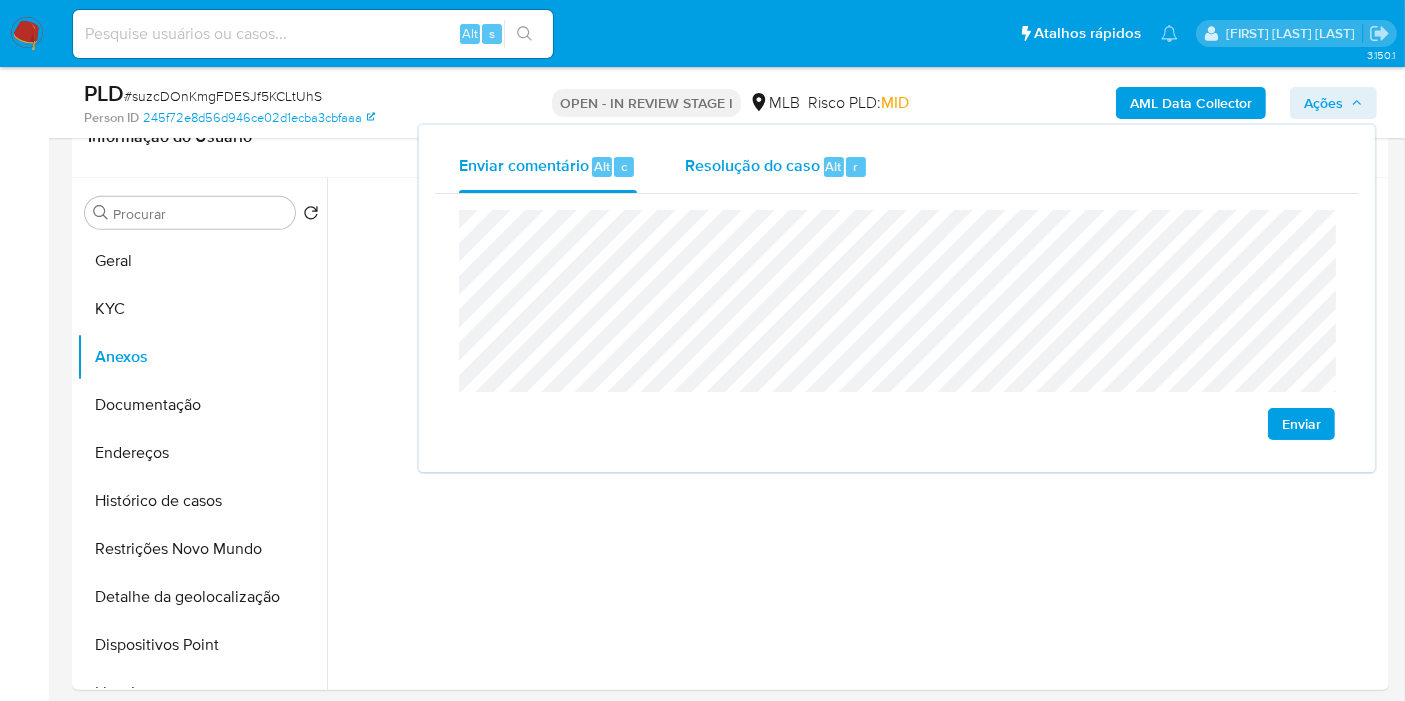 click on "Resolução do caso" at bounding box center [752, 165] 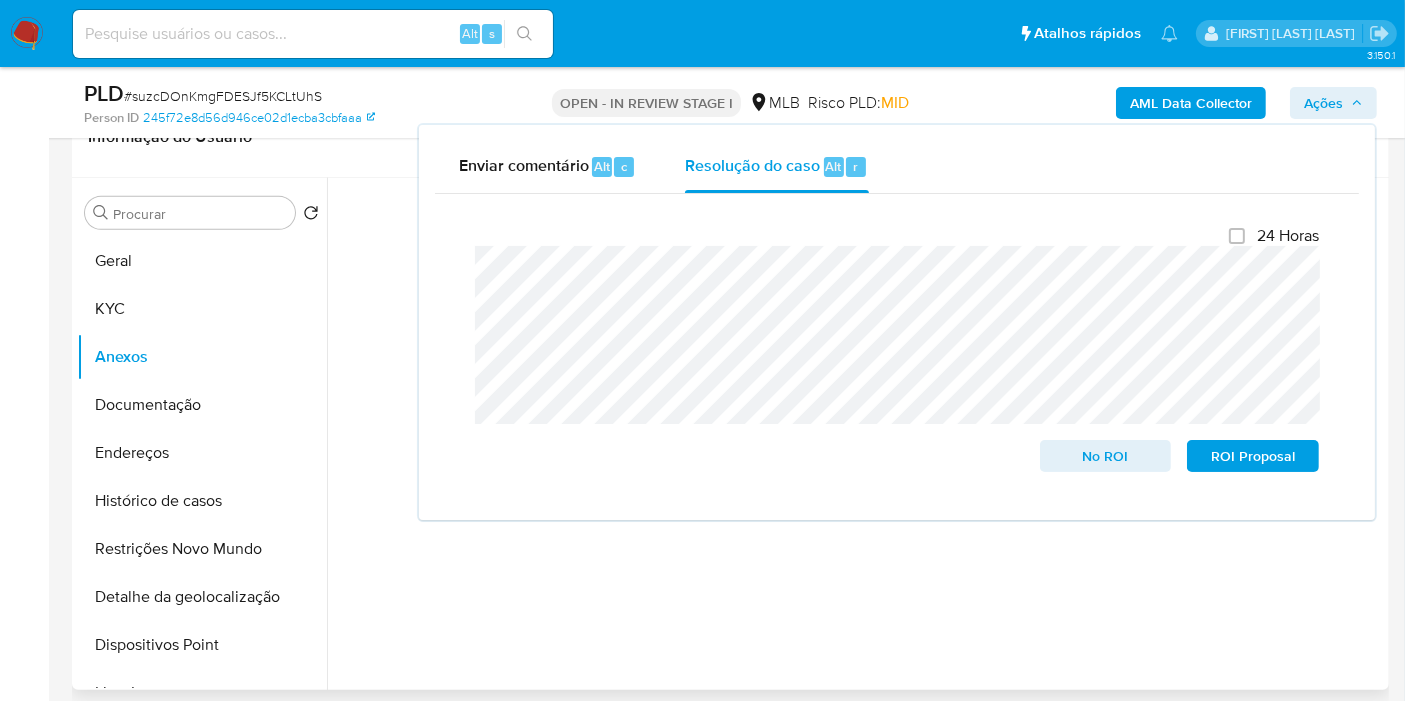 click at bounding box center (855, 434) 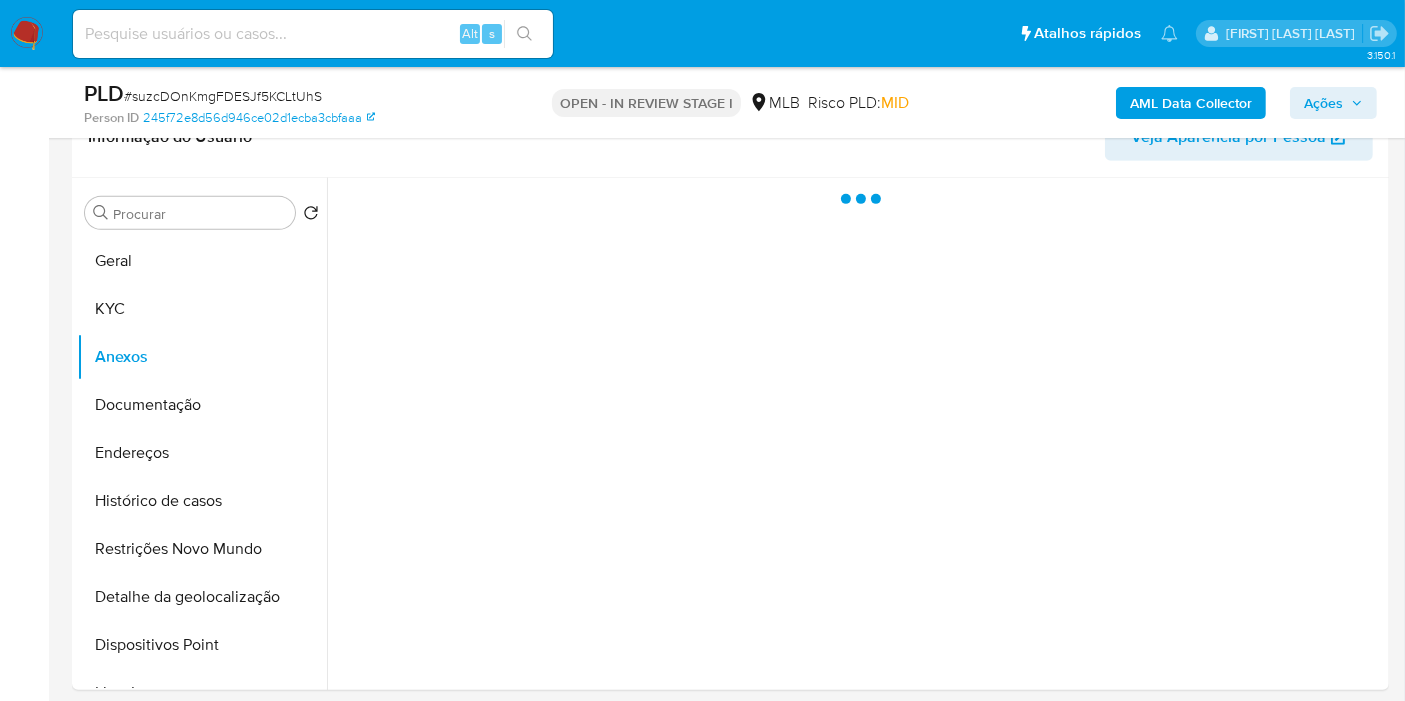 click on "AML Data Collector" at bounding box center [1191, 103] 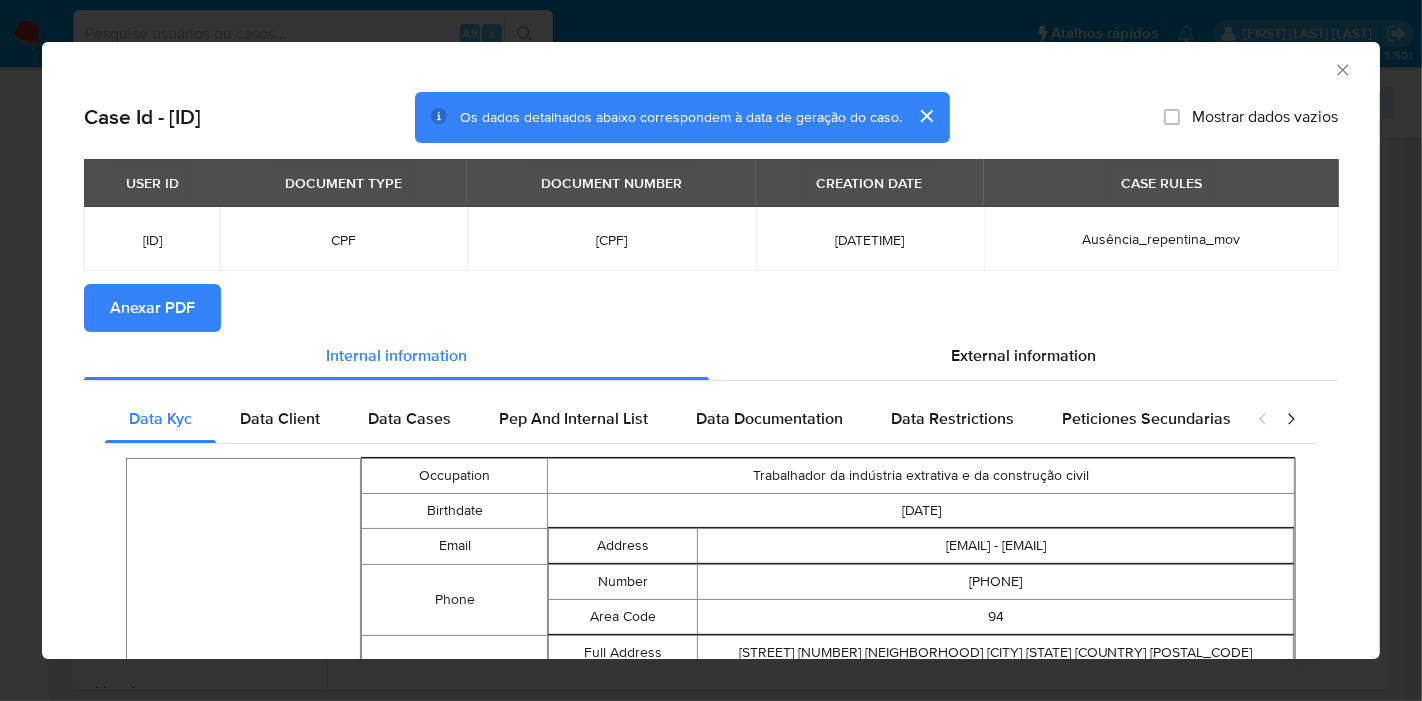 click on "Anexar PDF" at bounding box center (152, 308) 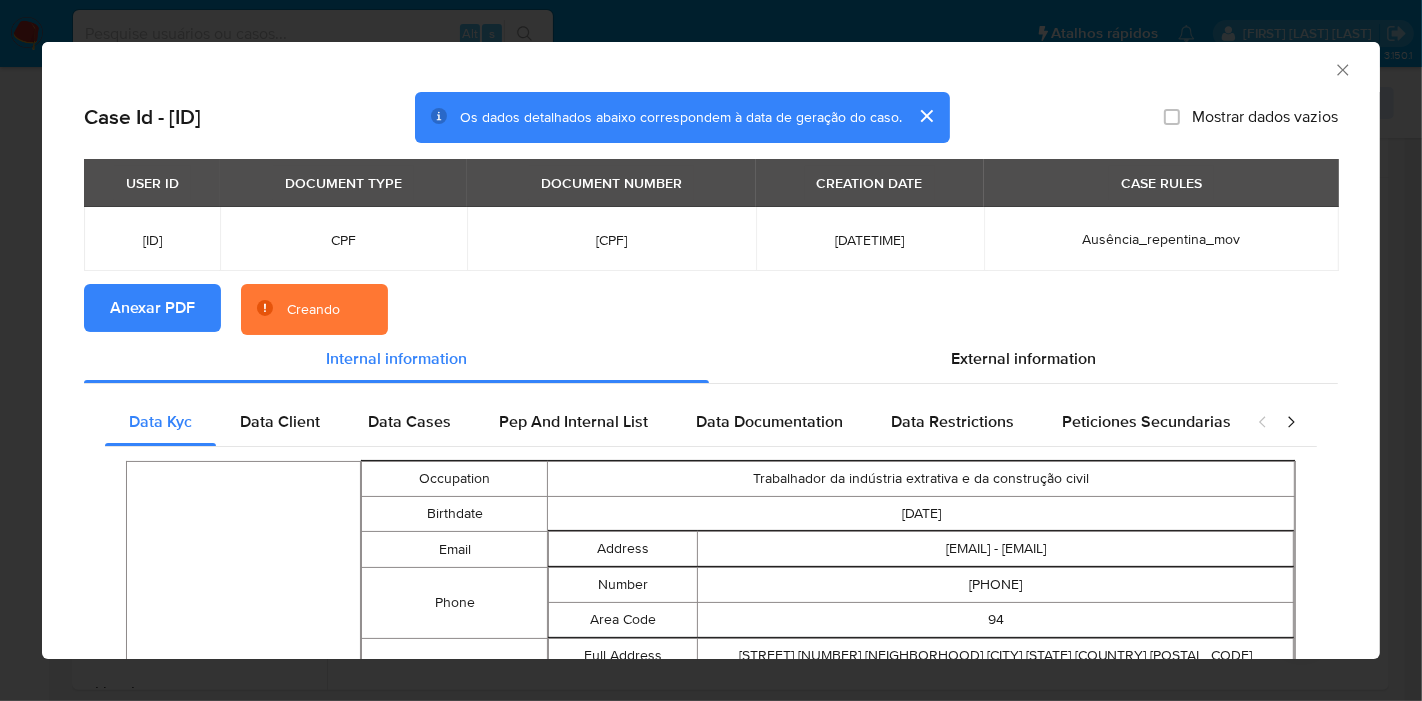 type 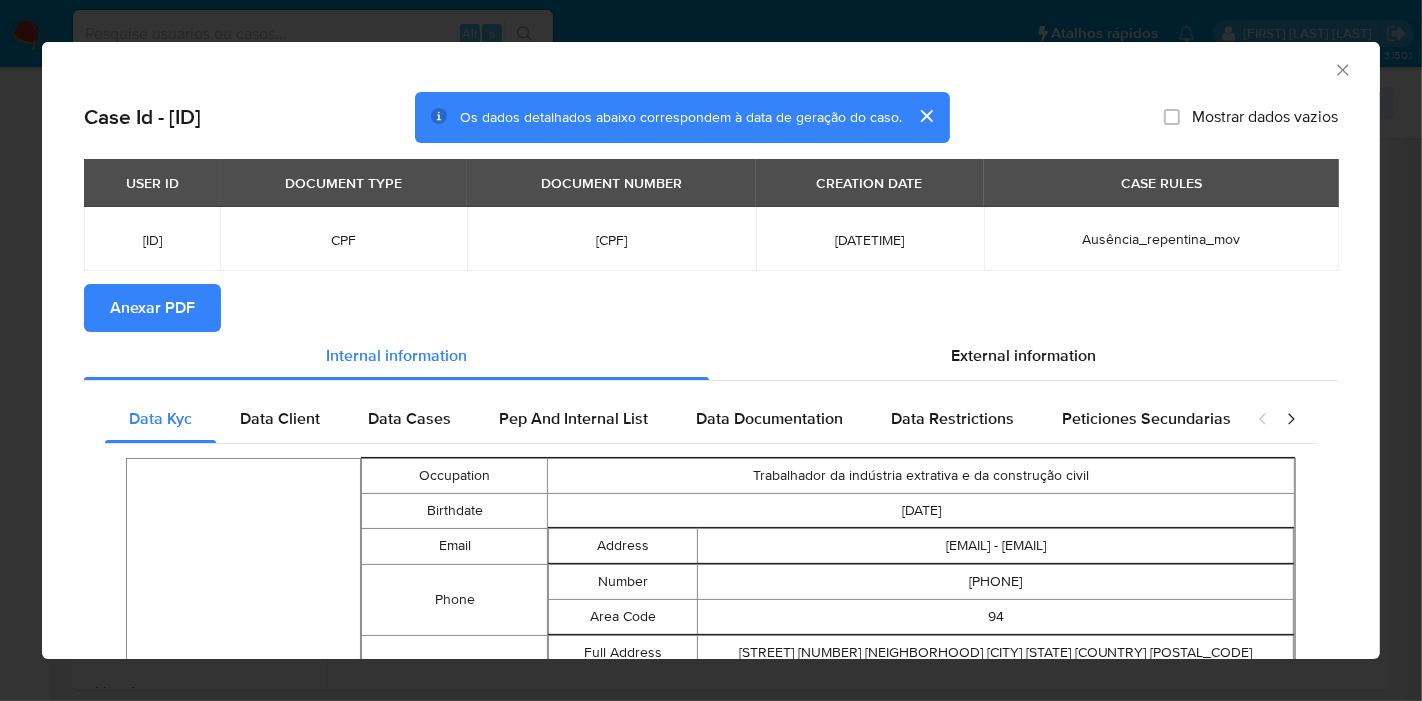 click 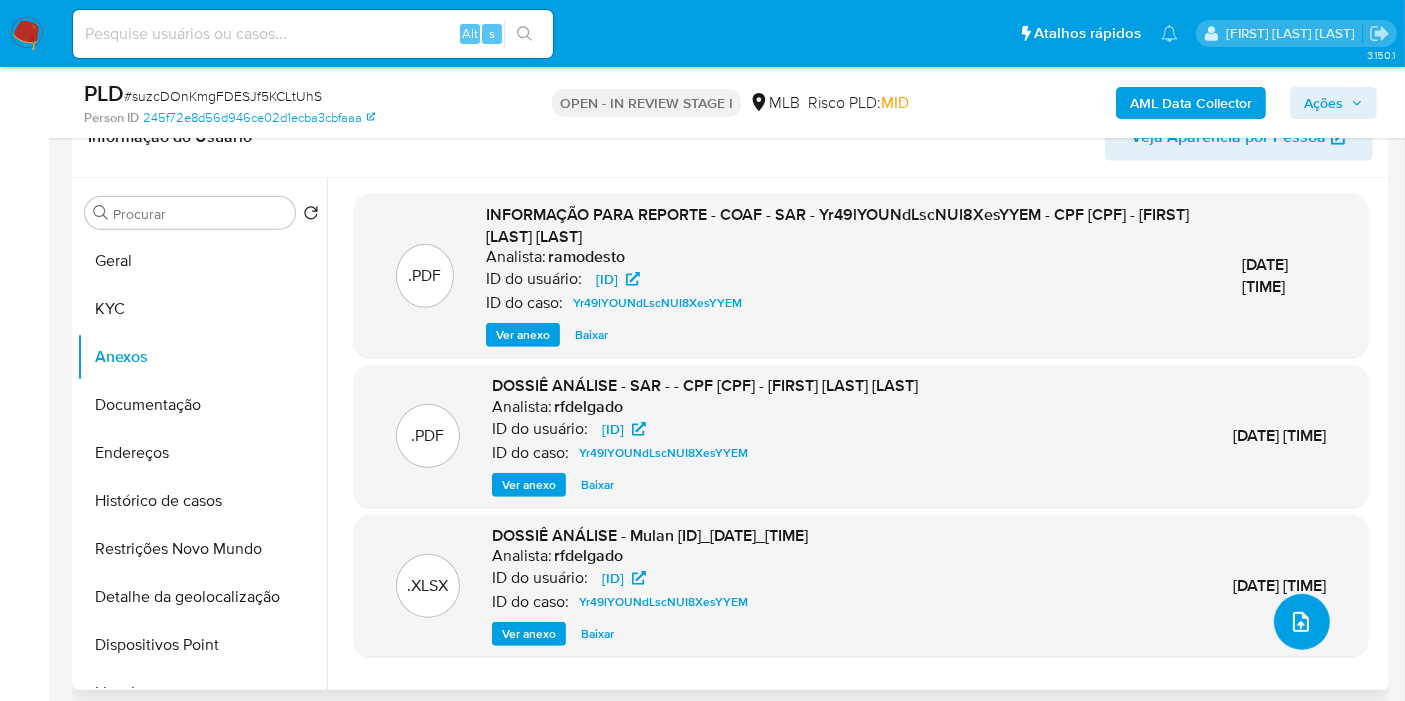click 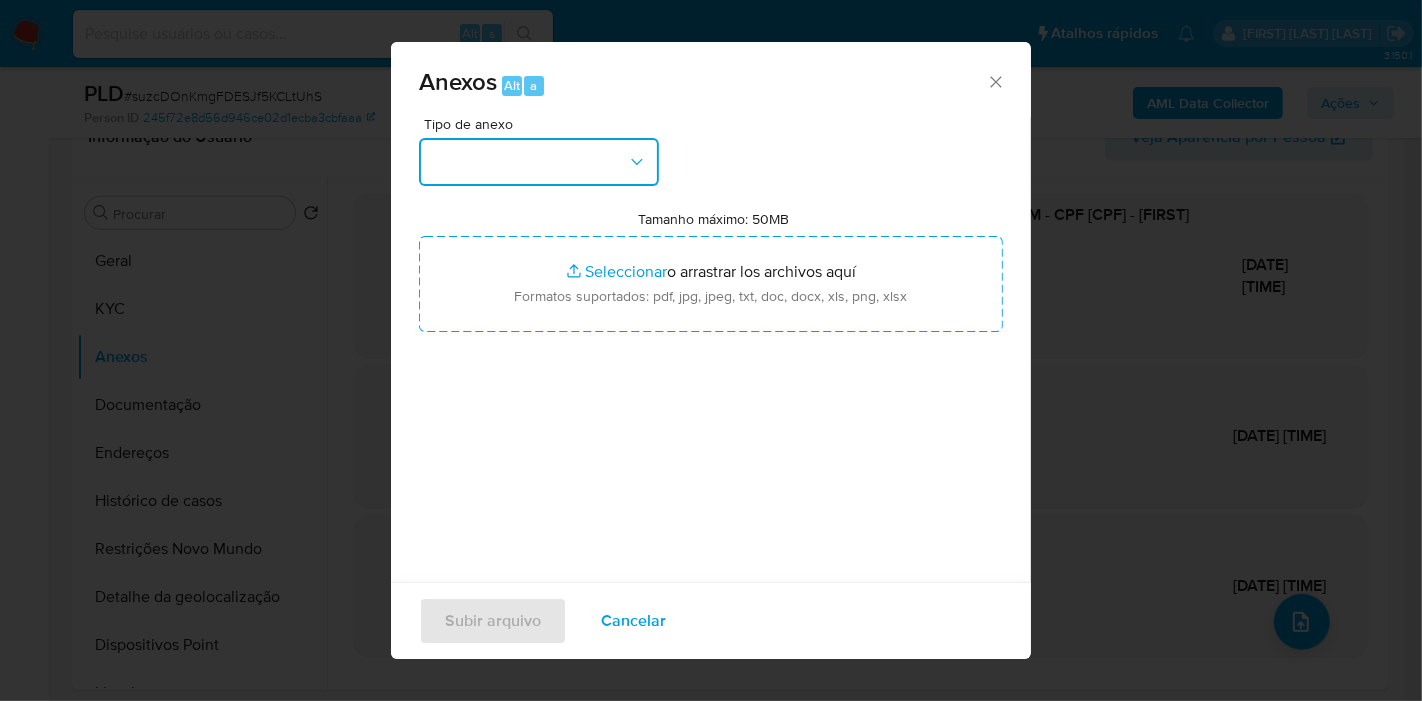 click at bounding box center (539, 162) 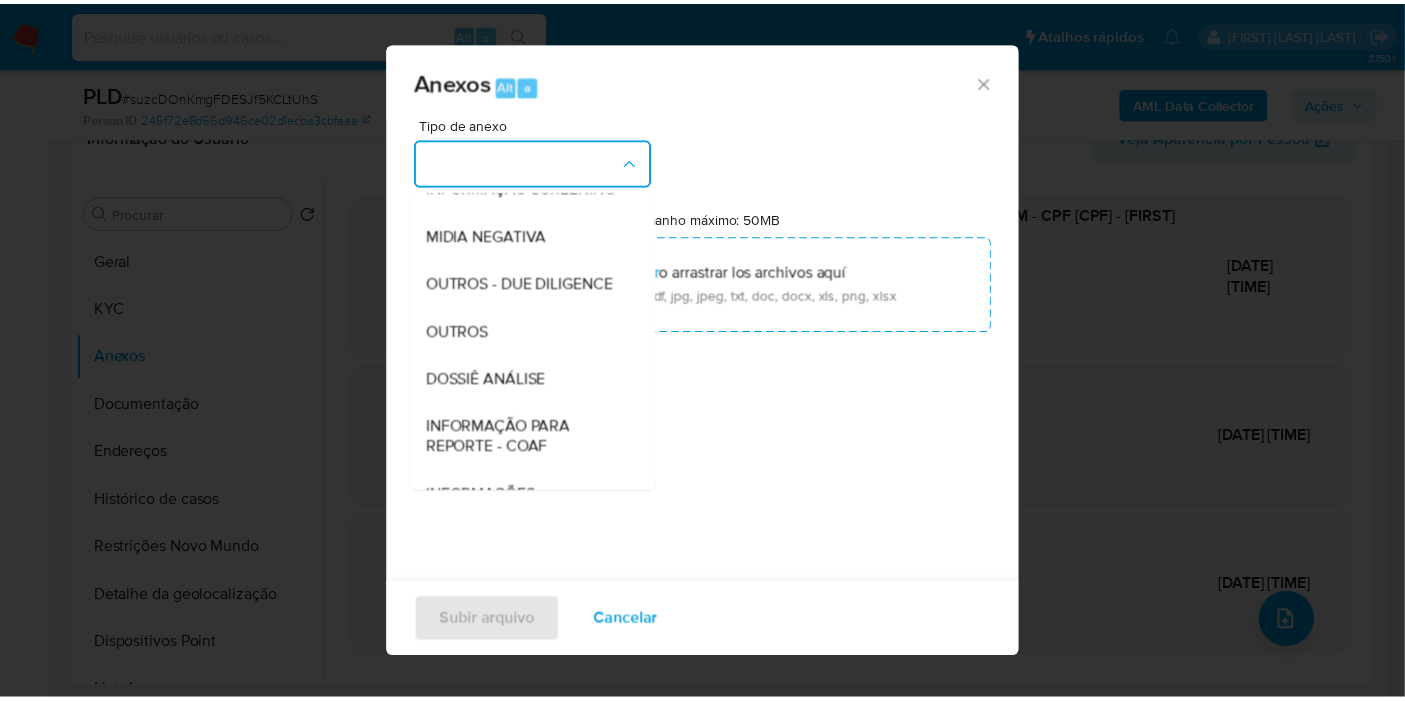 scroll, scrollTop: 222, scrollLeft: 0, axis: vertical 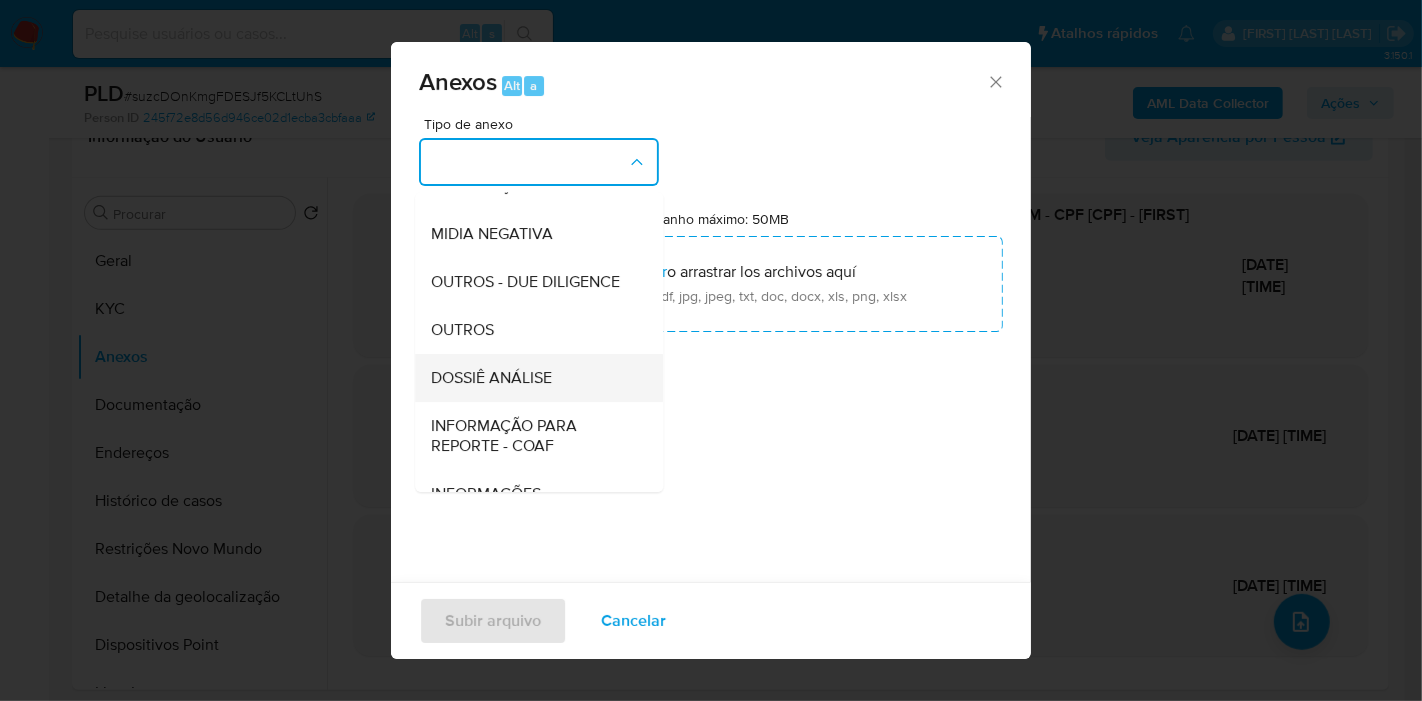 click on "DOSSIÊ ANÁLISE" at bounding box center (533, 378) 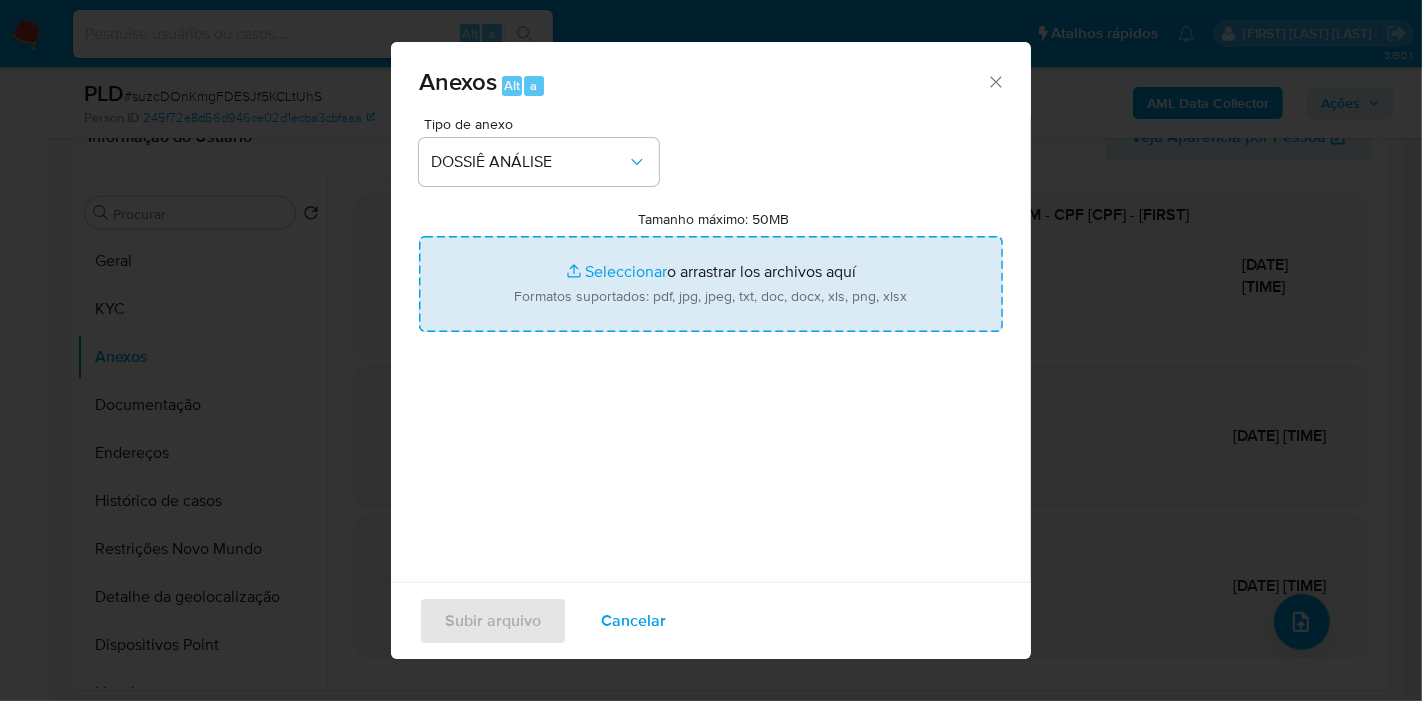 click on "Tamanho máximo: 50MB Seleccionar archivos" at bounding box center [711, 284] 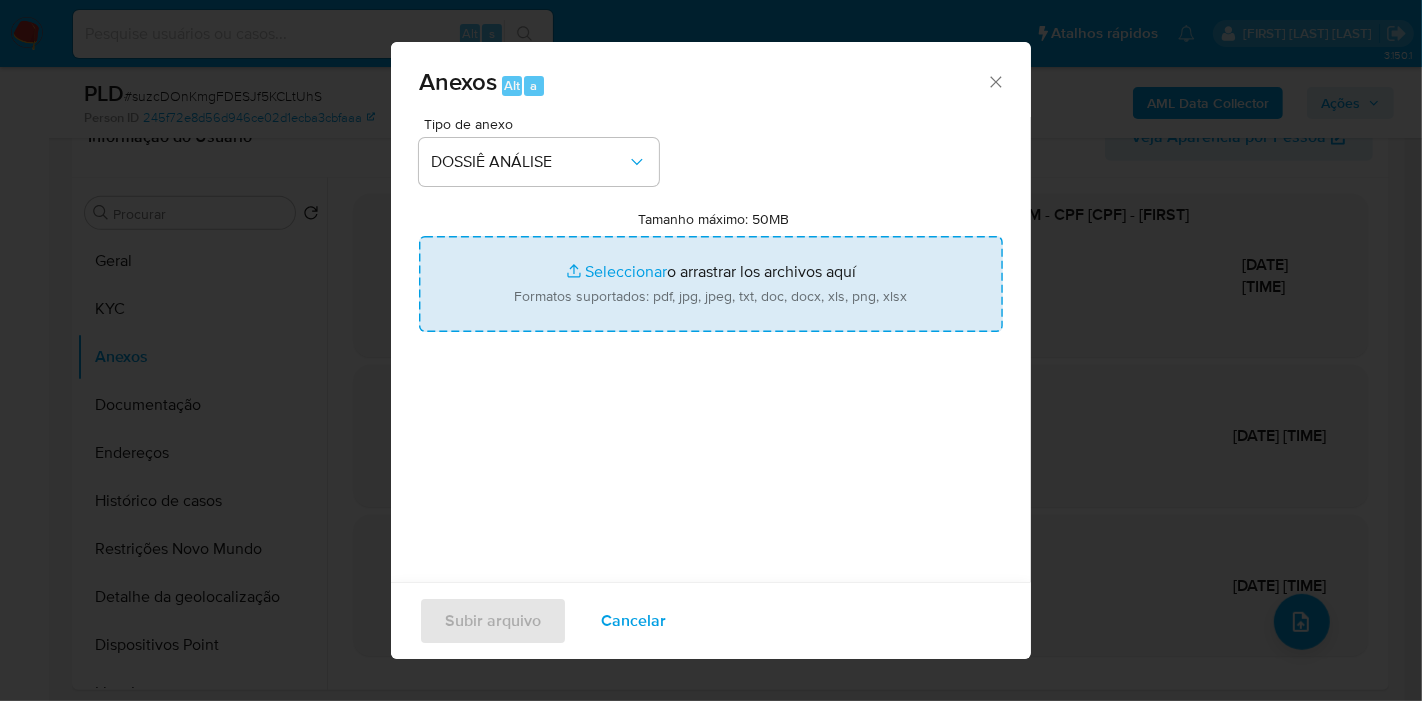 type on "C:\fakepath\XXX - CPF 95080384387 - ANTONIO FABIO NUNES SOARES.pdf" 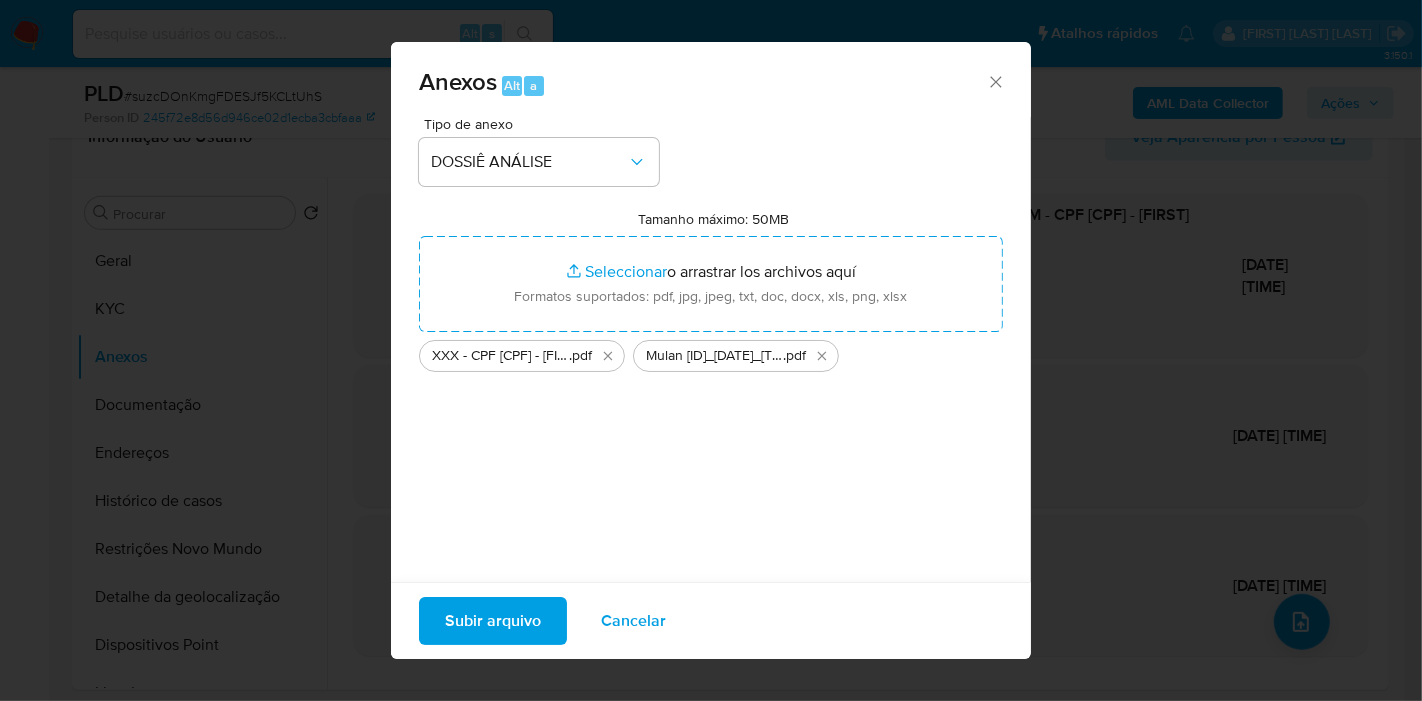 click on "Subir arquivo" at bounding box center [493, 621] 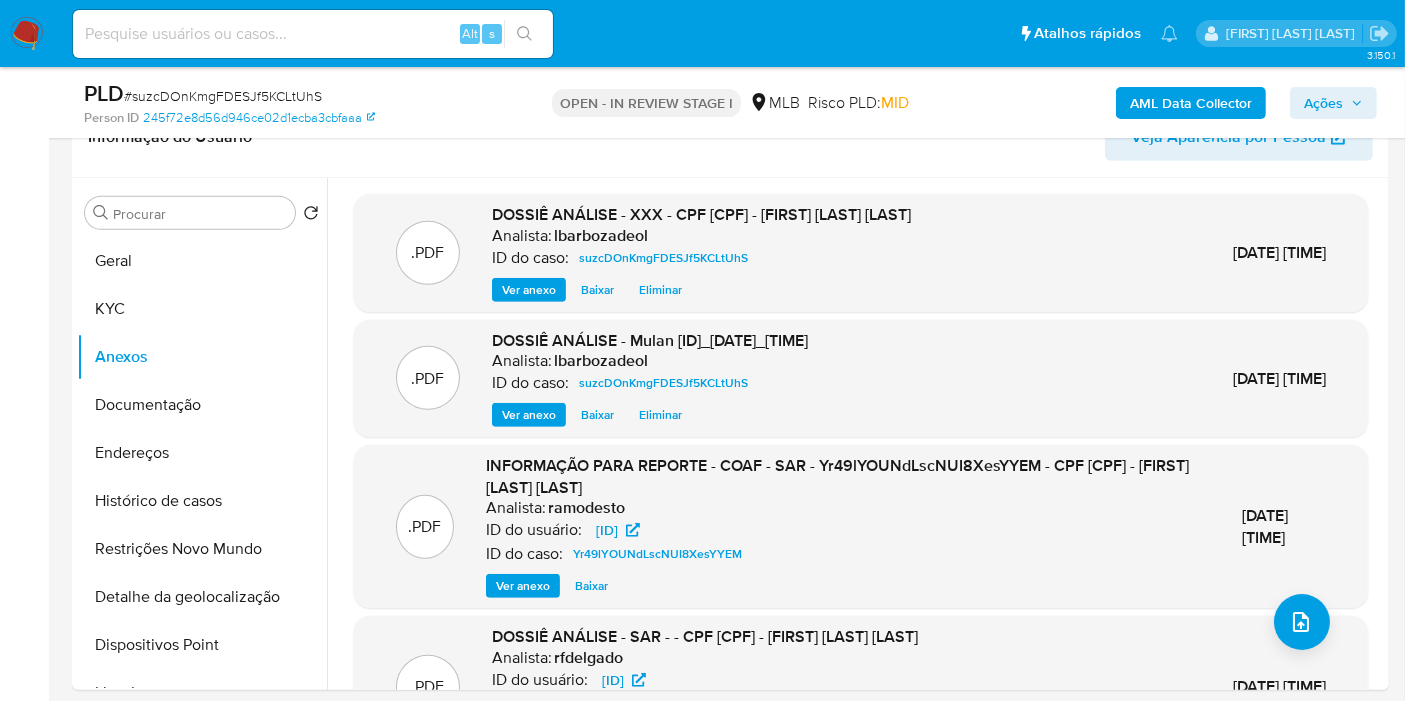 click on "Ações" at bounding box center (1323, 103) 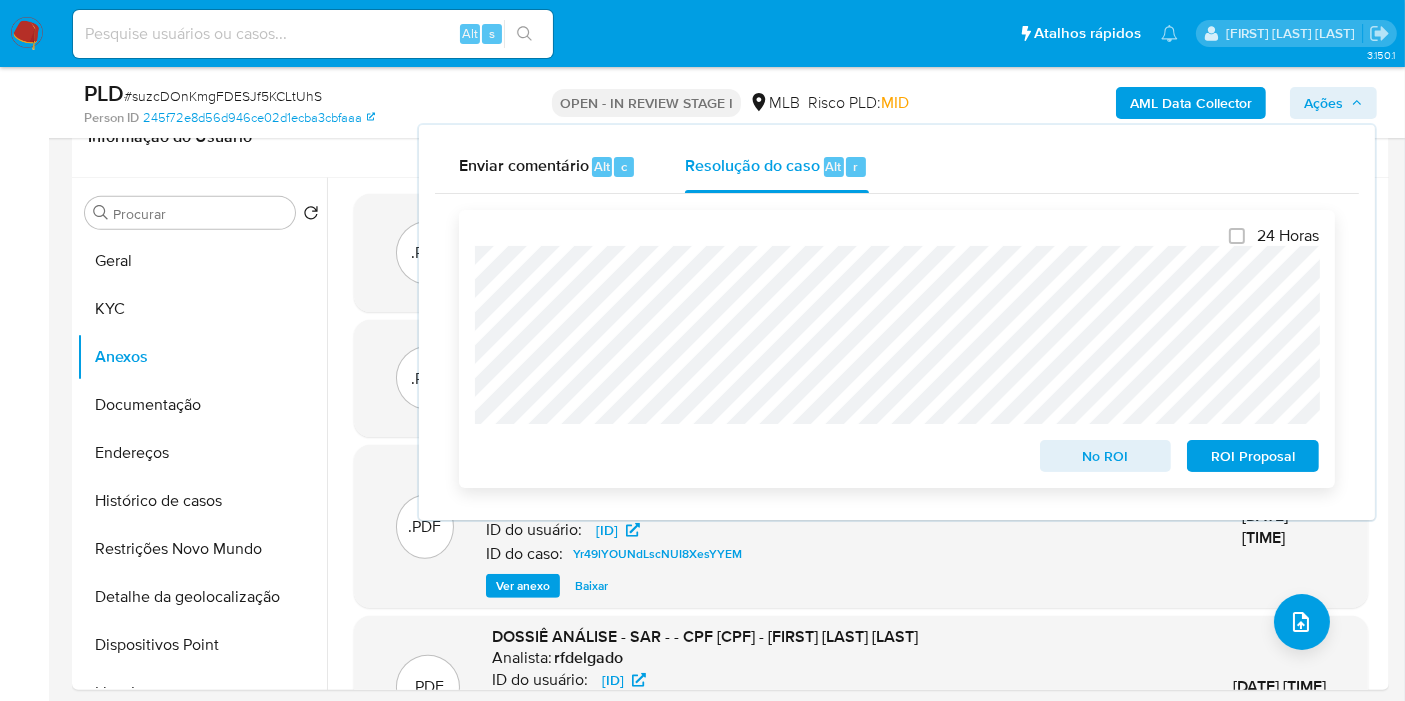 click on "No ROI" at bounding box center (1106, 456) 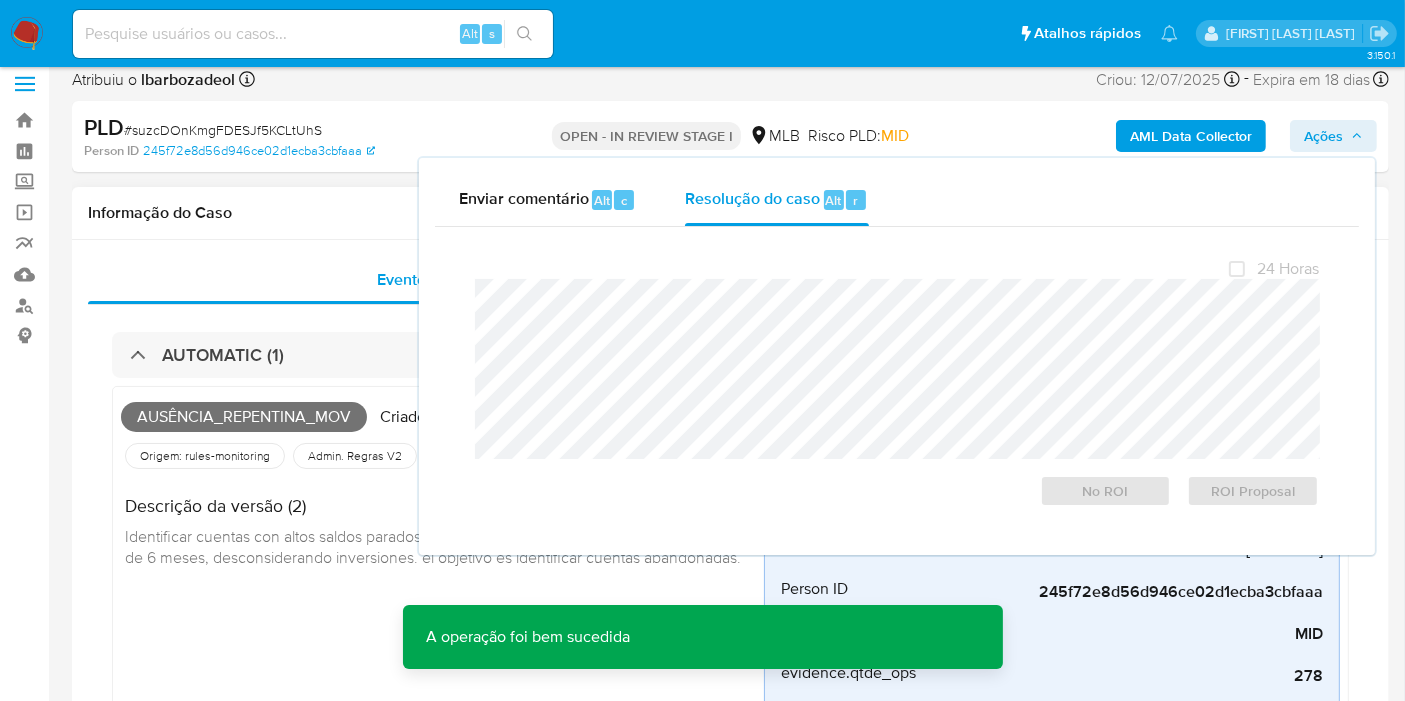 scroll, scrollTop: 0, scrollLeft: 0, axis: both 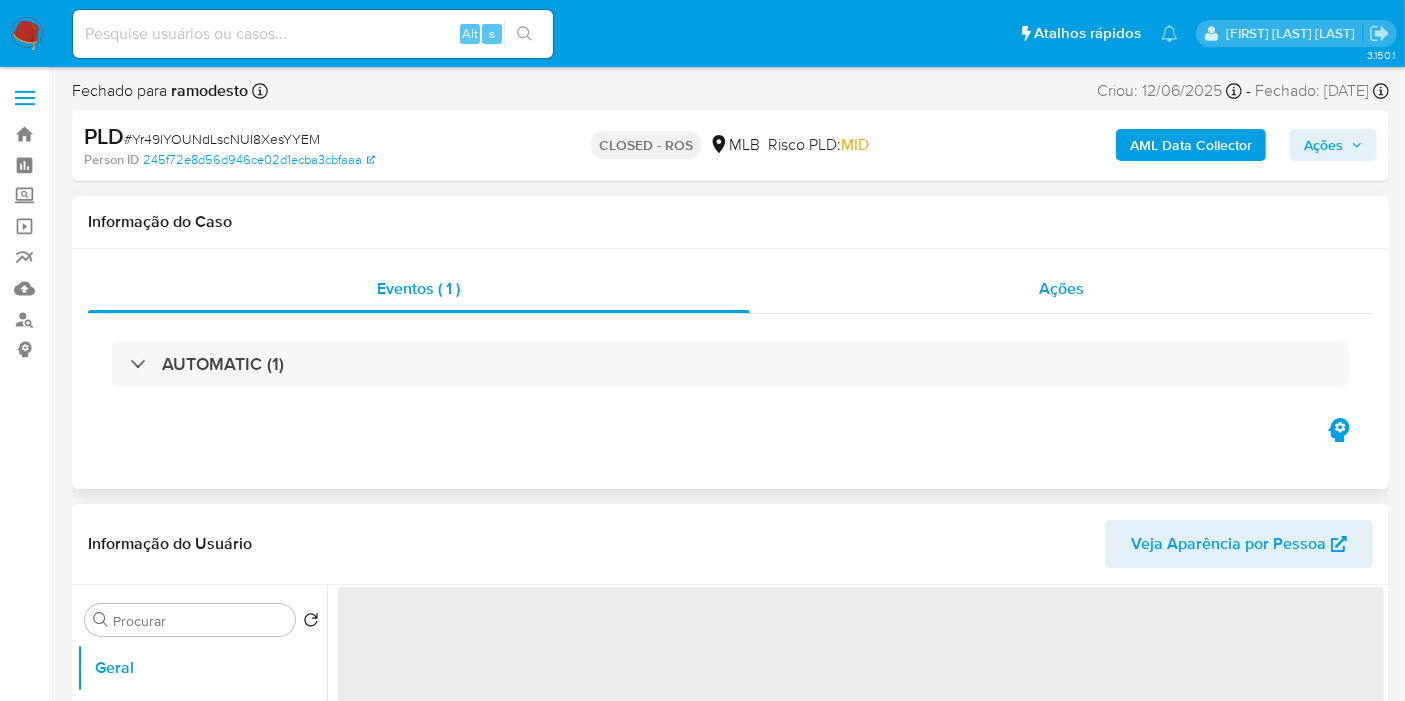 click on "Ações" at bounding box center [1062, 289] 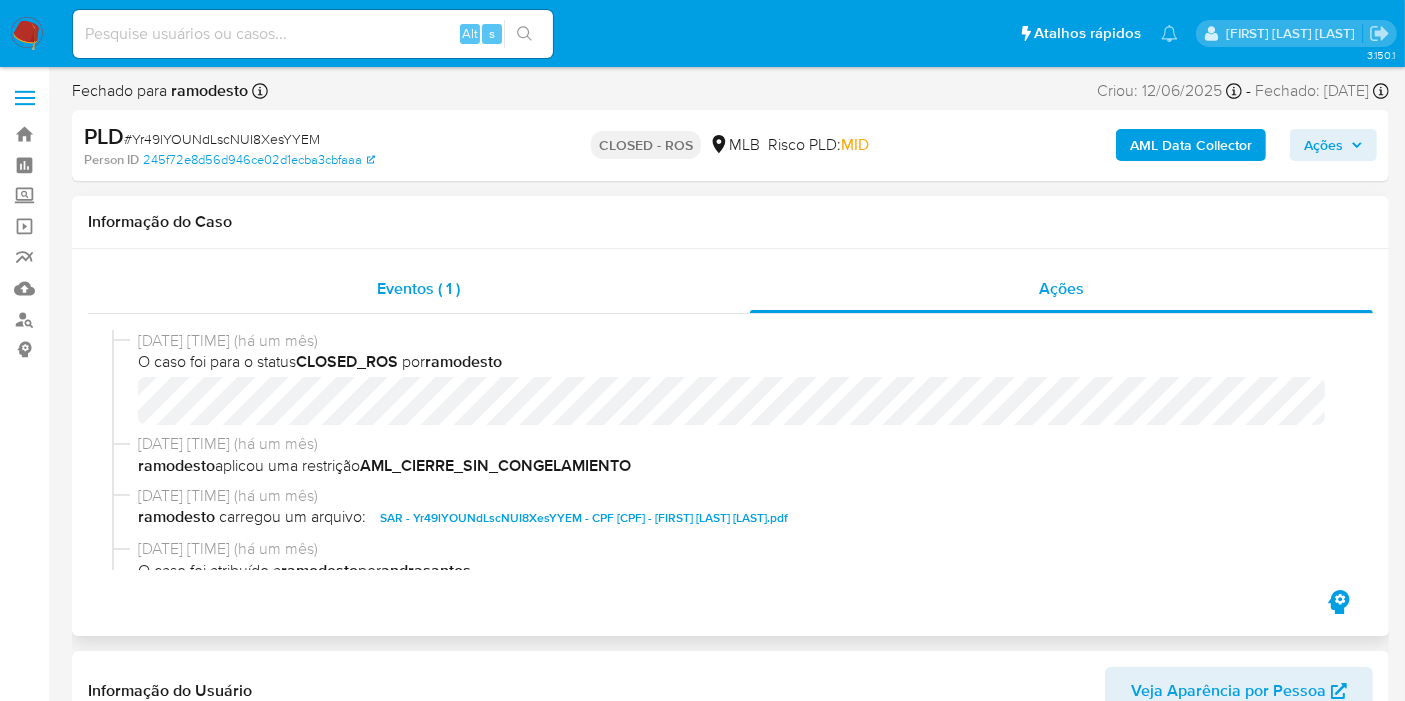 click on "Eventos ( 1 )" at bounding box center (419, 289) 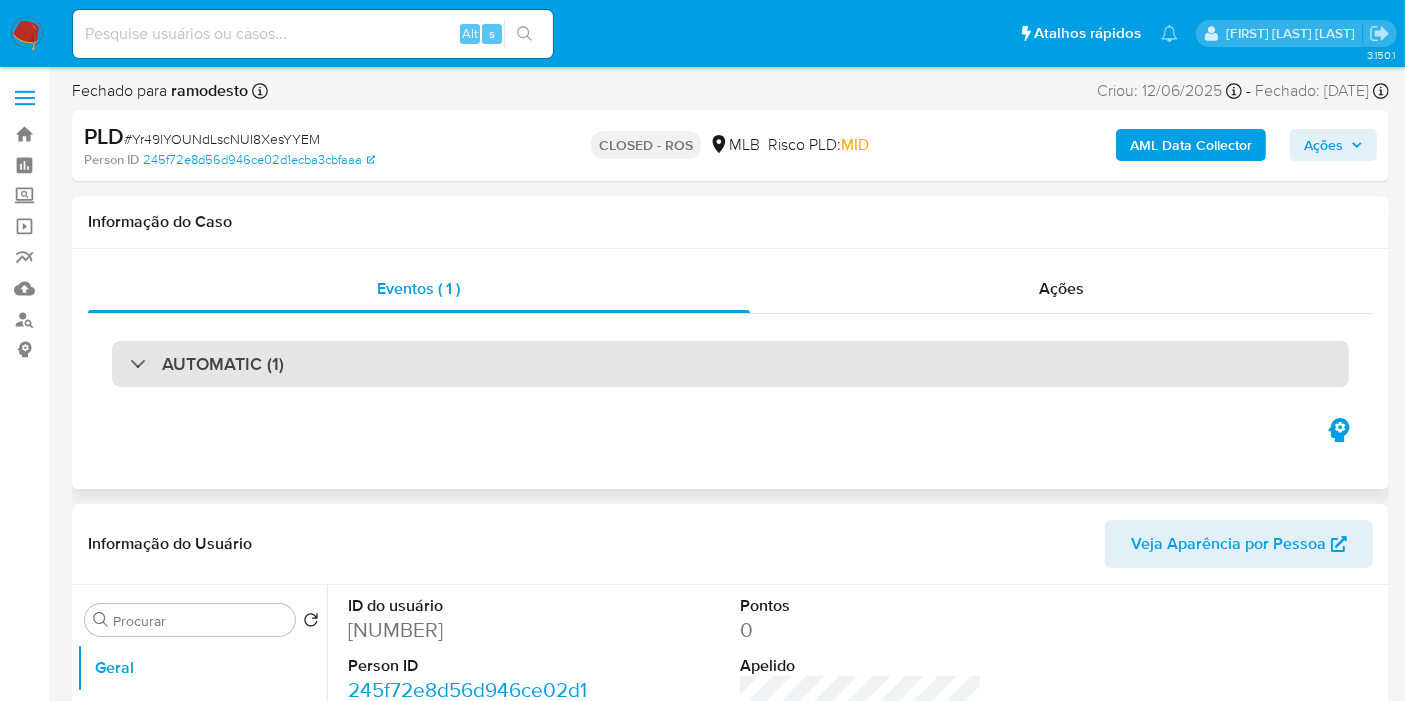 click on "AUTOMATIC (1)" at bounding box center (730, 364) 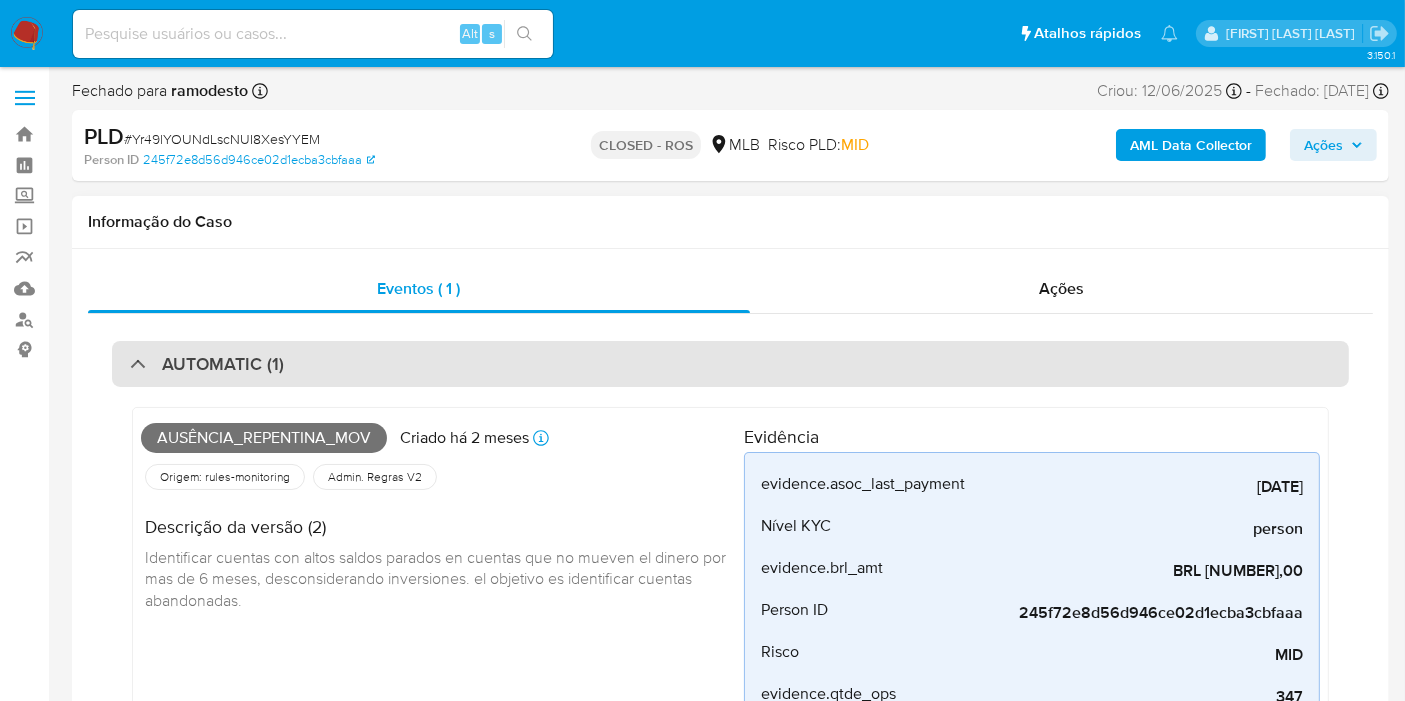 select on "10" 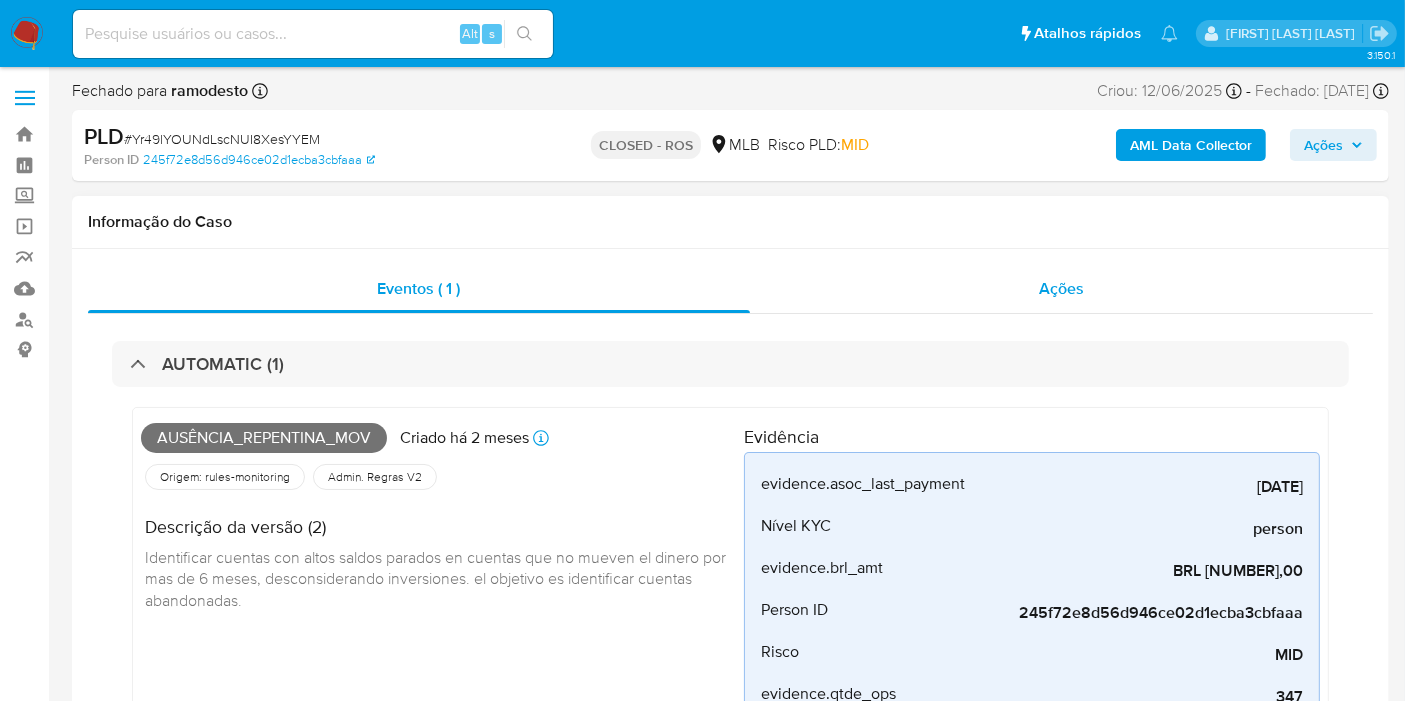 click on "Ações" at bounding box center [1062, 289] 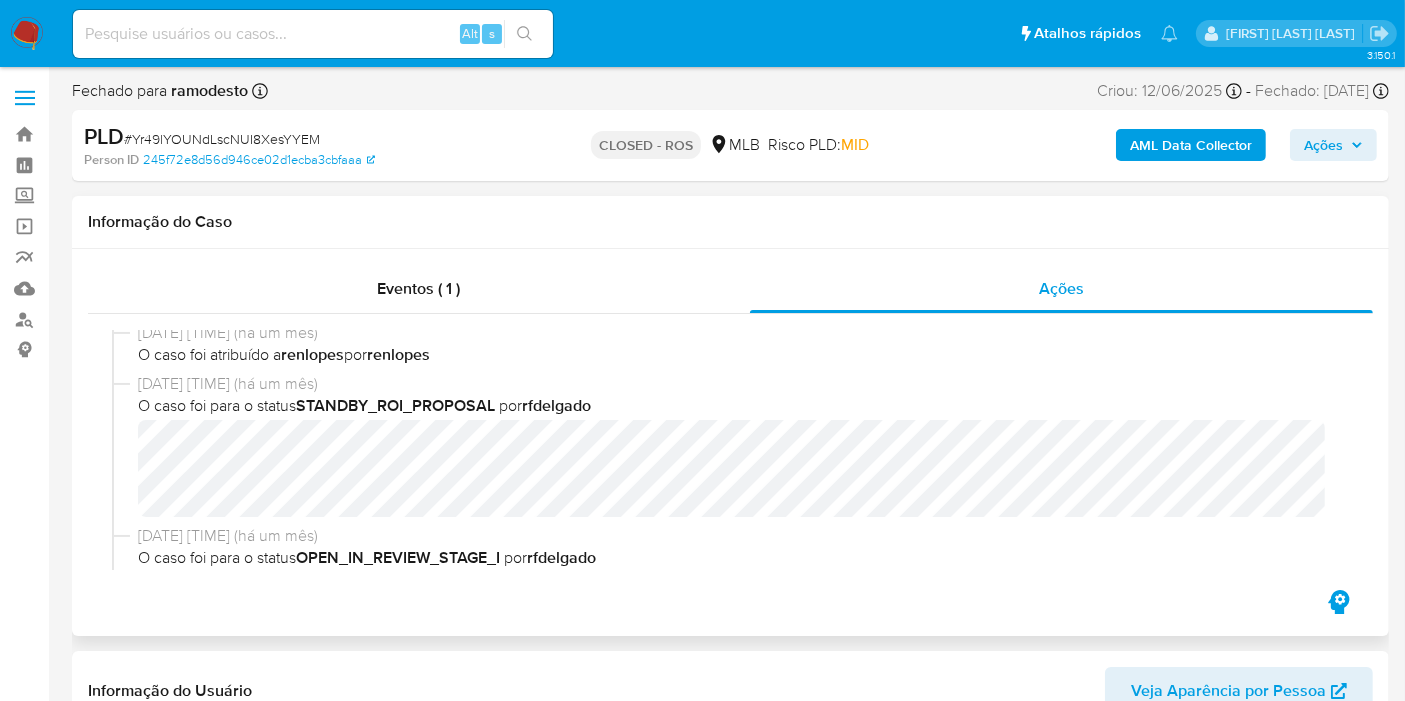 scroll, scrollTop: 1000, scrollLeft: 0, axis: vertical 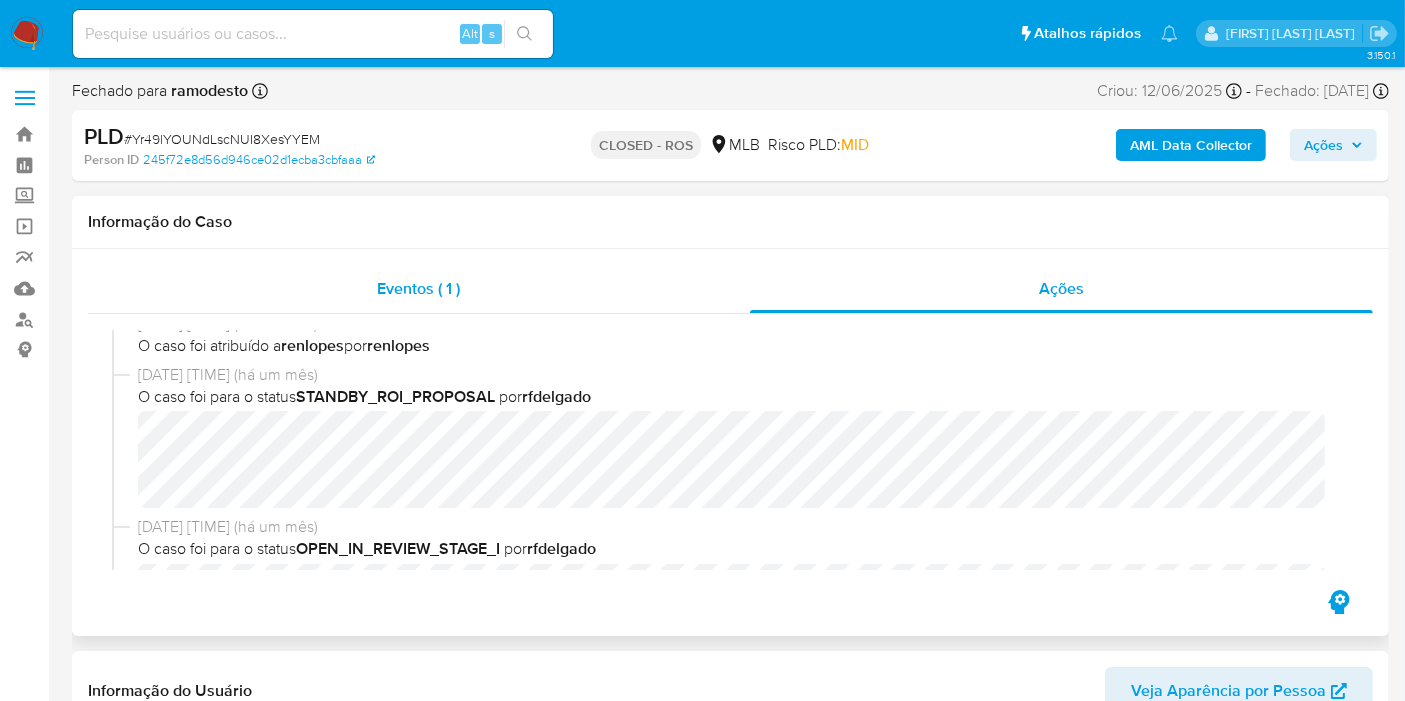 click on "Eventos ( 1 )" at bounding box center [419, 289] 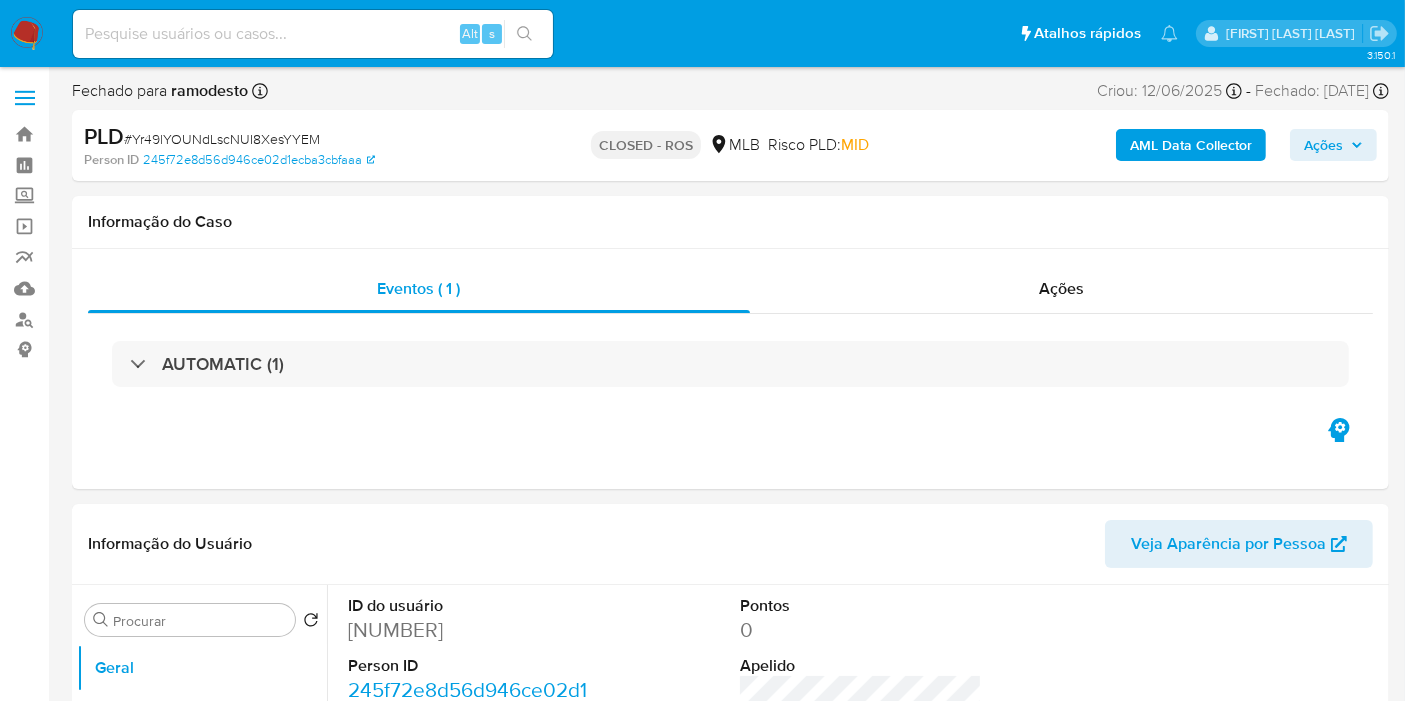 click on "AUTOMATIC (1)" at bounding box center (730, 364) 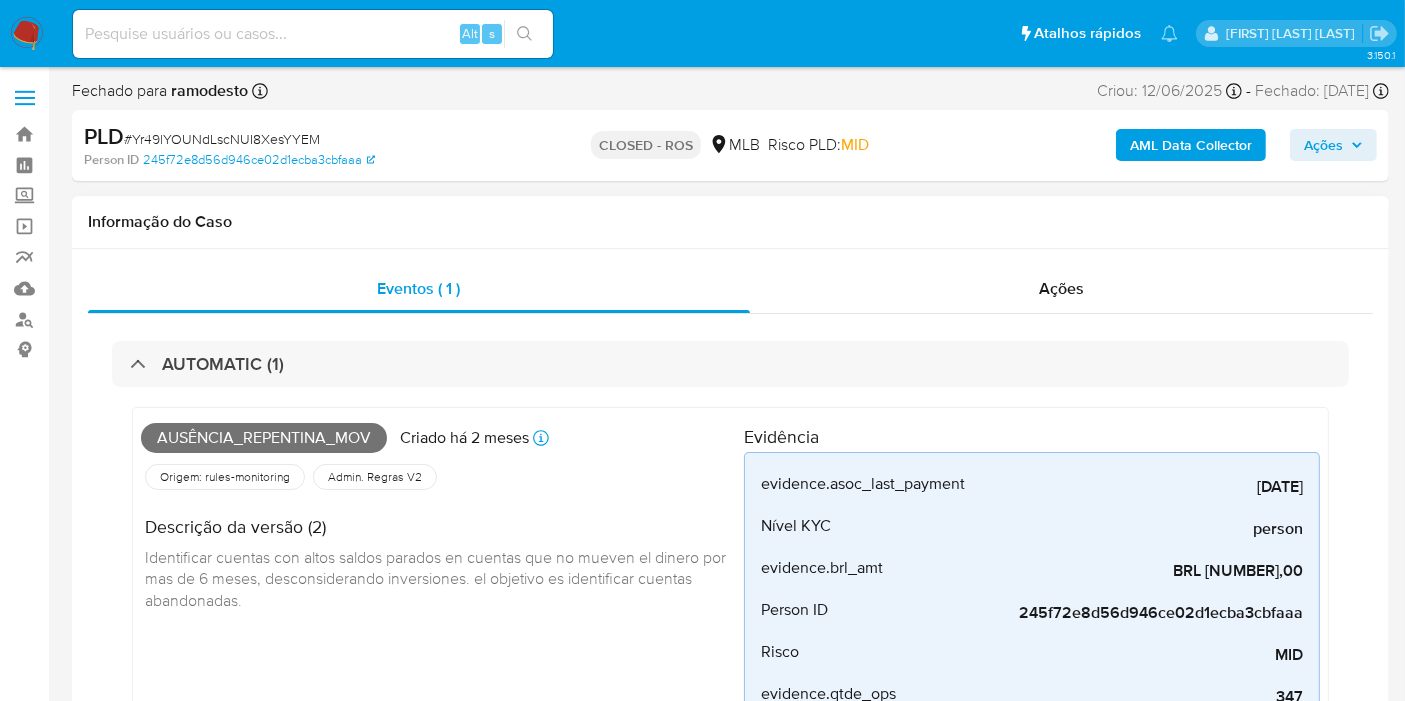 click on "Ausência_repentina_mov" at bounding box center (264, 438) 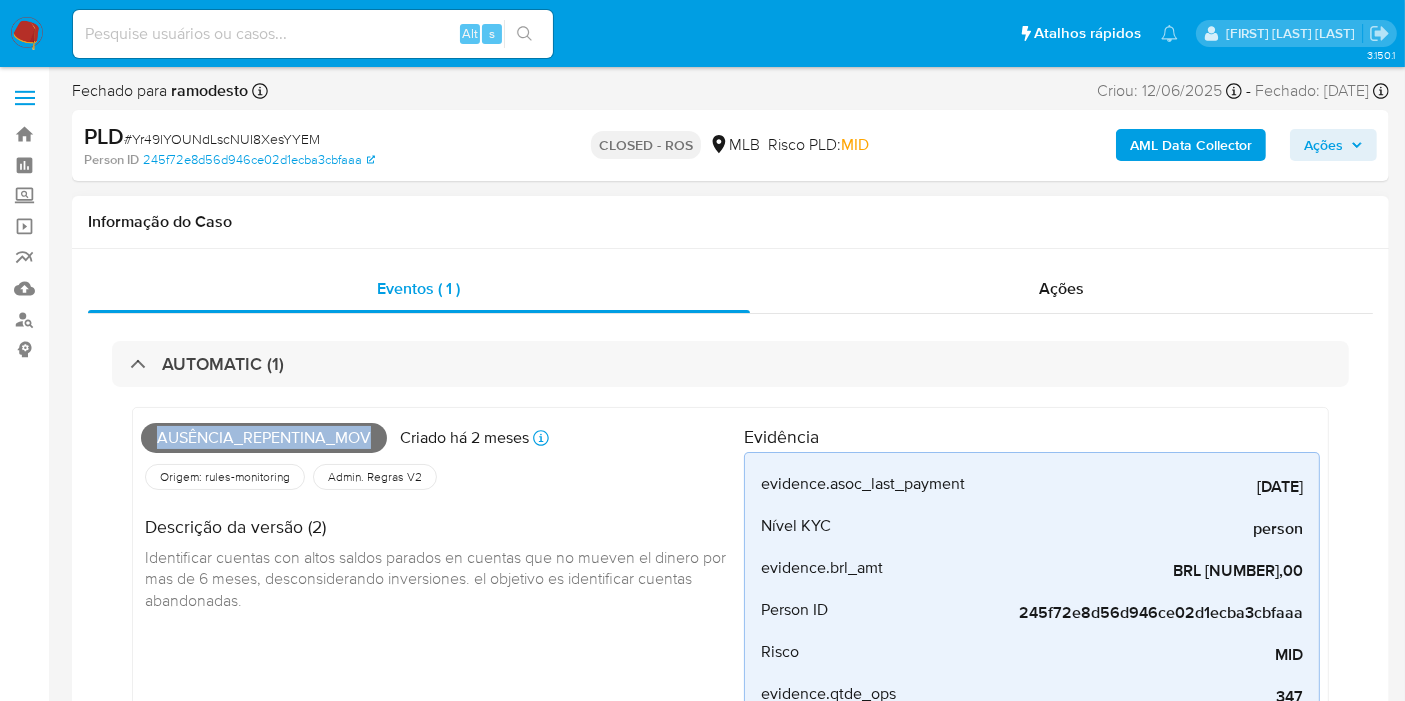 click on "Ausência_repentina_mov" at bounding box center [264, 438] 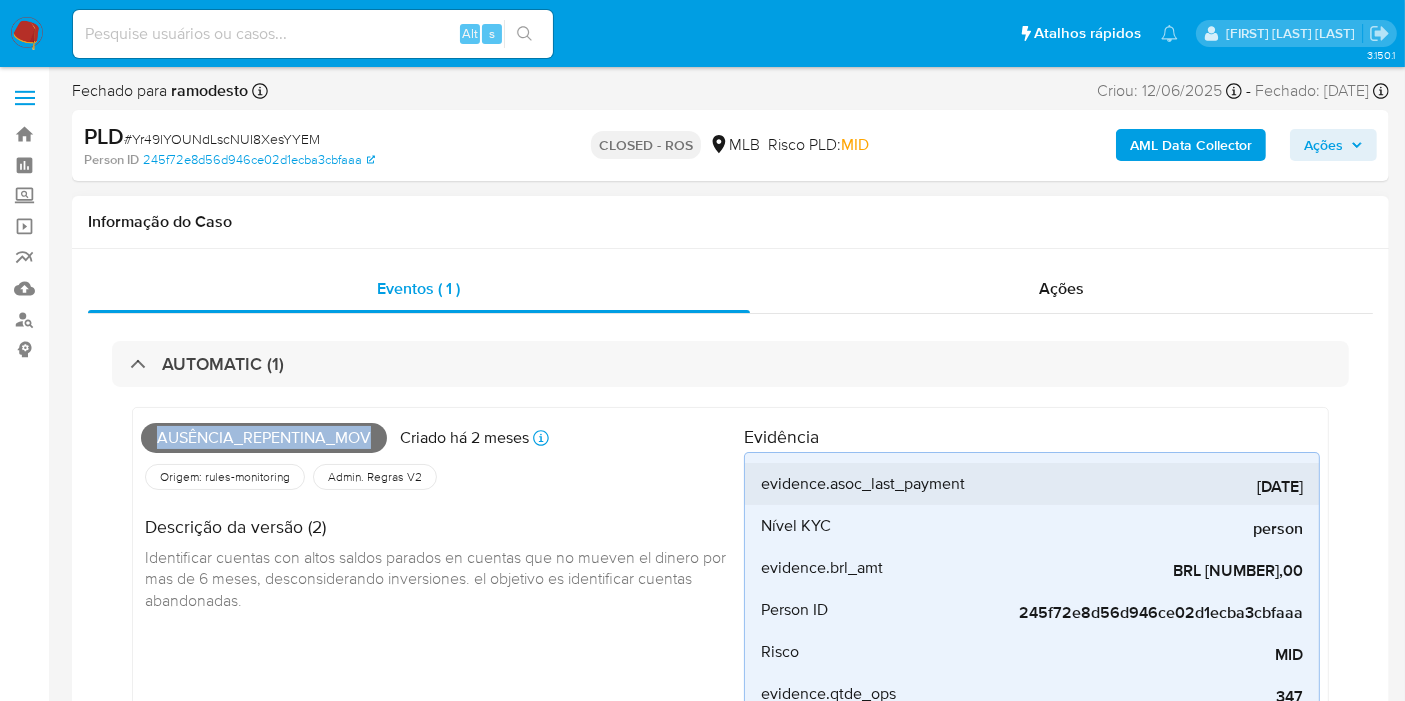 copy on "Ausência_repentina_mov" 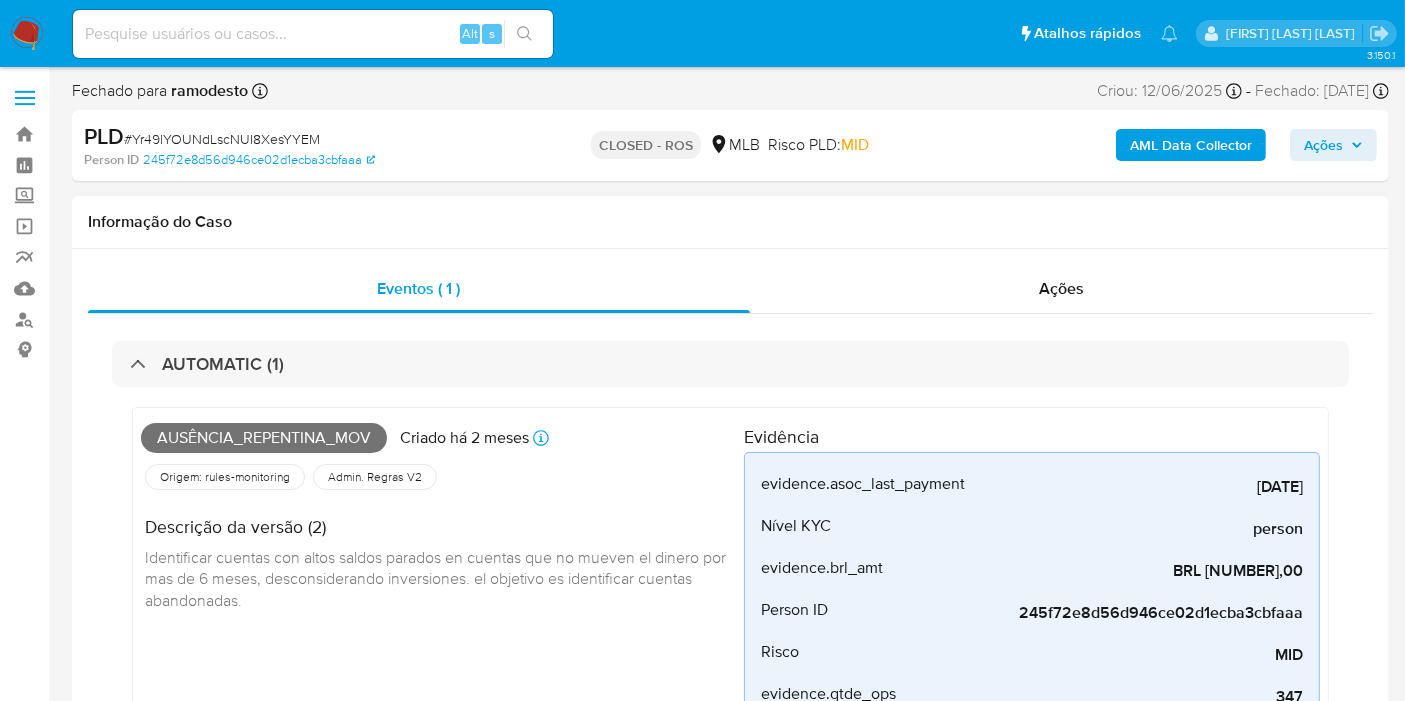 drag, startPoint x: 440, startPoint y: 196, endPoint x: 484, endPoint y: 207, distance: 45.35416 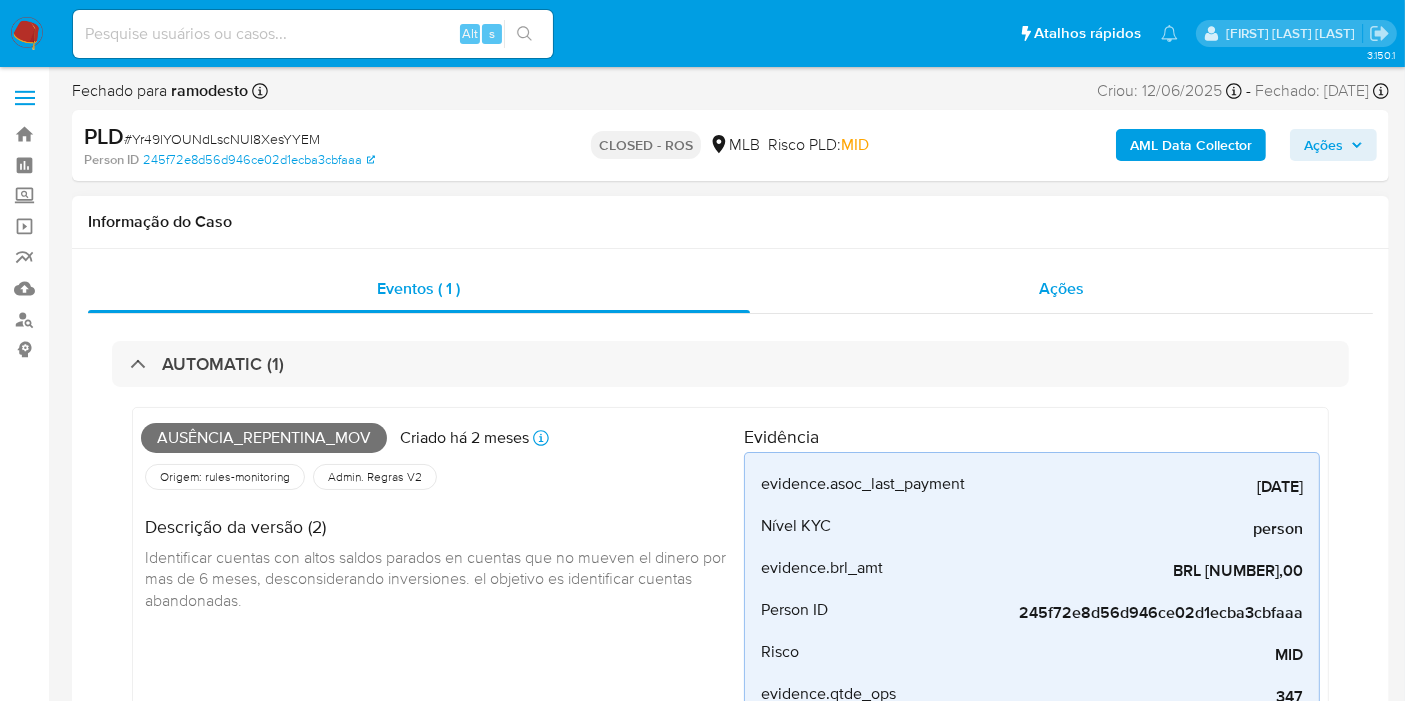 click on "Ações" at bounding box center [1062, 289] 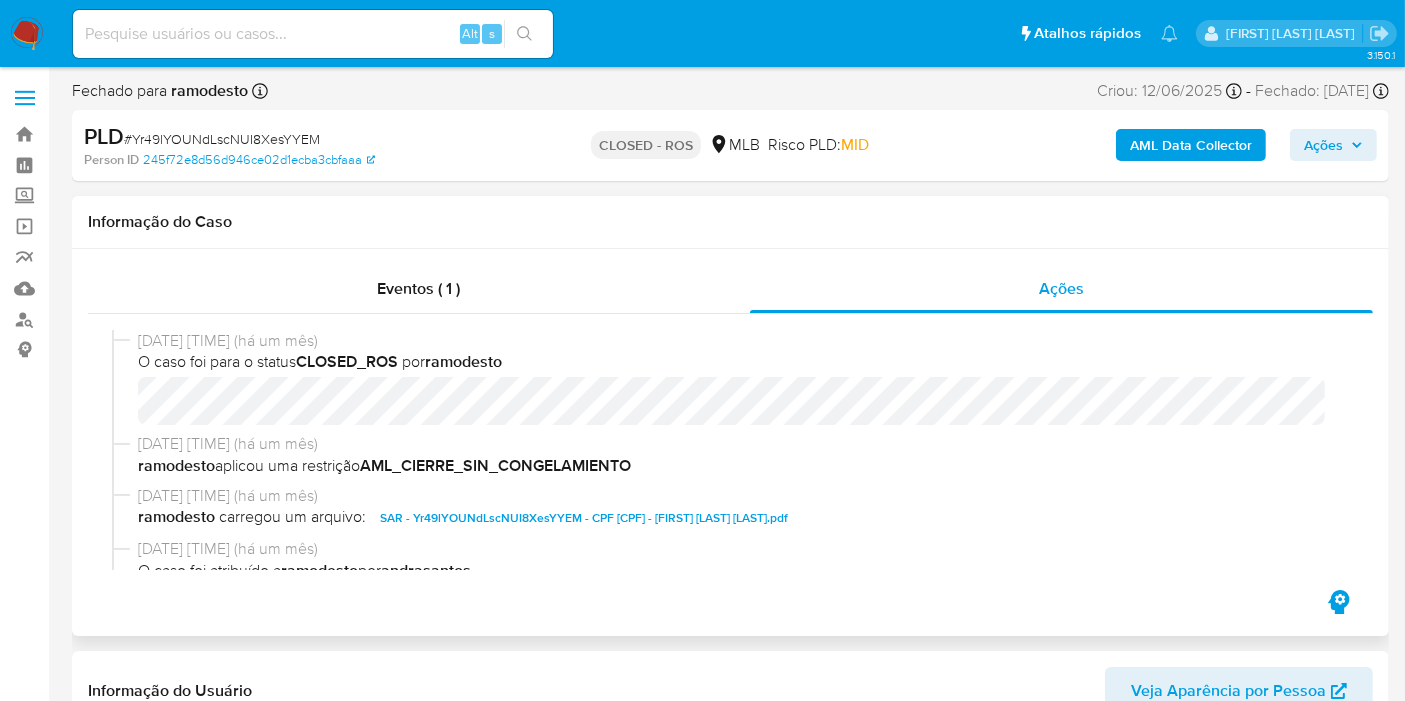 click on "[DATE] [TIME] (há um mês)" at bounding box center [739, 341] 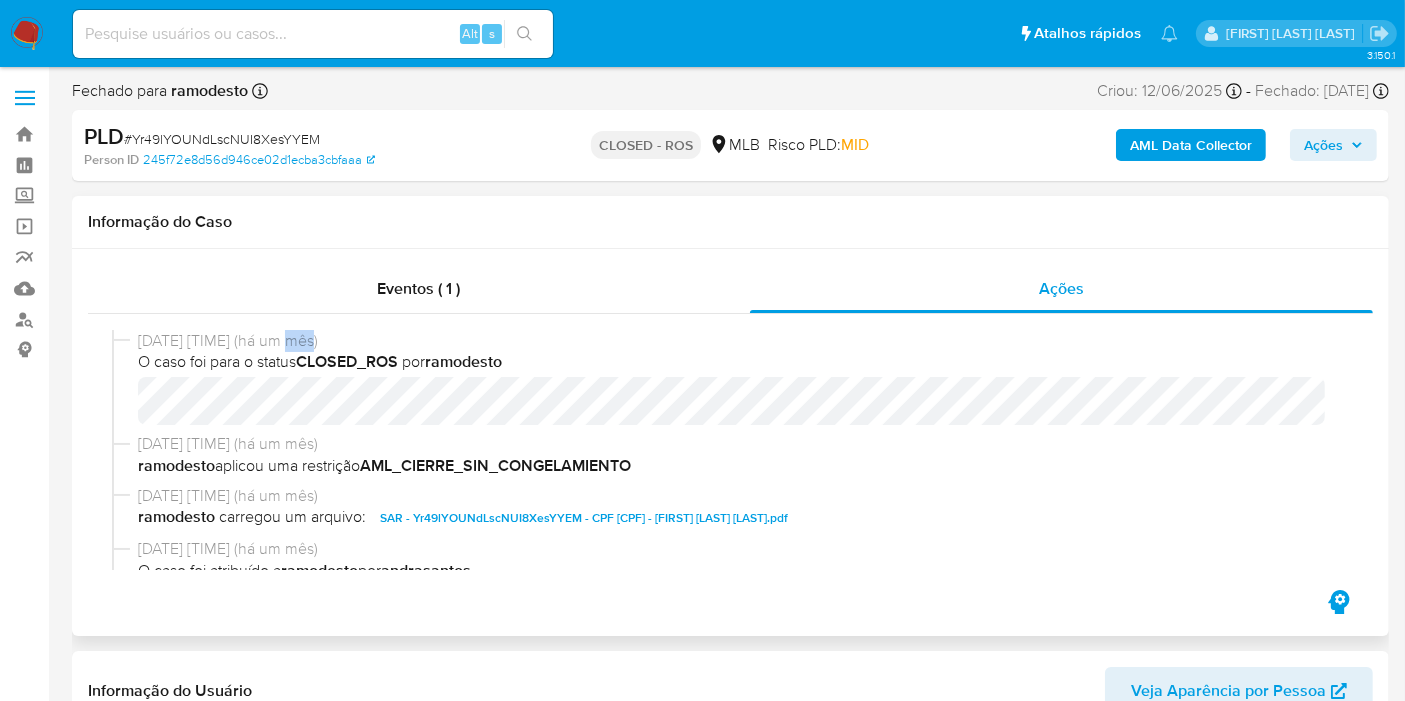 click on "[DATE] [TIME] (há um mês)" at bounding box center [739, 341] 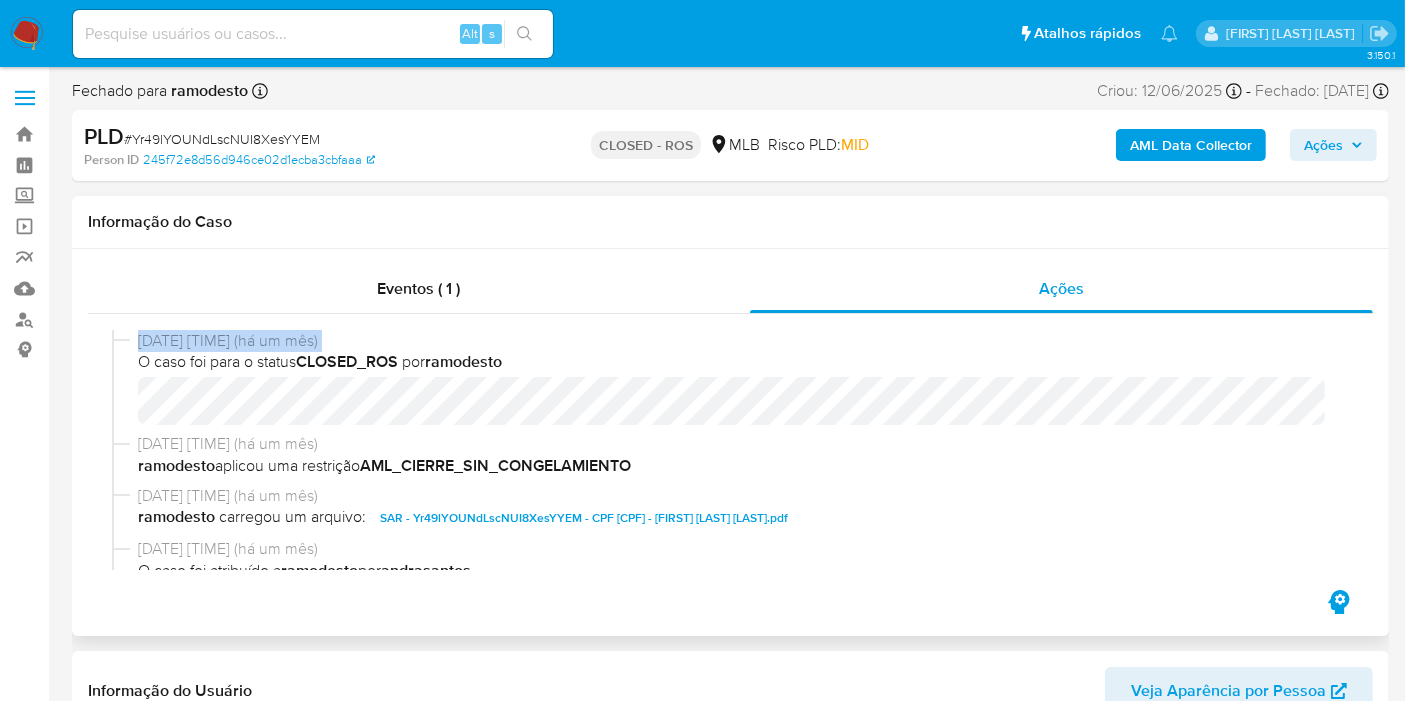 click on "[DATE] [TIME] (há um mês)" at bounding box center (739, 341) 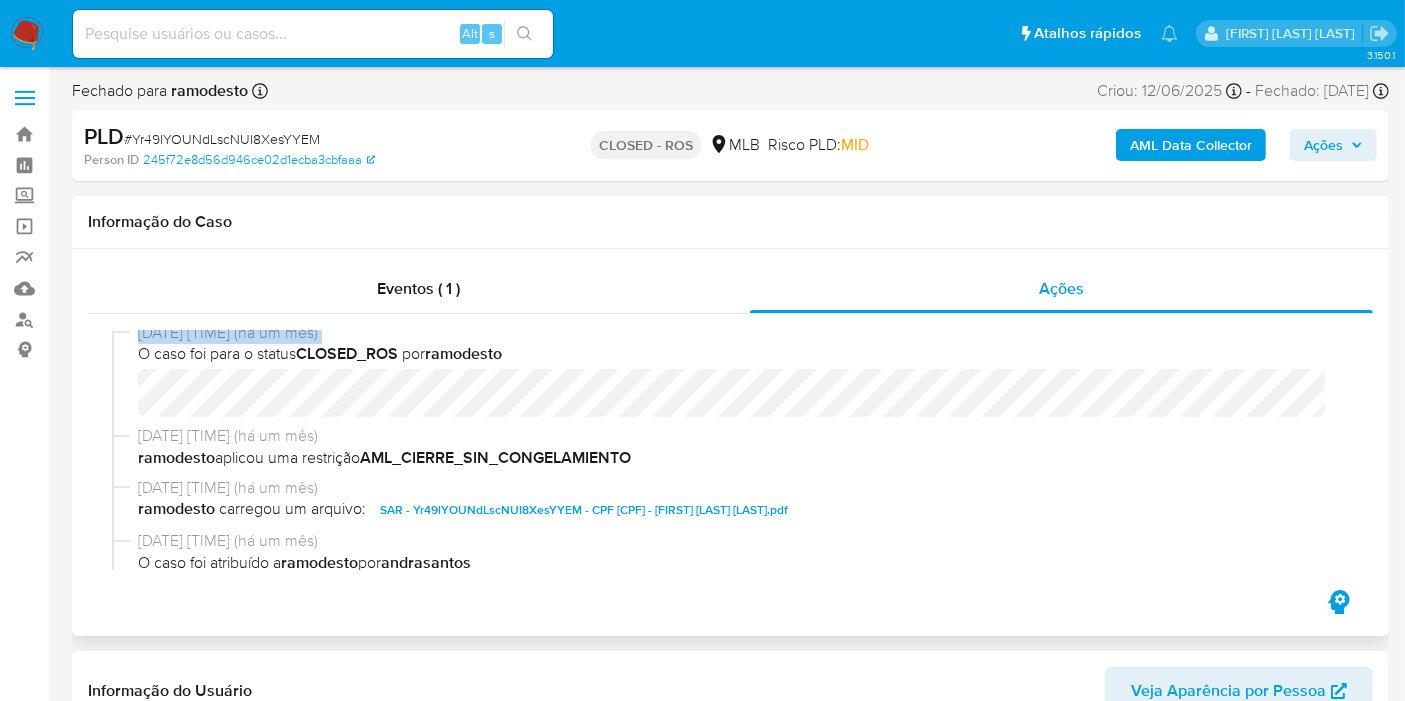 scroll, scrollTop: 0, scrollLeft: 0, axis: both 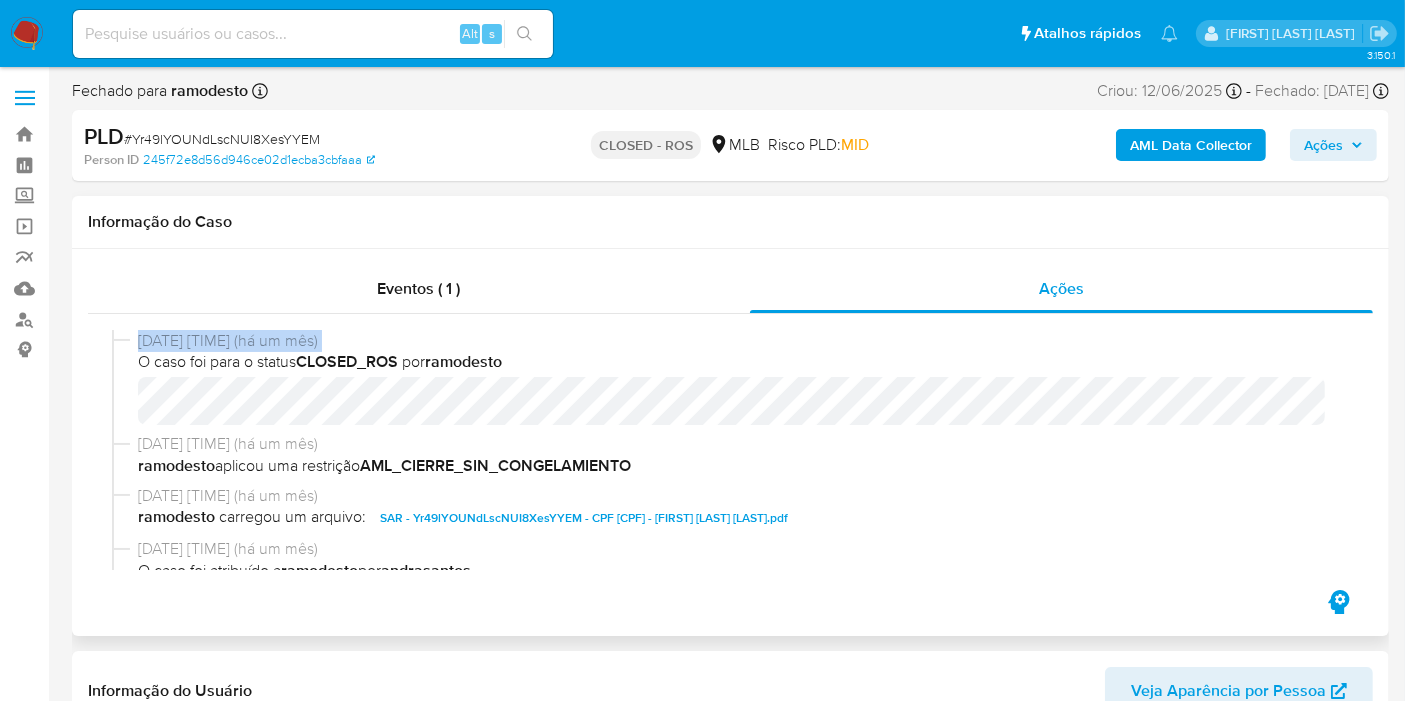 click on "SAR - Yr49lYOUNdLscNUI8XesYYEM - CPF [CPF] - [FIRST] [LAST] [LAST].pdf" at bounding box center (584, 518) 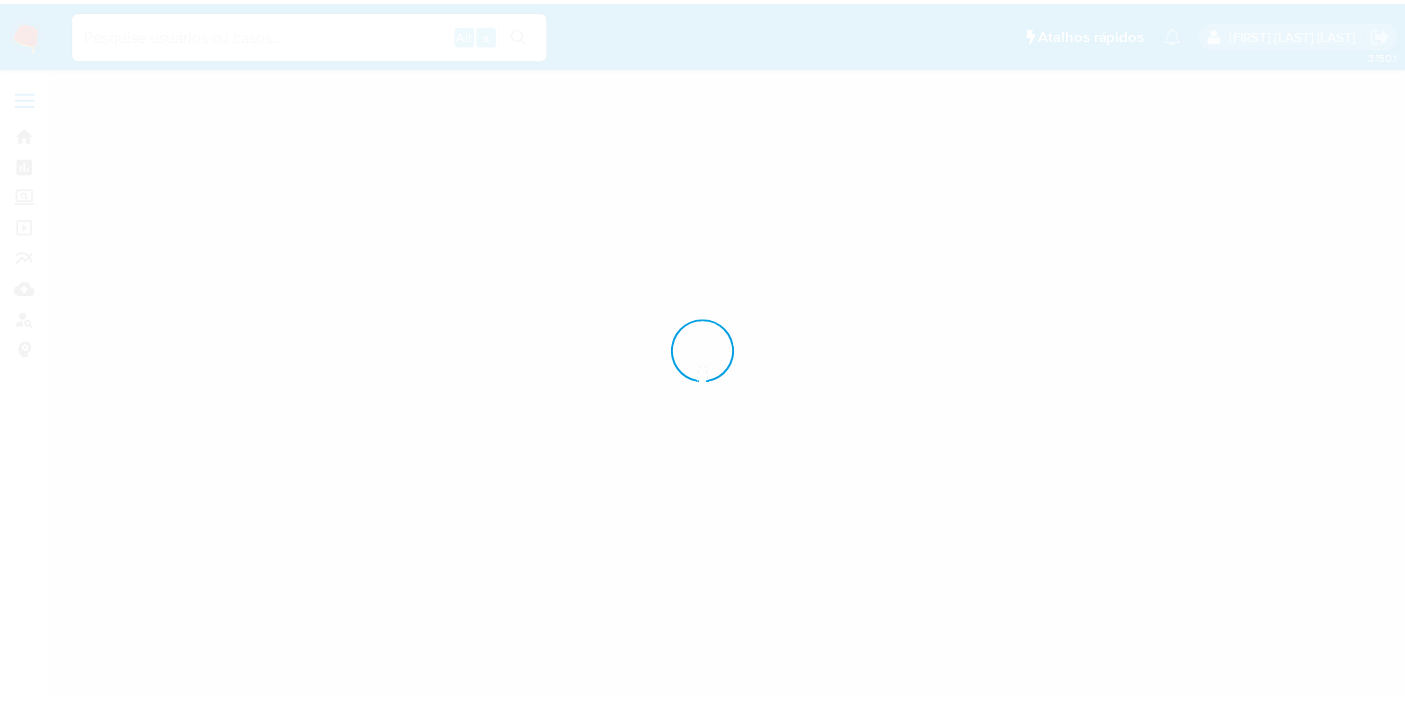 scroll, scrollTop: 0, scrollLeft: 0, axis: both 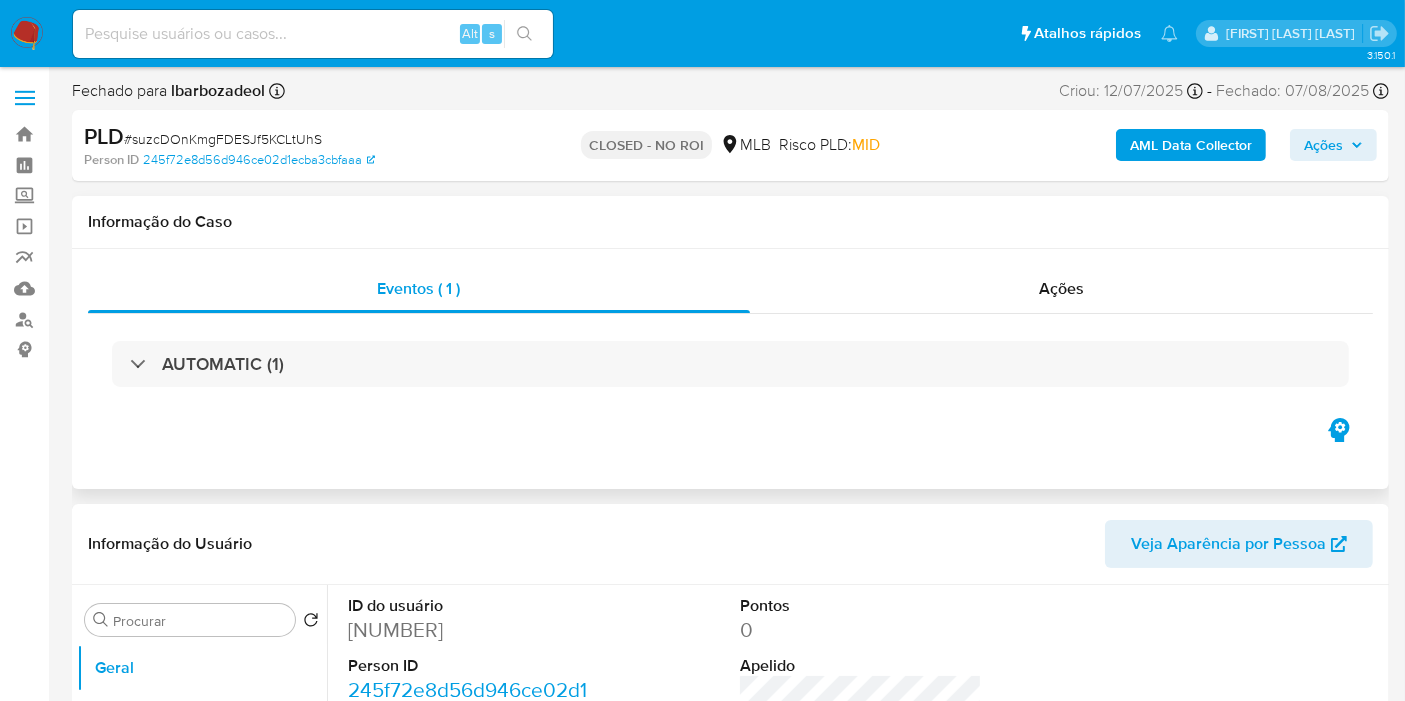 select on "10" 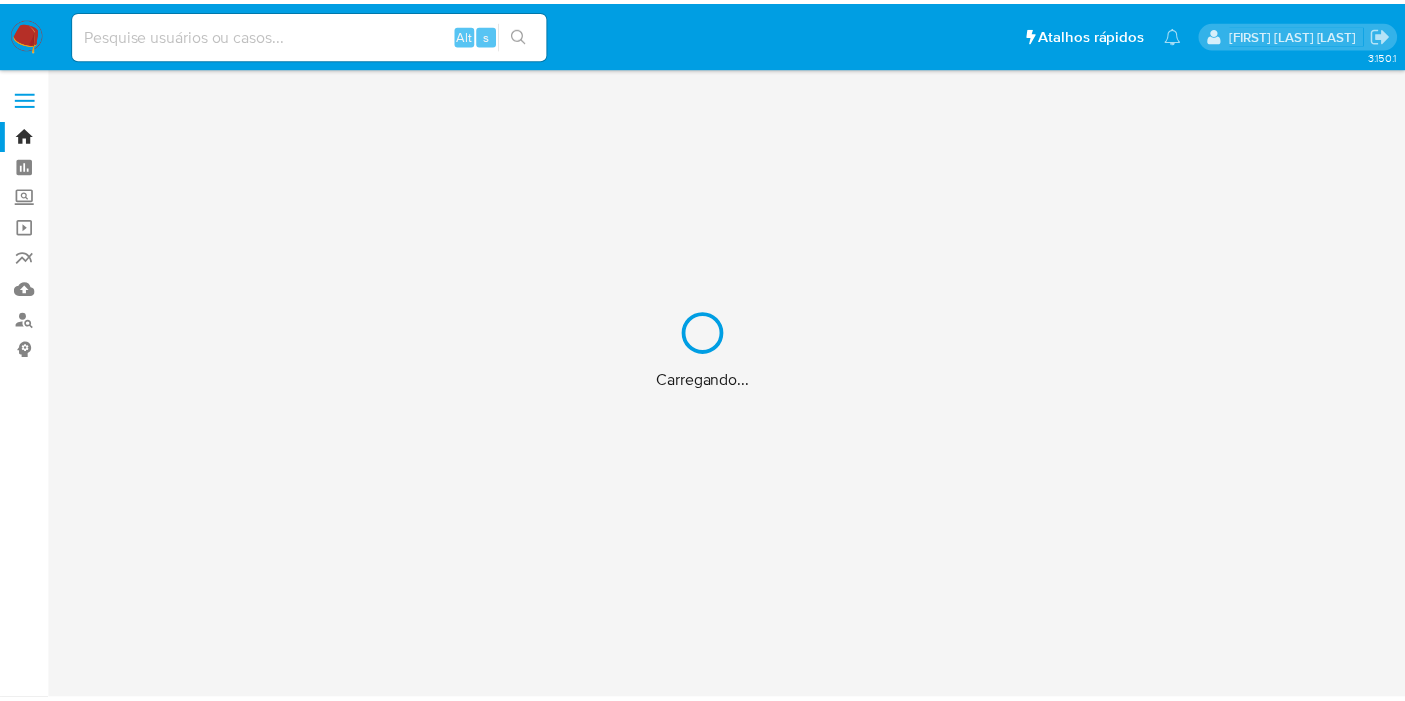 scroll, scrollTop: 0, scrollLeft: 0, axis: both 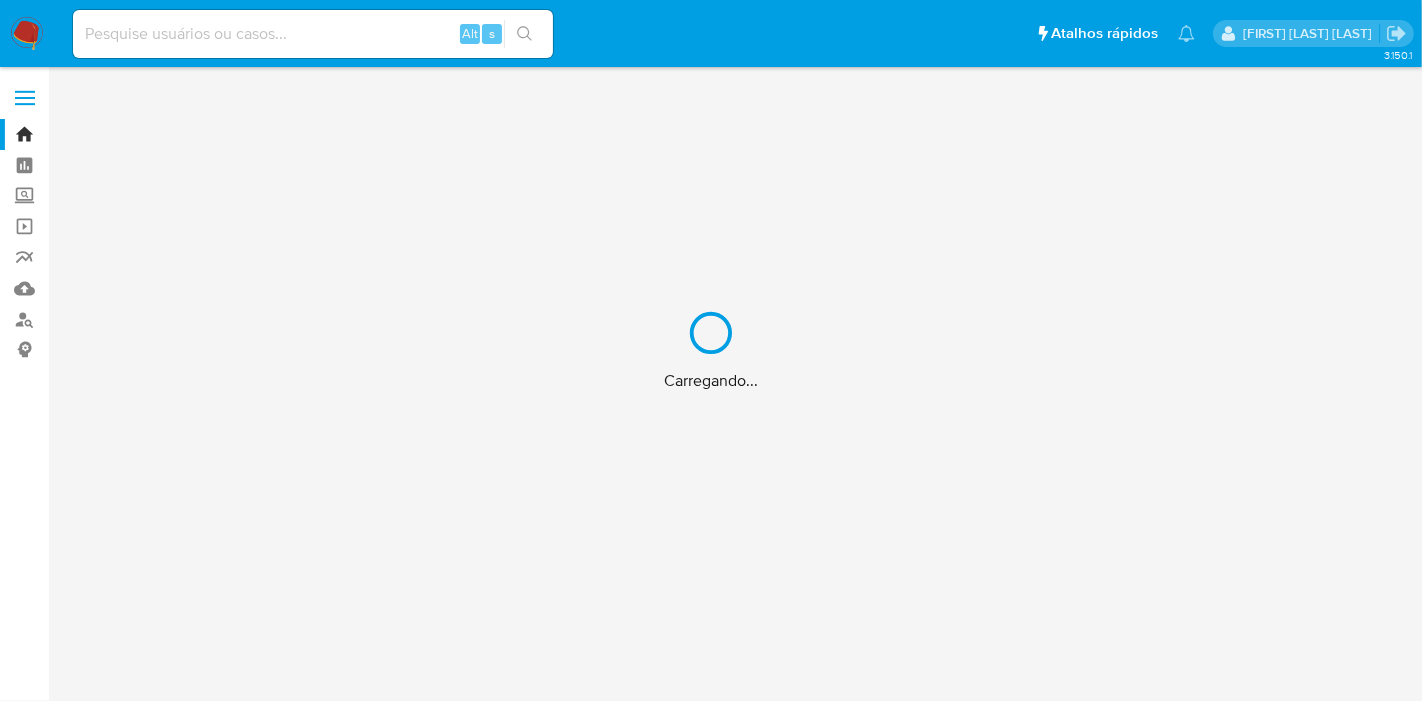 click on "Carregando..." at bounding box center [711, 350] 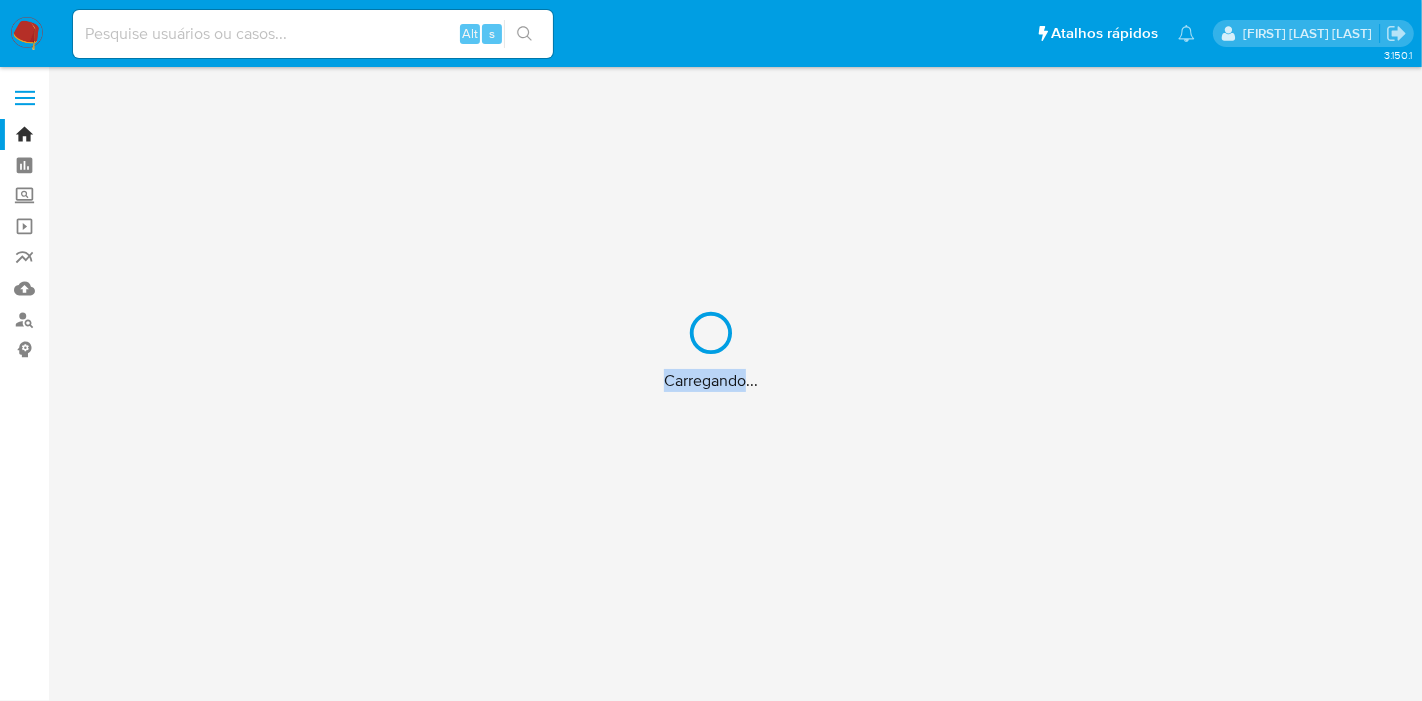 click on "Carregando..." at bounding box center [711, 350] 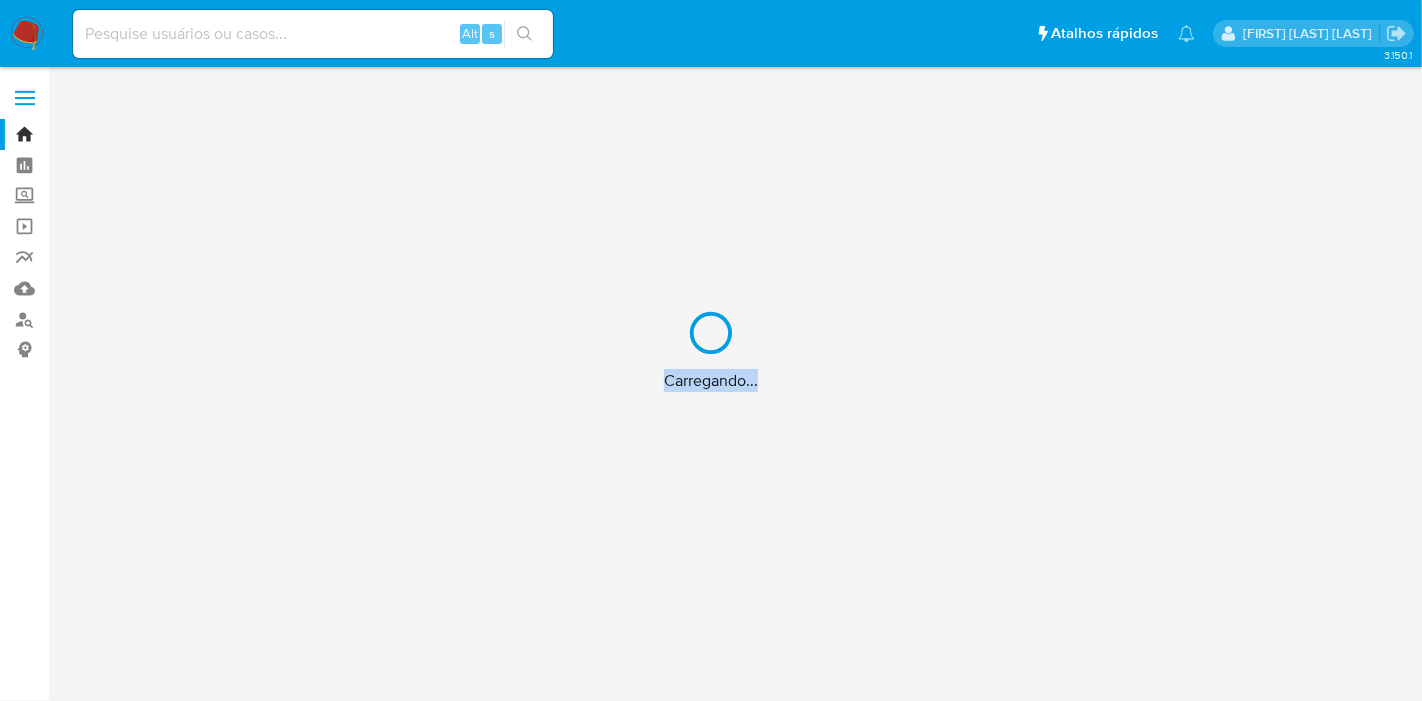 click on "Carregando..." at bounding box center [711, 350] 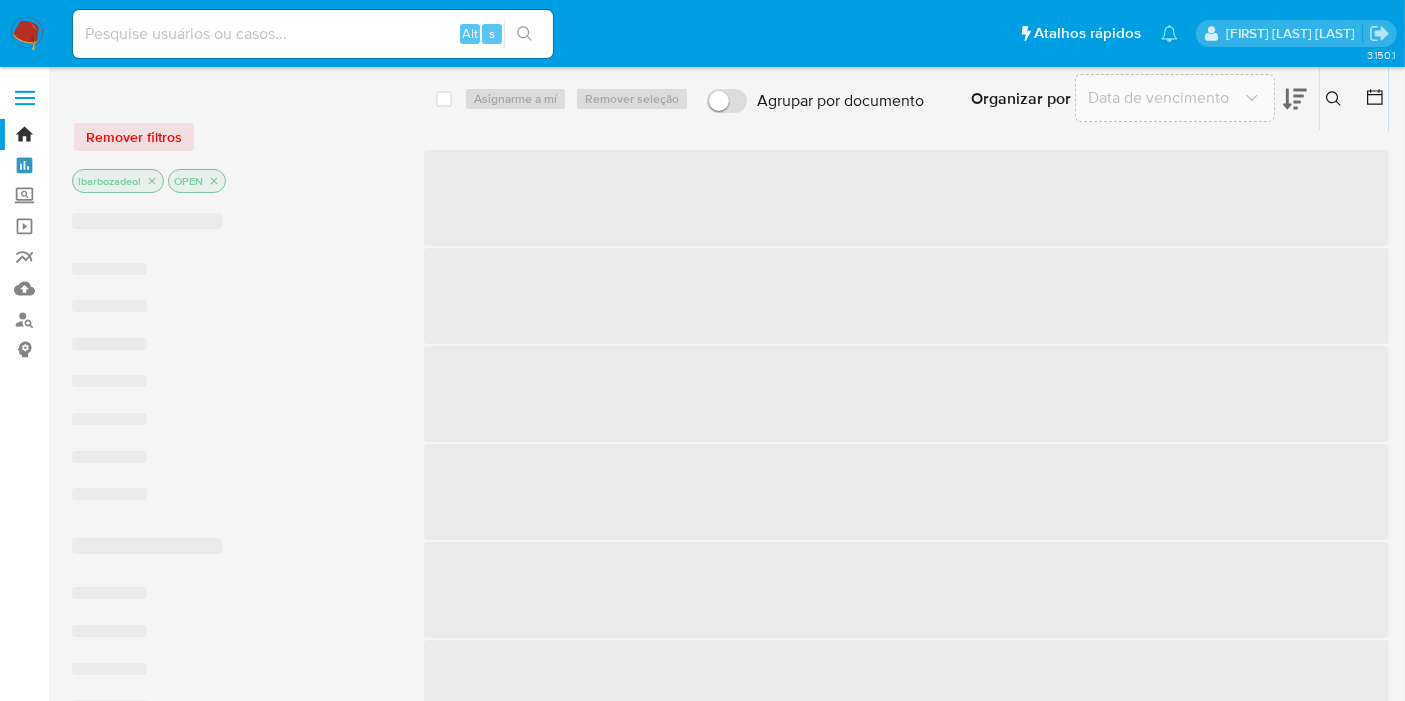 click on "Painel" at bounding box center (119, 165) 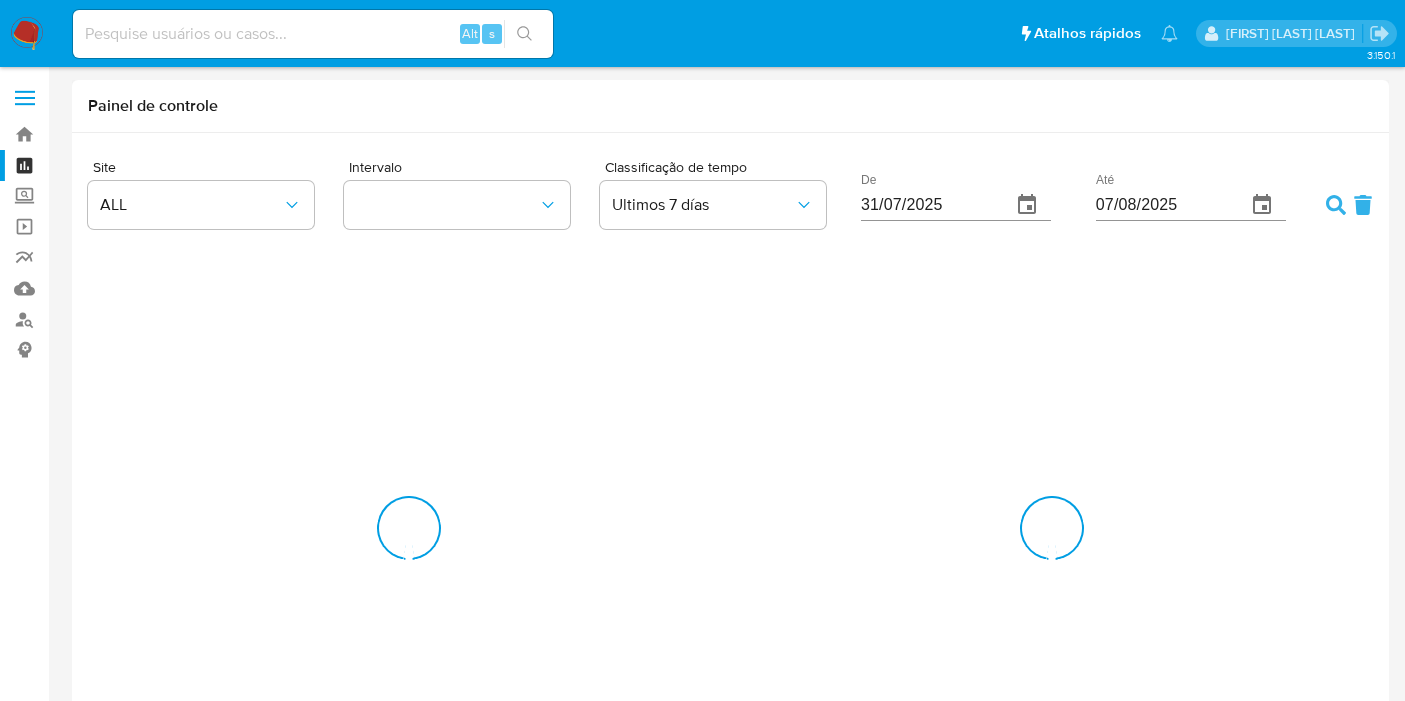 scroll, scrollTop: 0, scrollLeft: 0, axis: both 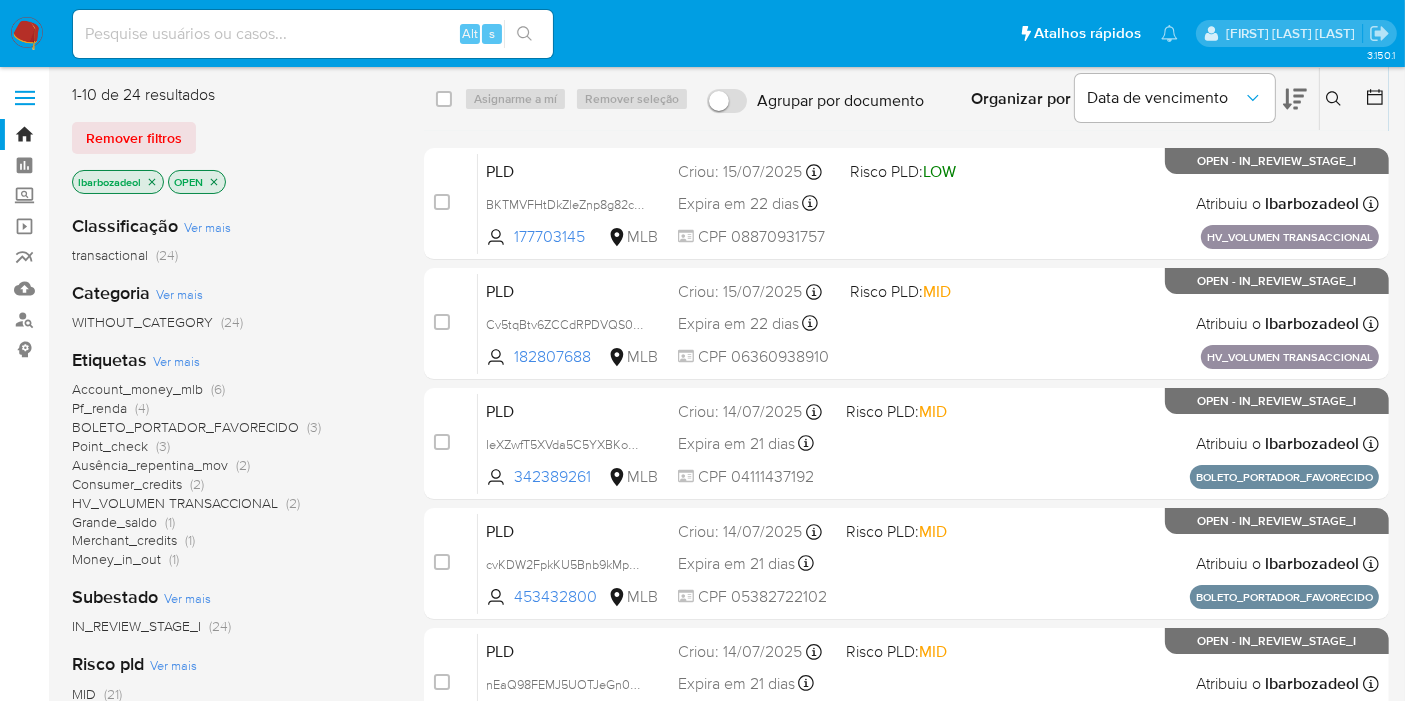 click on "Account_money_mlb" at bounding box center [137, 389] 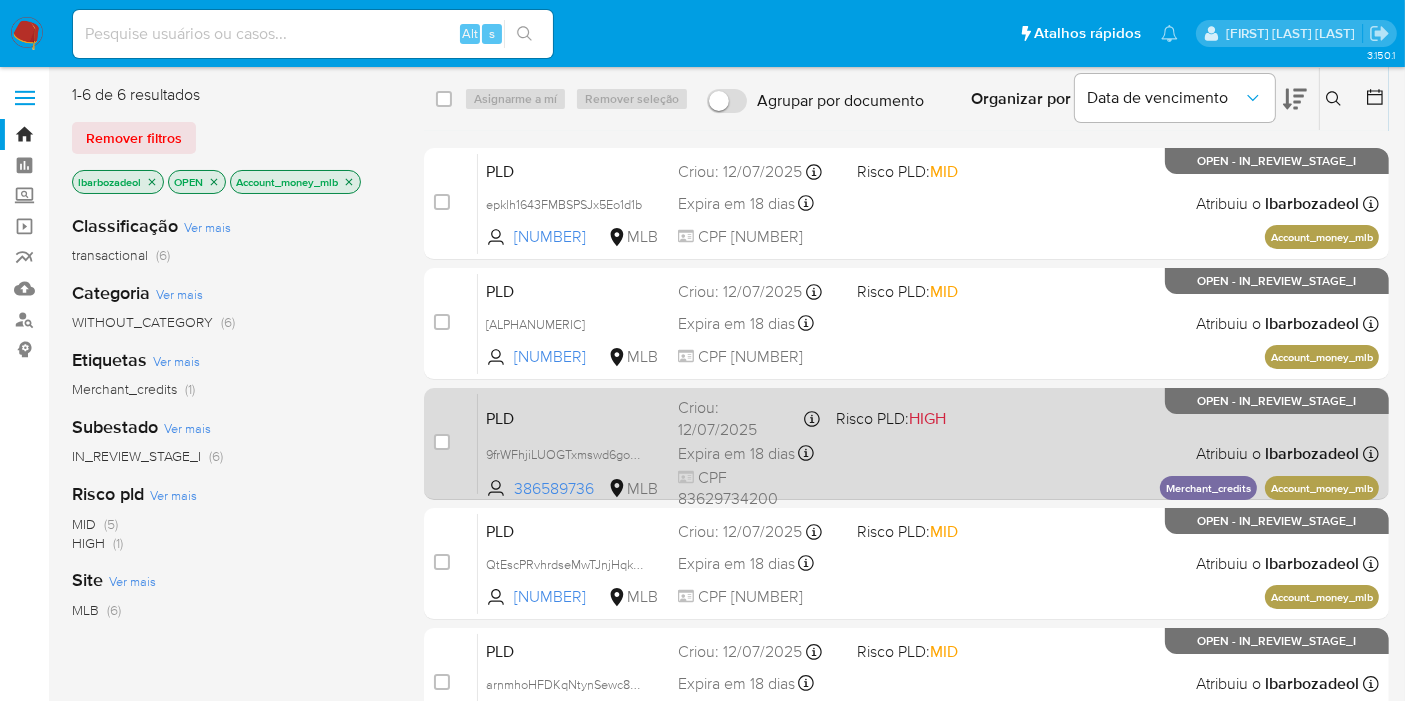 click on "PLD 9frWFhjiLUOGTxmswd6goEXr 386589736 MLB Risco PLD:  HIGH Criou: 12/07/2025   Criou: 12/07/2025 00:56:19 Expira em 18 dias   Expira em 26/08/2025 00:56:19 CPF   83629734200 Atribuiu o   lbarbozadeol   Asignado el: 24/07/2025 16:23:28 Merchant_credits Account_money_mlb OPEN - IN_REVIEW_STAGE_I" 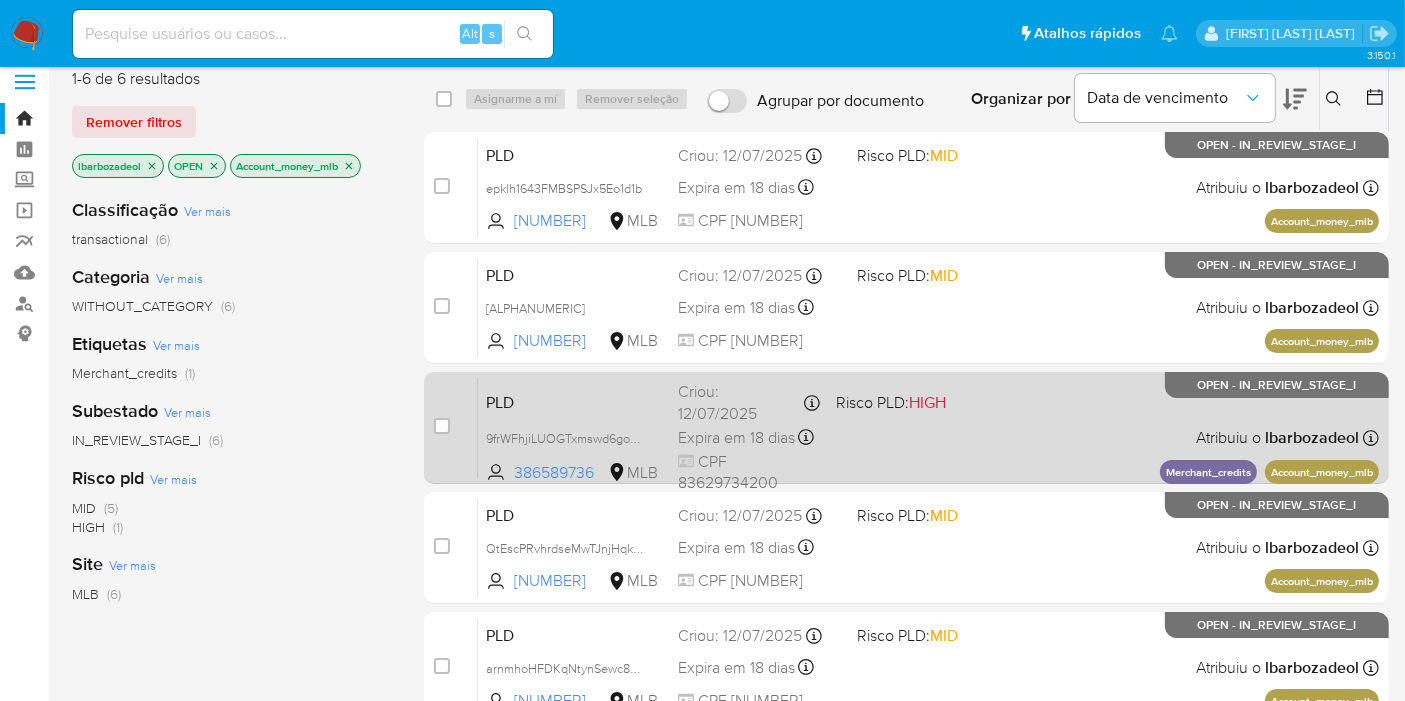 scroll, scrollTop: 222, scrollLeft: 0, axis: vertical 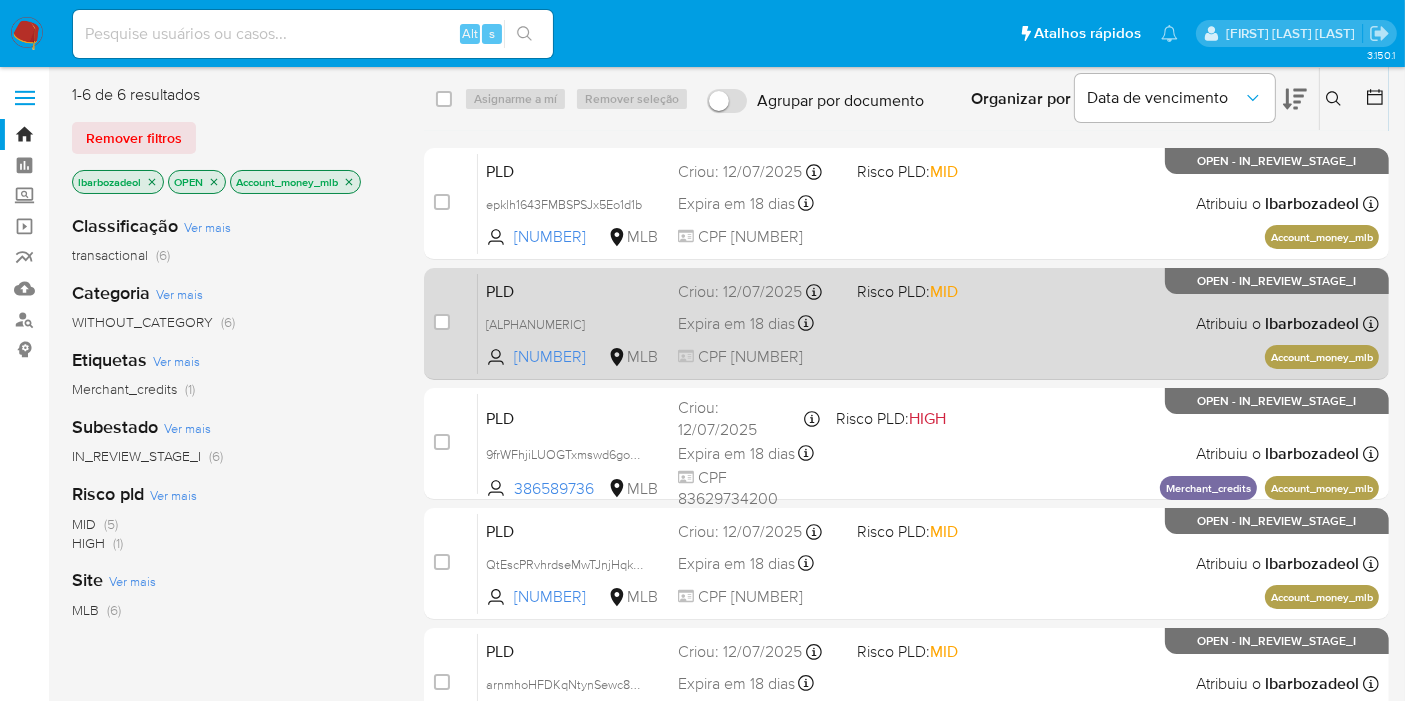 click on "PLD MJVO13JY2N8Qgn0pXjIA5UR4 2322192495 MLB Risco PLD:  MID Criou: 12/07/2025   Criou: 12/07/2025 00:59:57 Expira em 18 dias   Expira em 26/08/2025 00:59:57 CPF   57198338895 Atribuiu o   lbarbozadeol   Asignado el: 24/07/2025 16:21:35 Account_money_mlb OPEN - IN_REVIEW_STAGE_I" 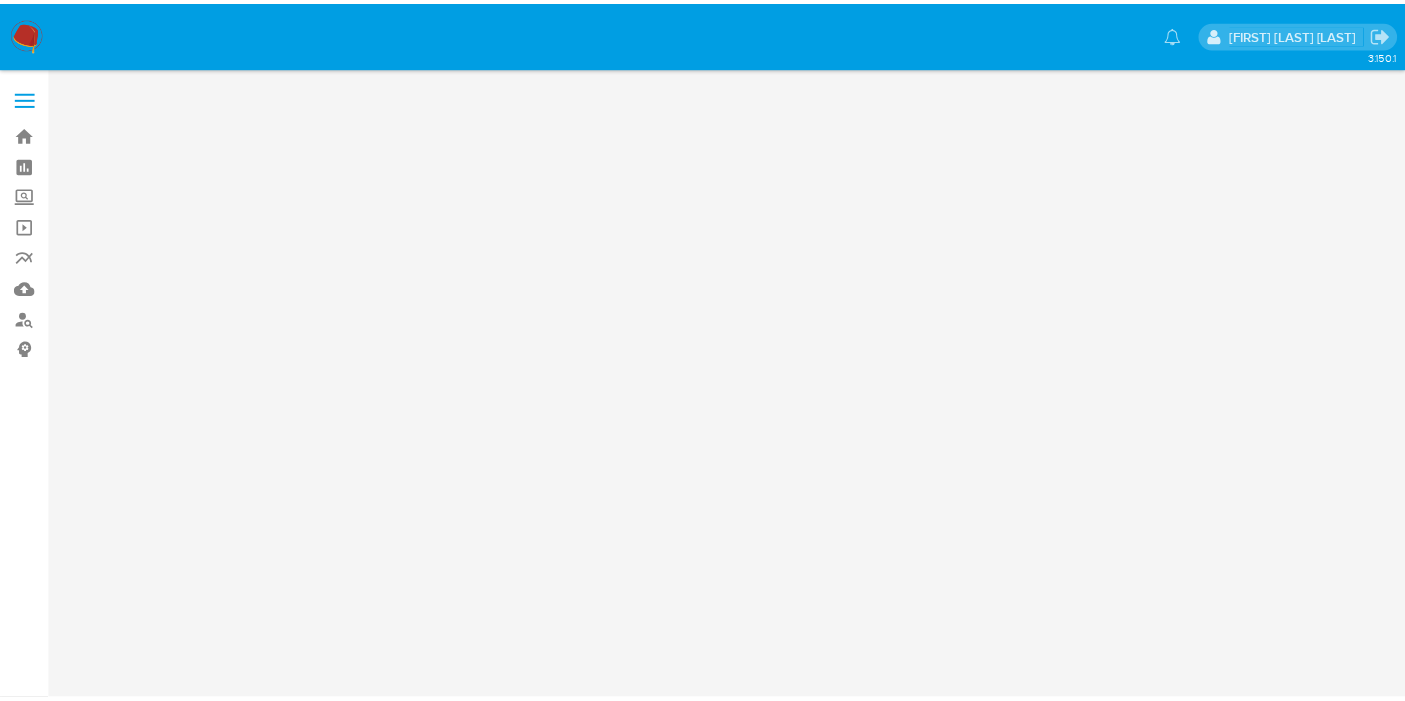 scroll, scrollTop: 0, scrollLeft: 0, axis: both 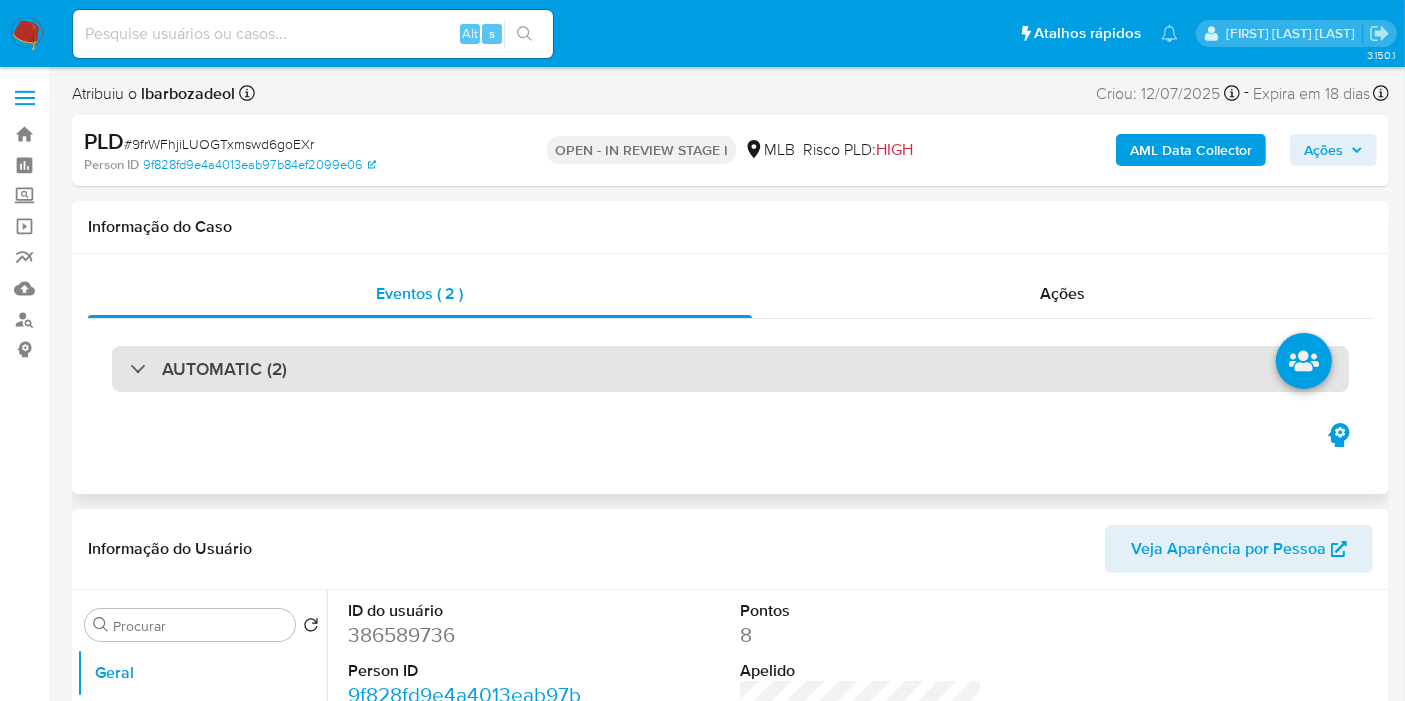 select on "10" 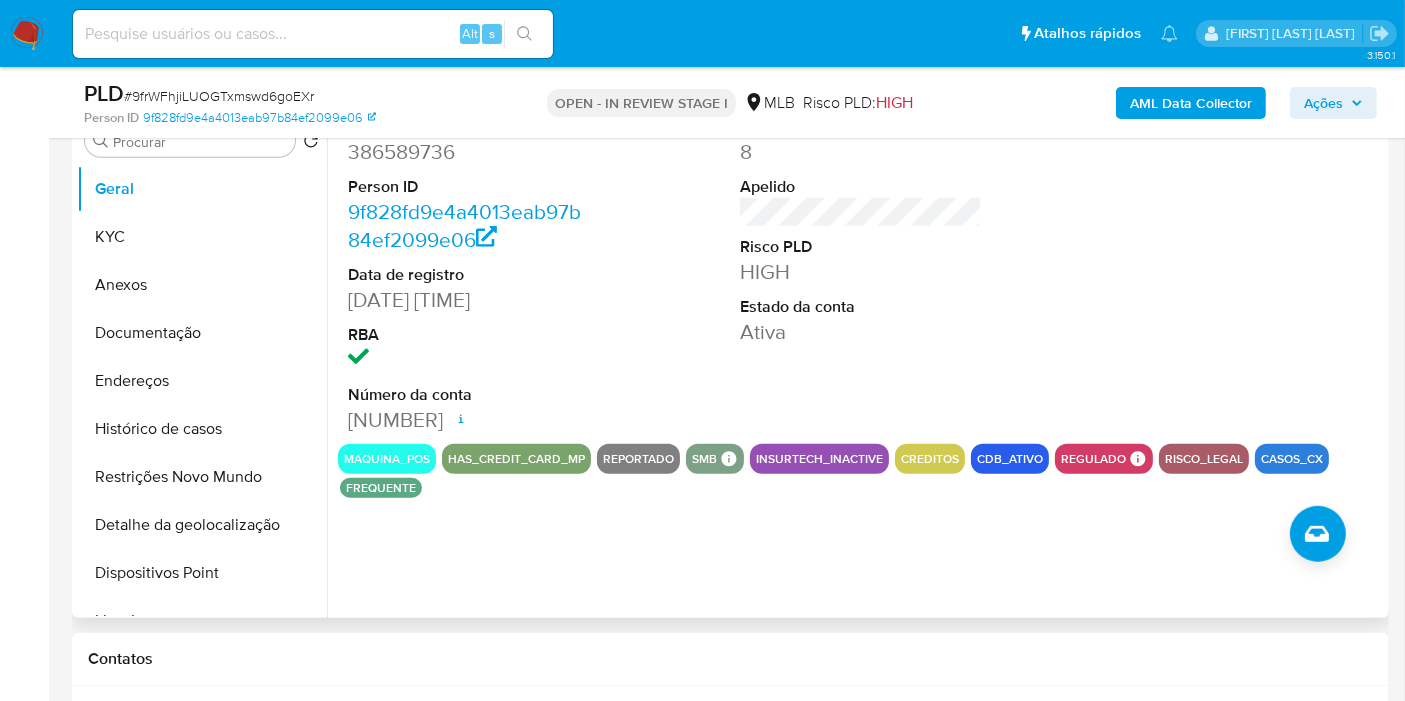 scroll, scrollTop: 1222, scrollLeft: 0, axis: vertical 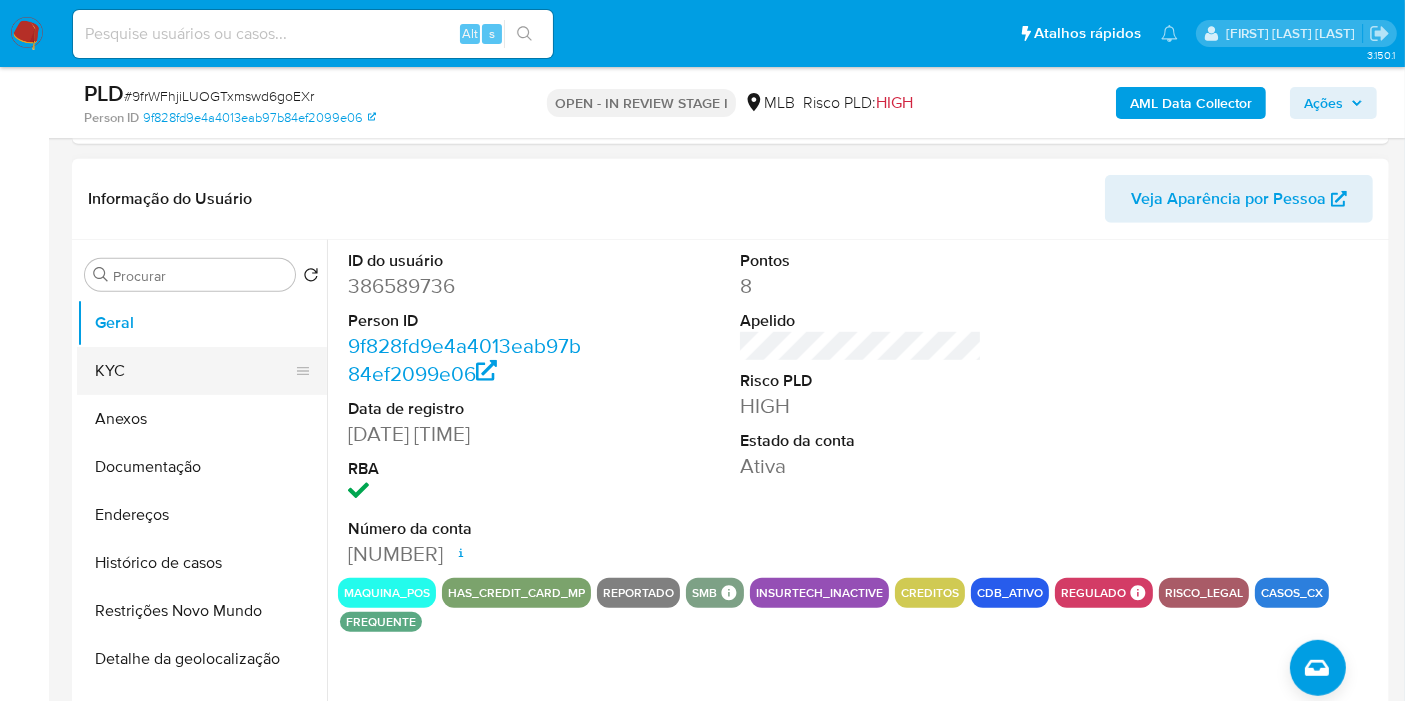 click on "KYC" at bounding box center (194, 371) 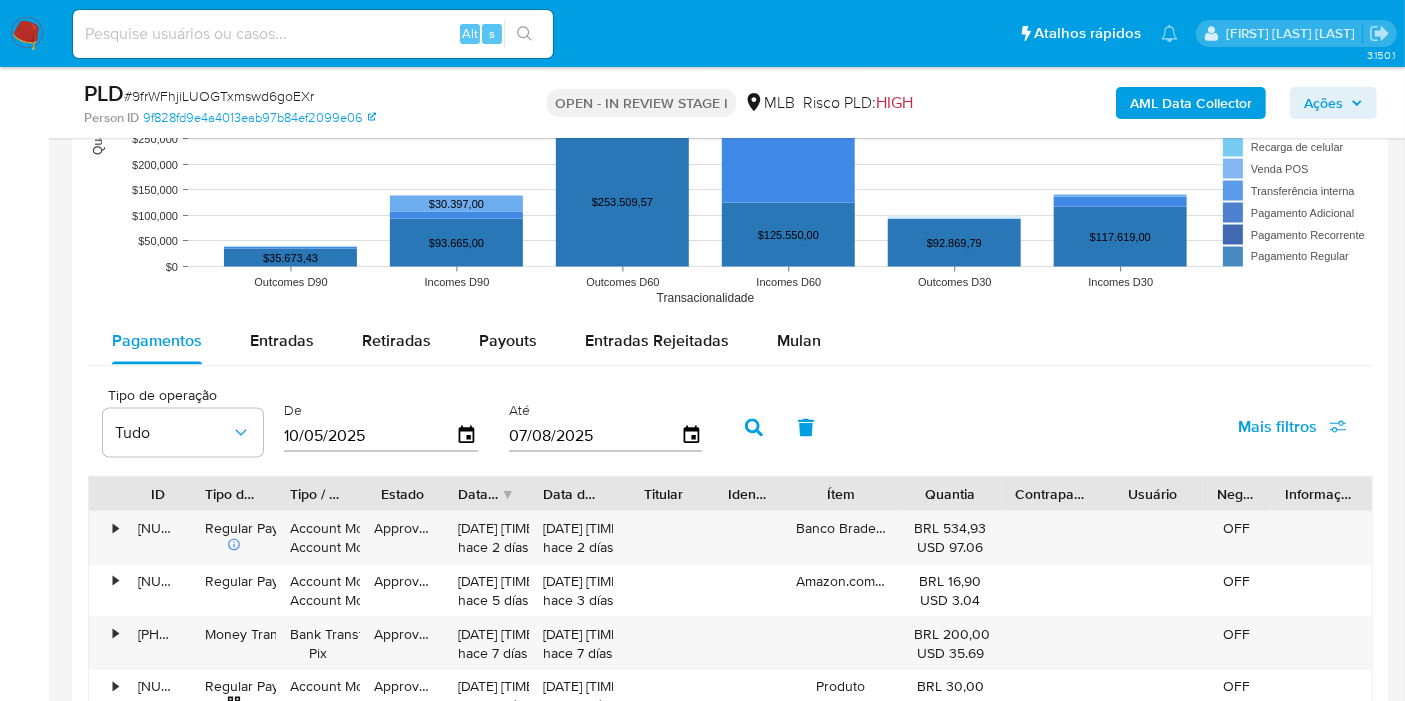scroll, scrollTop: 2997, scrollLeft: 0, axis: vertical 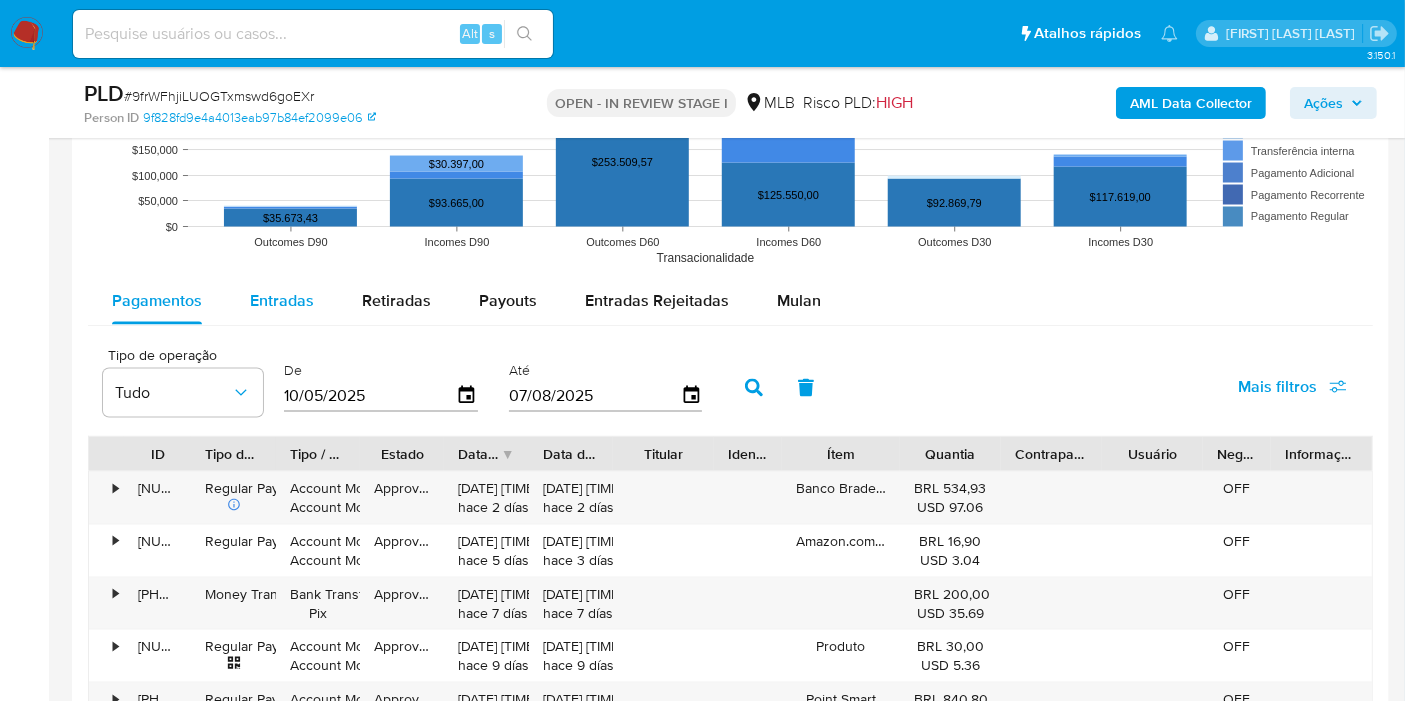 click on "Entradas" at bounding box center (282, 300) 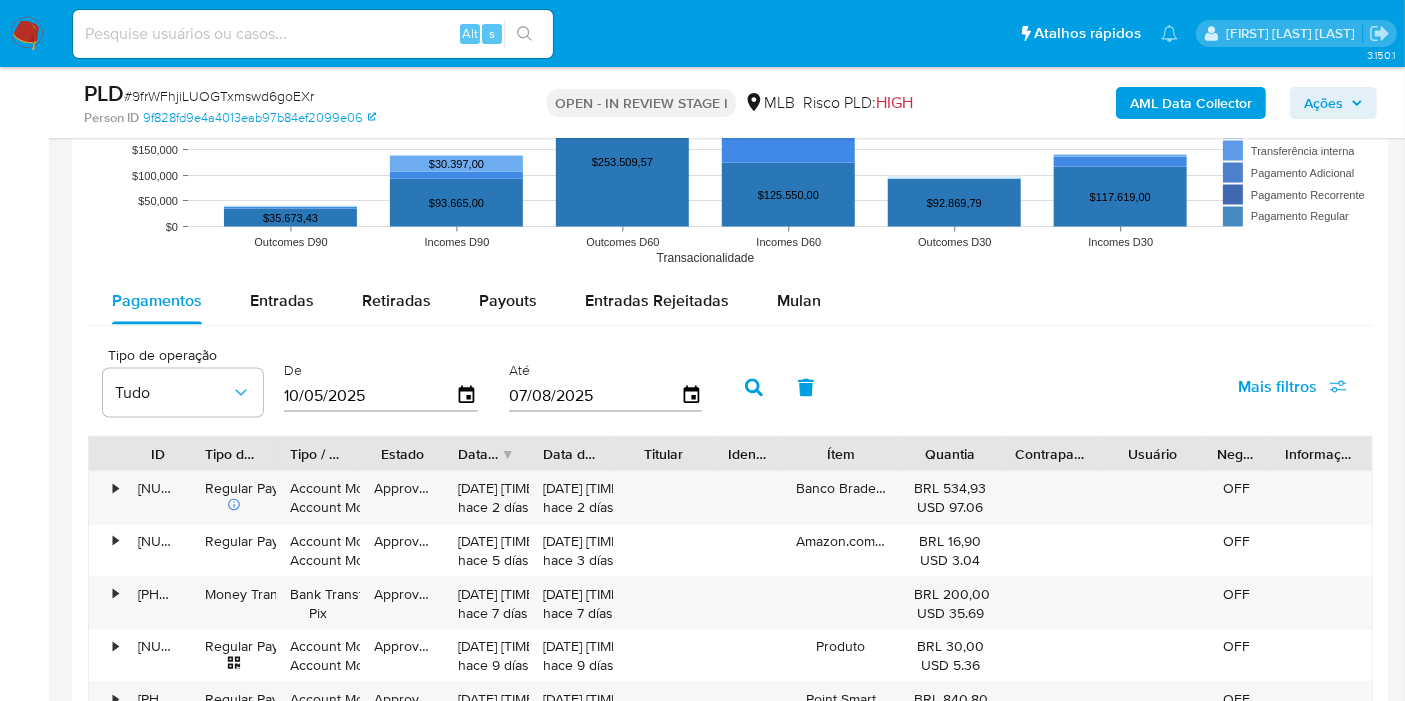 select on "10" 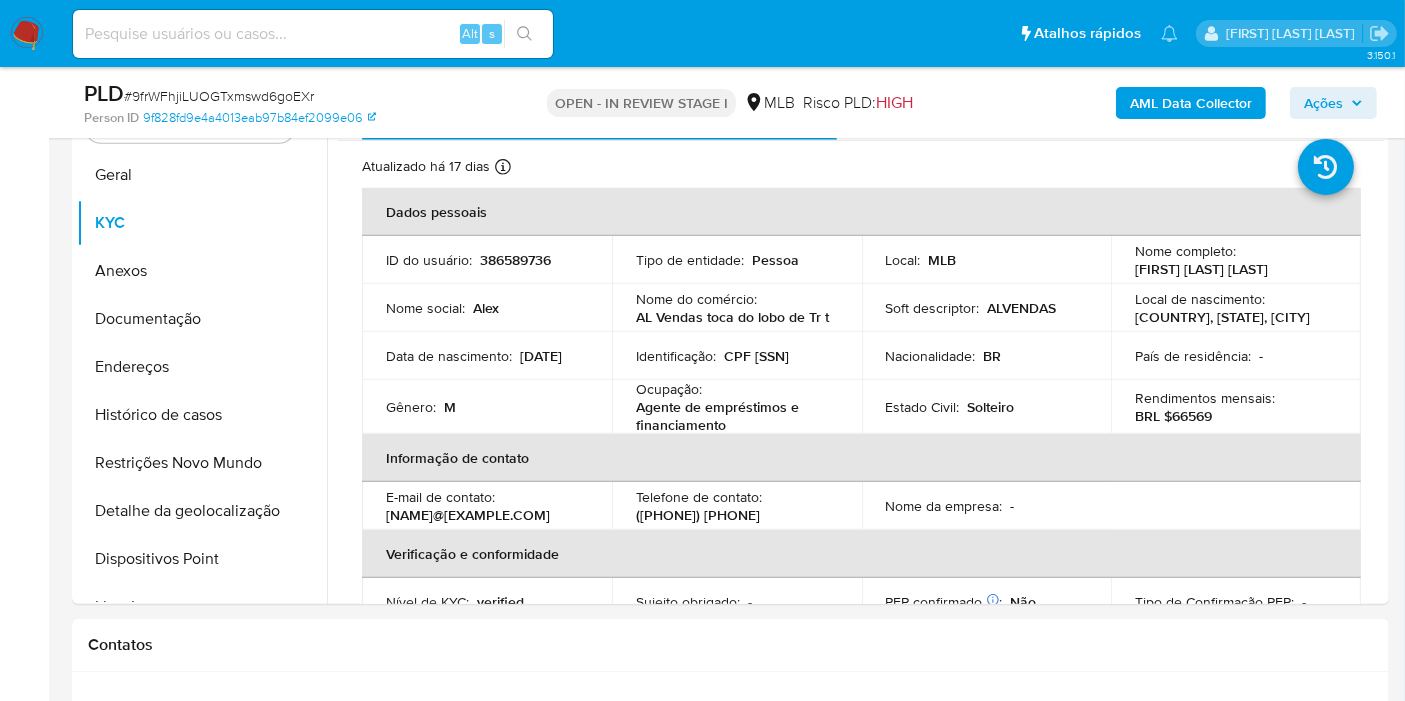 scroll, scrollTop: 1292, scrollLeft: 0, axis: vertical 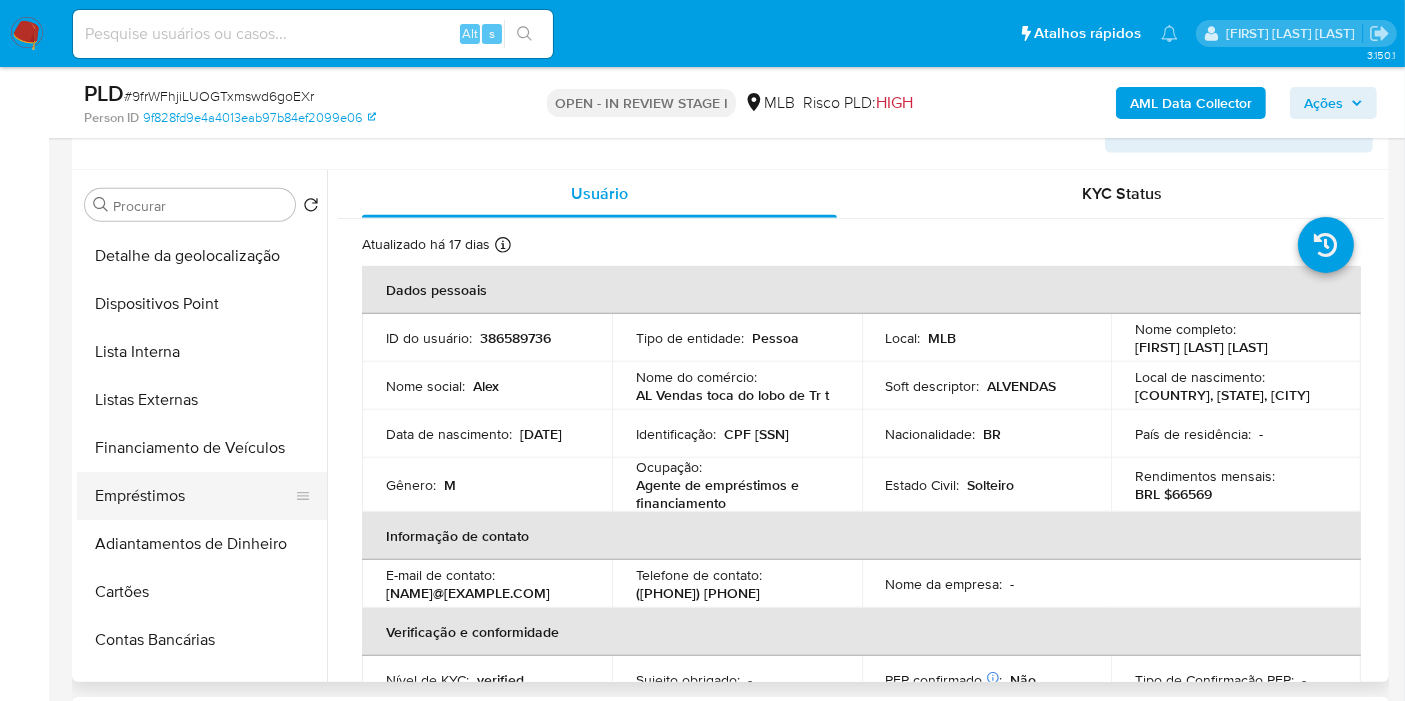 click on "Empréstimos" at bounding box center (194, 496) 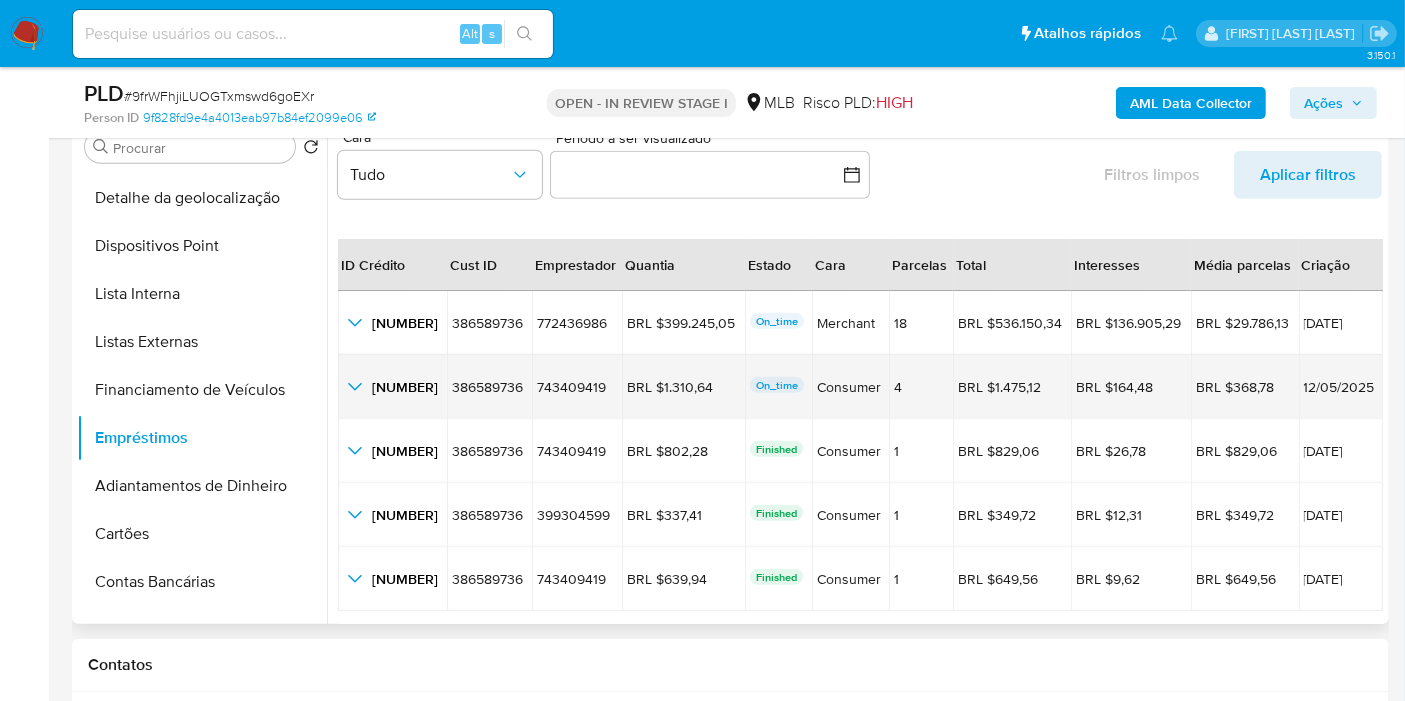 scroll, scrollTop: 1403, scrollLeft: 0, axis: vertical 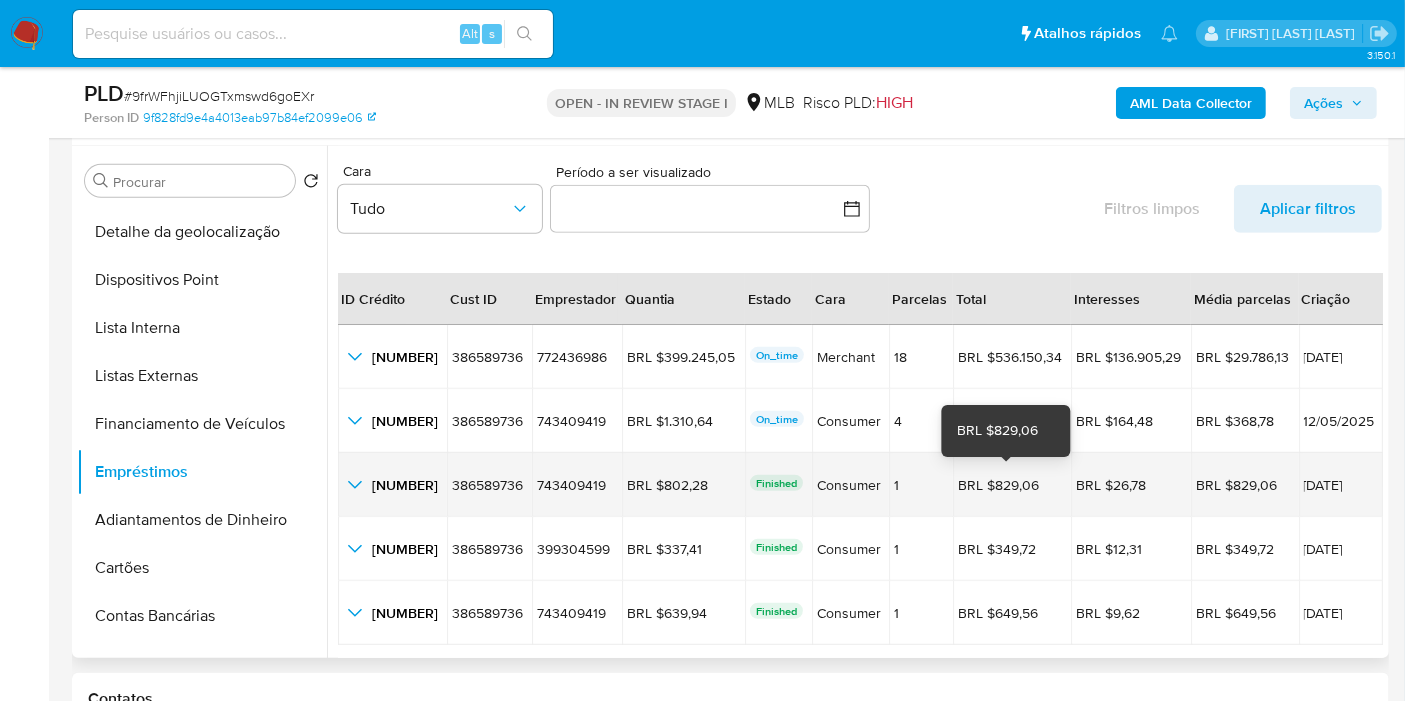 click on "BRL $829,06" at bounding box center (1012, 485) 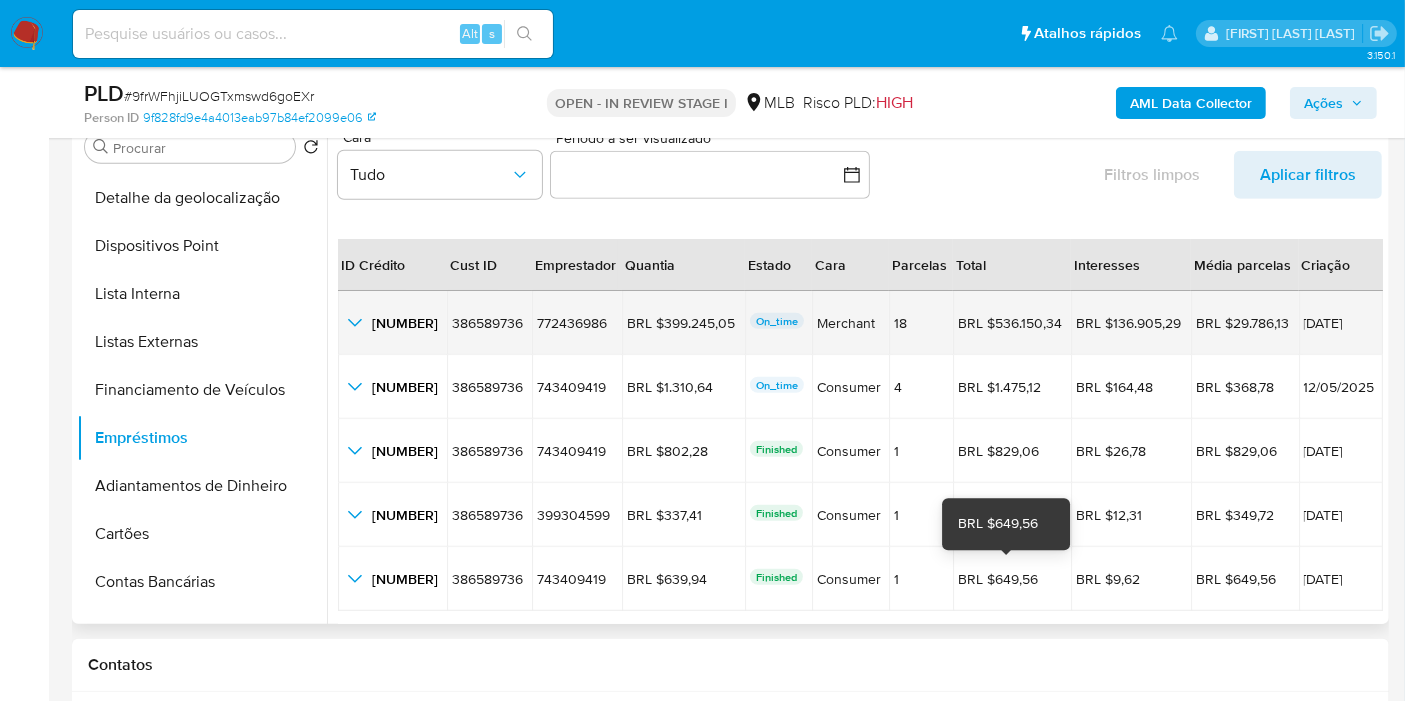 scroll, scrollTop: 1292, scrollLeft: 0, axis: vertical 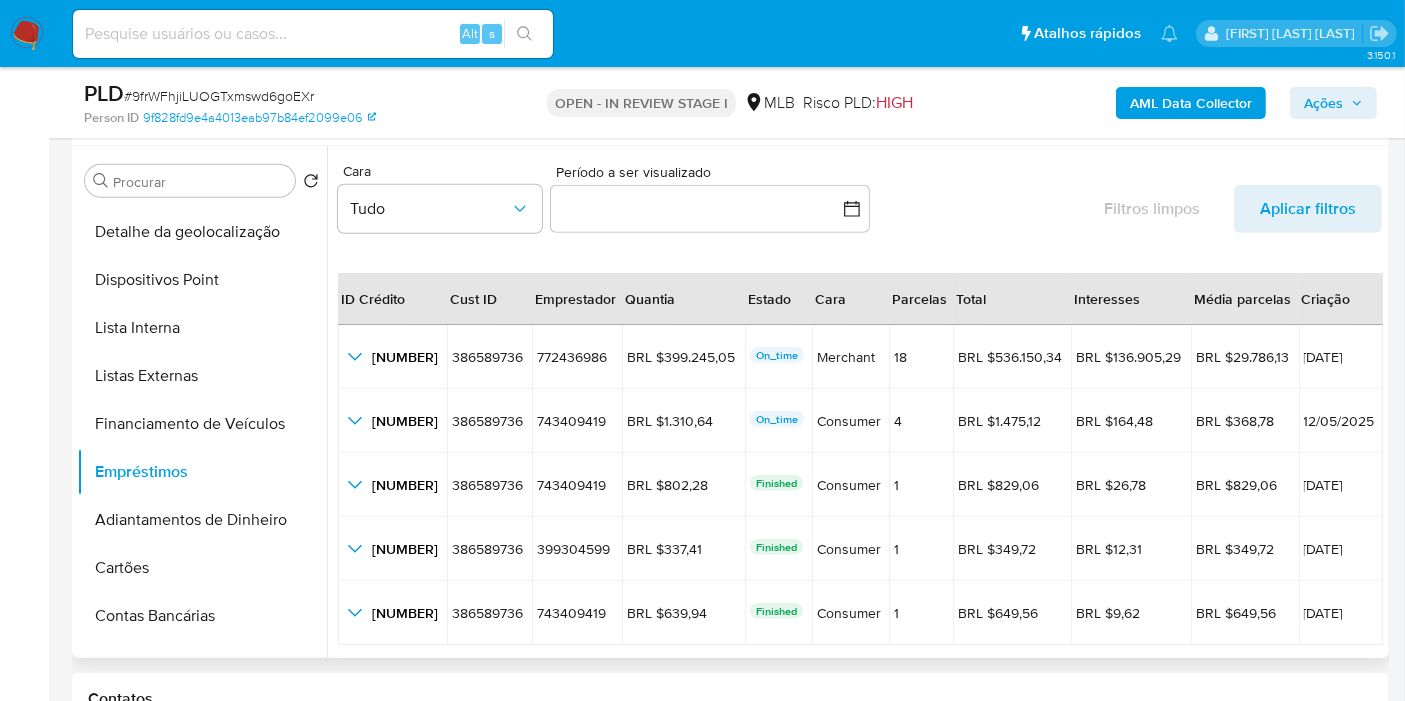 click on "Cara Tudo Período a ser visualizado inputDatePicker Filtros limpos Aplicar filtros" at bounding box center (860, 202) 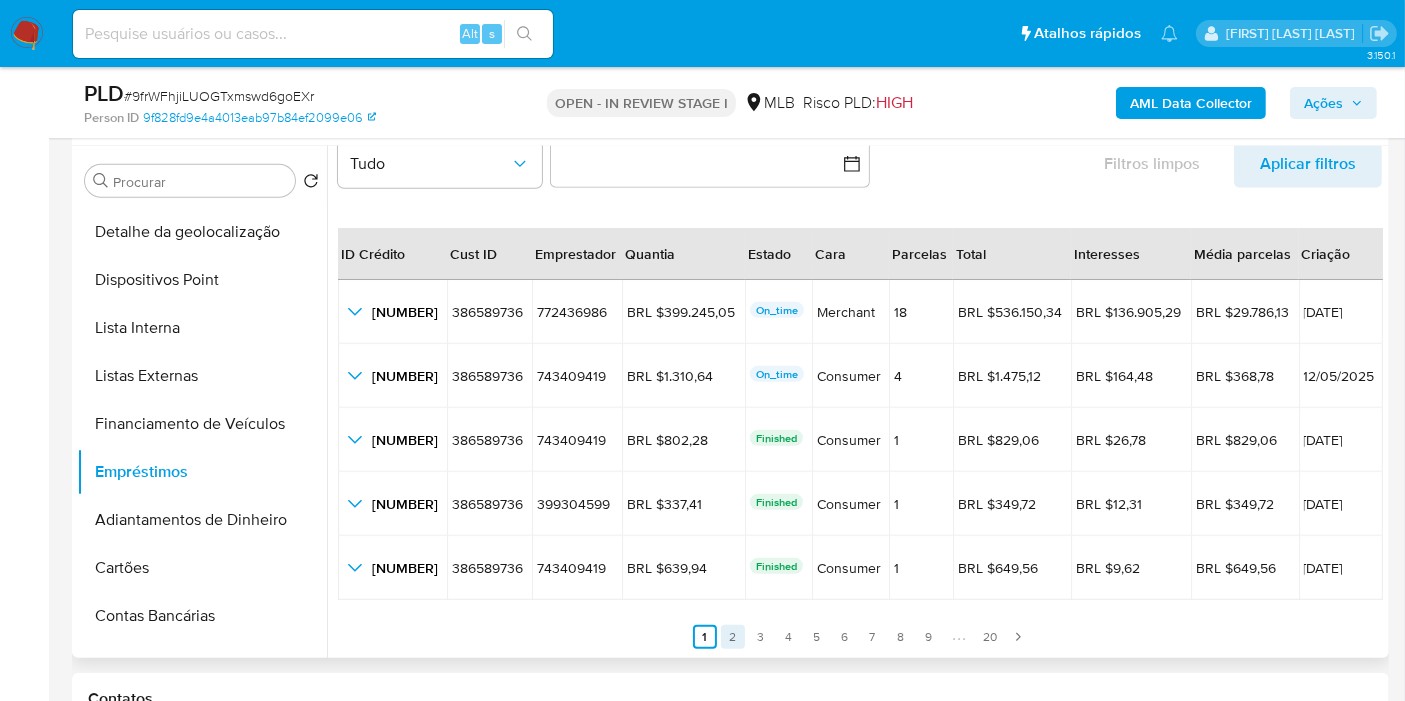 click on "2" at bounding box center [733, 637] 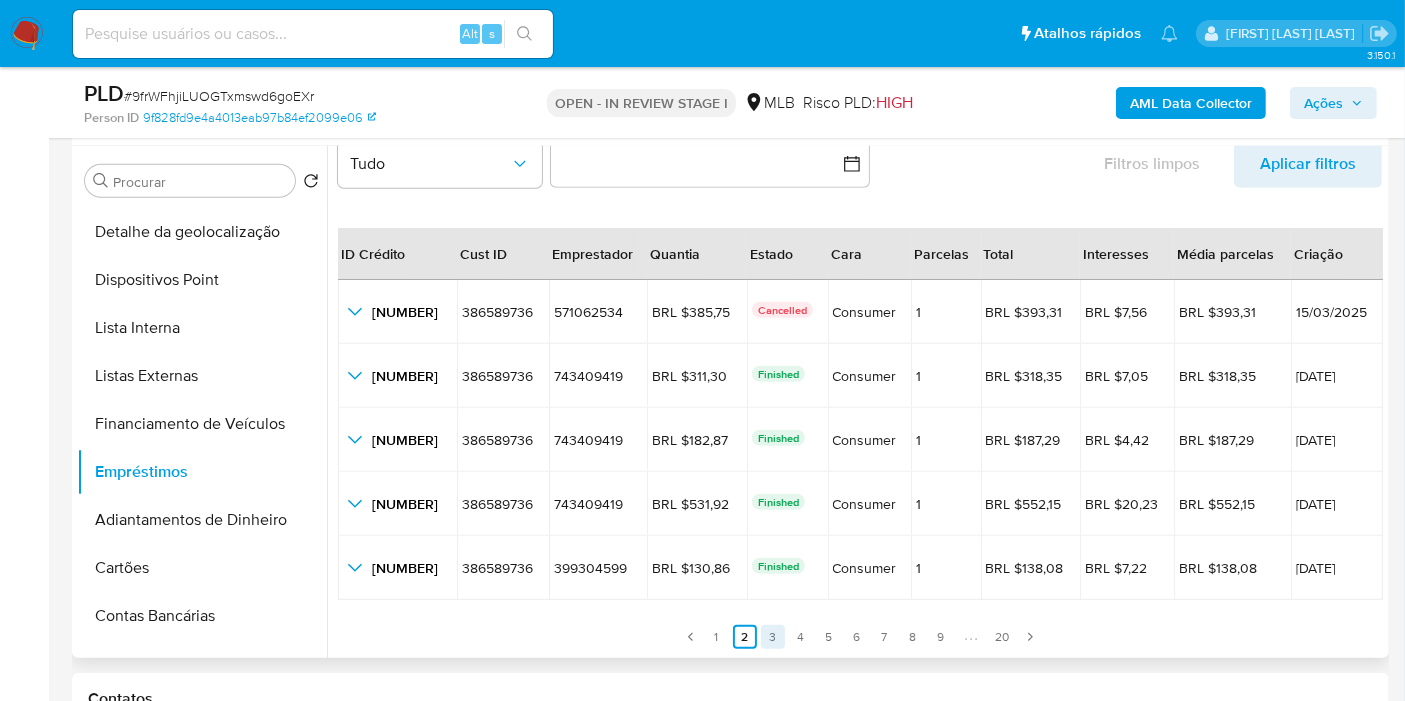 click on "3" at bounding box center [773, 637] 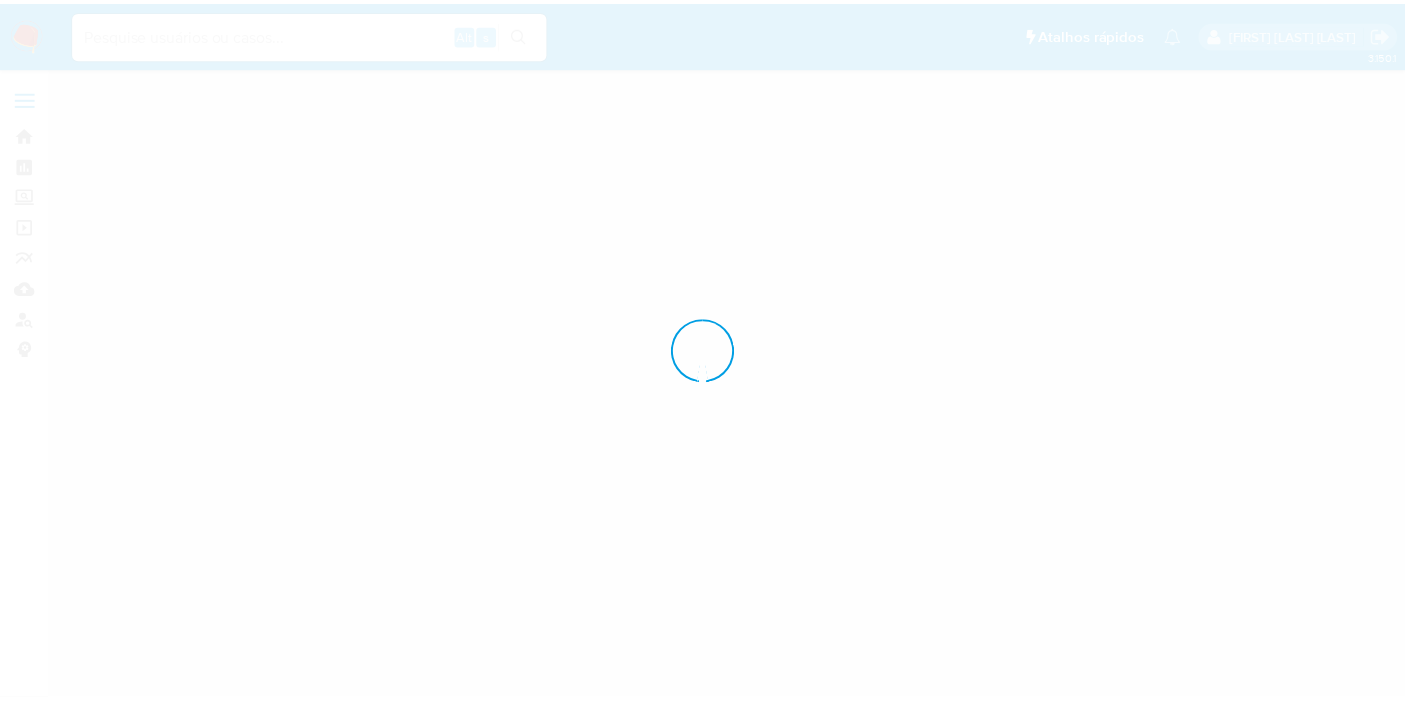 scroll, scrollTop: 0, scrollLeft: 0, axis: both 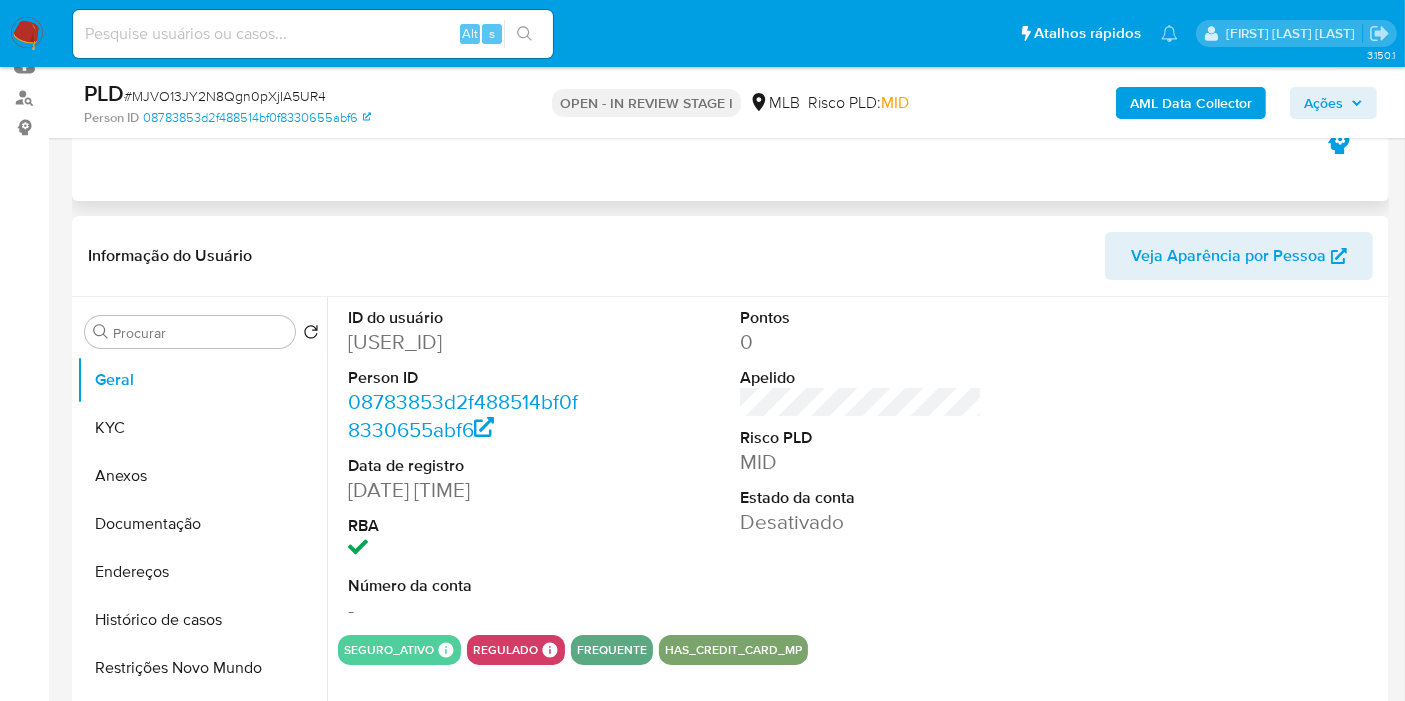 select on "10" 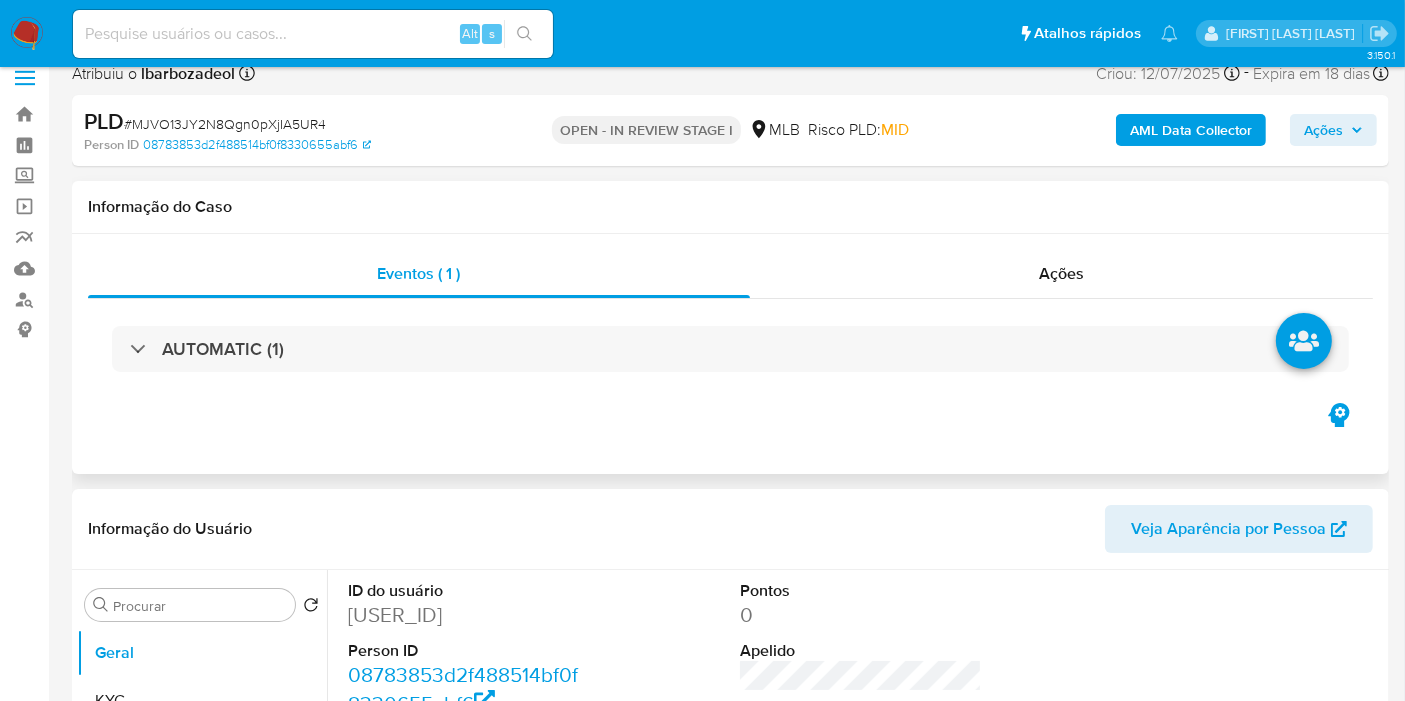 scroll, scrollTop: 0, scrollLeft: 0, axis: both 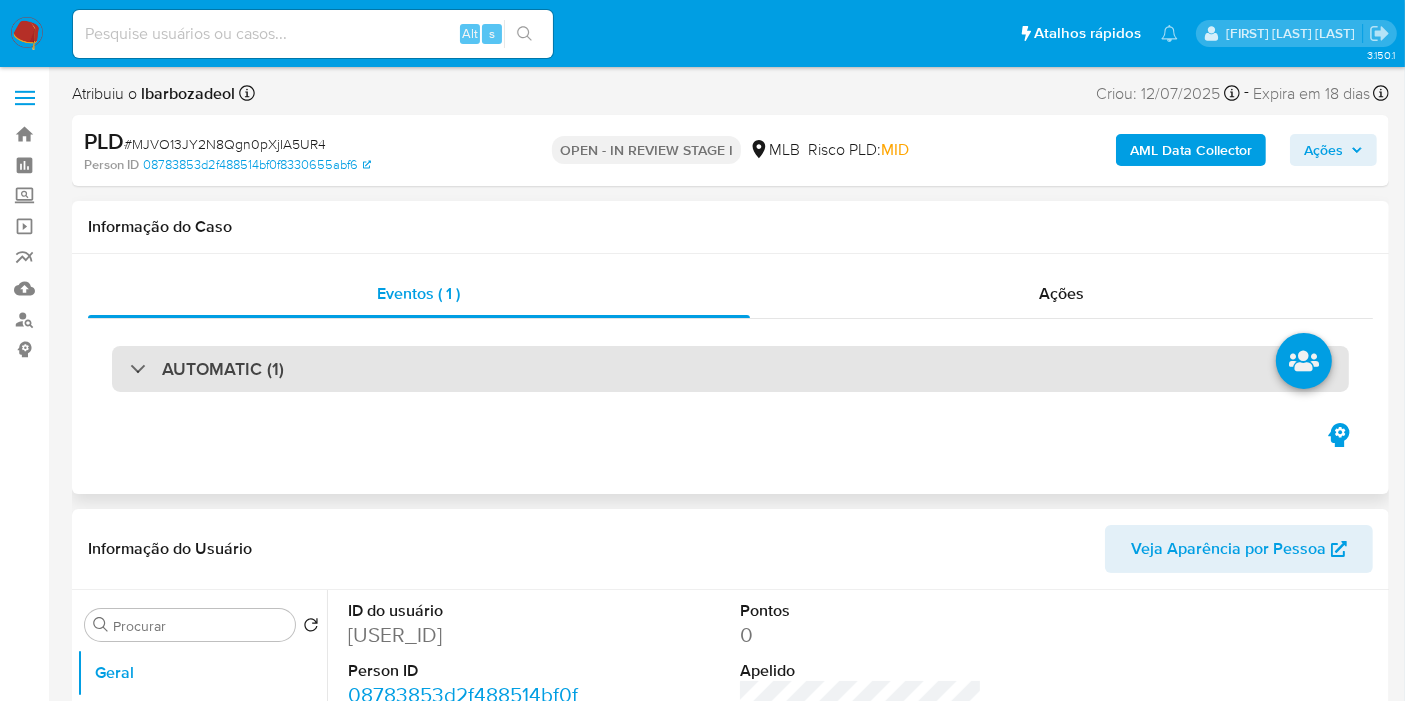 click on "AUTOMATIC (1)" at bounding box center (730, 369) 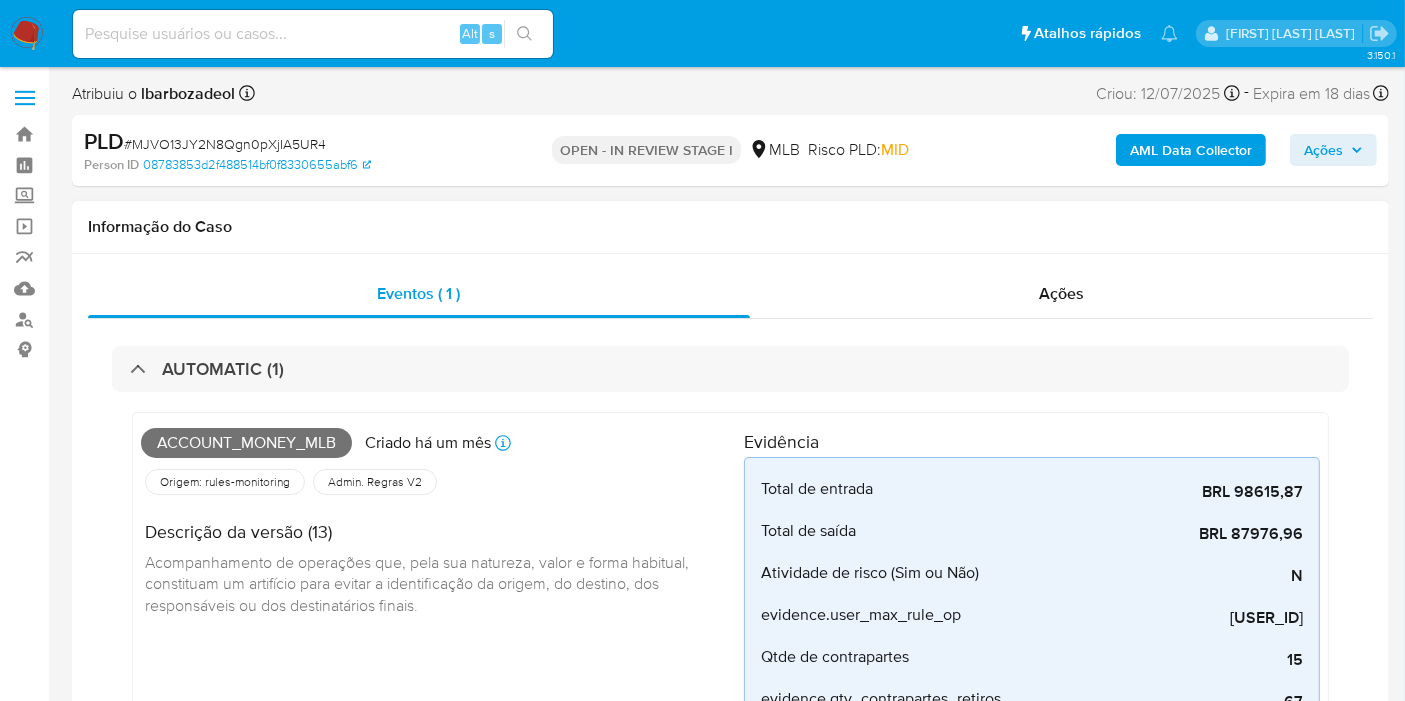 click on "Account_money_mlb" at bounding box center [246, 443] 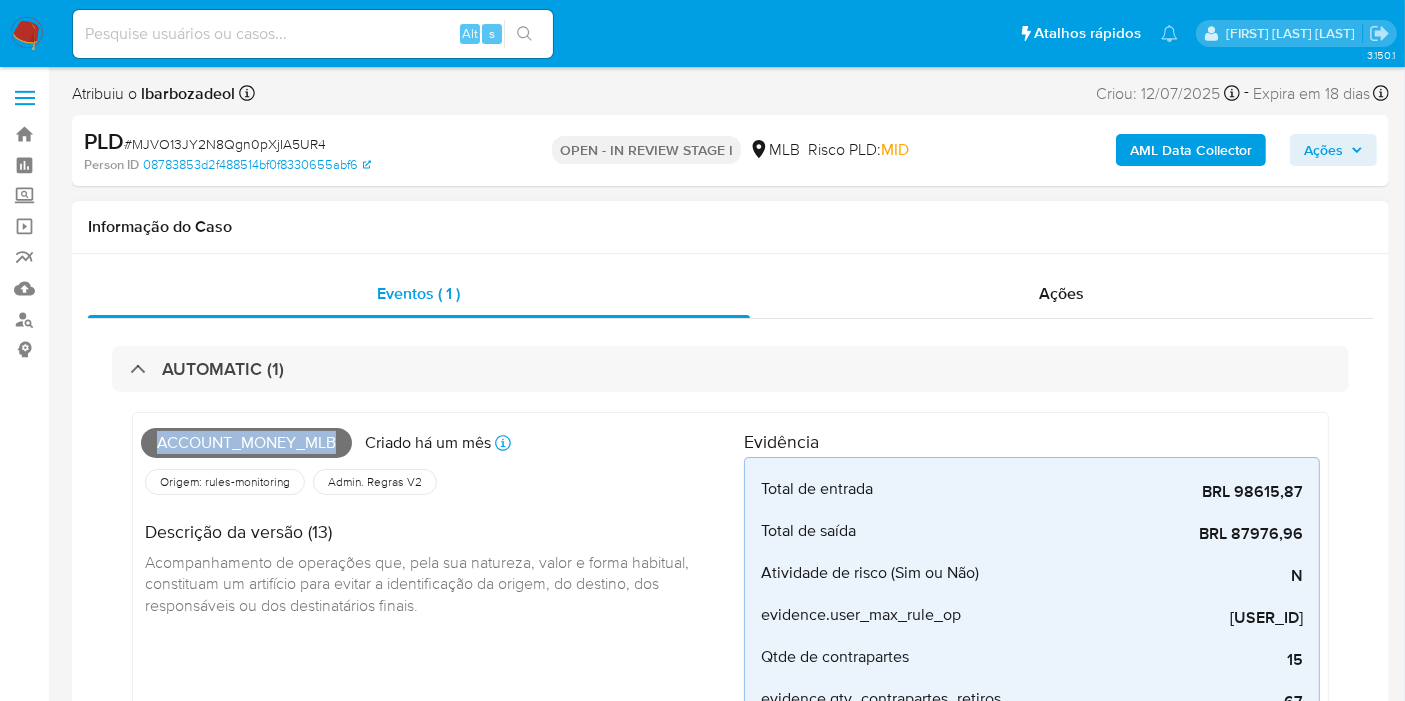 click on "Account_money_mlb" at bounding box center [246, 443] 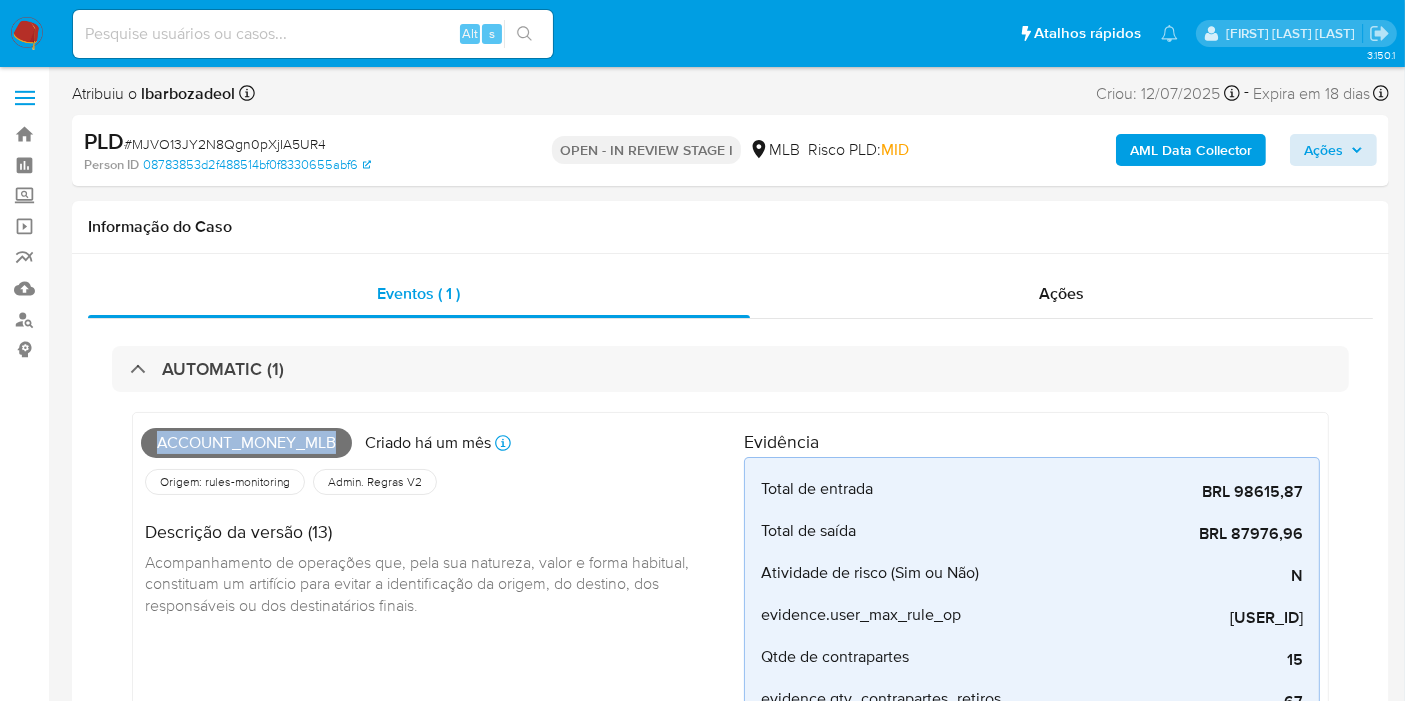 copy on "Account_money_mlb" 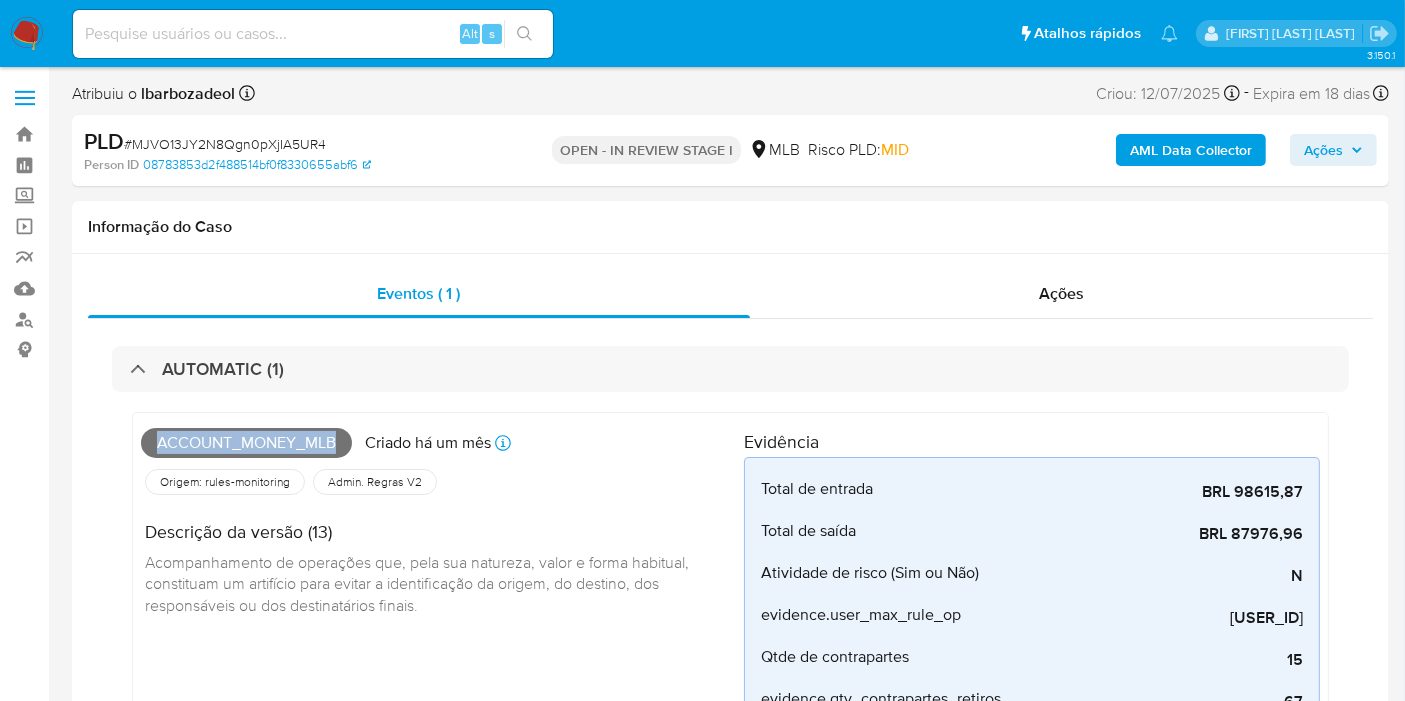 click on "Ações" at bounding box center (1323, 150) 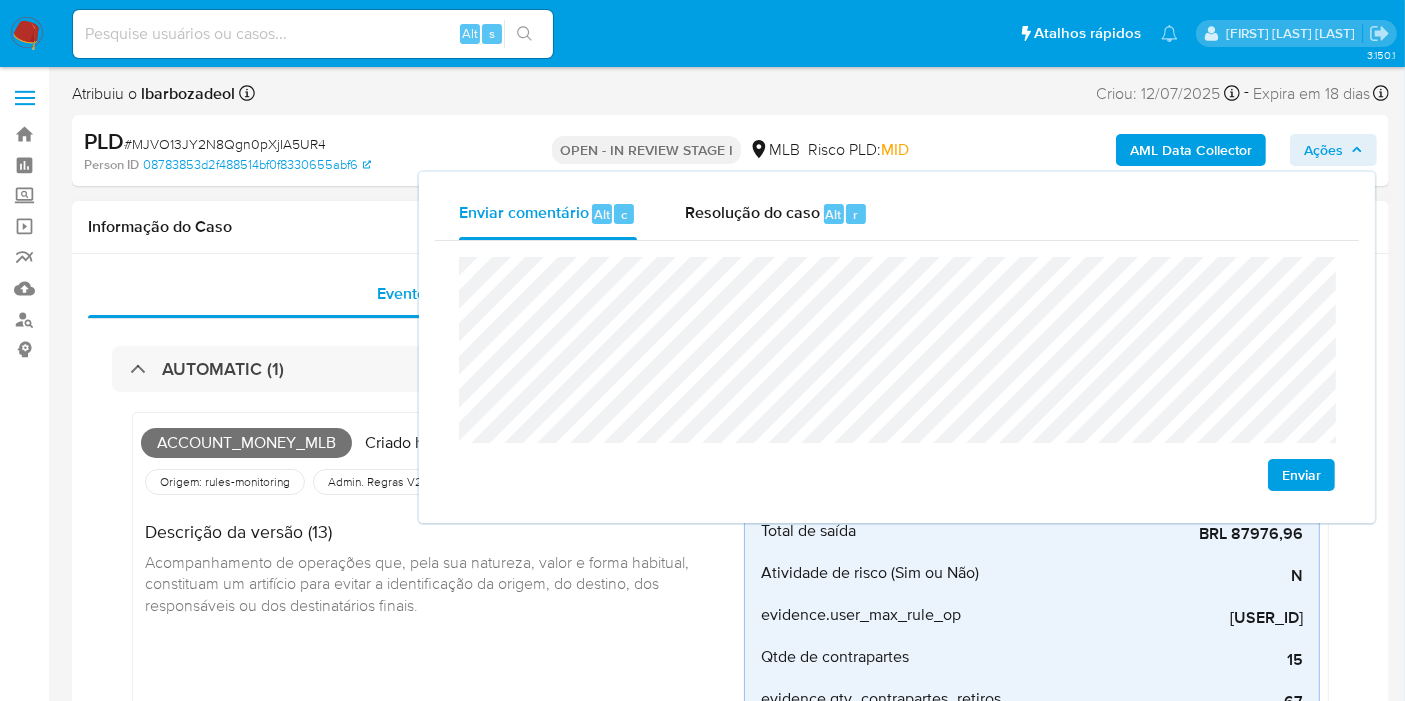 click on "Informação do Caso" at bounding box center (730, 227) 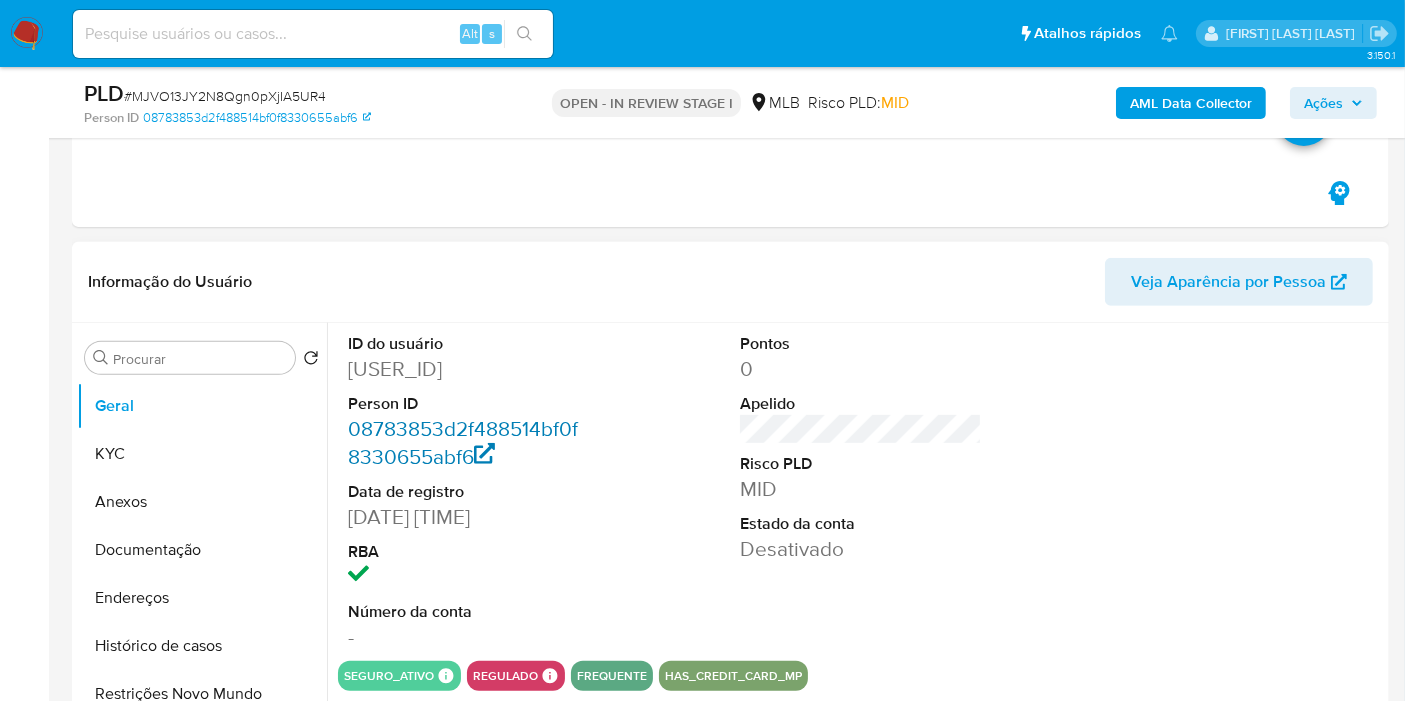 scroll, scrollTop: 888, scrollLeft: 0, axis: vertical 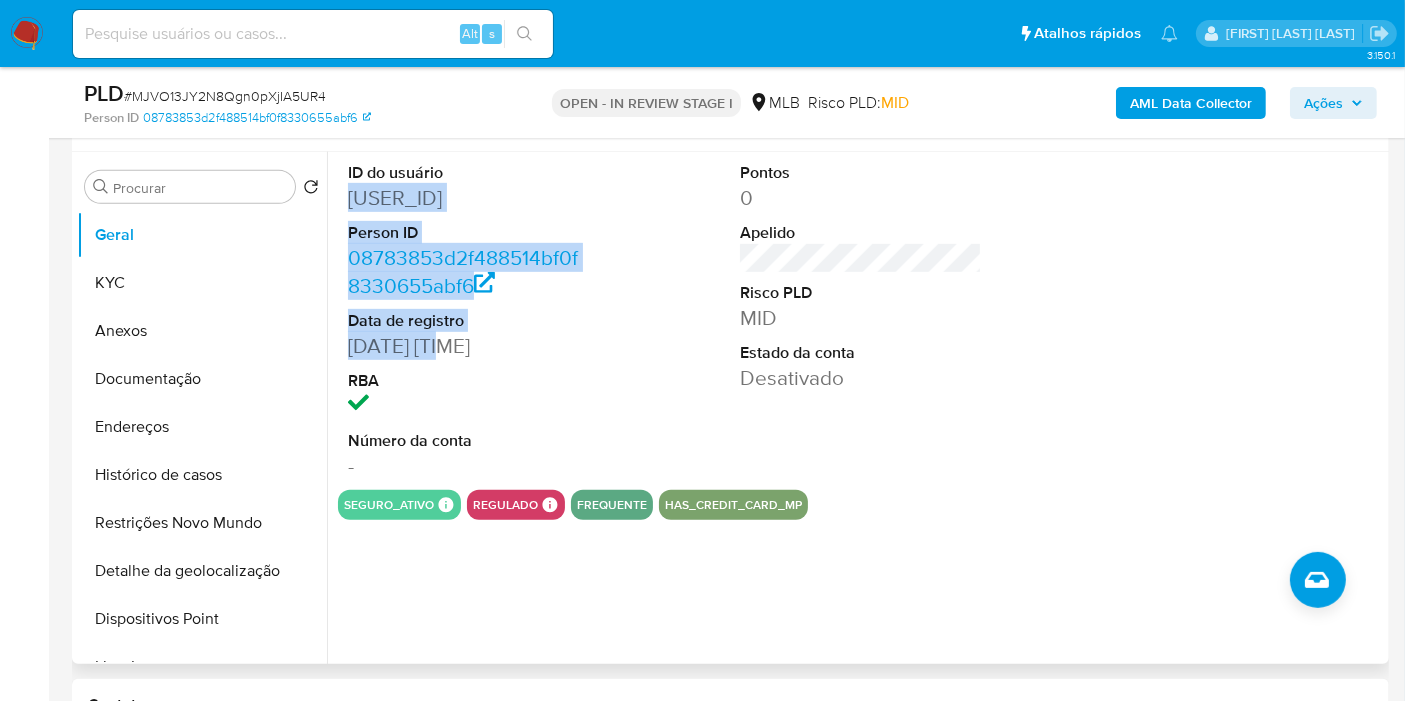 drag, startPoint x: 351, startPoint y: 198, endPoint x: 448, endPoint y: 338, distance: 170.32028 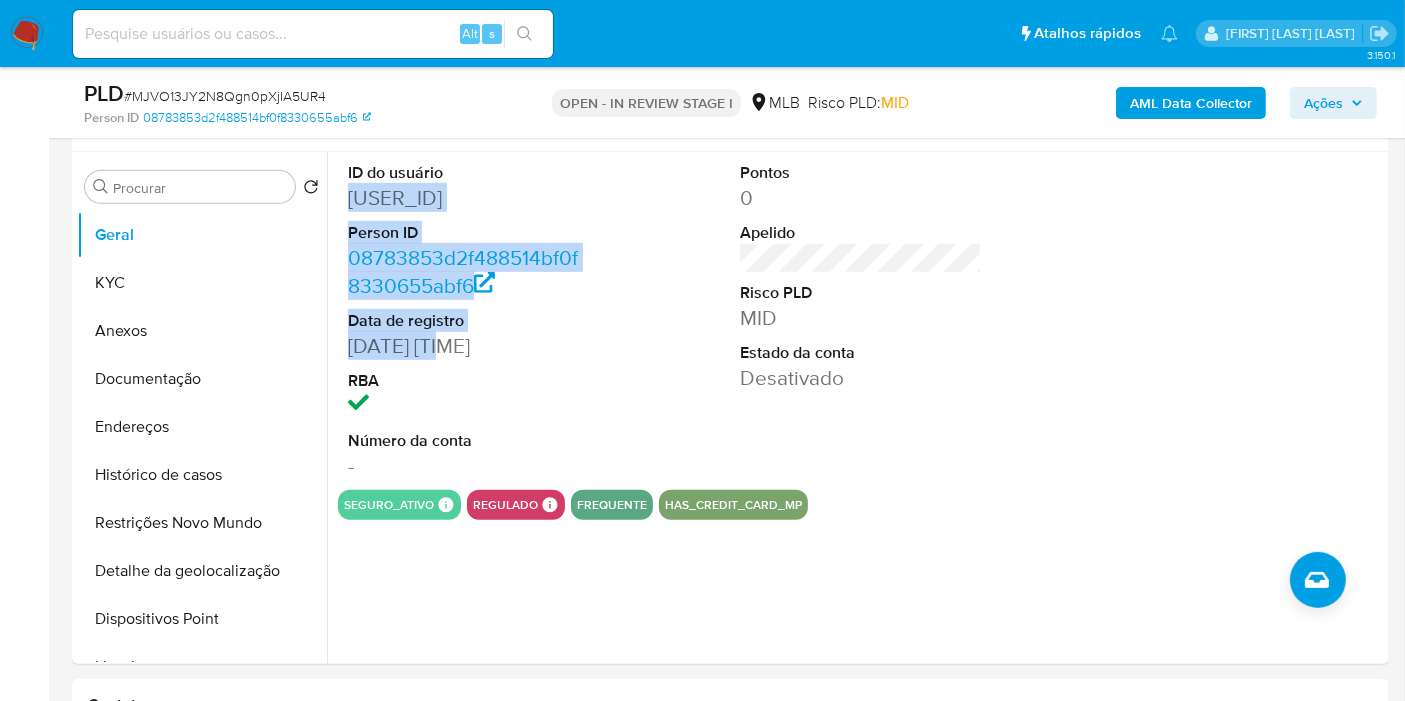 click on "Ações" at bounding box center [1323, 103] 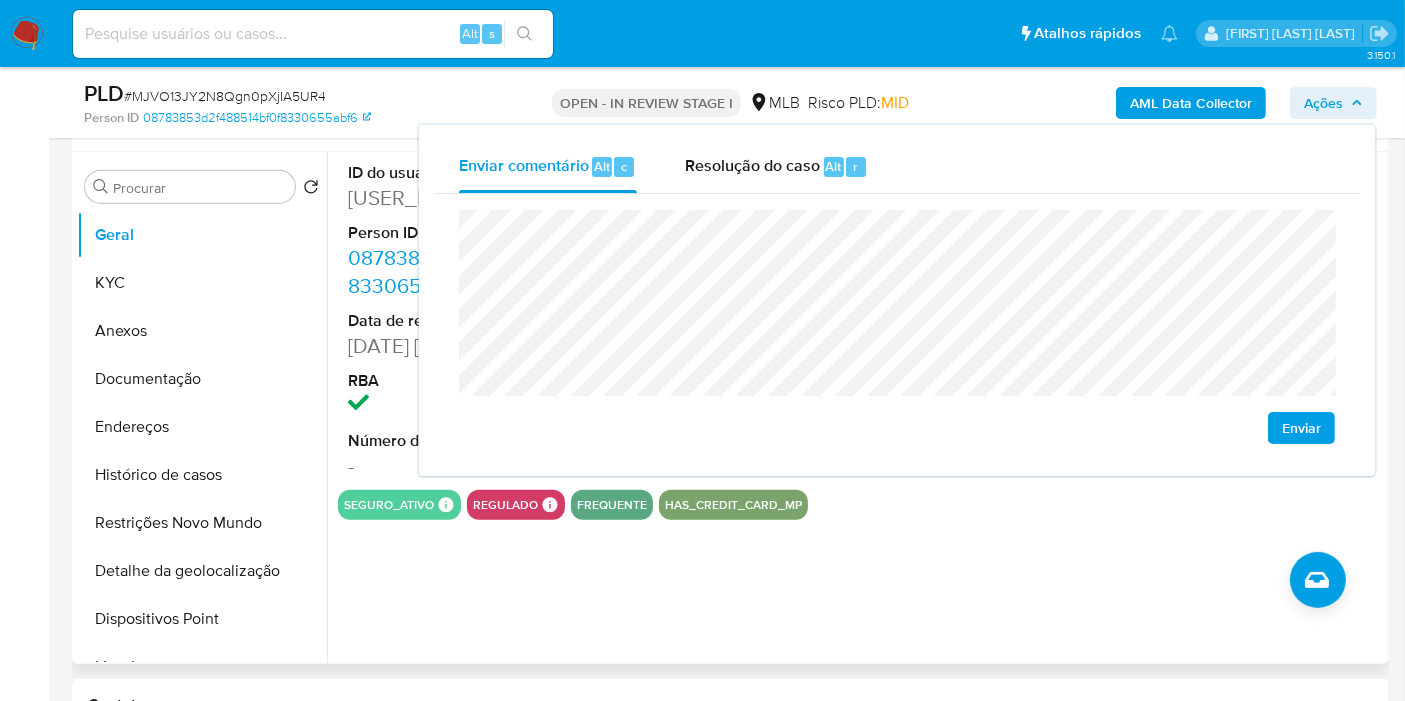 click on "ID do usuário [USER_ID] Person ID [PERSON_ID] Data de registro [DATE] [TIME] RBA Número da conta - Pontos 0 Apelido Risco PLD MID Estado da conta Desativado seguro_ativo   Seguro Ativo Products Cards 1 regulado   Regulado MLB BACEN COMPLIES Mark Id MLB_BACEN Compliant is_compliant Created At [DATE_TIME] frequente has_credit_card_mp" at bounding box center (855, 408) 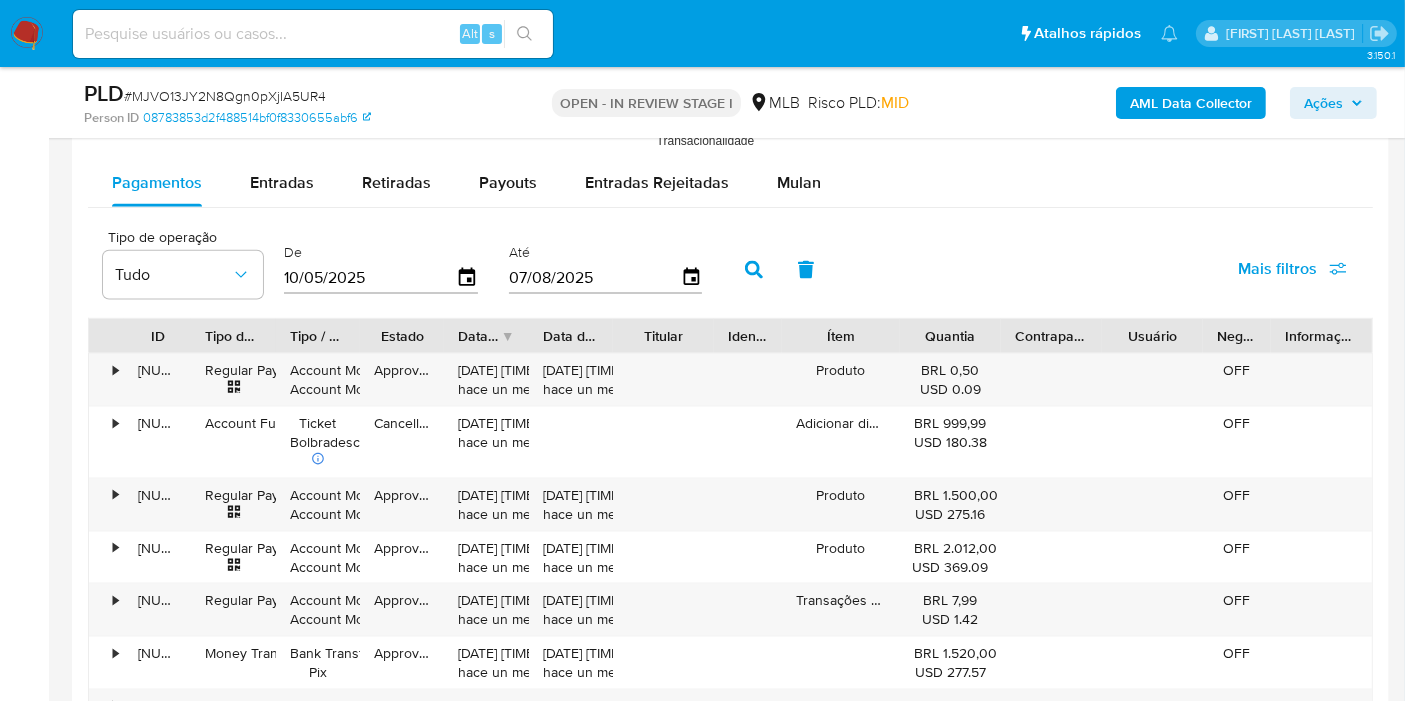 scroll, scrollTop: 2571, scrollLeft: 0, axis: vertical 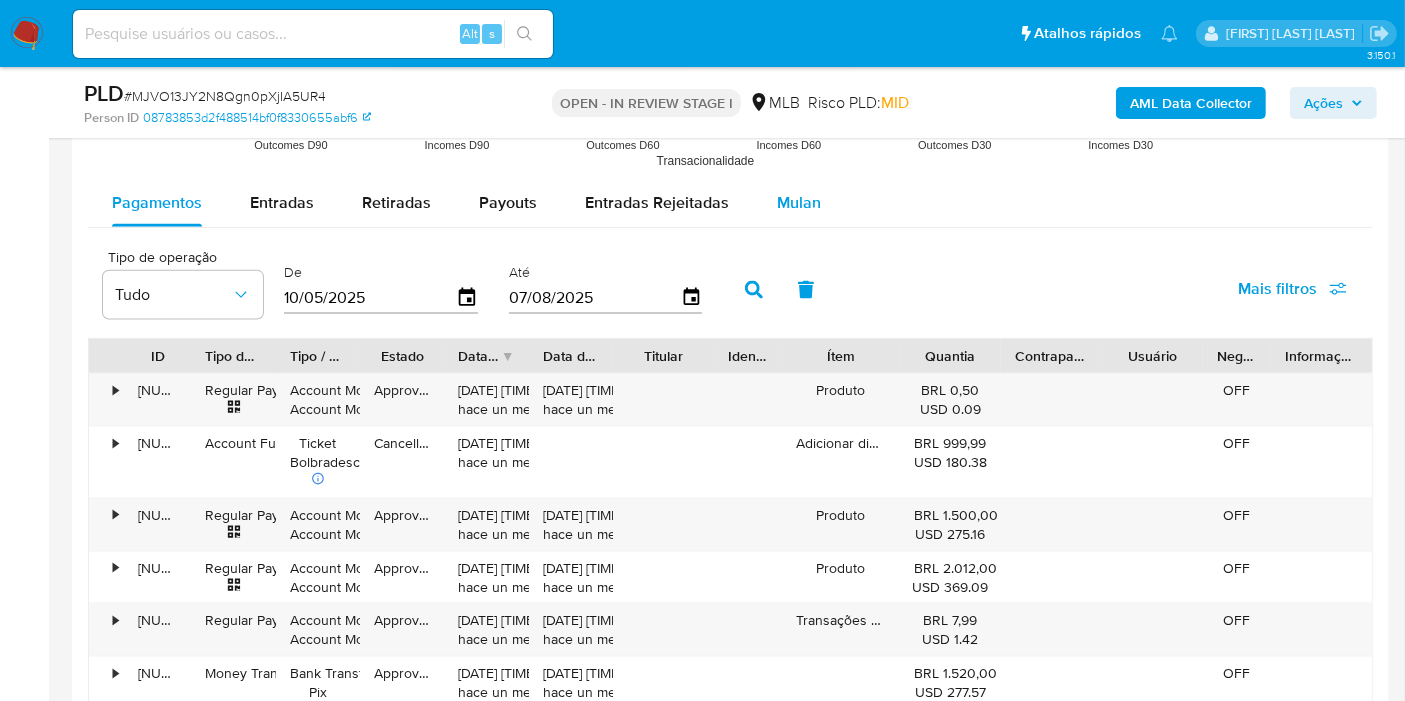 click on "Mulan" at bounding box center [799, 203] 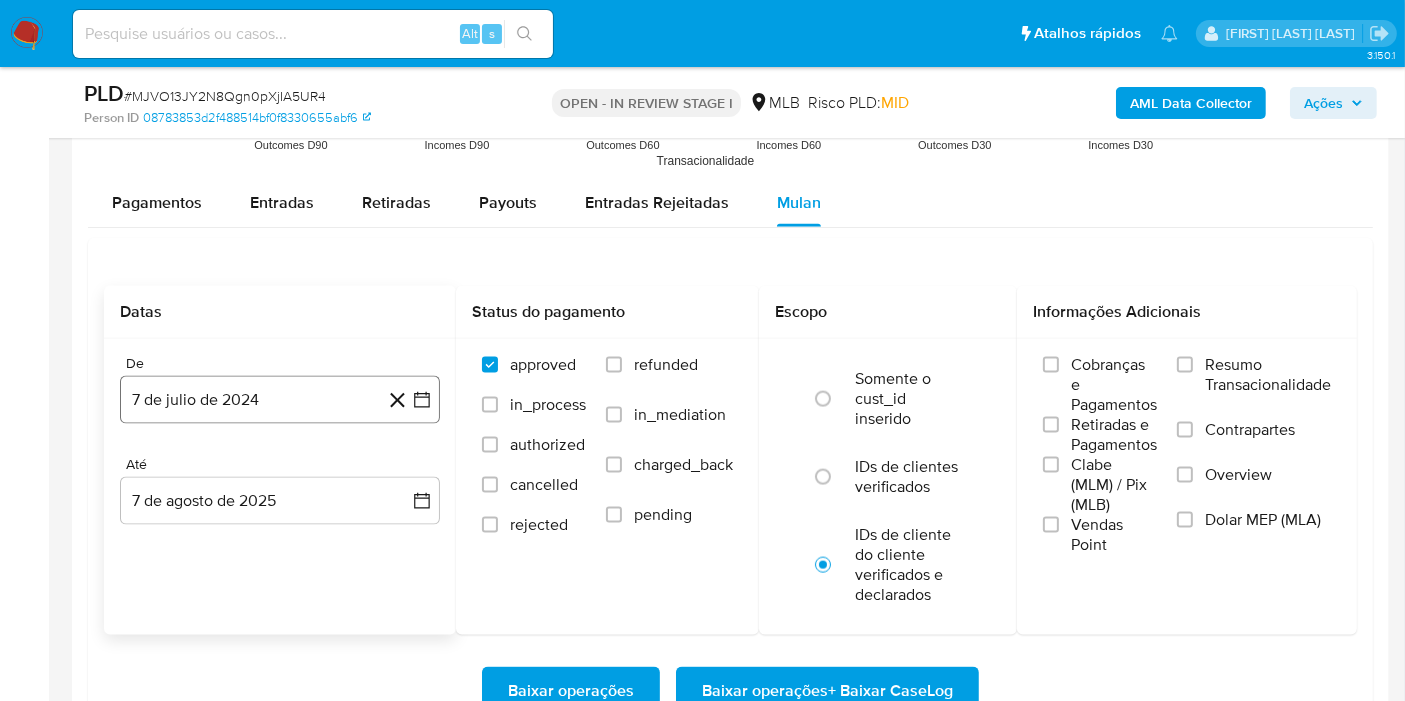 click on "7 de julio de 2024" at bounding box center [280, 400] 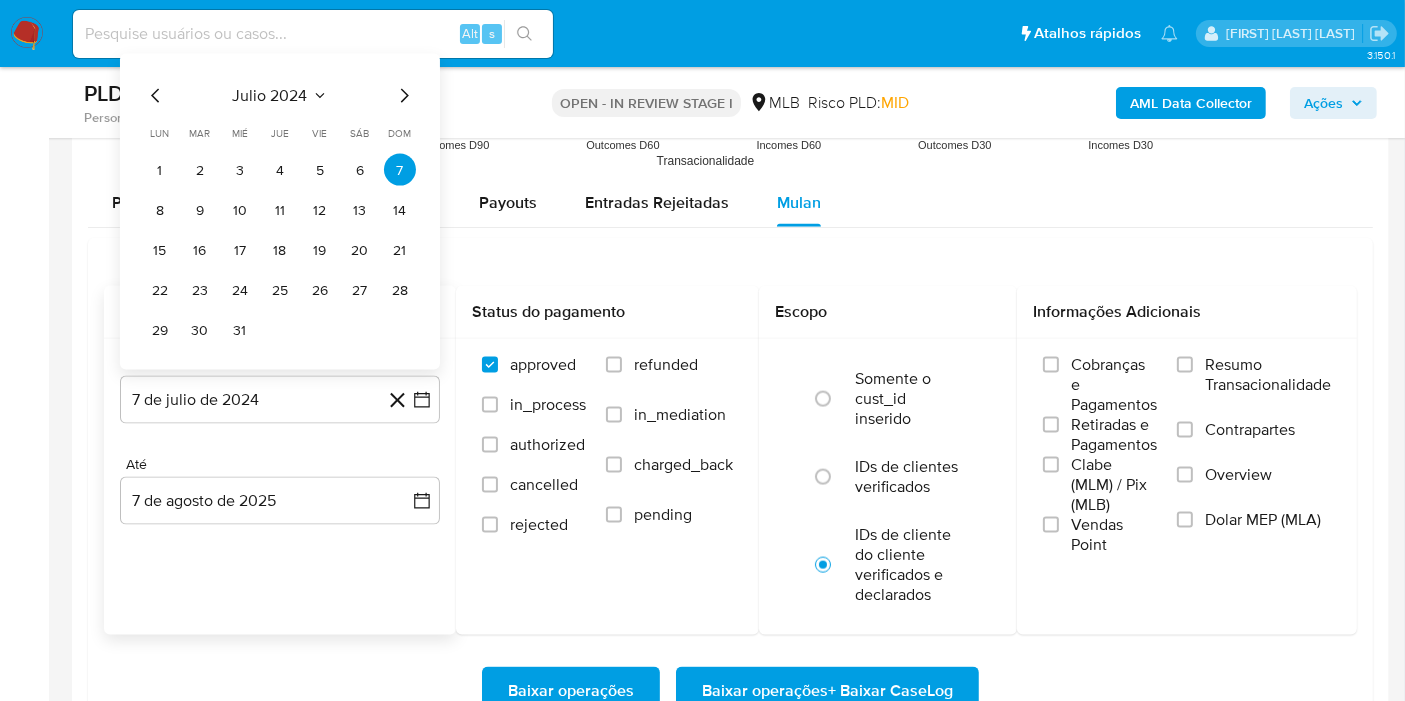 click on "julio 2024" at bounding box center (270, 96) 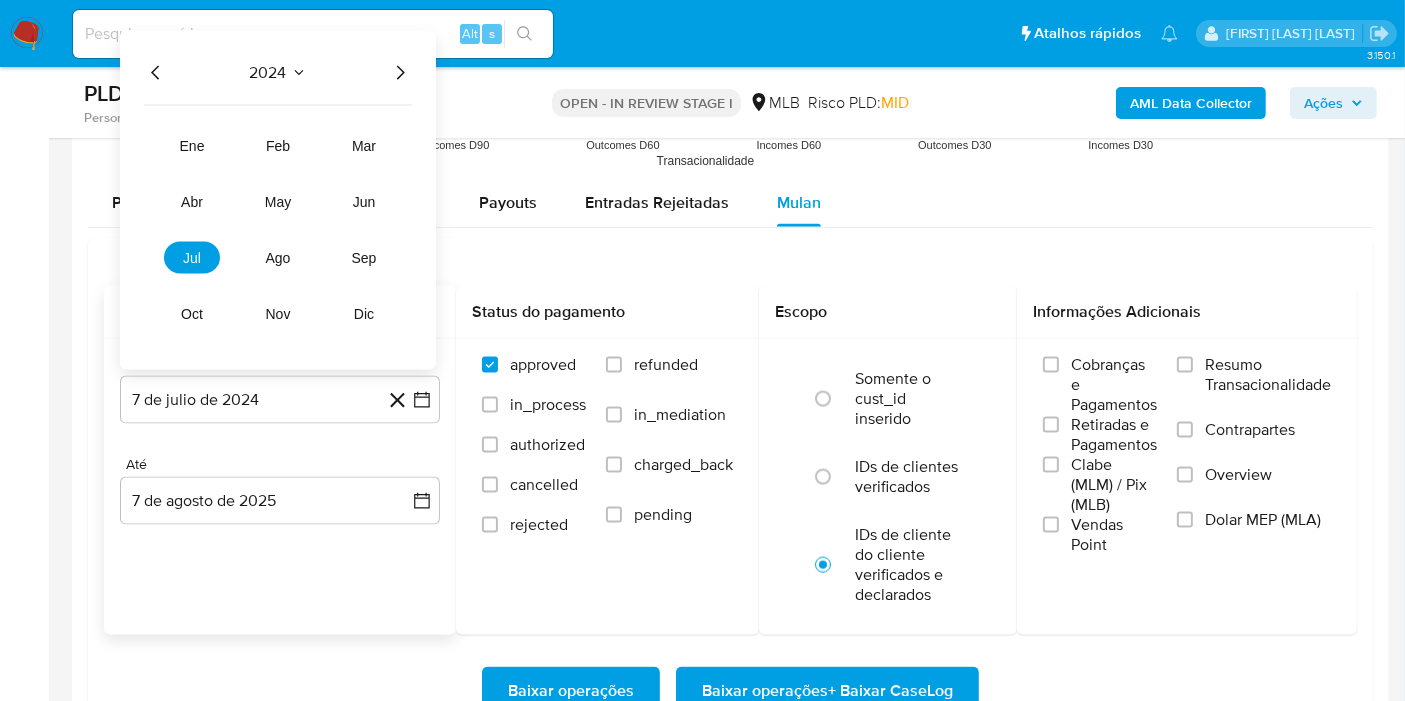 click 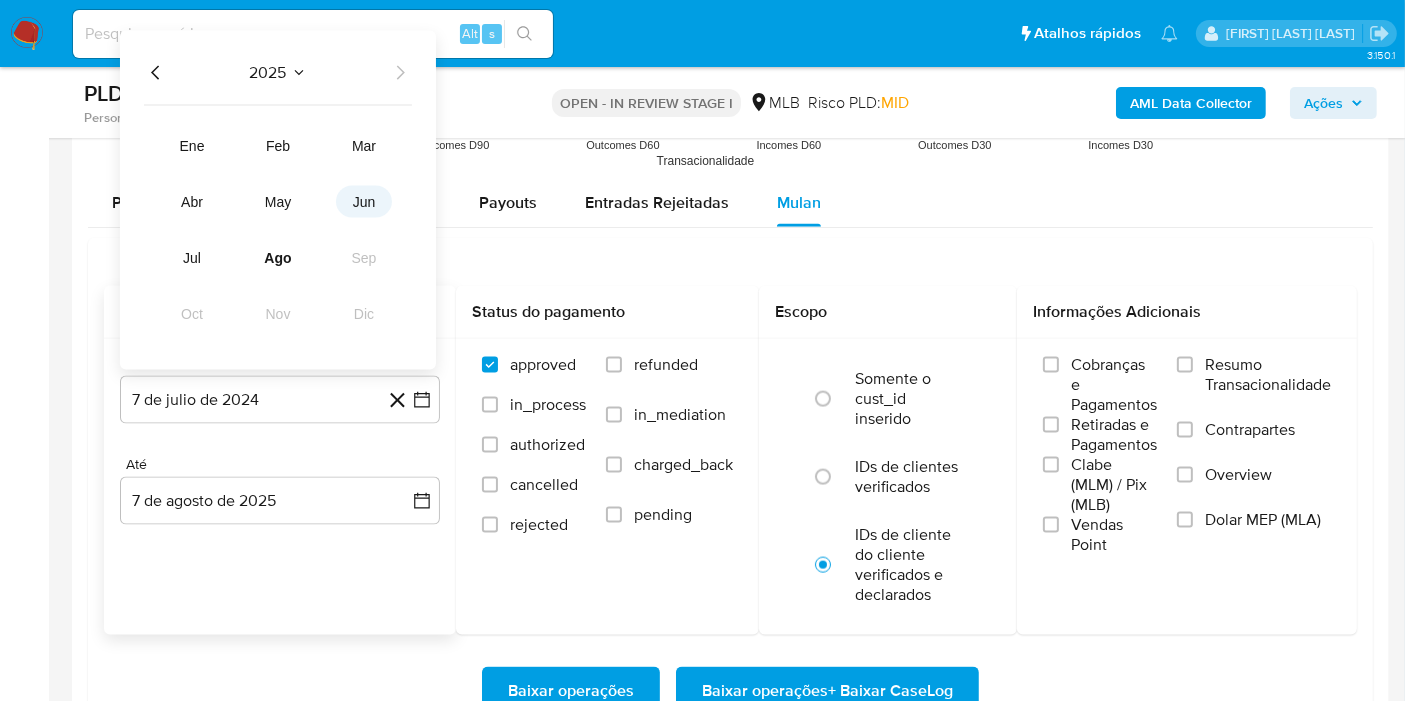 click on "jun" at bounding box center (364, 202) 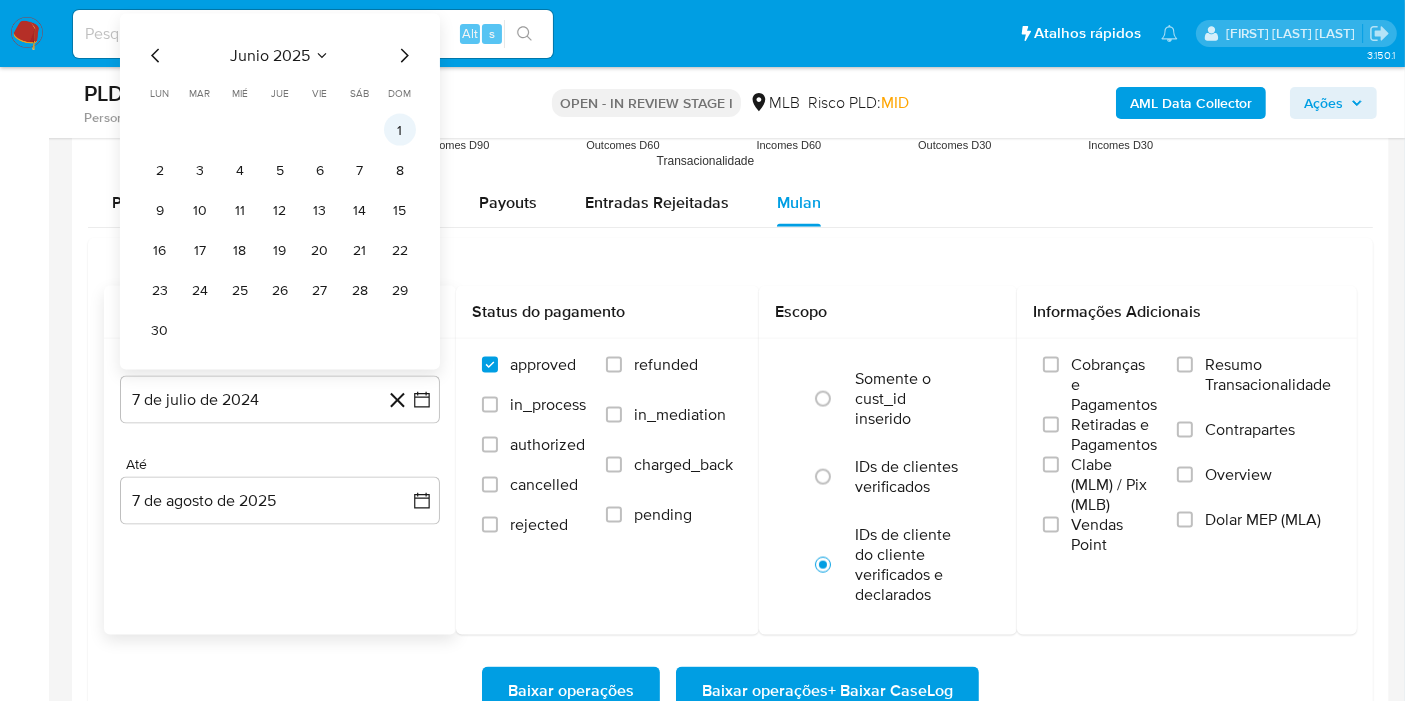 click on "1" at bounding box center [400, 130] 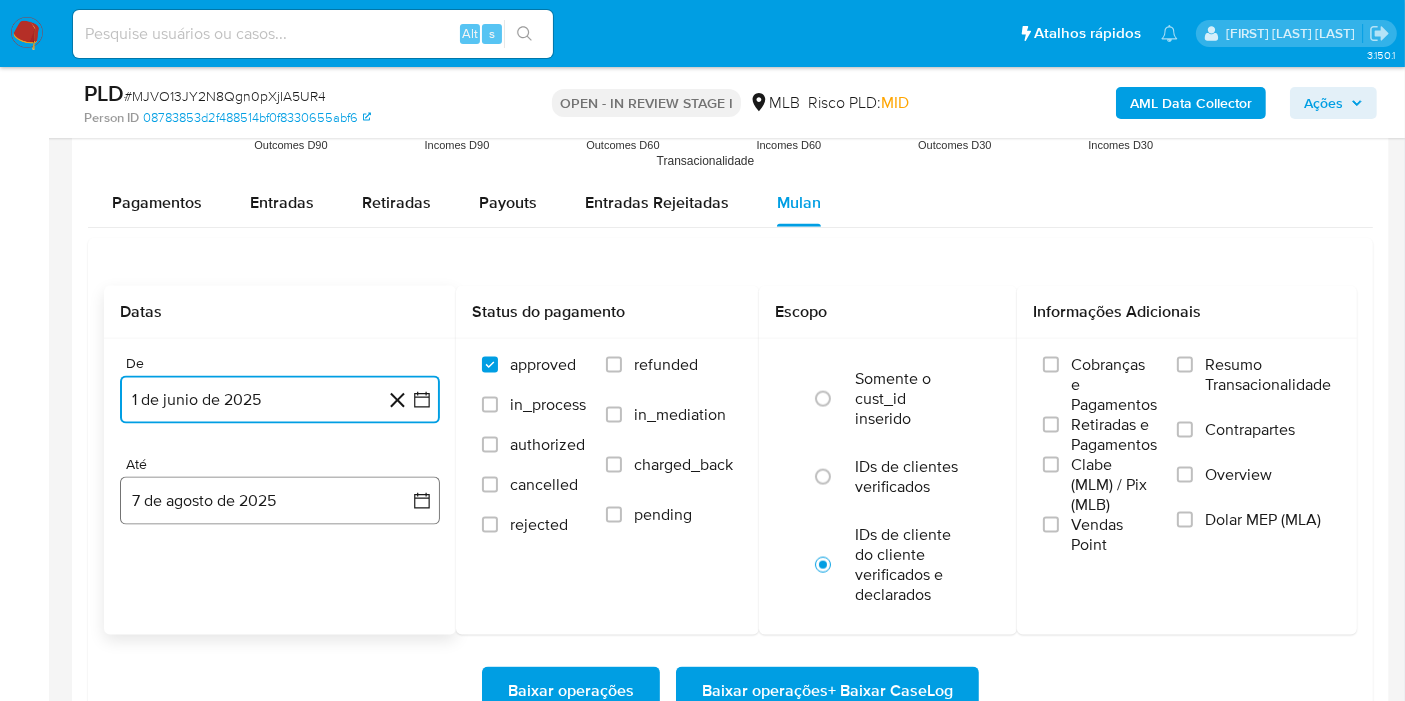click on "7 de agosto de 2025" at bounding box center [280, 501] 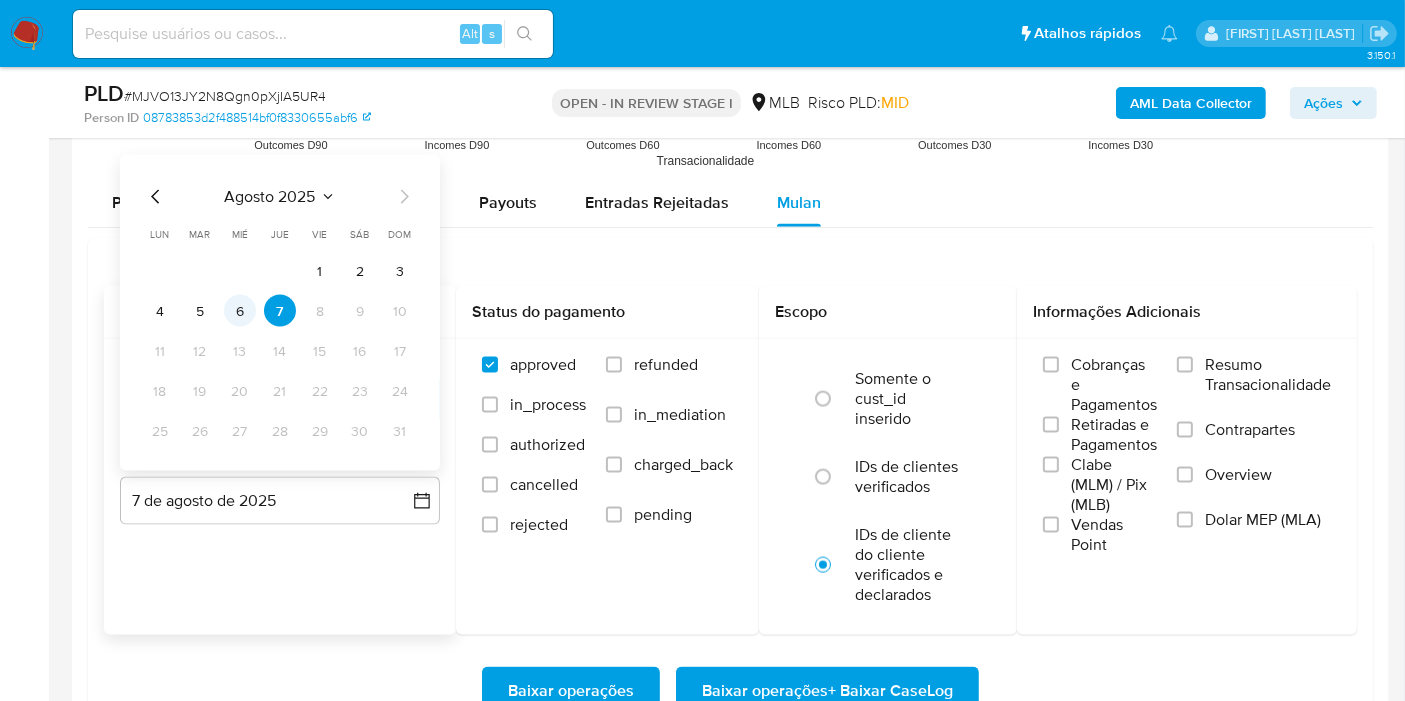 click on "6" at bounding box center (240, 311) 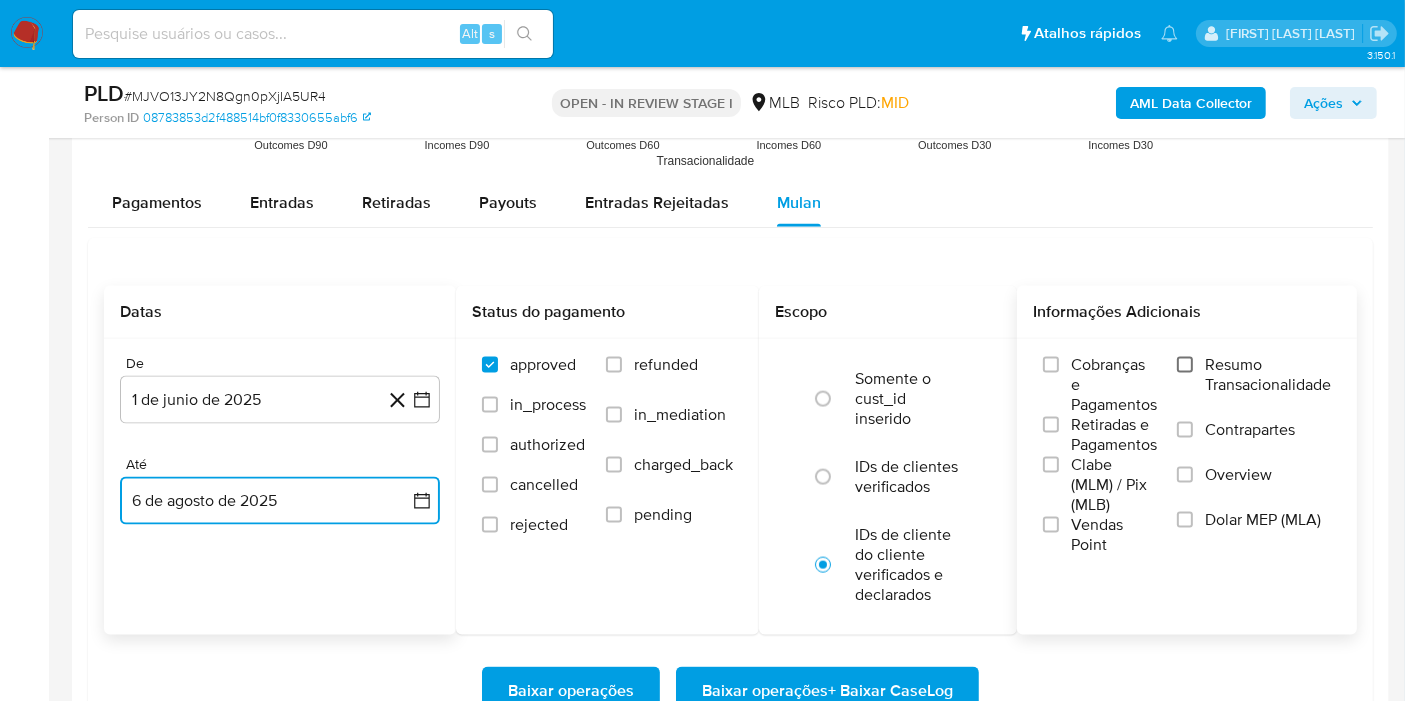 click on "Resumo Transacionalidade" at bounding box center [1185, 365] 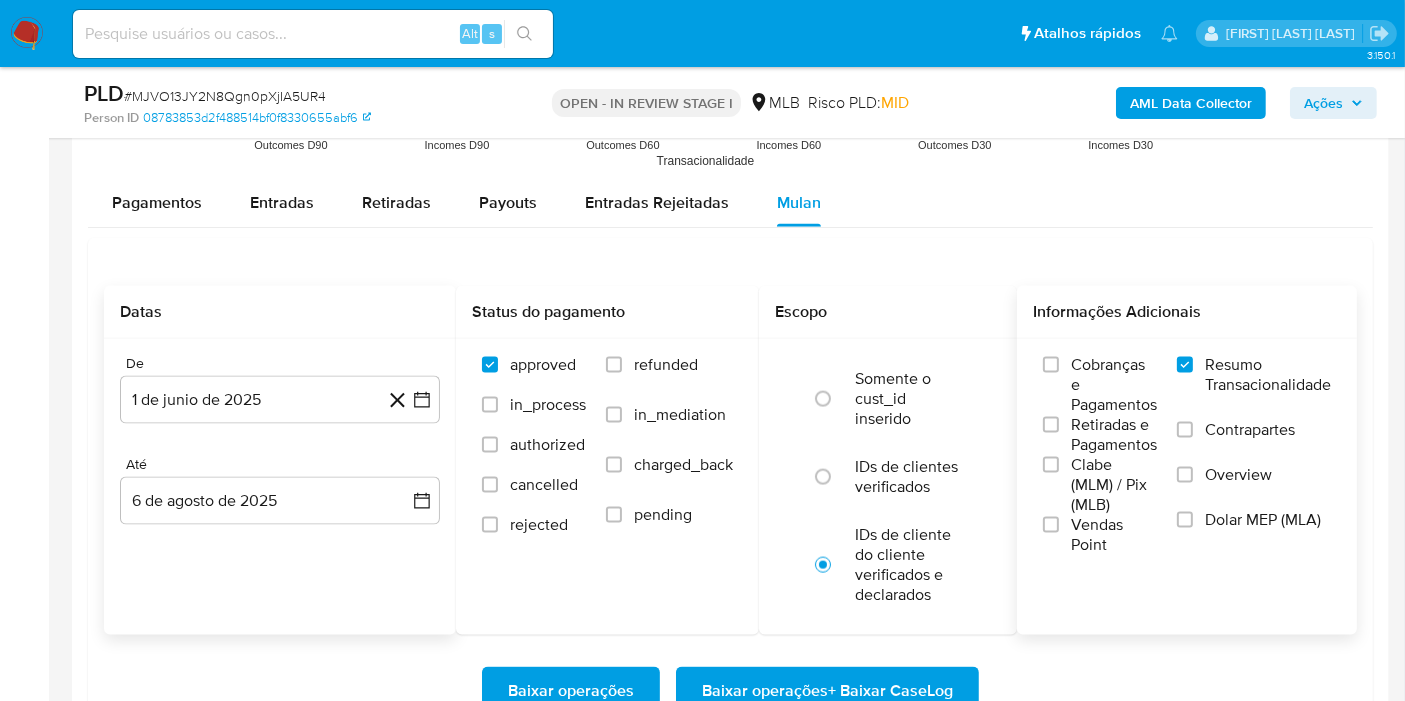 click on "Baixar operações  +   Baixar CaseLog" at bounding box center (827, 691) 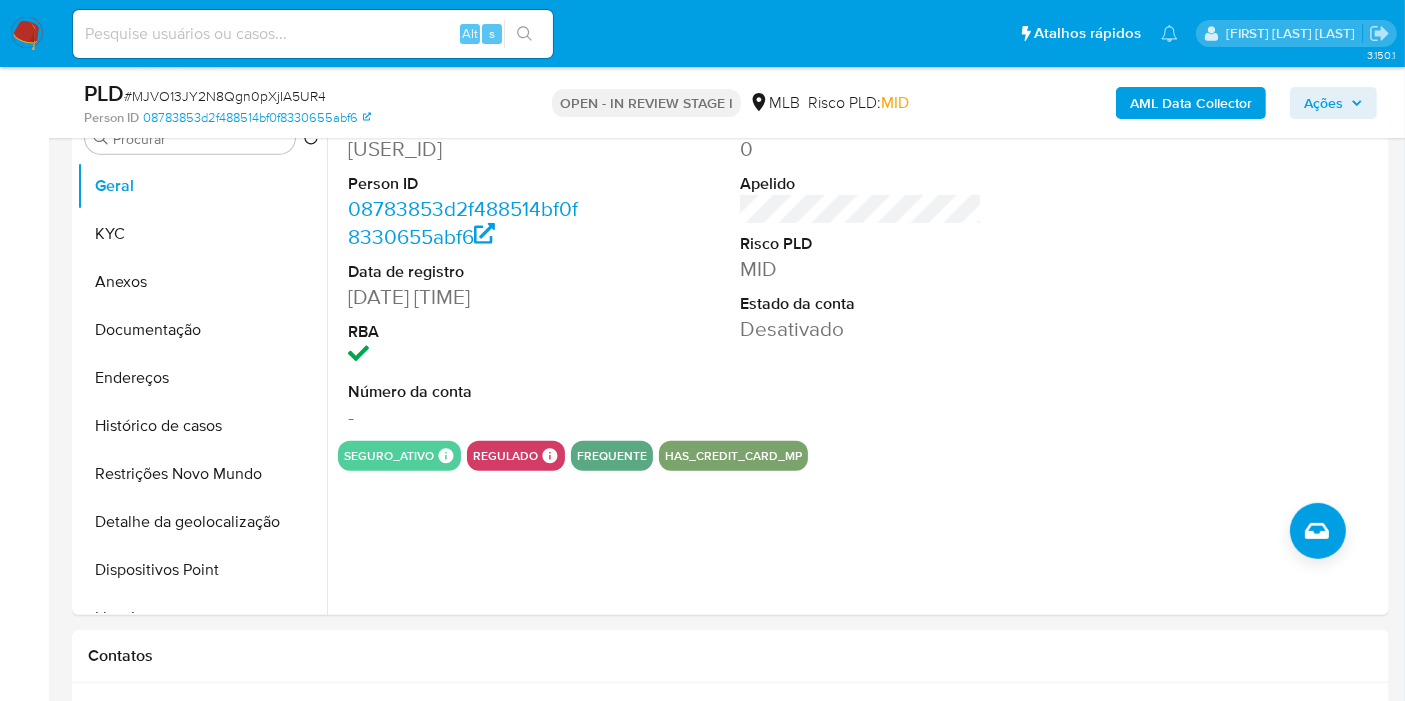 scroll, scrollTop: 733, scrollLeft: 0, axis: vertical 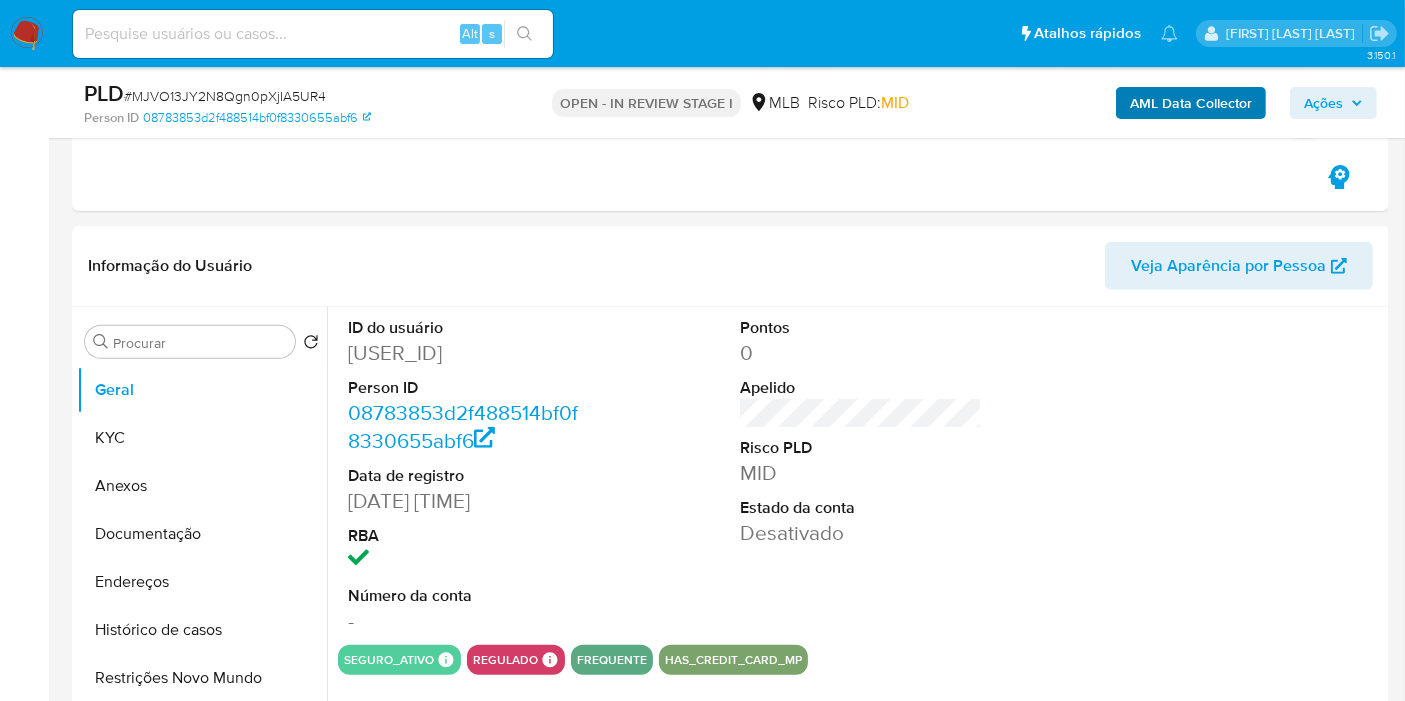 type 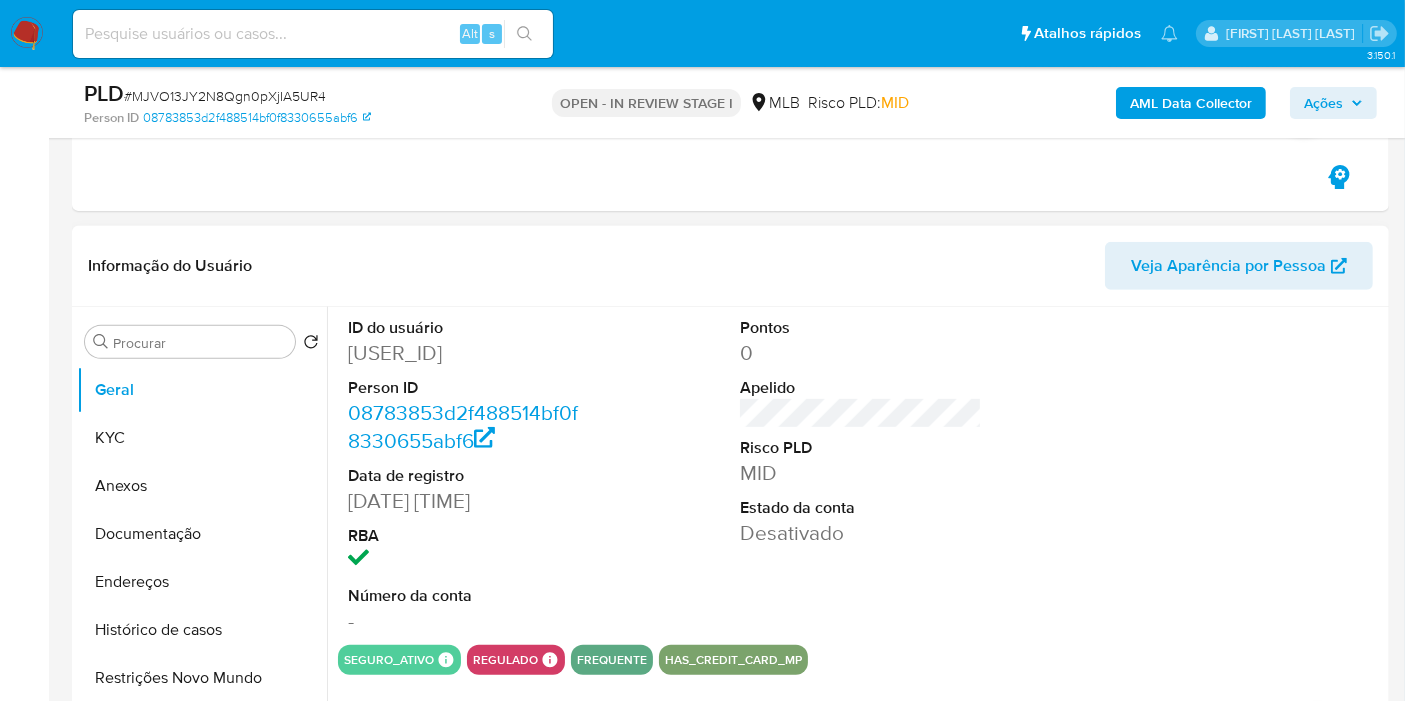 click at bounding box center [1254, 476] 